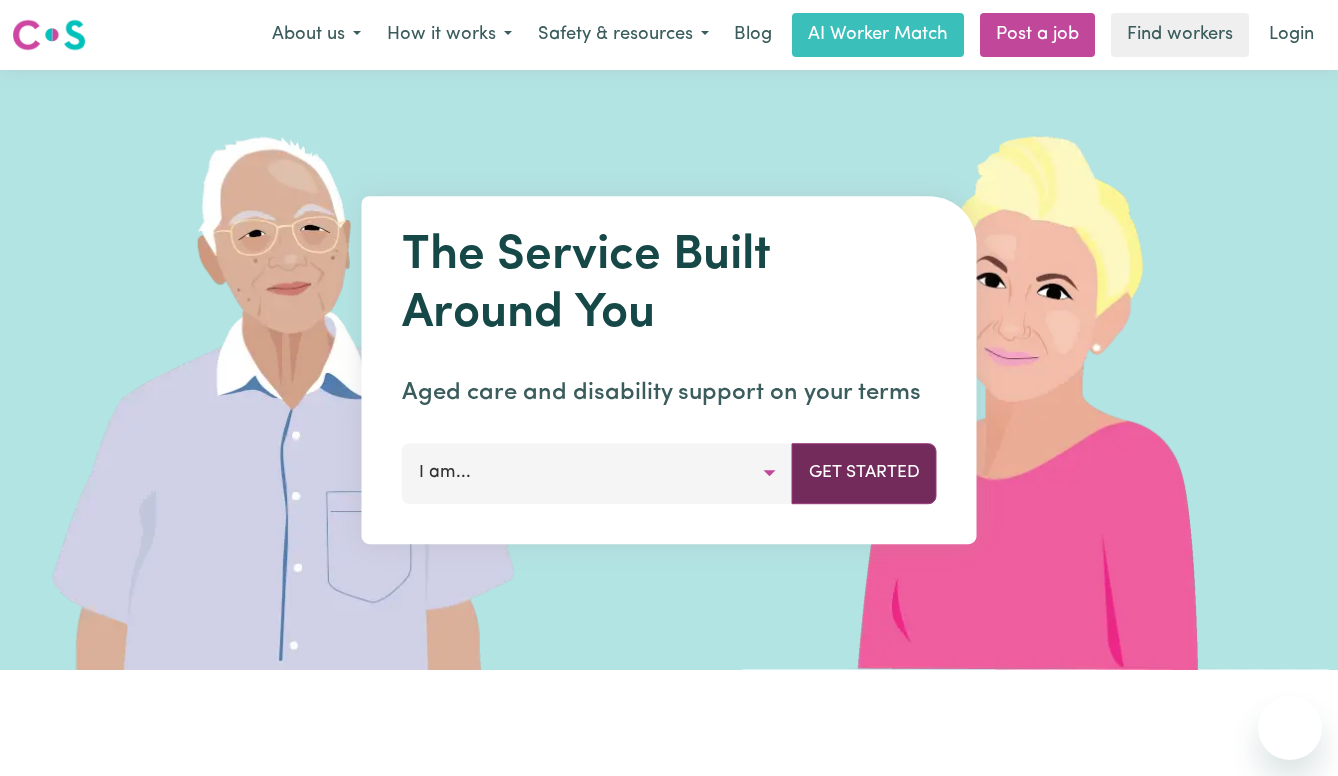 scroll, scrollTop: 0, scrollLeft: 0, axis: both 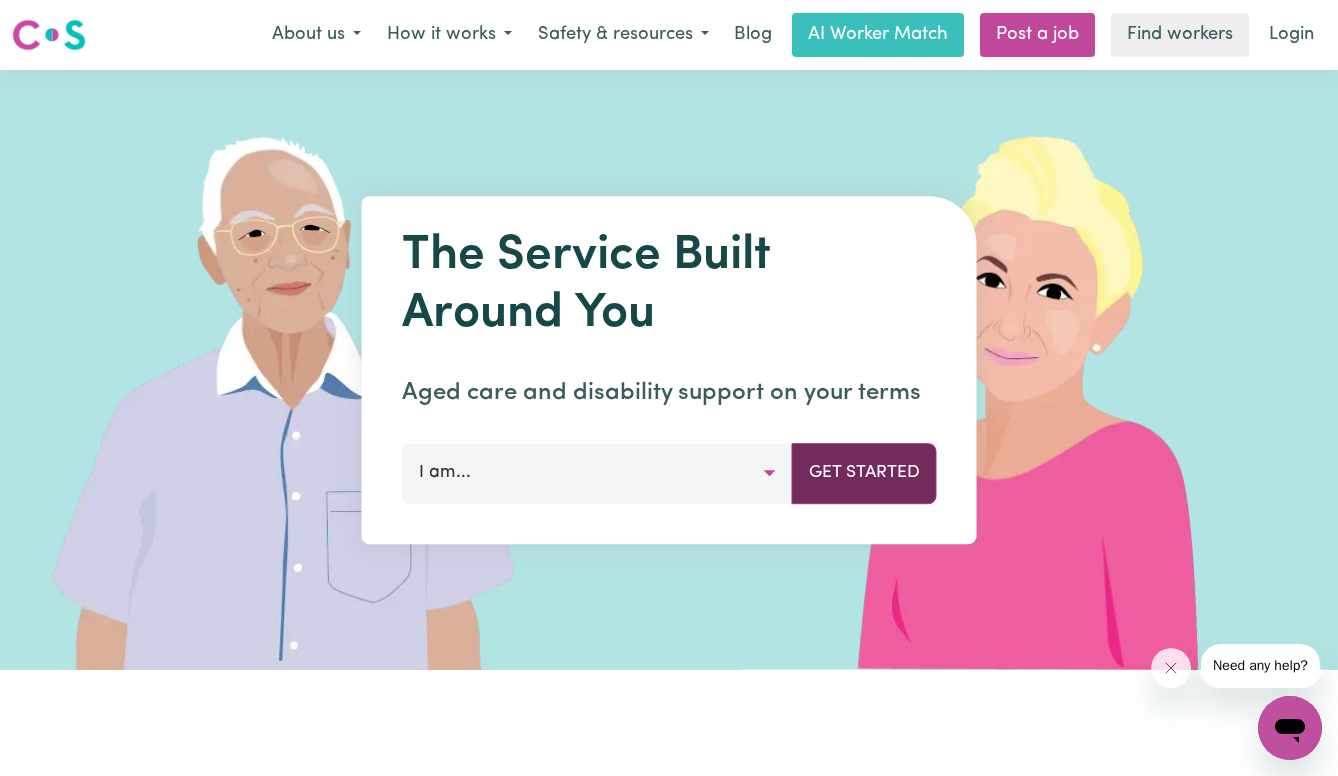 click on "Get Started" at bounding box center [864, 473] 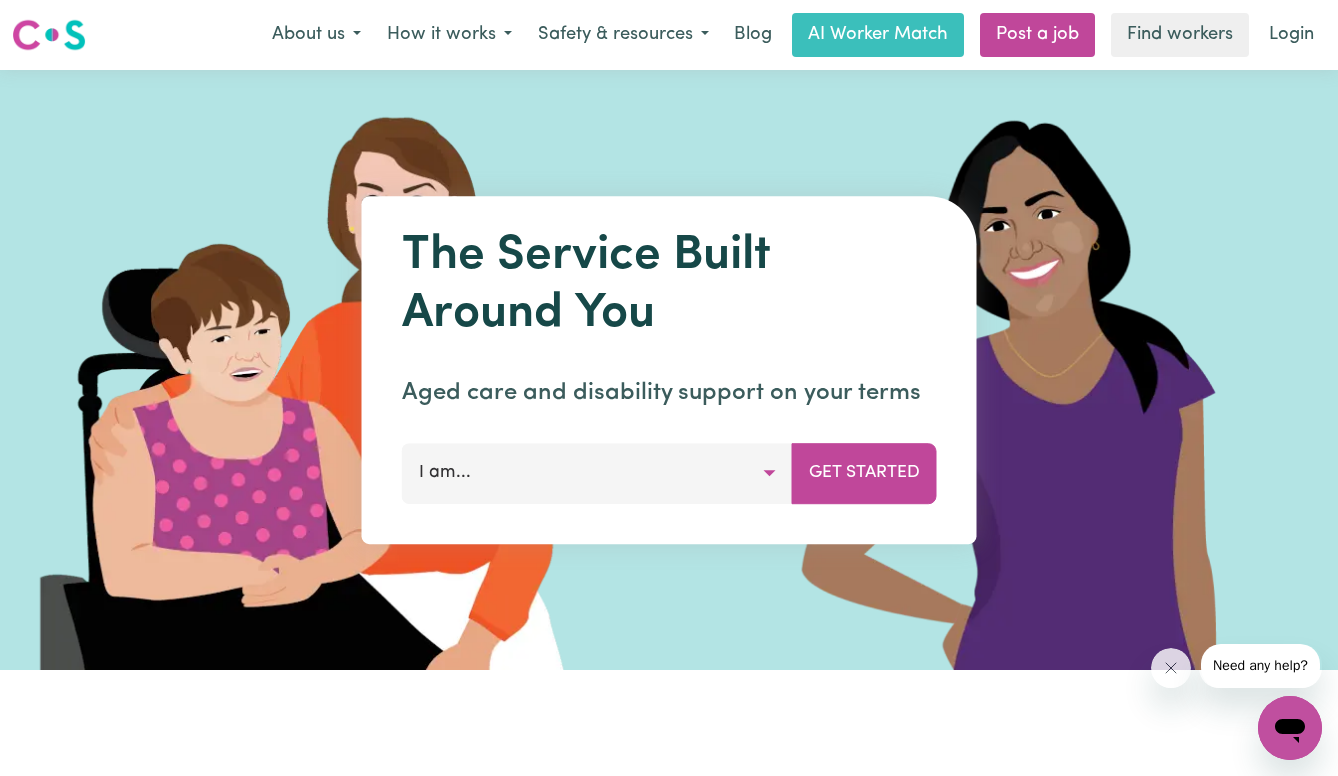 click on "I am..." at bounding box center [597, 473] 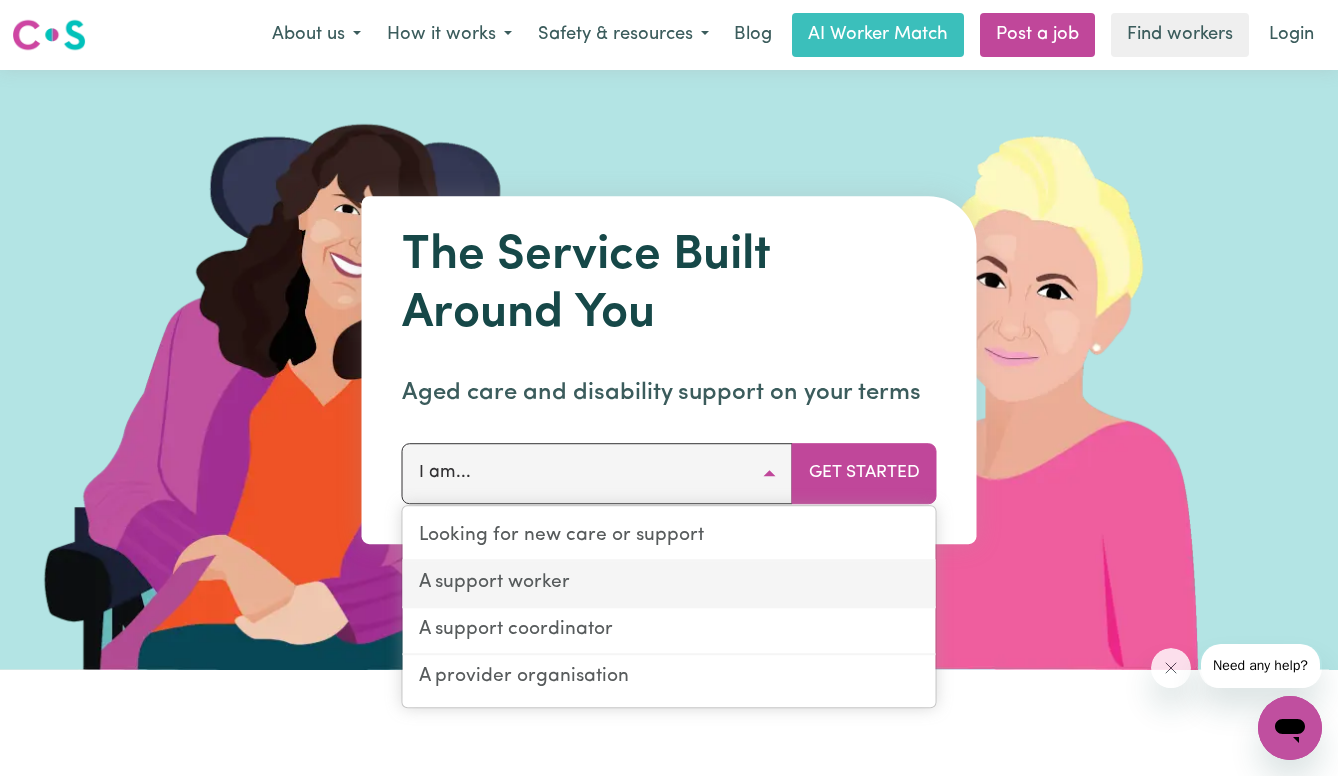 click on "A support worker" at bounding box center [669, 584] 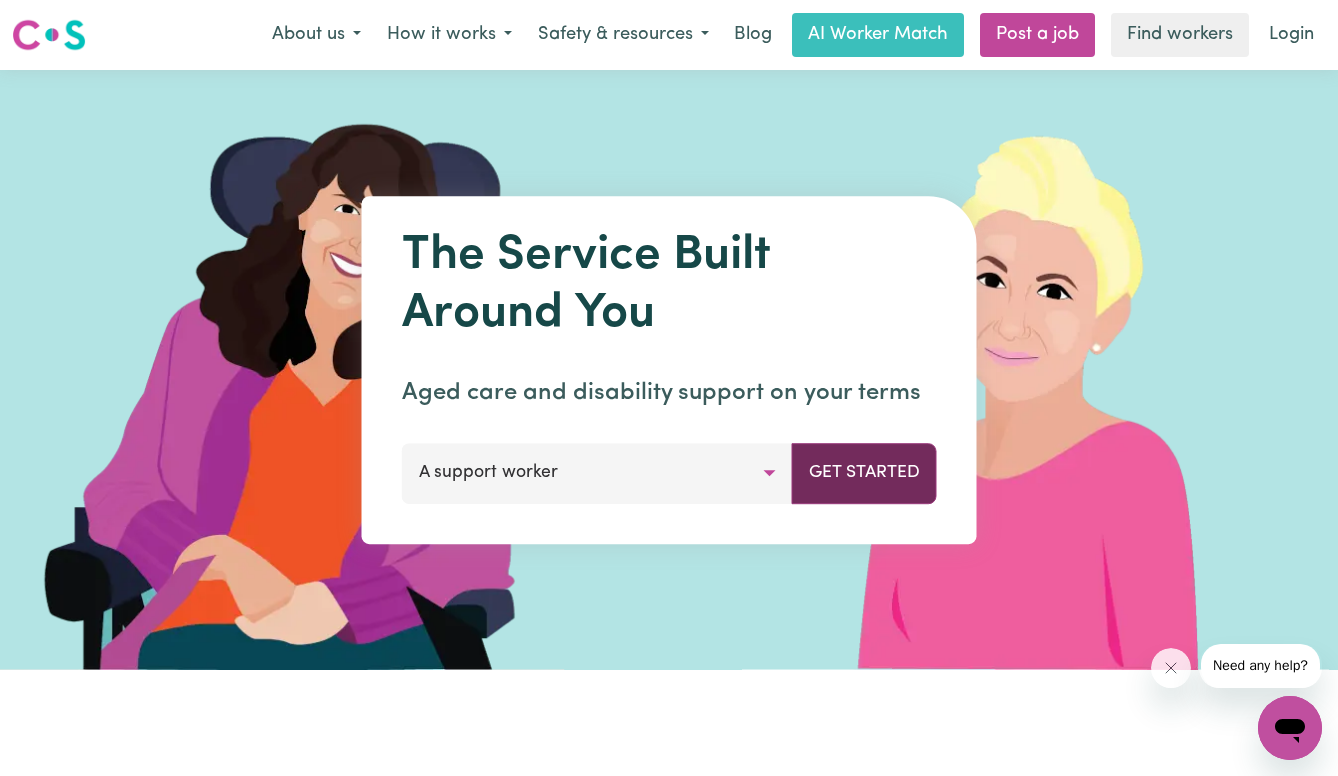 click on "Get Started" at bounding box center [864, 473] 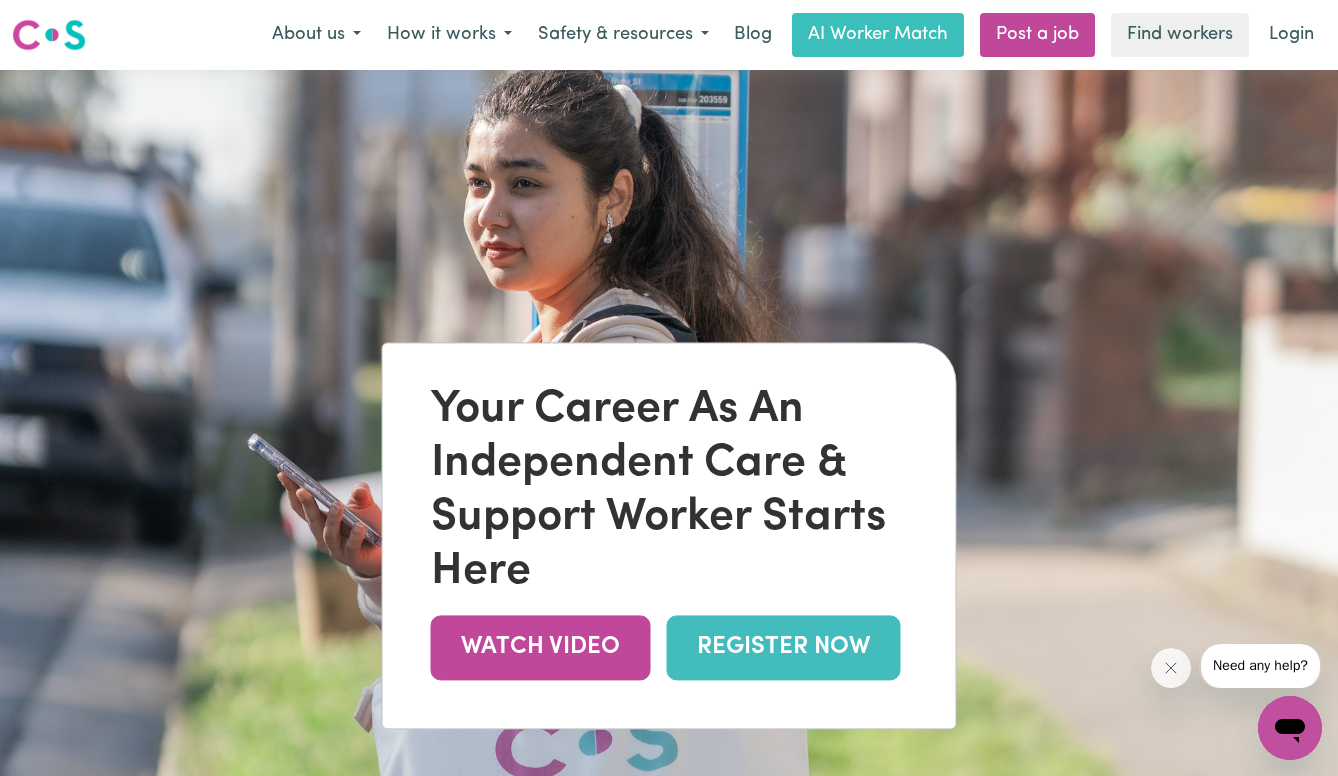 click on "REGISTER NOW" at bounding box center [784, 647] 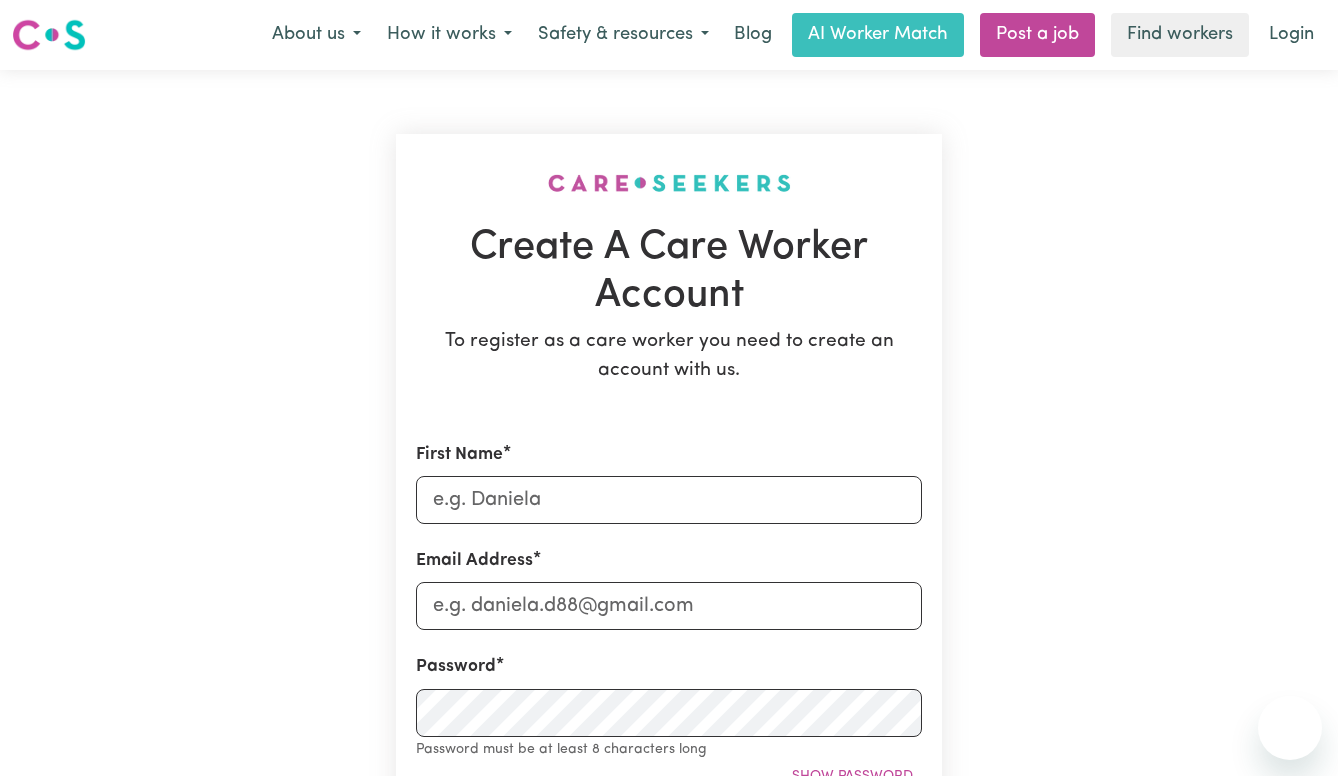 scroll, scrollTop: 0, scrollLeft: 0, axis: both 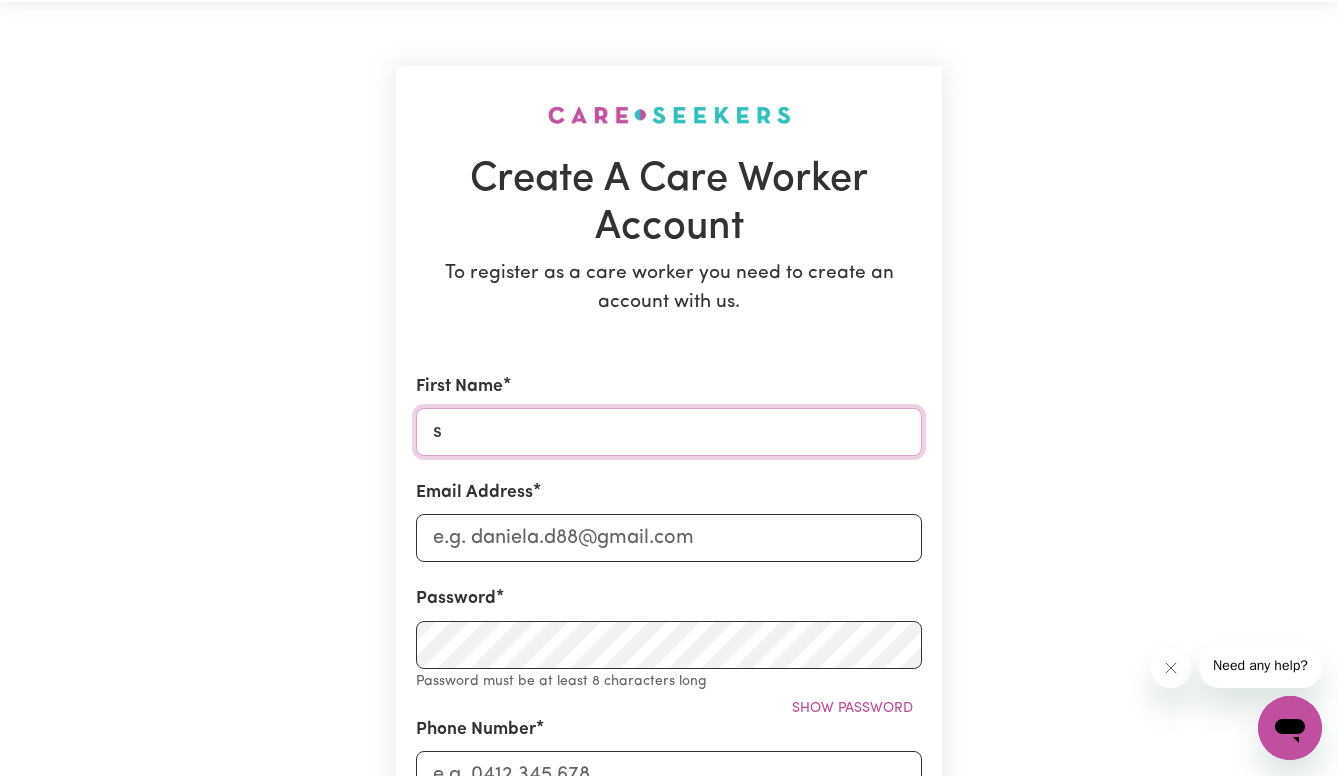 type on "[FIRST]" 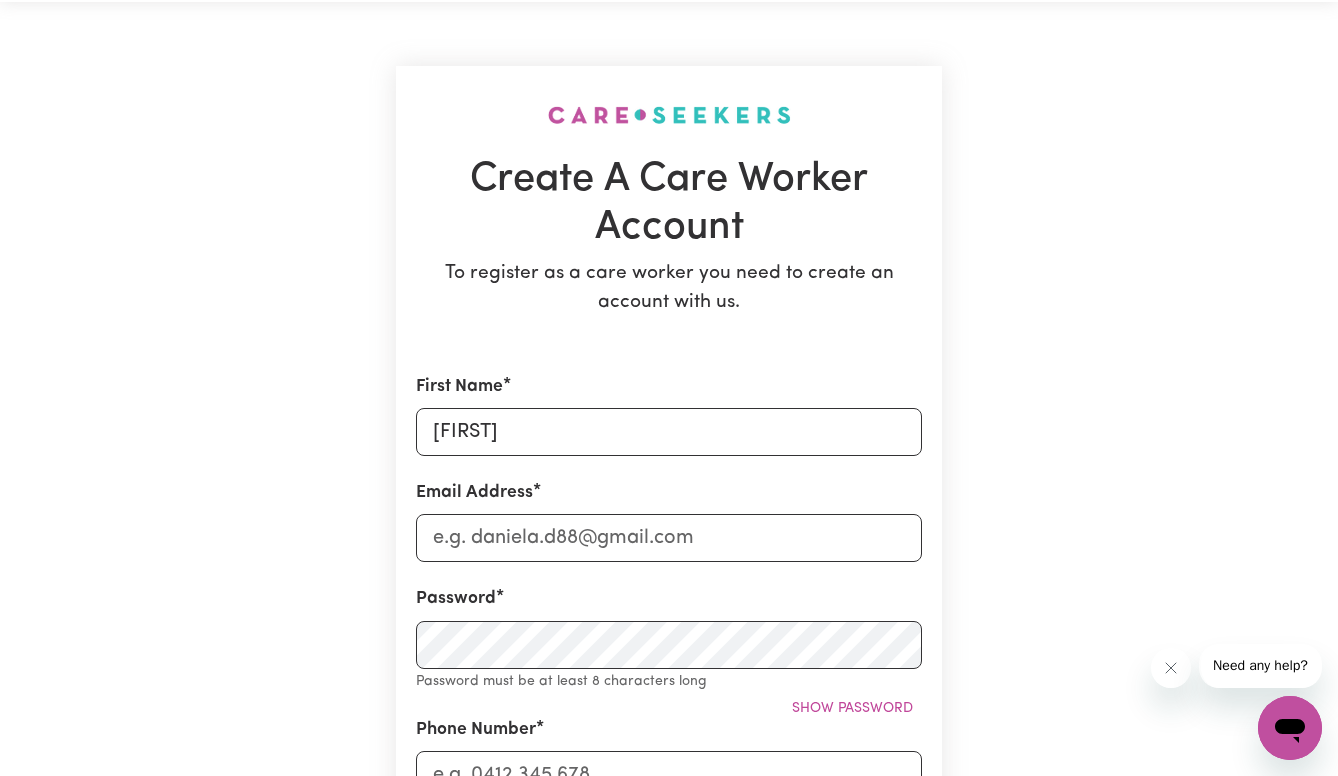 type on "[NUMBER] [STREET]" 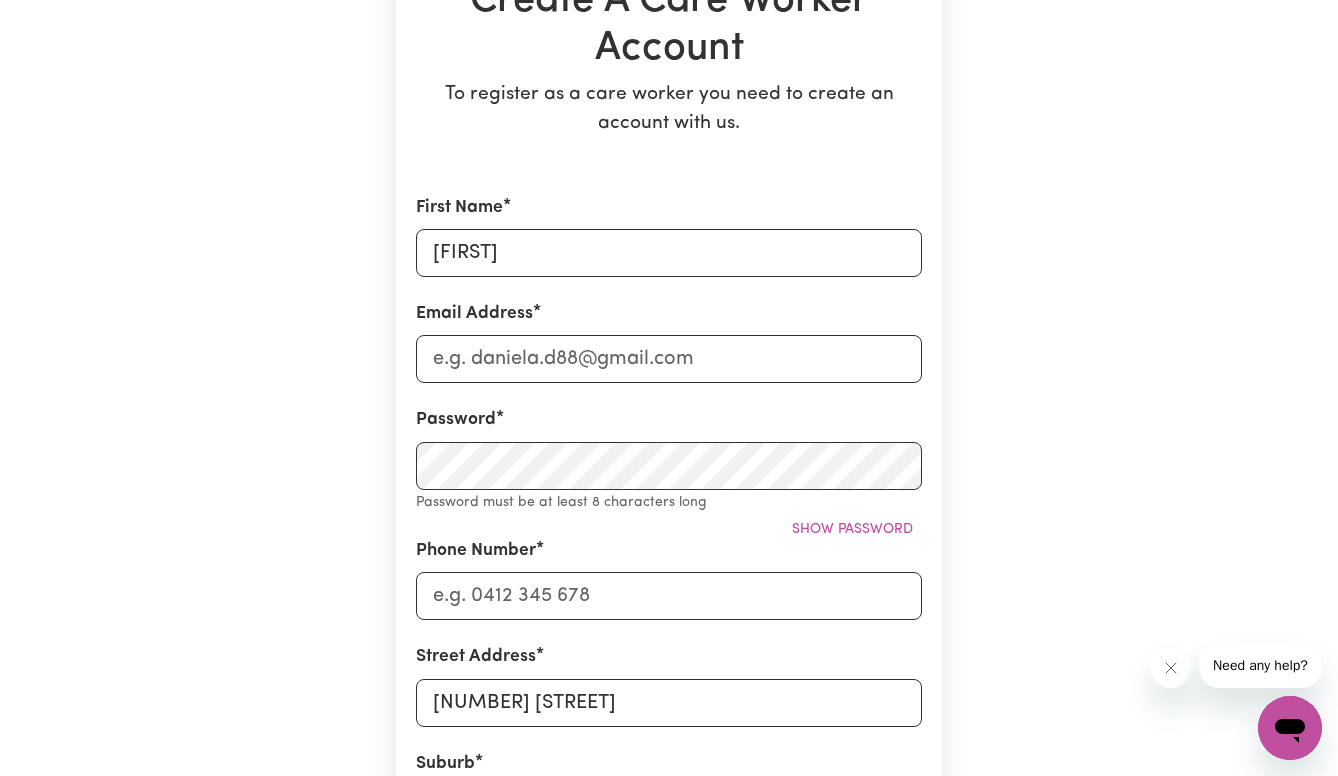 scroll, scrollTop: 241, scrollLeft: 0, axis: vertical 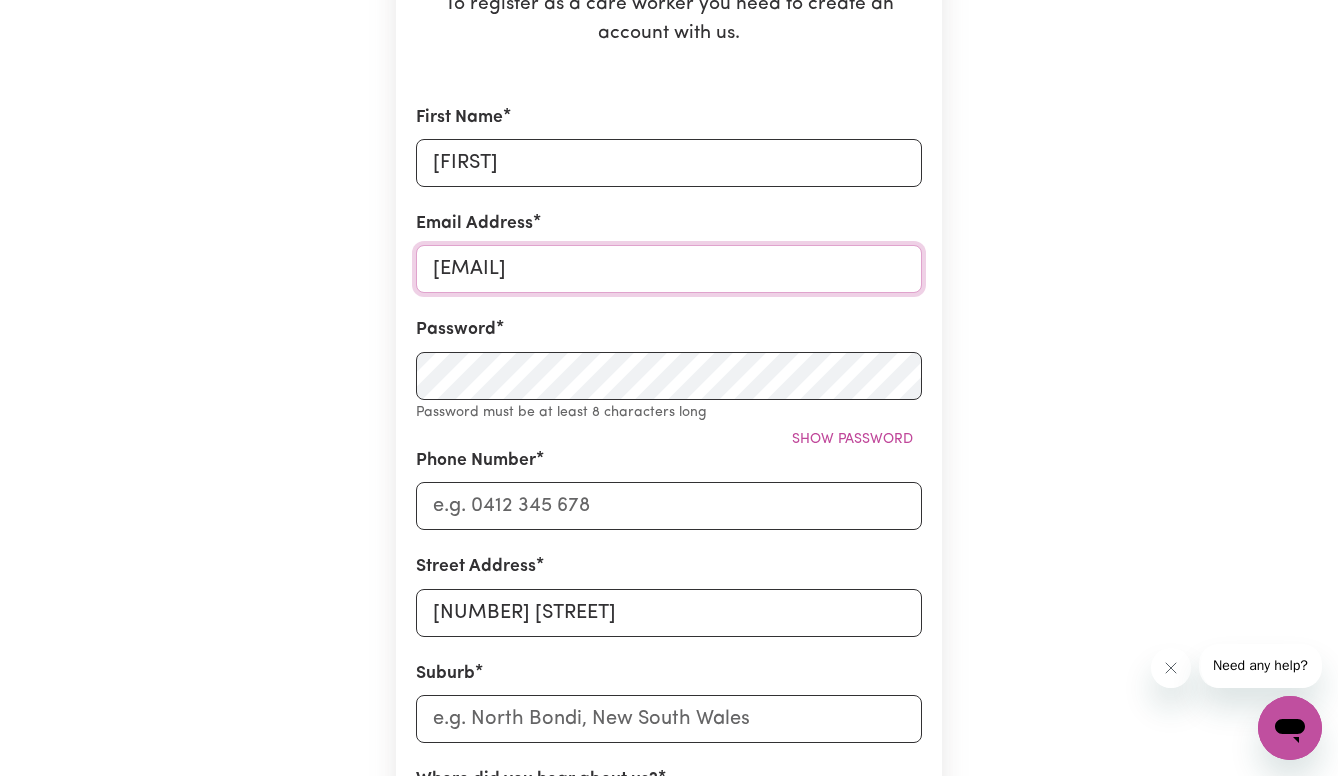 type on "[EMAIL]" 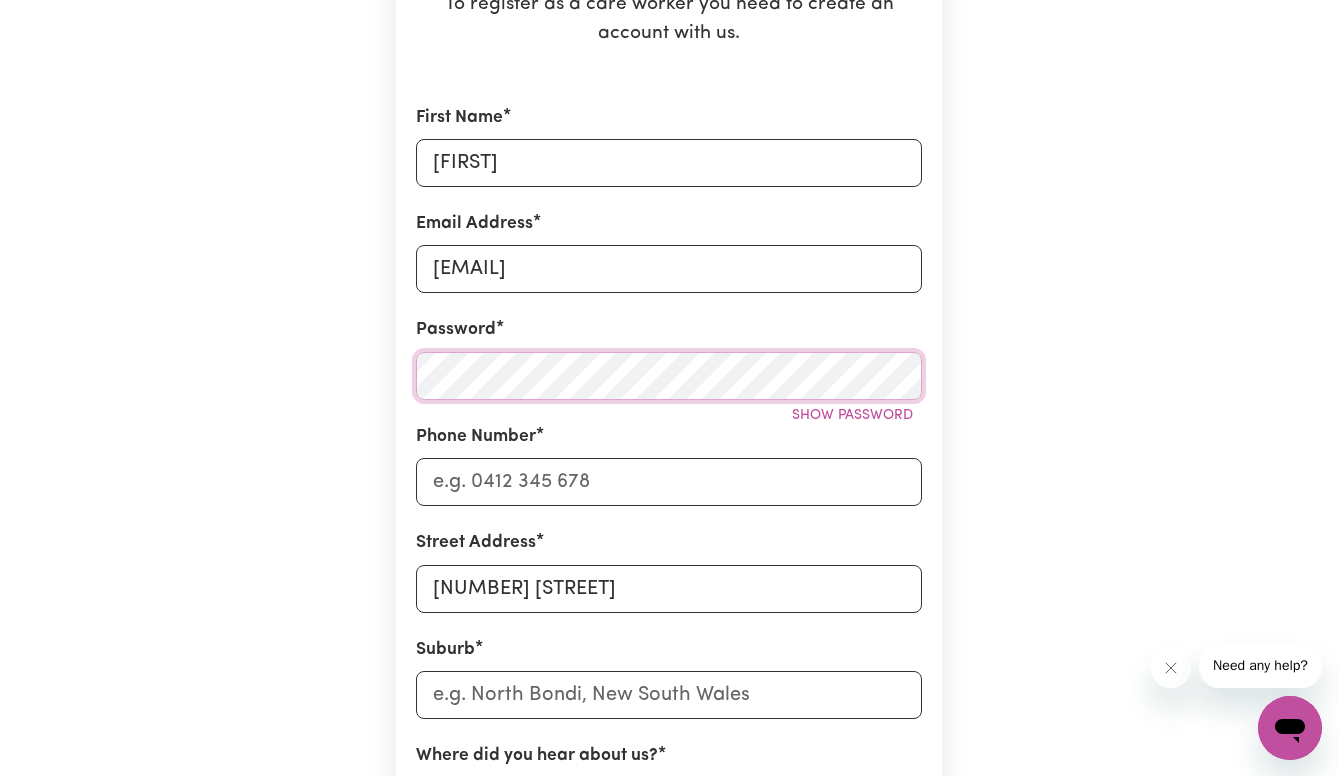scroll, scrollTop: 0, scrollLeft: 0, axis: both 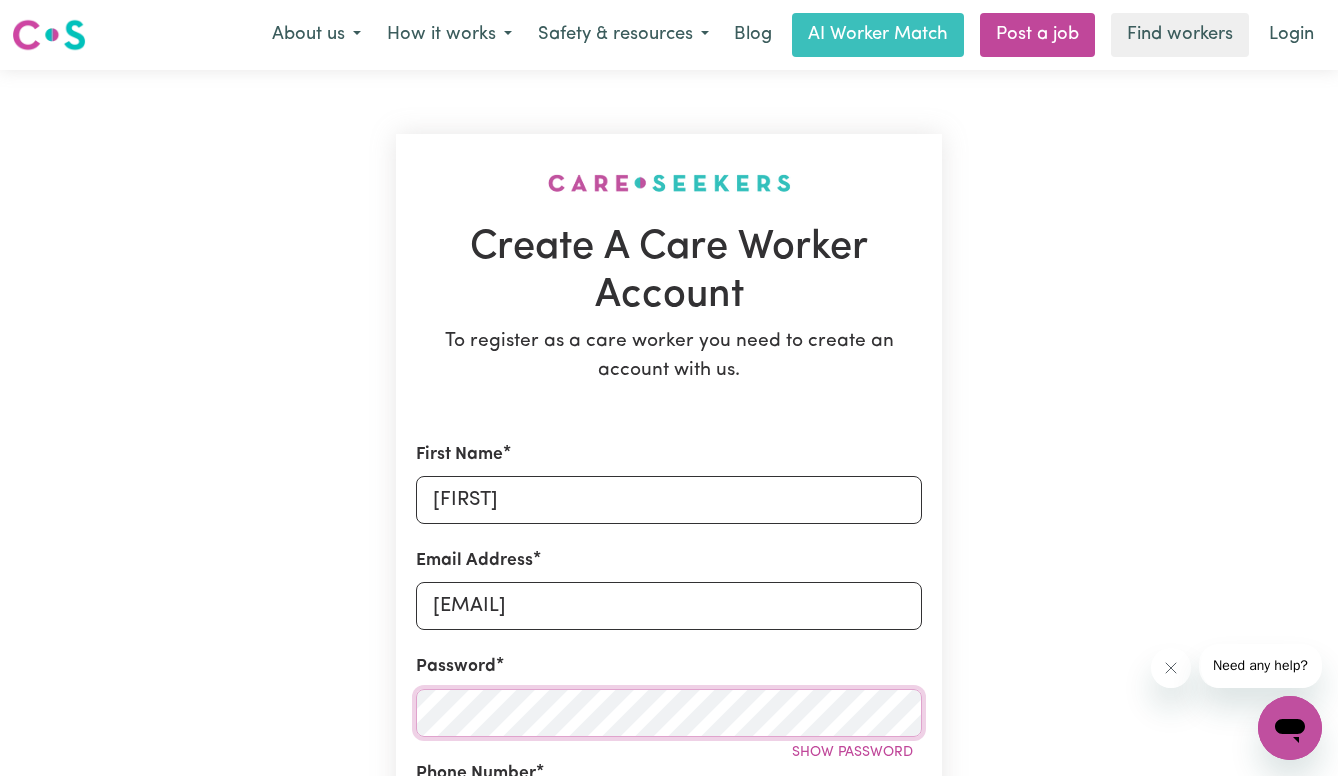 click on "Create A Care Worker Account To register as a care worker you need to create an account with us. First Name [FIRST] Email Address [EMAIL] Password Show password Phone Number Street Address [NUMBER] [STREET] Suburb Where did you hear about us? By registering with Careseekers, you are agreeing to our Terms & Conditions and acknowledge that you will work as and Independent Contractor under our Code of Conduct. I have read and accept the Careseekers Terms & Conditions and Code of Conduct I have read and understand the Terms of Engagement I have read and accept the NDIS Code of Conduct I have read and accept the Aged Care Code of Conduct Create My Account" at bounding box center [669, 826] 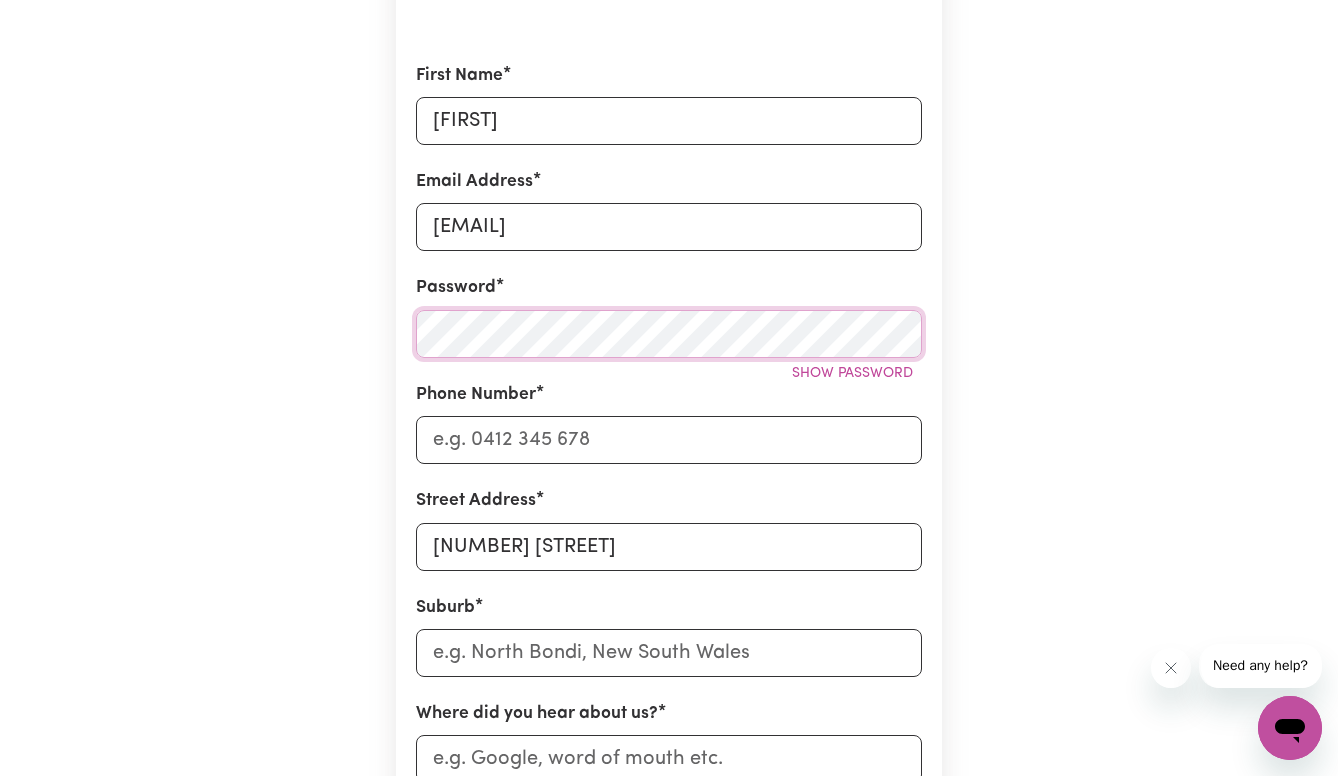 scroll, scrollTop: 381, scrollLeft: 0, axis: vertical 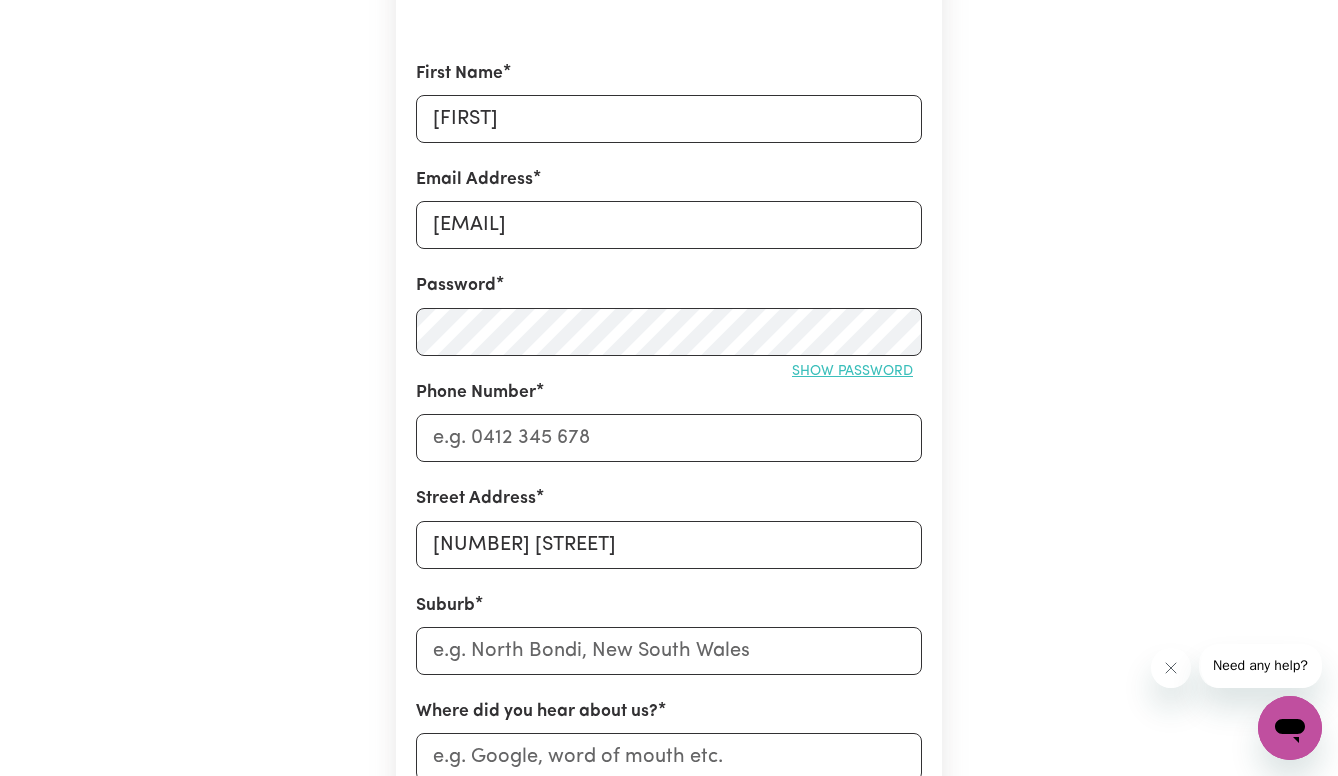 click on "Show password" at bounding box center (852, 371) 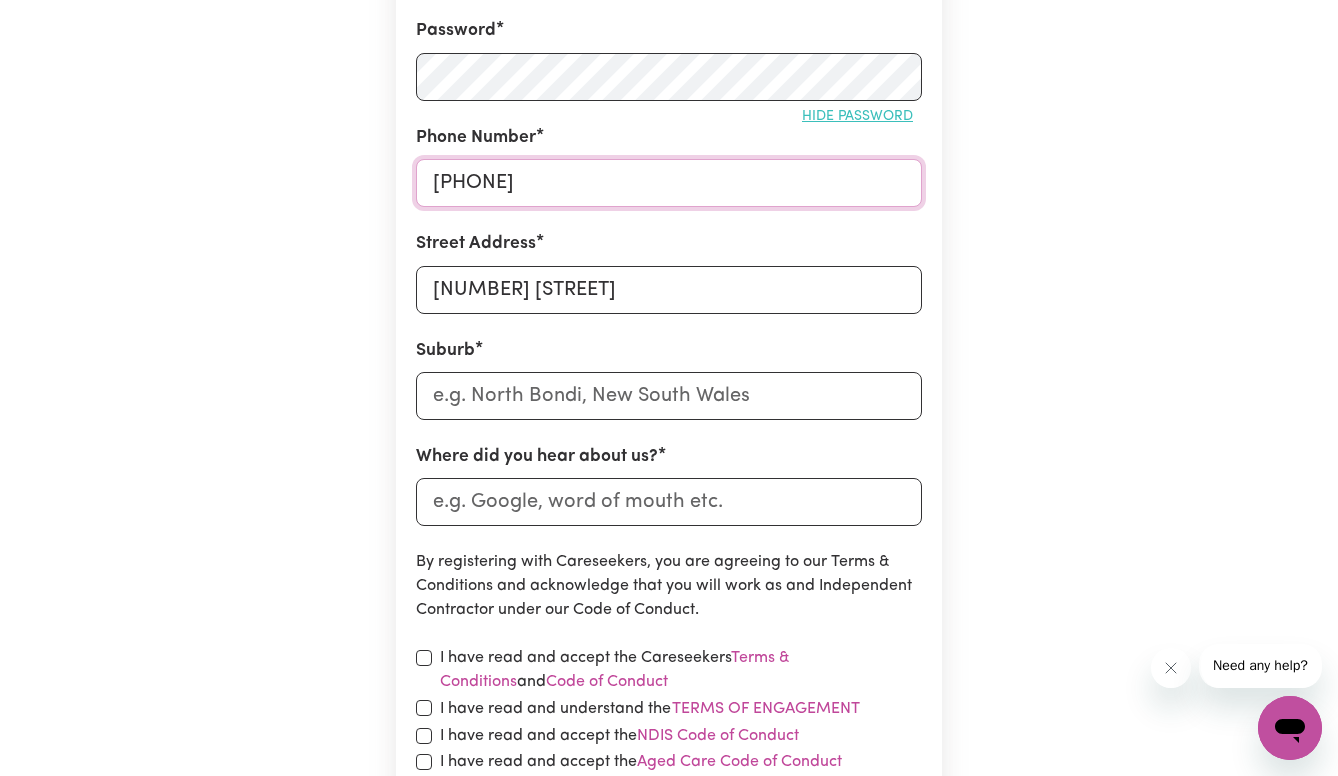 scroll, scrollTop: 637, scrollLeft: 0, axis: vertical 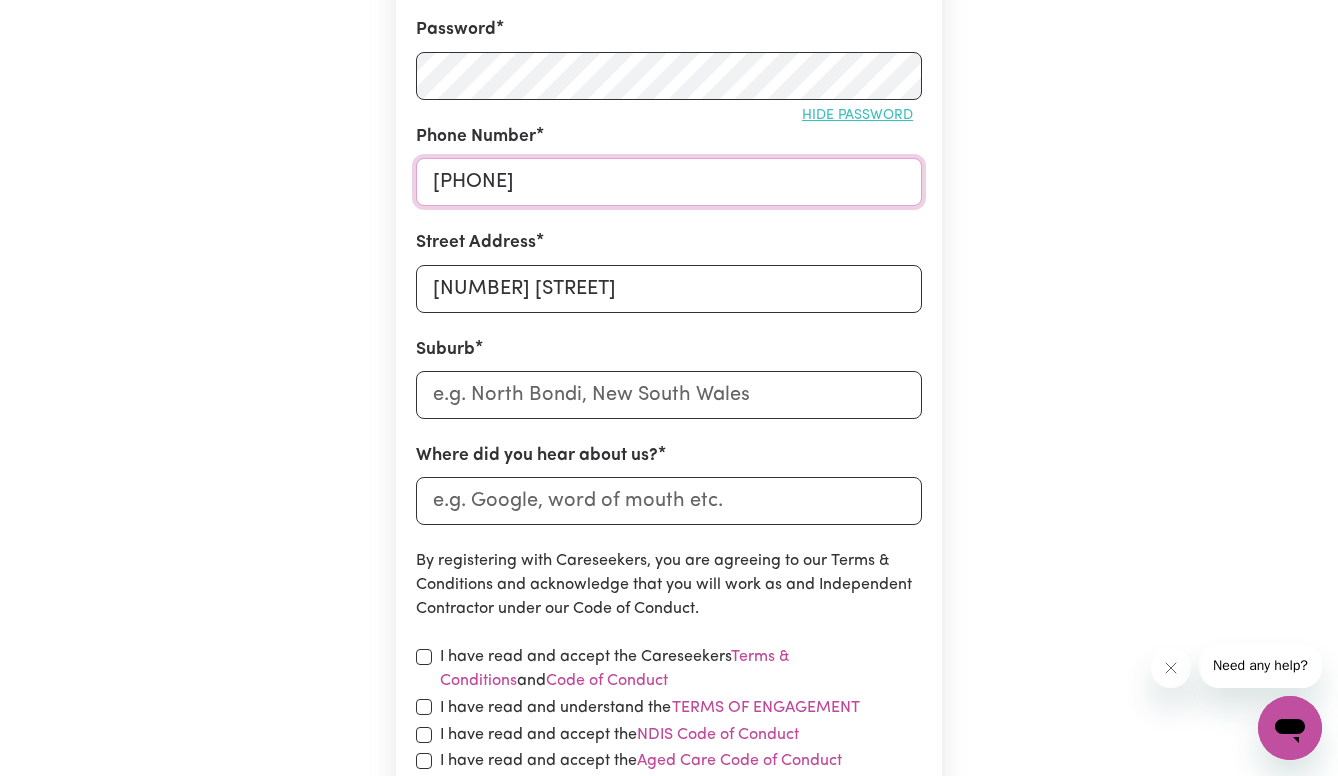 type on "[PHONE]" 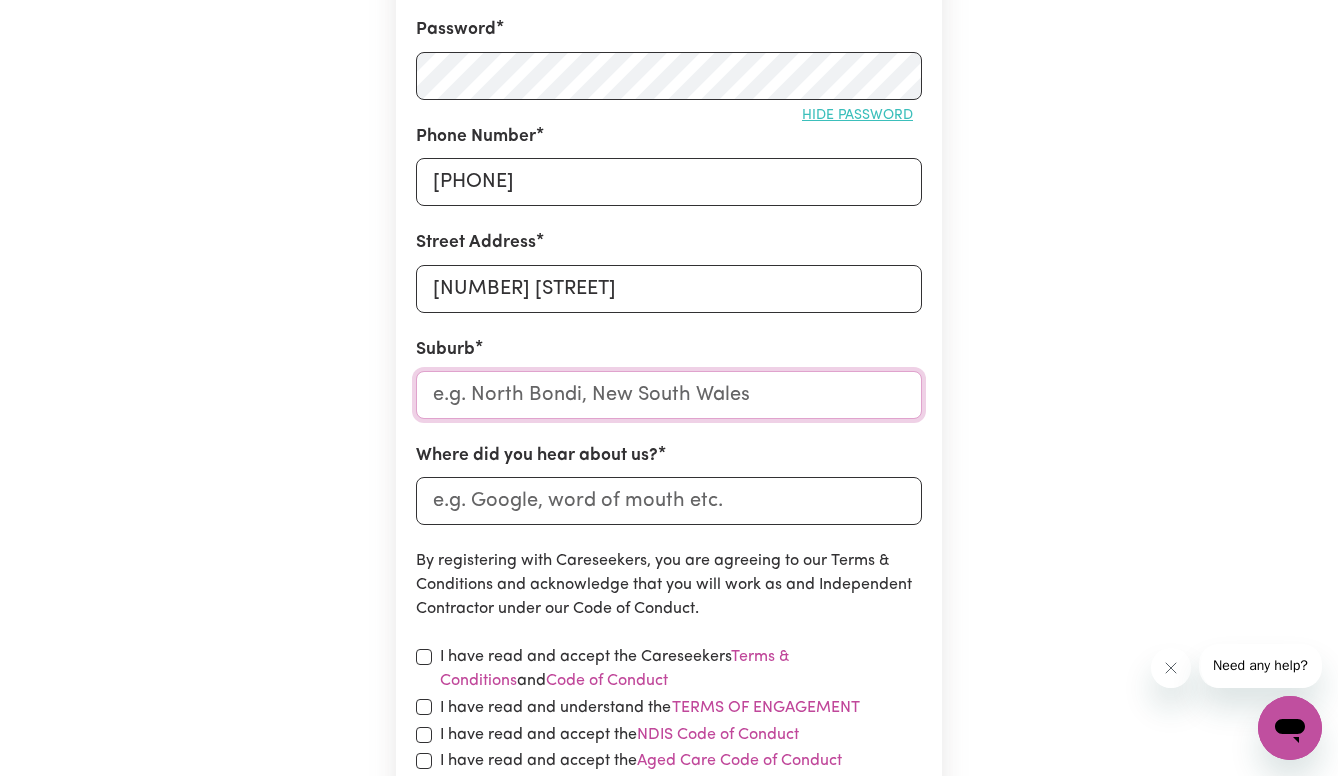 click at bounding box center (669, 395) 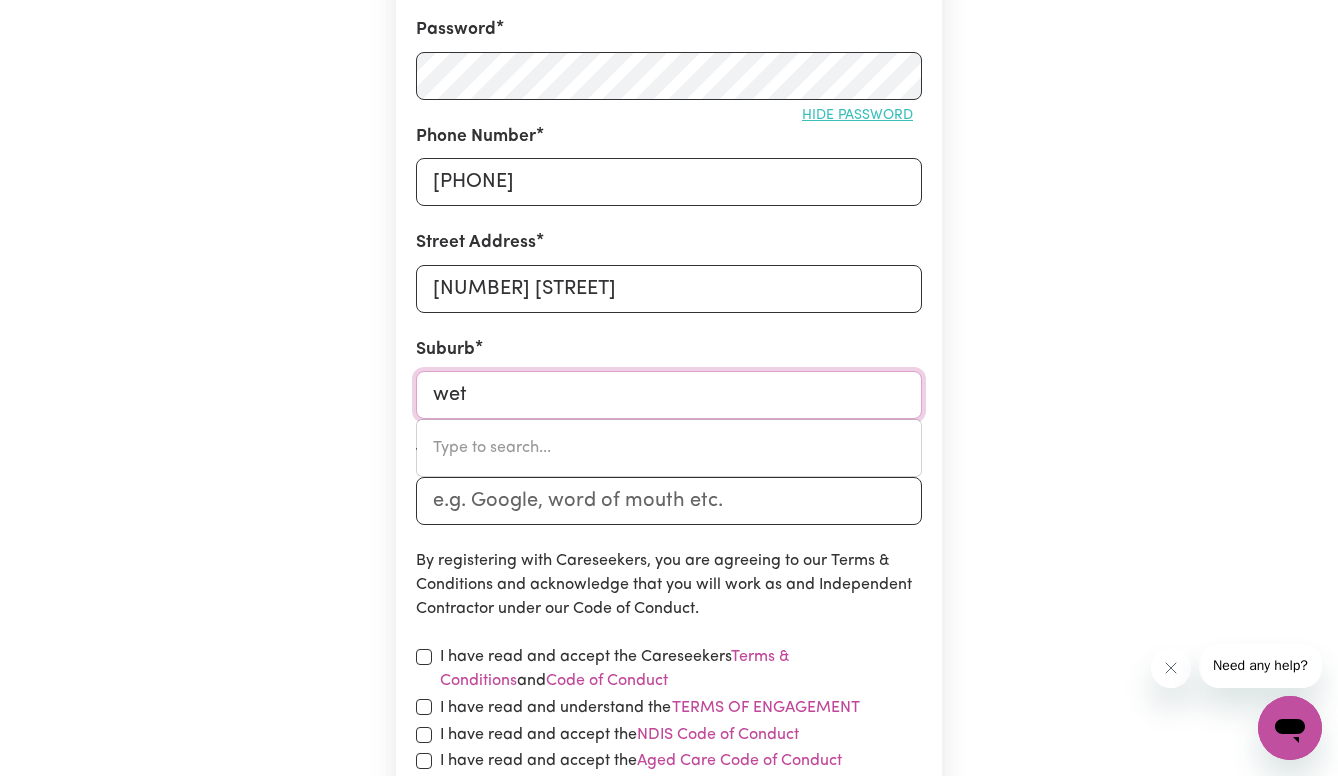 type on "weth" 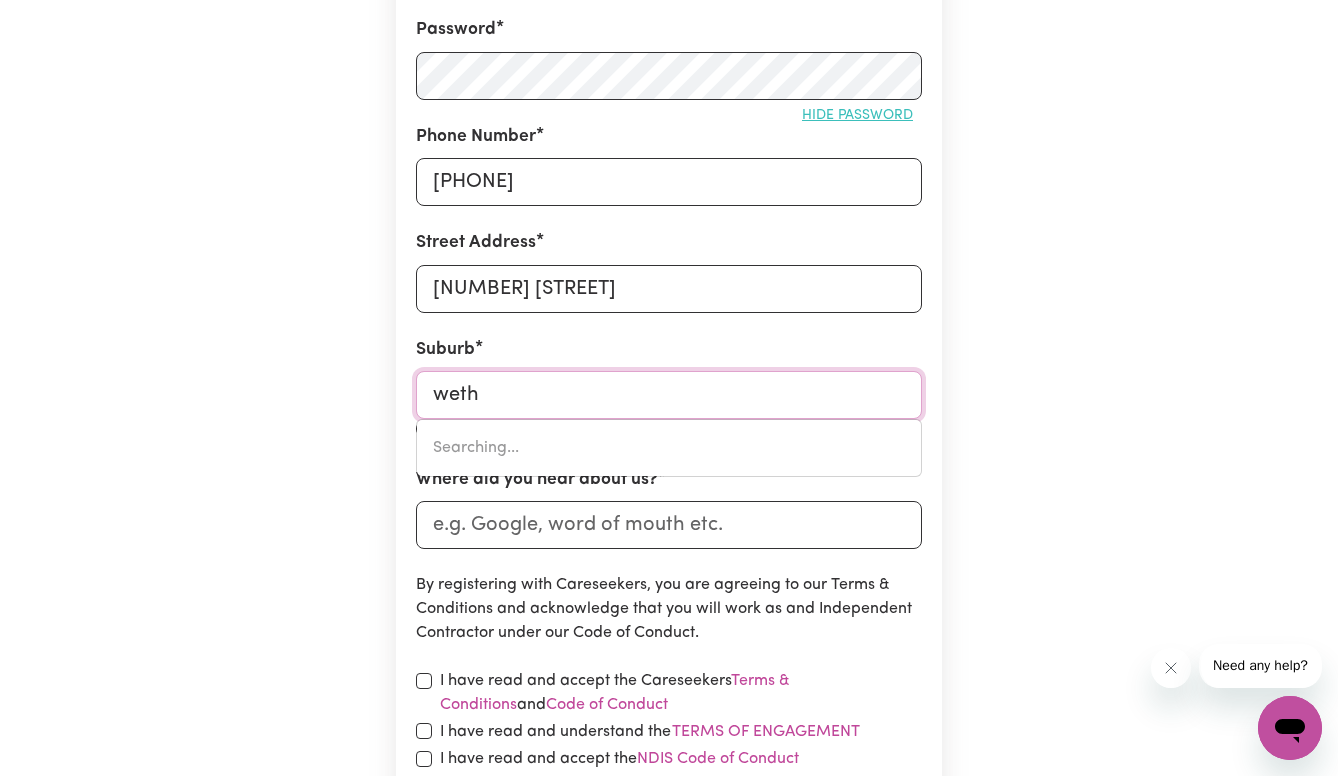 type on "[STREET], [STATE], [POSTAL_CODE]" 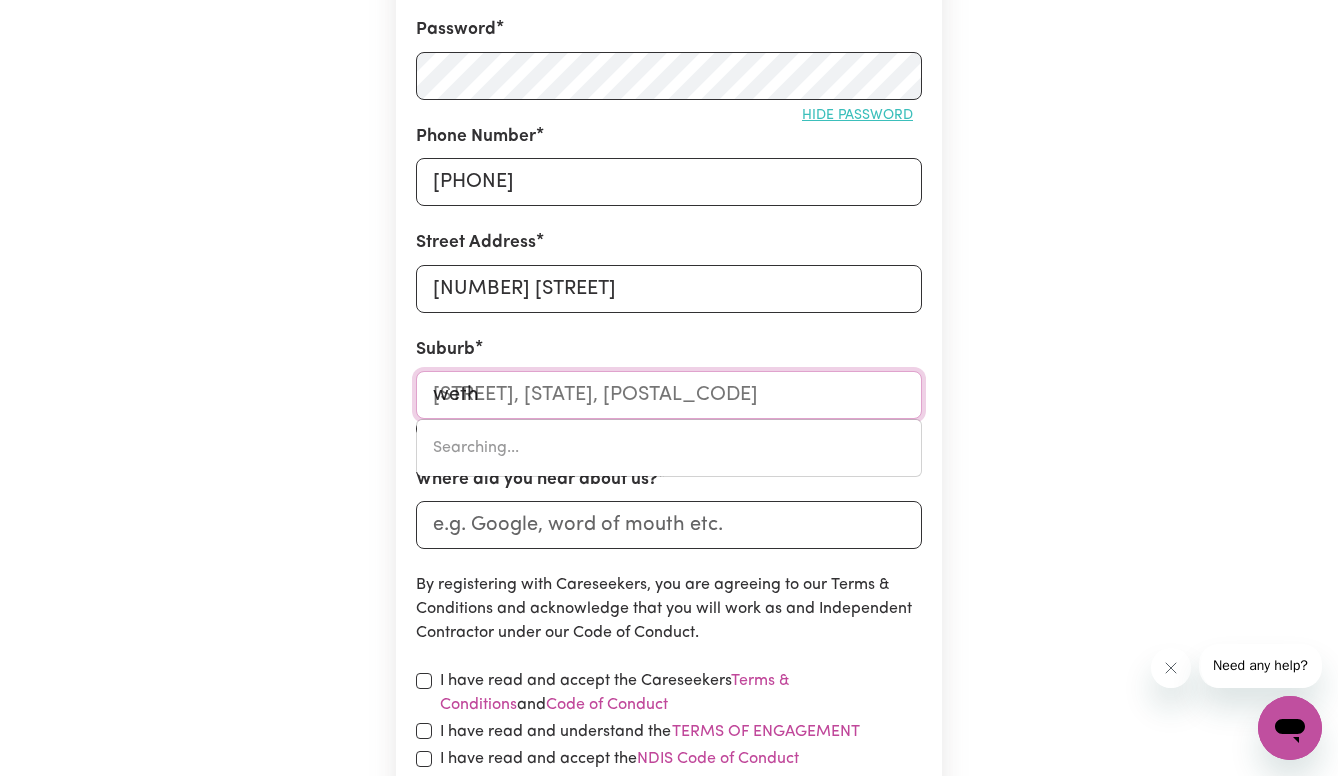 type on "[NATIONALITY]" 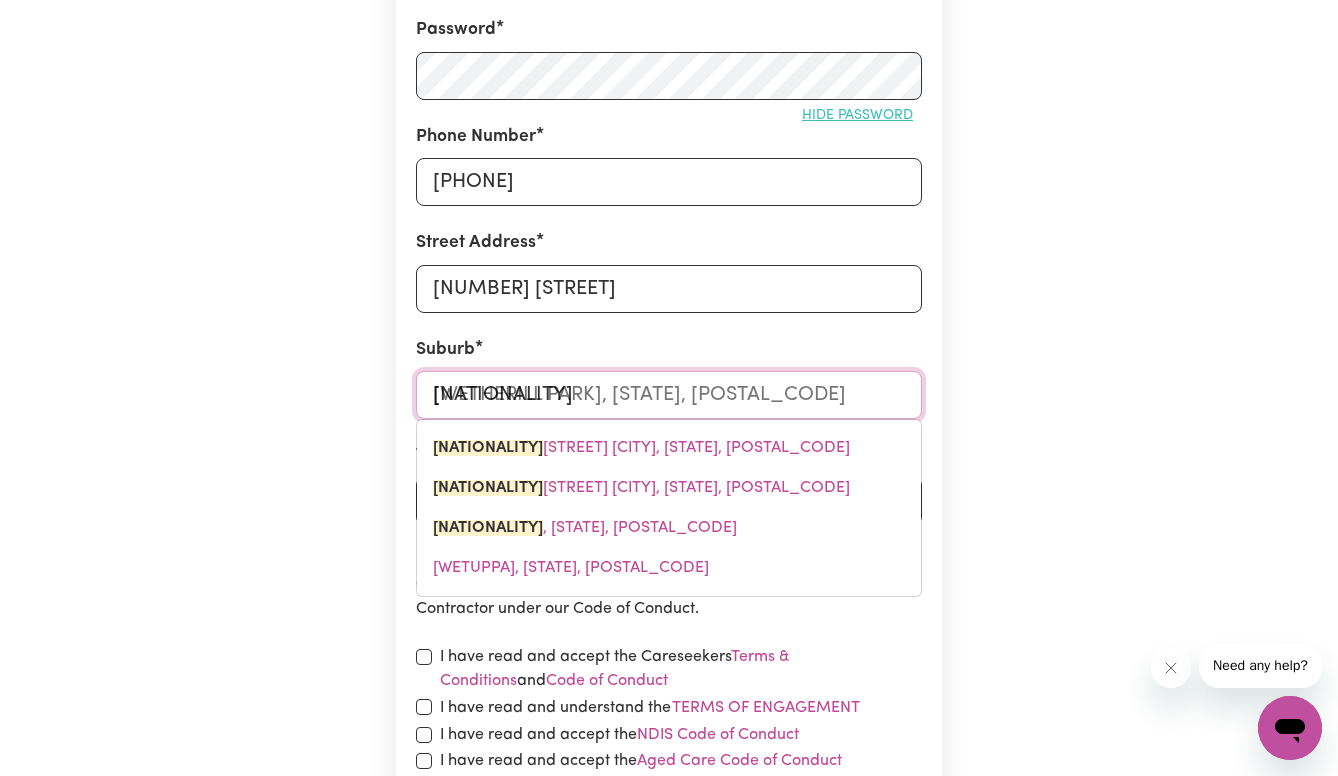 type on "wether" 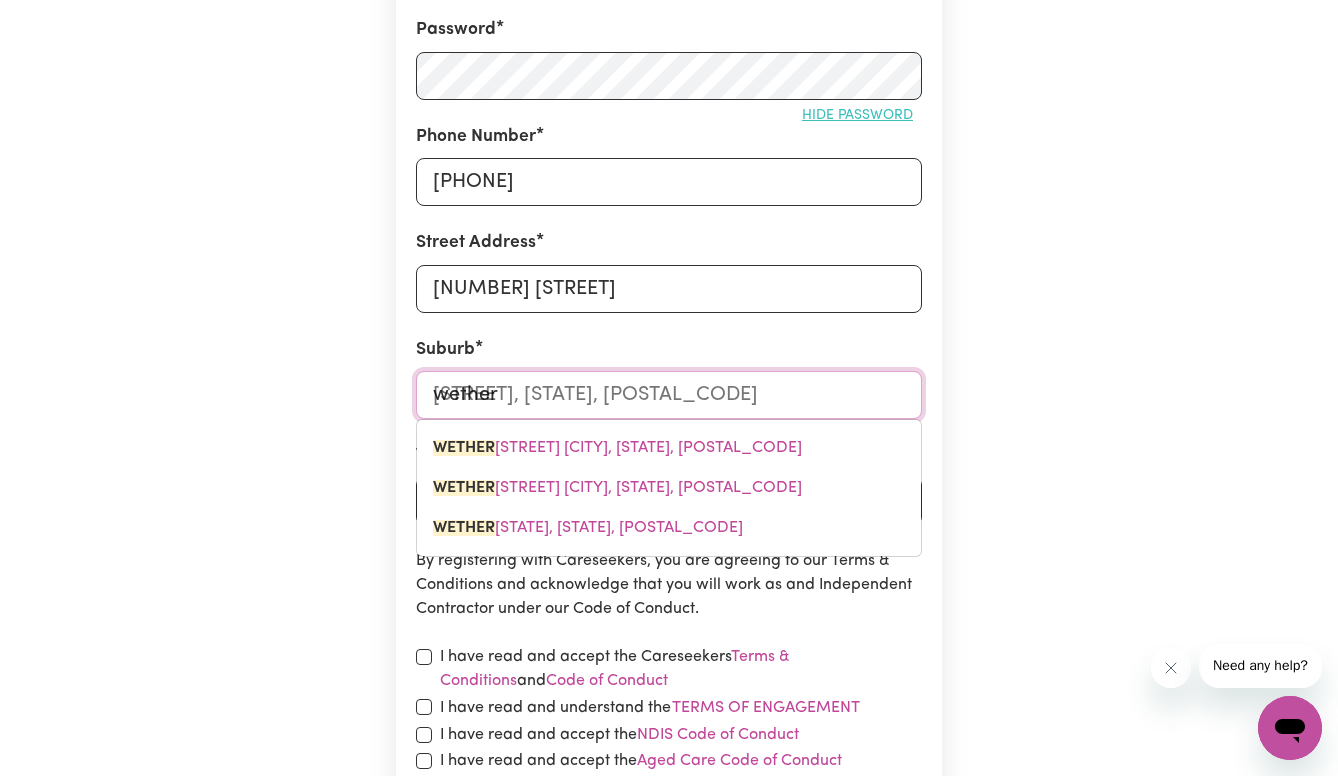 type on "wetheri" 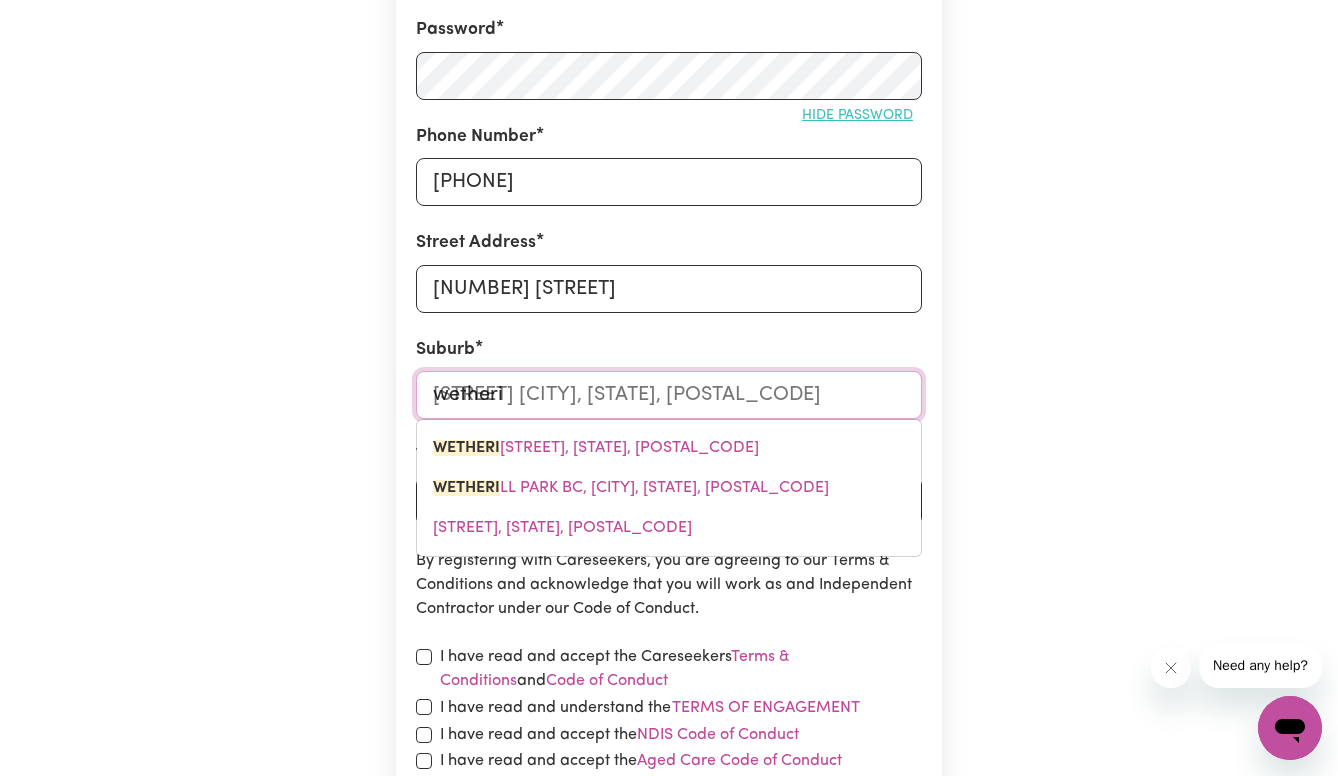 type on "[wetheril]" 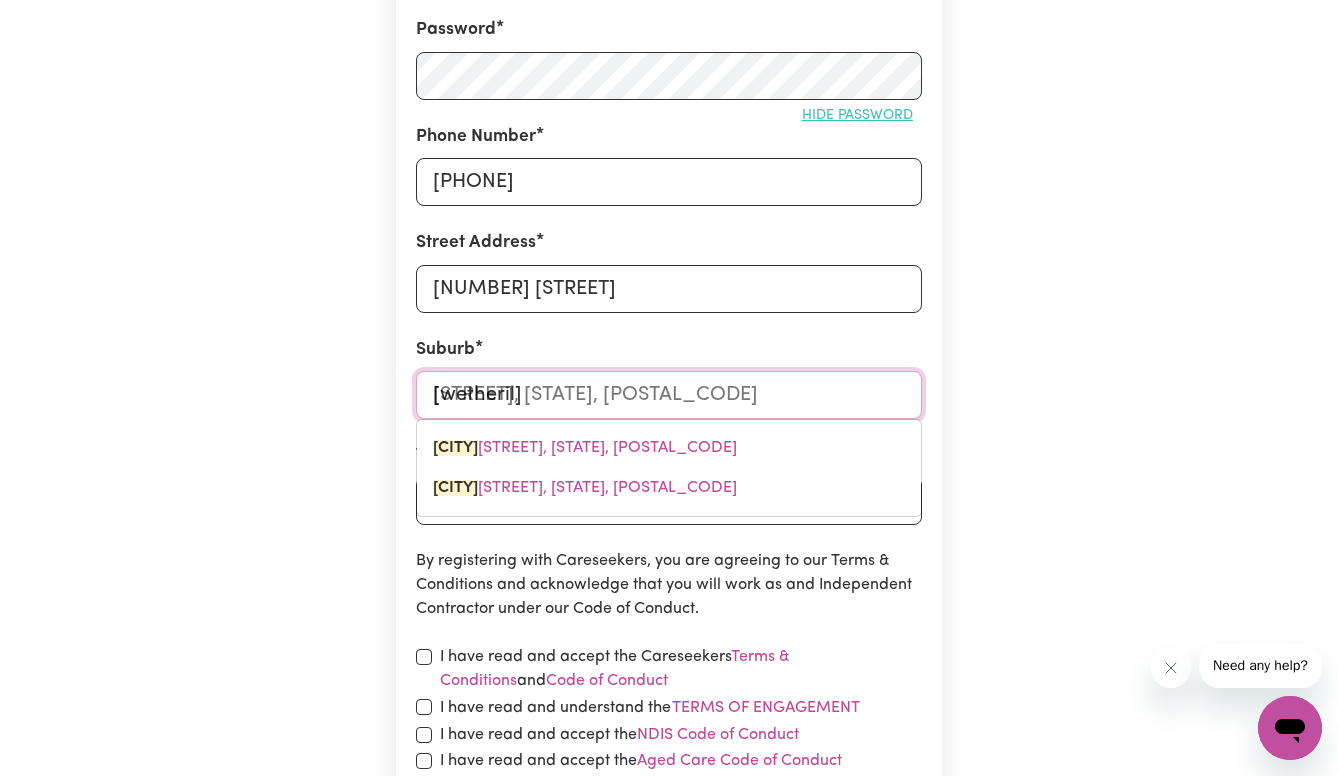 type on "[CITY]" 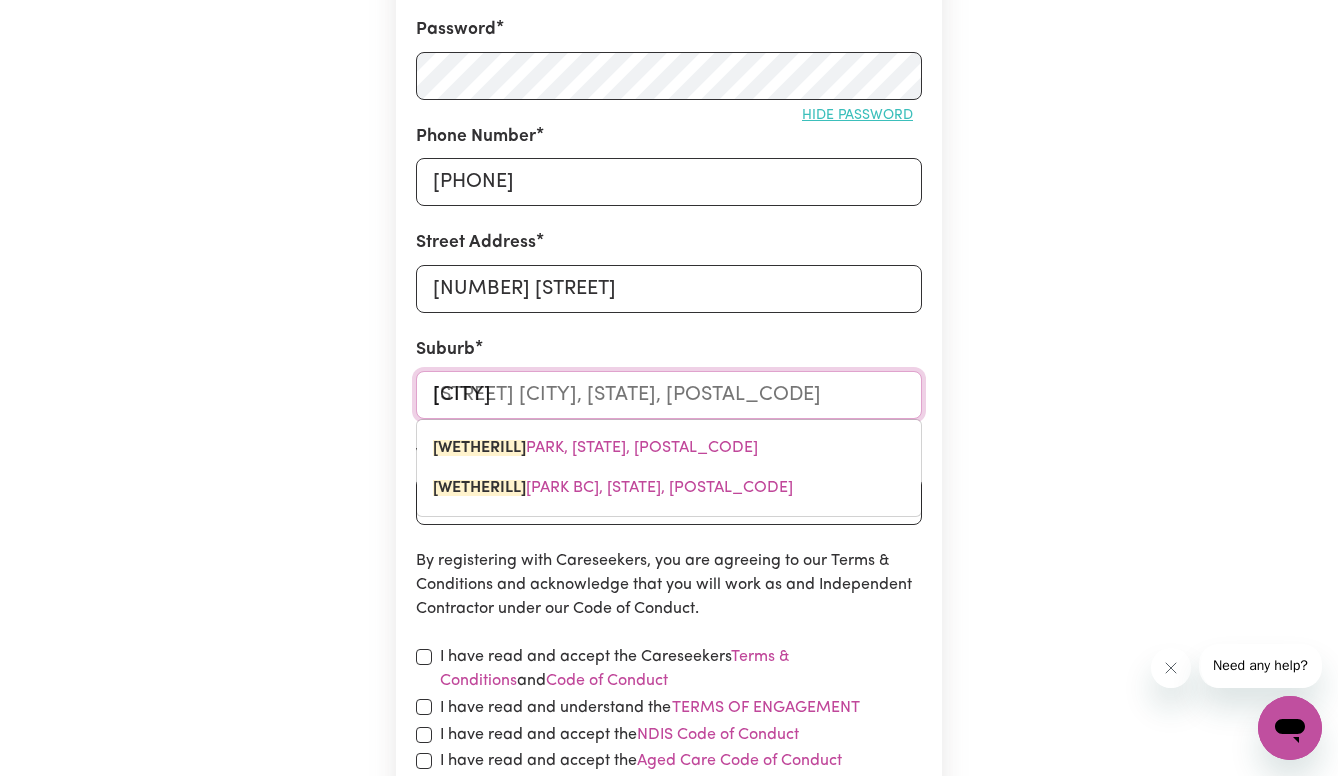 type on "[CITY]" 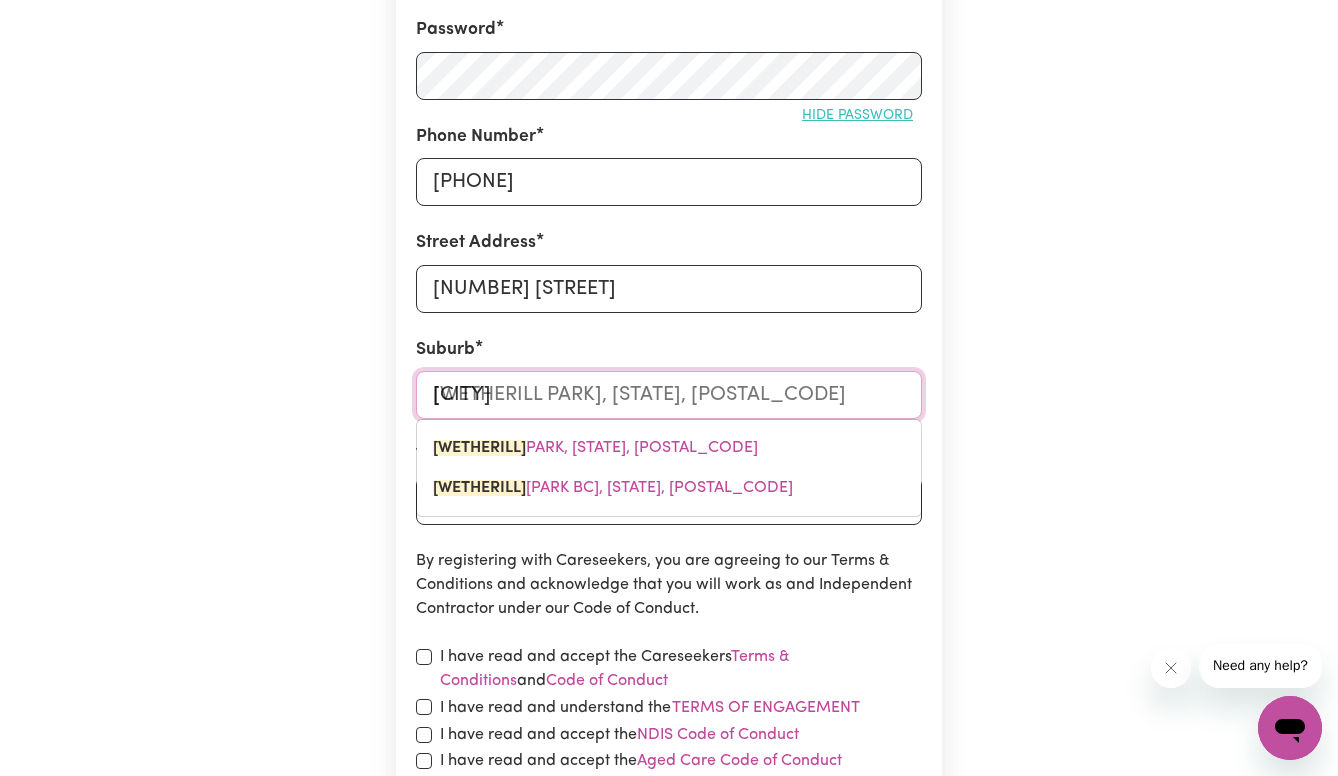 click on "[STREET] [CITY], [STATE], [POSTAL_CODE]" at bounding box center [595, 448] 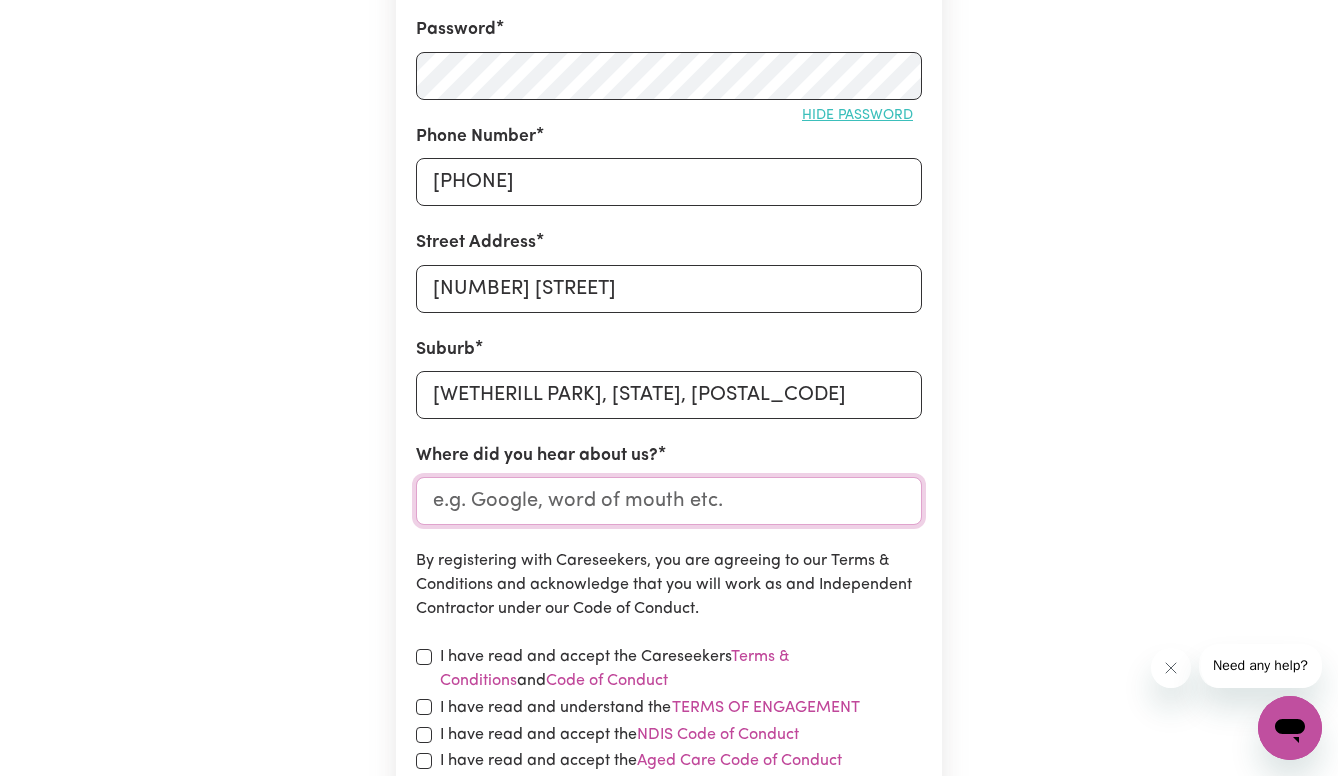 click on "Where did you hear about us?" at bounding box center (669, 501) 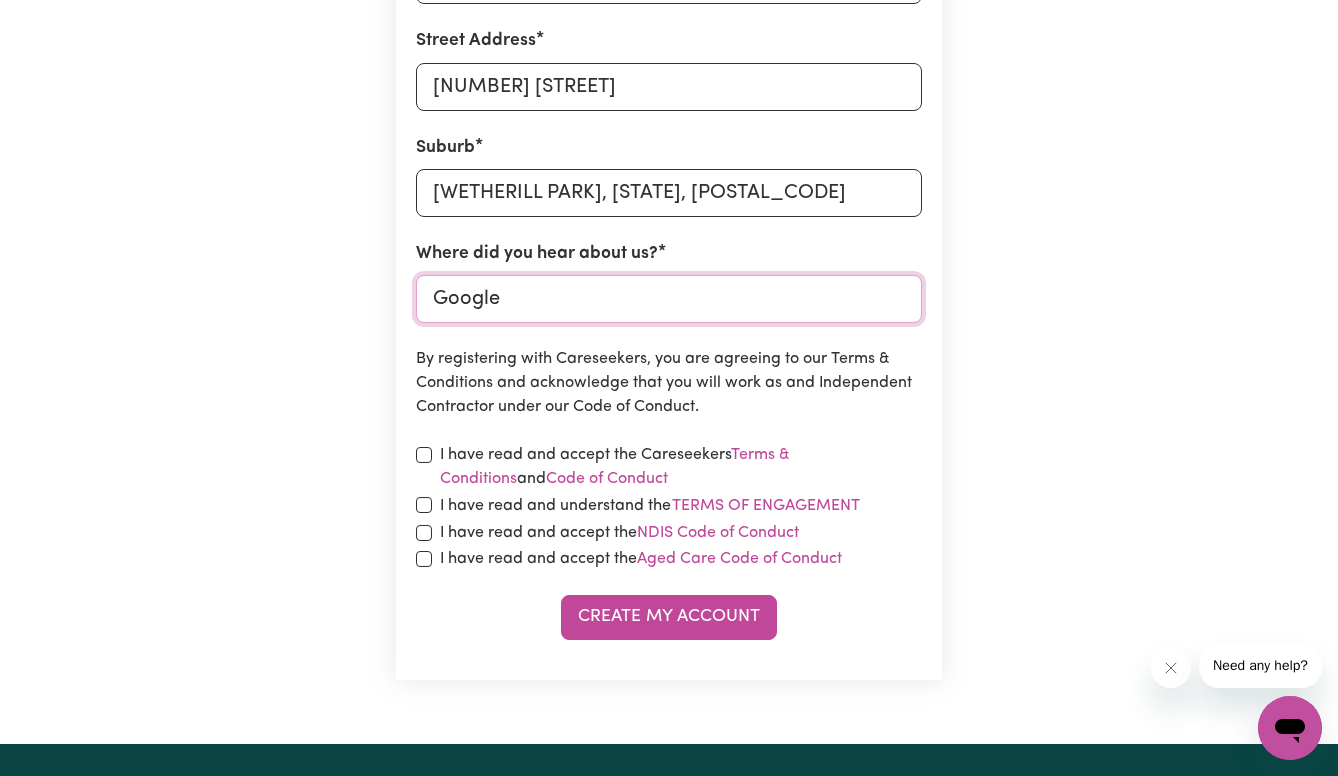 scroll, scrollTop: 842, scrollLeft: 0, axis: vertical 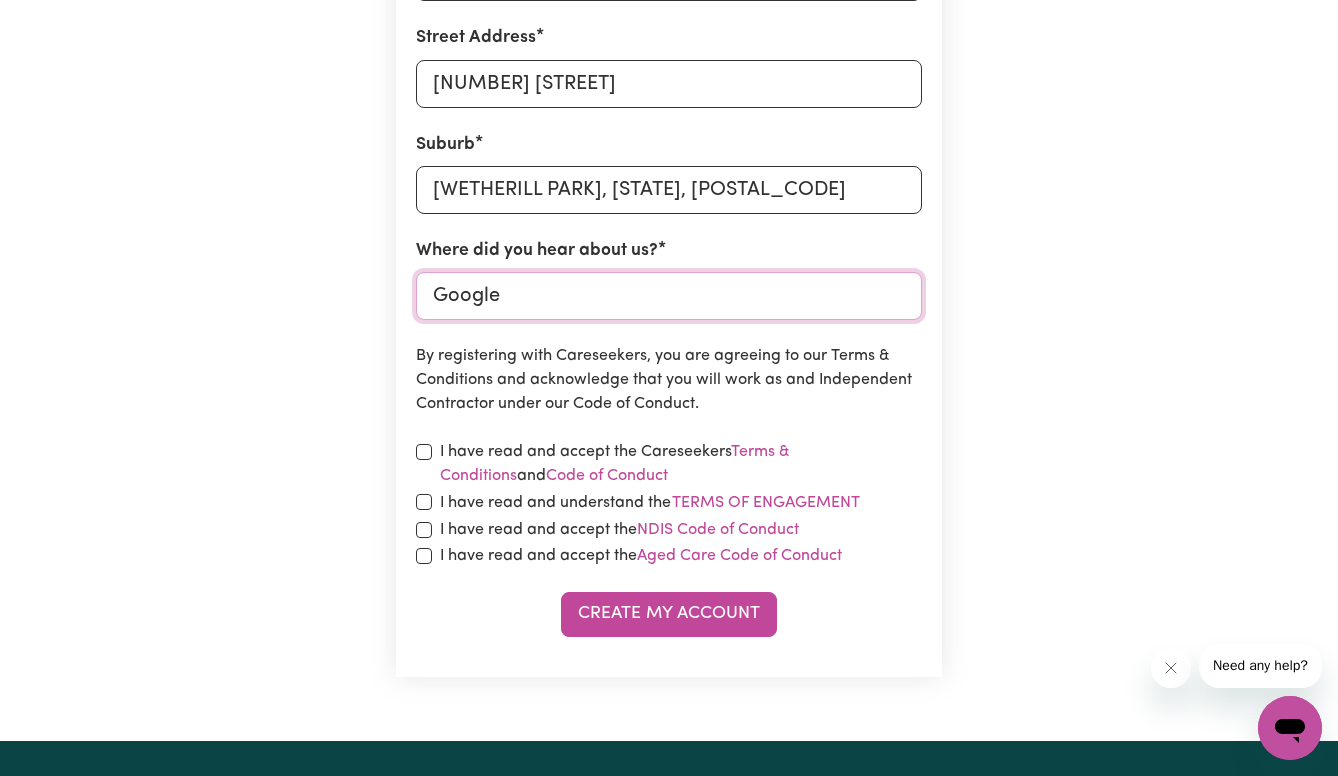 type on "Google" 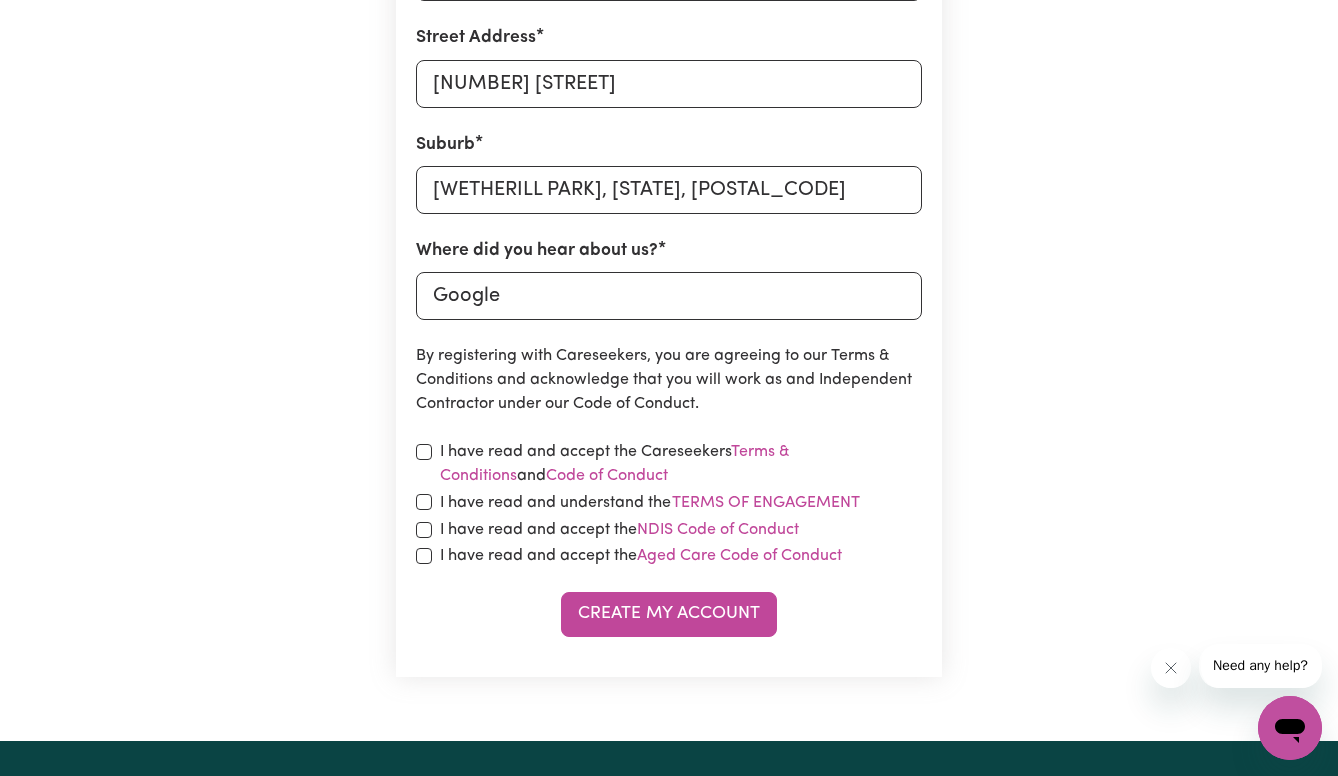 click at bounding box center [424, 452] 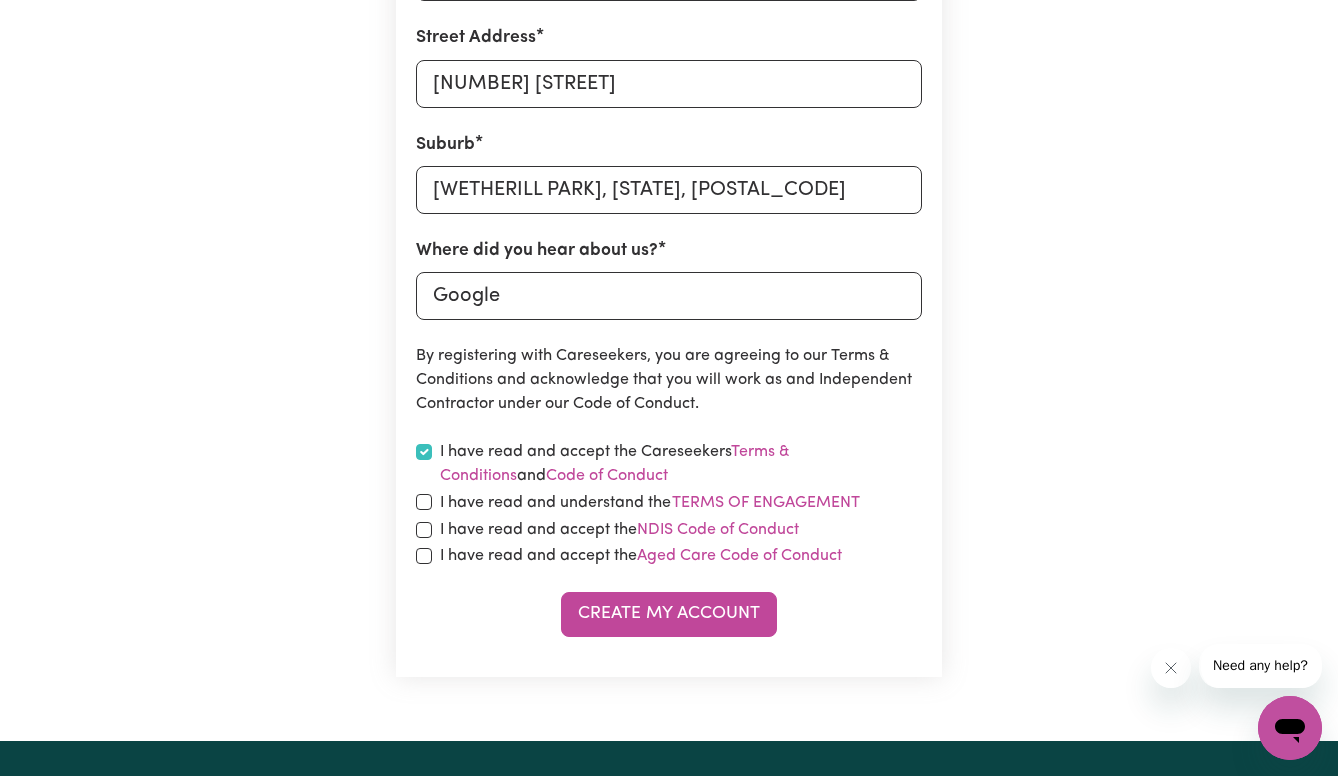 click at bounding box center (424, 502) 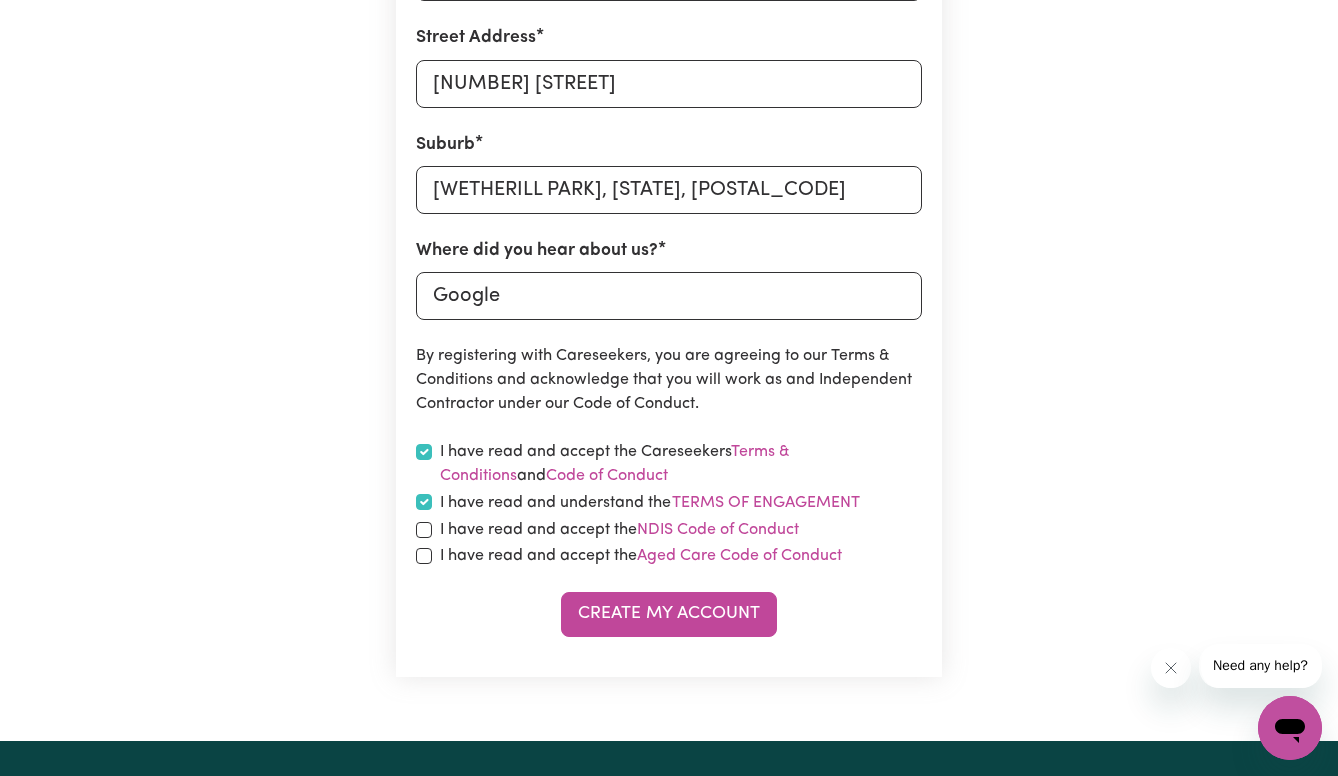 checkbox on "true" 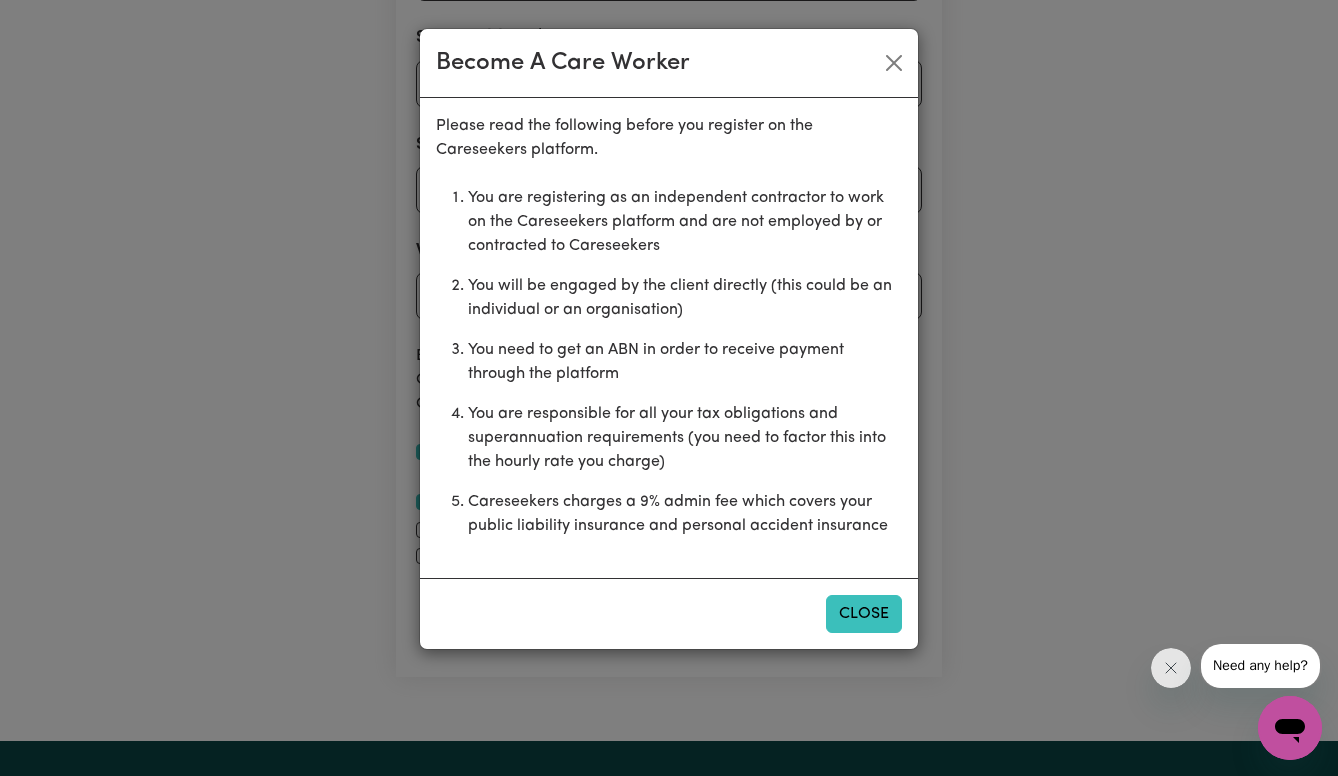 click on "Close" at bounding box center [864, 614] 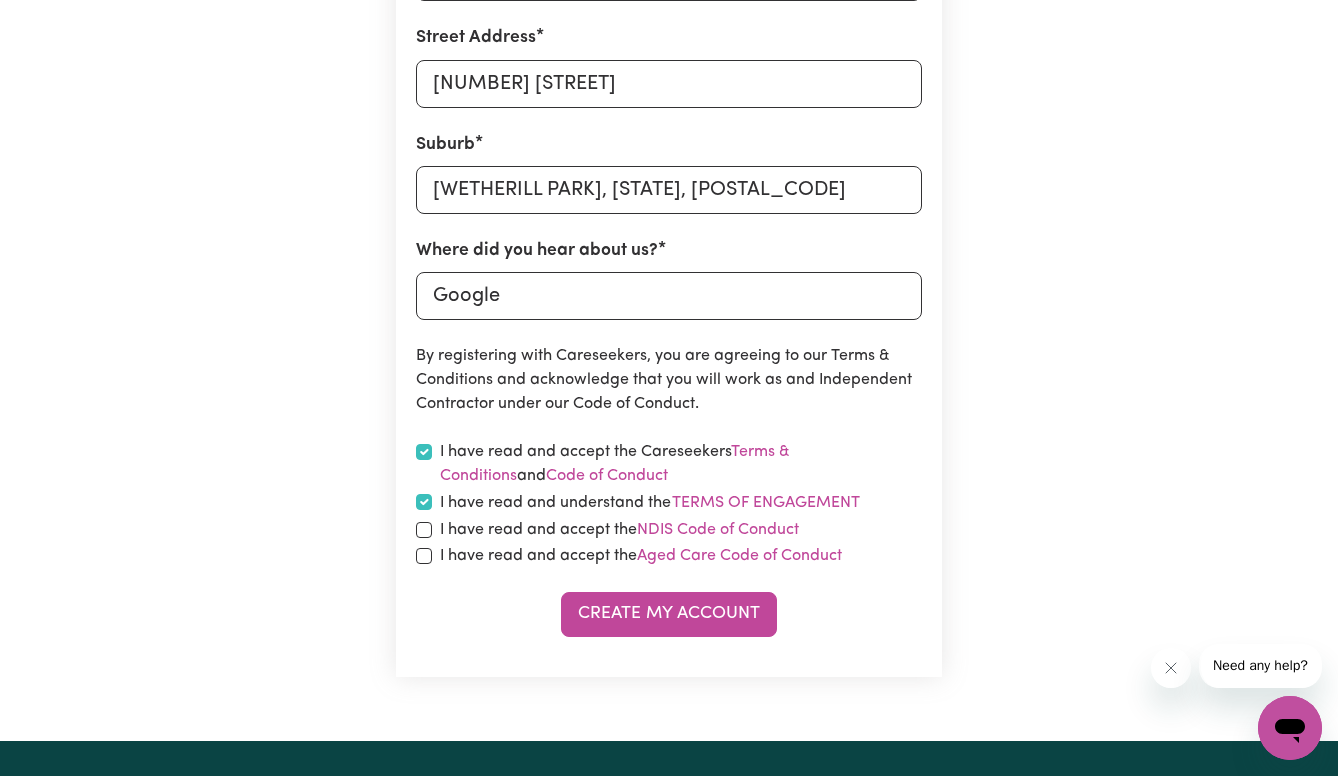 click at bounding box center [424, 530] 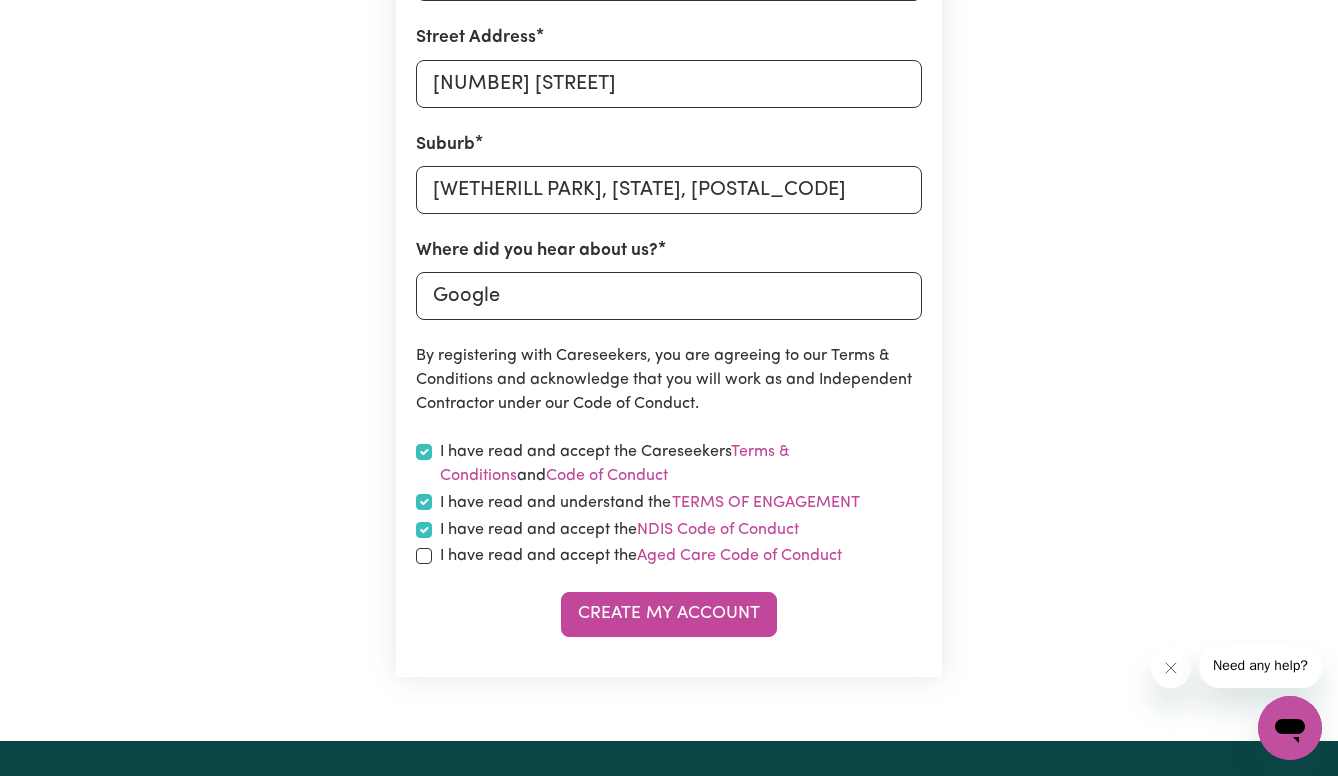 checkbox on "true" 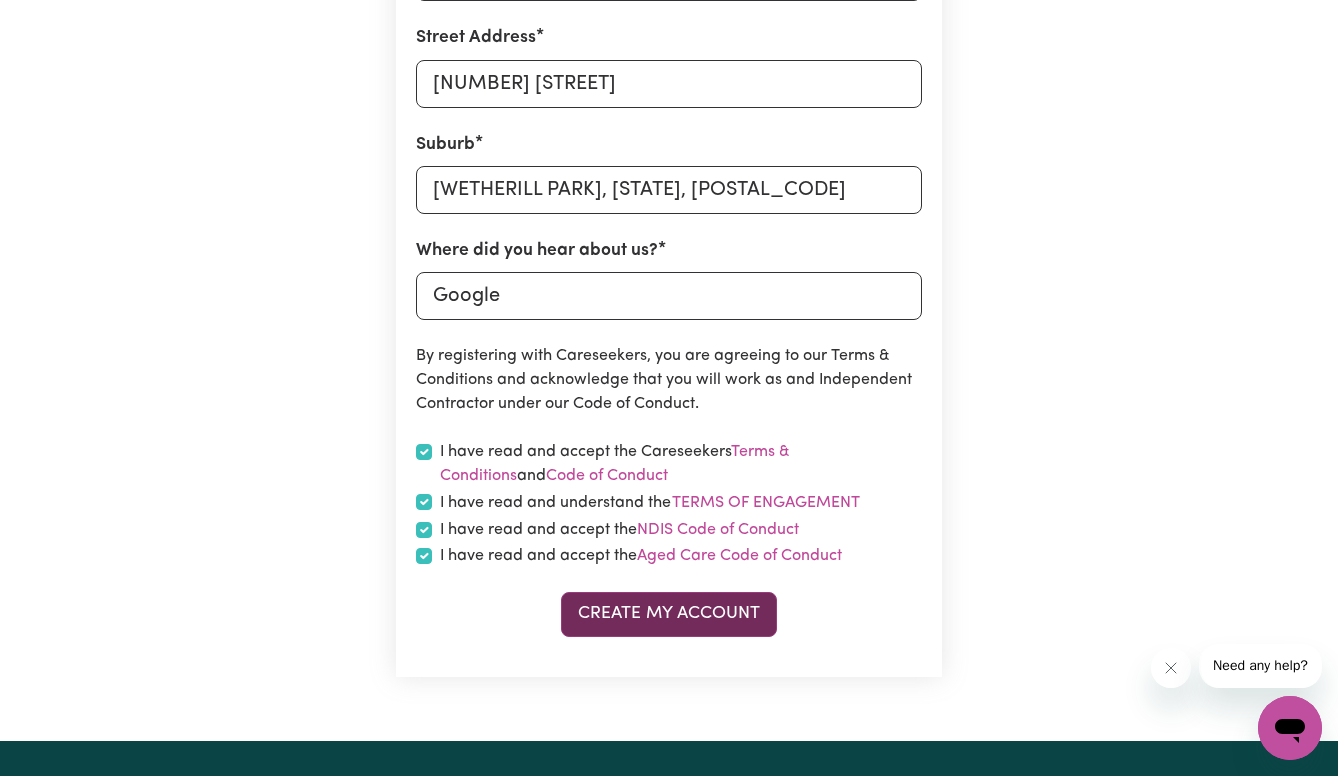 click on "Create My Account" at bounding box center [669, 614] 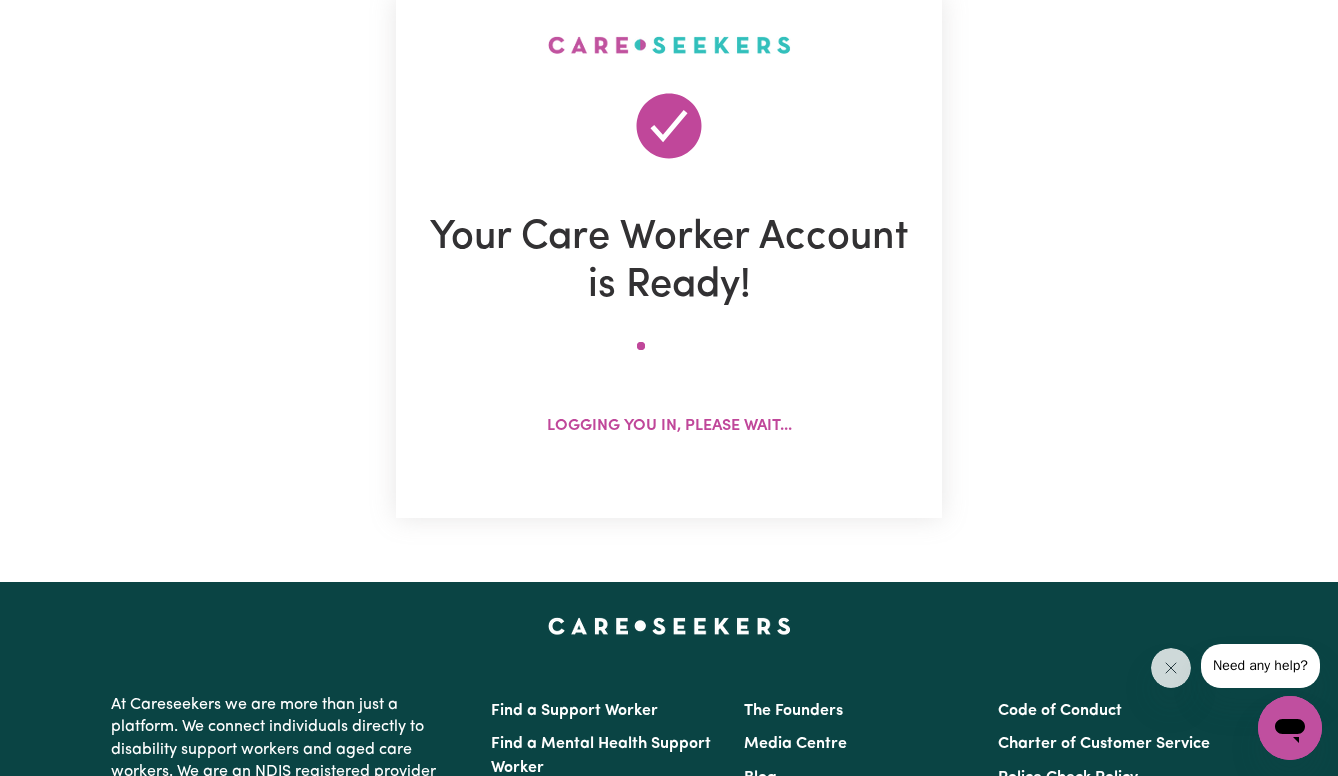 scroll, scrollTop: 0, scrollLeft: 0, axis: both 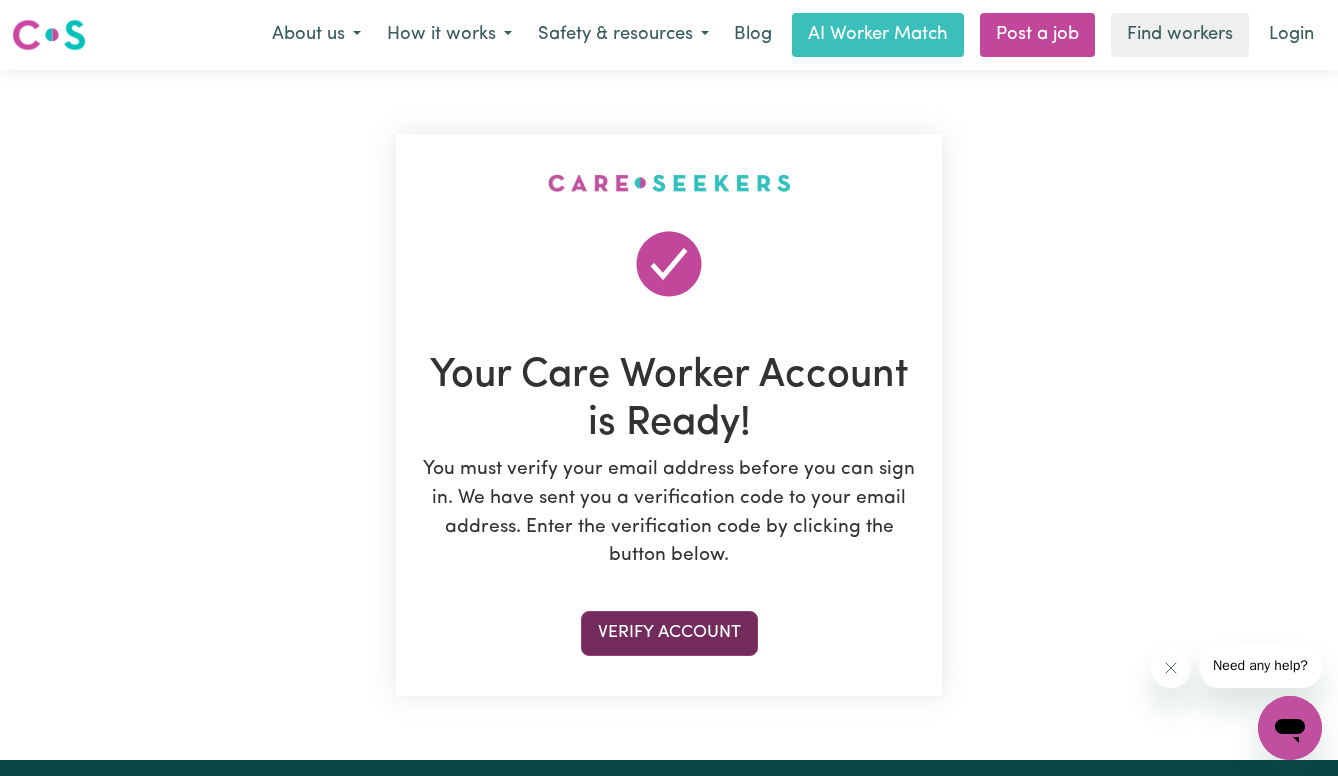 click on "Verify Account" at bounding box center [669, 633] 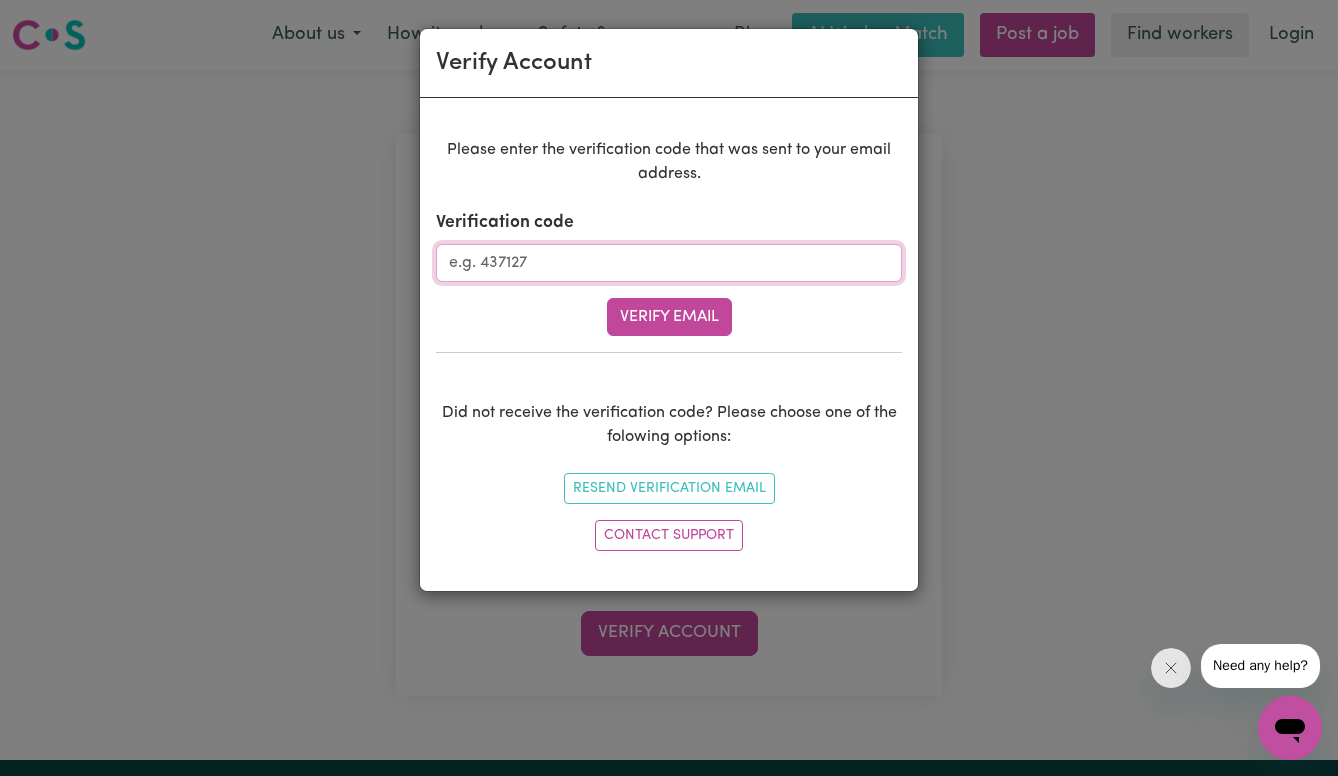 click on "Verification code" at bounding box center (669, 263) 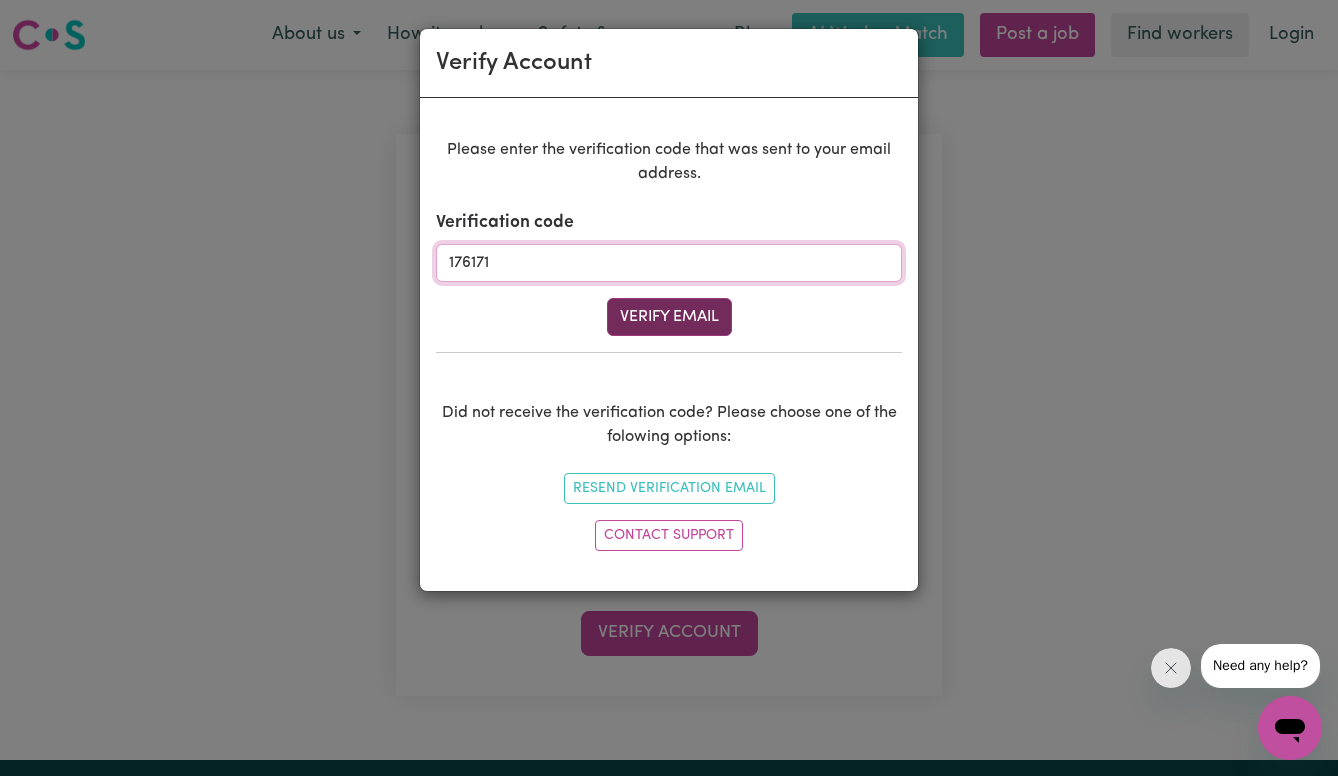 type on "176171" 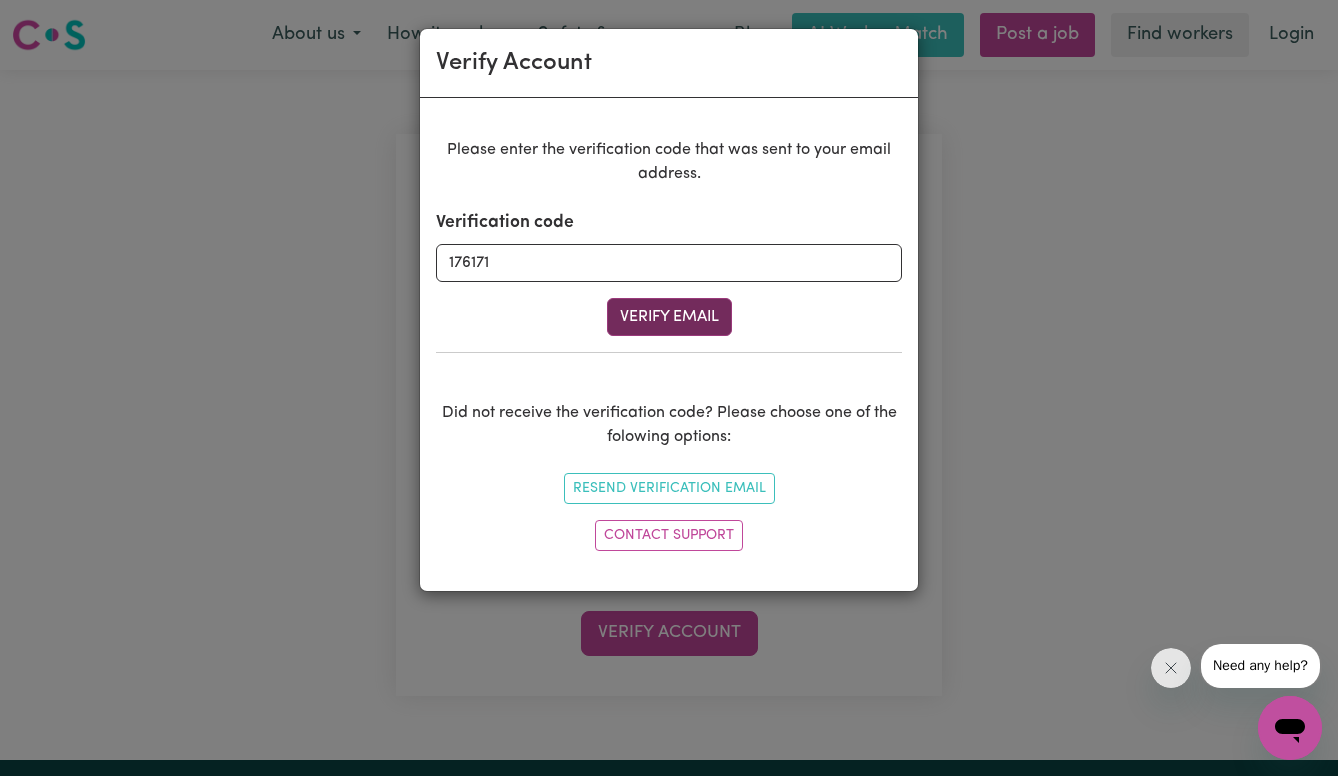 click on "Verify Email" at bounding box center [669, 317] 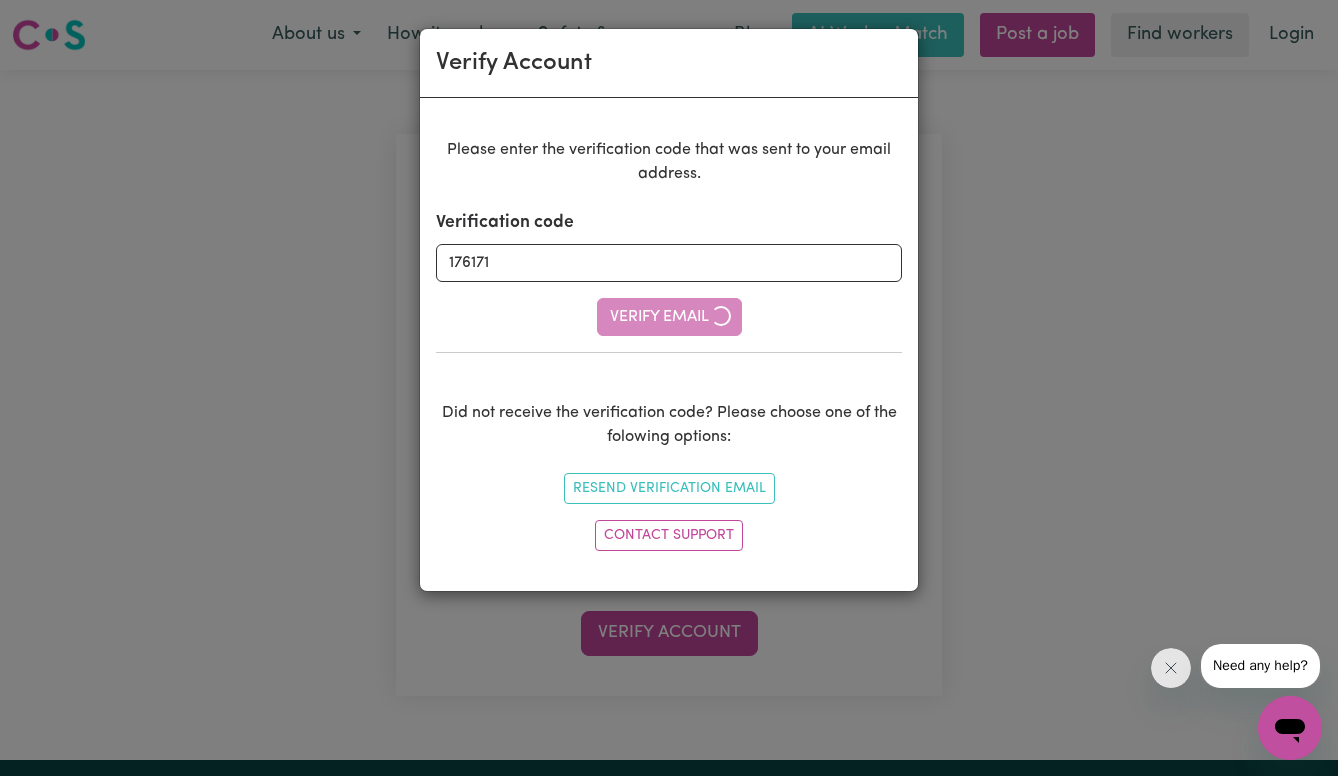 type 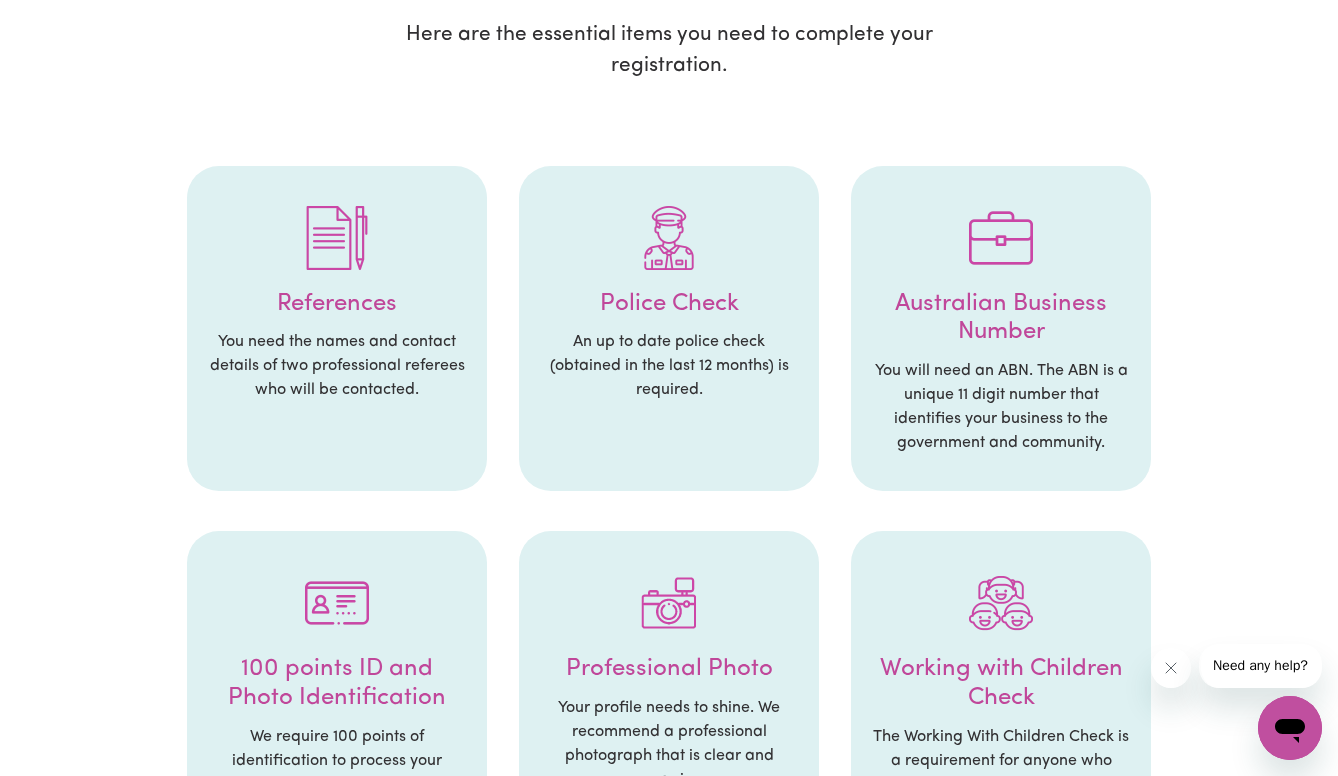scroll, scrollTop: 320, scrollLeft: 0, axis: vertical 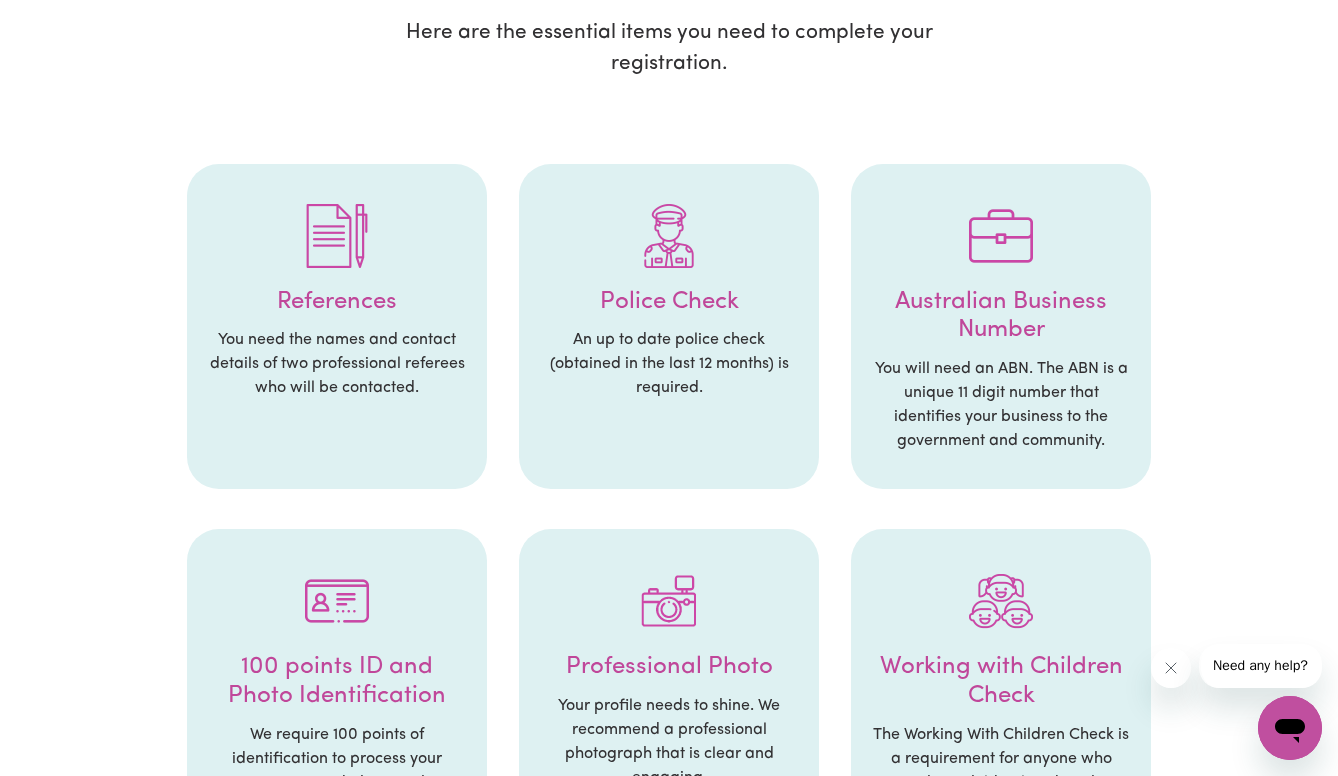 click at bounding box center (669, 236) 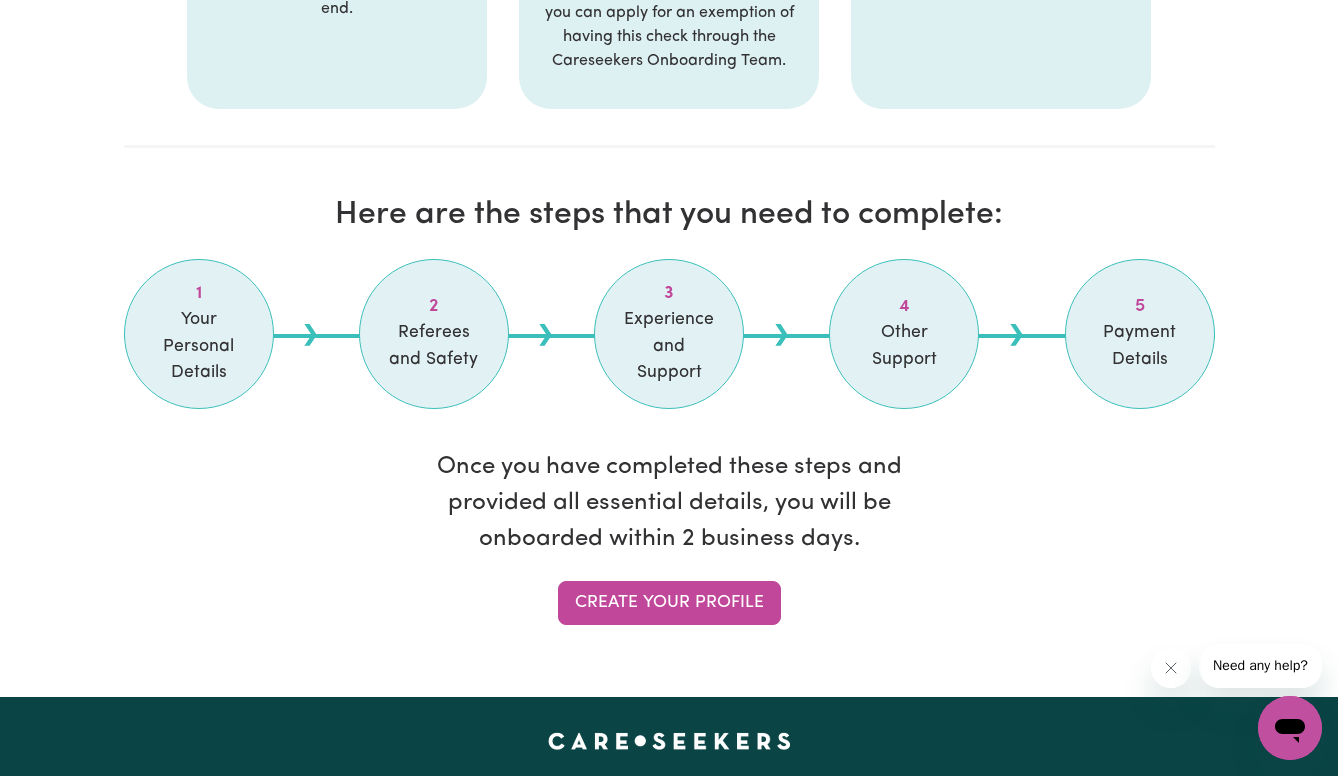 scroll, scrollTop: 1559, scrollLeft: 0, axis: vertical 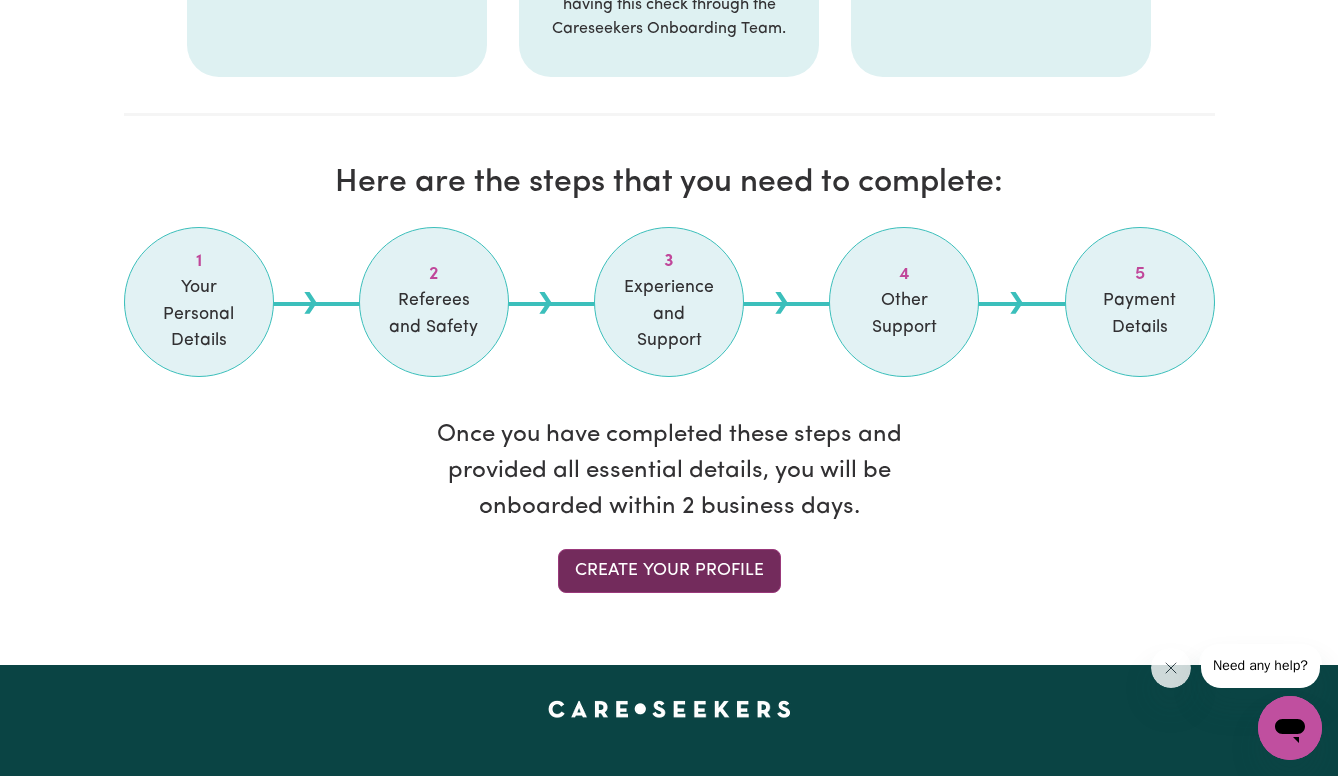 click on "Create your profile" at bounding box center [669, 571] 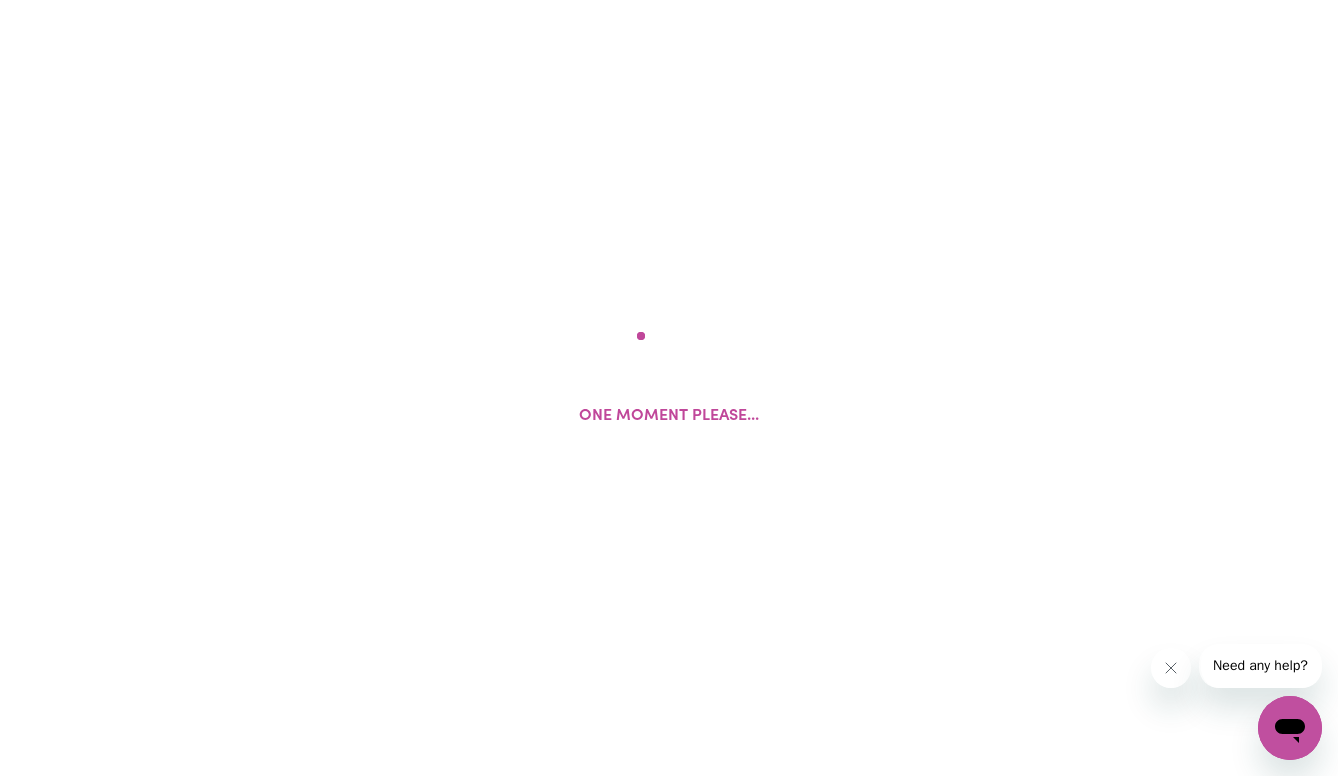 scroll, scrollTop: 0, scrollLeft: 0, axis: both 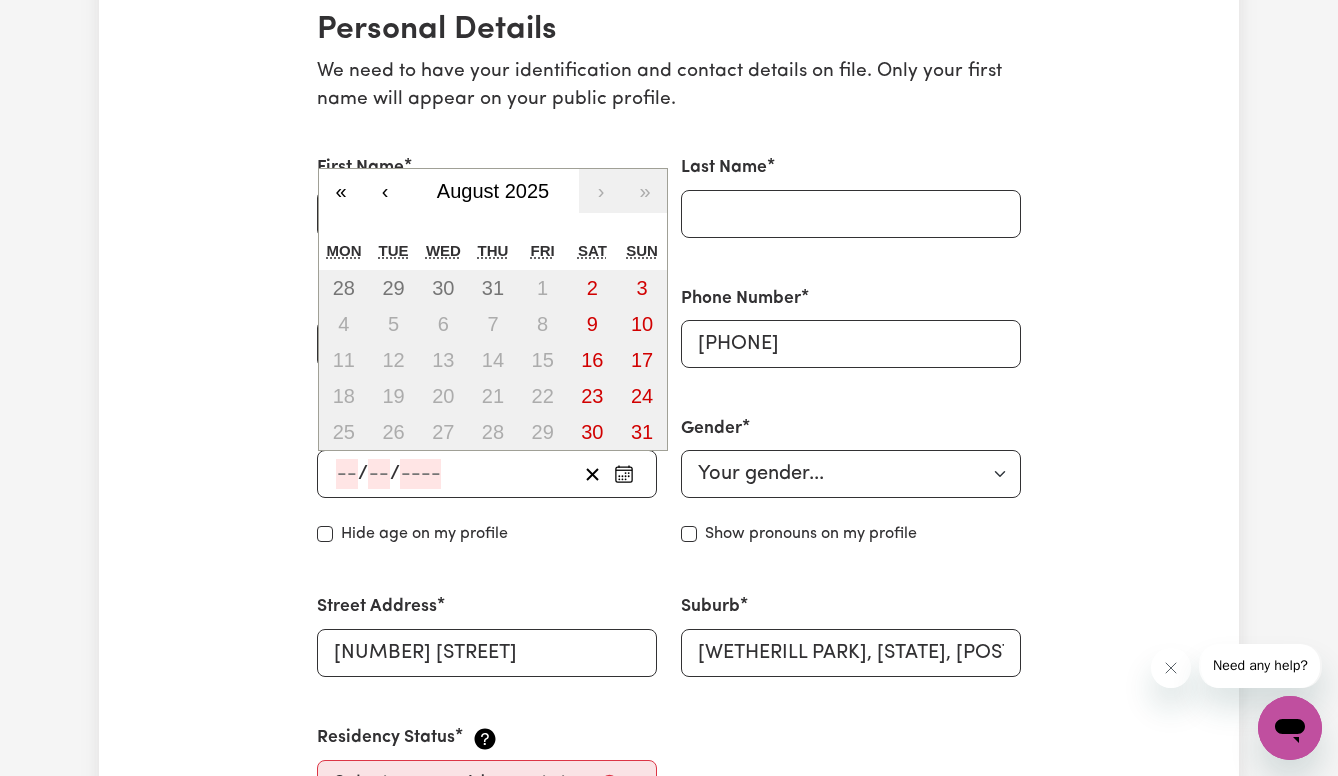 click 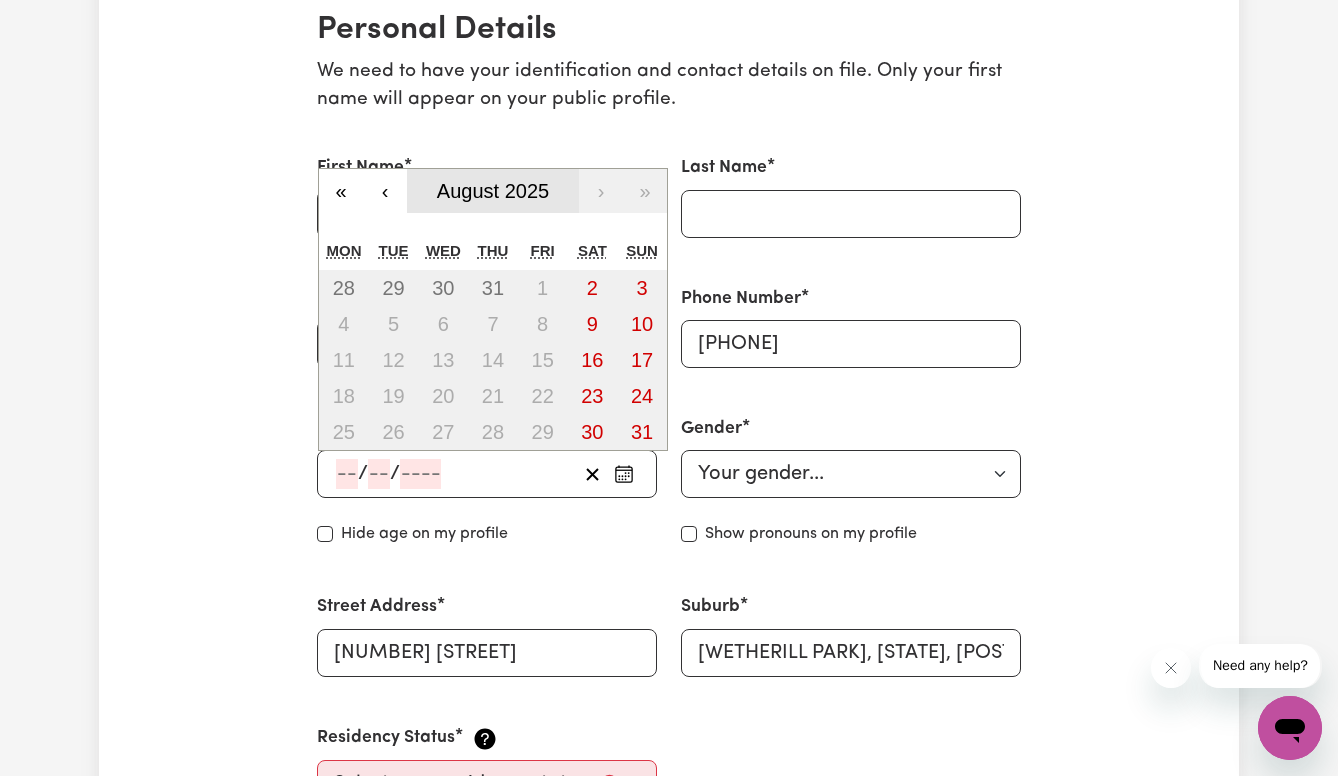 click on "August 2025" at bounding box center [493, 191] 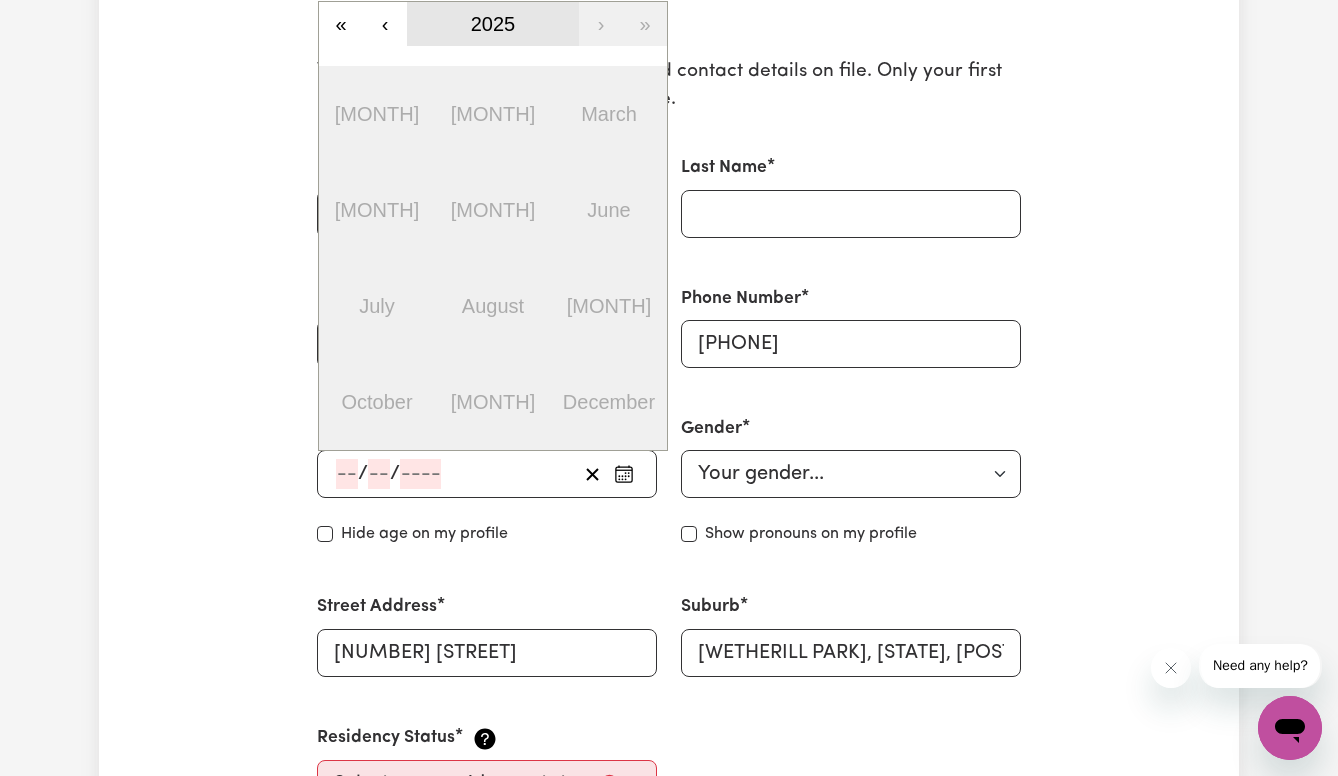 click on "2025" at bounding box center [493, 24] 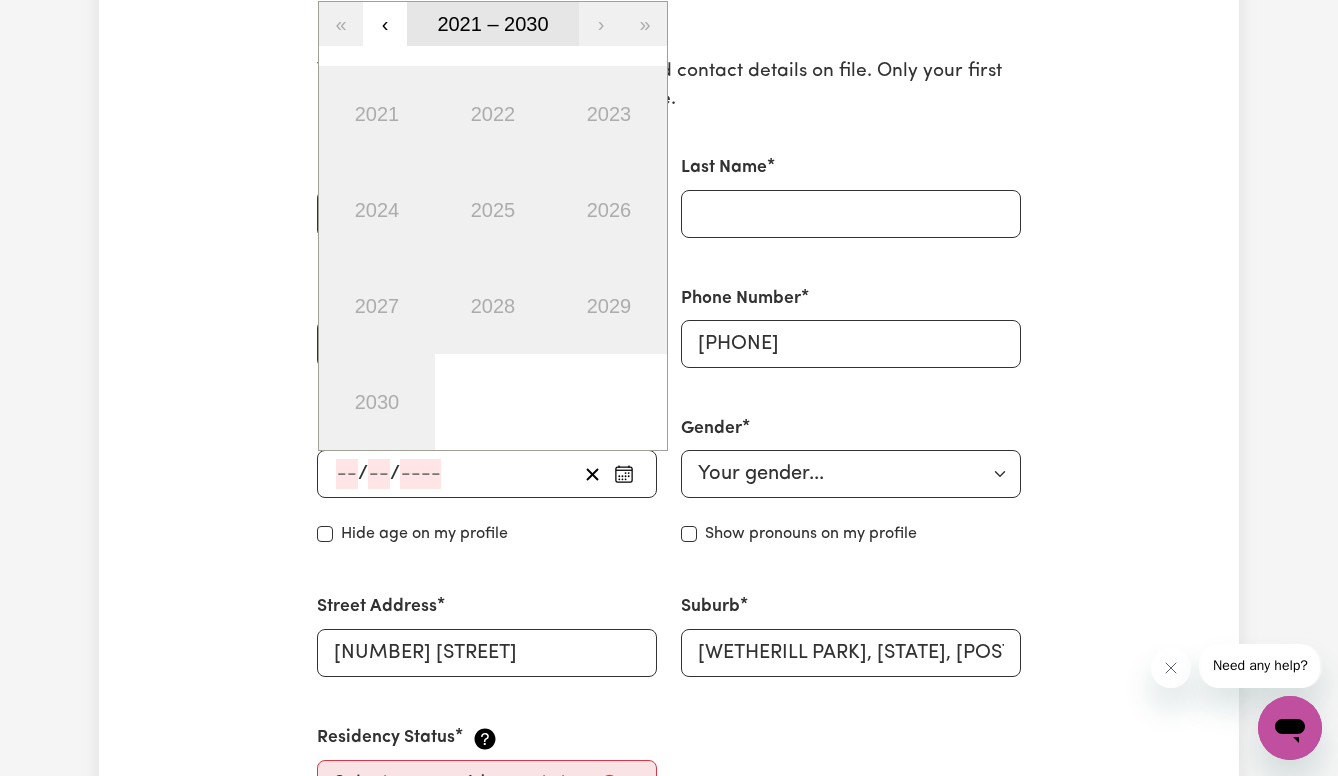click on "2021 – 2030" at bounding box center (492, 24) 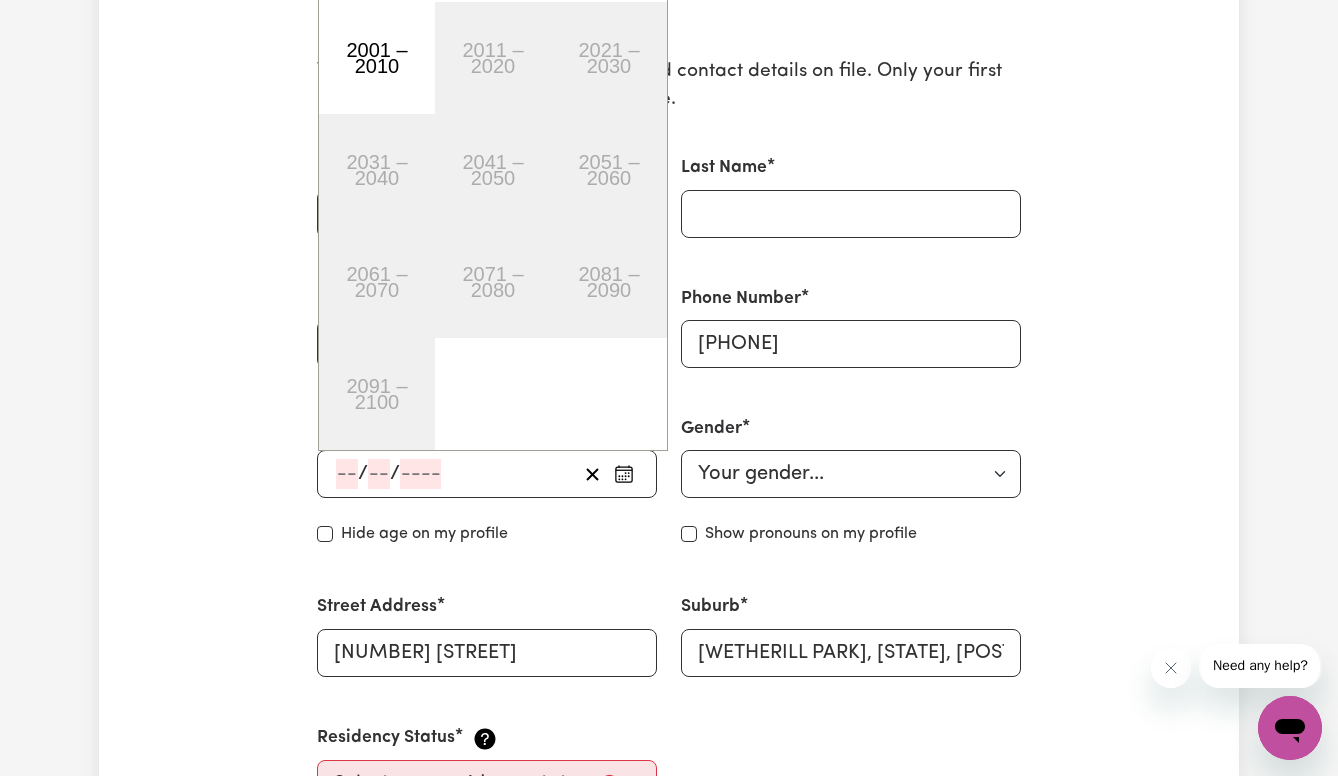 click 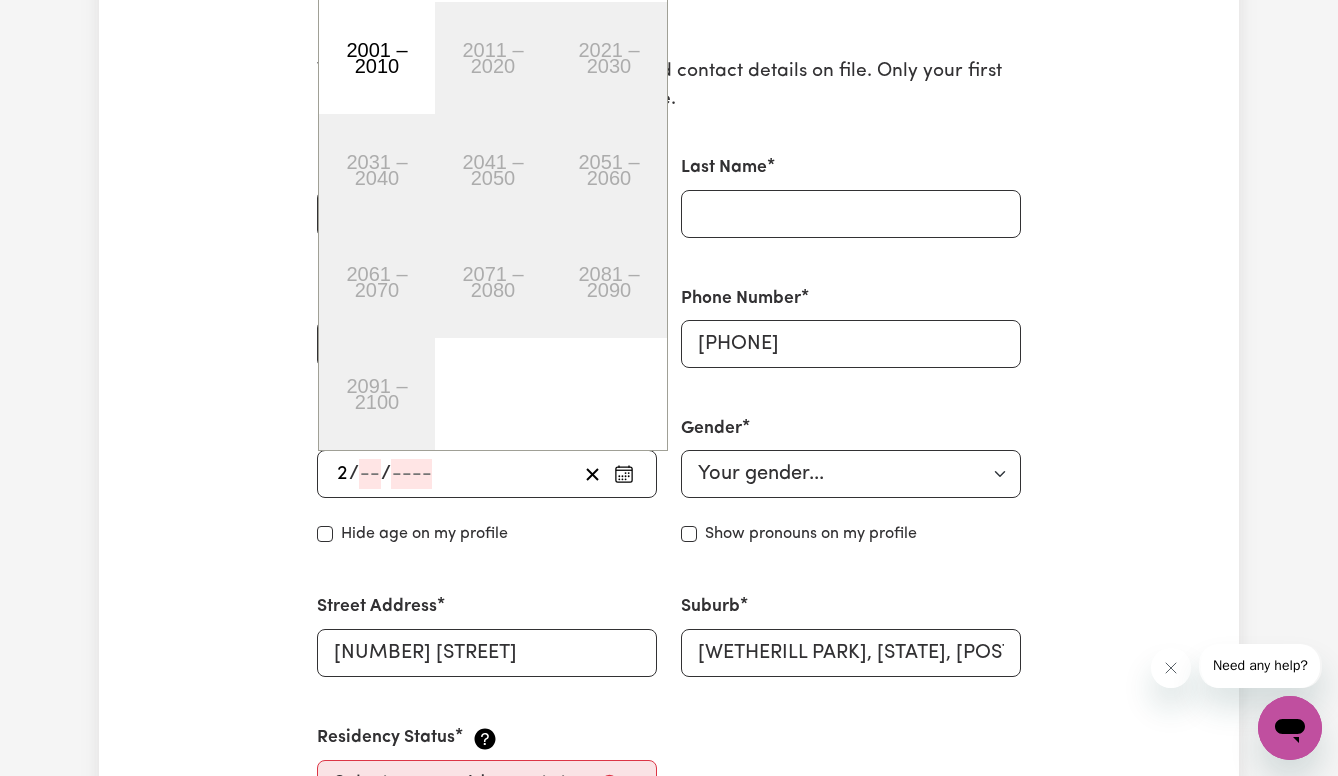 type on "21" 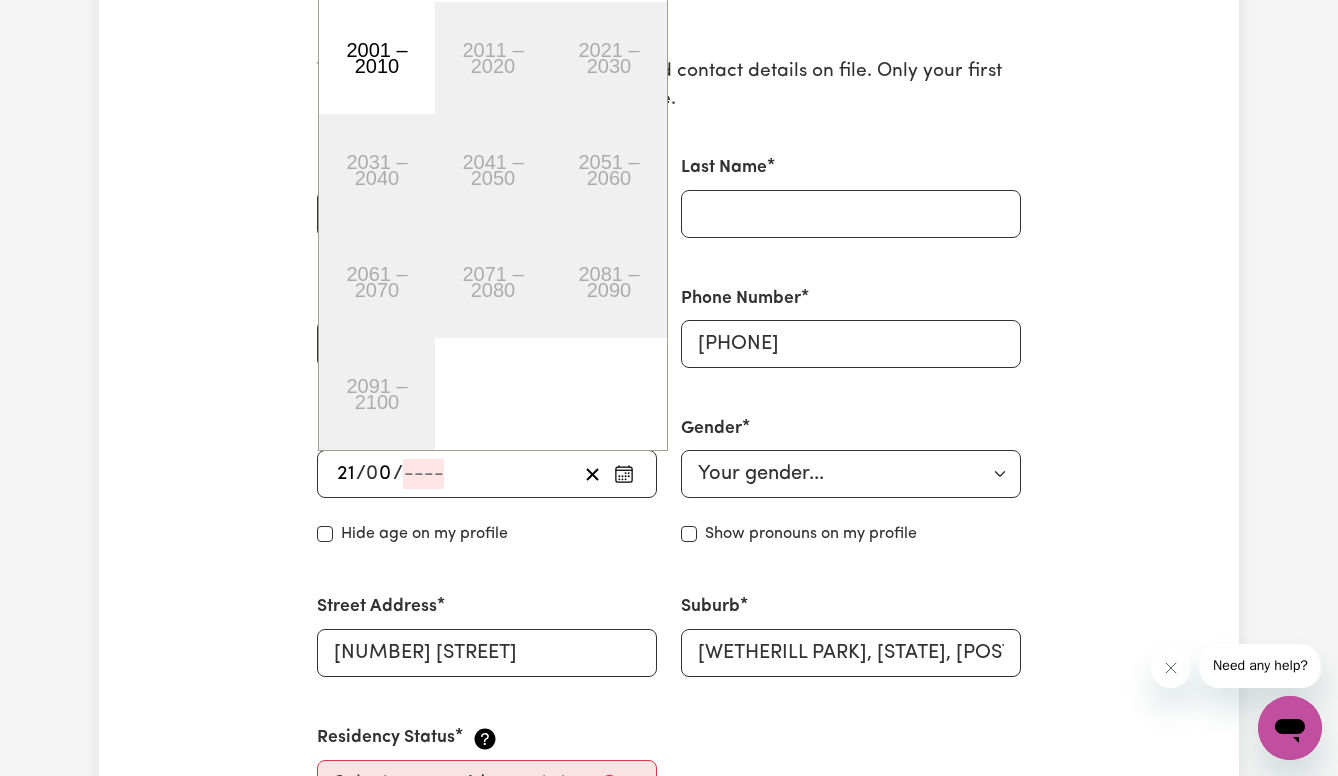 type on "08" 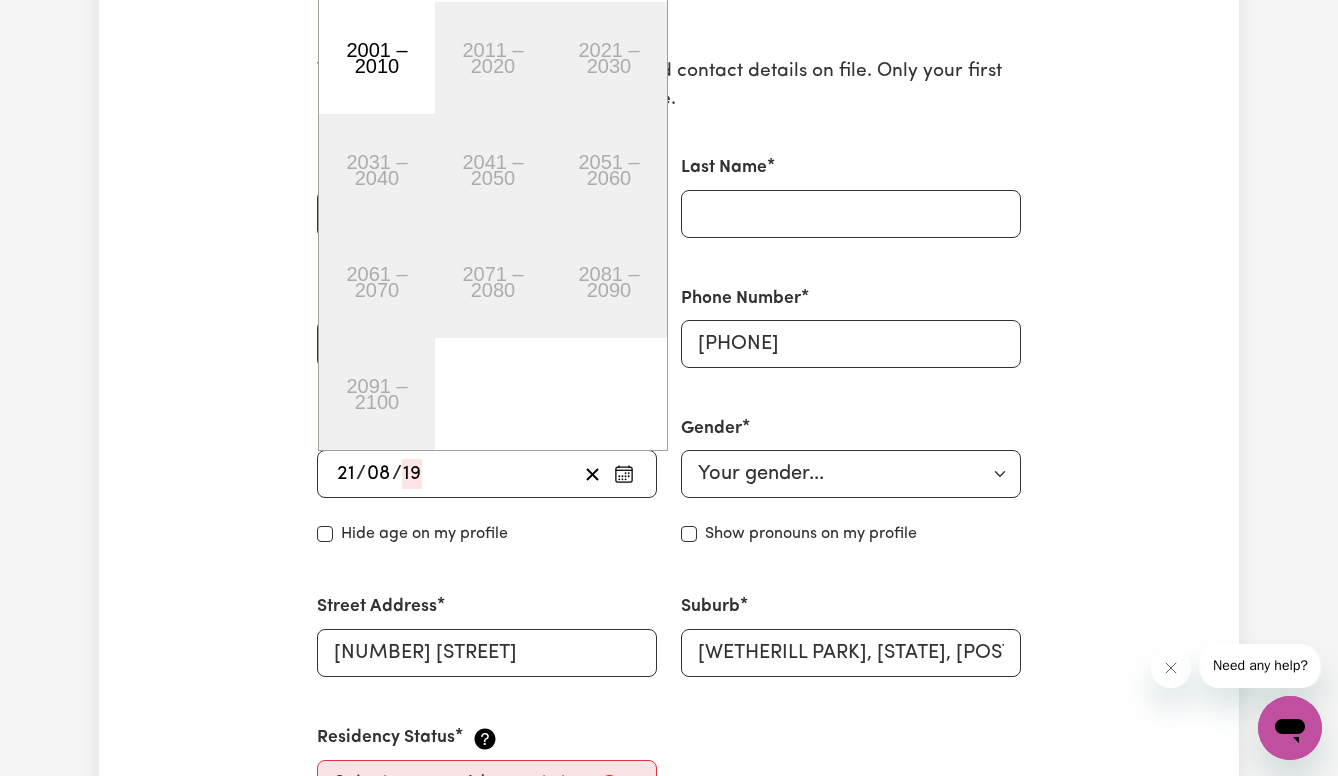 type on "199" 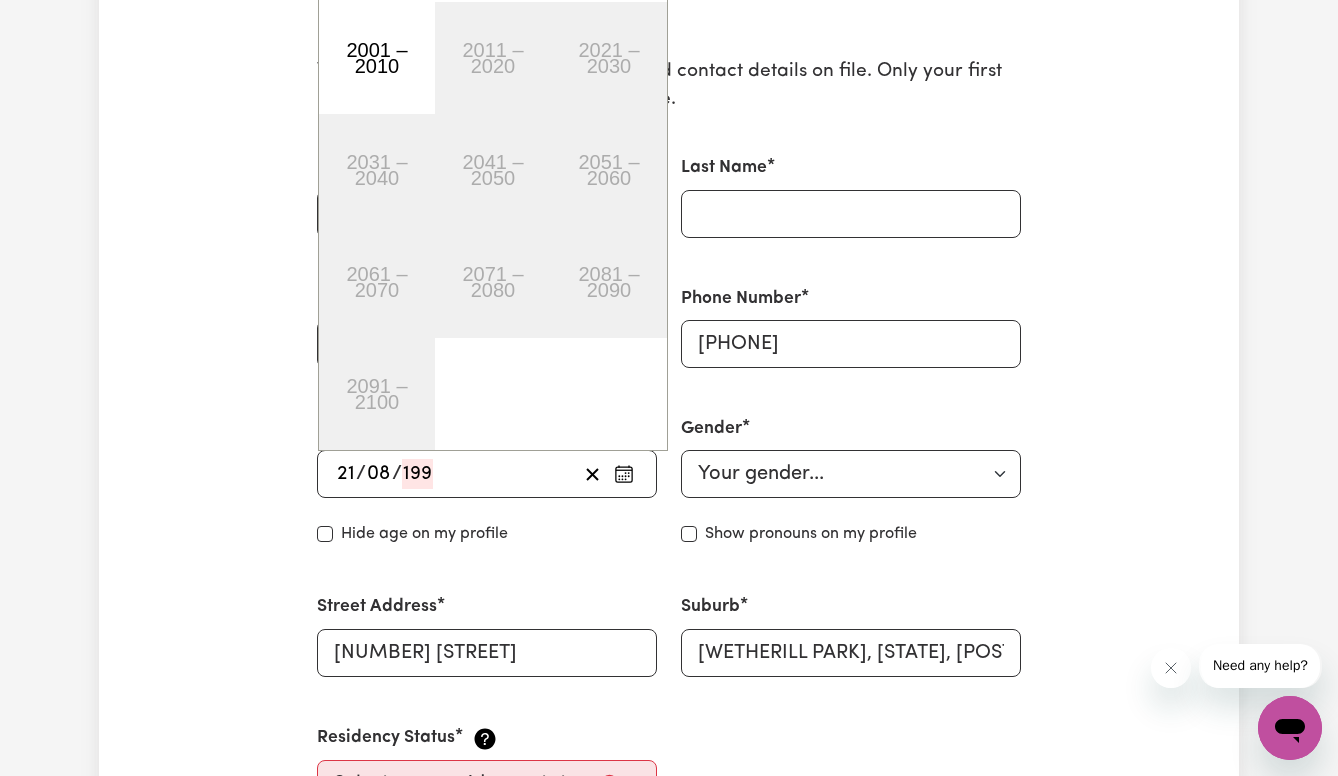 type on "[DATE]" 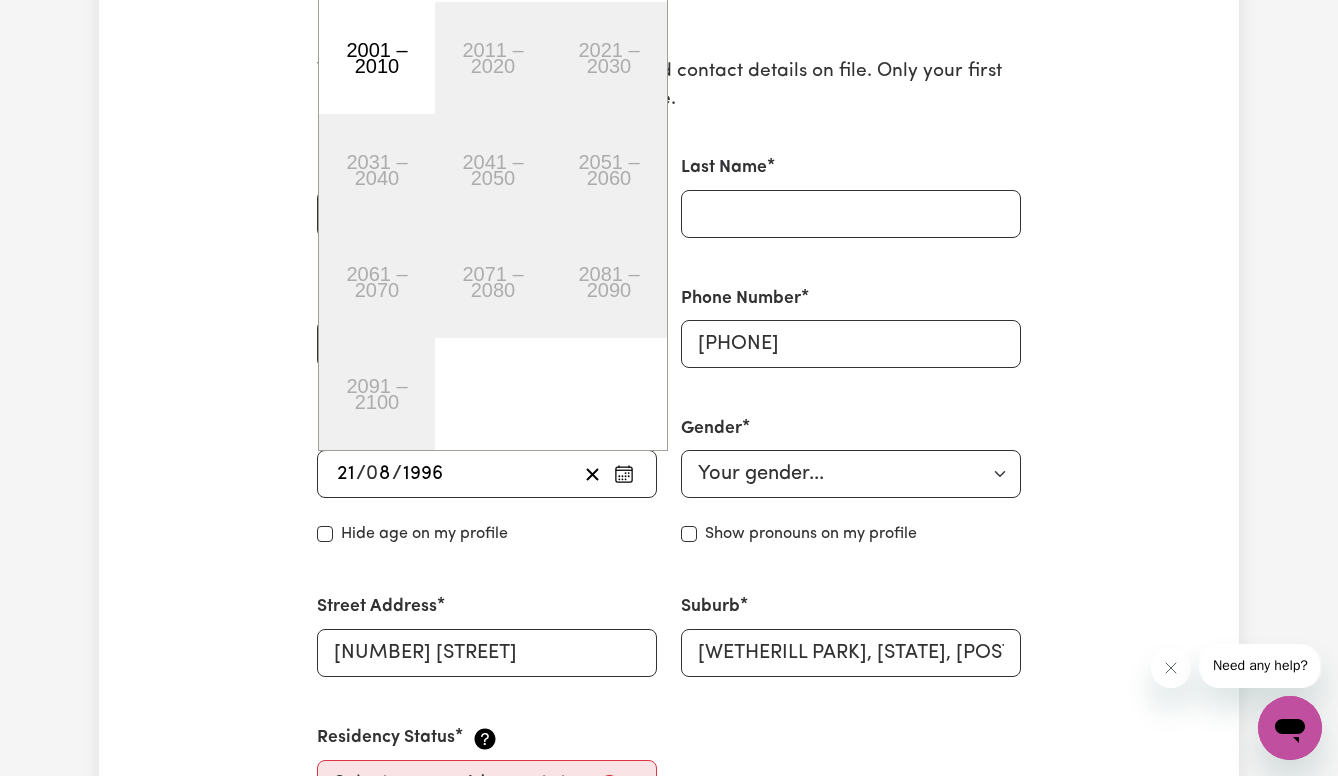 type on "1996" 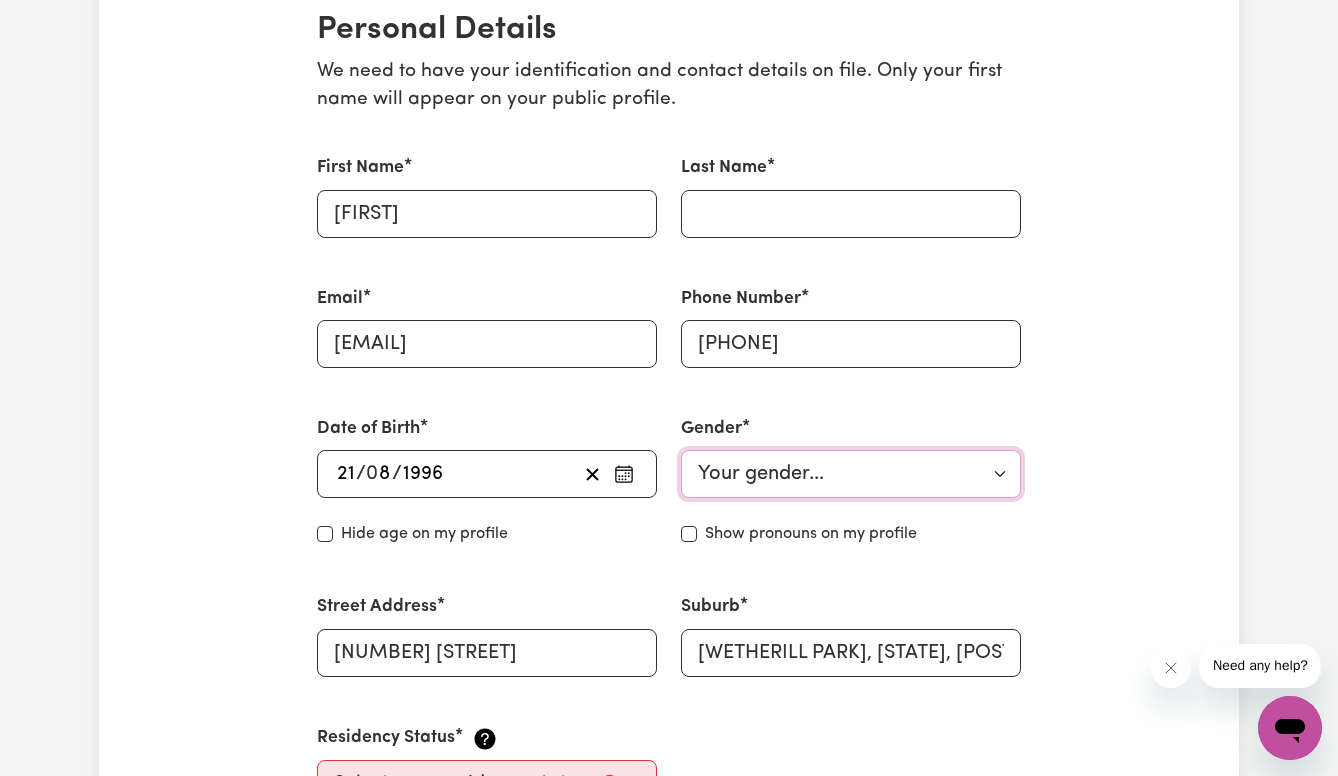 select on "female" 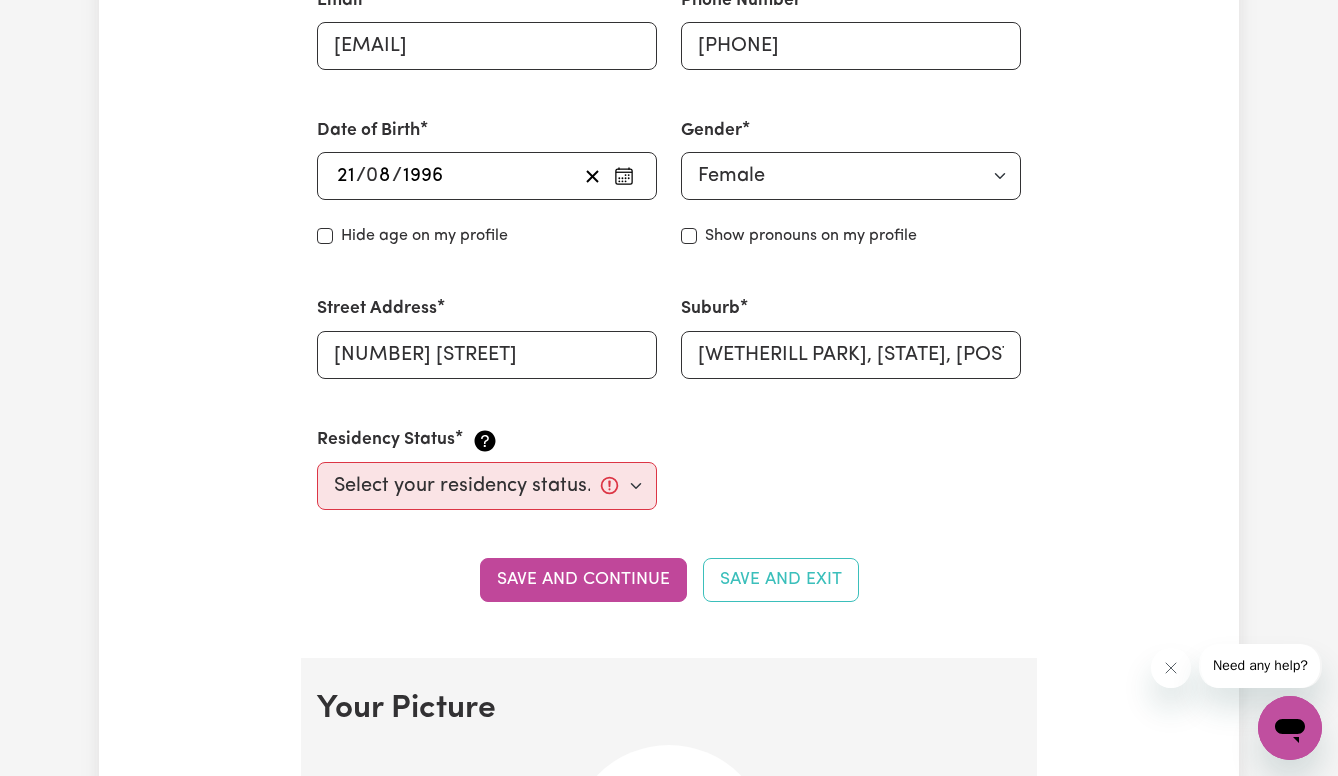 scroll, scrollTop: 785, scrollLeft: 0, axis: vertical 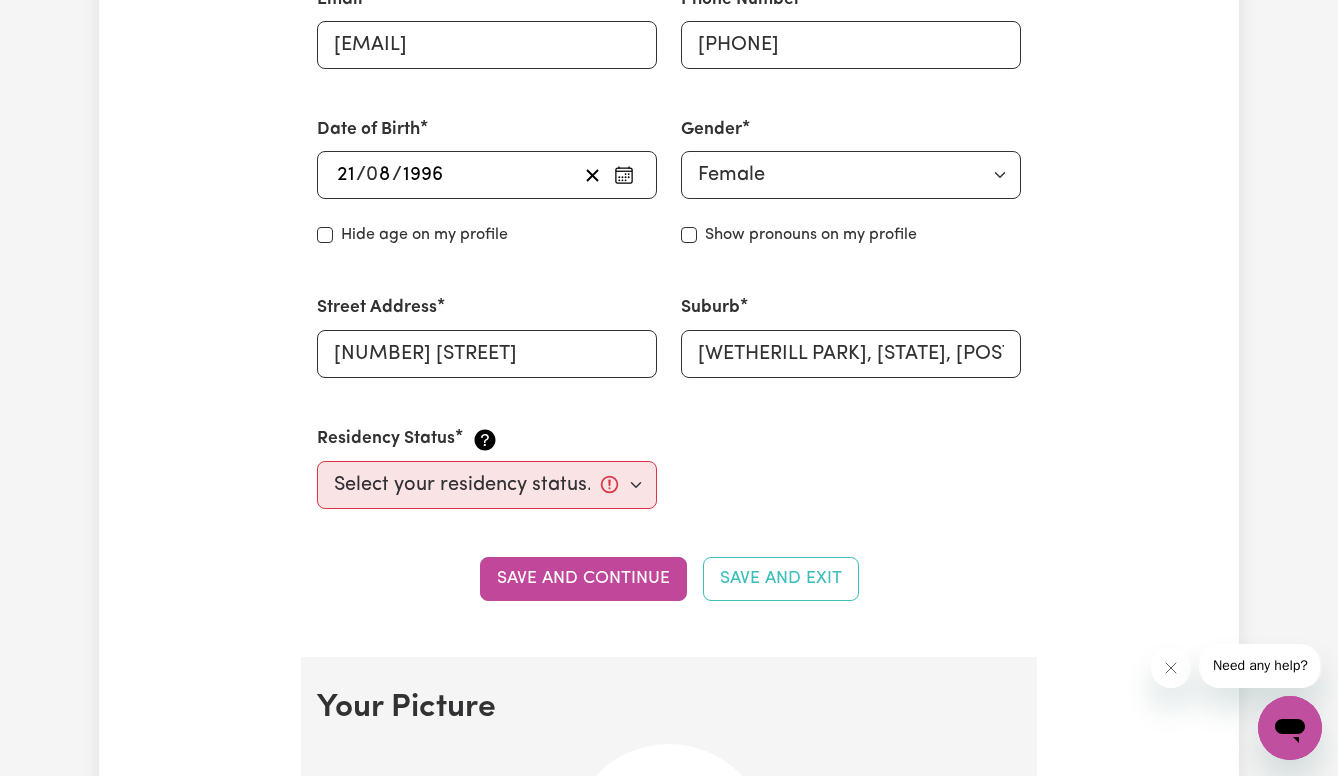 type on "[LAST]" 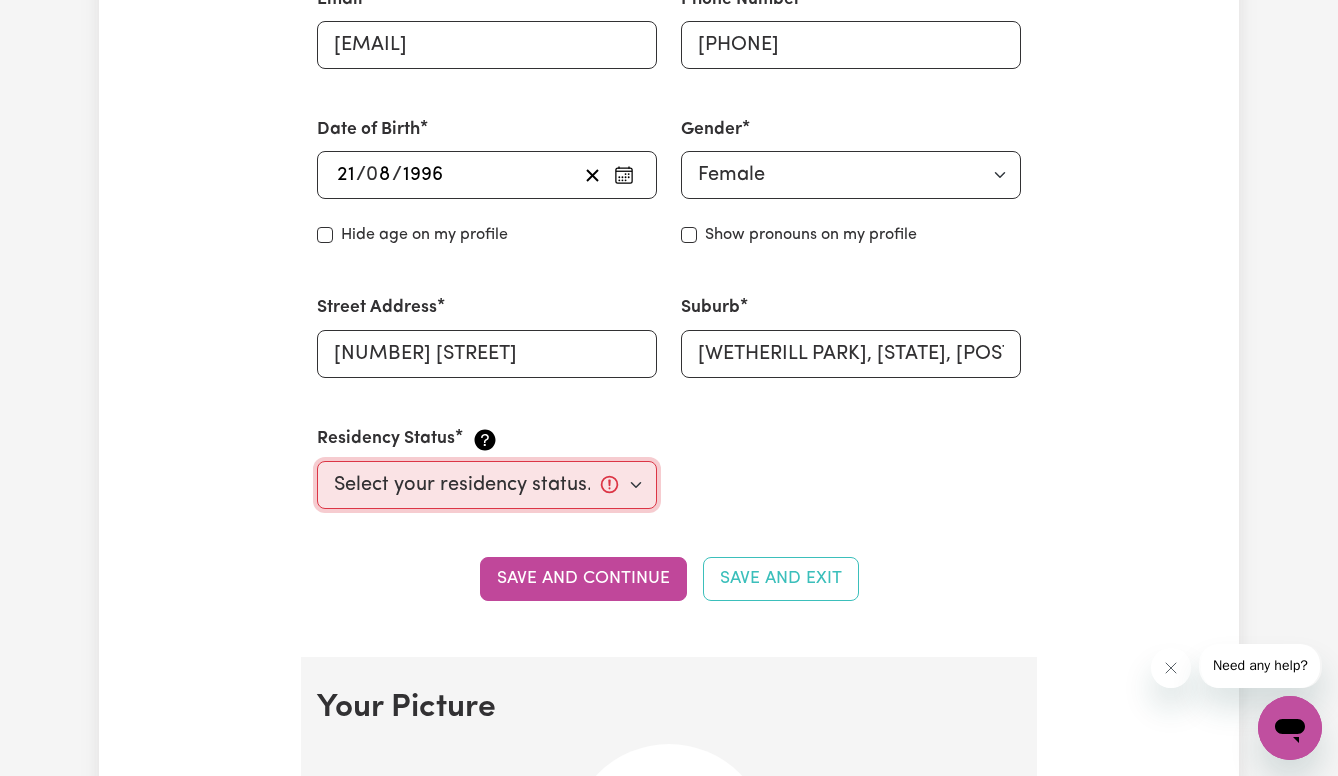select on "Australian PR" 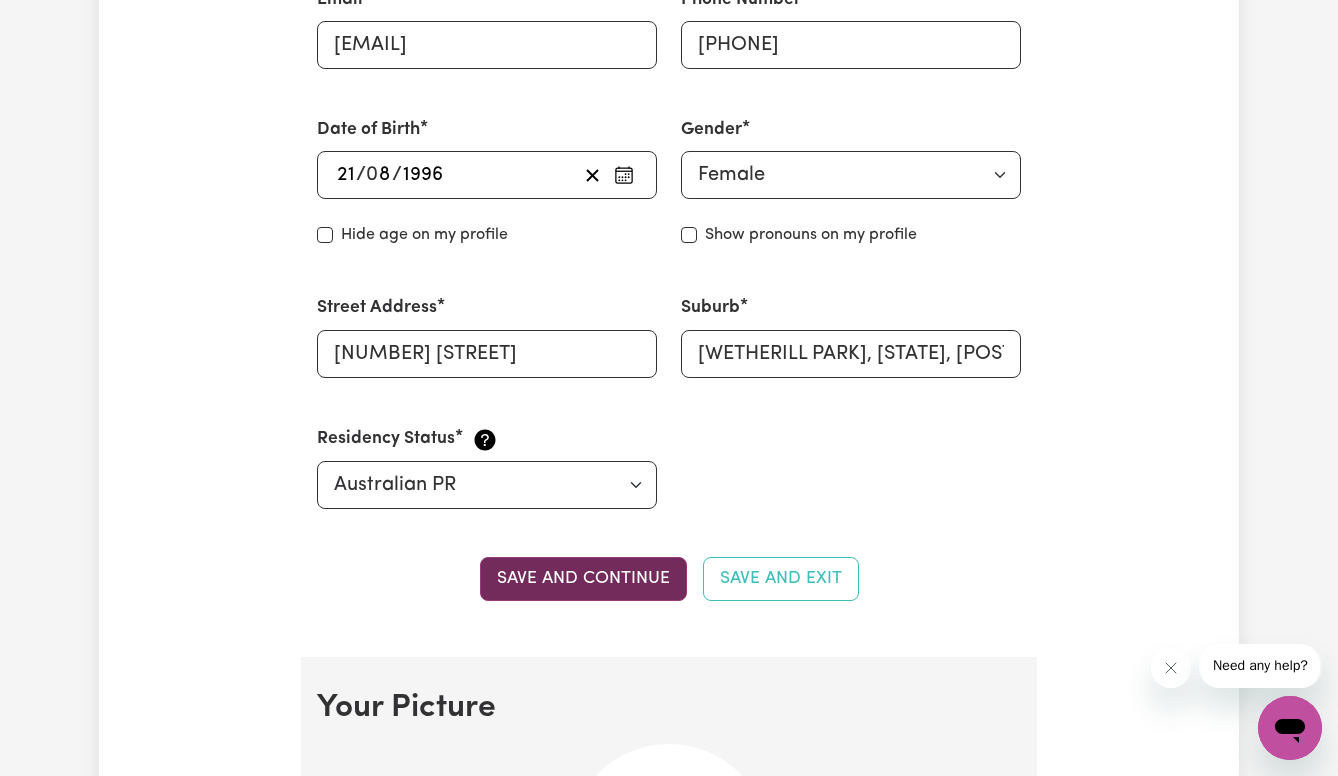 click on "Save and continue" at bounding box center (583, 579) 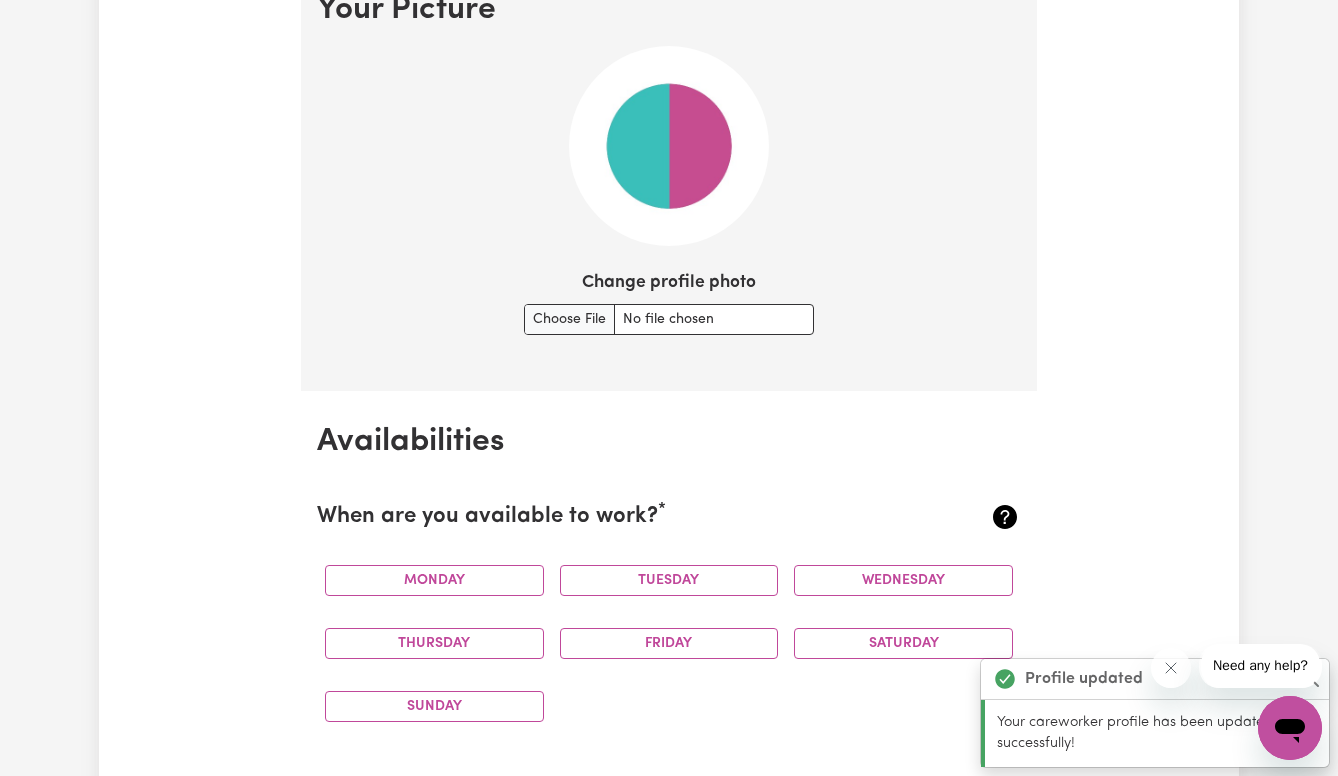 scroll, scrollTop: 1494, scrollLeft: 0, axis: vertical 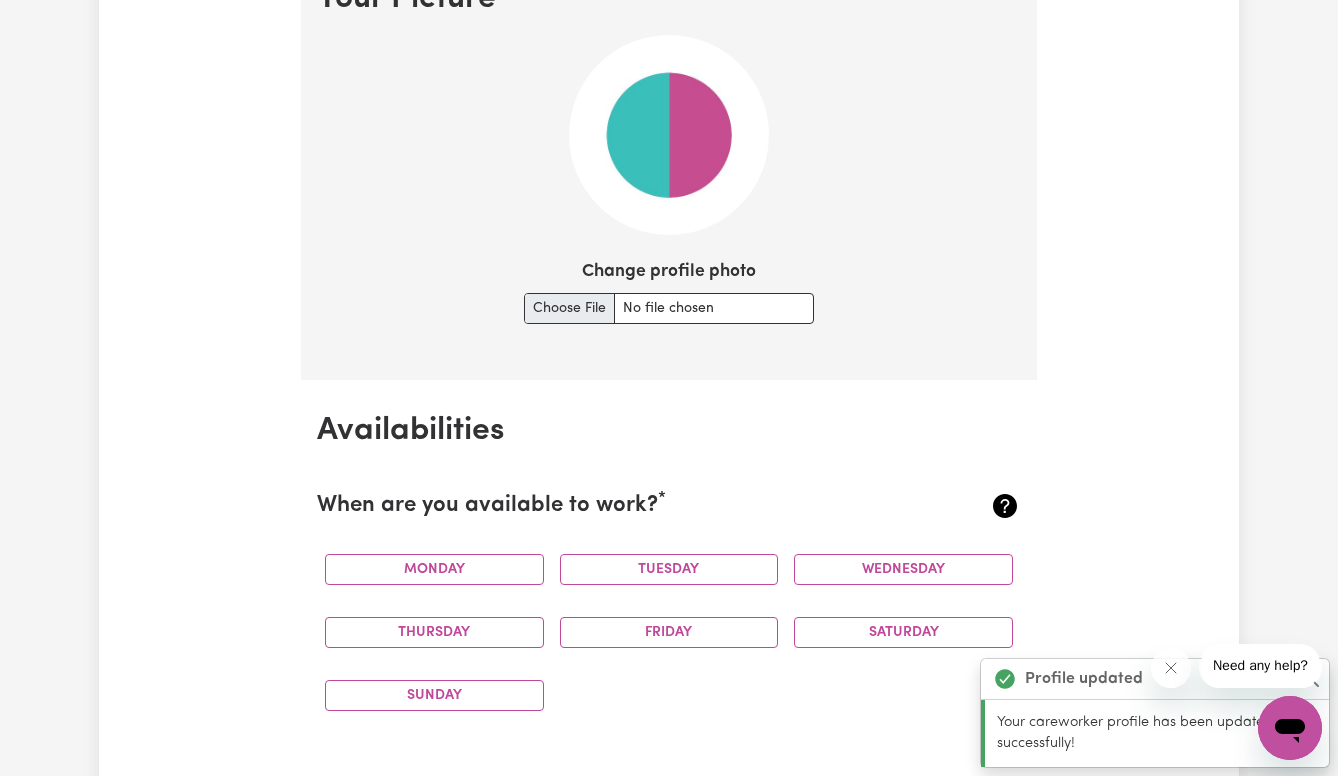click on "Change profile photo" at bounding box center (669, 308) 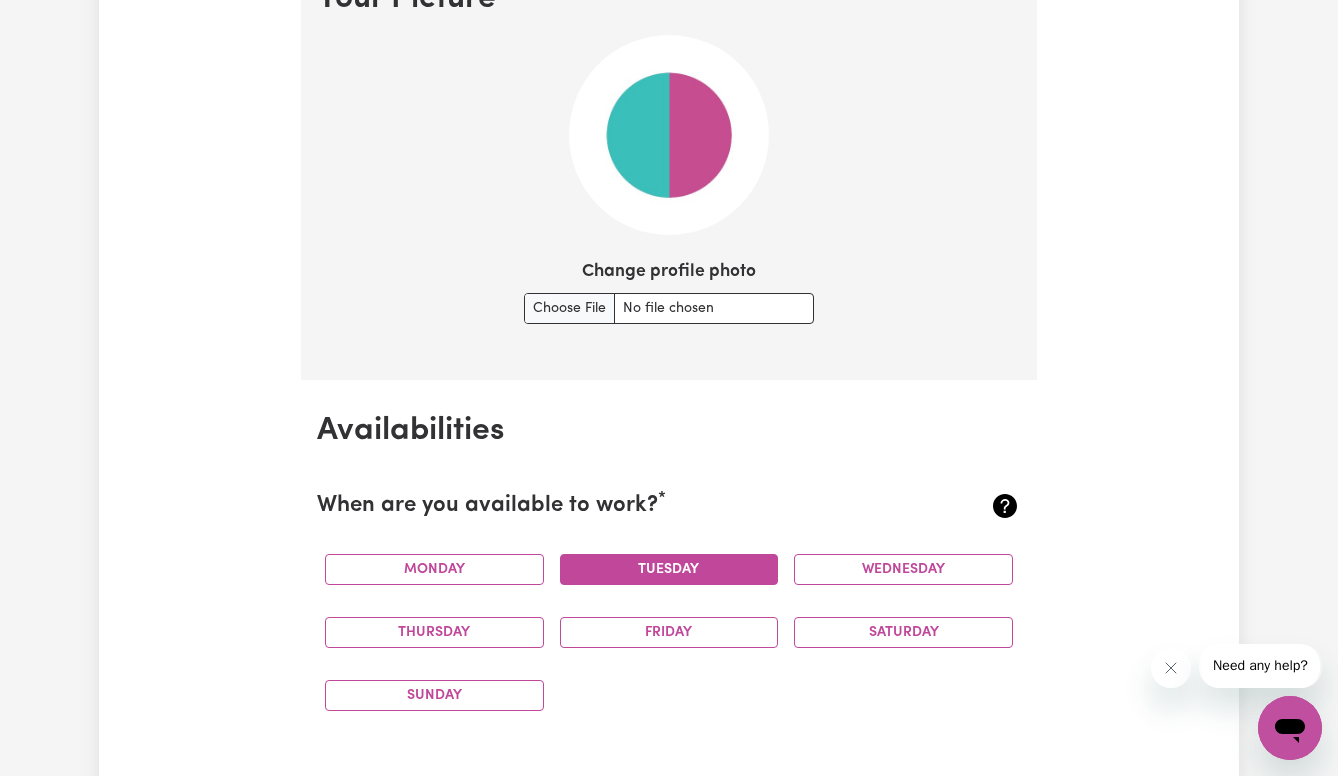 click on "Tuesday" at bounding box center [669, 569] 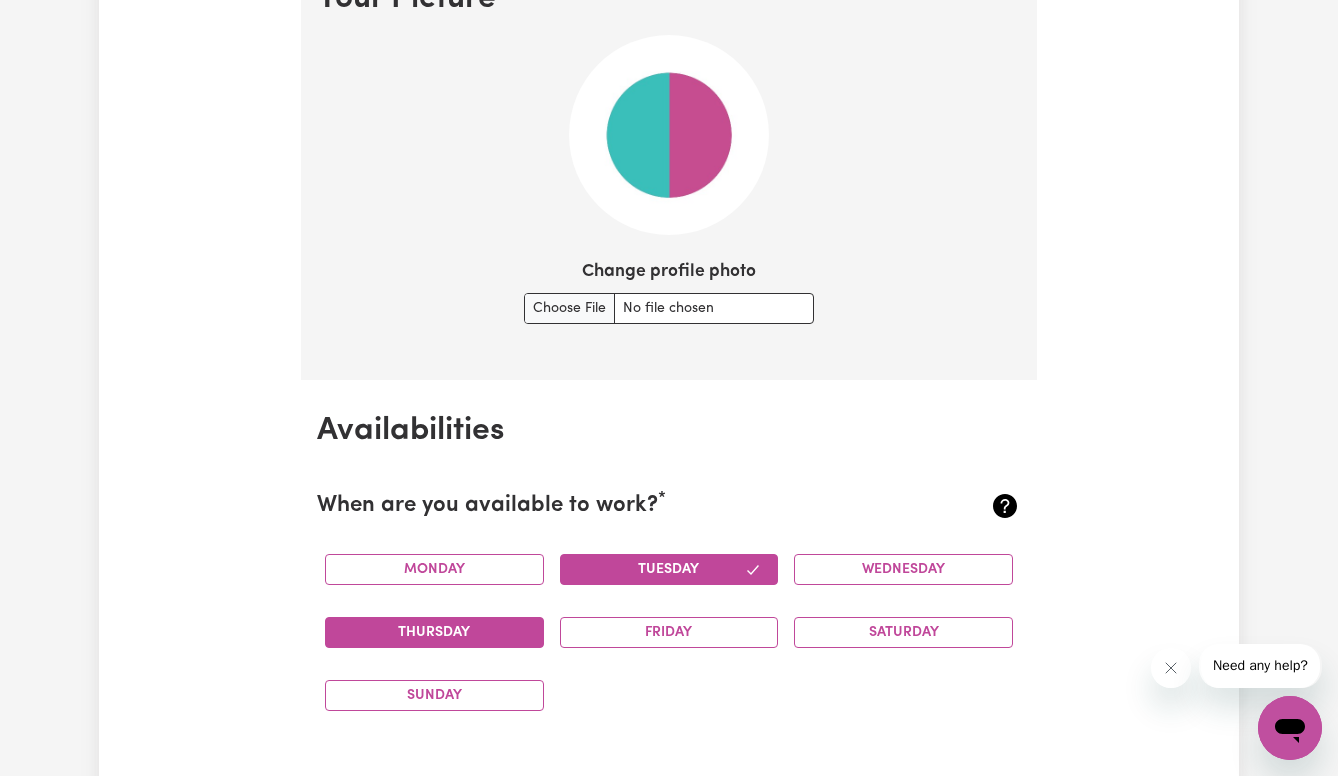 click on "Thursday" at bounding box center (434, 632) 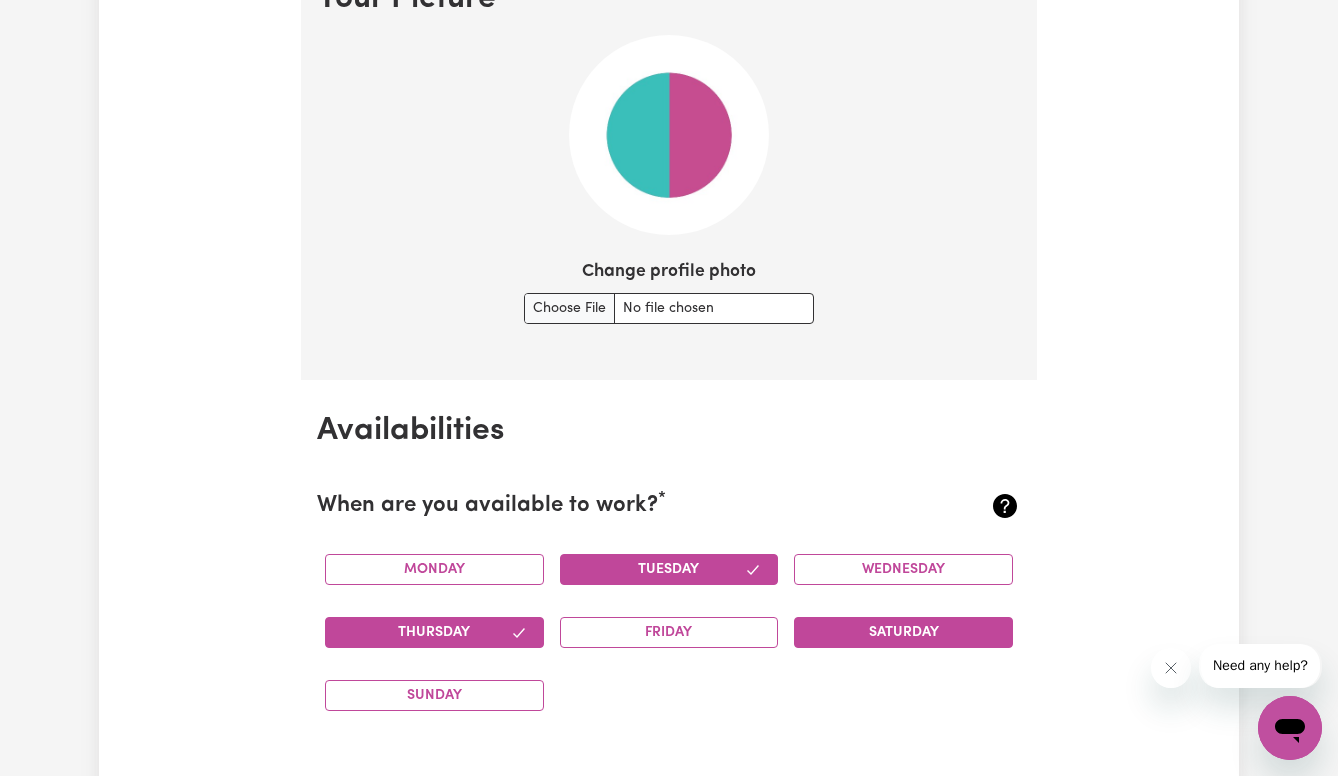 click on "Saturday" at bounding box center (903, 632) 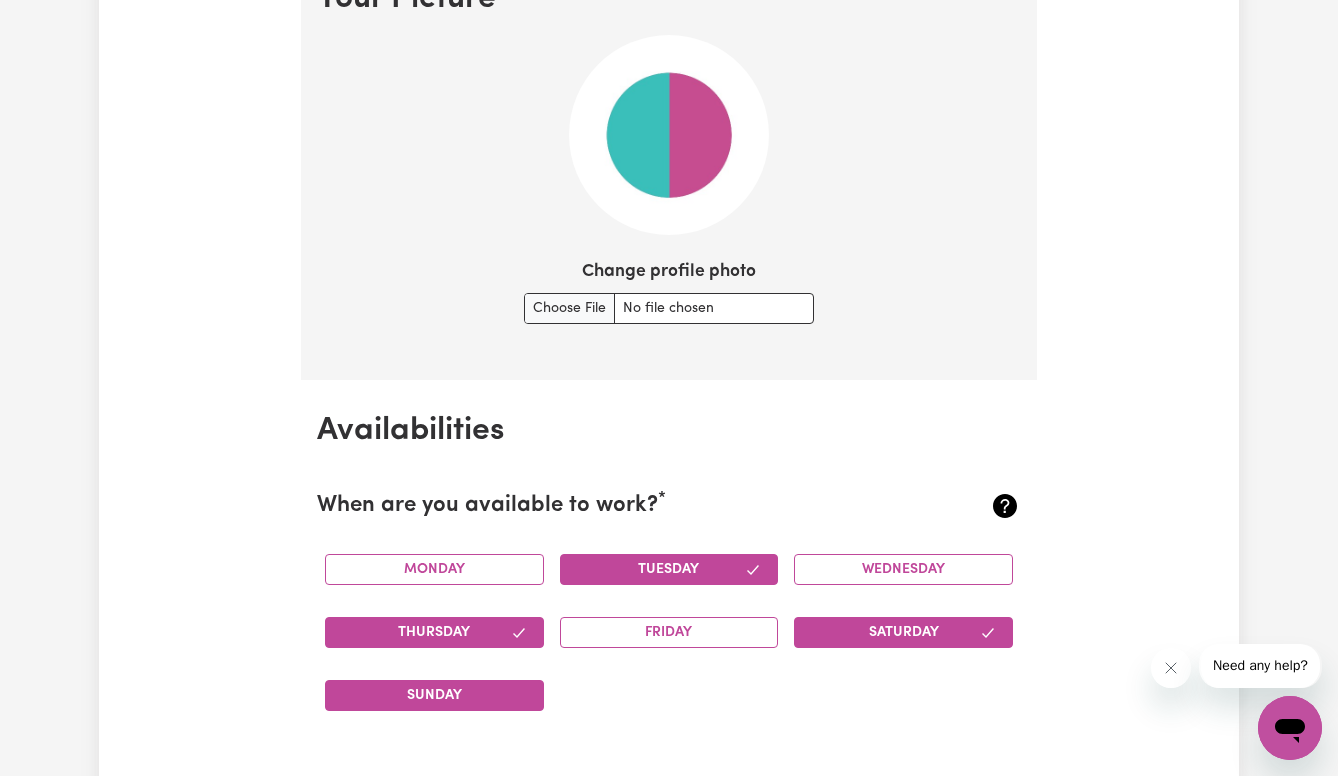 click on "Sunday" at bounding box center [434, 695] 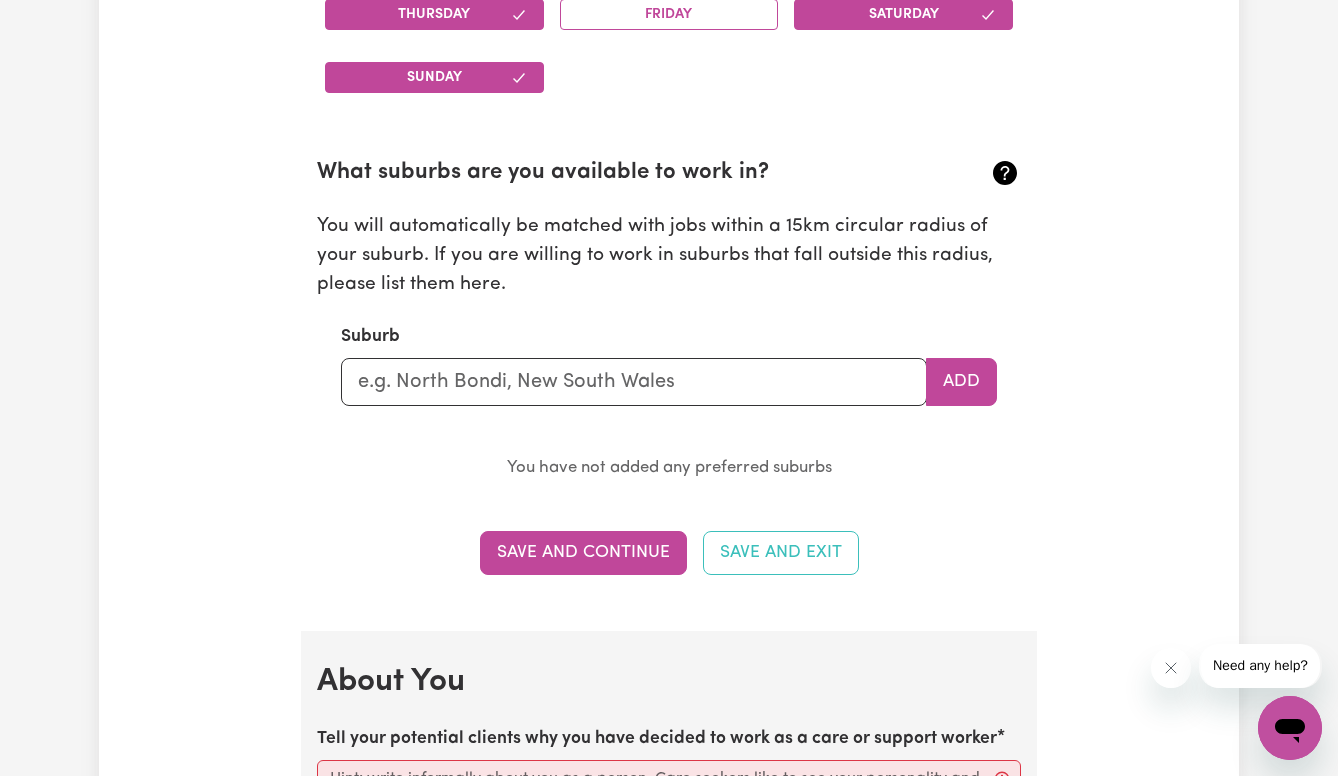 scroll, scrollTop: 2135, scrollLeft: 0, axis: vertical 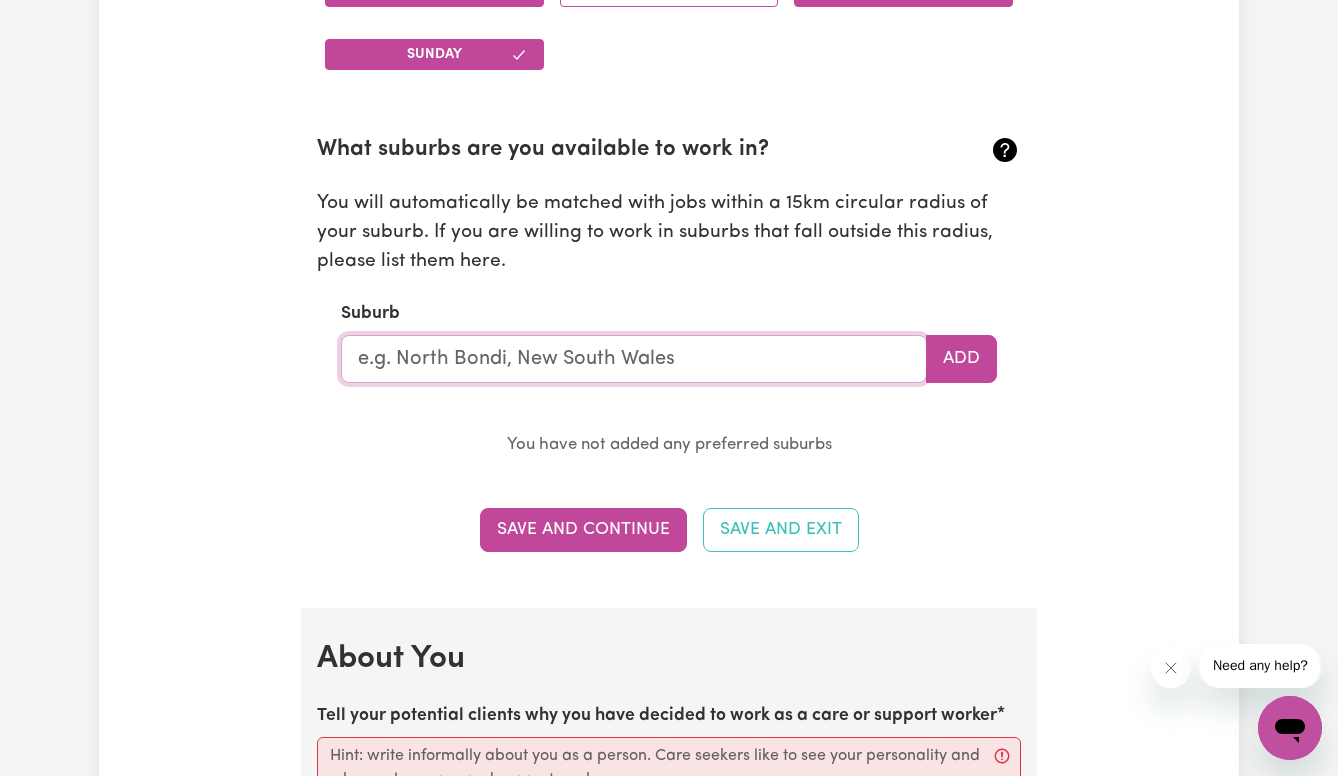 click at bounding box center (634, 359) 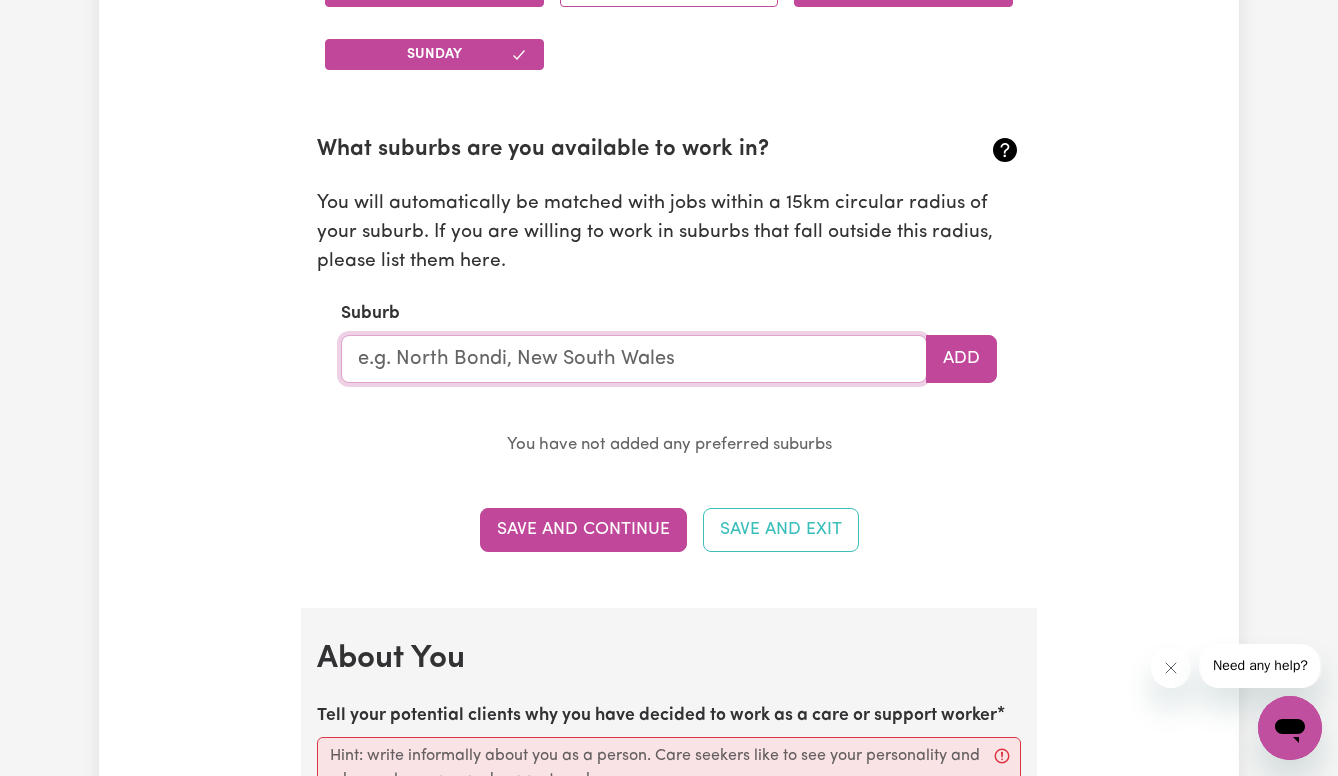 type on "p" 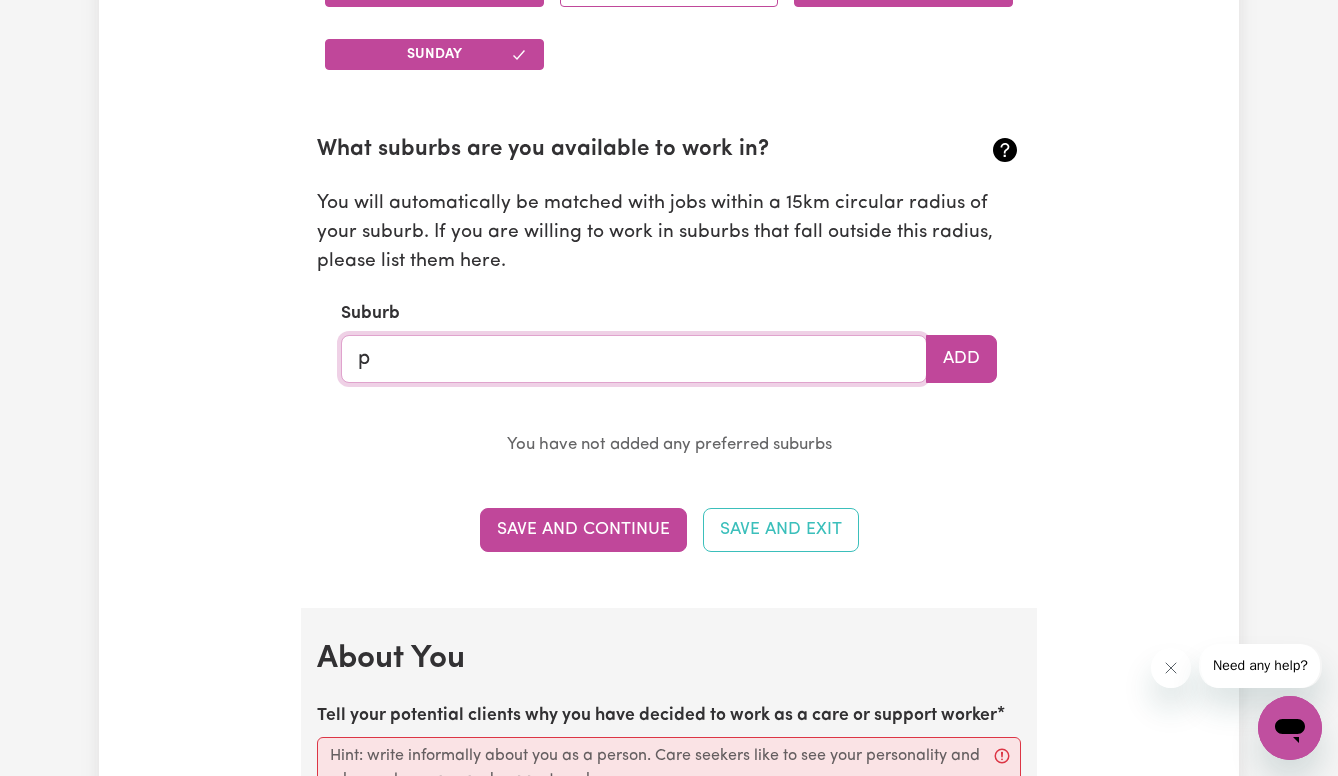 type 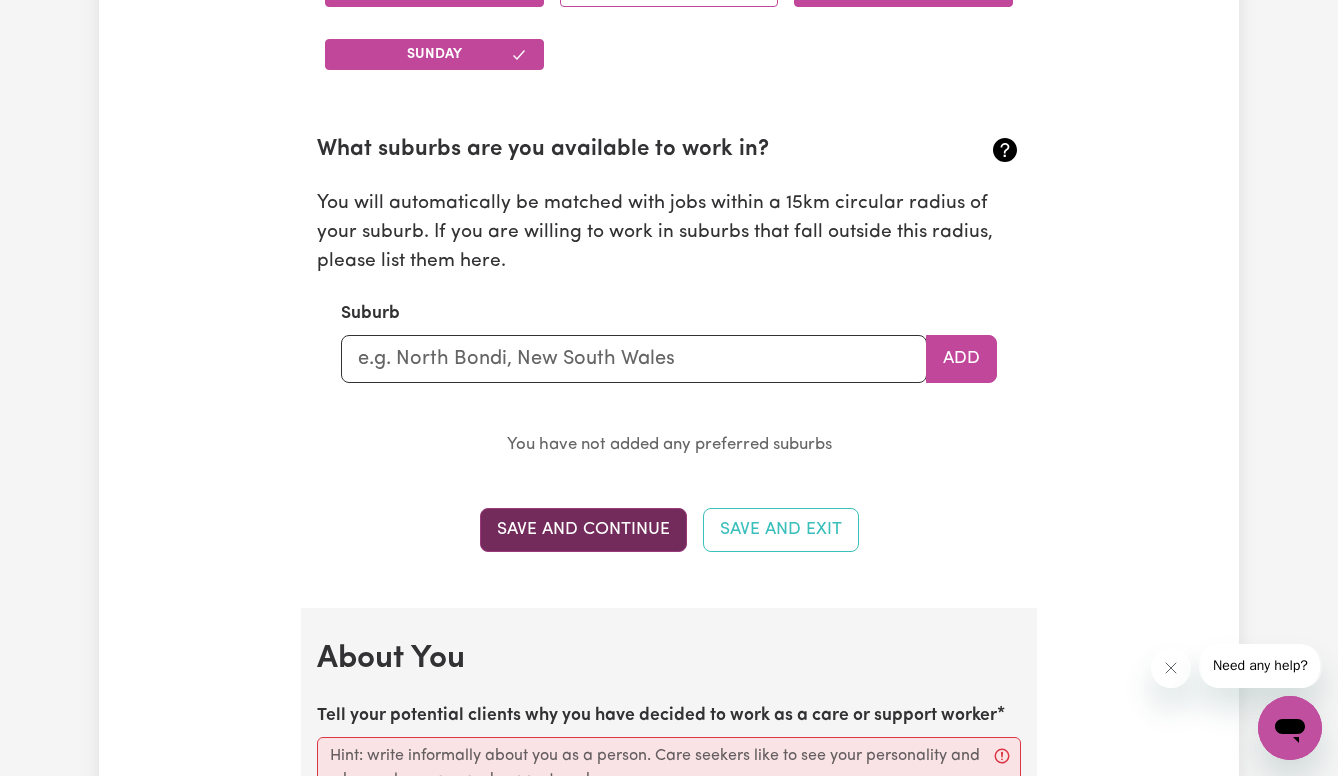 click on "Save and Continue" at bounding box center [583, 530] 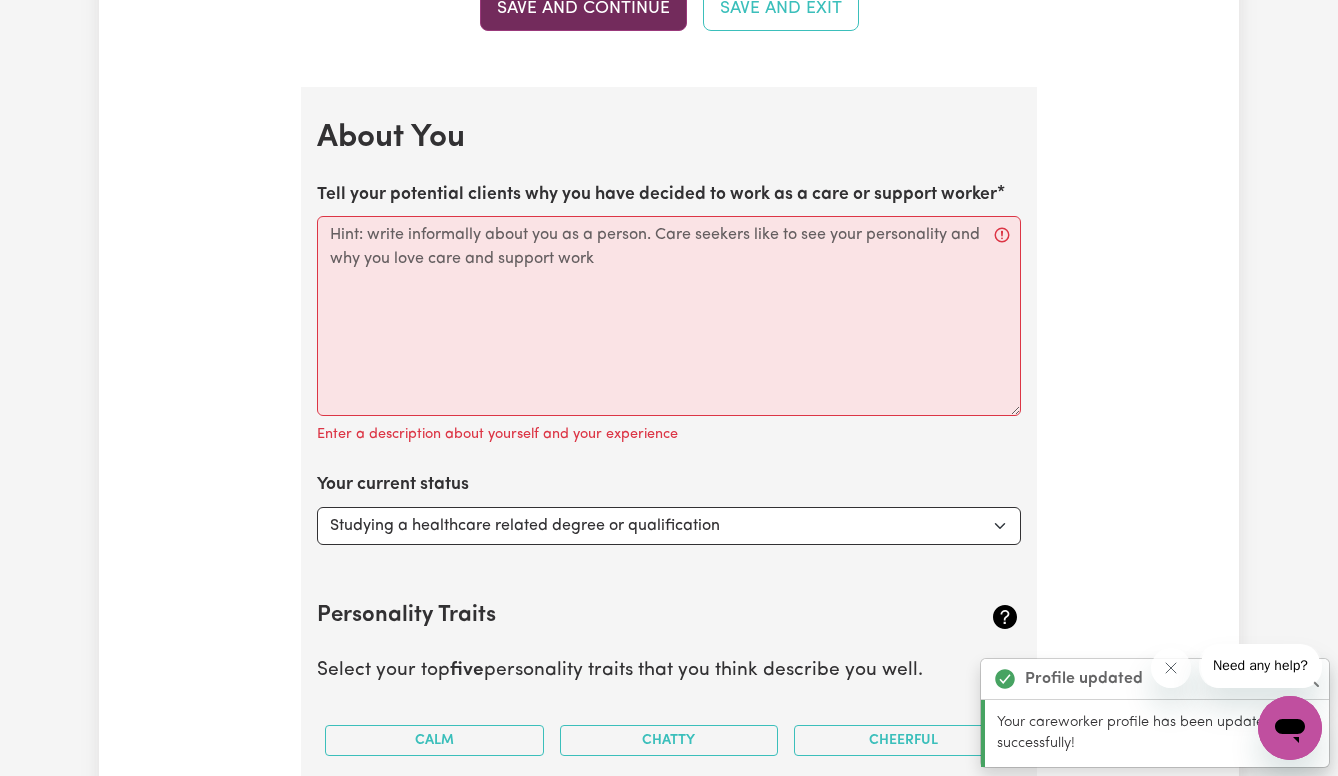 scroll, scrollTop: 2732, scrollLeft: 0, axis: vertical 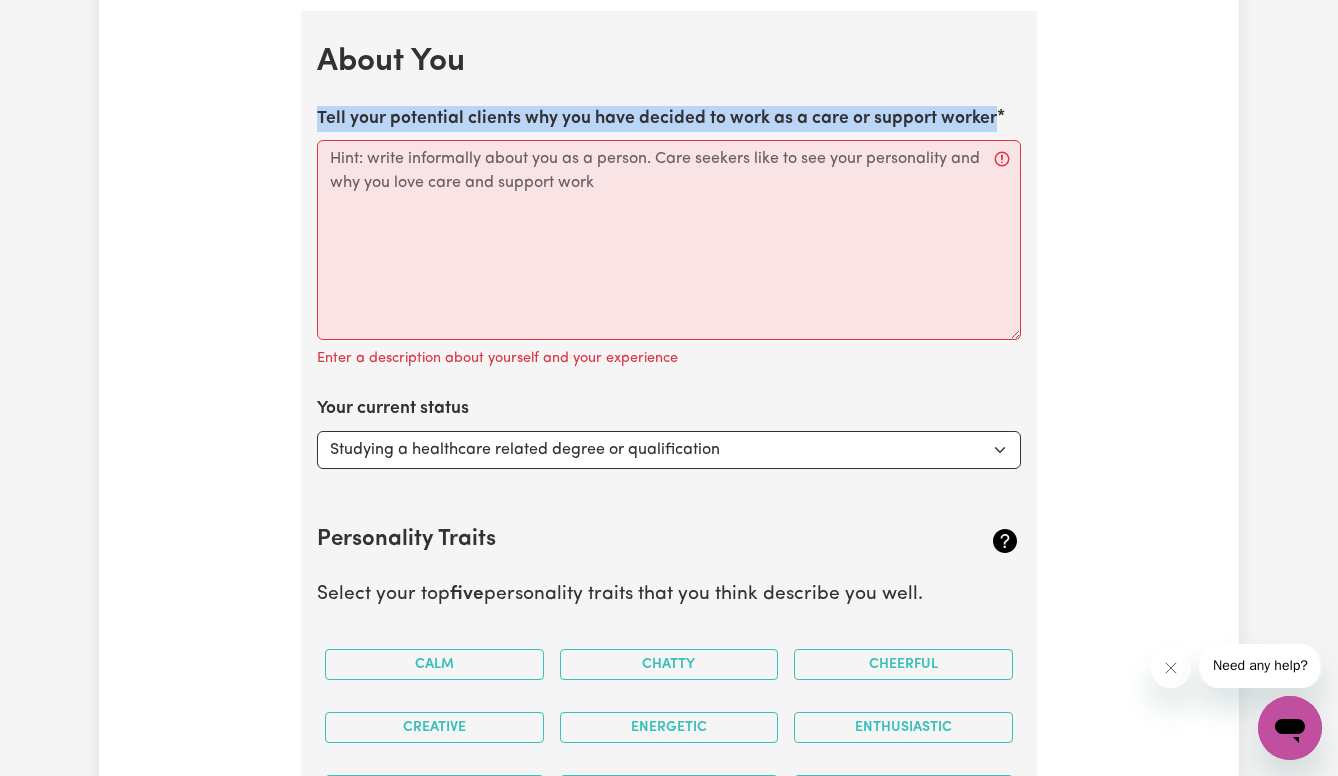 drag, startPoint x: 315, startPoint y: 93, endPoint x: 1024, endPoint y: 112, distance: 709.2545 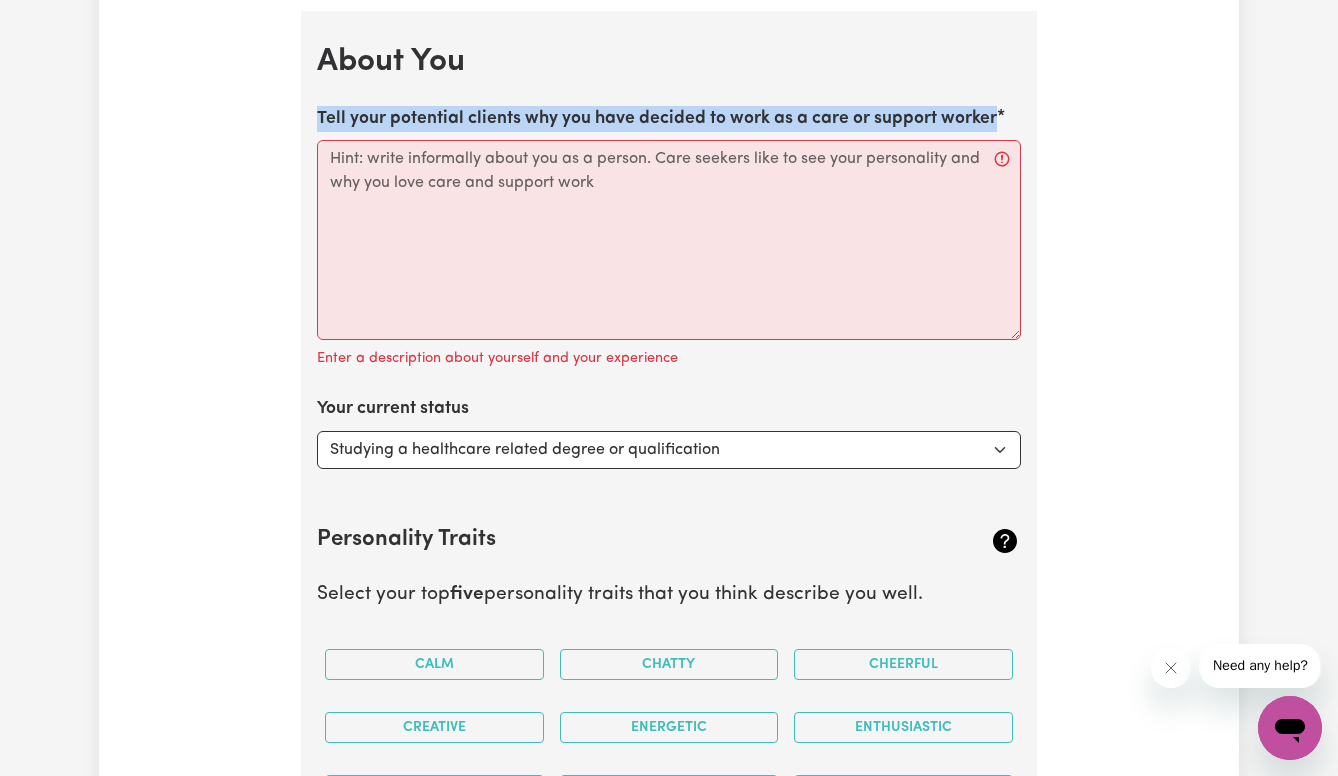 click on "About You Tell your potential clients why you have decided to work as a care or support worker Enter a description about yourself and your experience Your current status Select... Studying a healthcare related degree or qualification Studying a non-healthcare related degree or qualification Looking for work - I just graduated Looking for extra work to fill my week and/or weekends Embarking on a career change into the care industry Personality Traits Select your top  five  personality traits that you think describe you well. Calm Chatty Cheerful Creative Energetic Enthusiastic Friendly Good Listener Organised Patient Positive Sense of Humour Interests Select things that you like to do in your spare time. Indoor activities Music Movies and TV Books Current Affairs and Politics Science and Technology Yoga Meditation Cooking Out and about Arts and Culture Watching sports Outdoor adventures Fashion and shopping Travel Gym Dining out Animals and pets Sports Golf Lawn bowls Cycling Basketball Watersports Tennis" at bounding box center (669, 991) 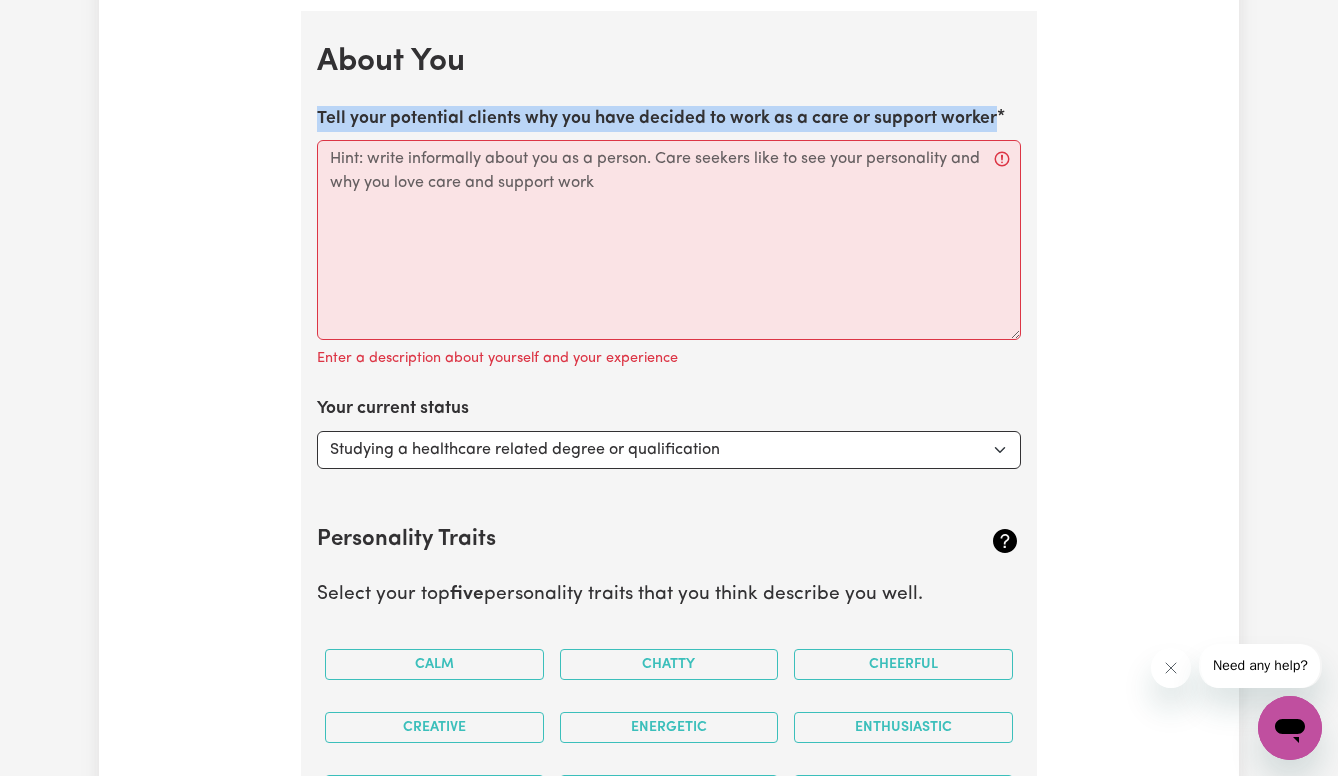 copy on "Tell your potential clients why you have decided to work as a care or support worker" 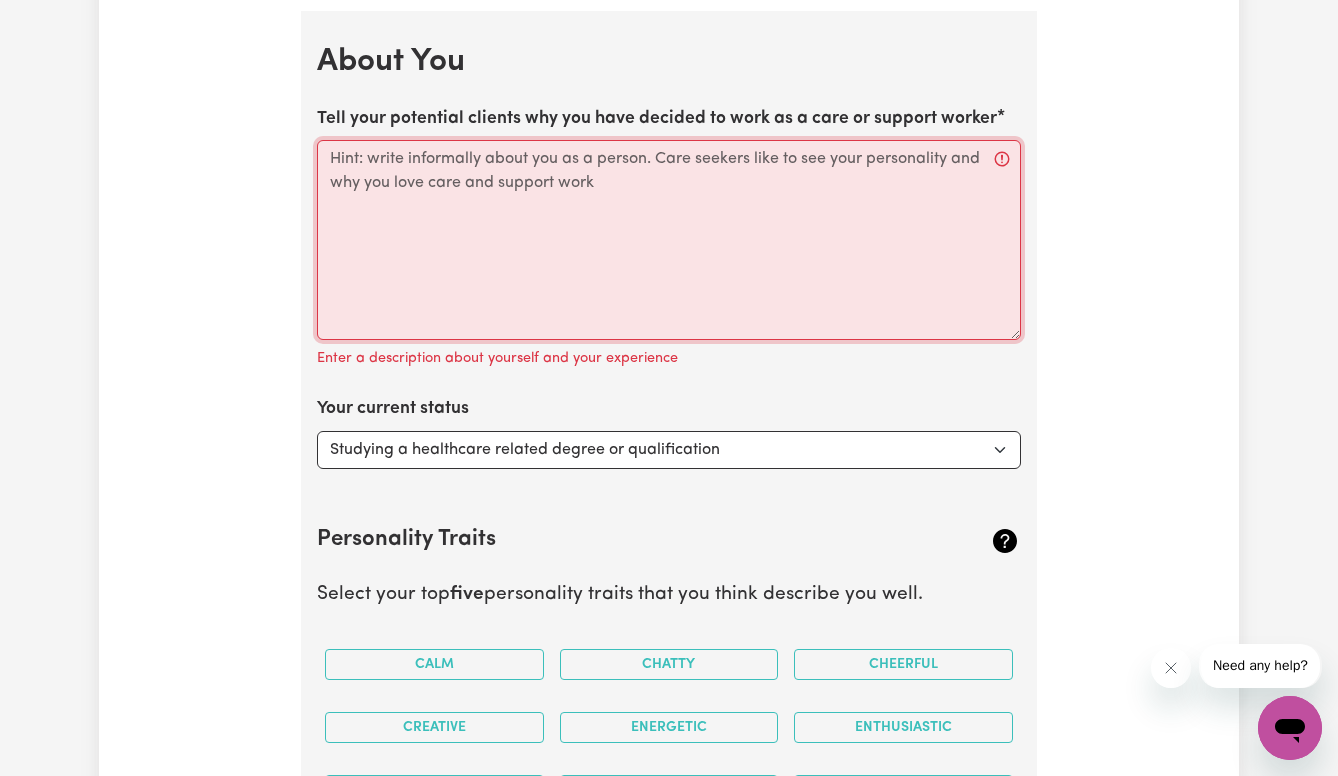 click on "Tell your potential clients why you have decided to work as a care or support worker" at bounding box center (669, 240) 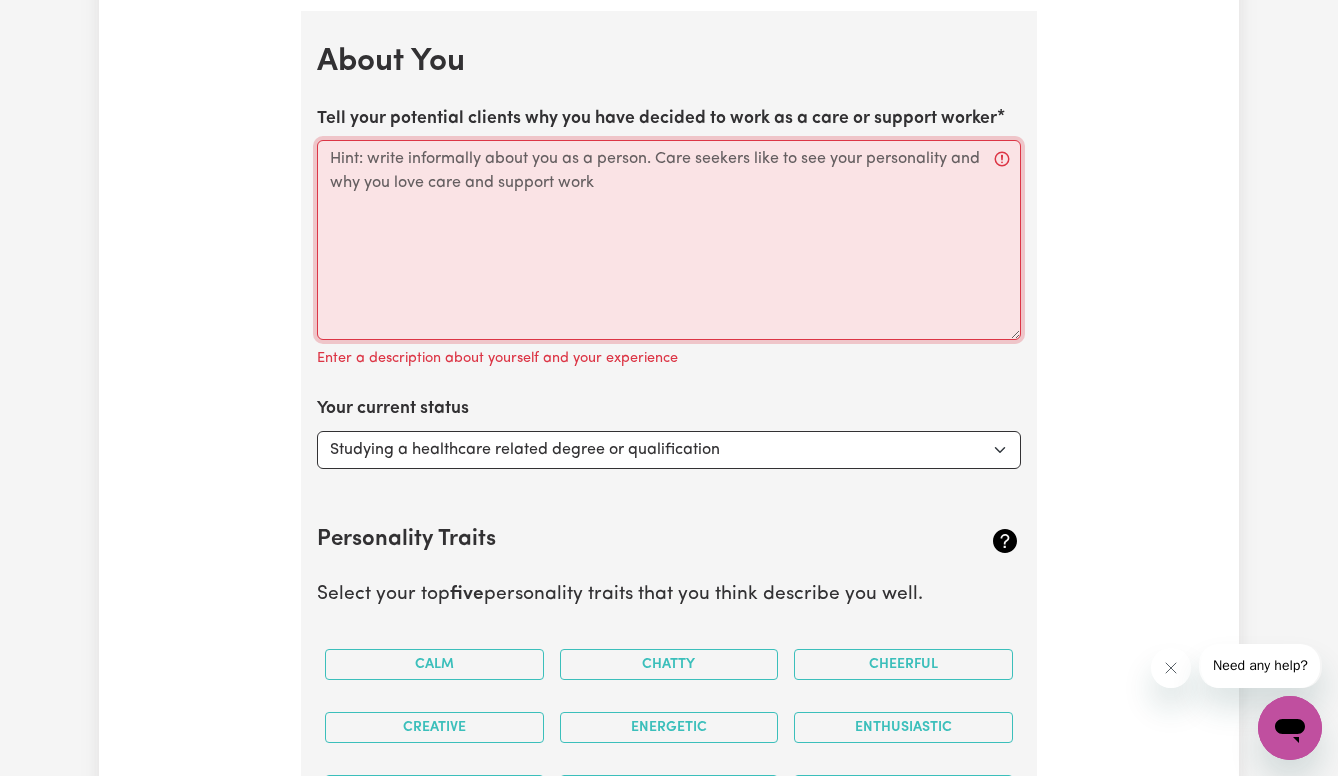 paste on "I chose to become a support worker because I genuinely care about helping others live with dignity, confidence, and connection. Supporting individuals with diverse needs—especially in mental health and disability—gives me a deep sense of purpose. I value building trust, creating calm environments, and making a real difference in people’s daily lives." 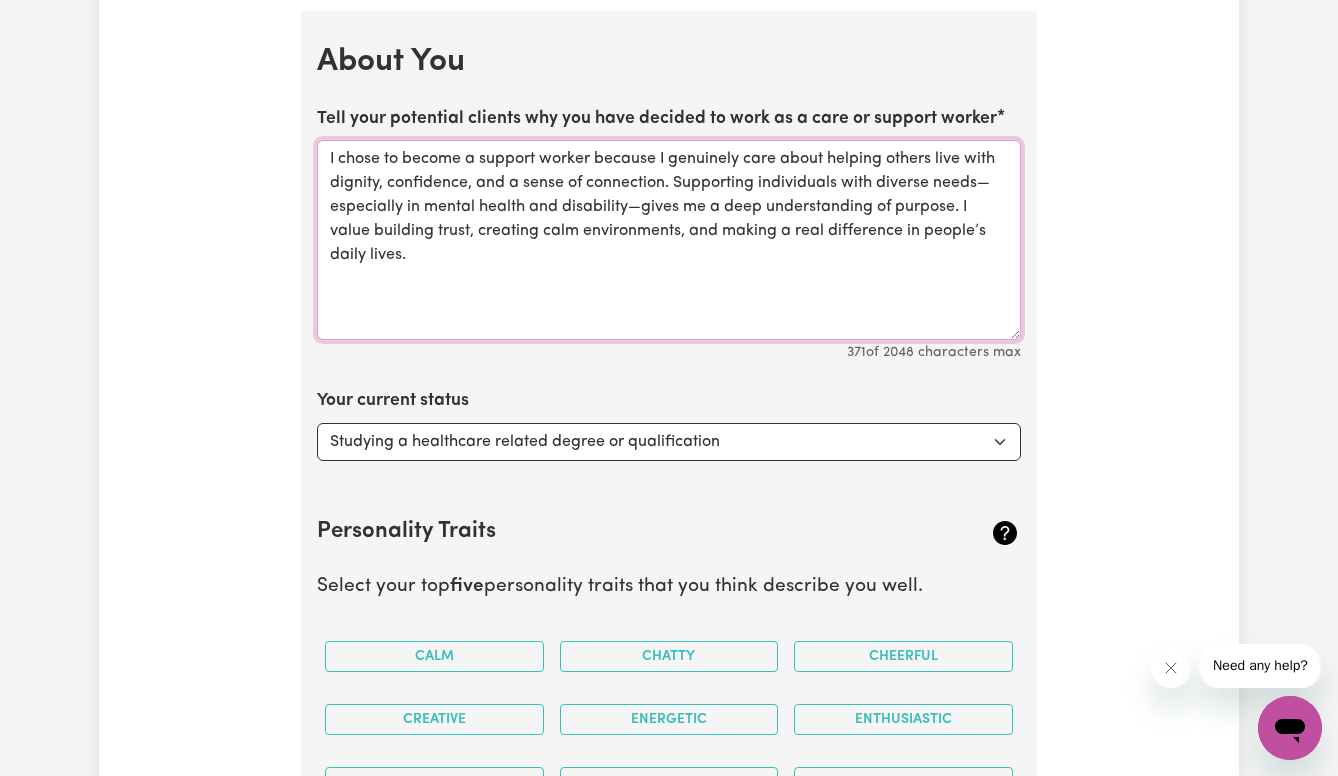 click on "I chose to become a support worker because I genuinely care about helping others live with dignity, confidence, and a sense of connection. Supporting individuals with diverse needs—especially in mental health and disability—gives me a deep understanding of purpose. I value building trust, creating calm environments, and making a real difference in people’s daily lives." at bounding box center [669, 240] 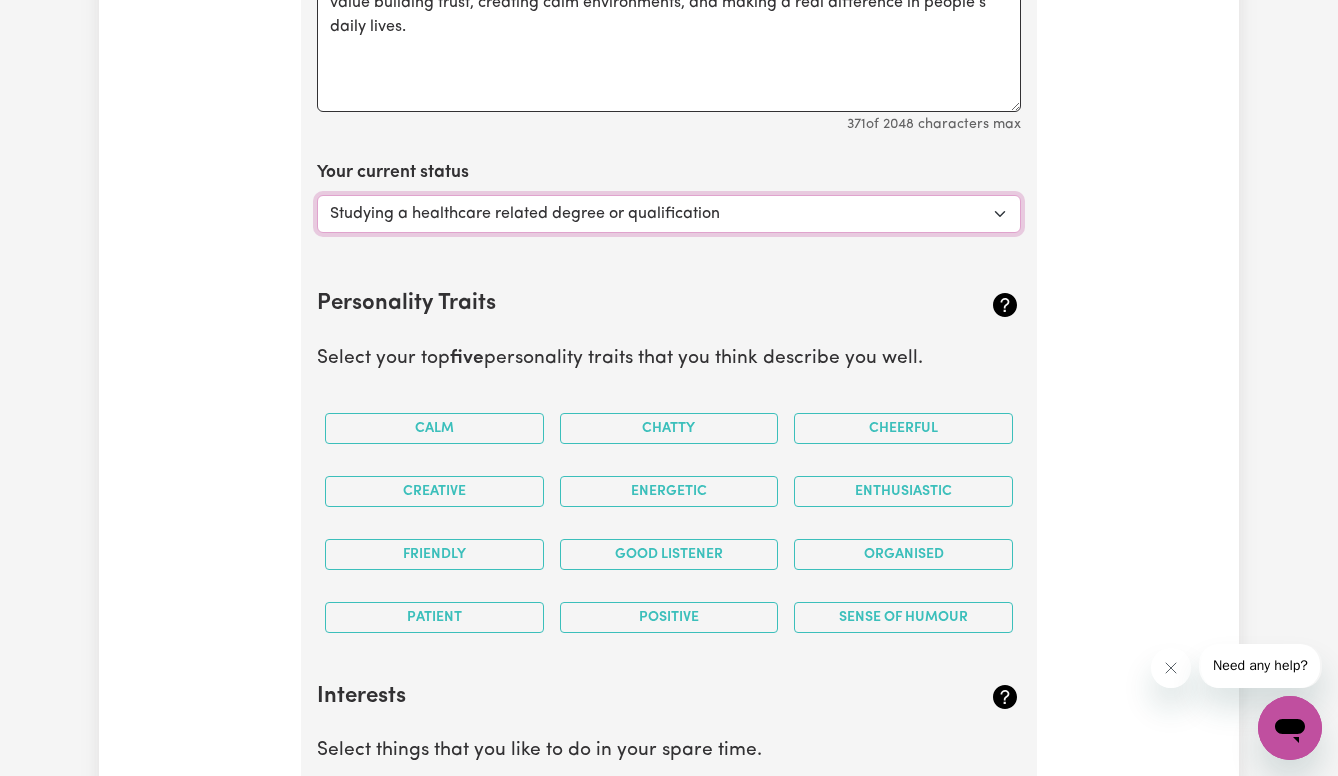 scroll, scrollTop: 2964, scrollLeft: 0, axis: vertical 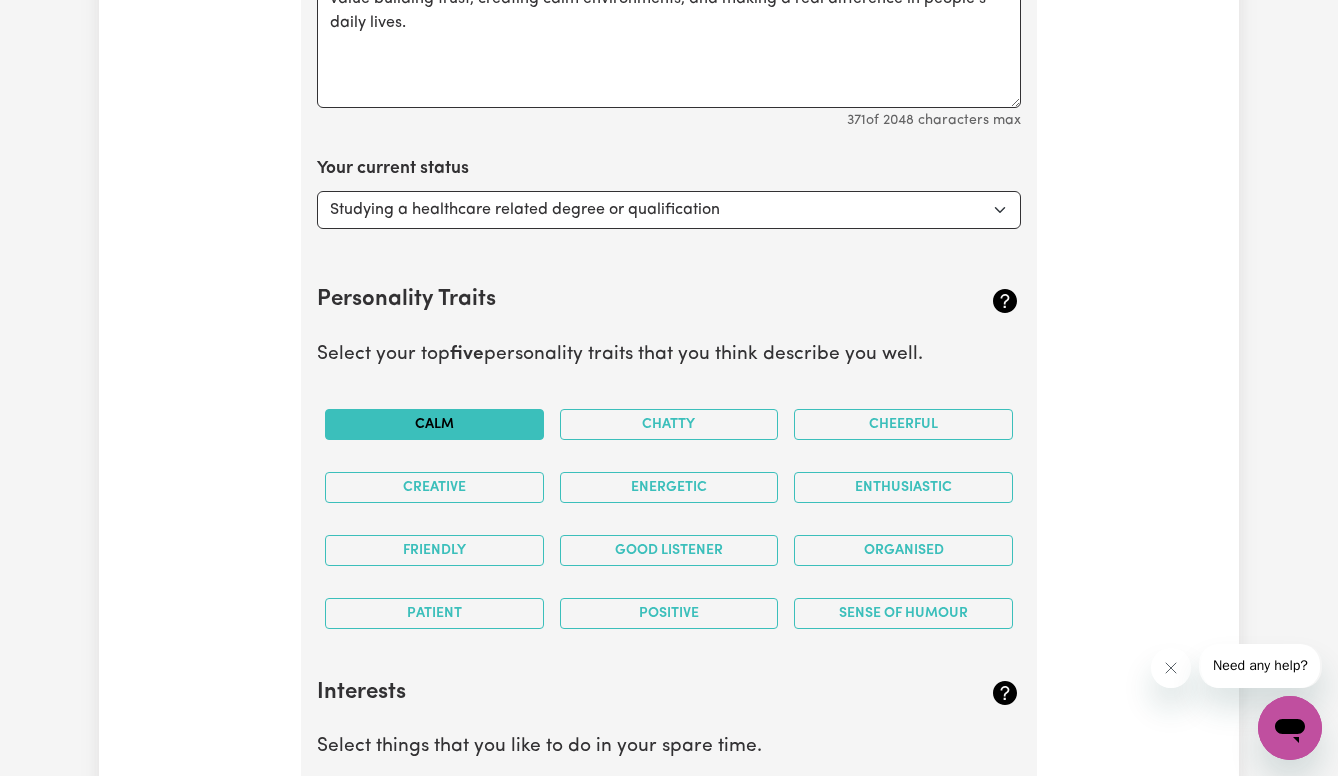 click on "Calm" at bounding box center [434, 424] 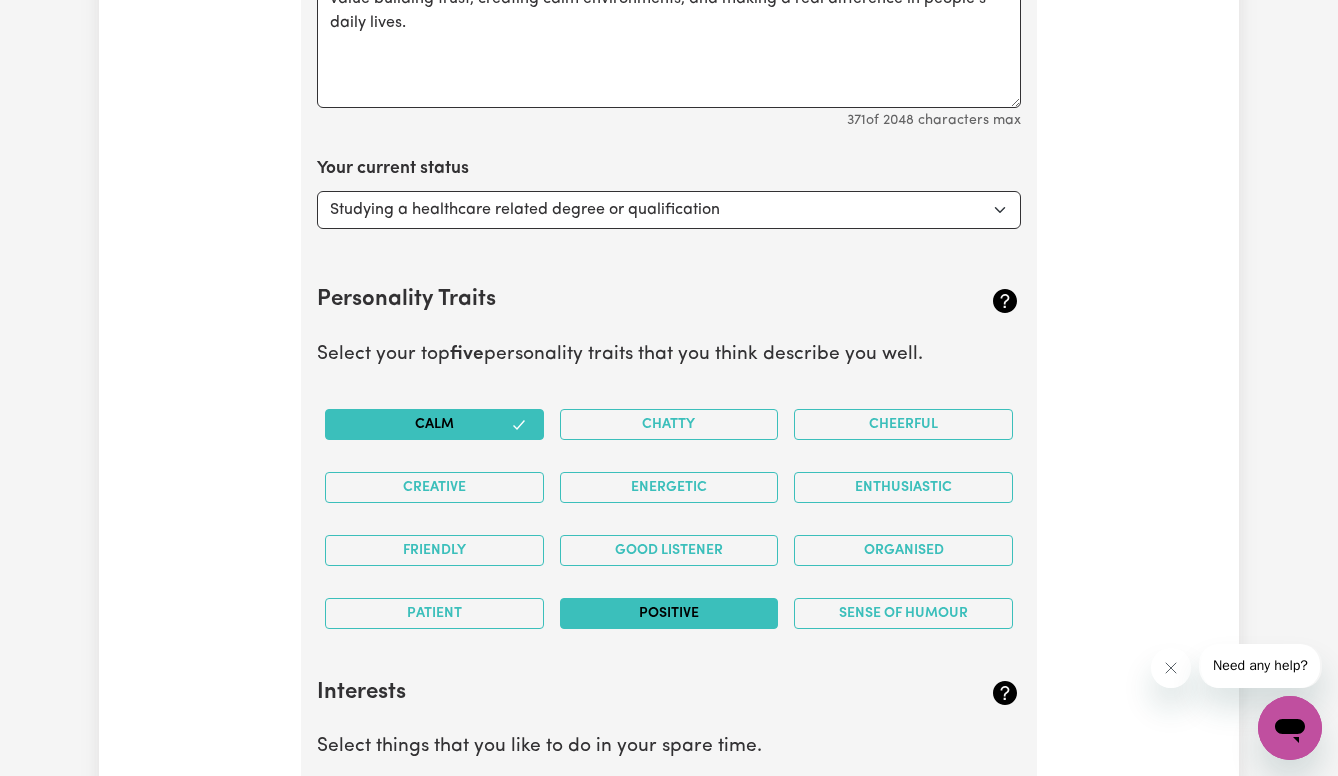click on "Positive" at bounding box center [669, 613] 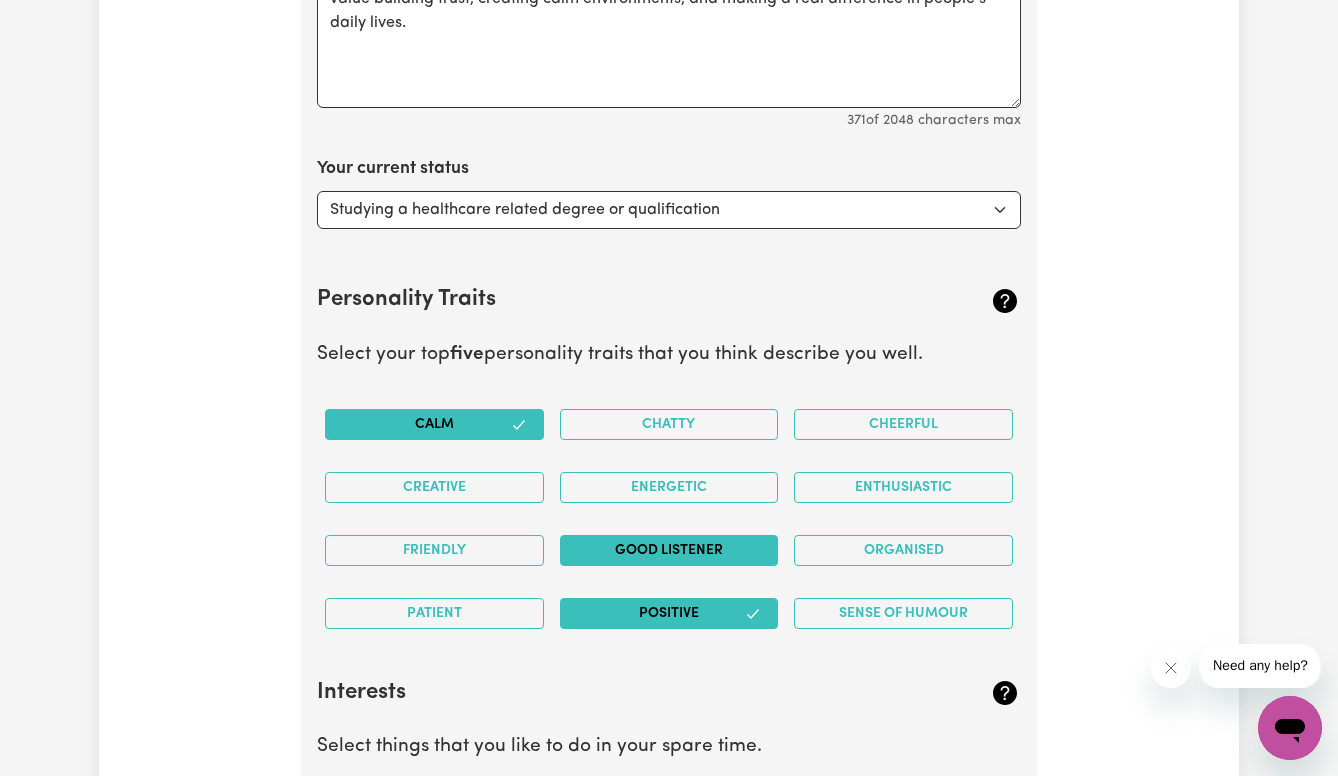 click on "Good Listener" at bounding box center [669, 550] 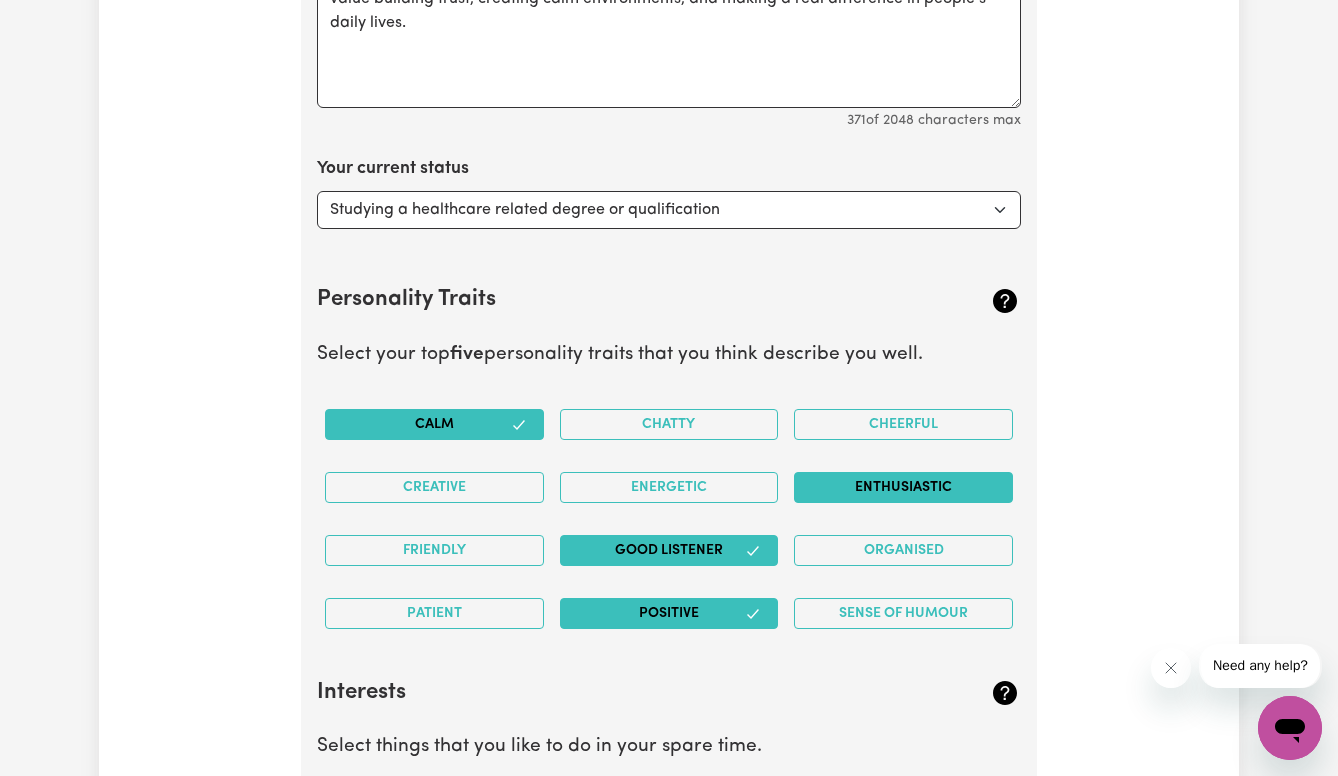 click on "Enthusiastic" at bounding box center [903, 487] 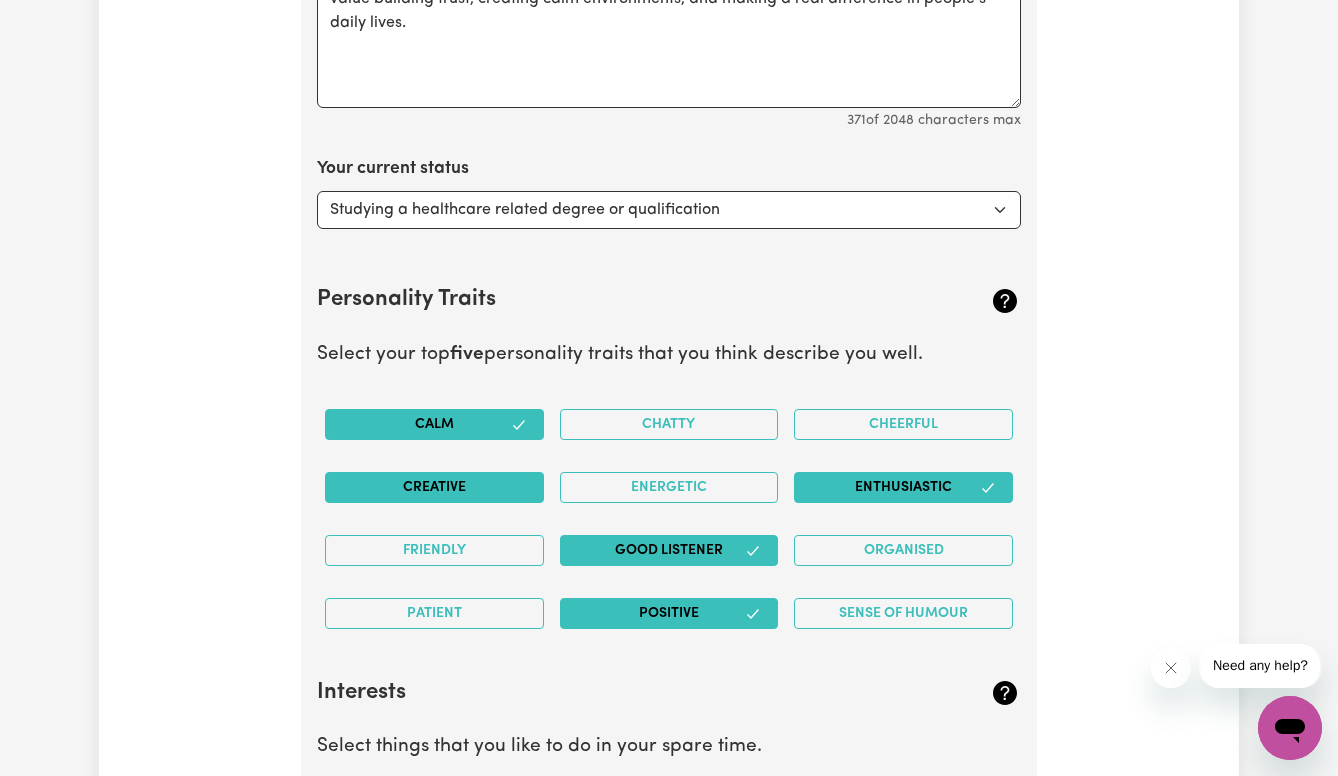 click on "Creative" at bounding box center (434, 487) 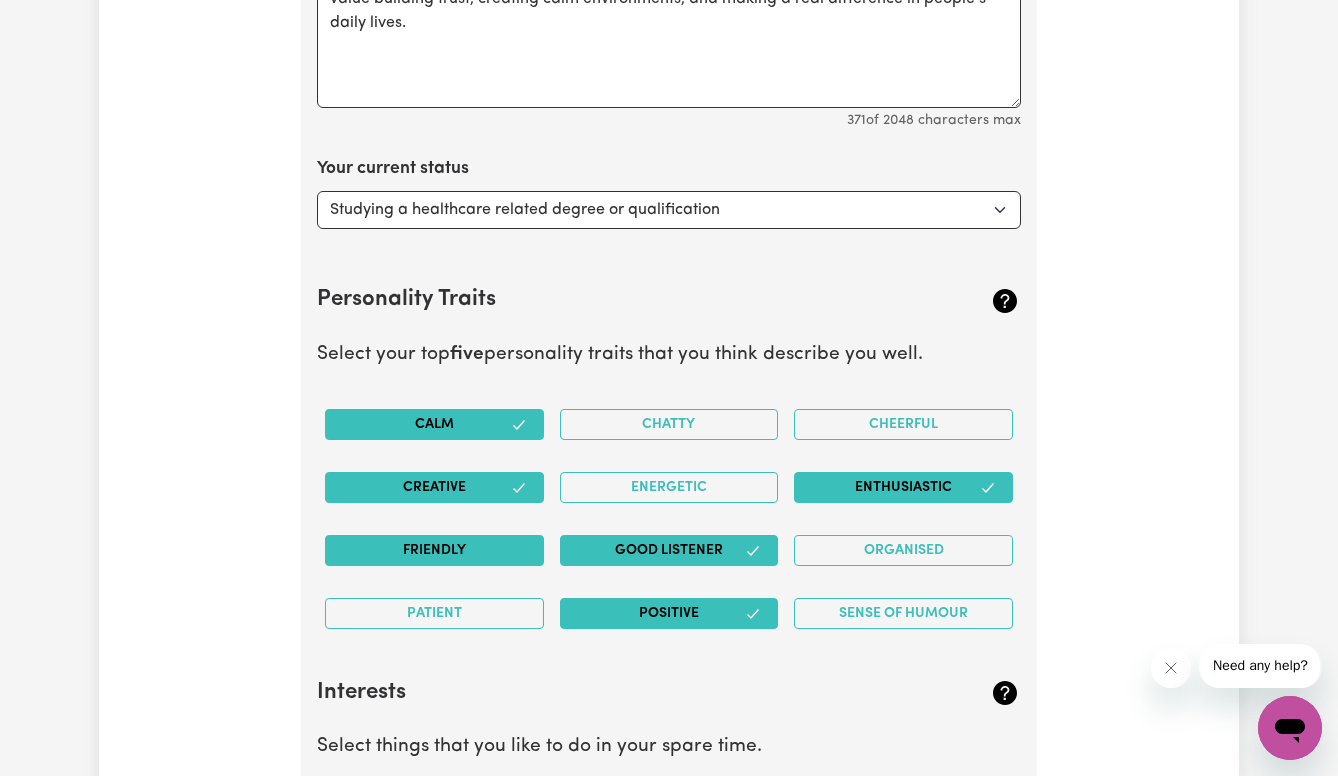 click on "Friendly" at bounding box center (434, 550) 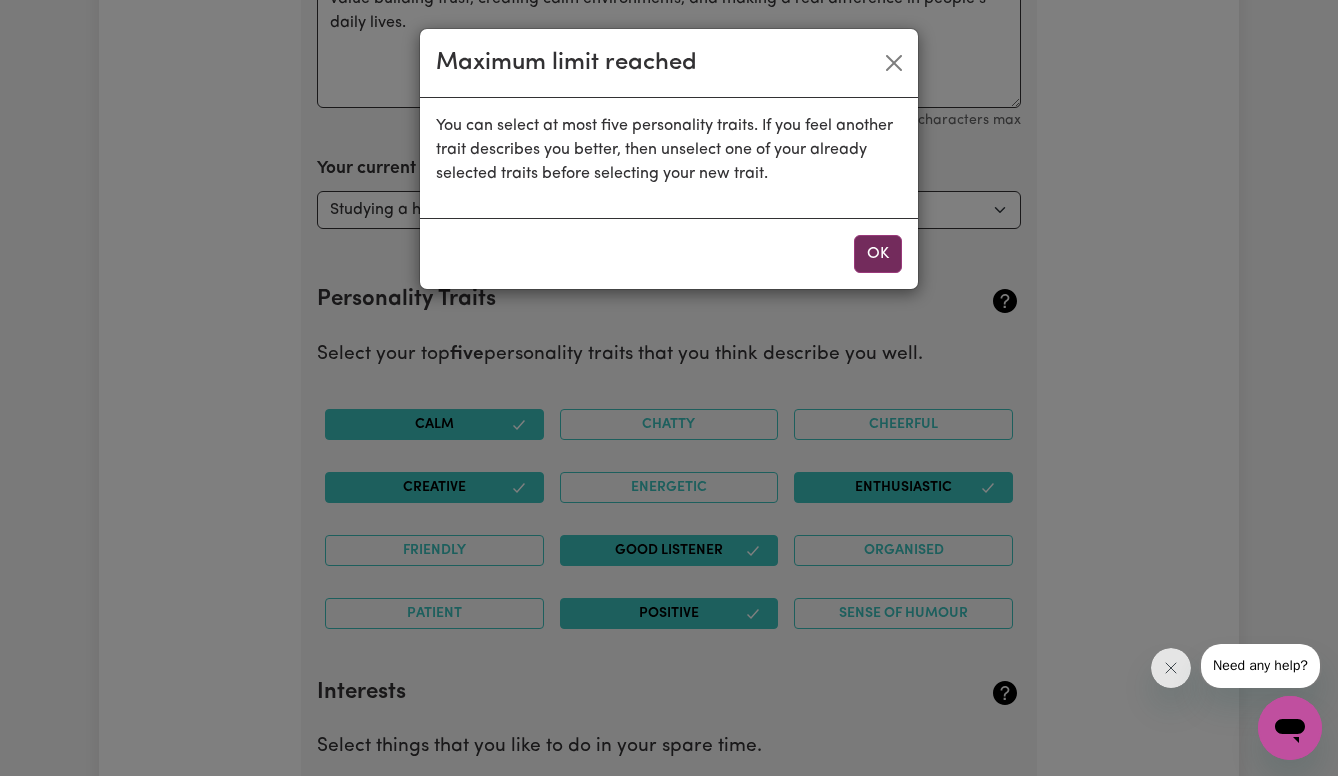 click on "OK" at bounding box center [878, 254] 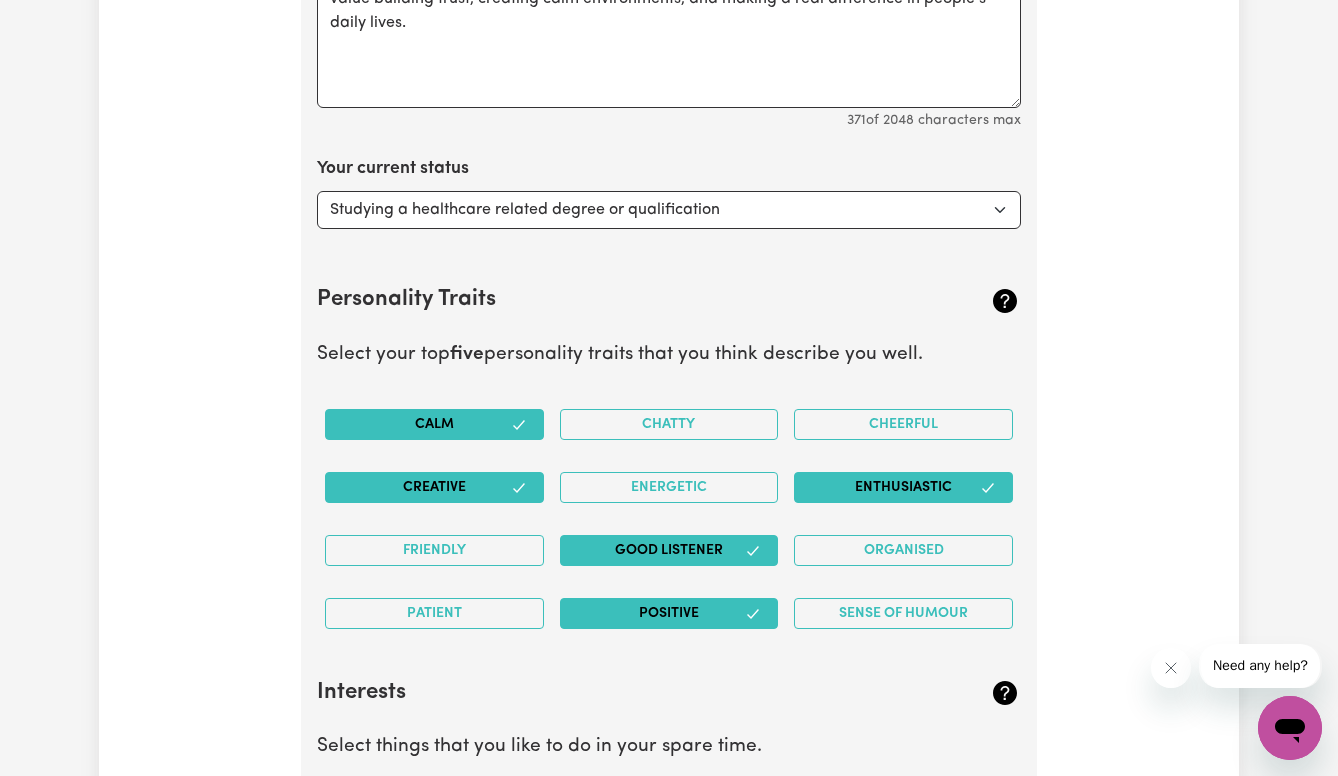 click 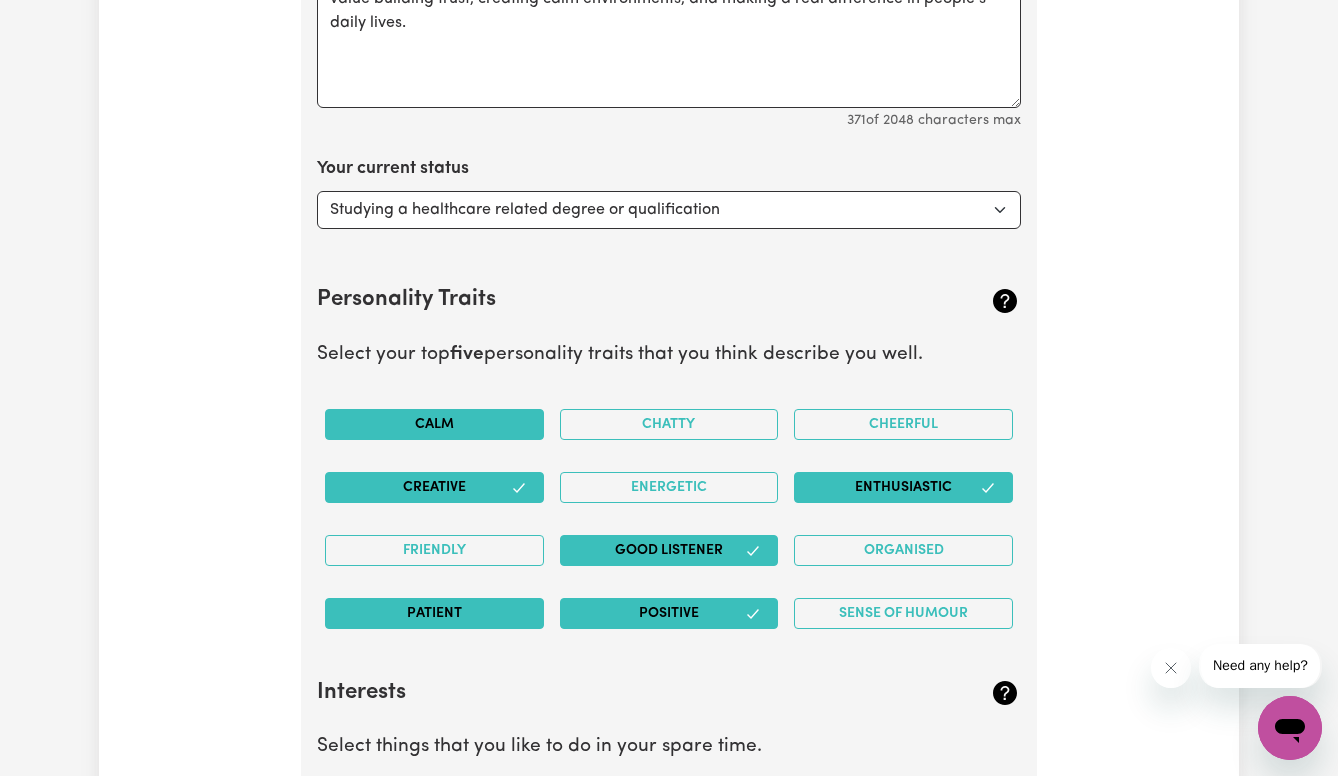 click on "Patient" at bounding box center [434, 613] 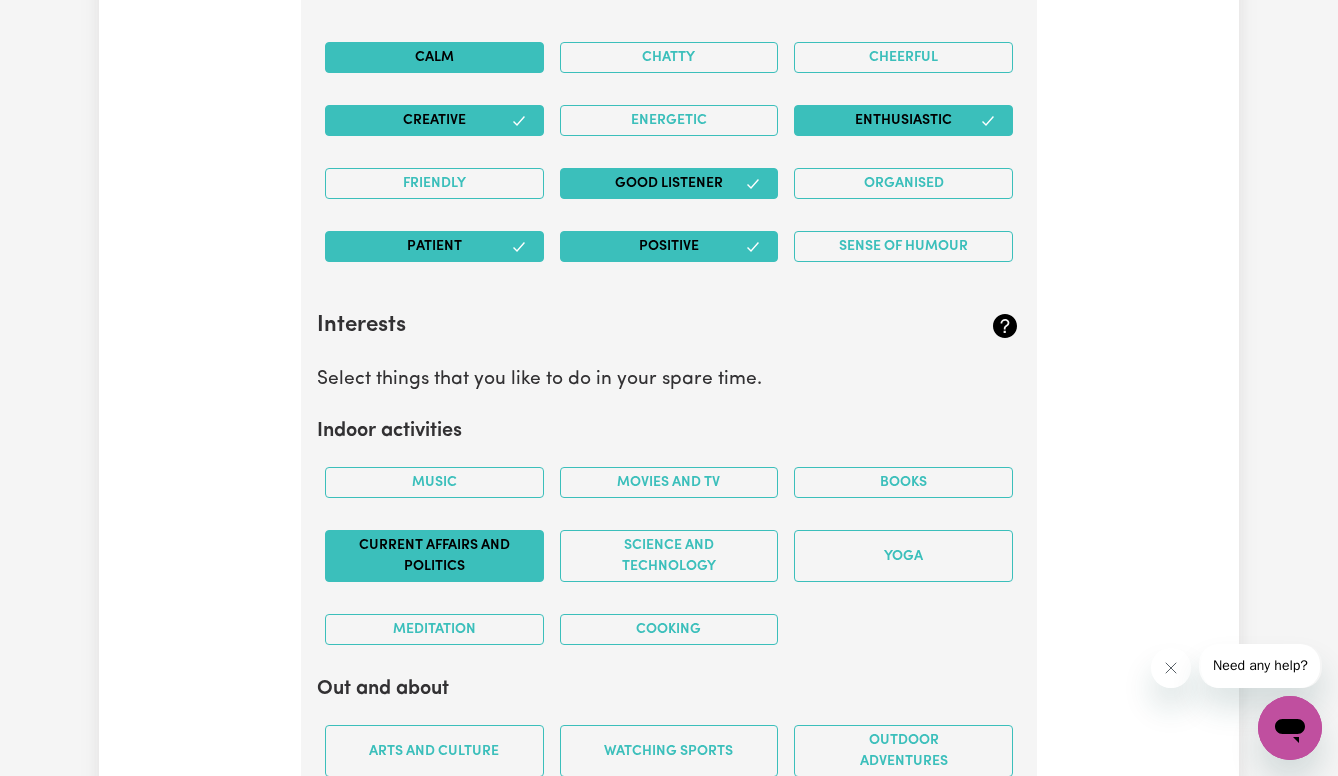 scroll, scrollTop: 3336, scrollLeft: 0, axis: vertical 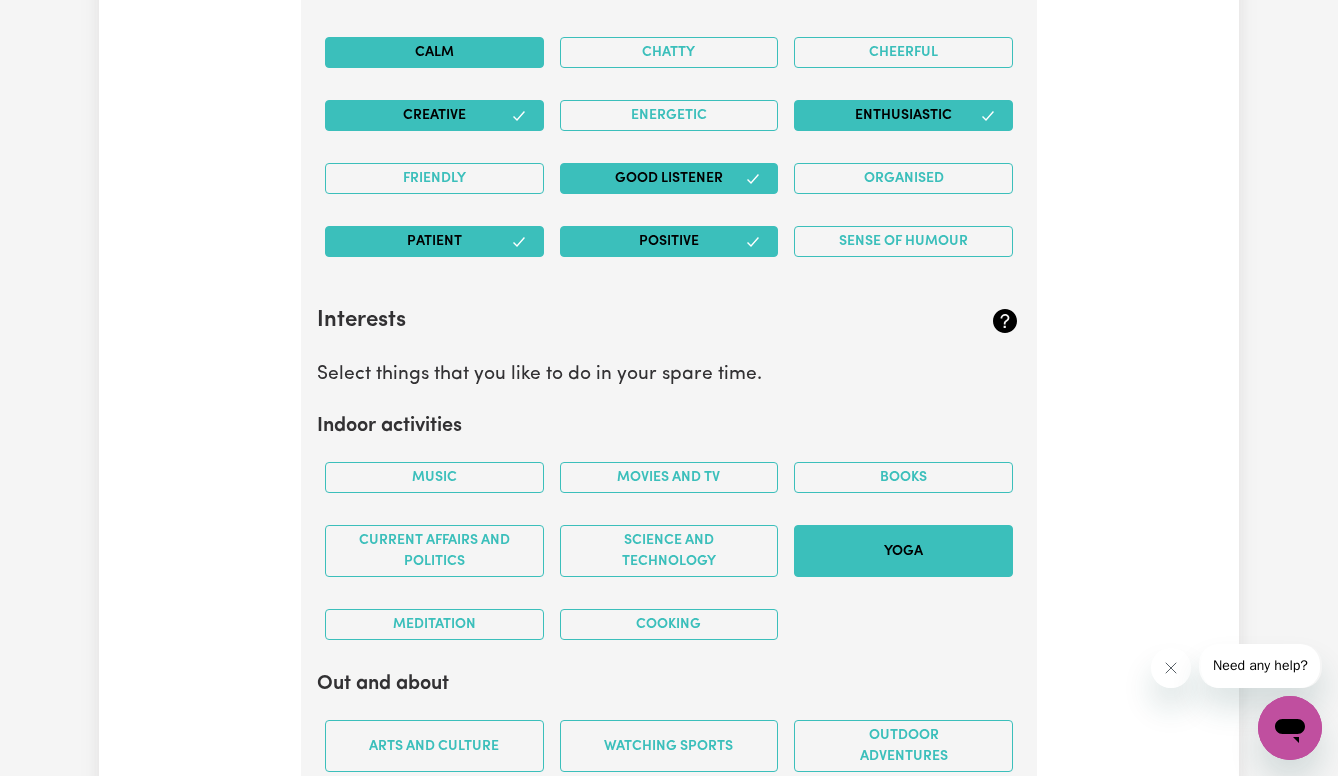 click on "Yoga" at bounding box center (903, 551) 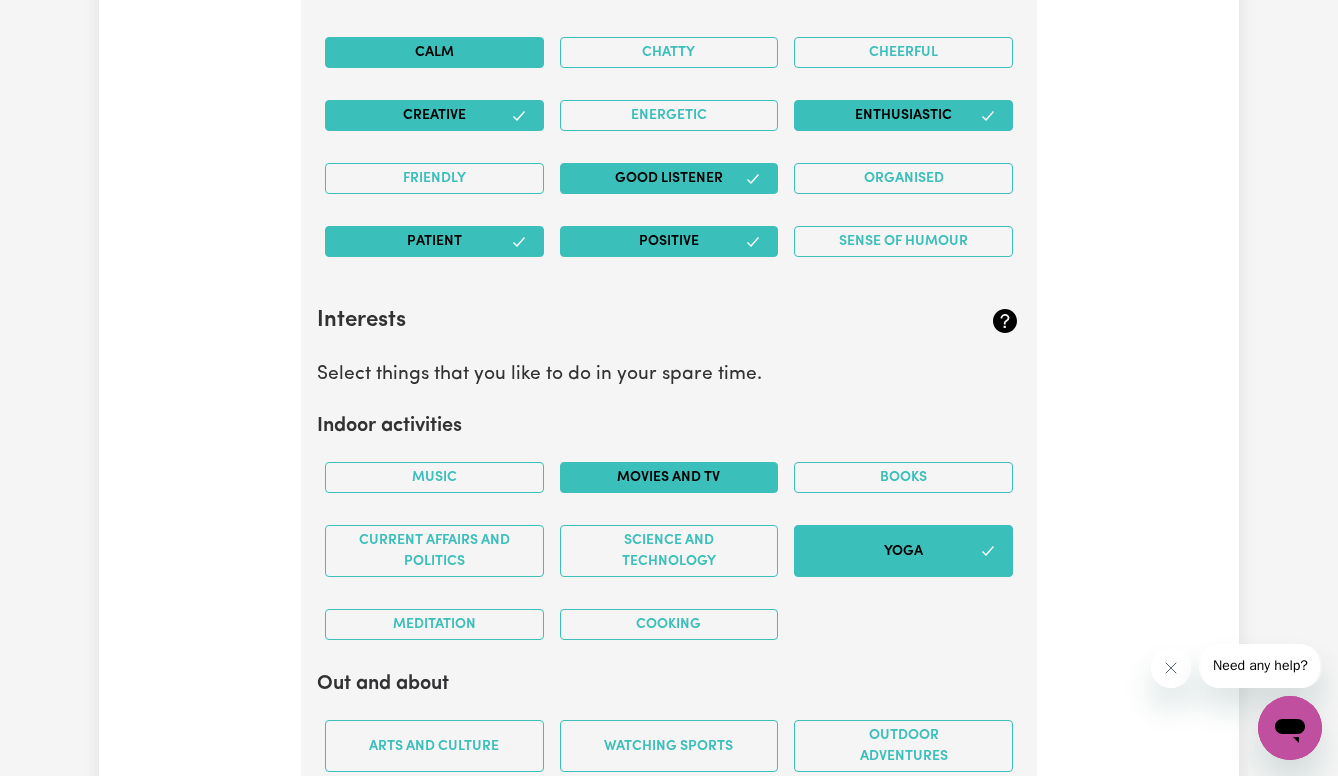 click on "Movies and TV" at bounding box center [669, 477] 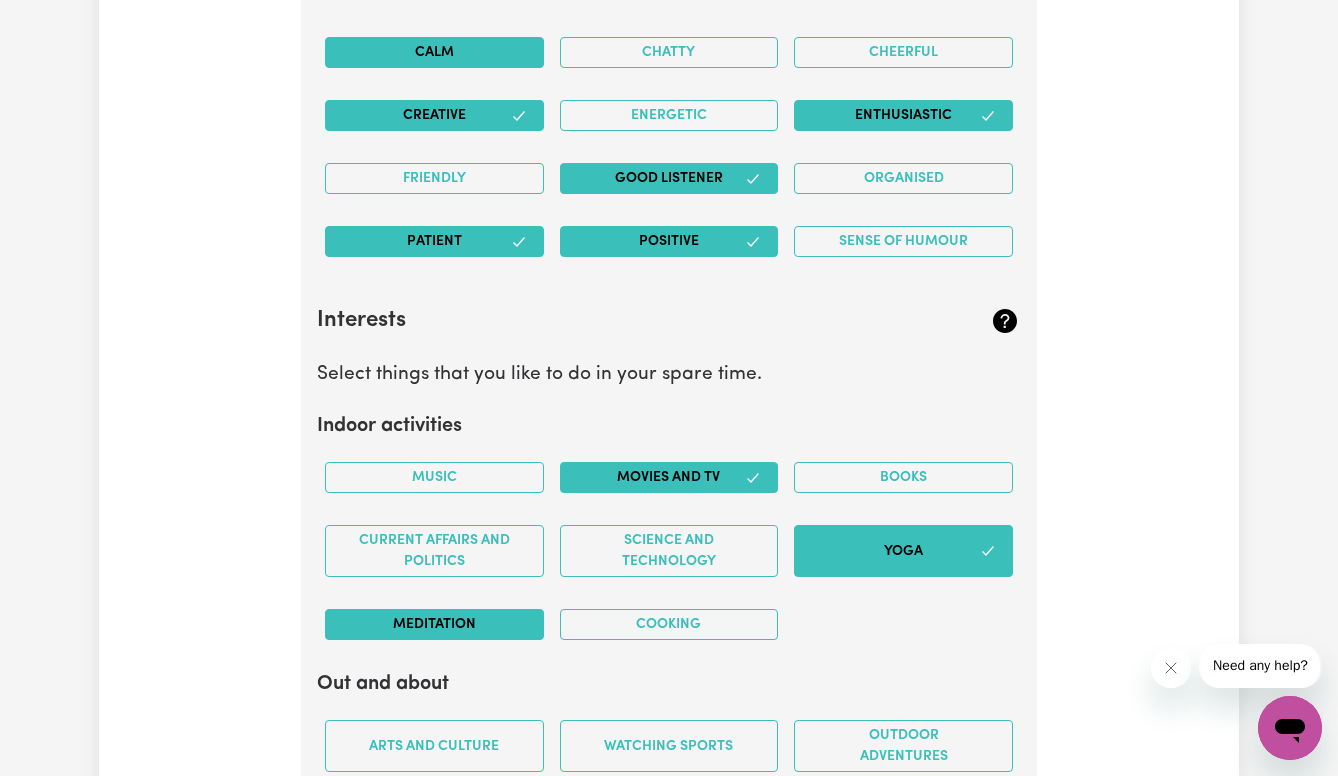 click on "Meditation" at bounding box center [434, 624] 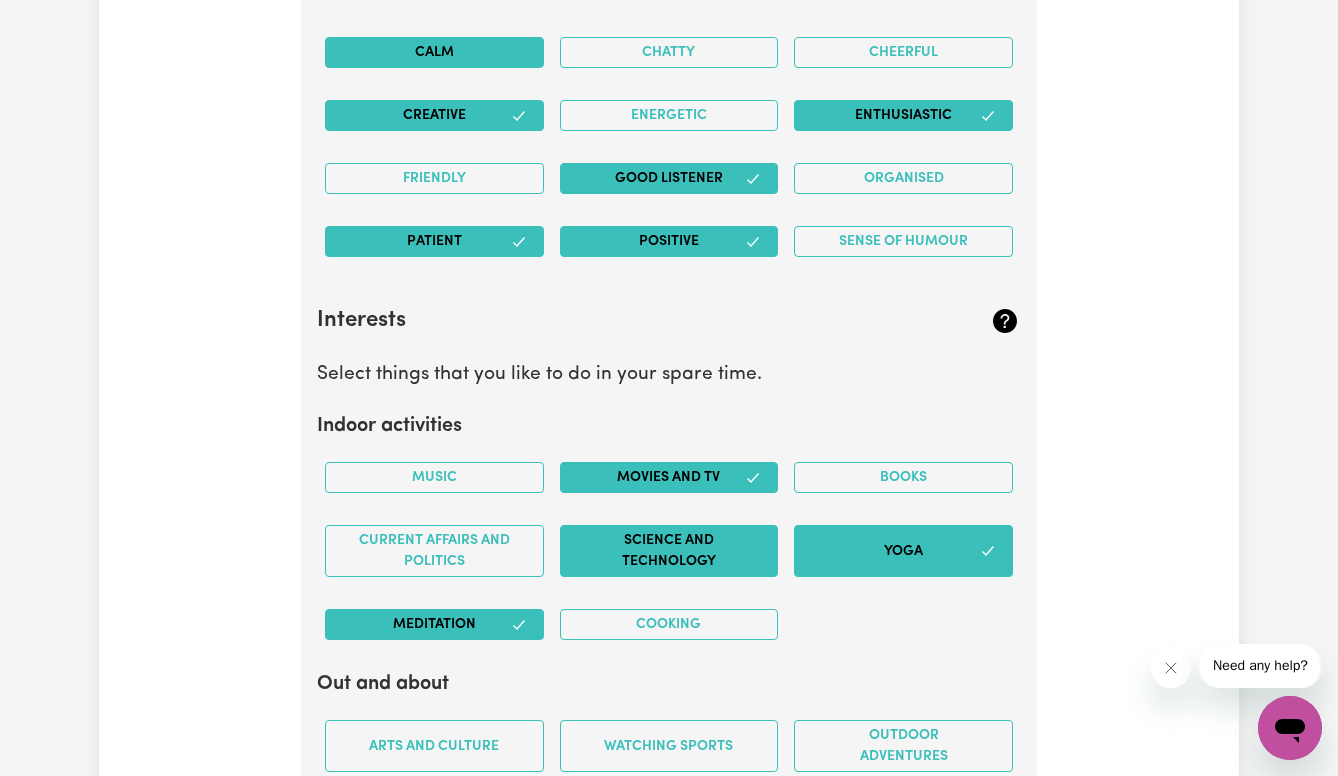click on "Science and Technology" at bounding box center (669, 551) 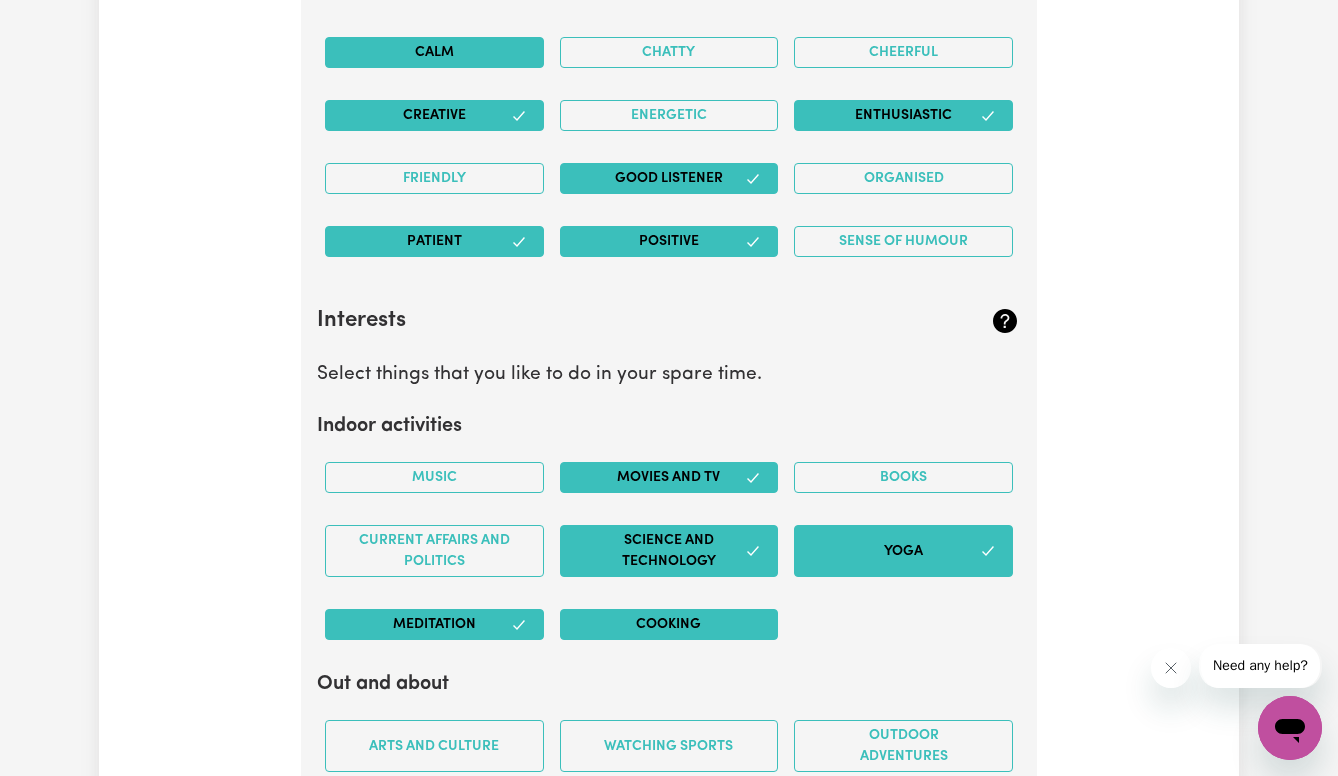 click on "Cooking" at bounding box center (669, 624) 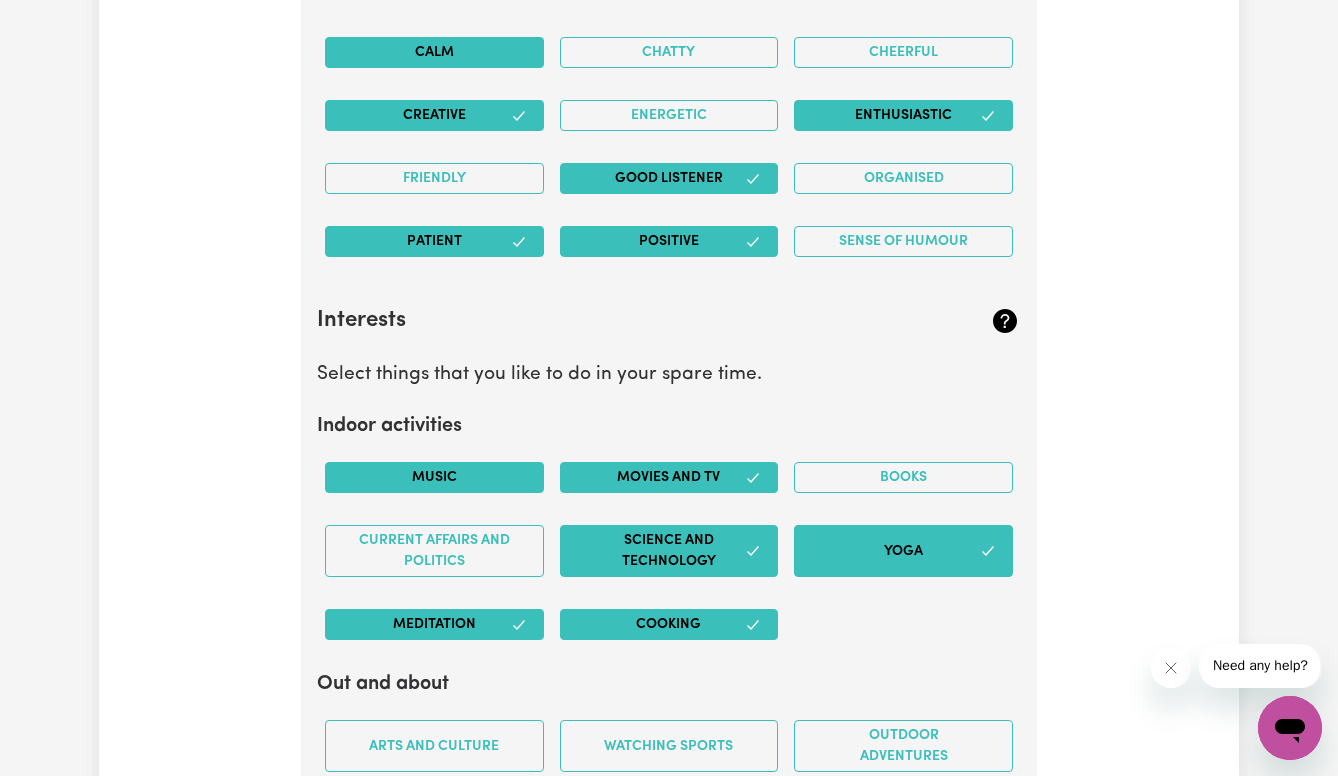 click on "Music" at bounding box center (434, 477) 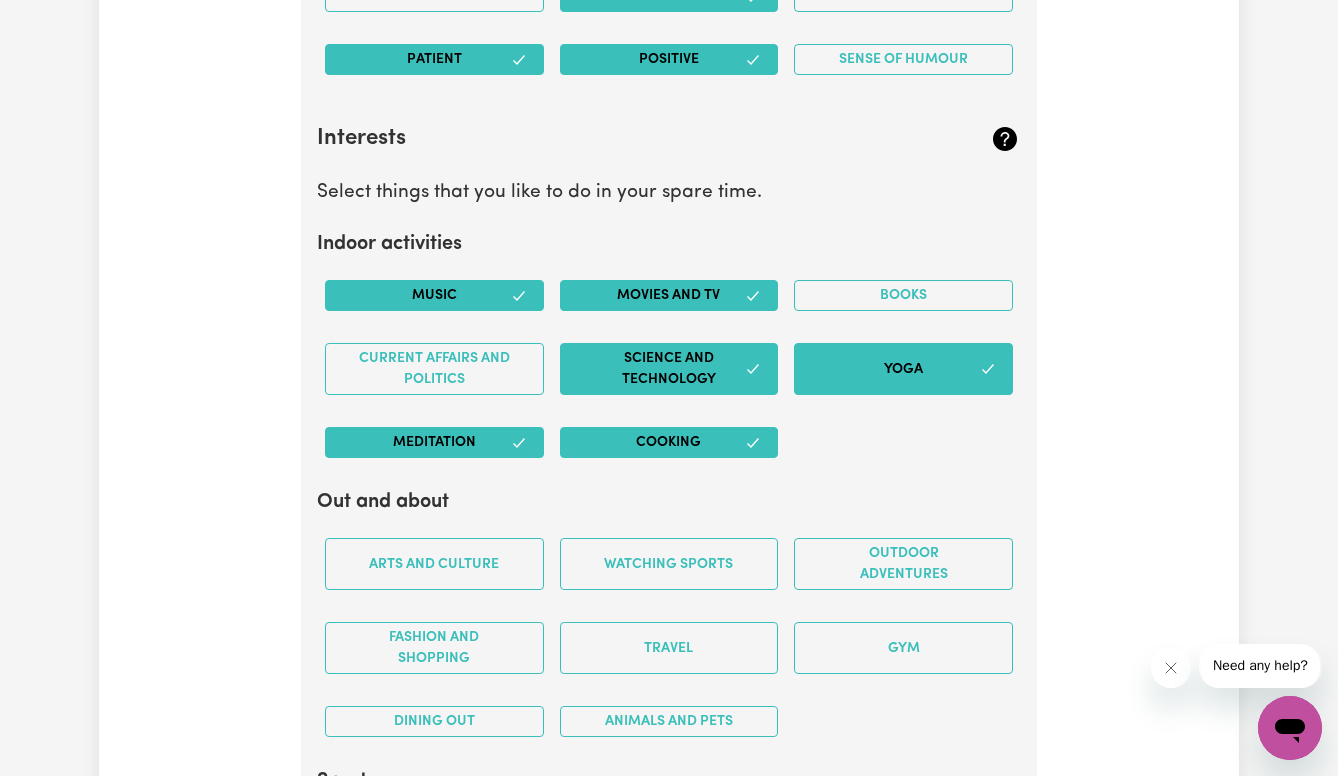 scroll, scrollTop: 3517, scrollLeft: 0, axis: vertical 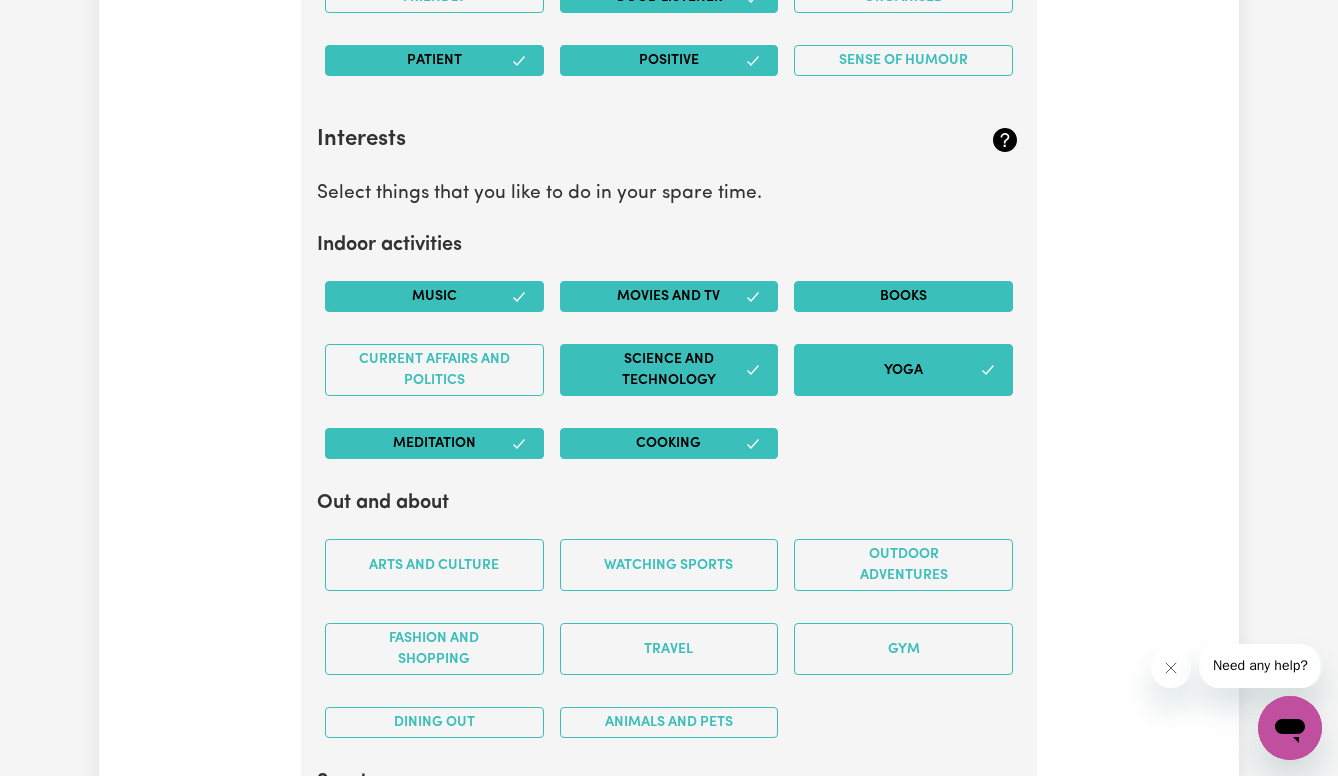 click on "Books" at bounding box center [903, 296] 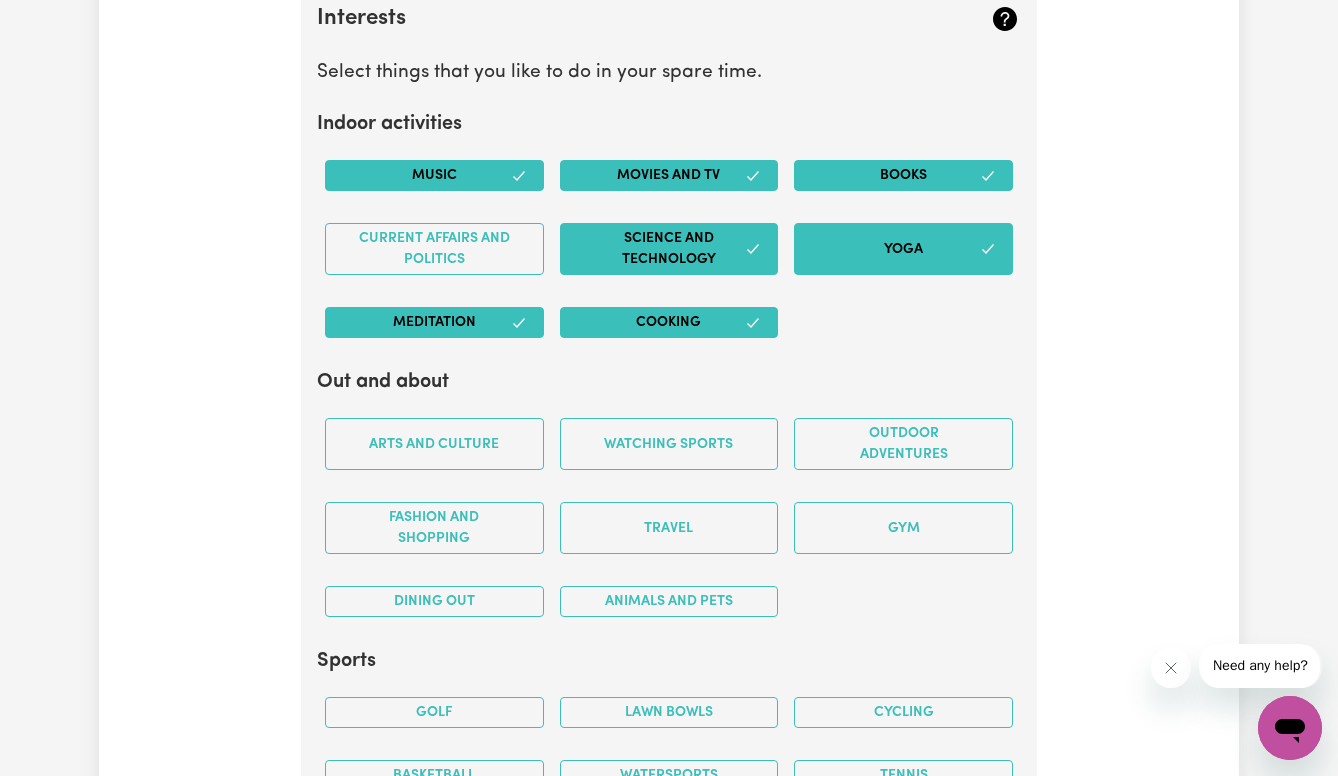 scroll, scrollTop: 3641, scrollLeft: 0, axis: vertical 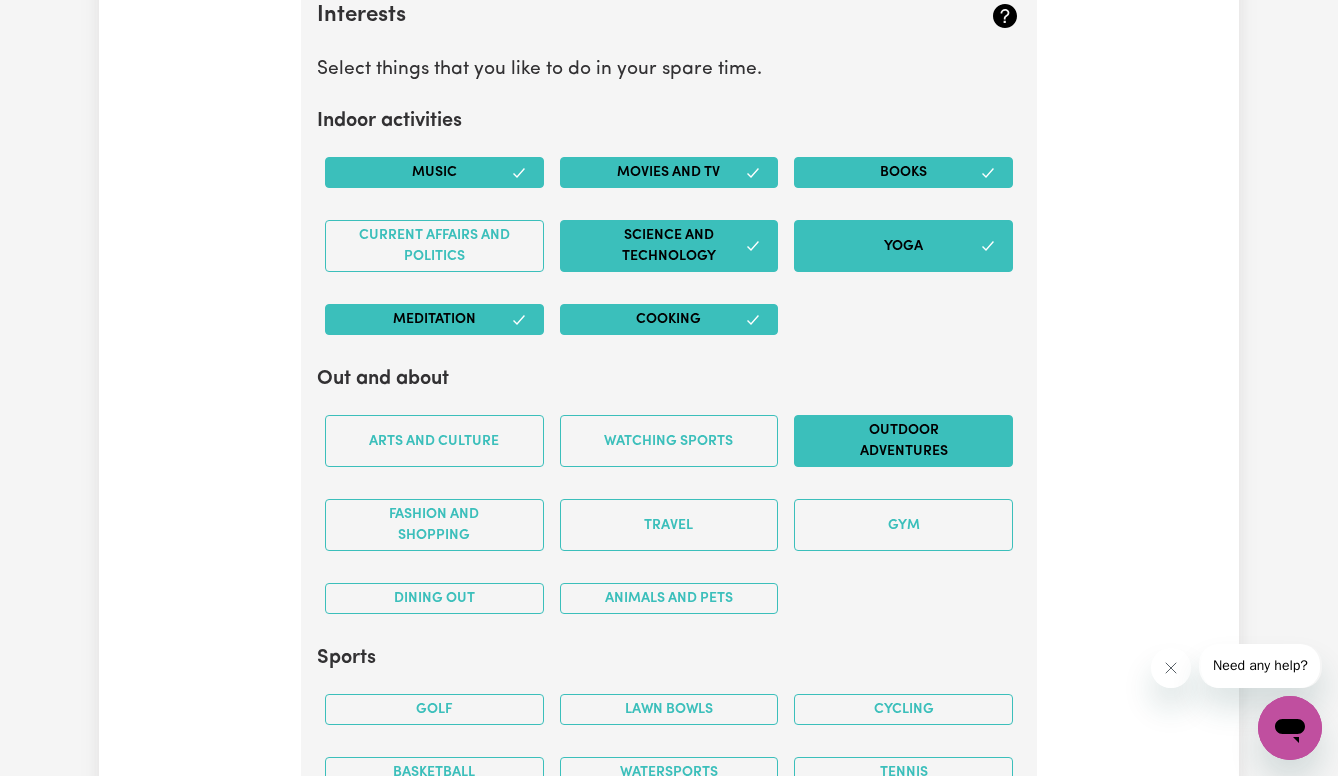 click on "Outdoor adventures" at bounding box center [903, 441] 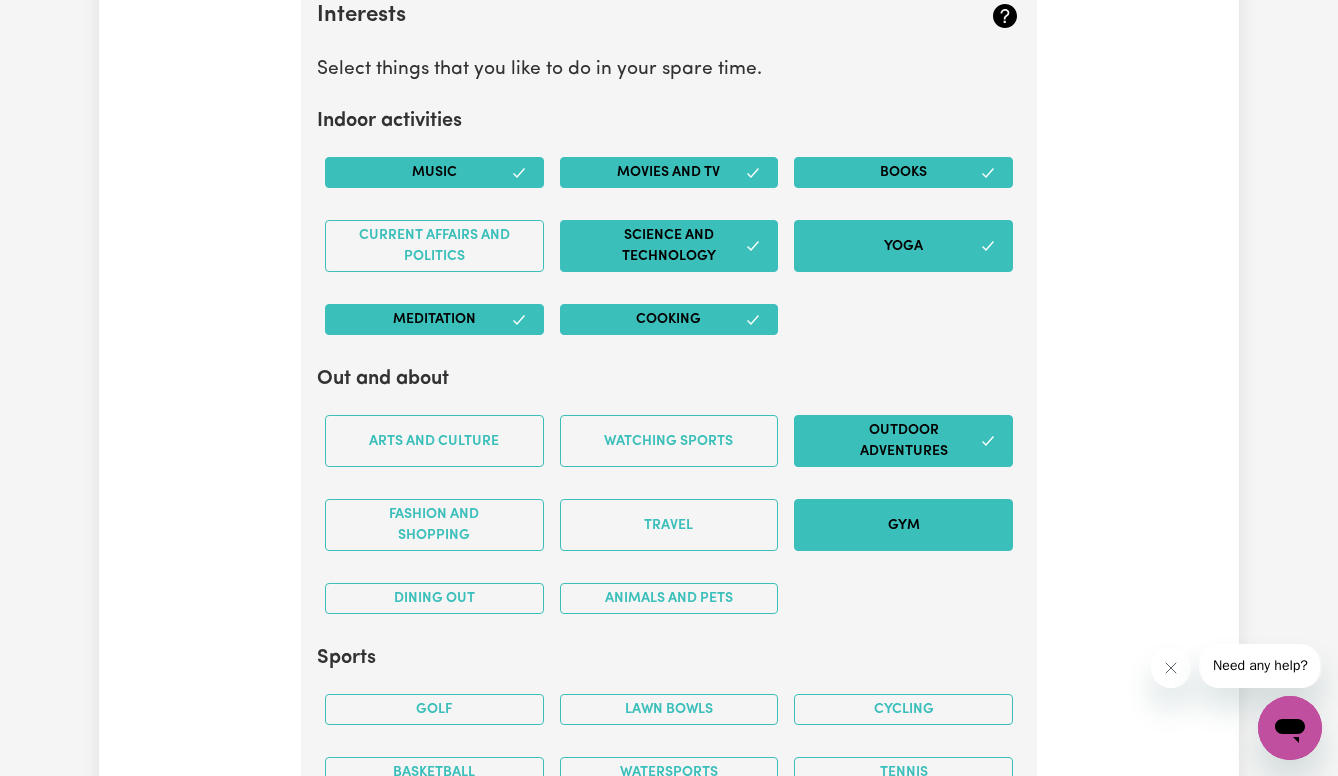 click on "Gym" at bounding box center [903, 525] 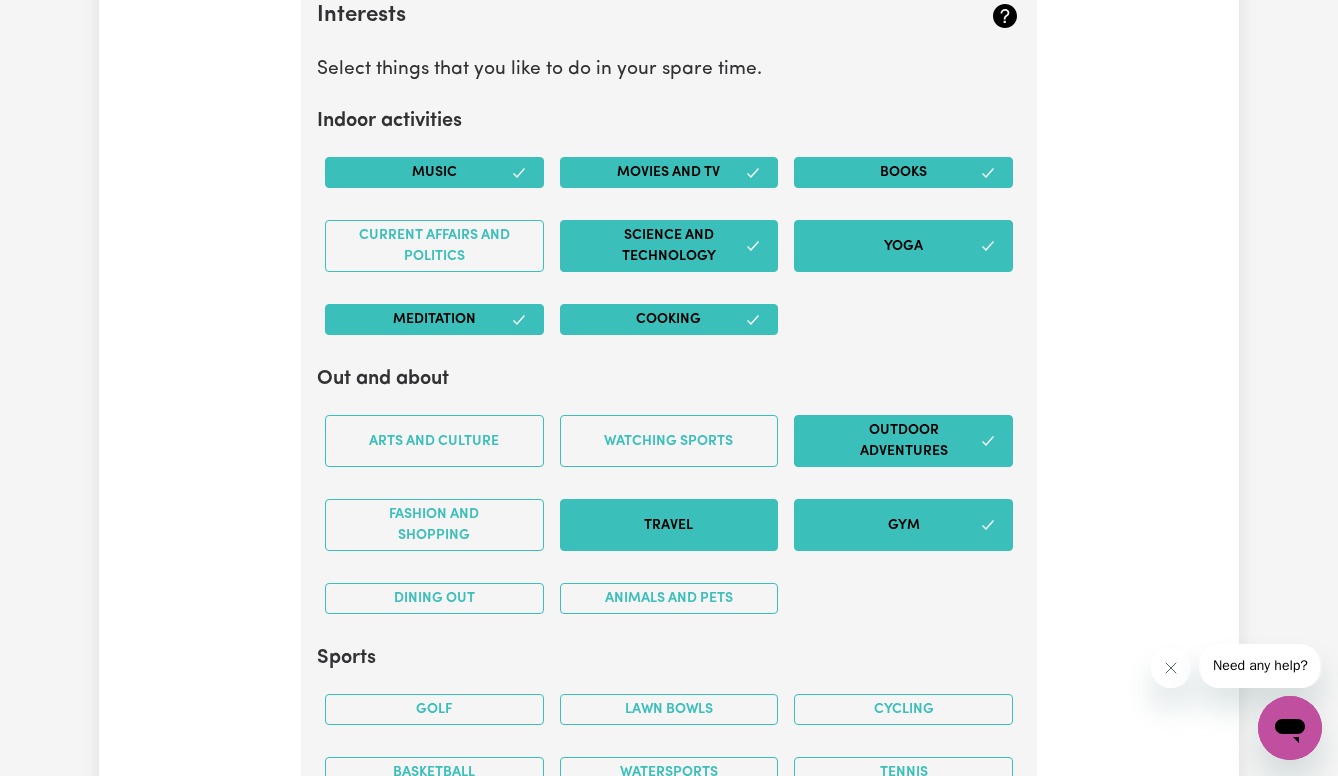 click on "Travel" at bounding box center [669, 525] 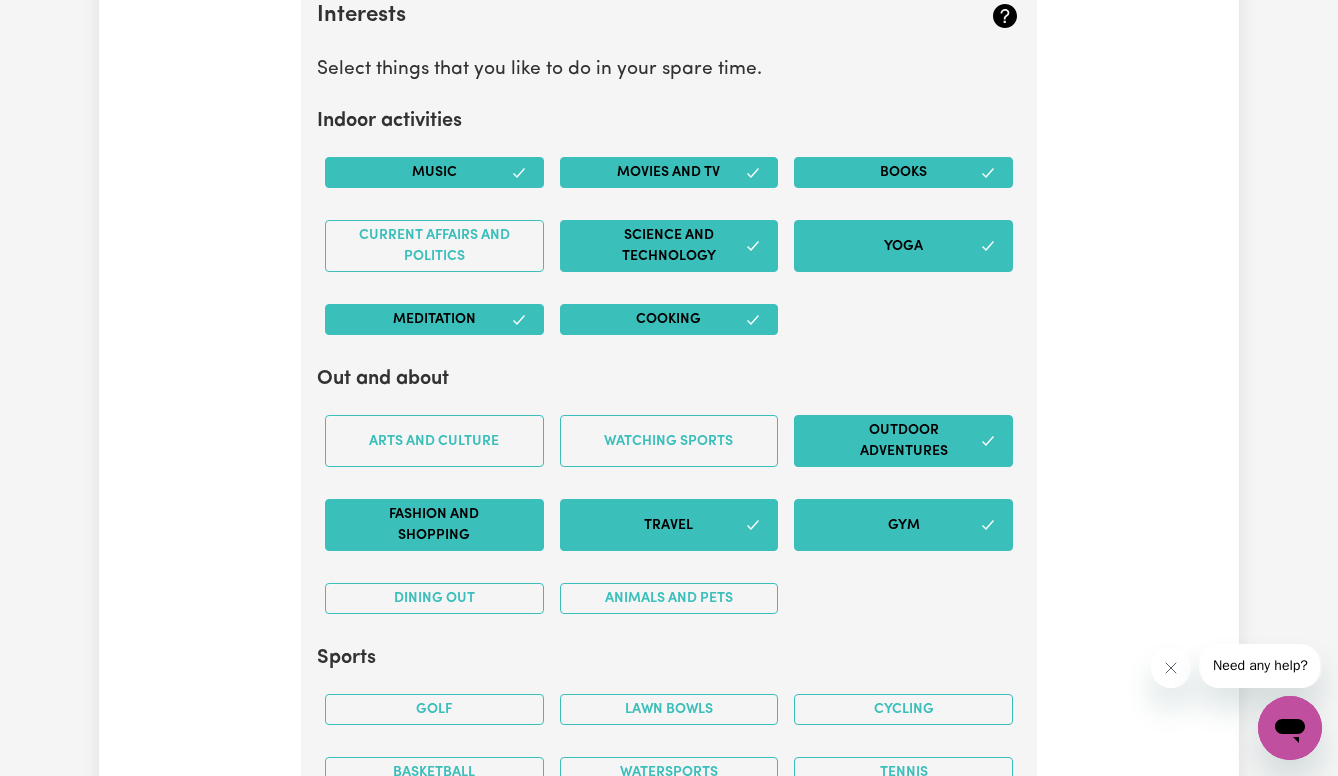 click on "Fashion and shopping" at bounding box center (434, 525) 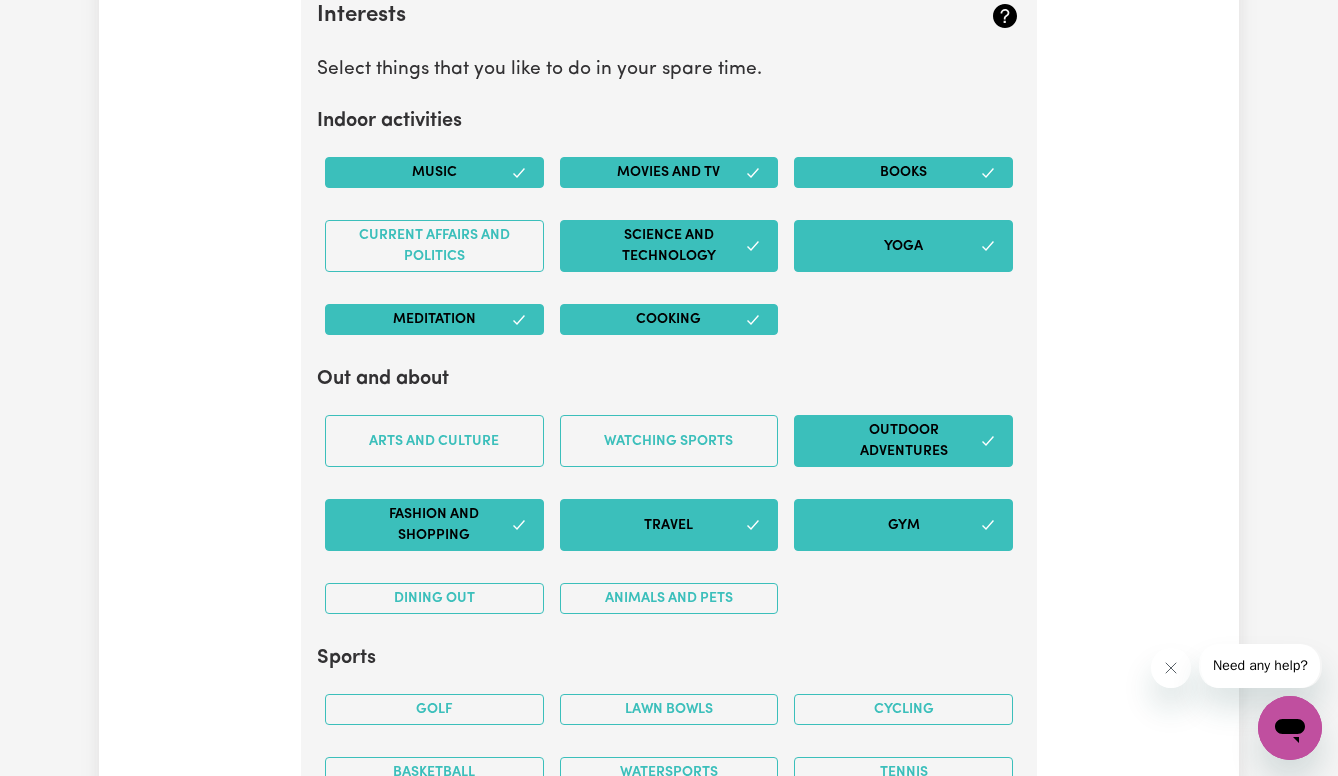 click on "Dining out" at bounding box center (434, 598) 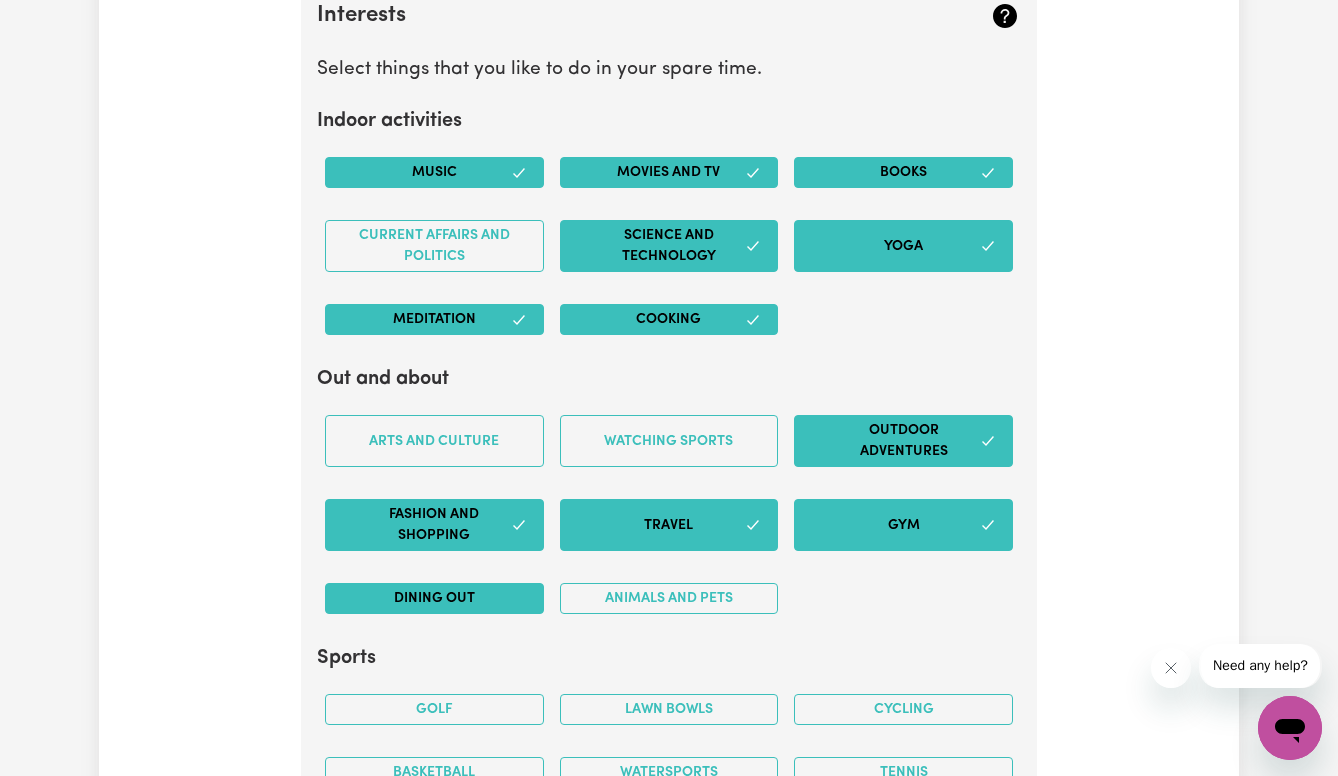 click on "Dining out" at bounding box center [434, 598] 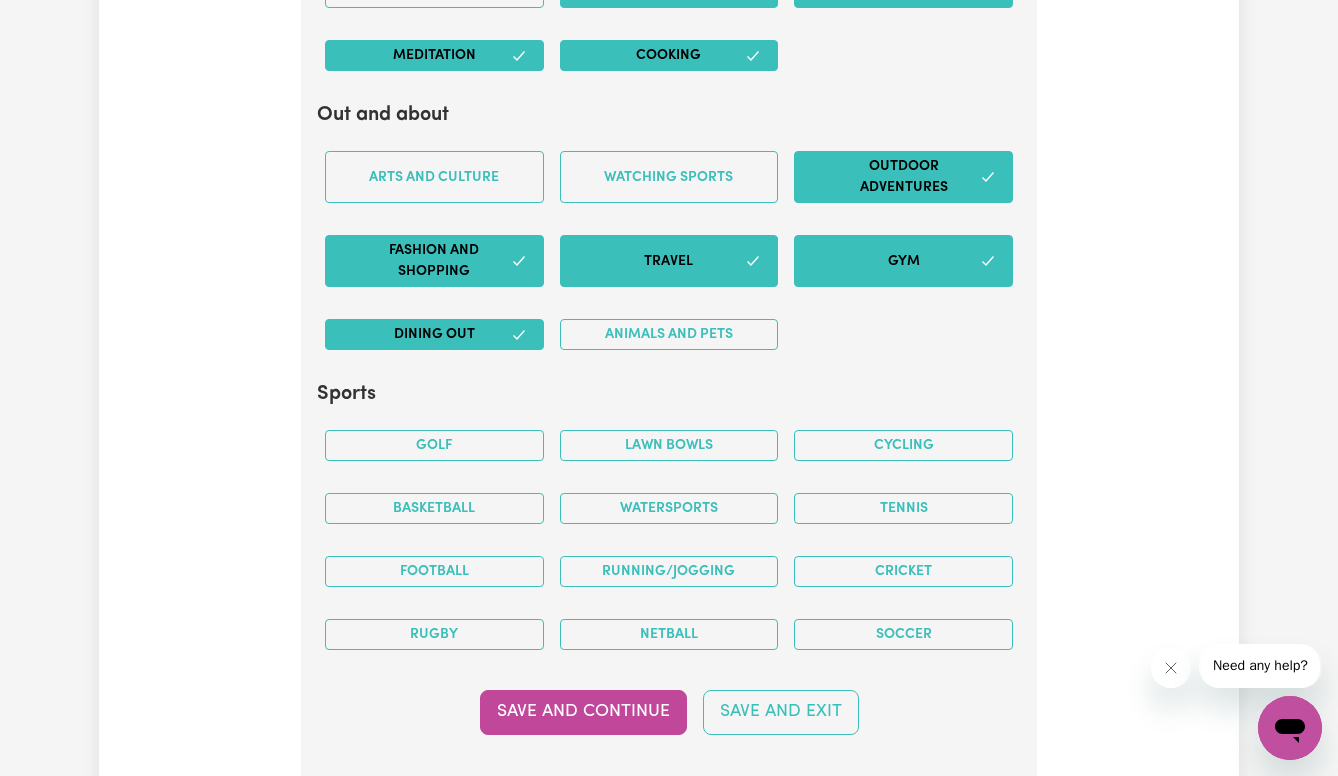 scroll, scrollTop: 3907, scrollLeft: 0, axis: vertical 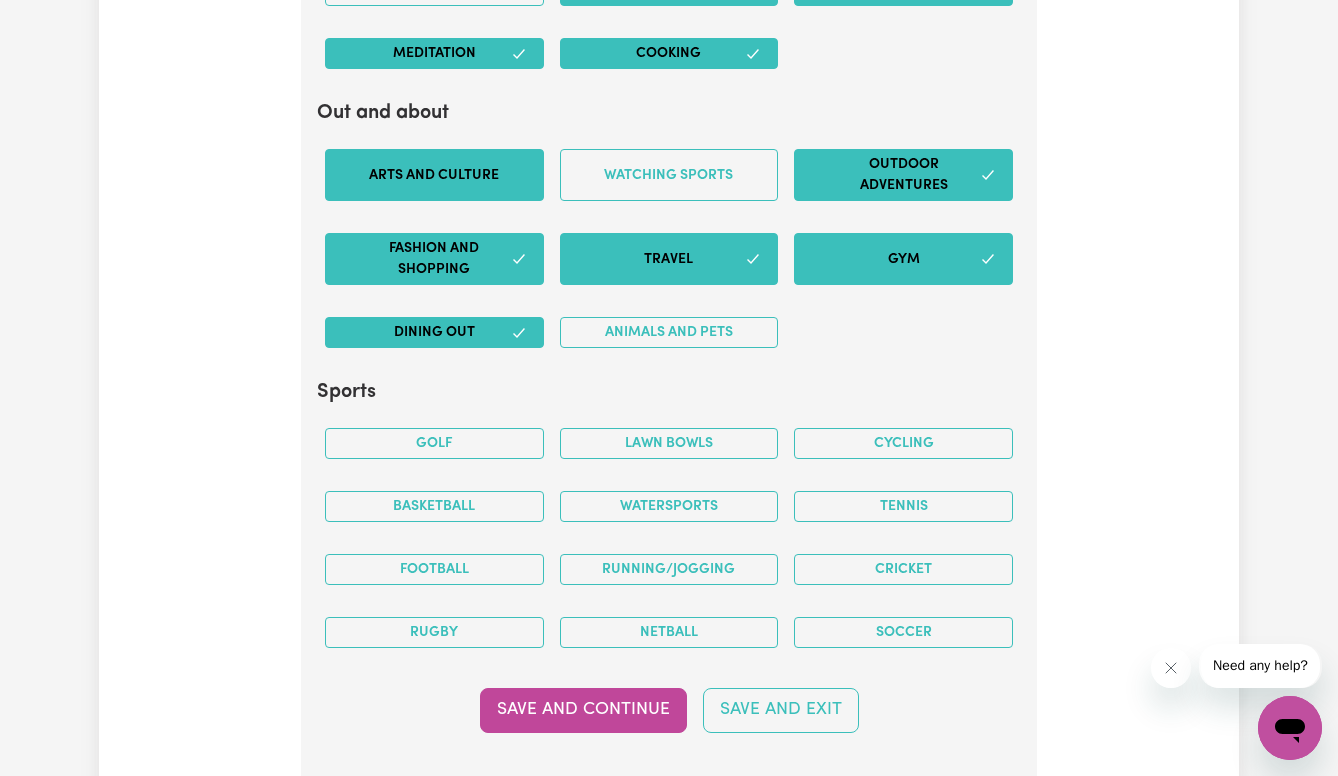 click on "Arts and Culture" at bounding box center [434, 175] 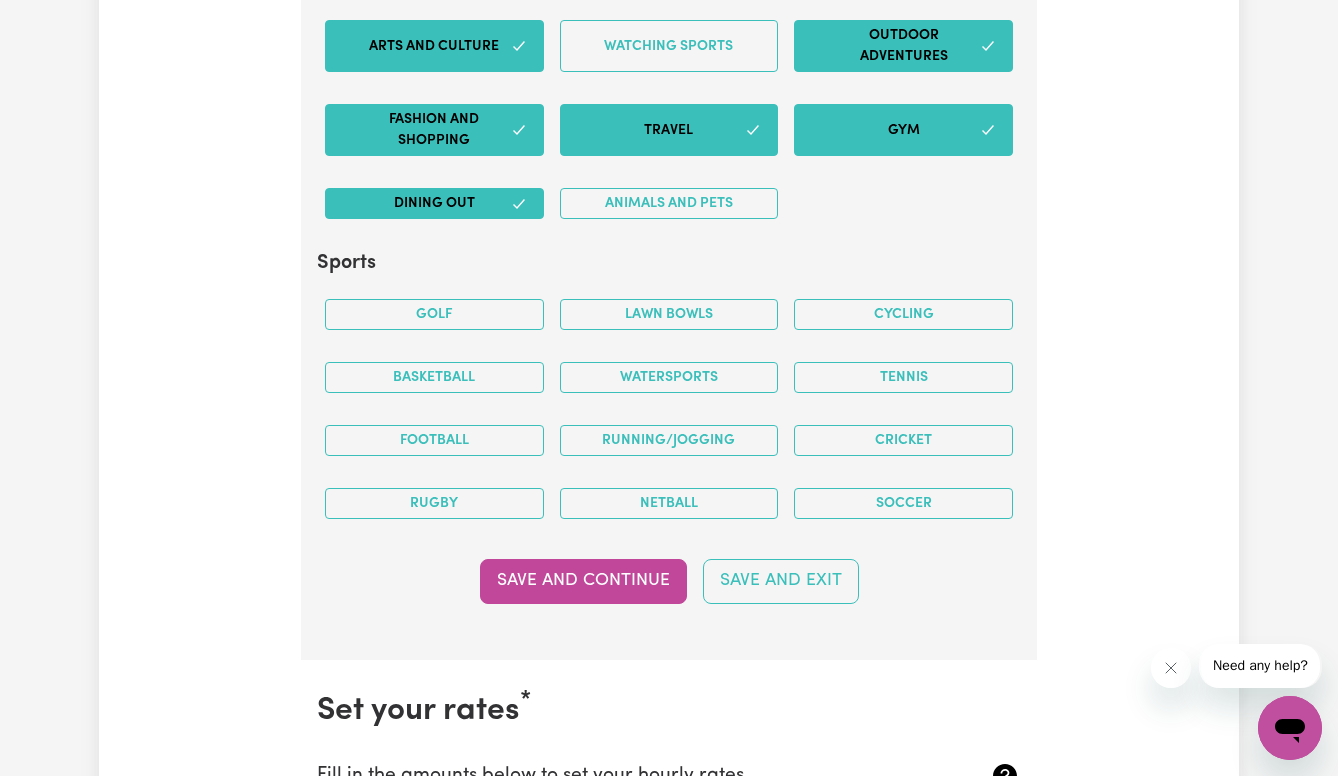 scroll, scrollTop: 4044, scrollLeft: 0, axis: vertical 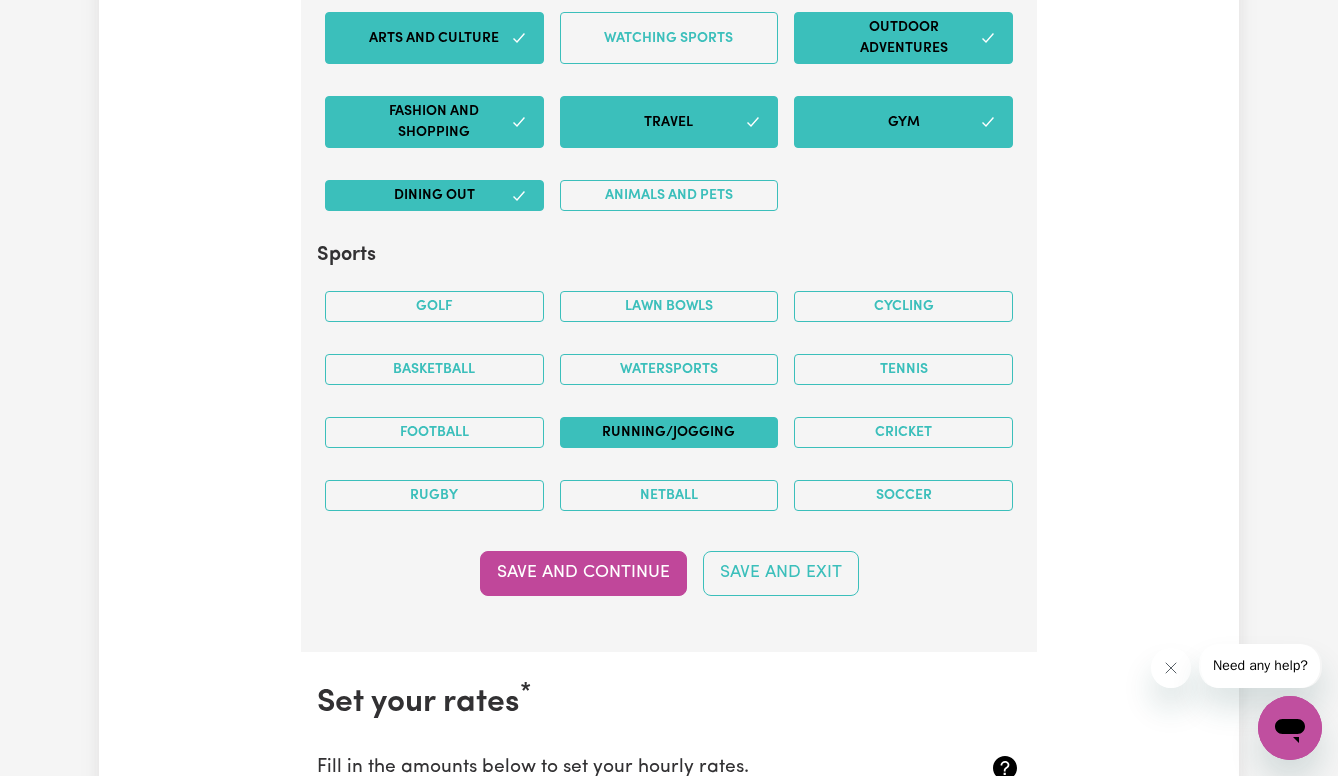click on "Running/Jogging" at bounding box center (669, 432) 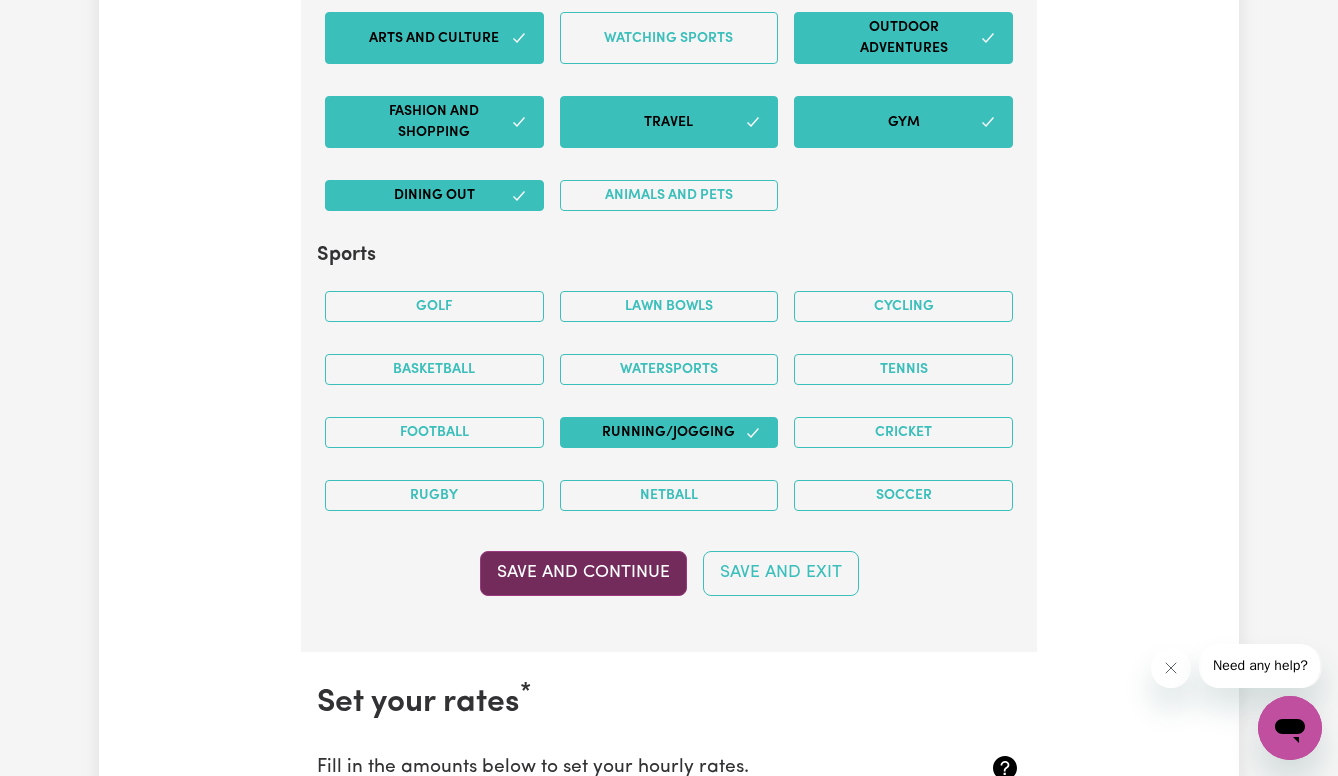 click on "Save and Continue" at bounding box center [583, 573] 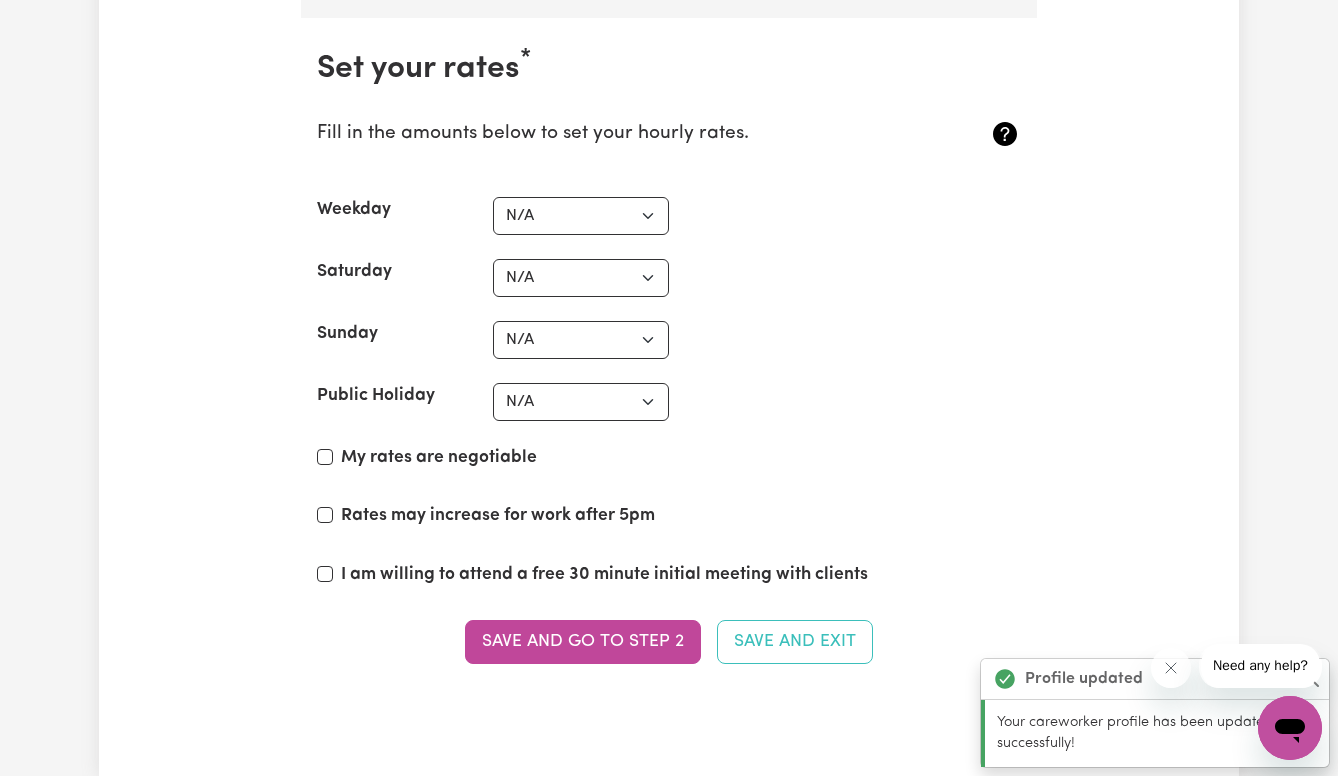 scroll, scrollTop: 4681, scrollLeft: 0, axis: vertical 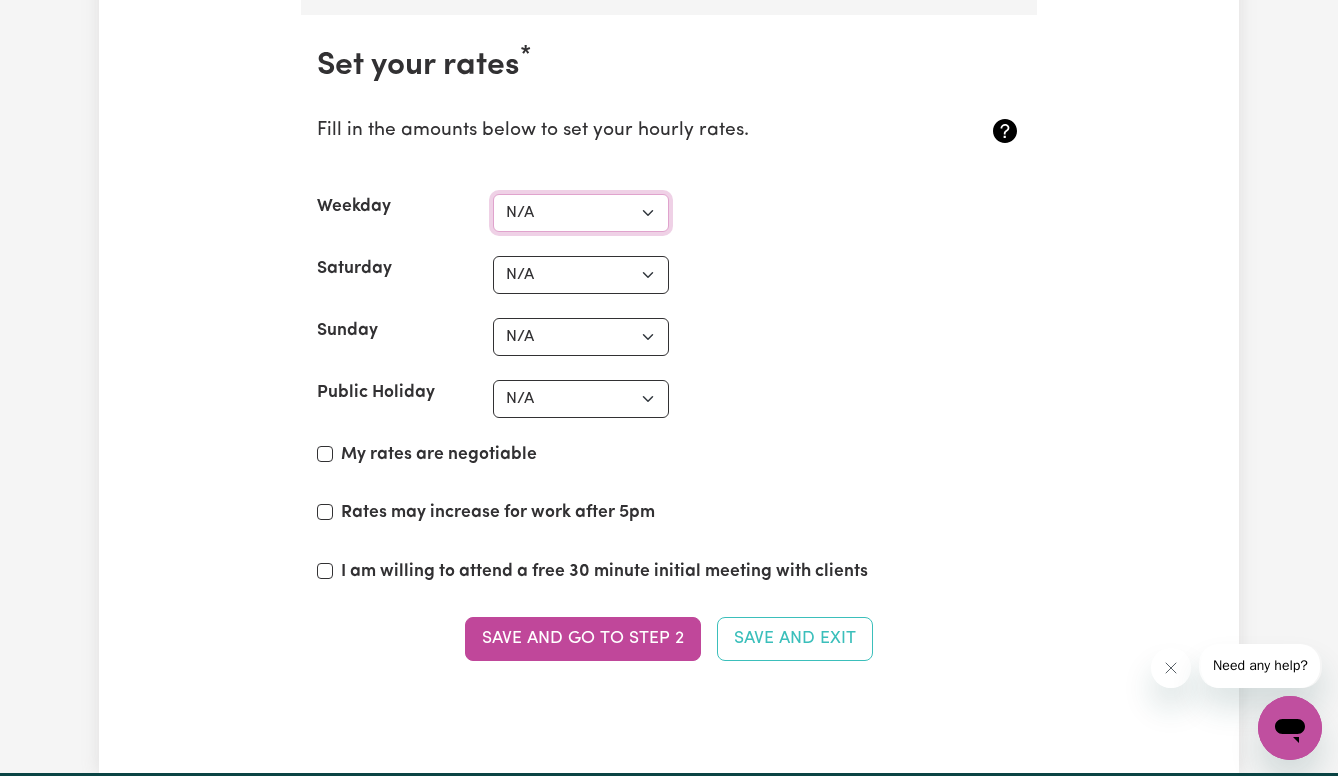 select on "45" 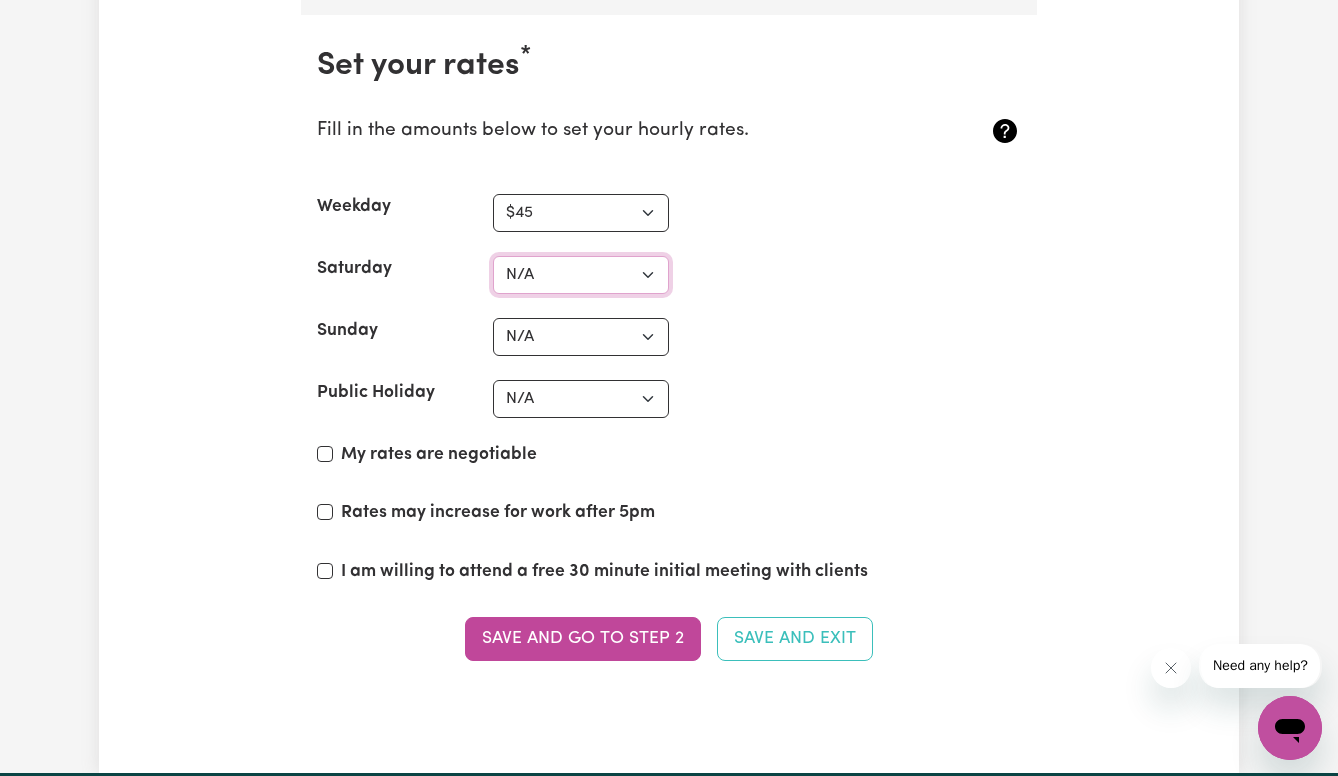 select on "60" 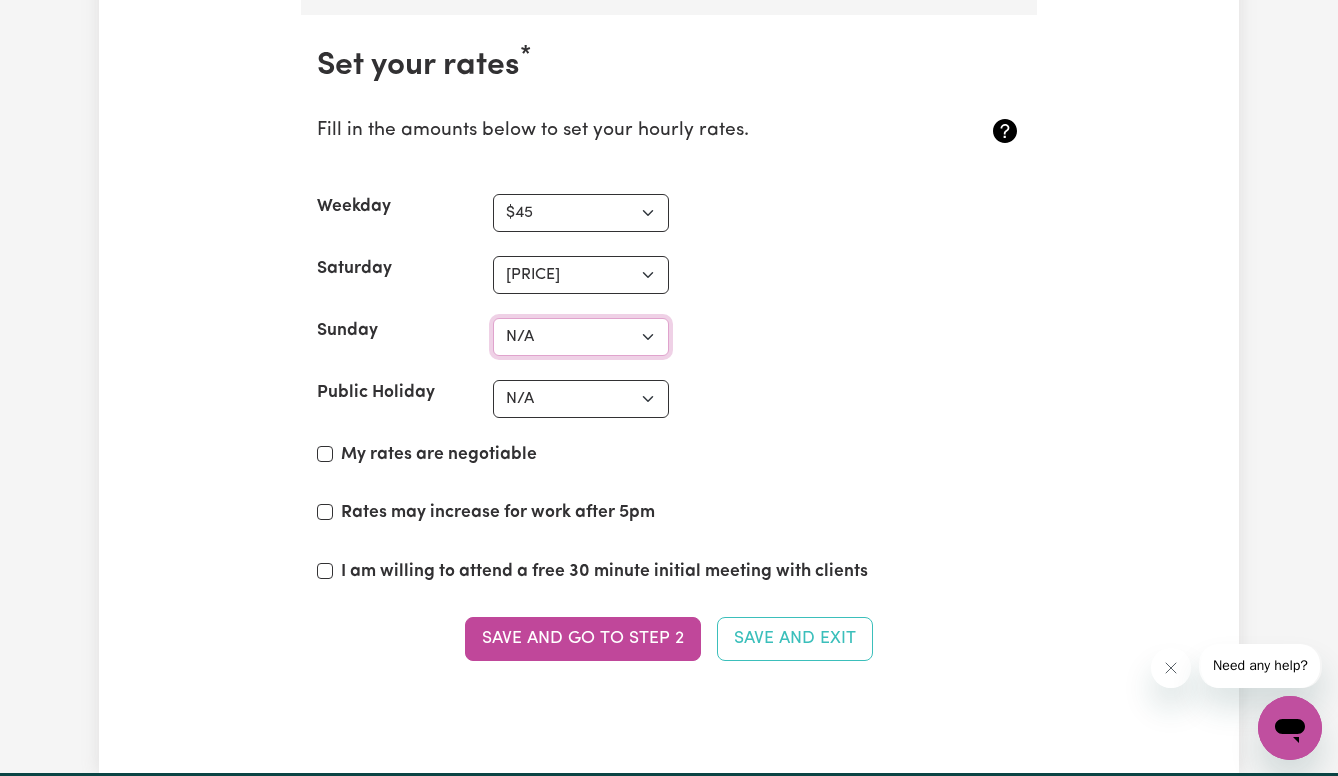 select on "60" 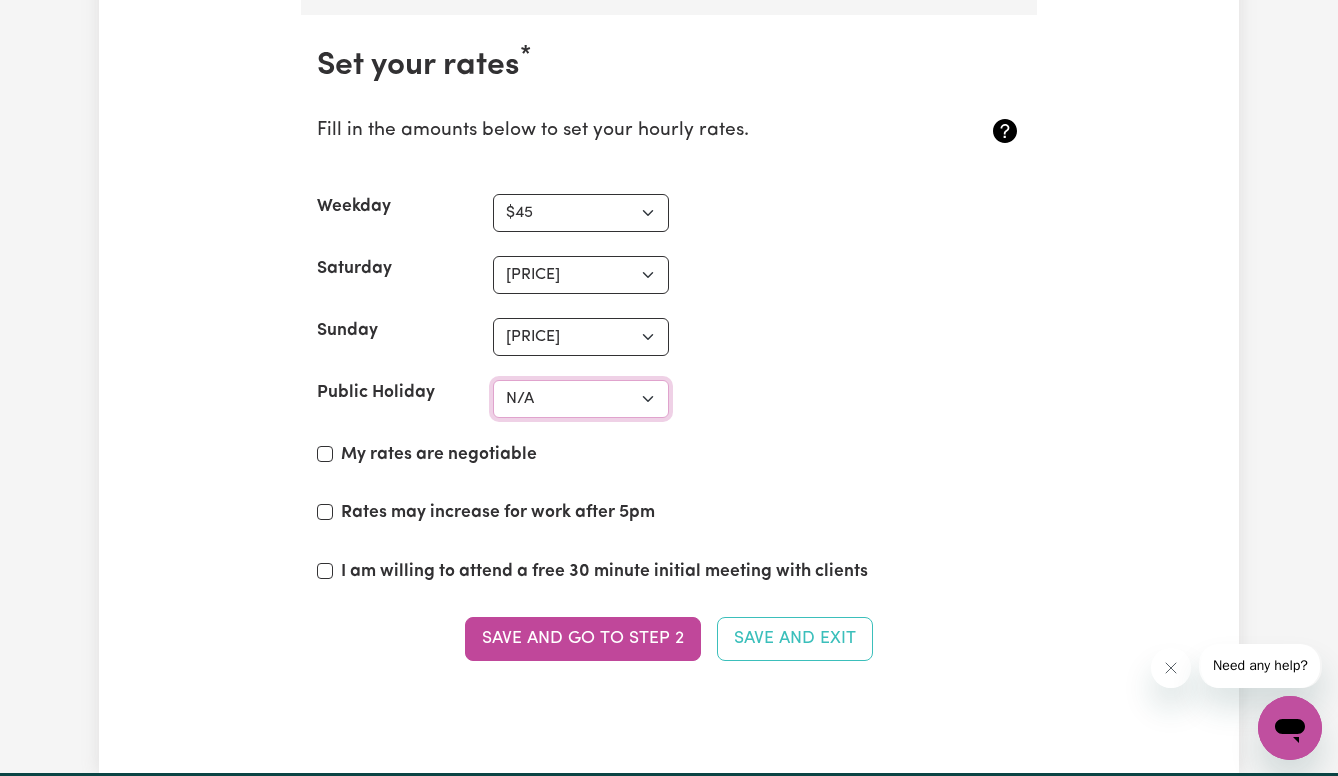 select on "60" 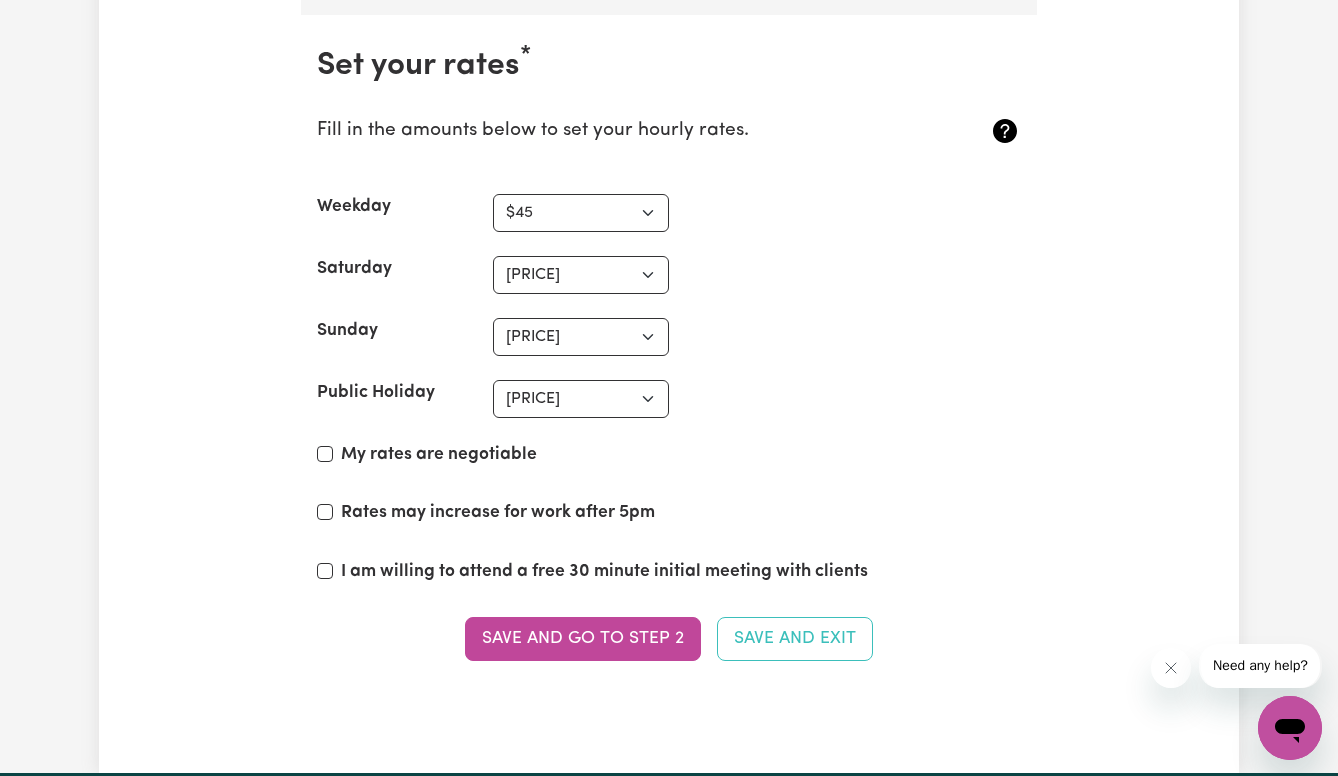 click on "I am willing to attend a free 30 minute initial meeting with clients" at bounding box center [325, 571] 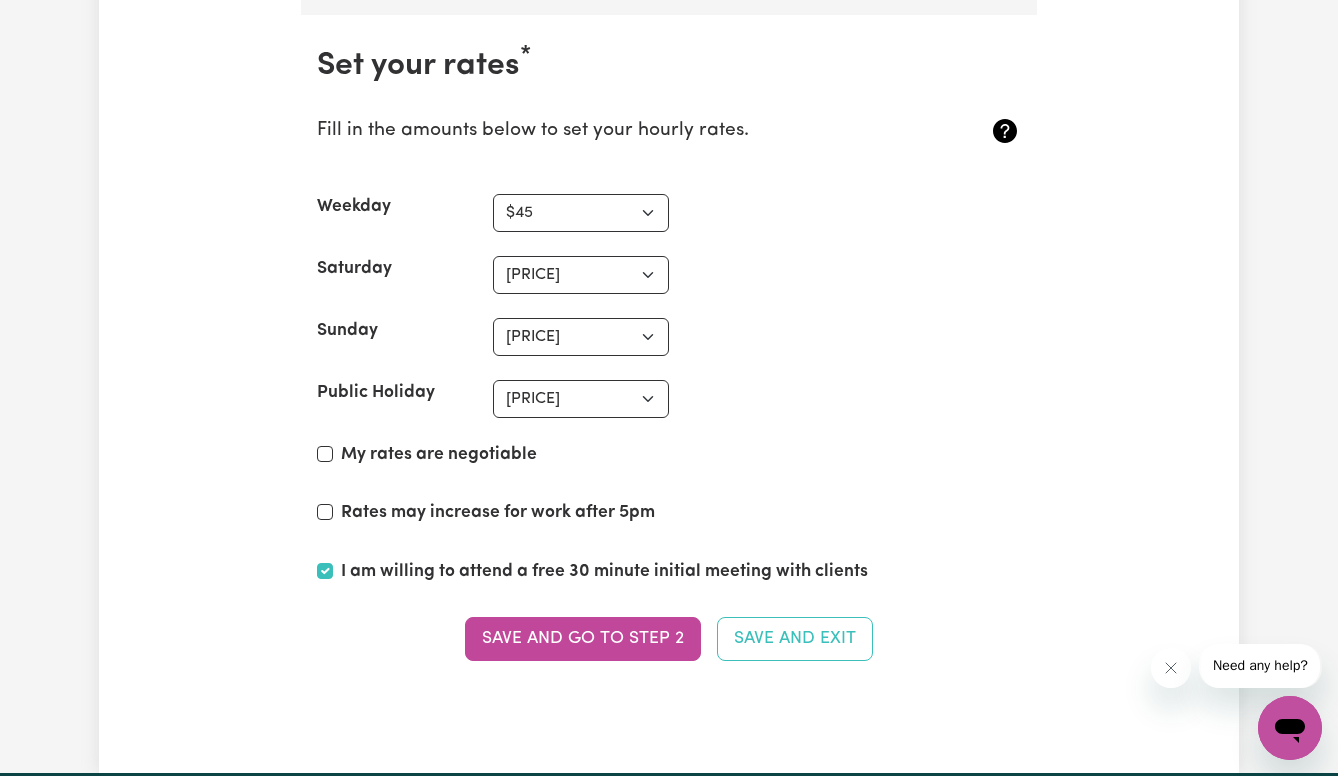 checkbox on "true" 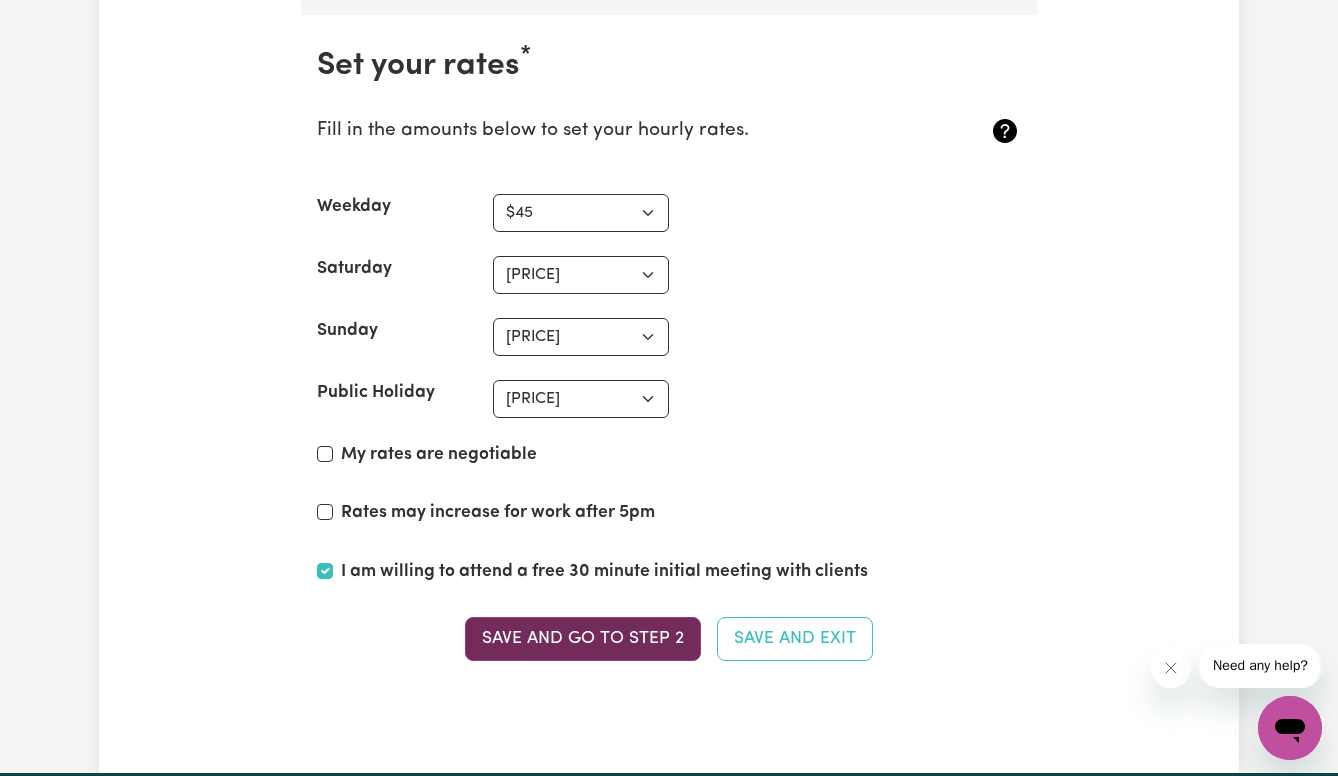 click on "Save and go to Step 2" at bounding box center (583, 639) 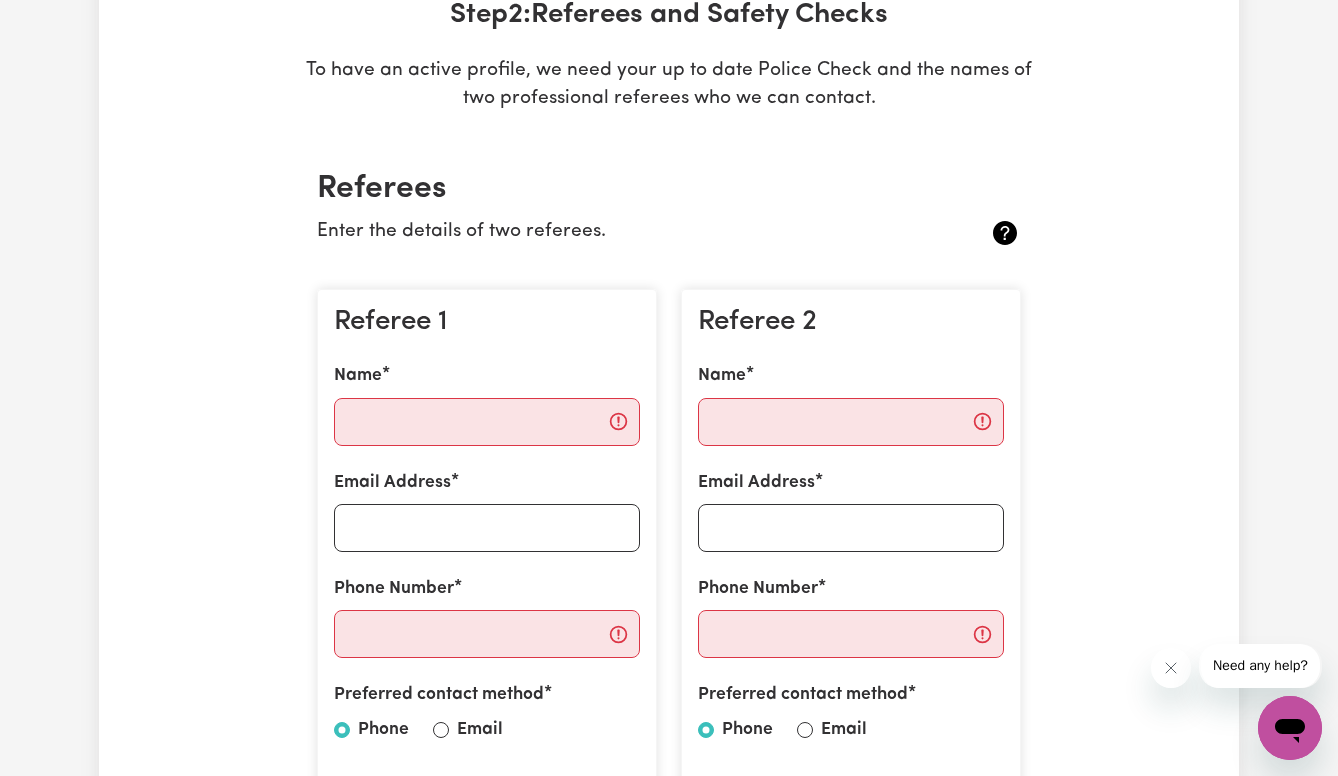 scroll, scrollTop: 327, scrollLeft: 0, axis: vertical 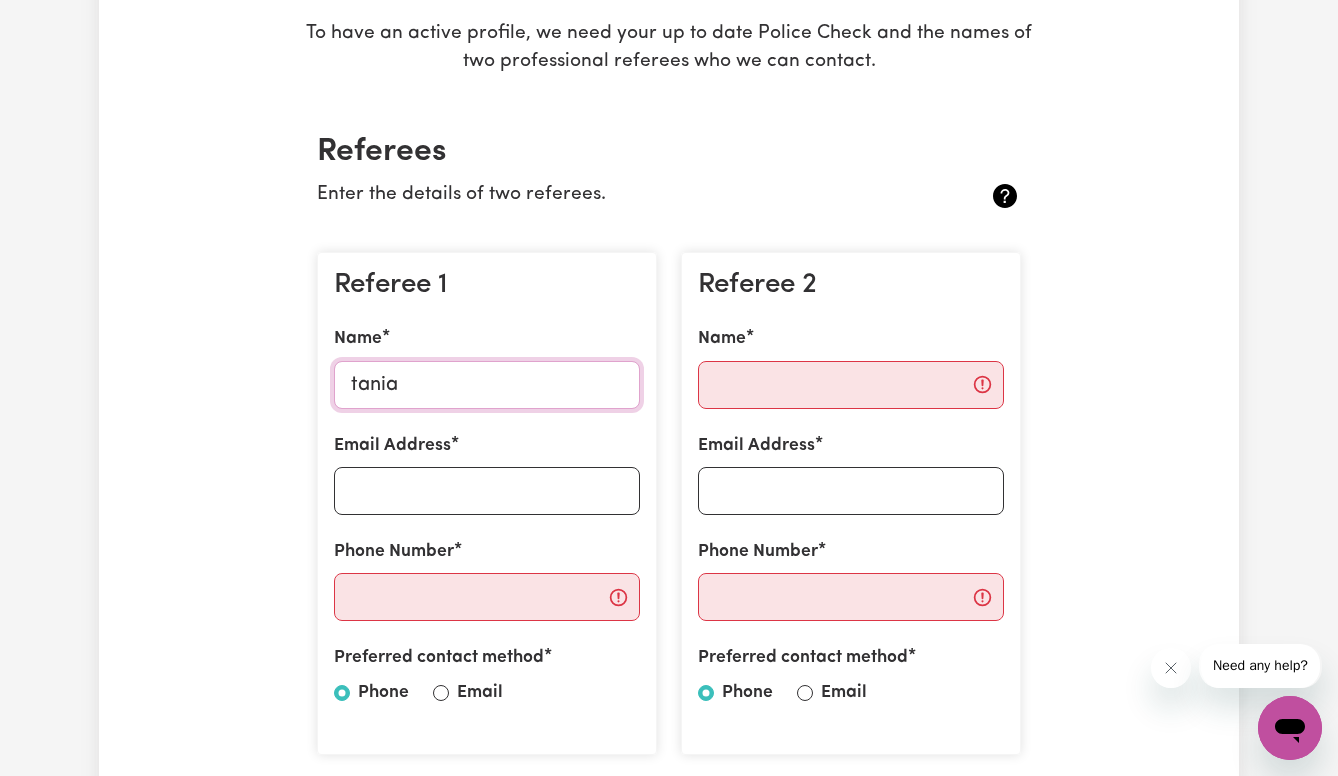 click on "tania" at bounding box center (487, 385) 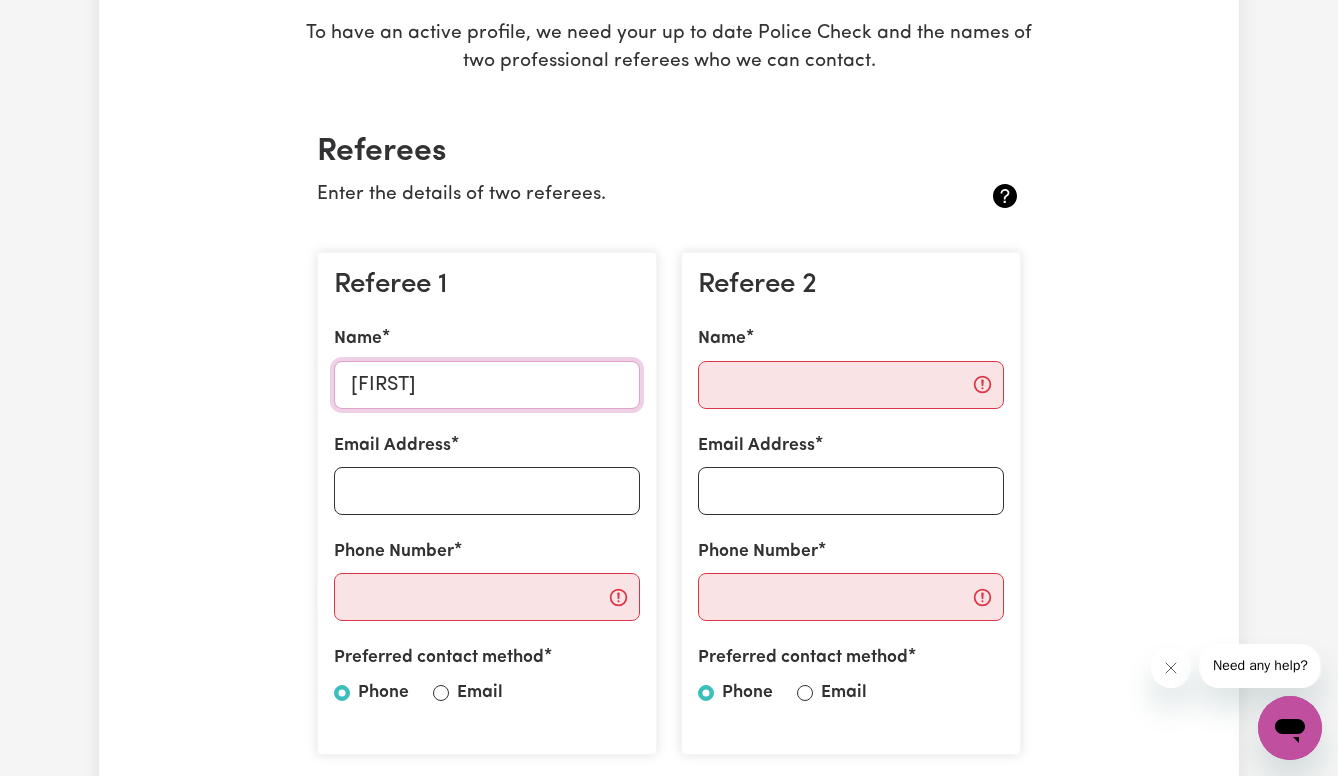 click on "[FIRST]" at bounding box center (487, 385) 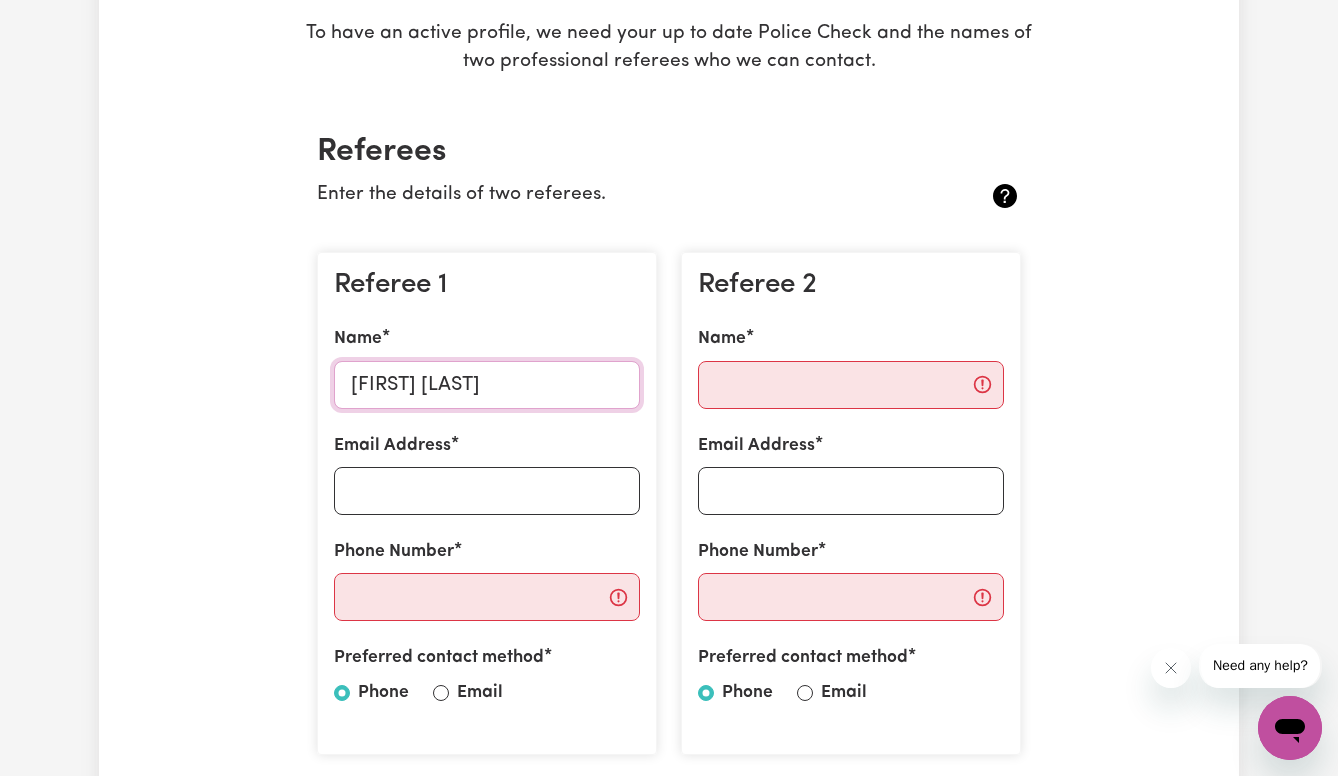type on "[FIRST] [LAST]" 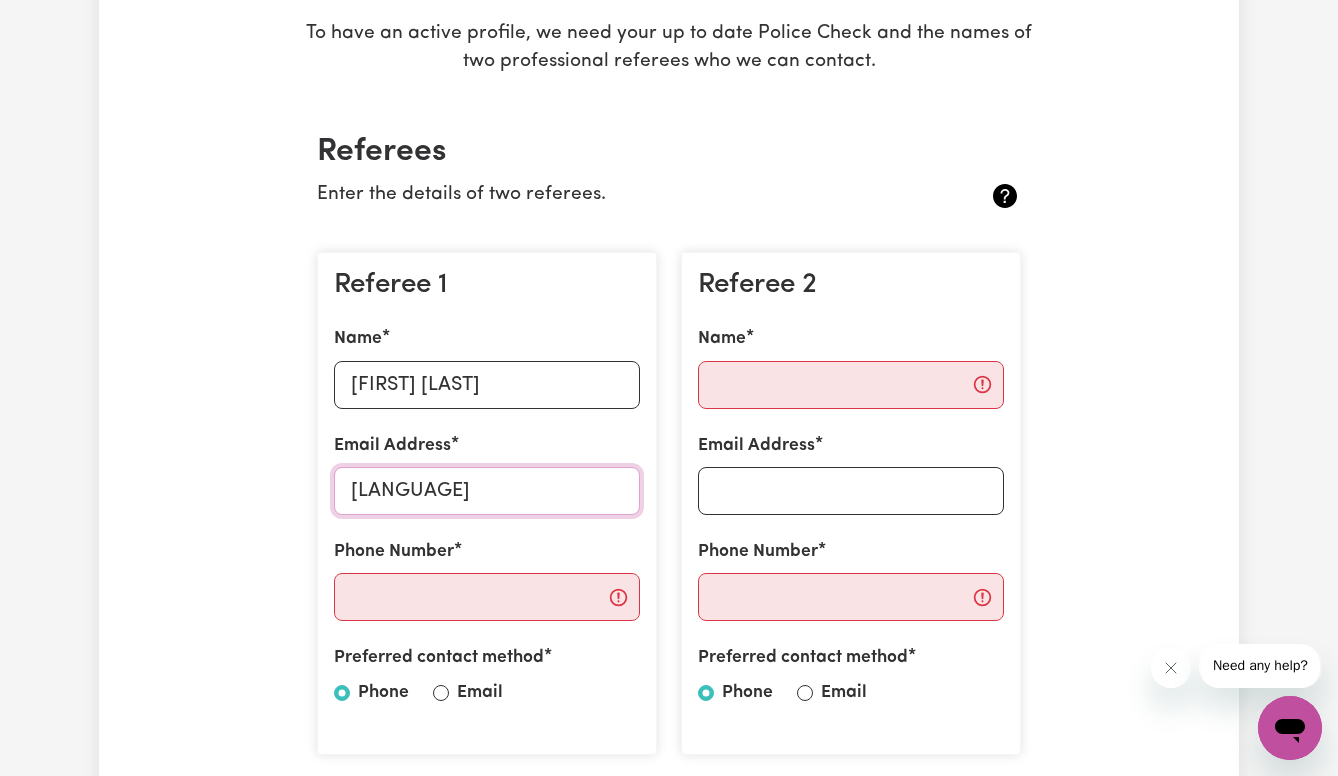 type on "s" 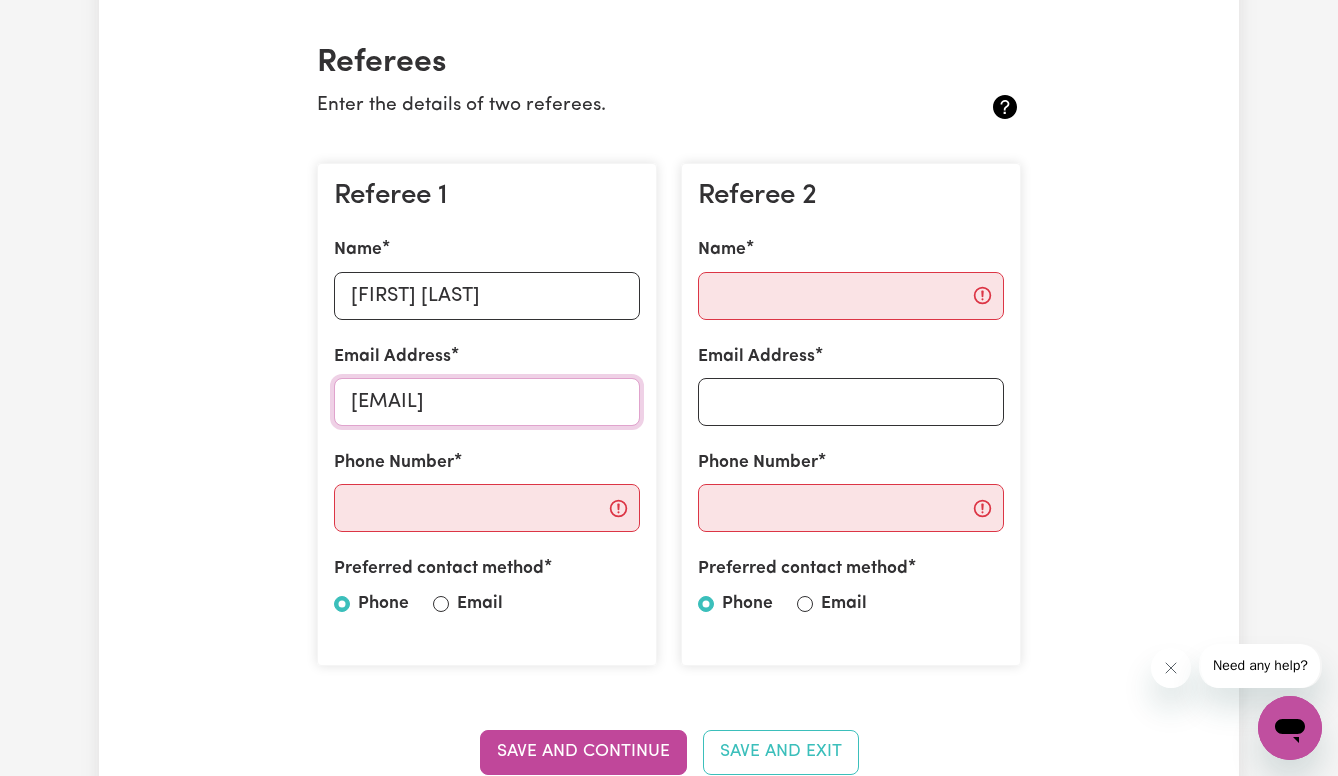 scroll, scrollTop: 457, scrollLeft: 0, axis: vertical 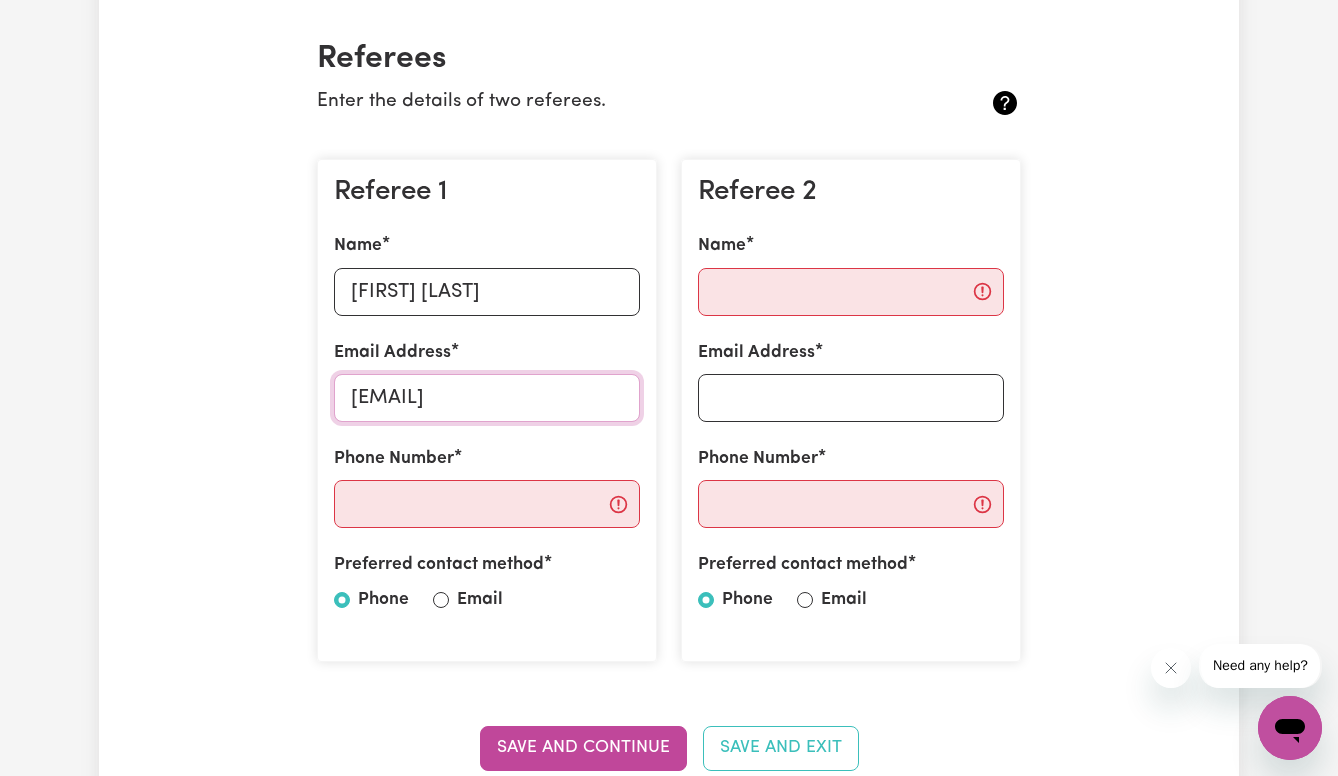 type on "[EMAIL]" 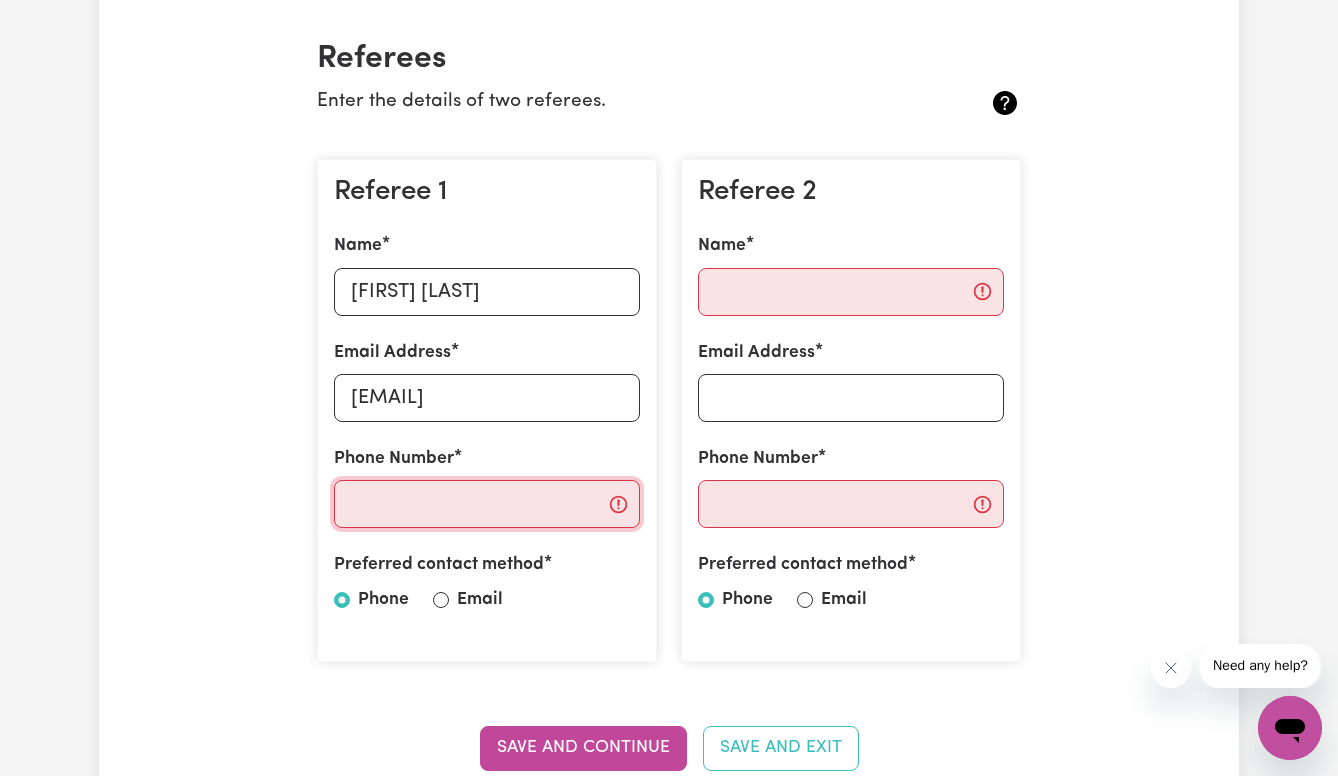 type on "0" 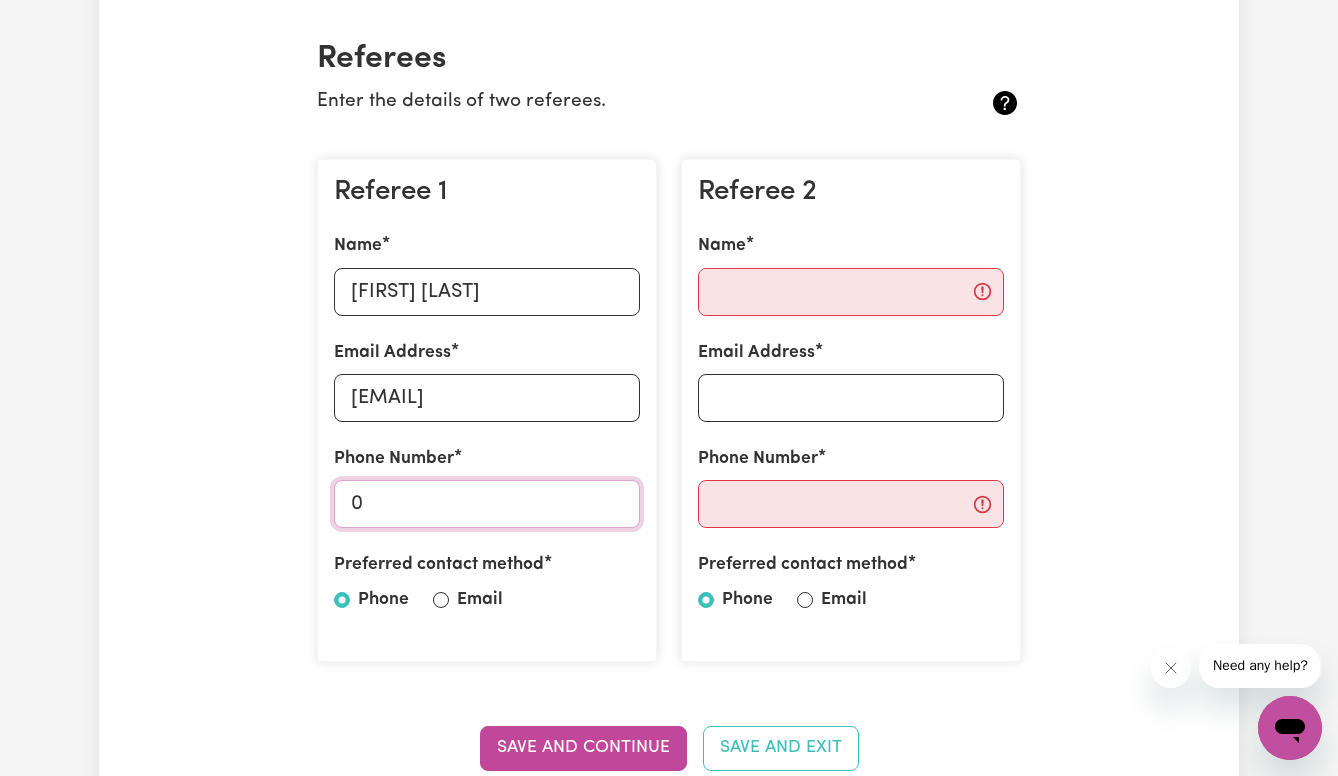 click on "0" at bounding box center [487, 504] 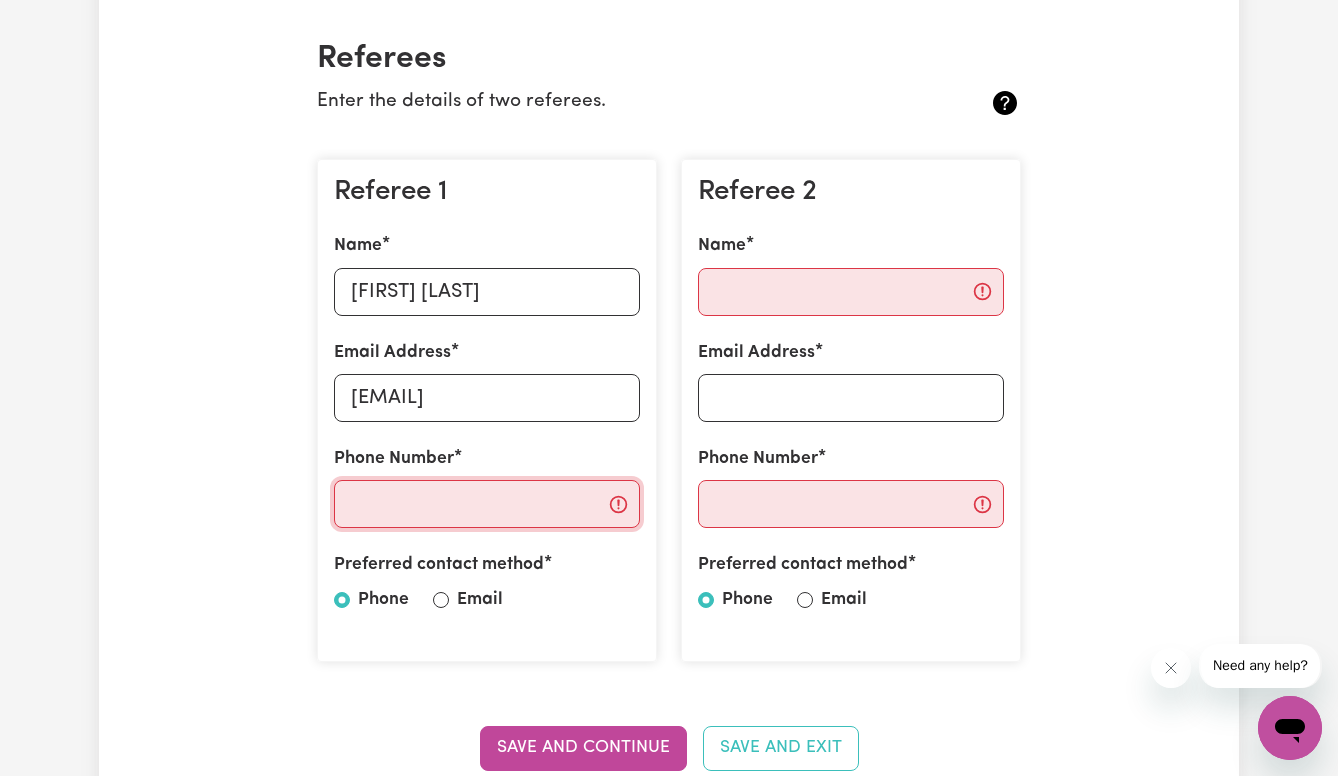 click on "Phone Number" at bounding box center [487, 504] 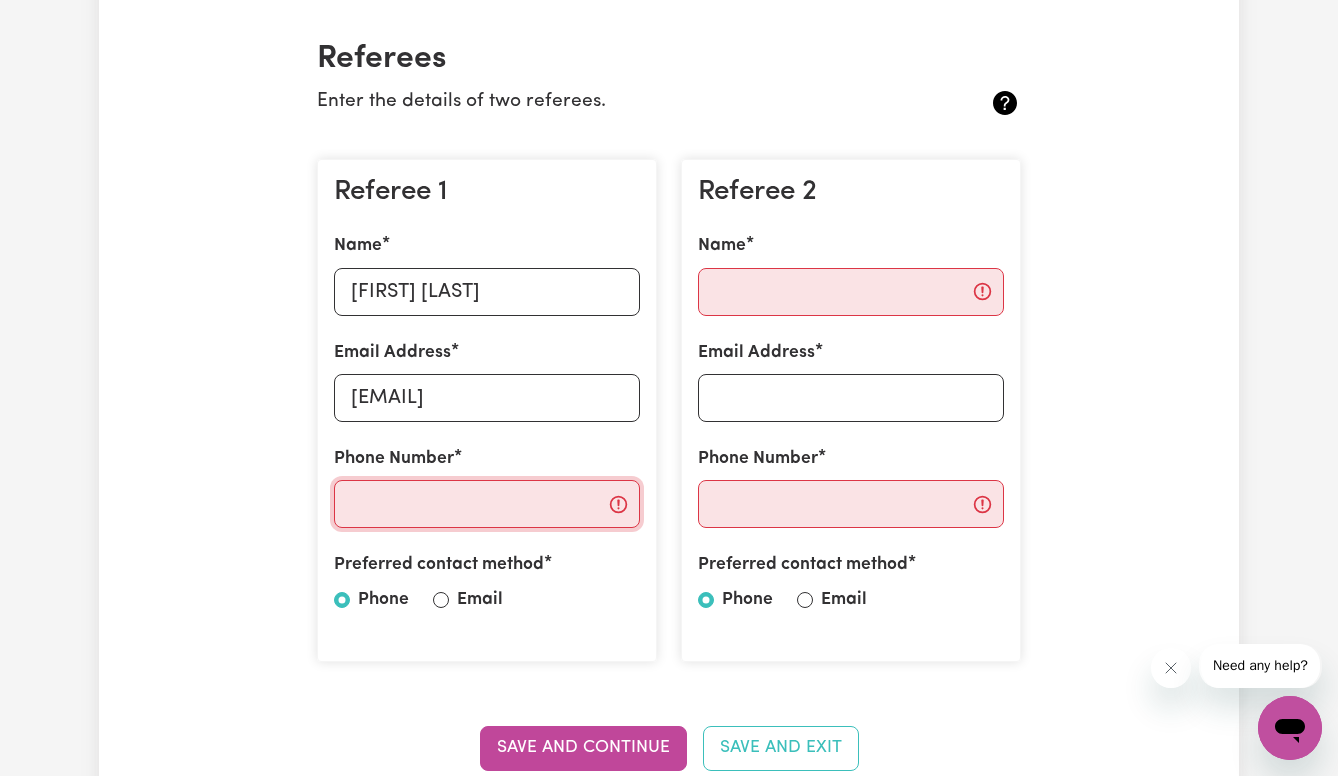 click on "Phone Number" at bounding box center (487, 504) 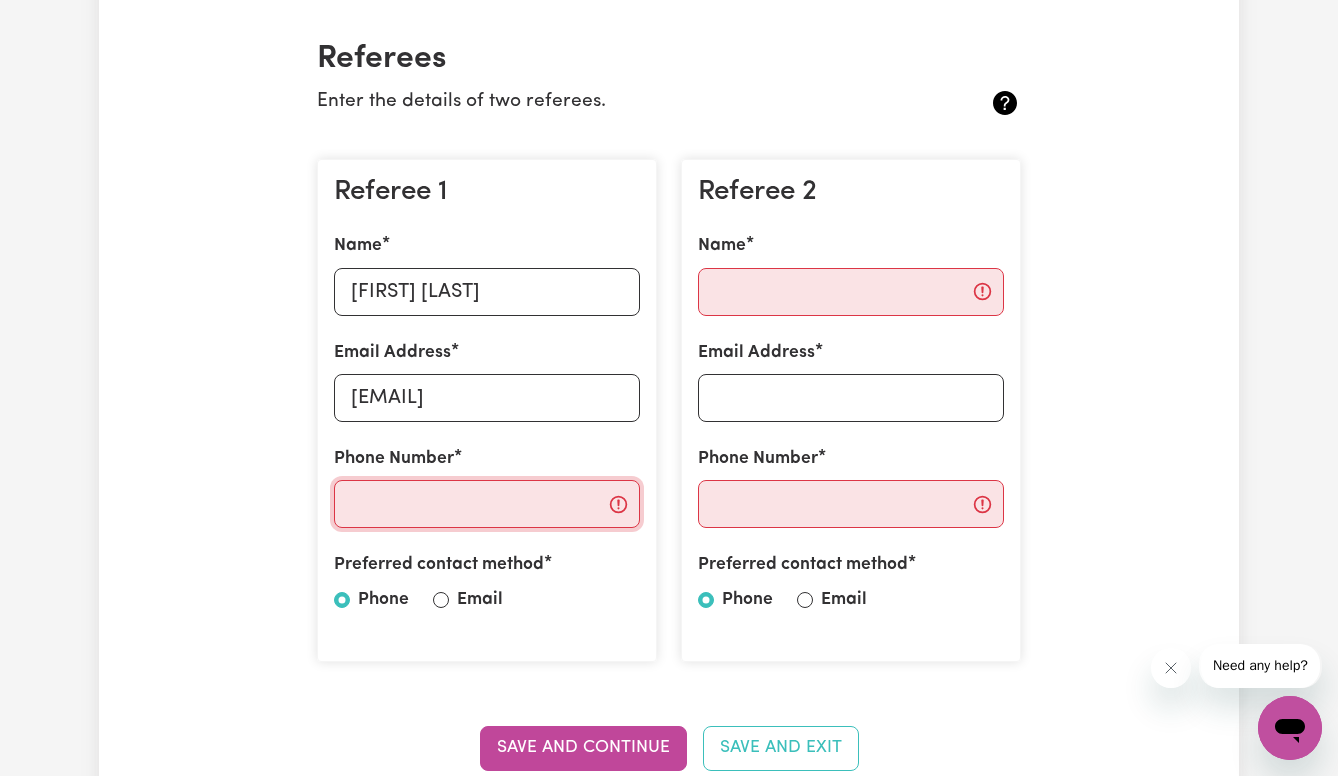 click on "Phone Number" at bounding box center (487, 504) 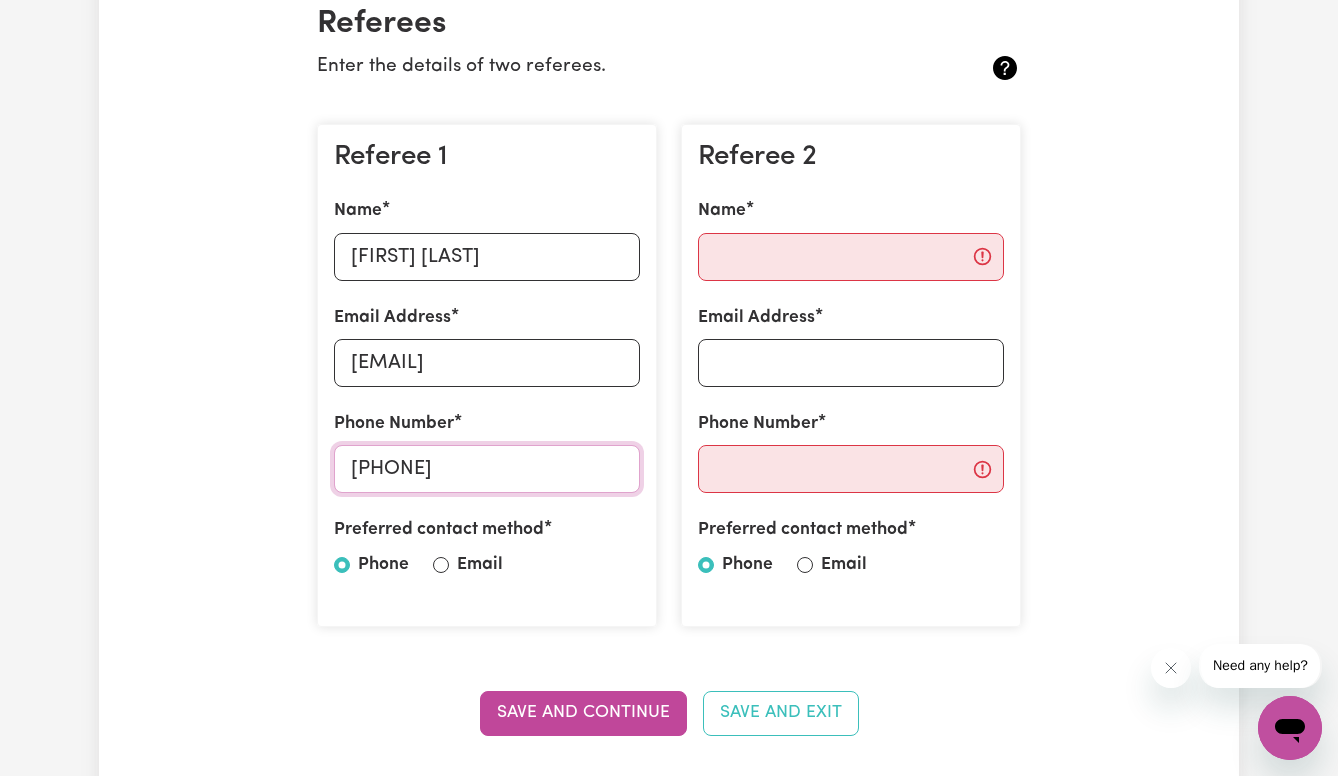 scroll, scrollTop: 494, scrollLeft: 0, axis: vertical 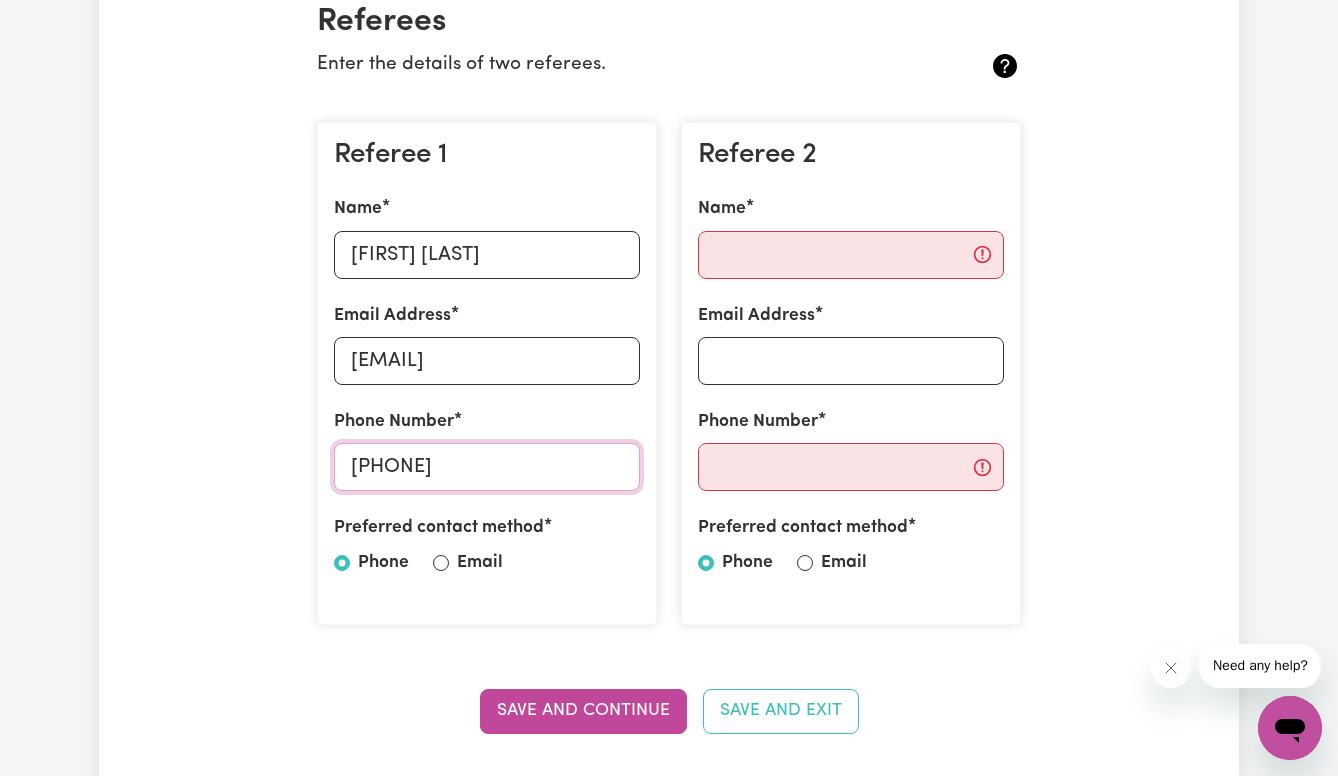 type on "[PHONE]" 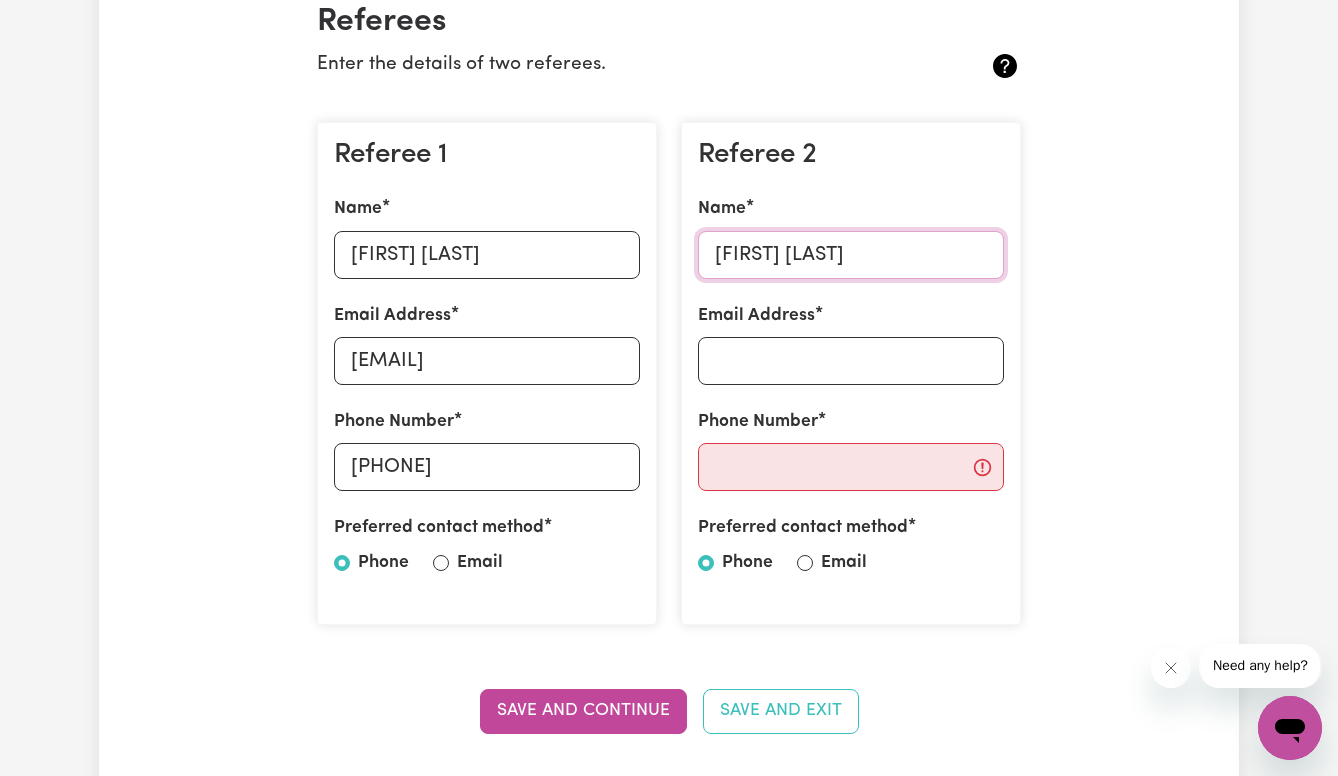 type on "[FIRST] [LAST]" 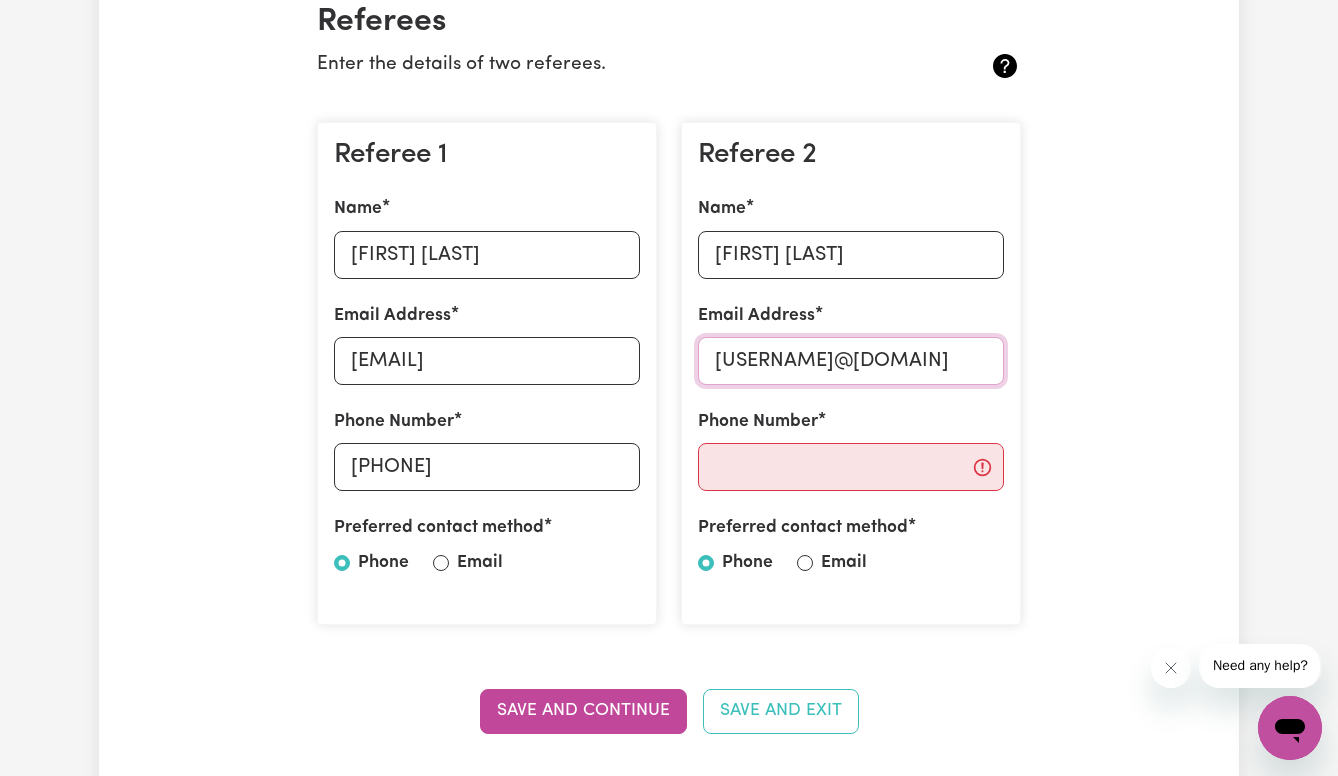 type on "[USERNAME]@[DOMAIN]" 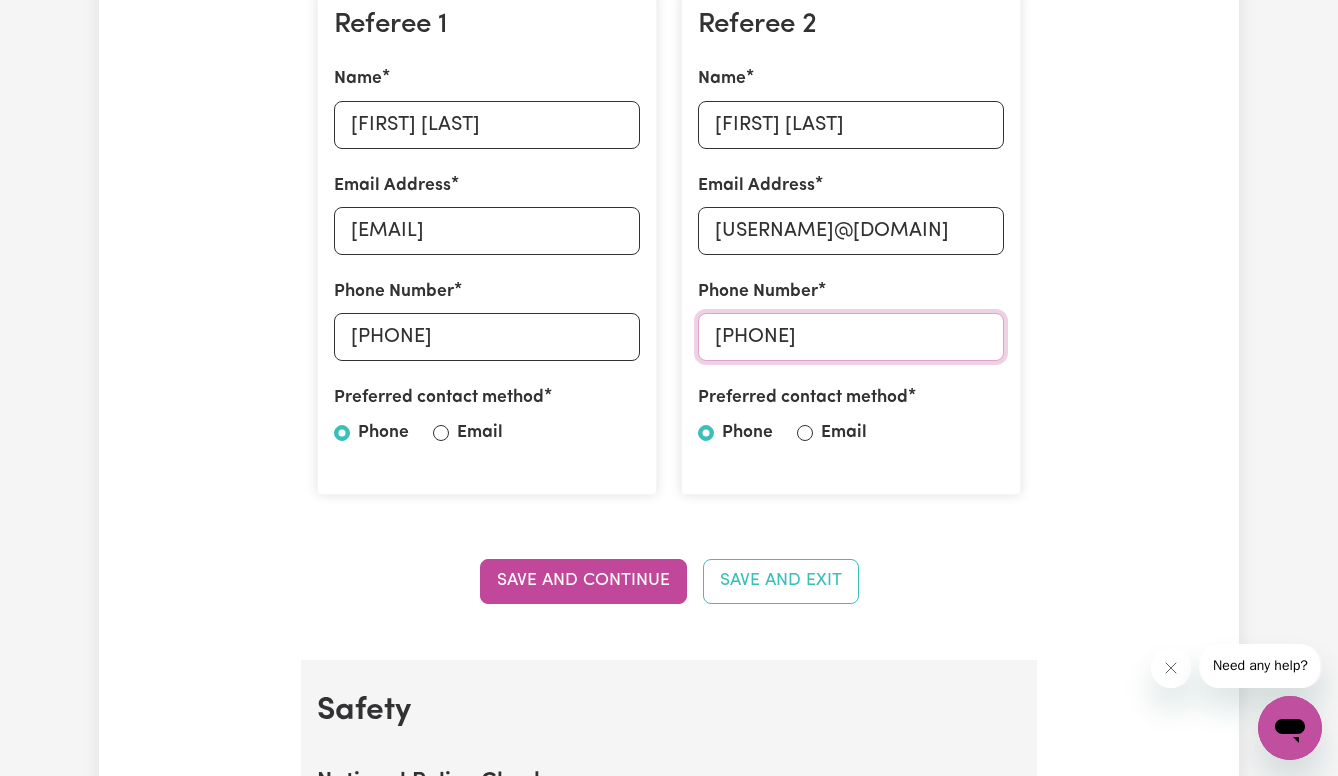 scroll, scrollTop: 919, scrollLeft: 0, axis: vertical 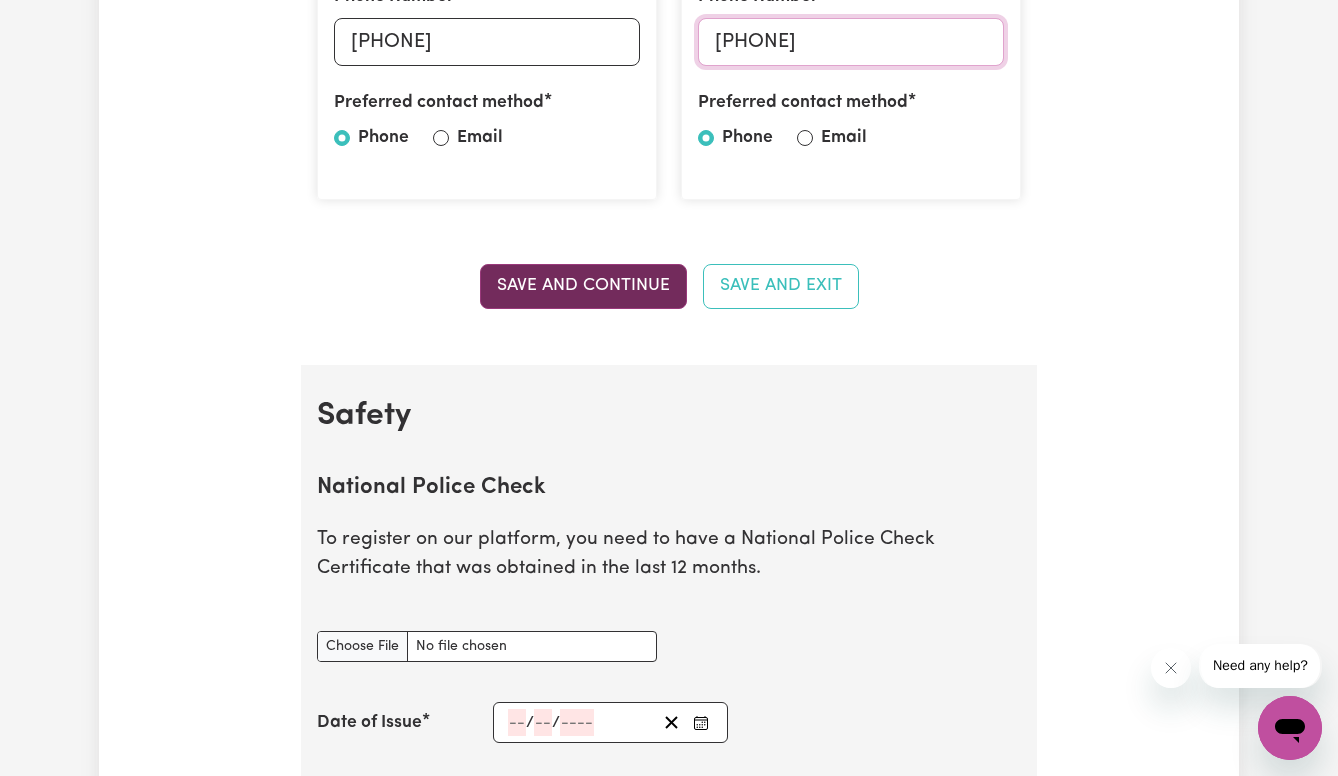 type on "[PHONE]" 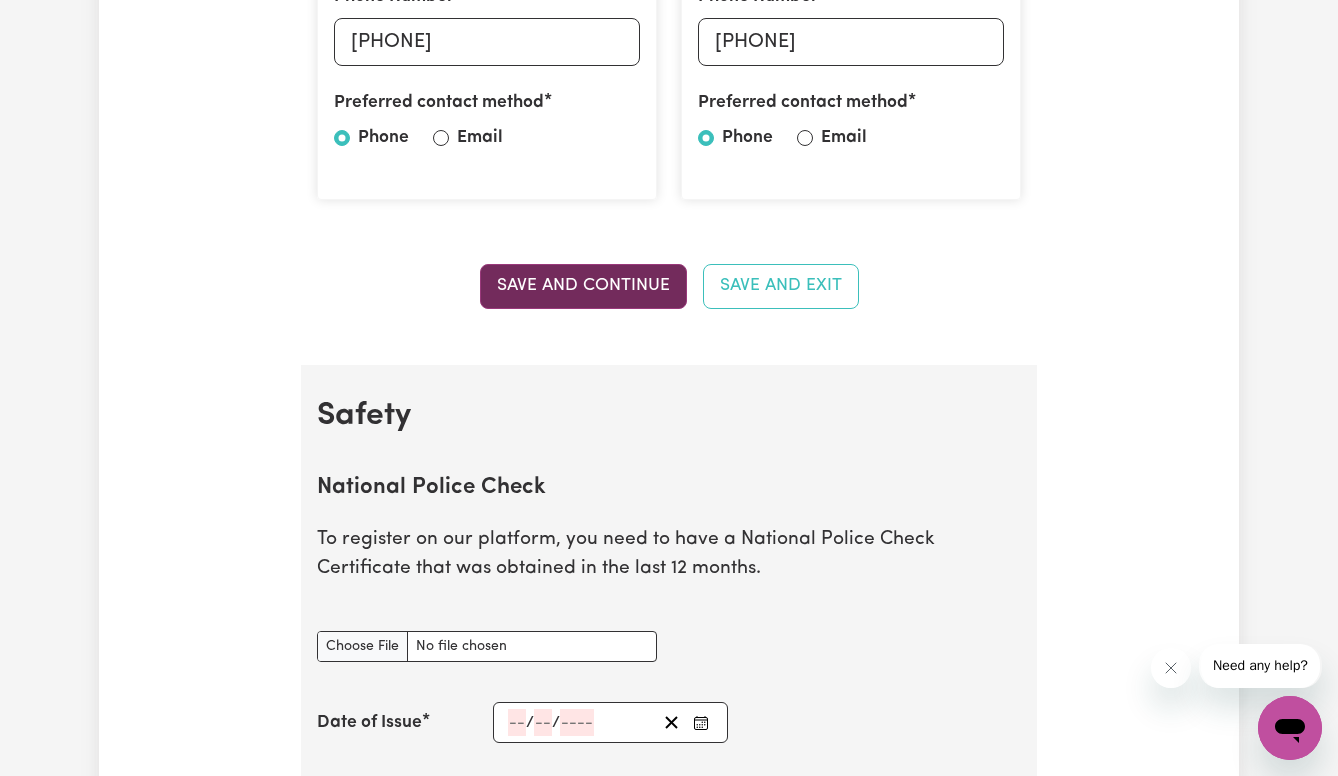 click on "Save and Continue" at bounding box center (583, 286) 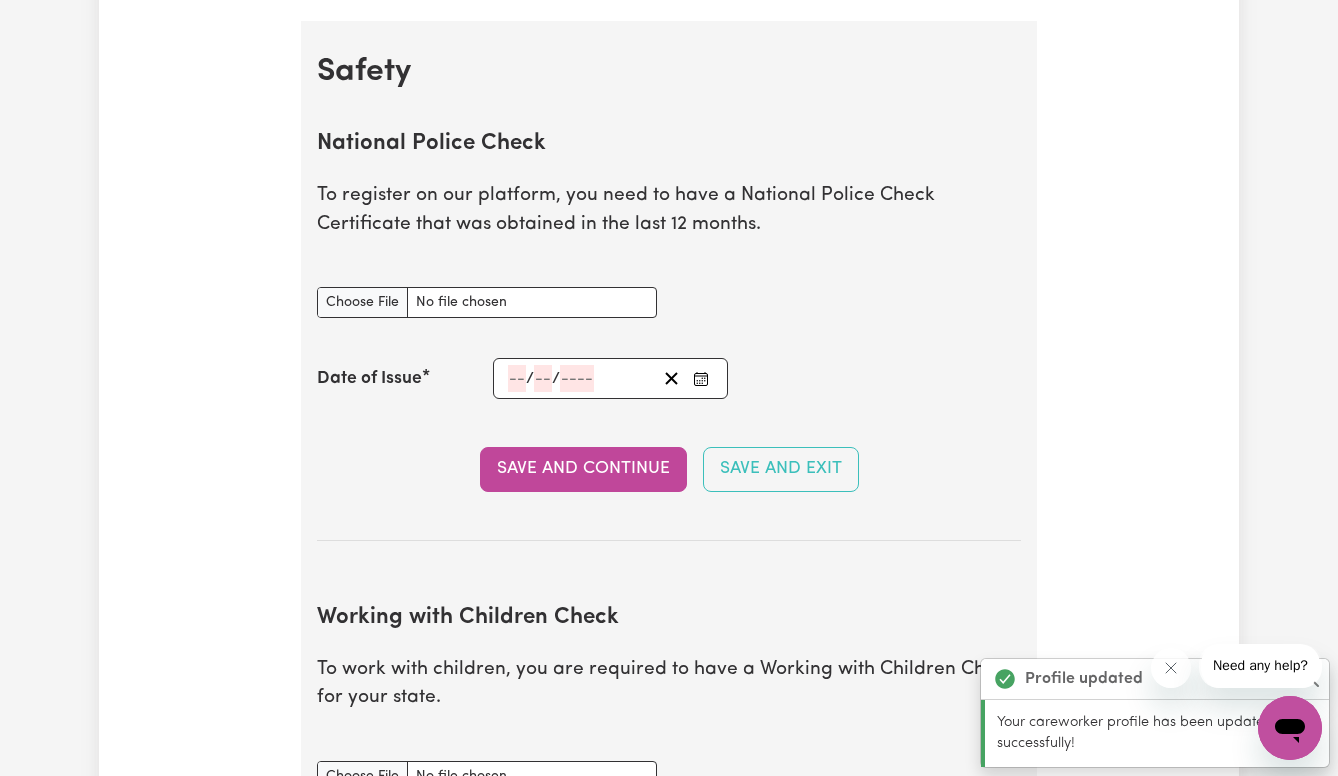 scroll, scrollTop: 1278, scrollLeft: 0, axis: vertical 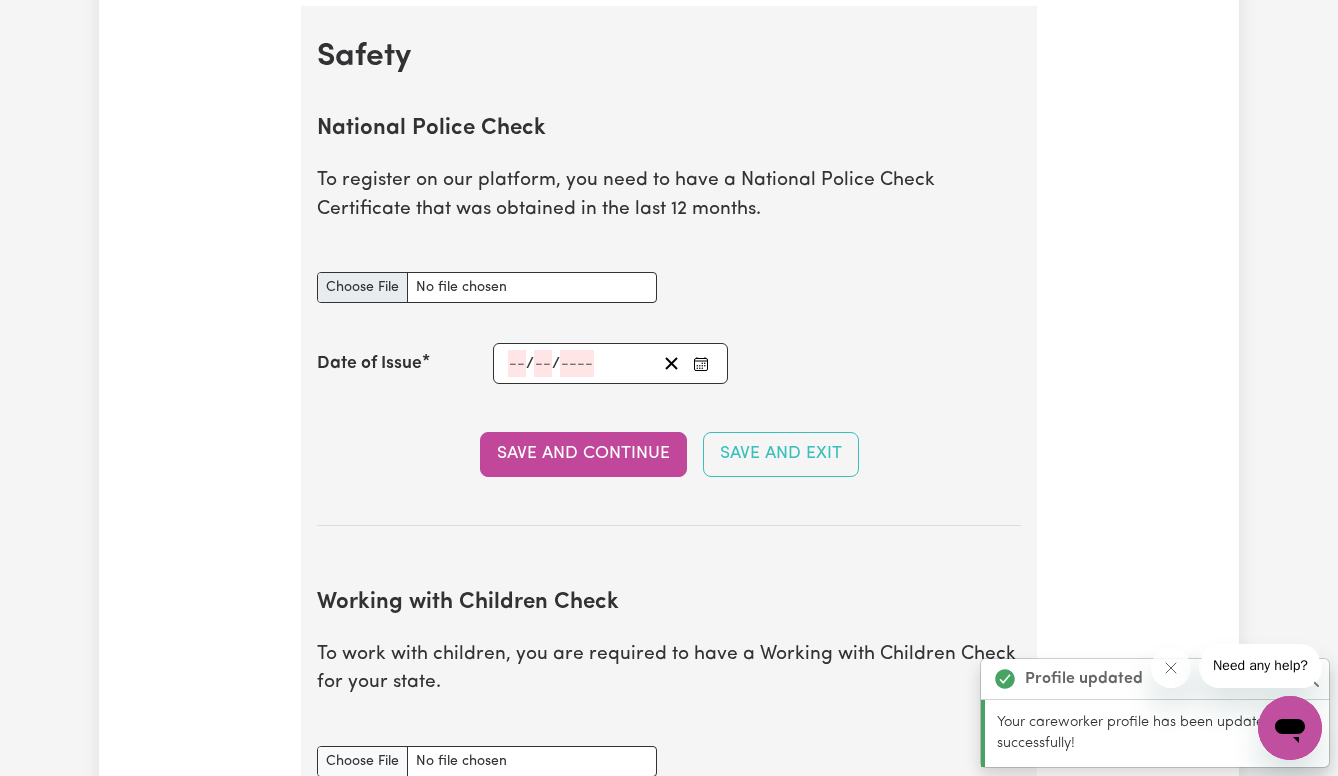 click on "National Police Check  document" at bounding box center (487, 287) 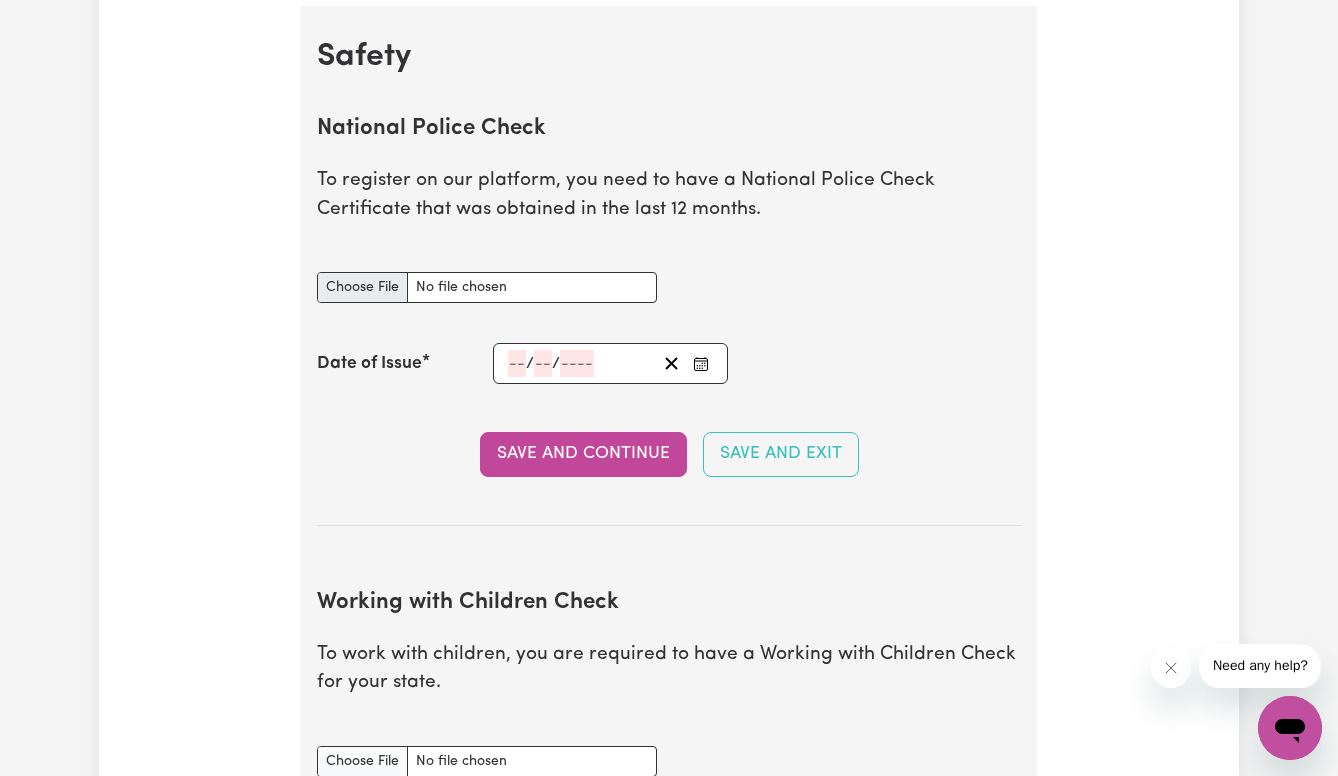 click on "National Police Check  document" at bounding box center [487, 287] 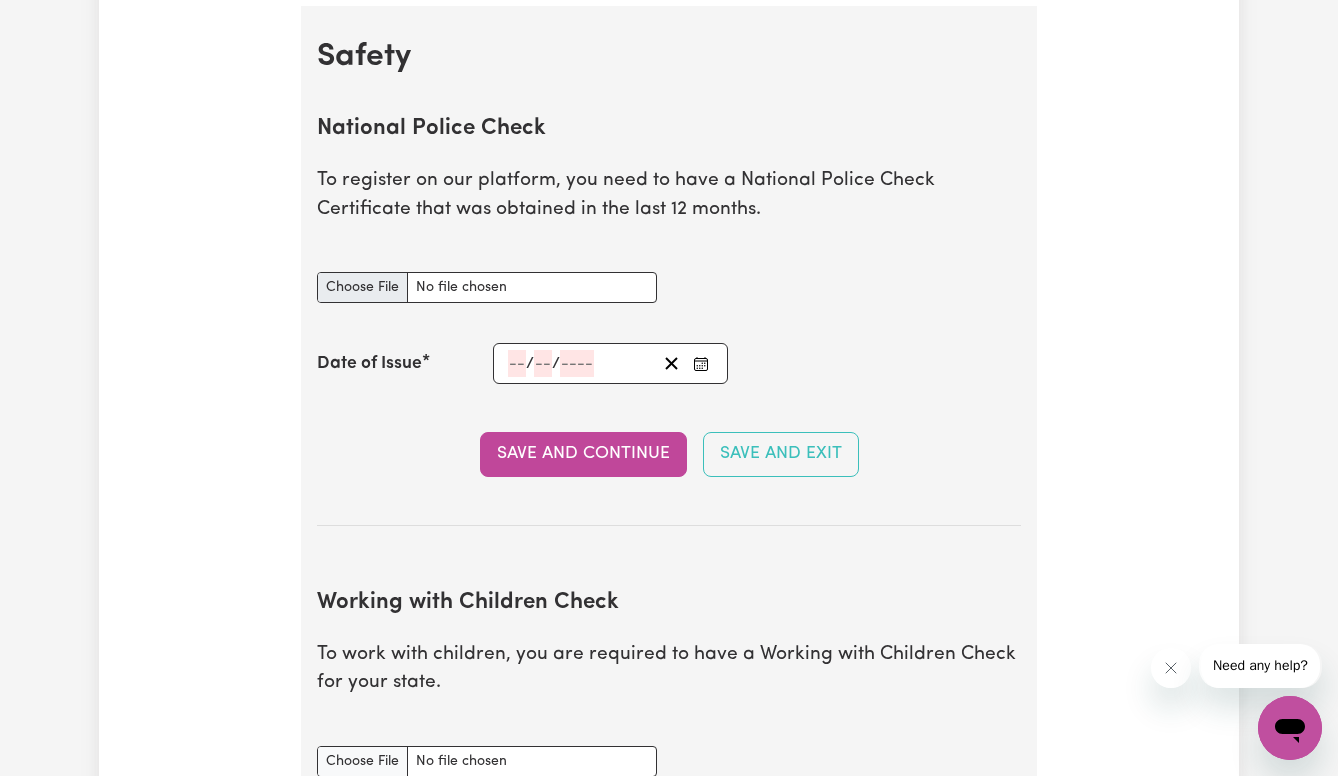 type on "C:\fakepath\police check.jpg" 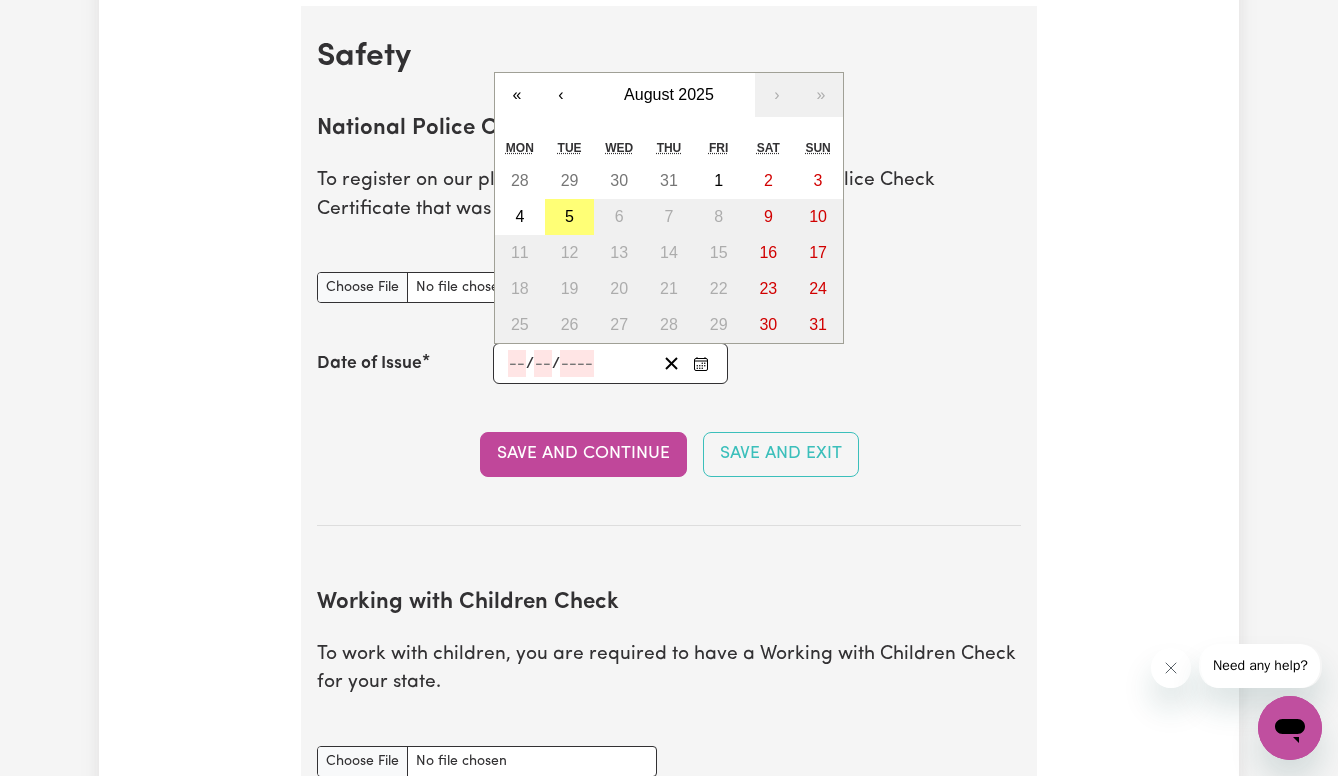 click 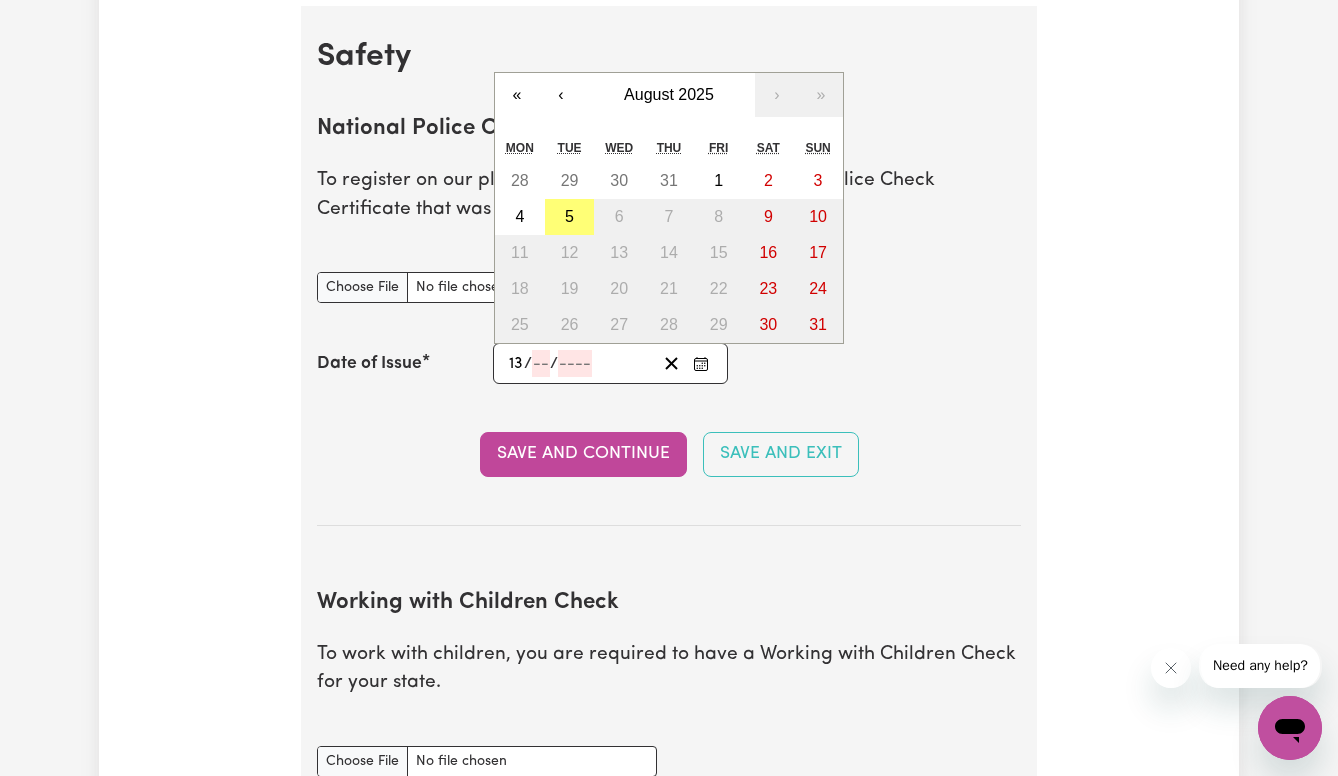 type on "13" 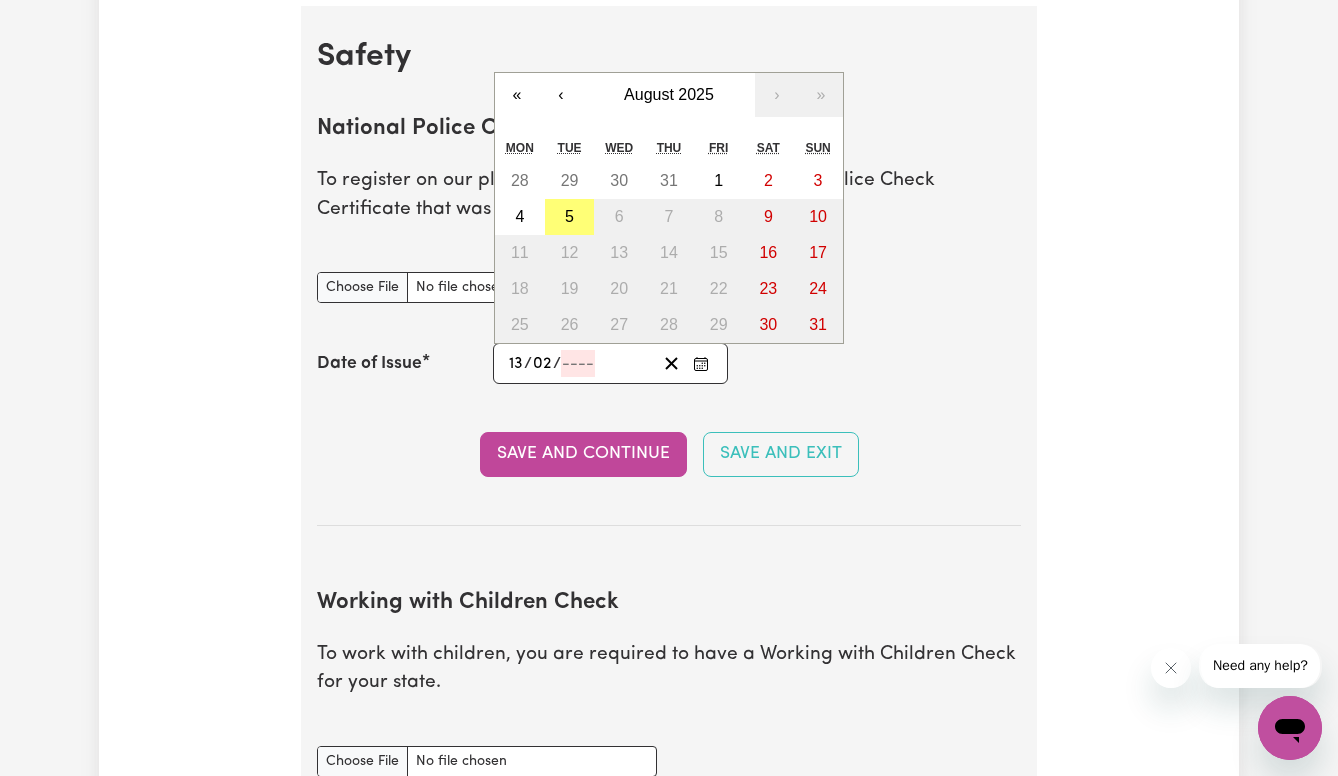 type on "02" 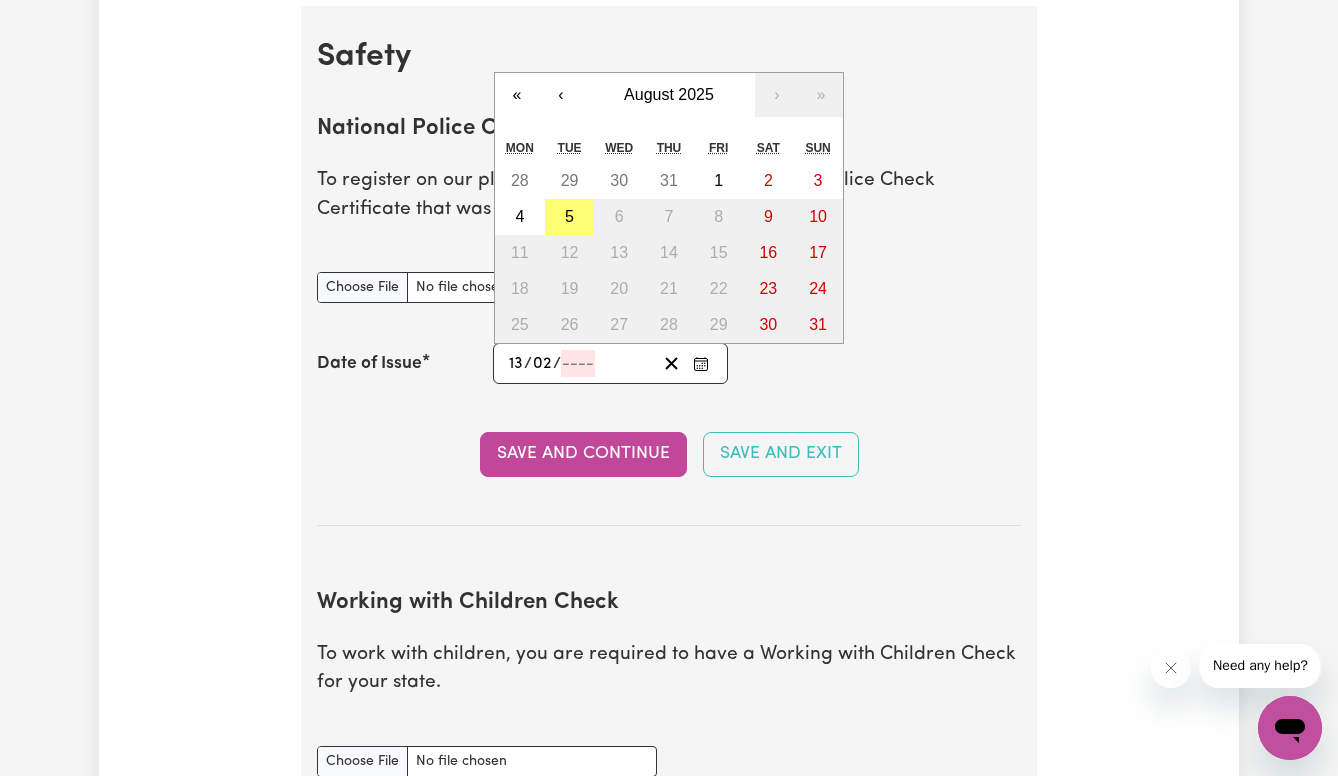 type on "2" 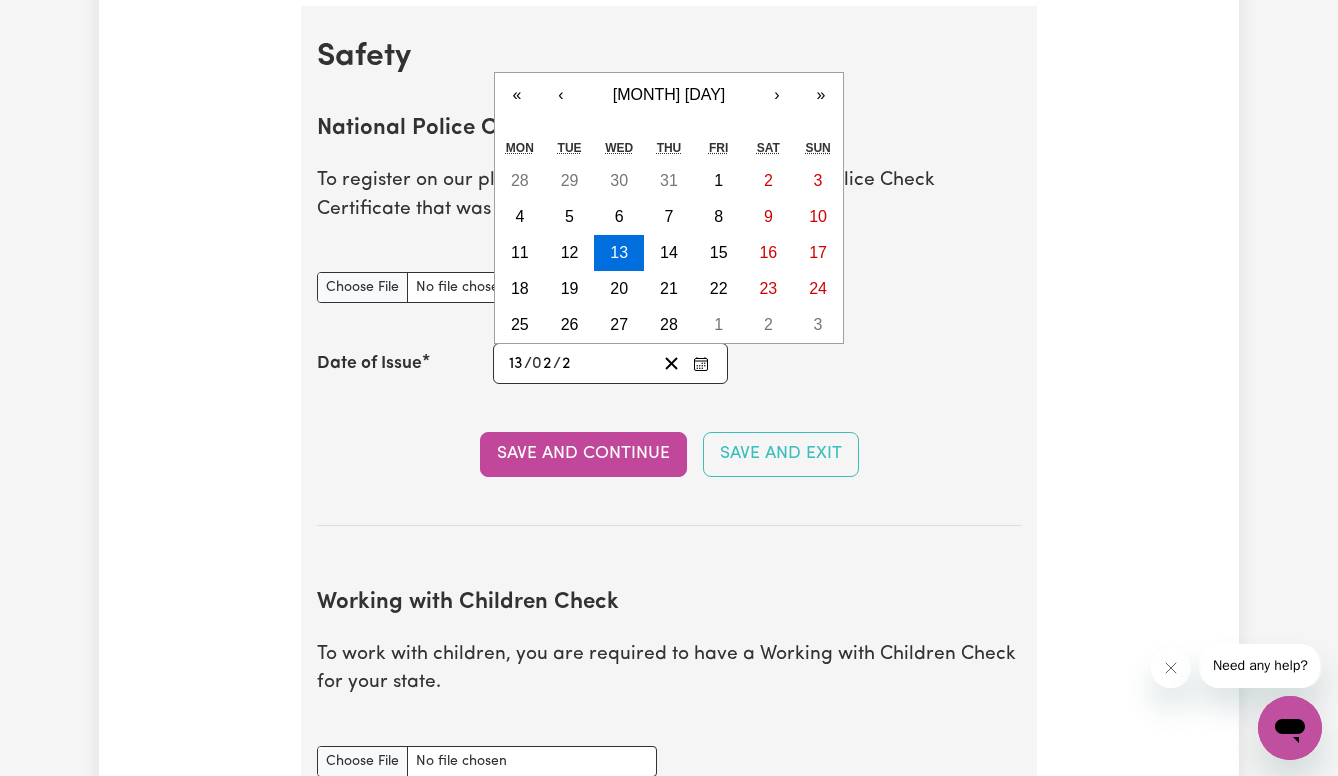 type on "[DATE]" 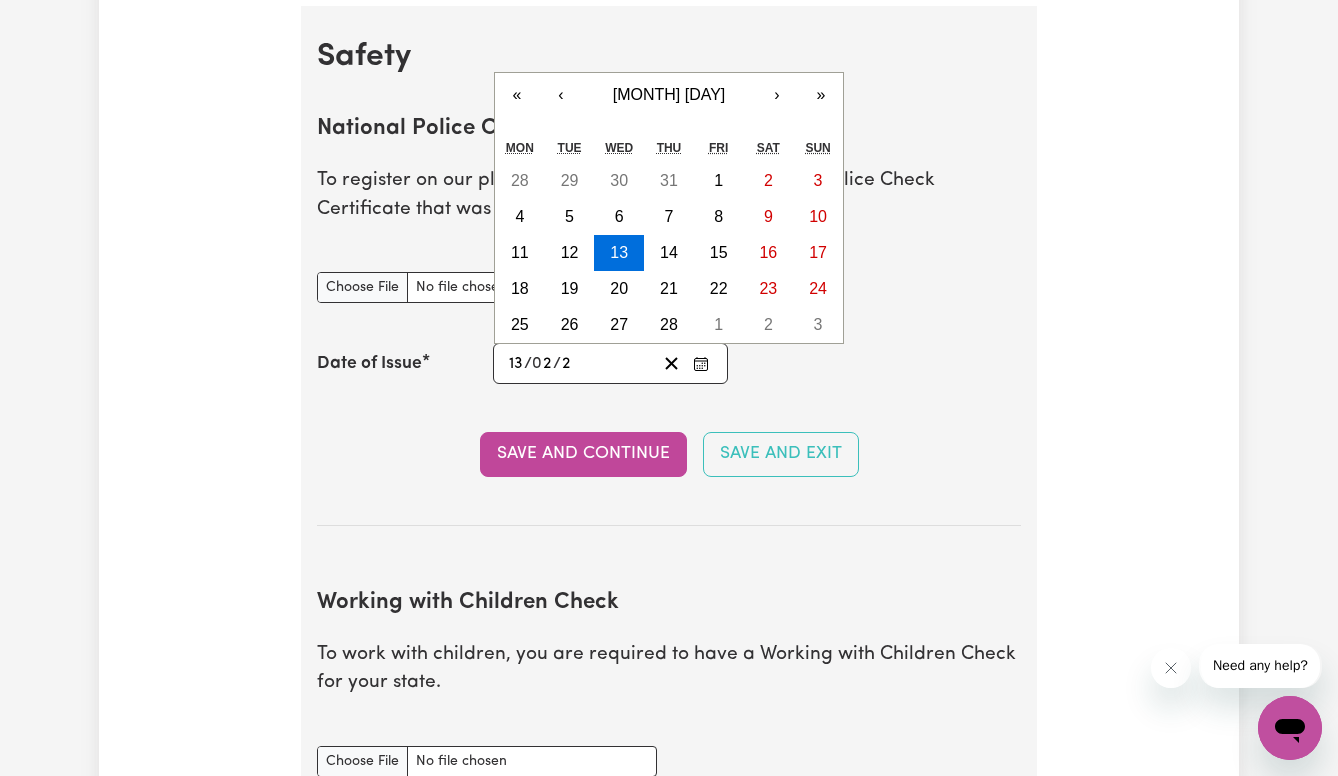 type on "20" 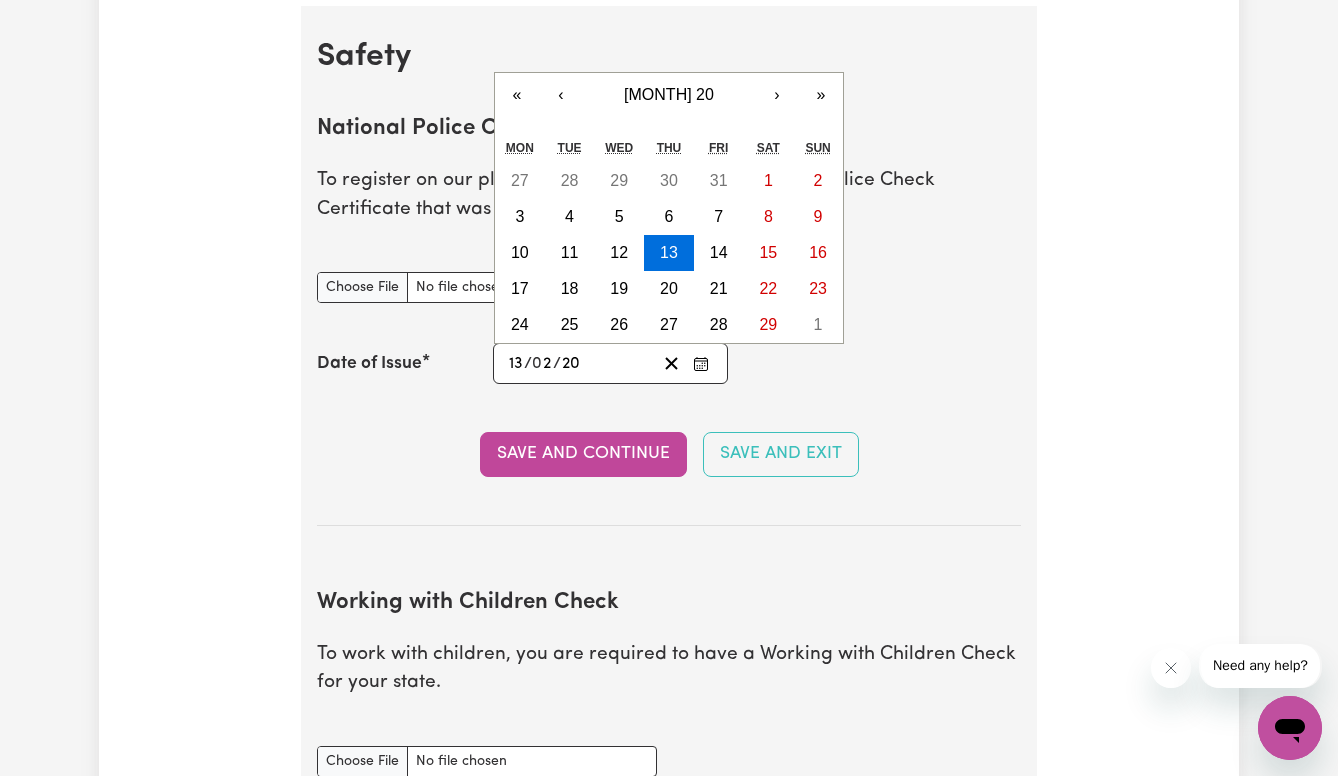 type on "[DATE]" 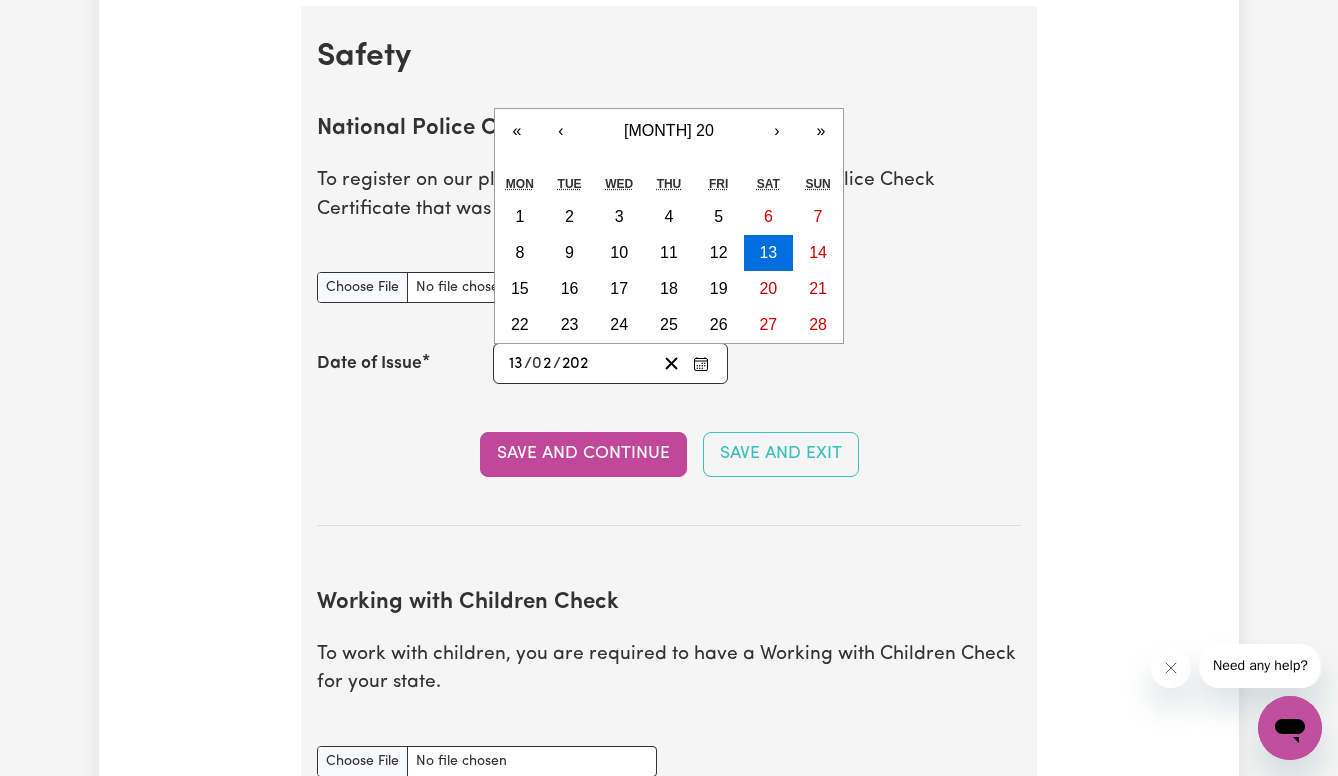 type on "[DATE]" 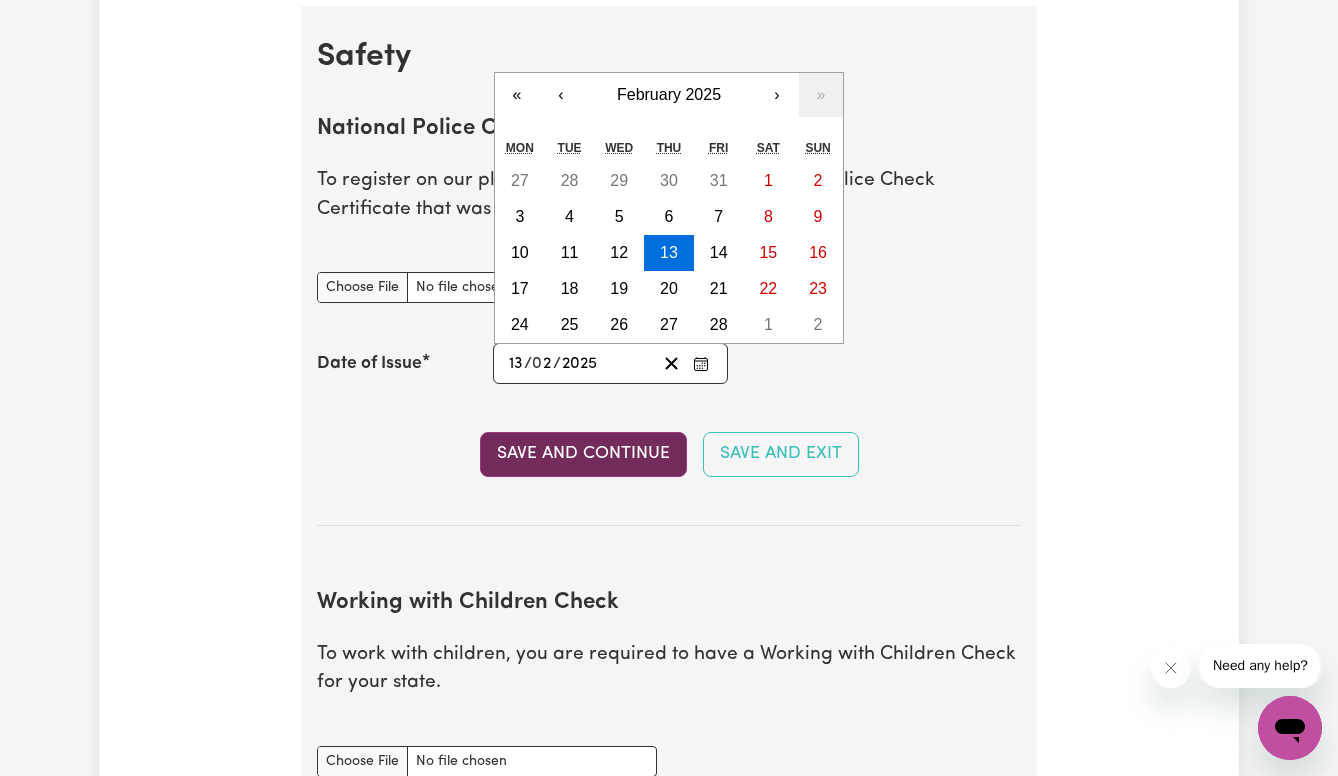 type on "2025" 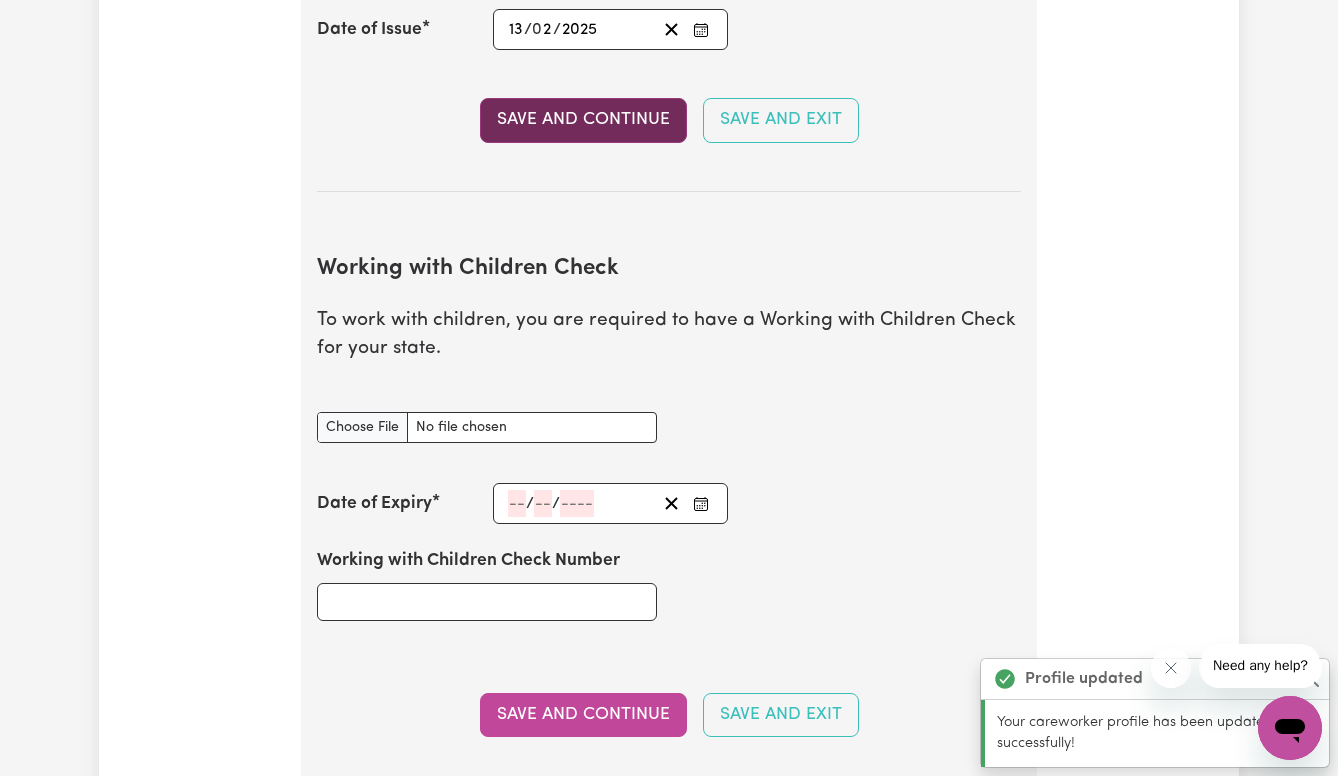 scroll, scrollTop: 1827, scrollLeft: 0, axis: vertical 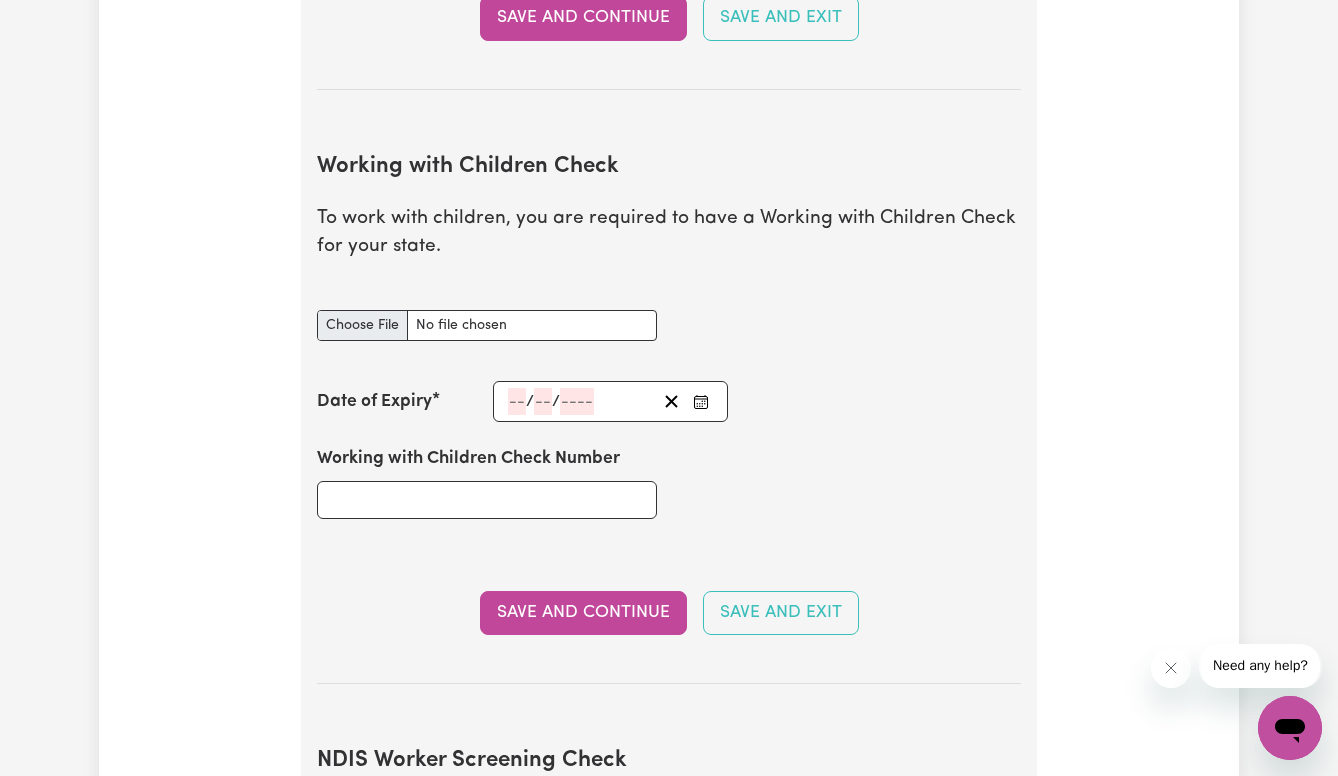 click on "Working with Children Check  document" at bounding box center [487, 325] 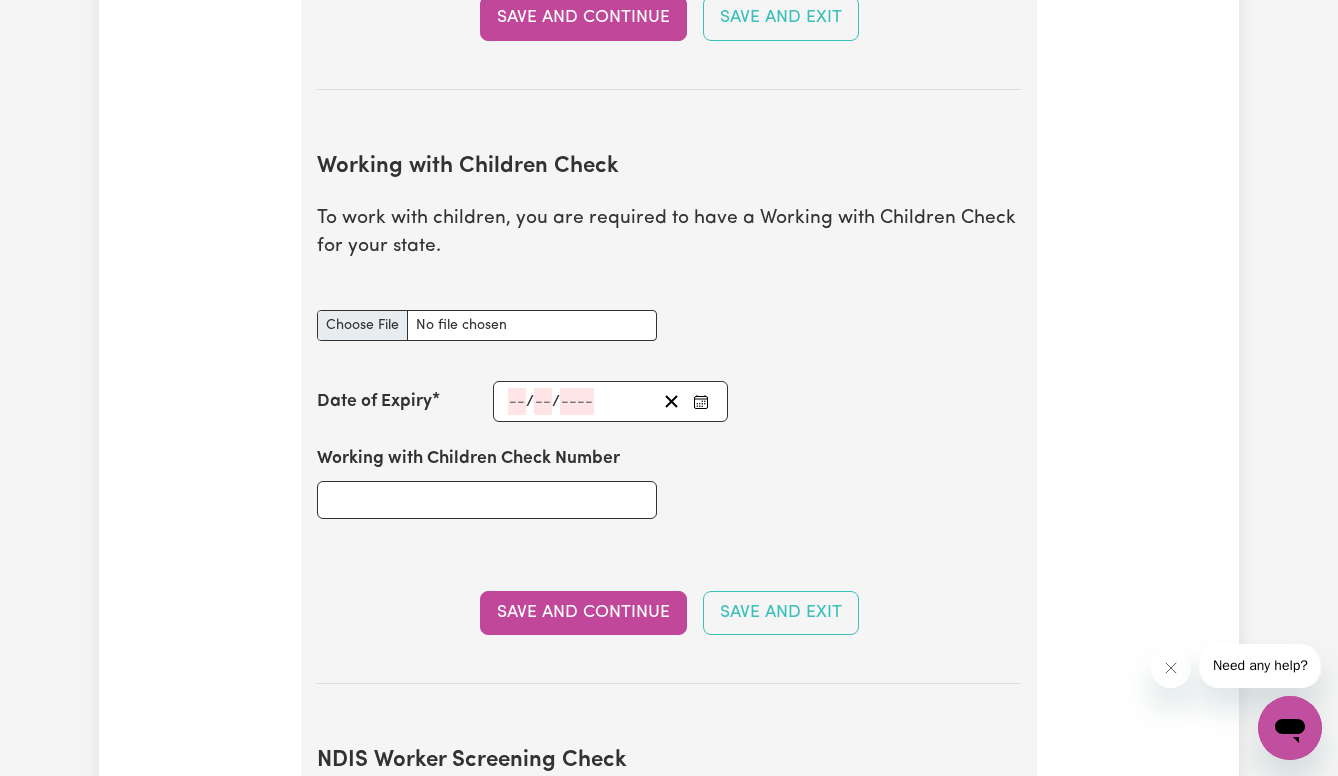 type on "C:\fakepath\WWC.pdf" 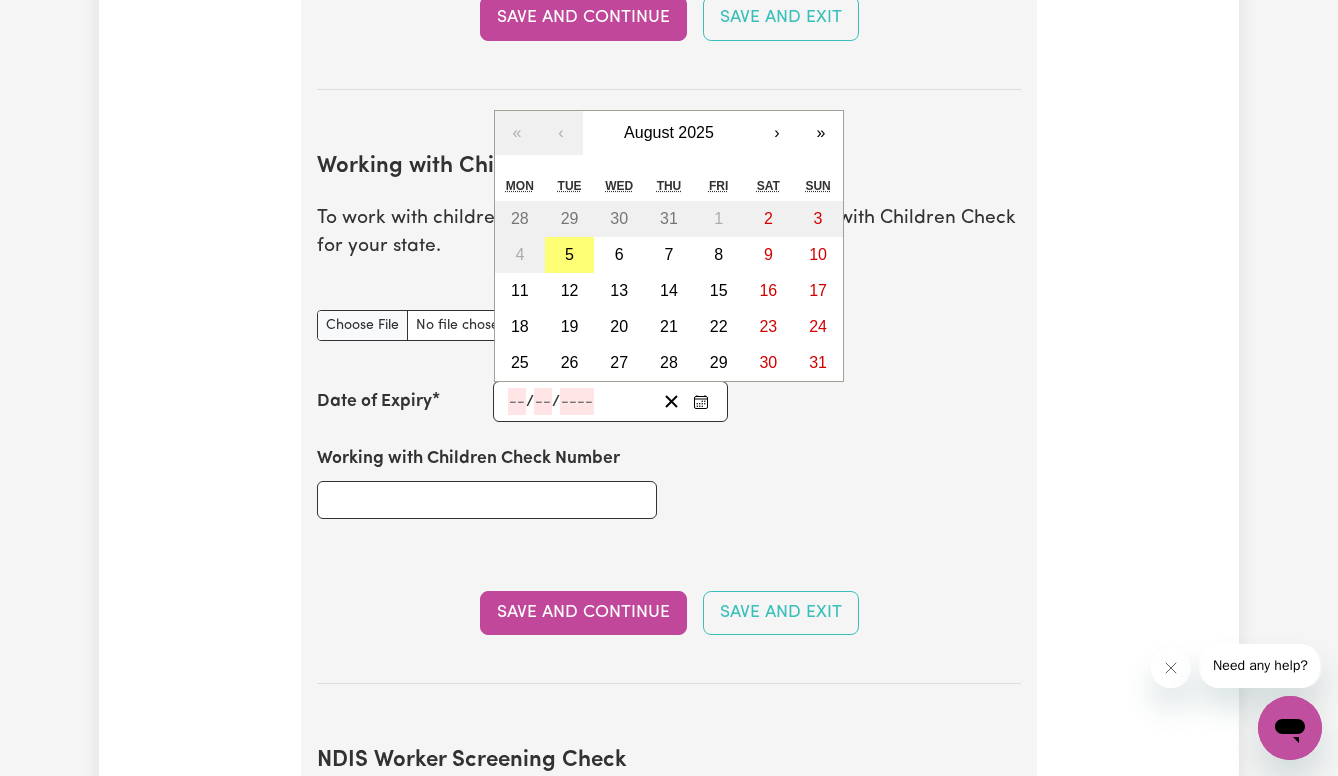 click 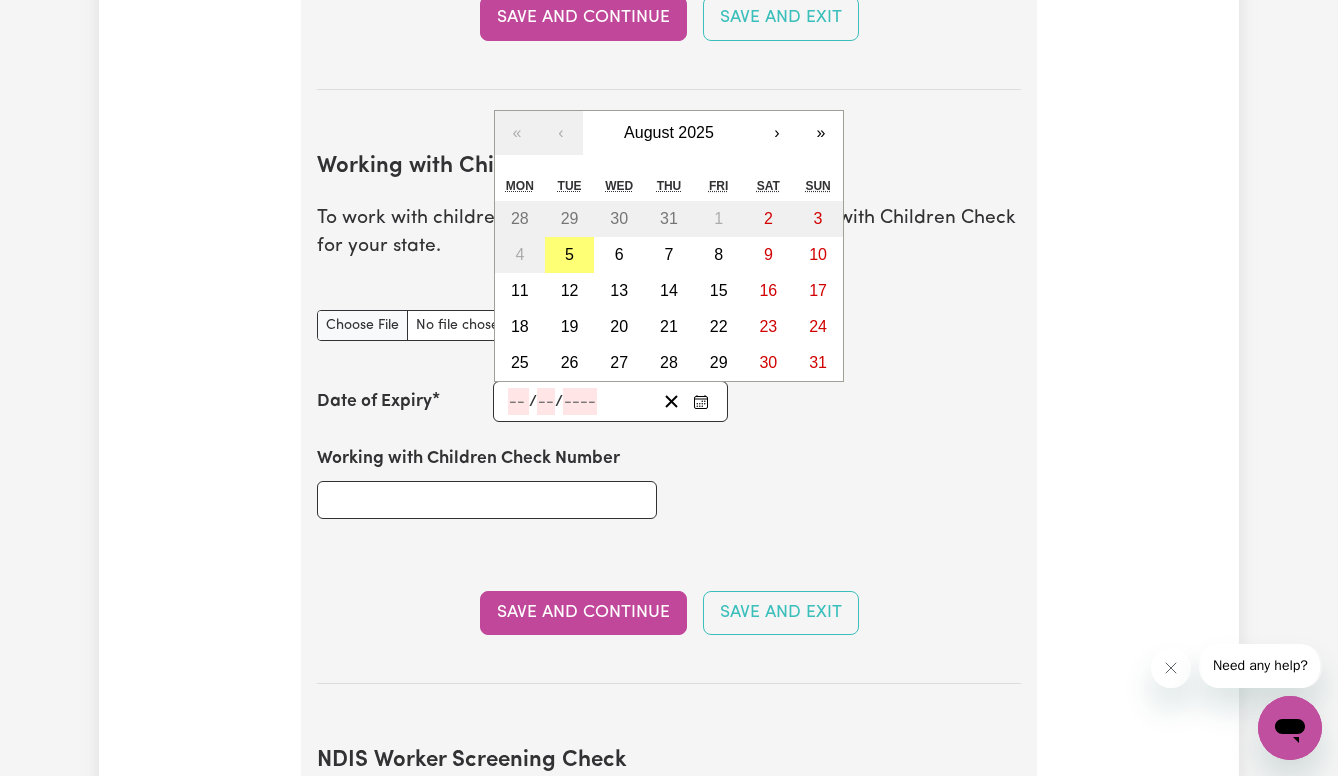 type on "[NUMBER]" 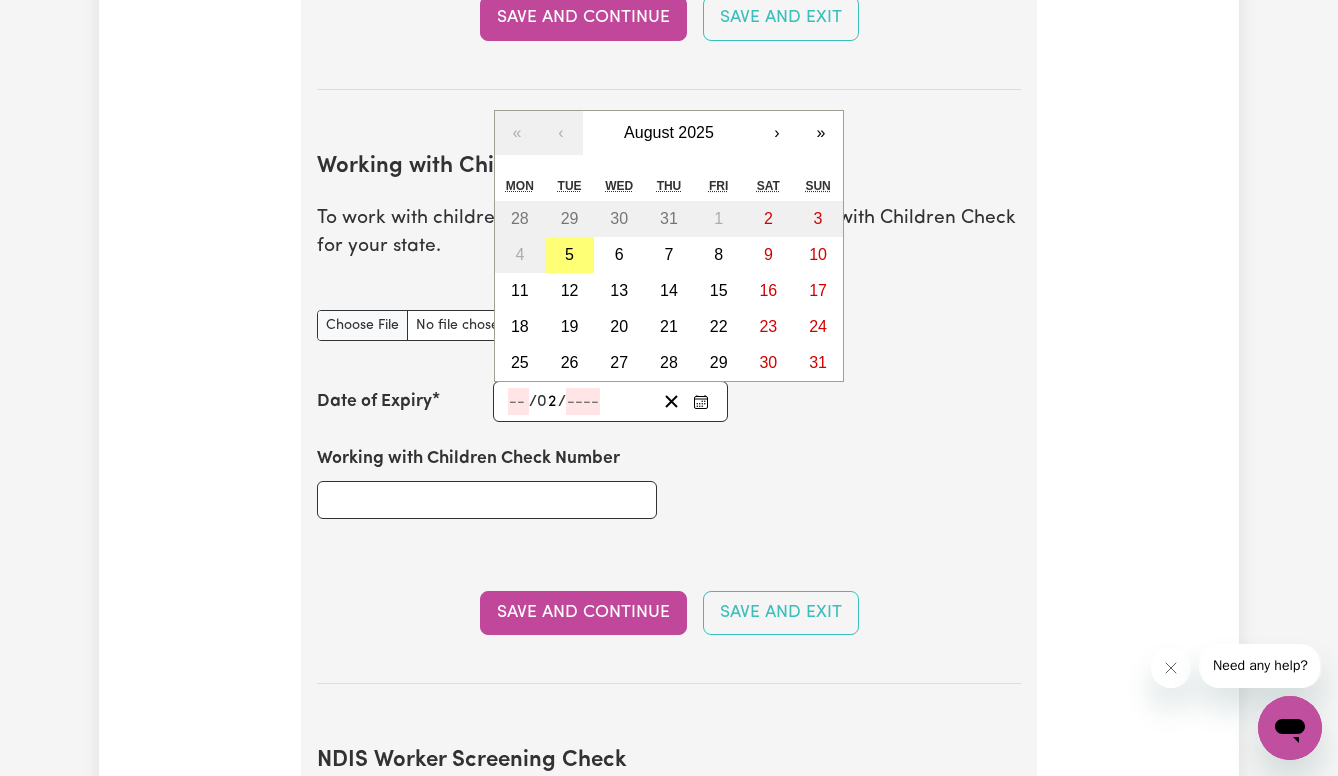 type on "2" 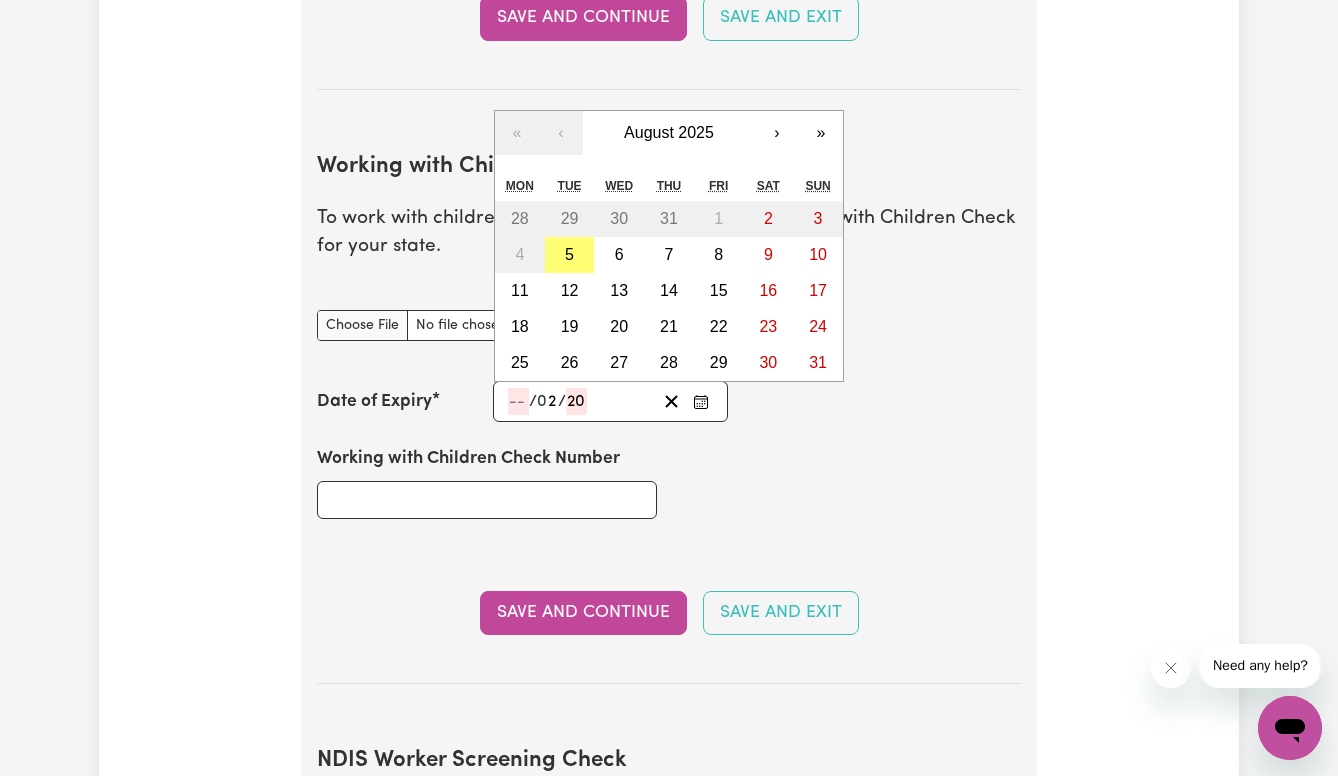type on "203" 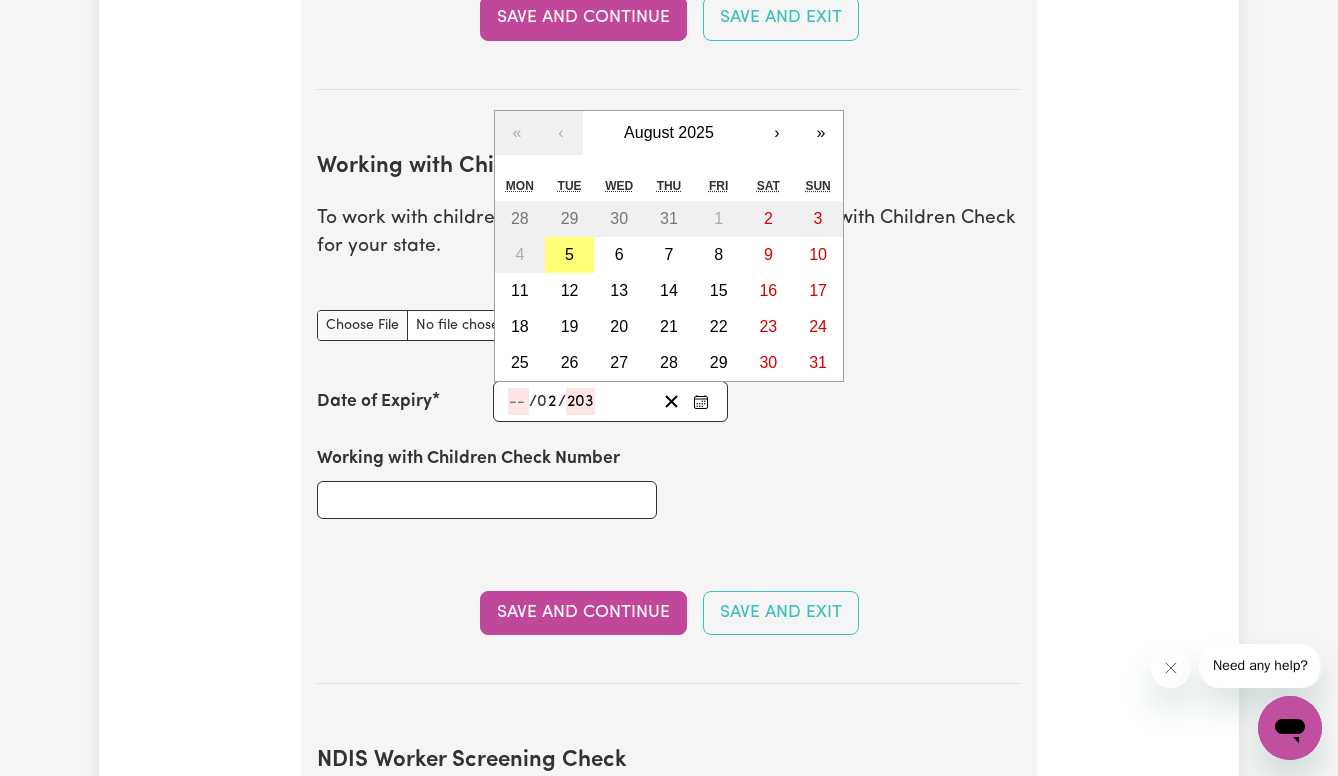 type on "[DATE]" 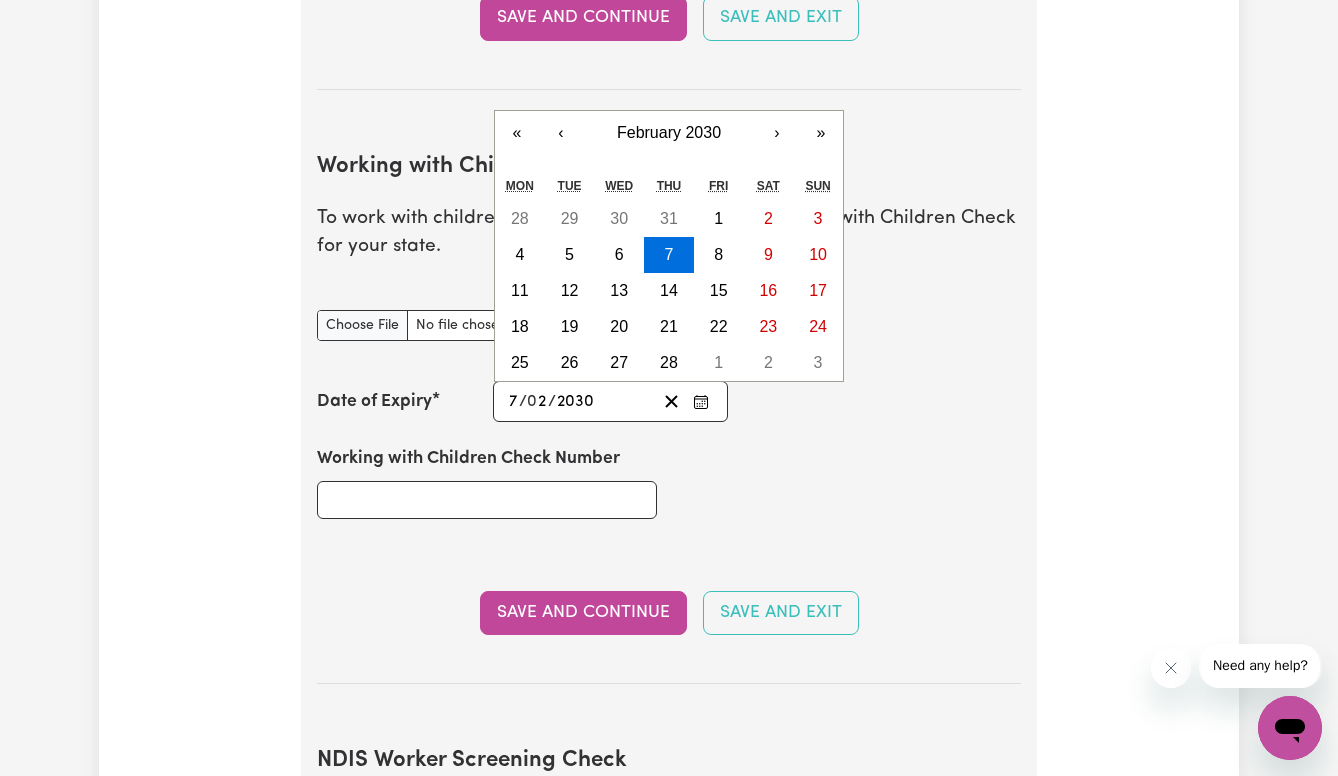 type on "2030" 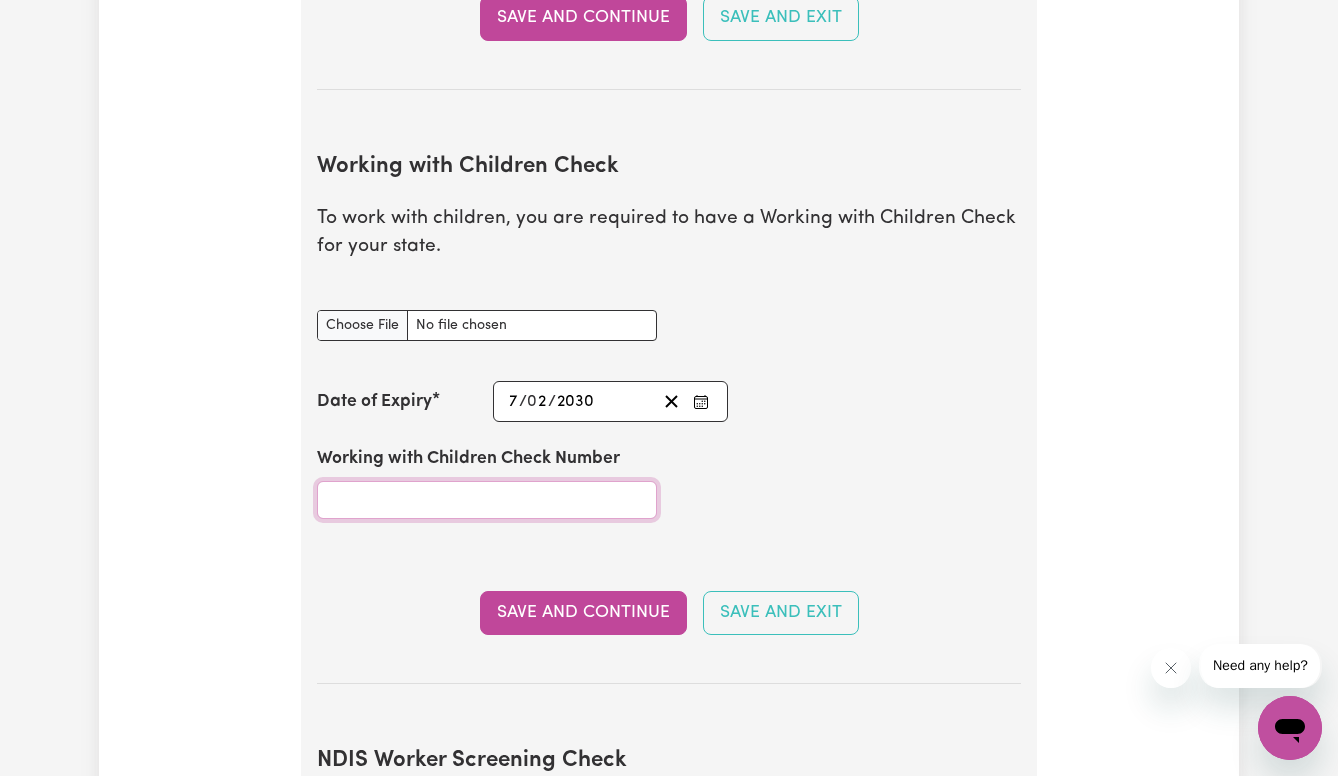 click on "Working with Children Check Number" at bounding box center (487, 500) 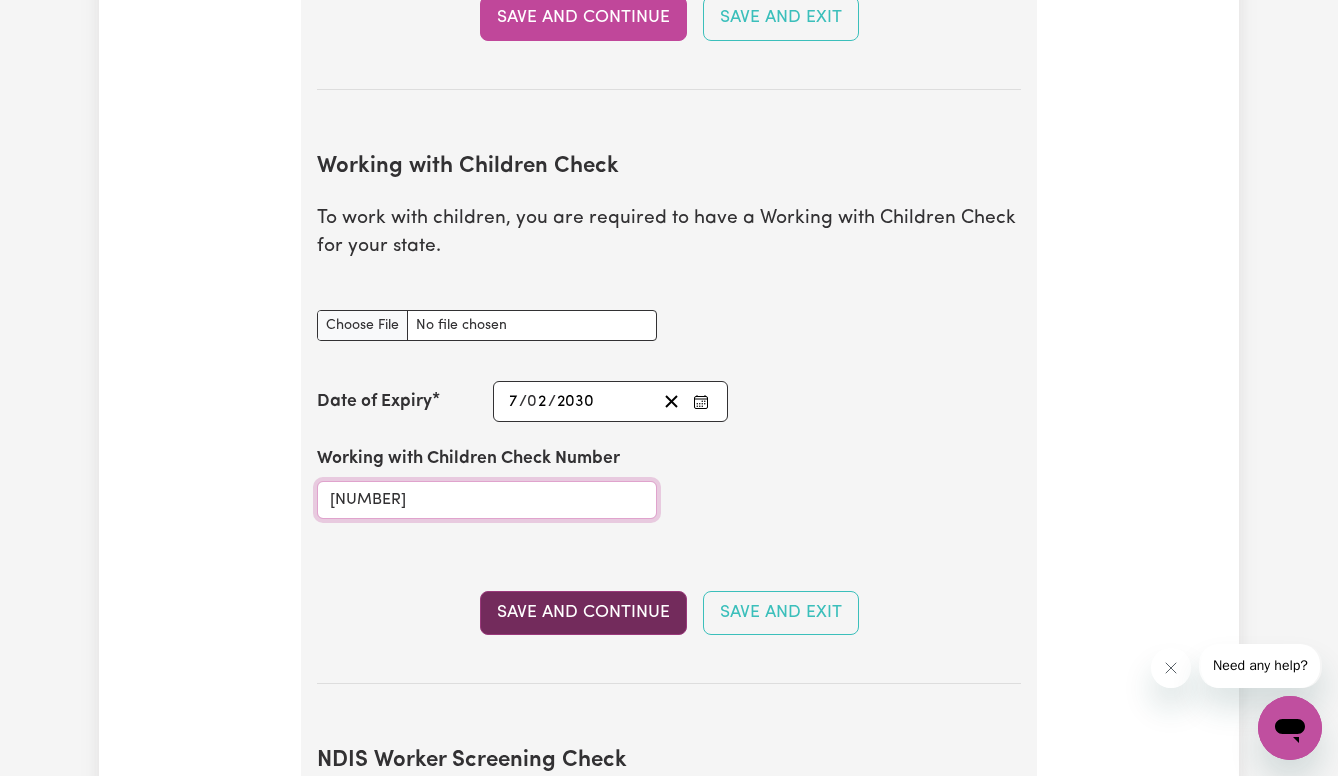 type on "[NUMBER]" 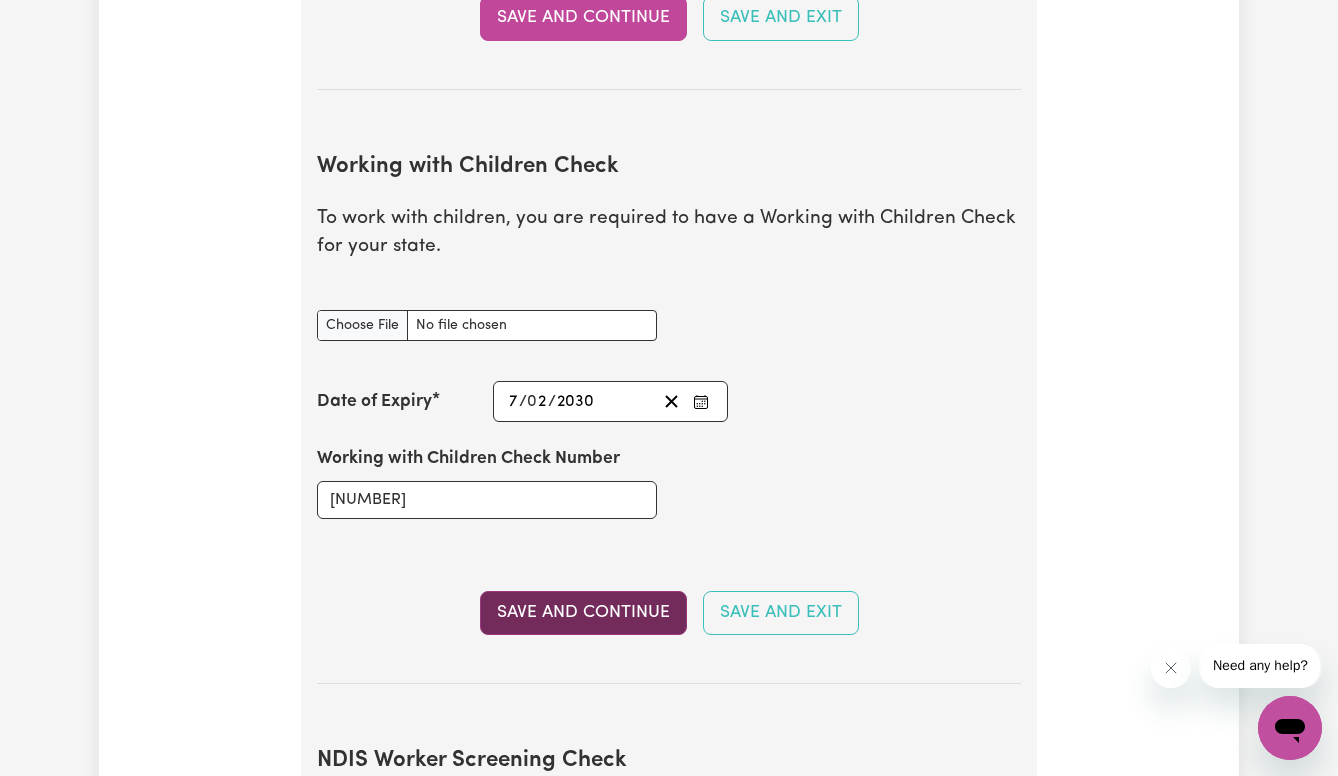 click on "Save and Continue" at bounding box center [583, 613] 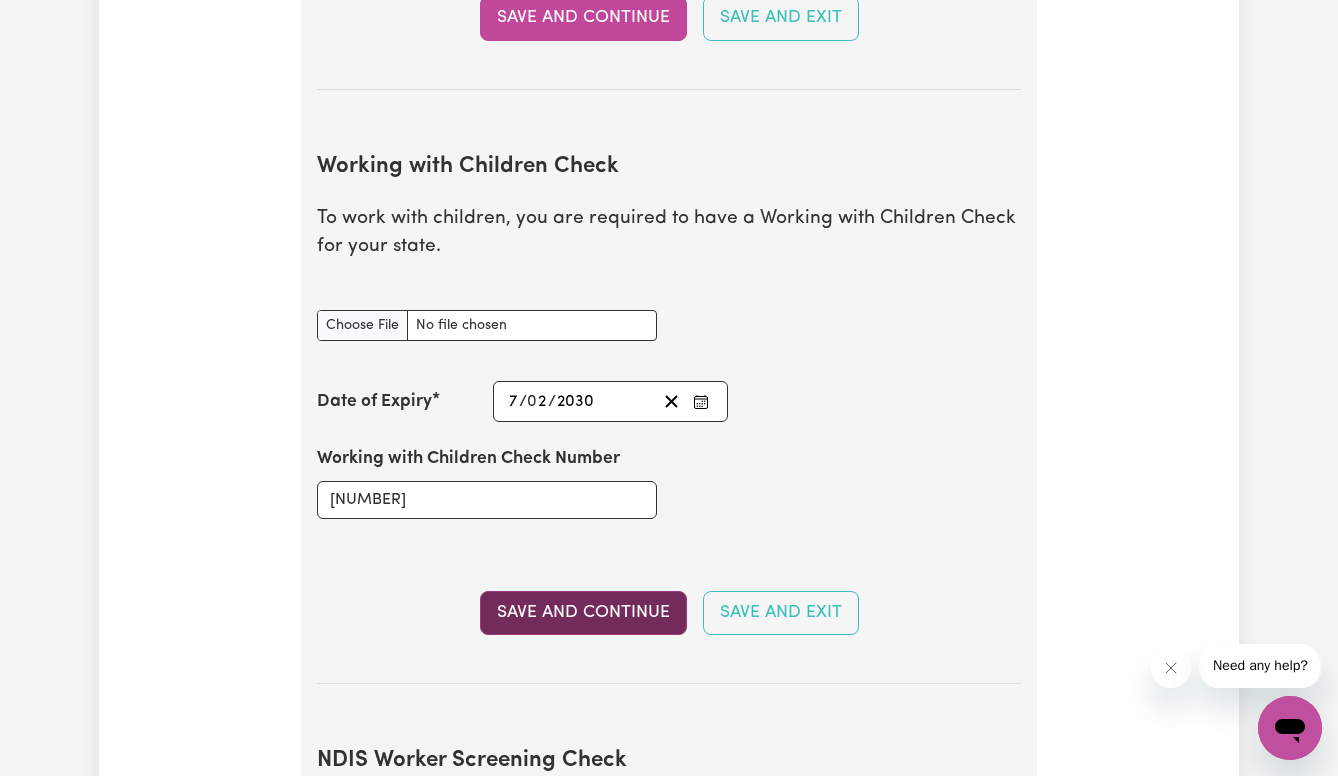 type 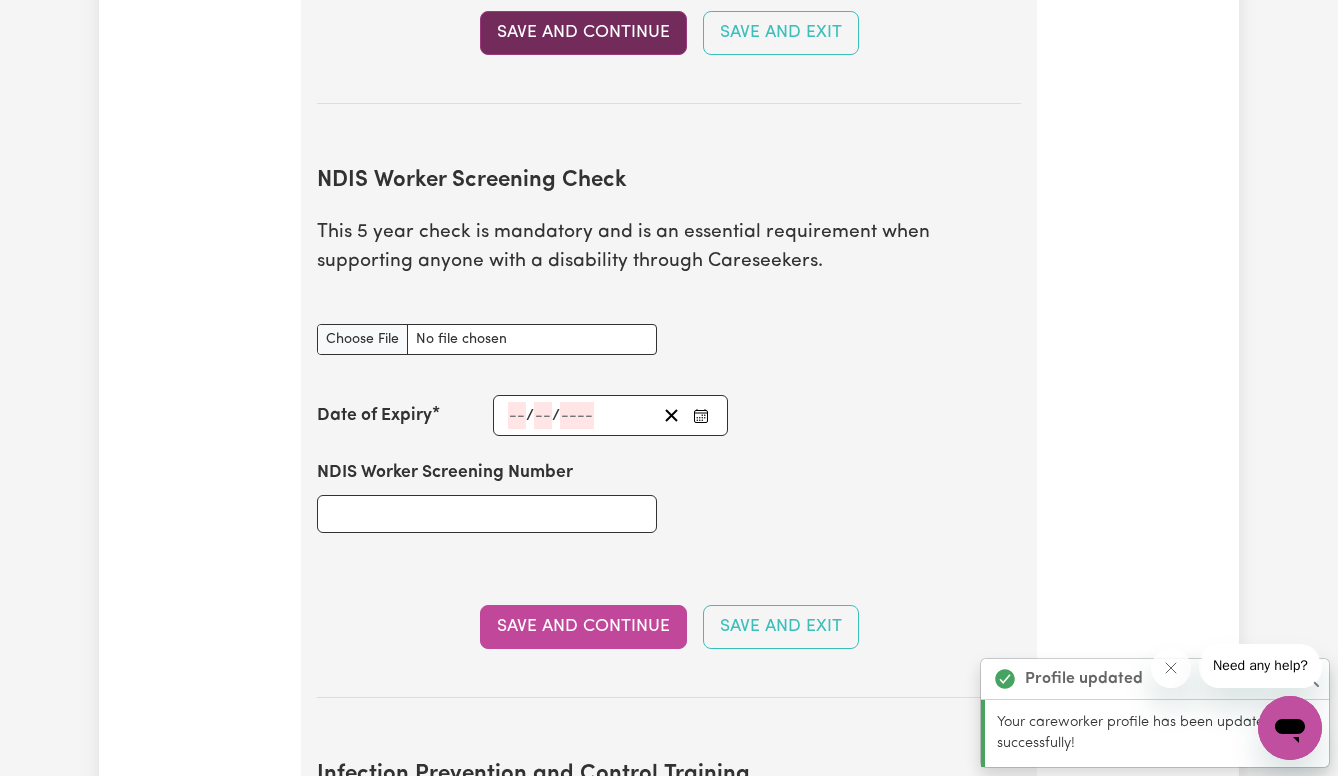 scroll, scrollTop: 2531, scrollLeft: 0, axis: vertical 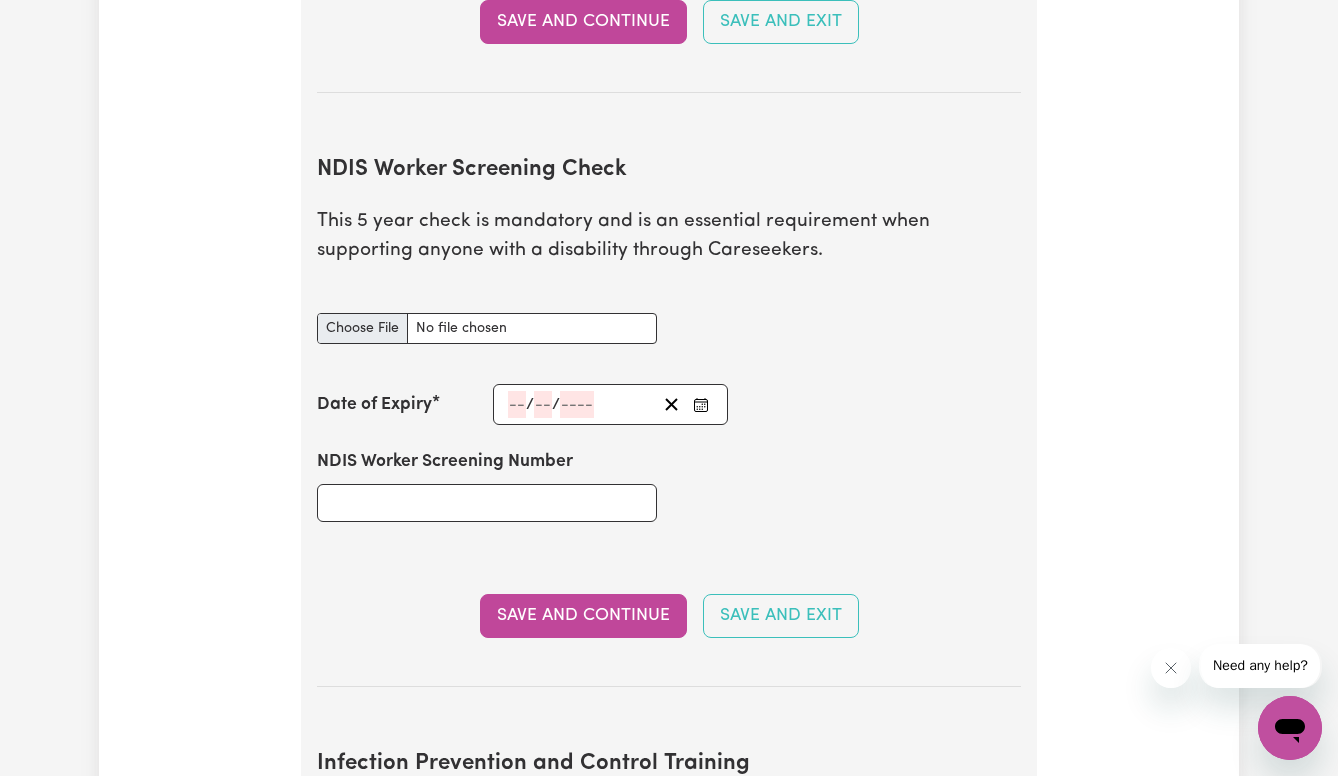 click on "NDIS Worker Screening Check  document" at bounding box center (487, 328) 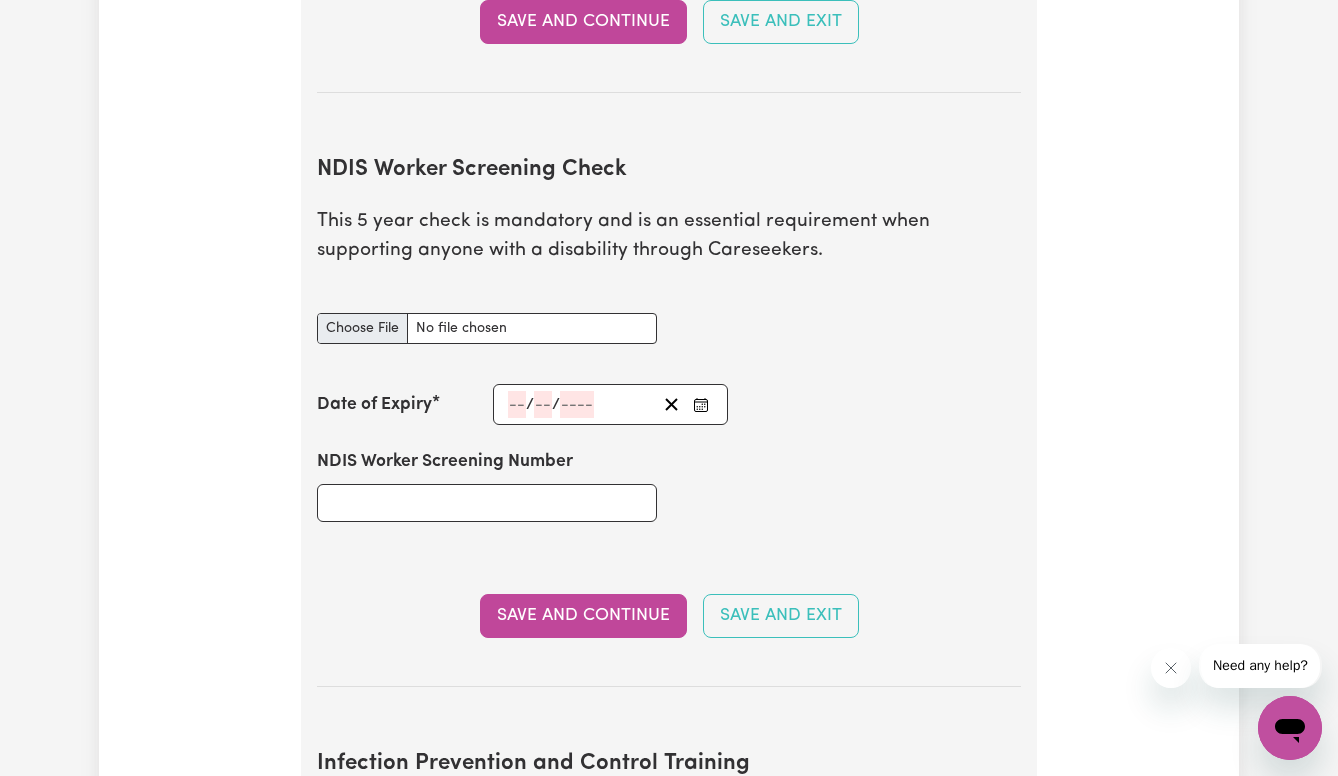 type on "C:\fakepath\NDISWC.jpeg" 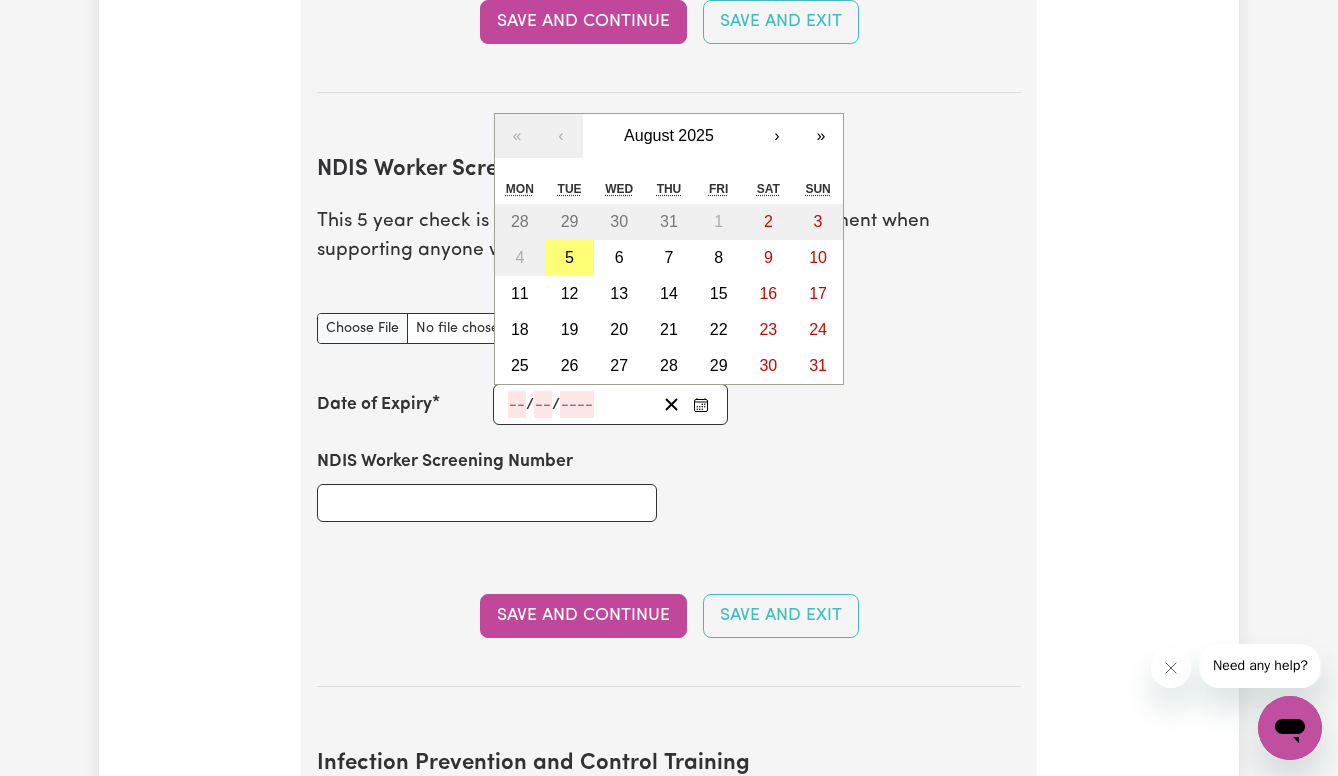click 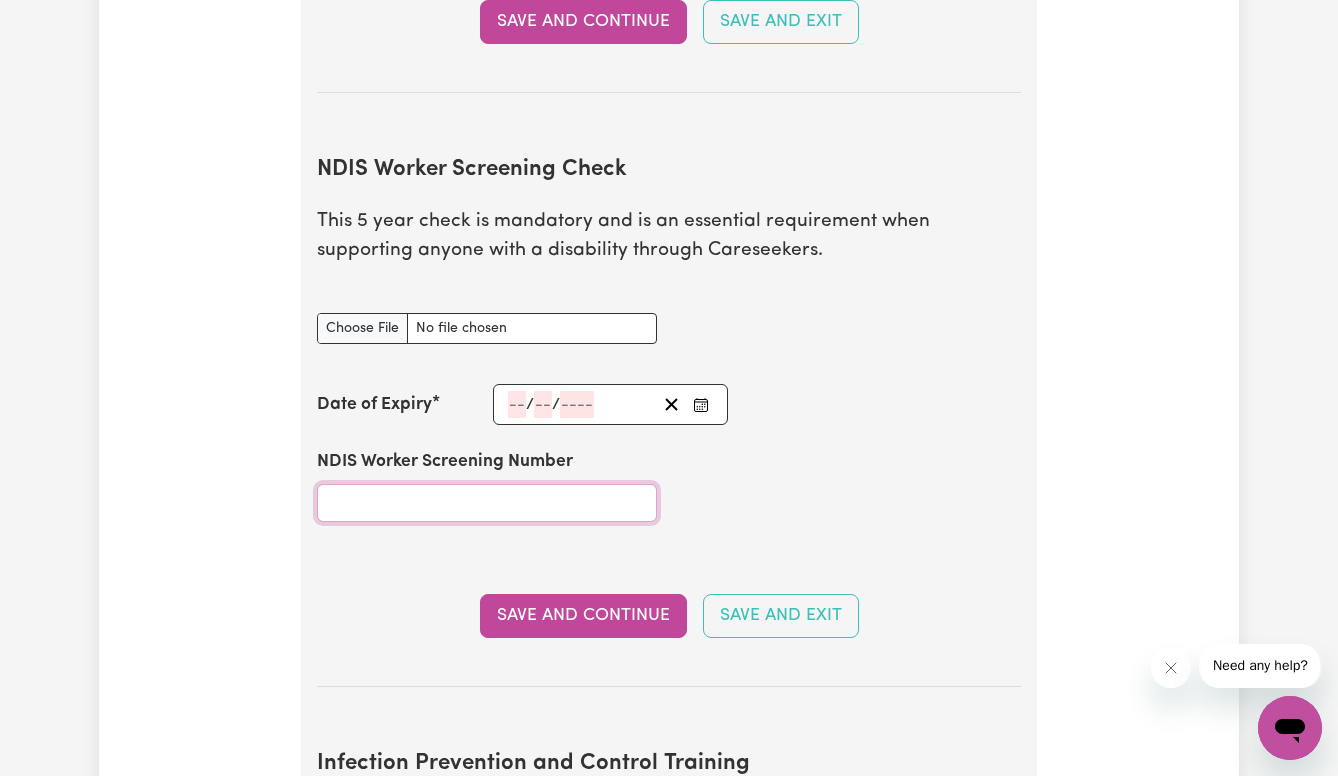 click on "NDIS Worker Screening Number" at bounding box center (487, 503) 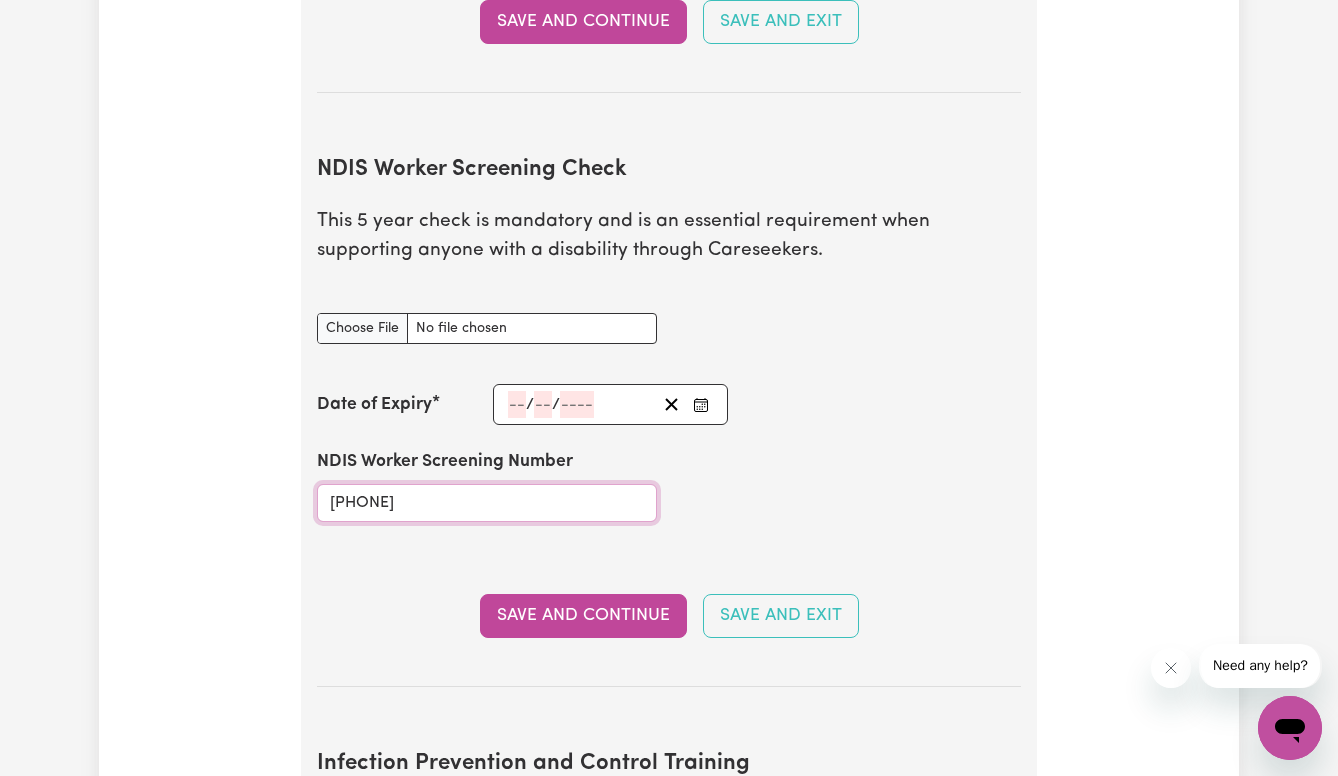 type on "[PHONE]" 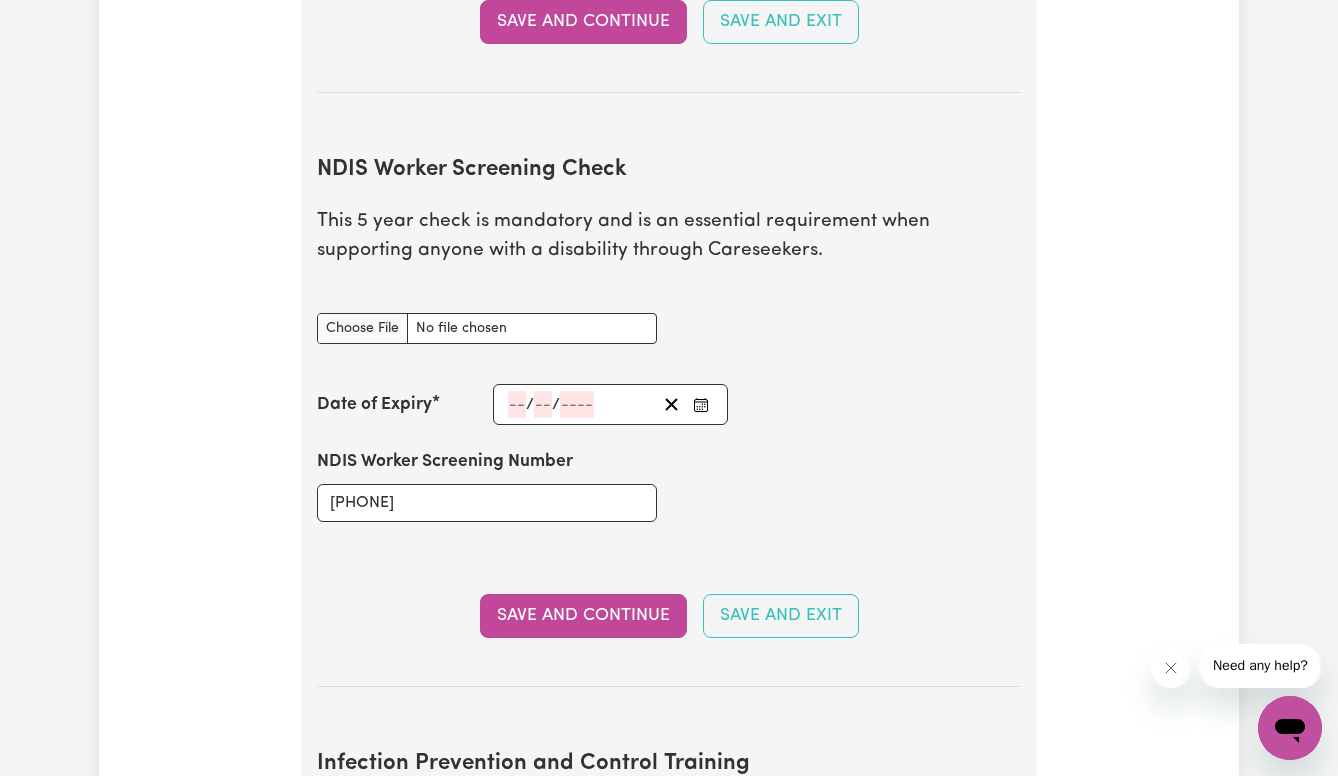 click 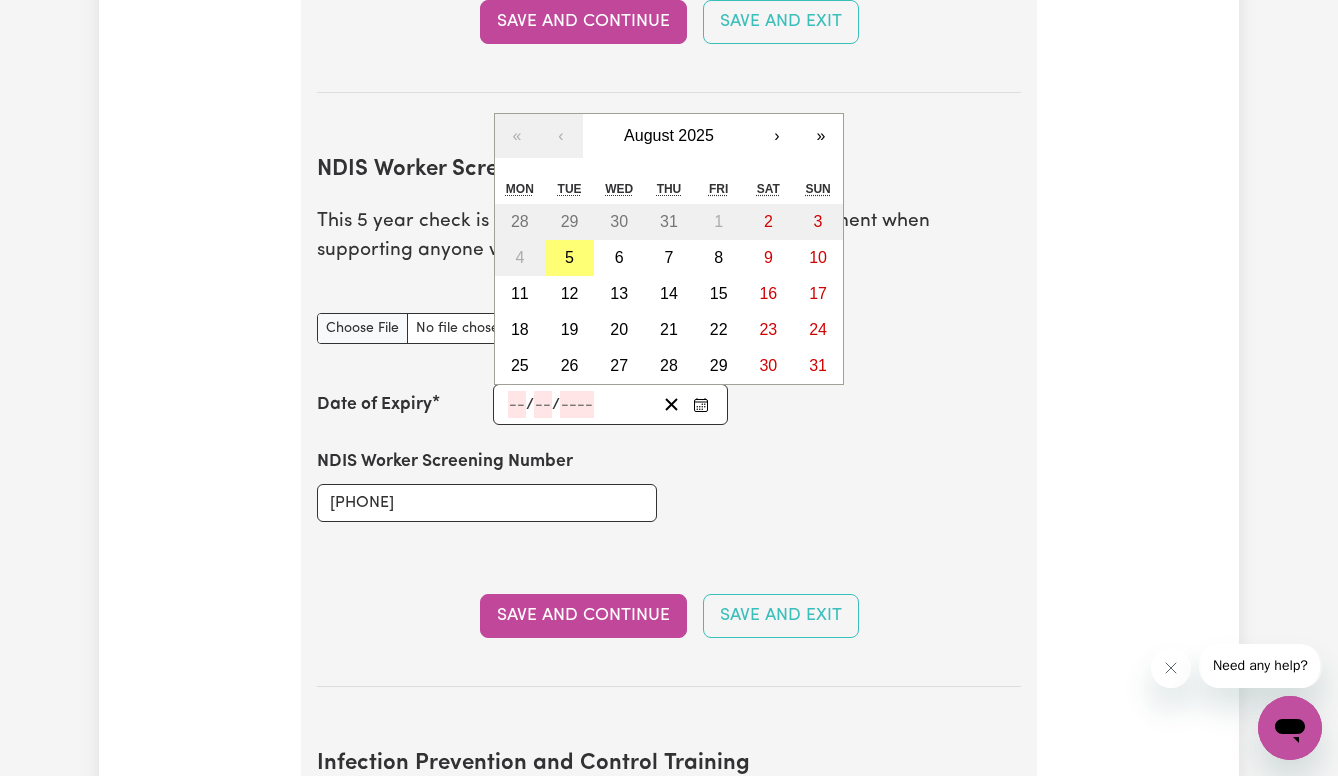 click 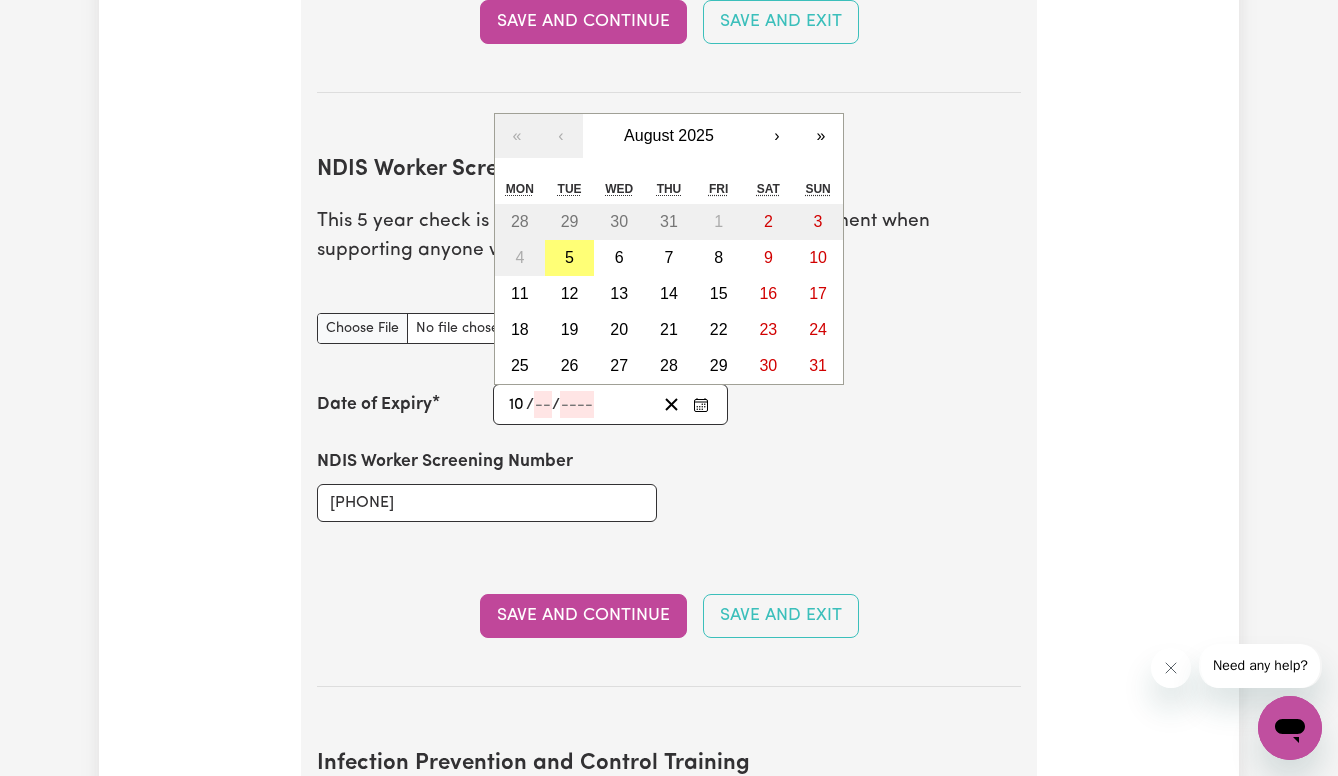 type on "10" 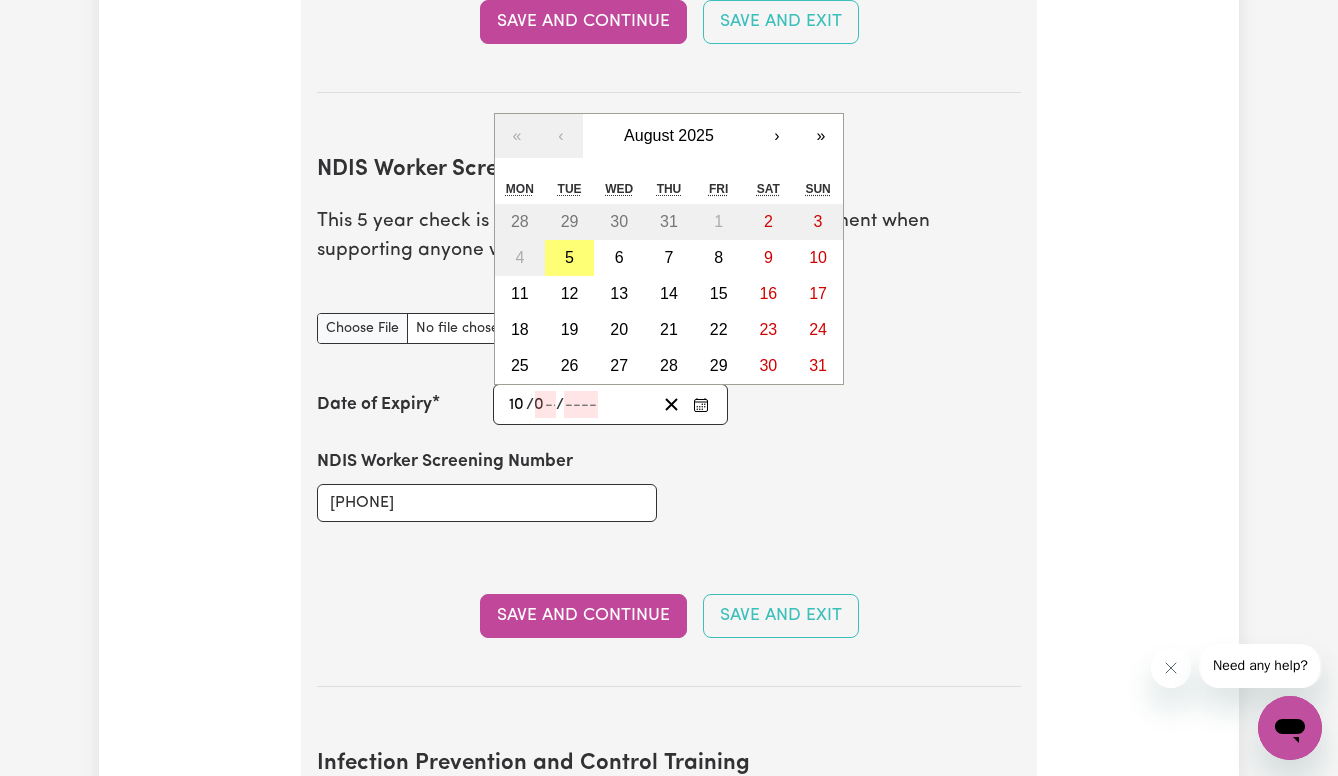 type on "[PHONE]" 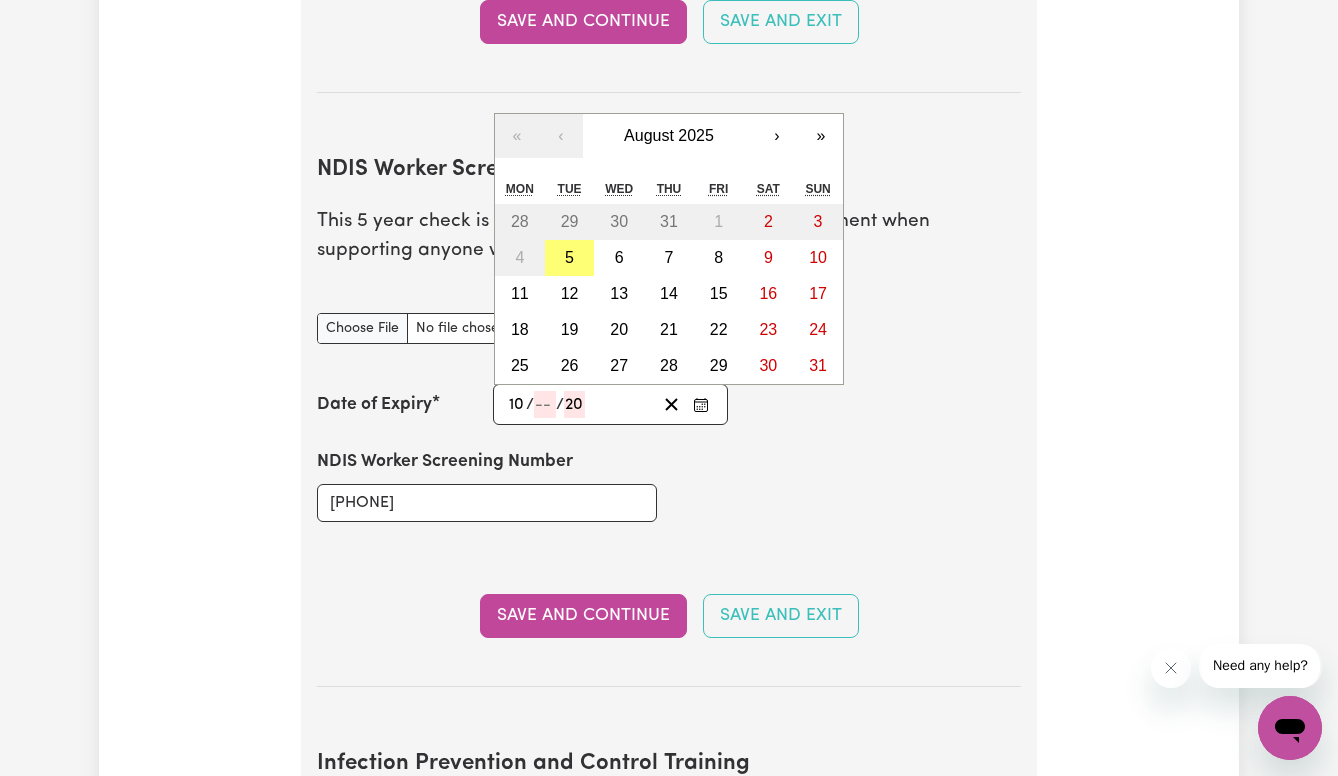 type on "203" 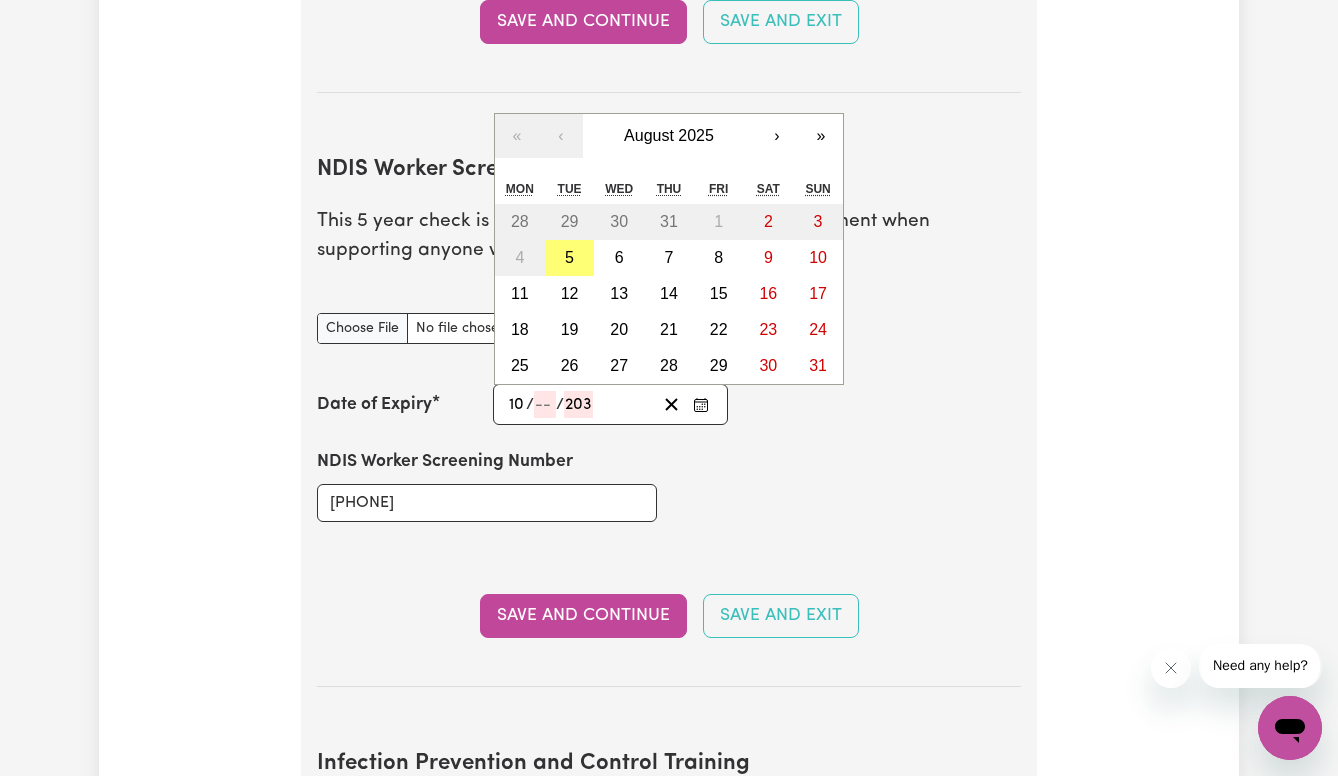 type on "[DATE]" 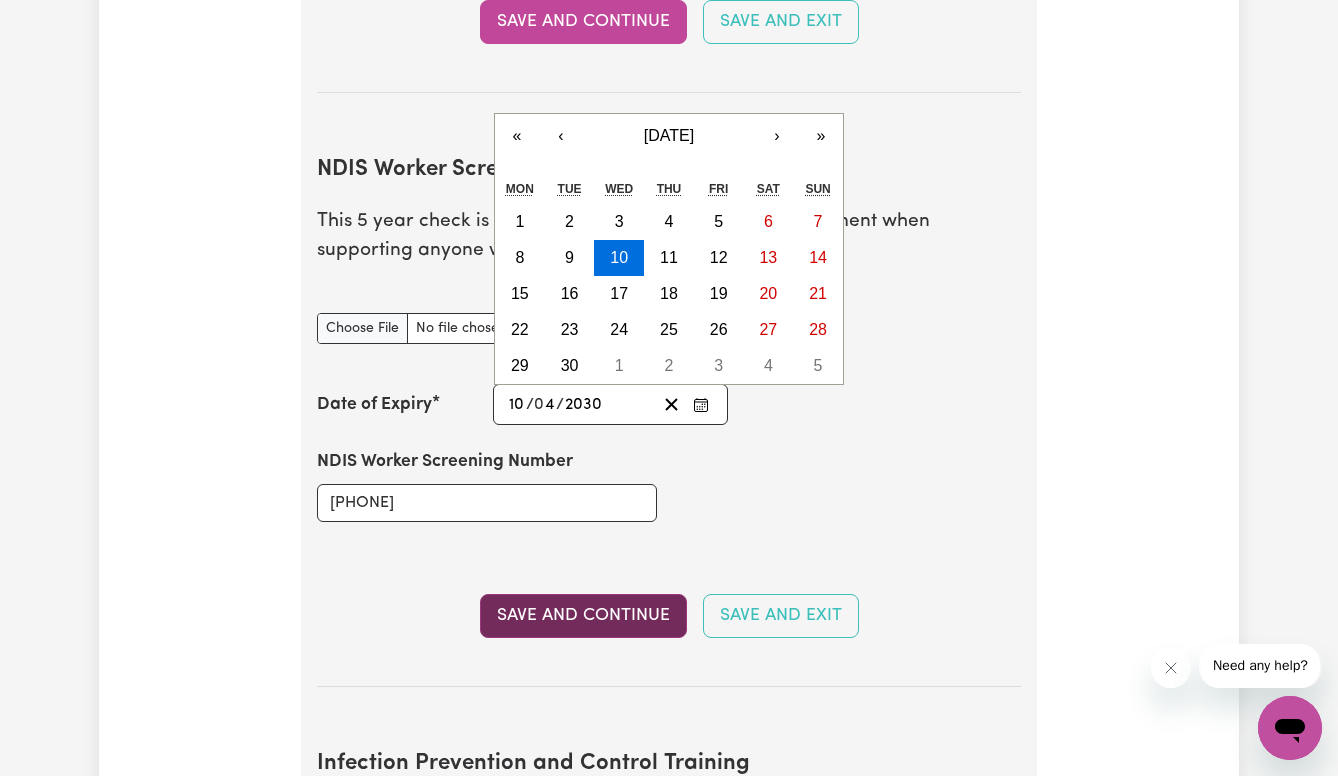 type on "2030" 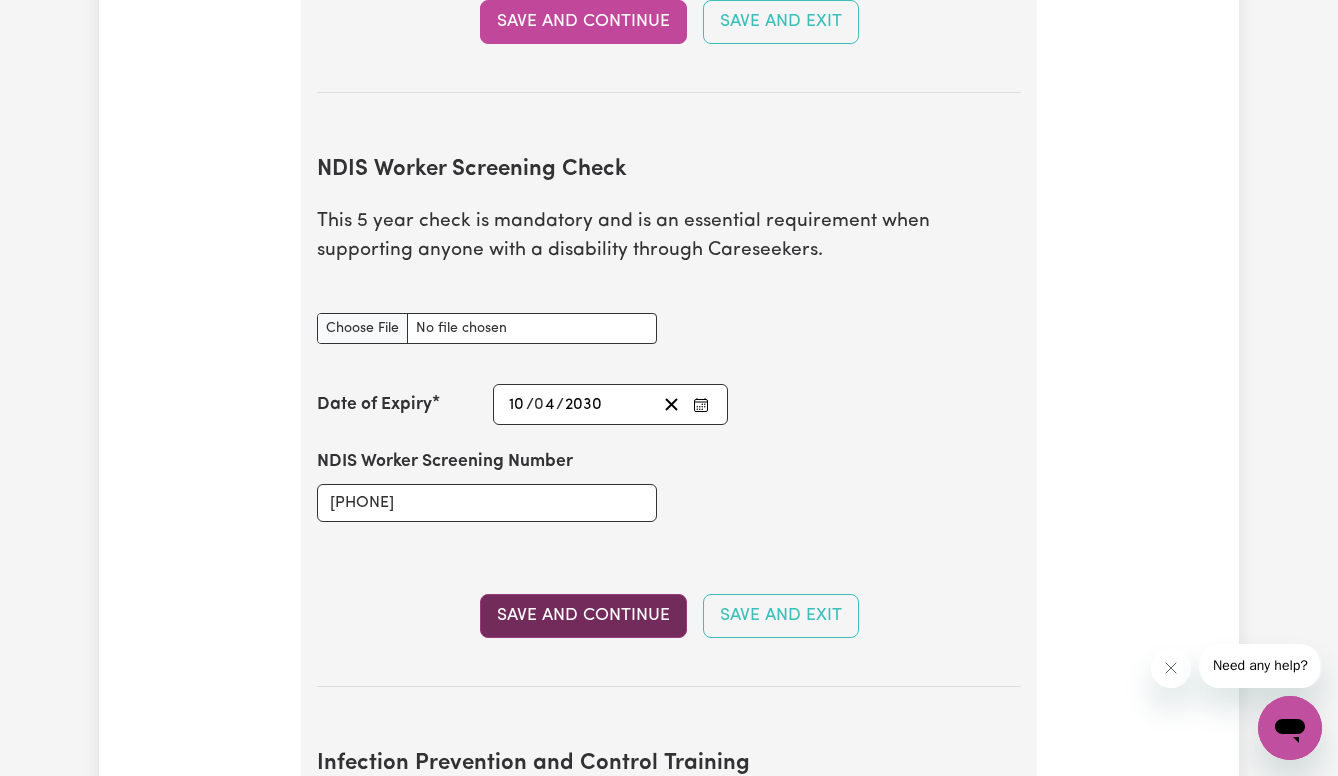 click on "Save and Continue" at bounding box center [583, 616] 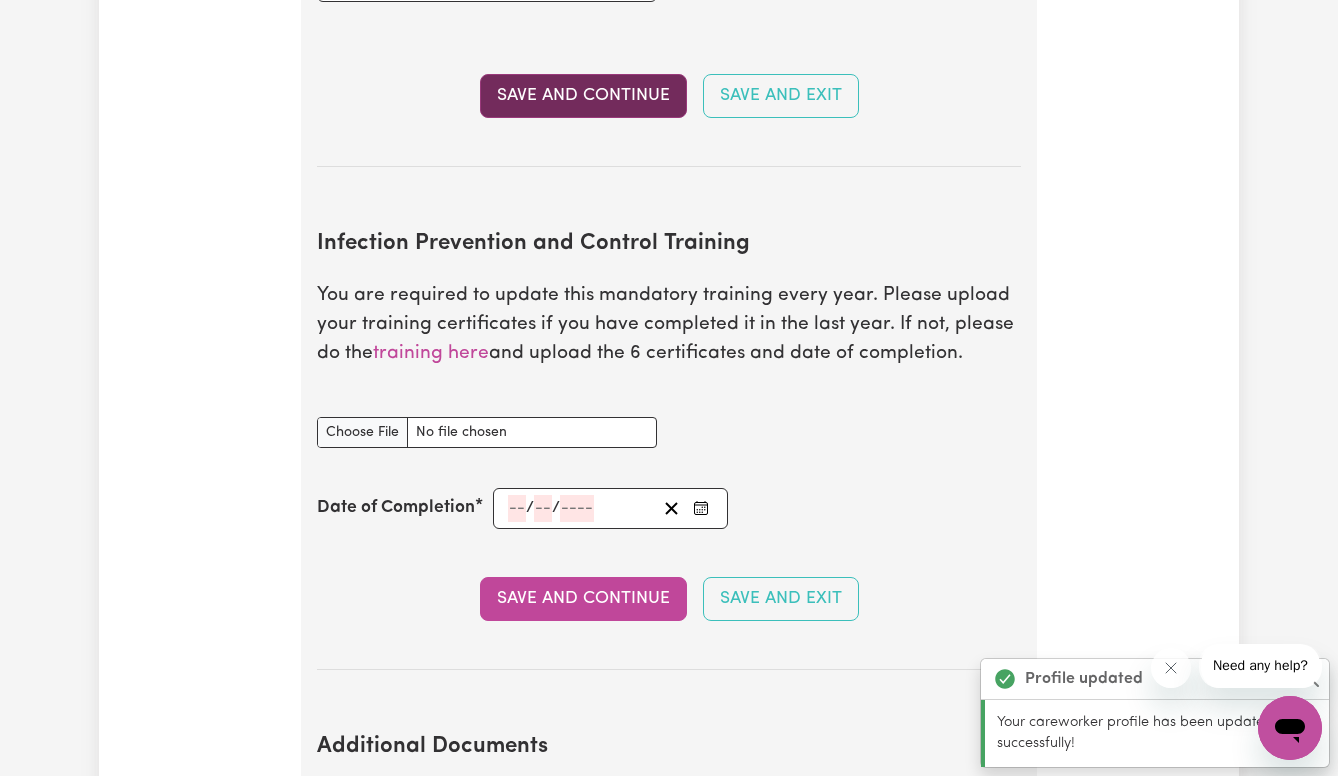 scroll, scrollTop: 3235, scrollLeft: 0, axis: vertical 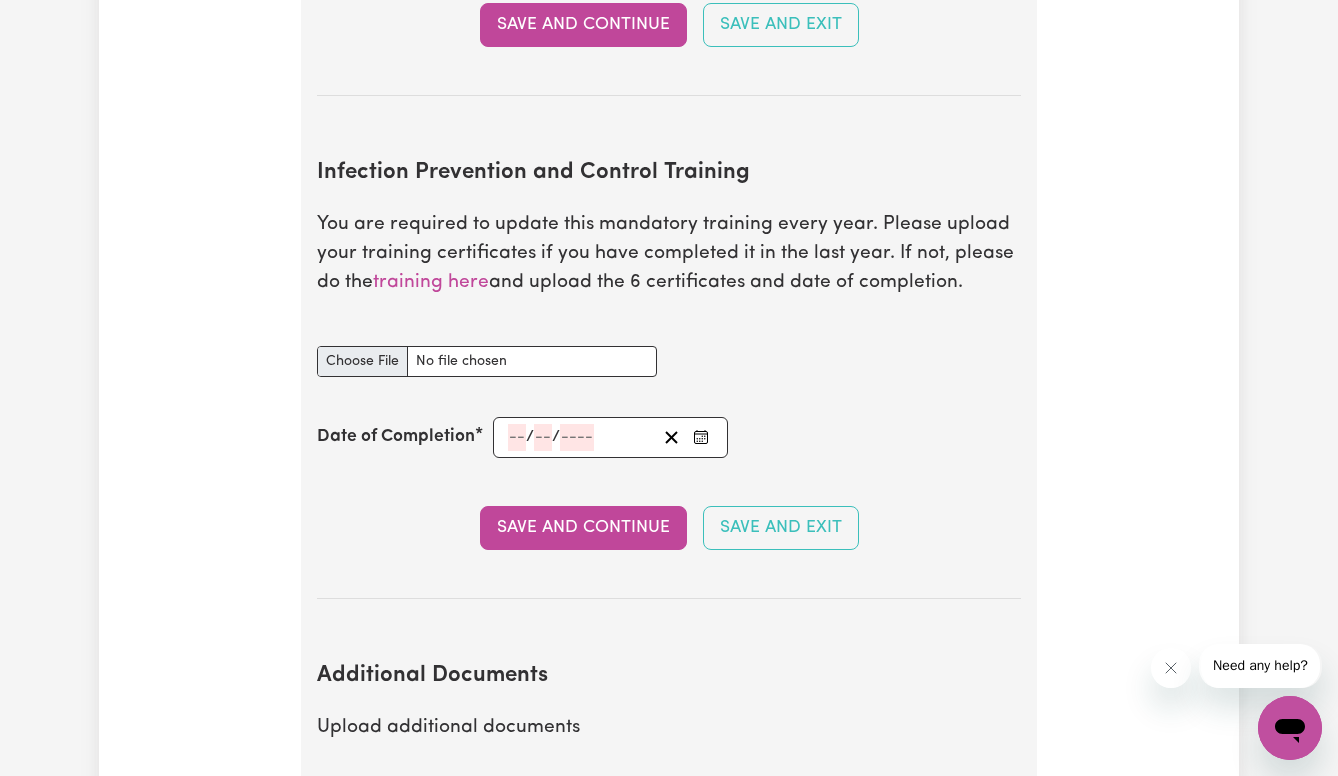 click on "Infection Prevention and Control Training  document" at bounding box center (487, 361) 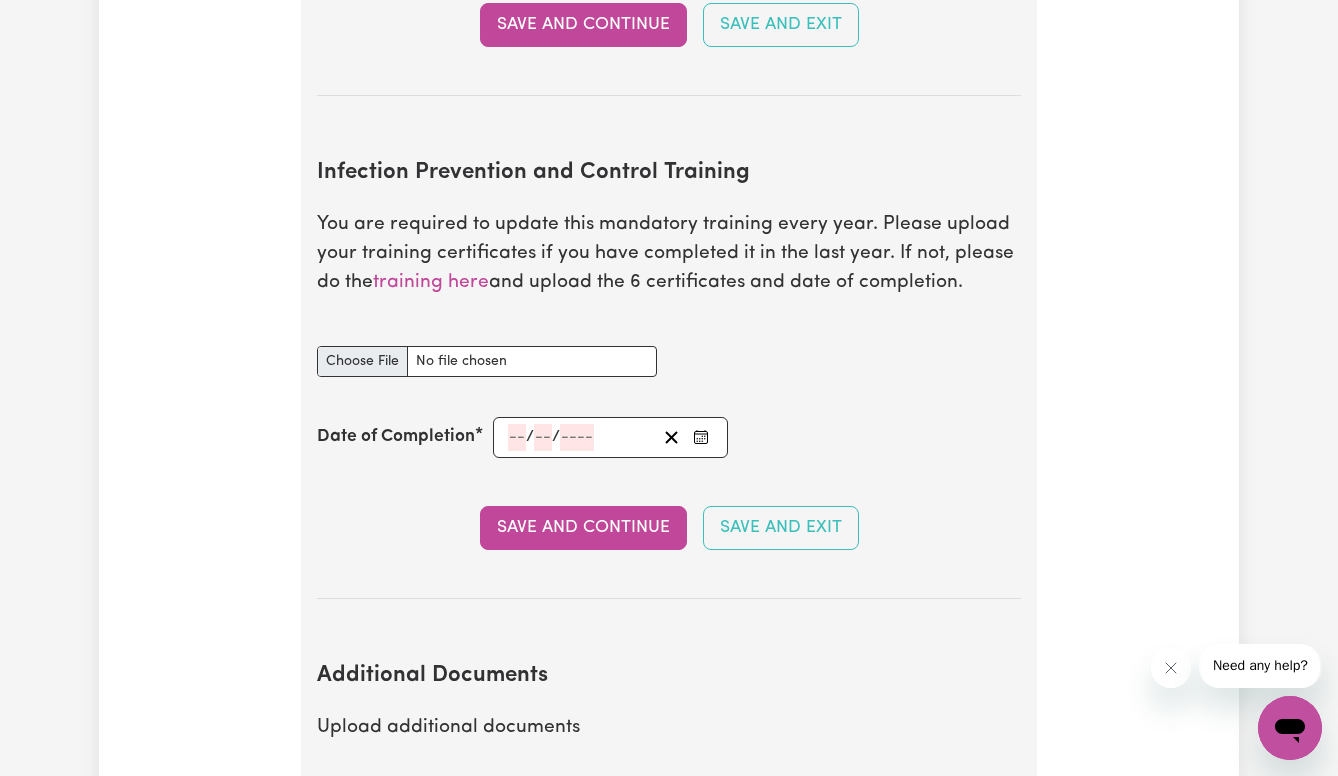 click on "Infection Prevention and Control Training  document" at bounding box center (487, 361) 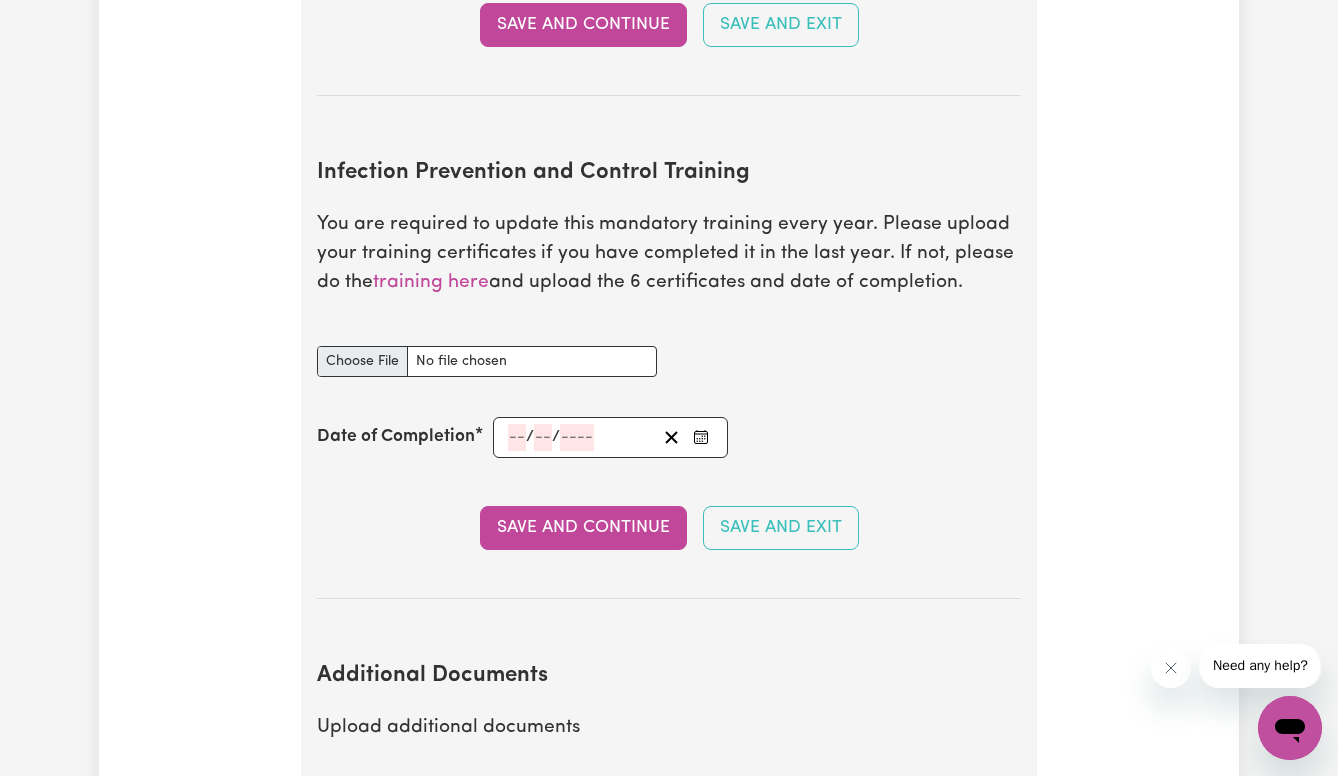 type on "C:\fakepath\First_Aid_Certificate.pdf" 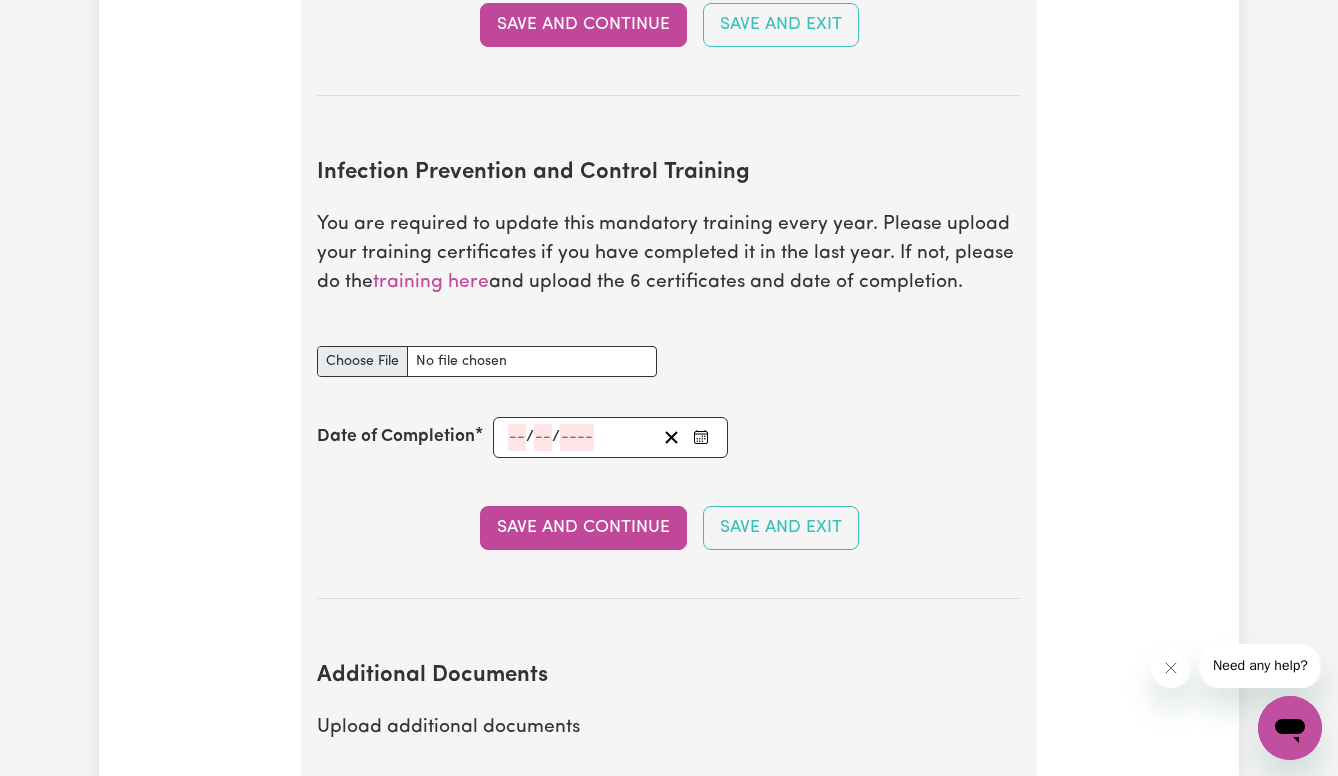 type 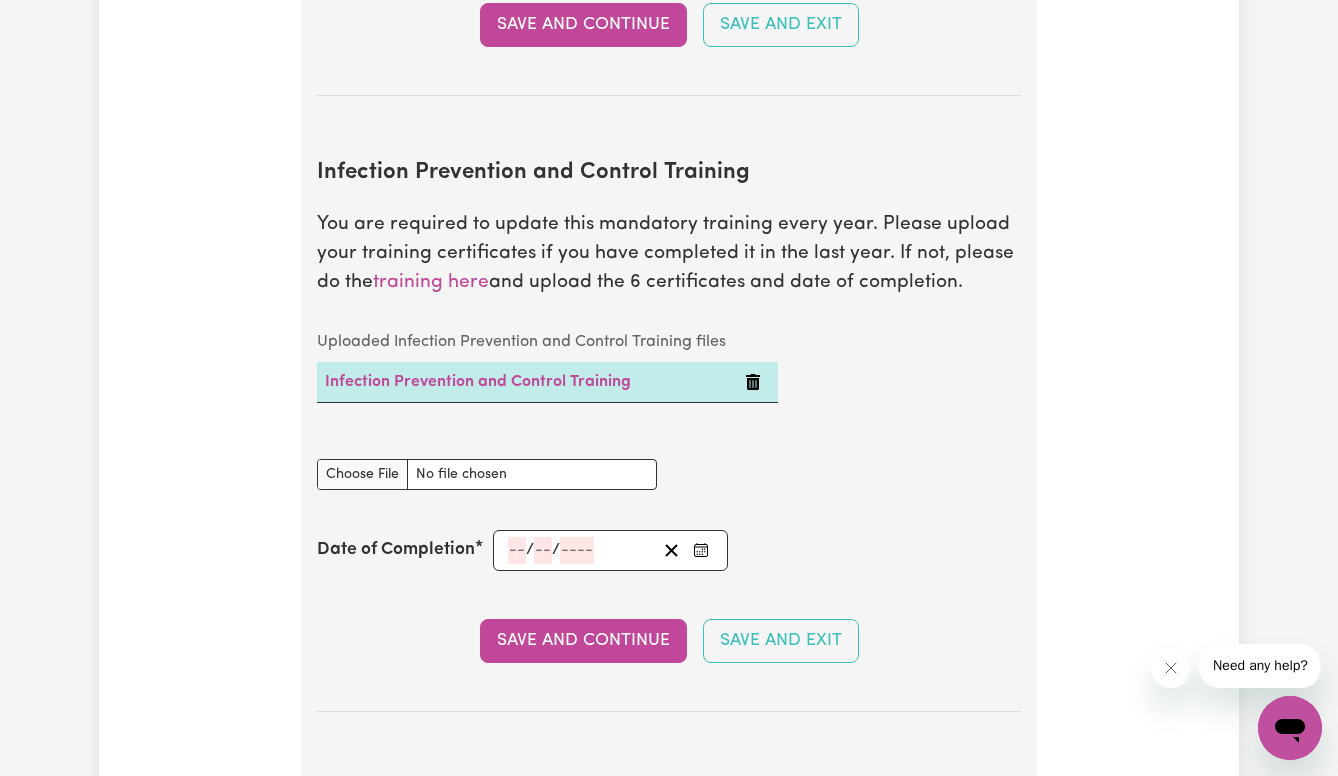 click 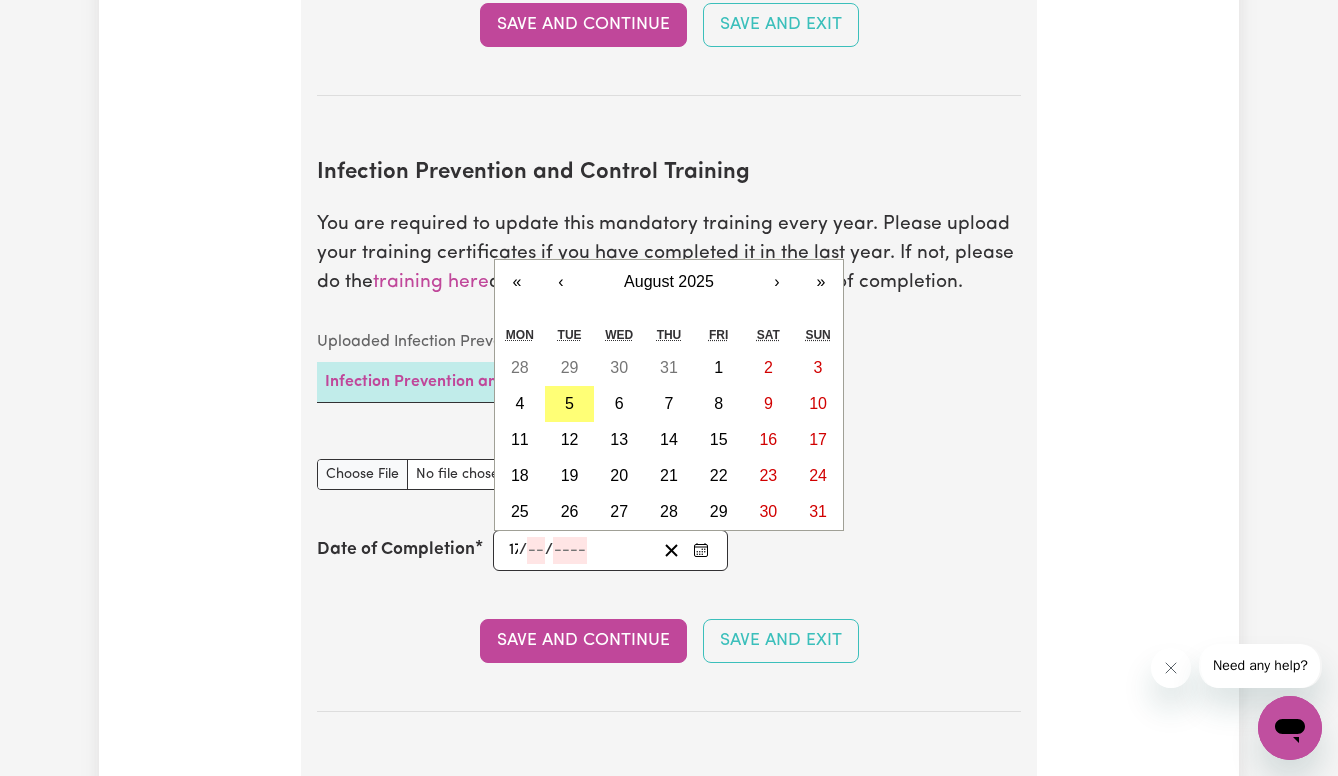 type on "17" 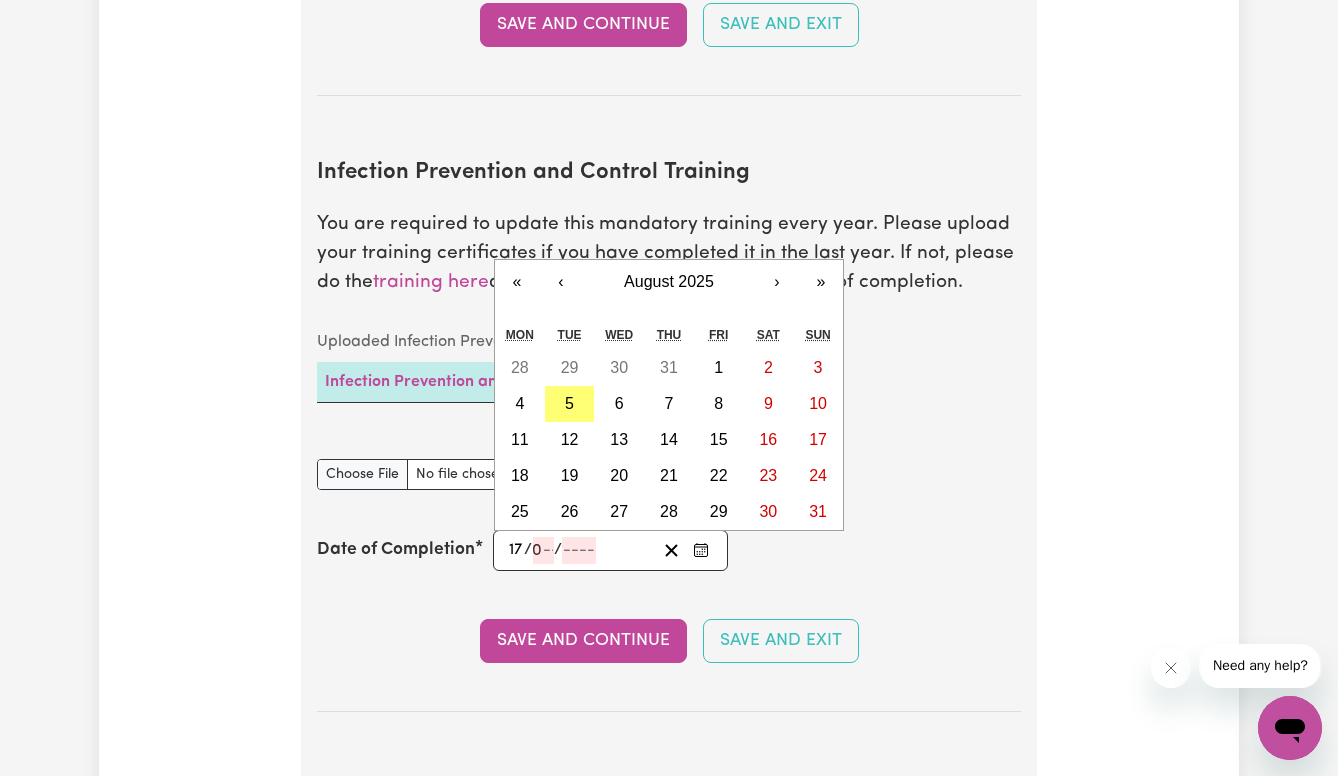 type on "[NUMBER]" 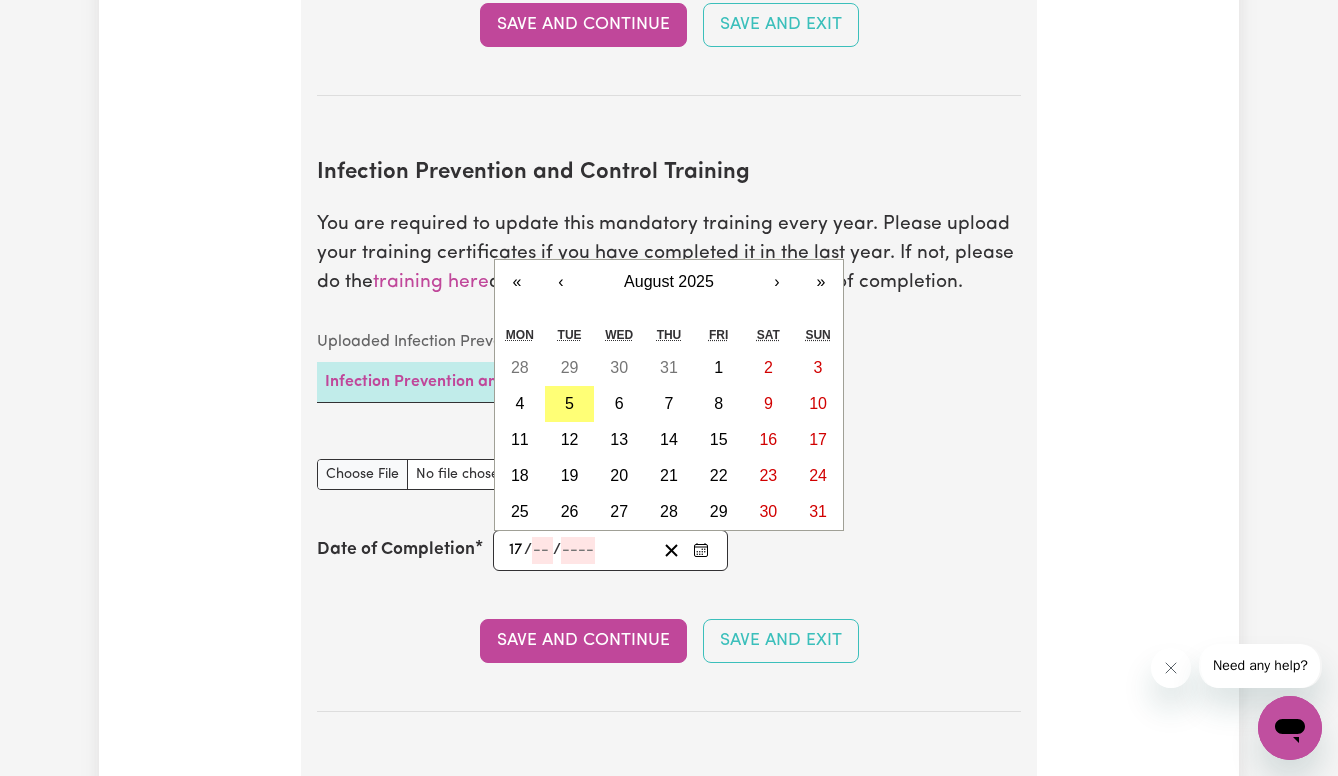 type on "[DATE]" 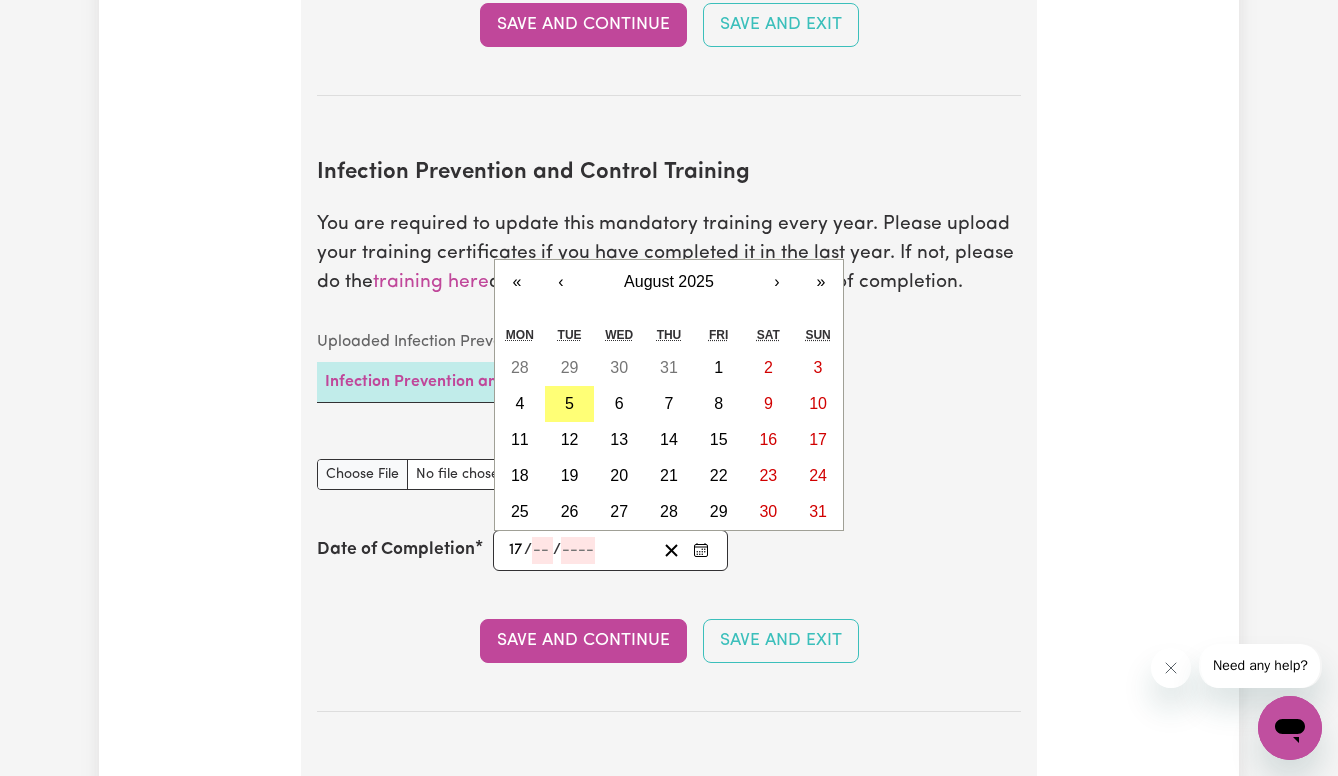type on "7" 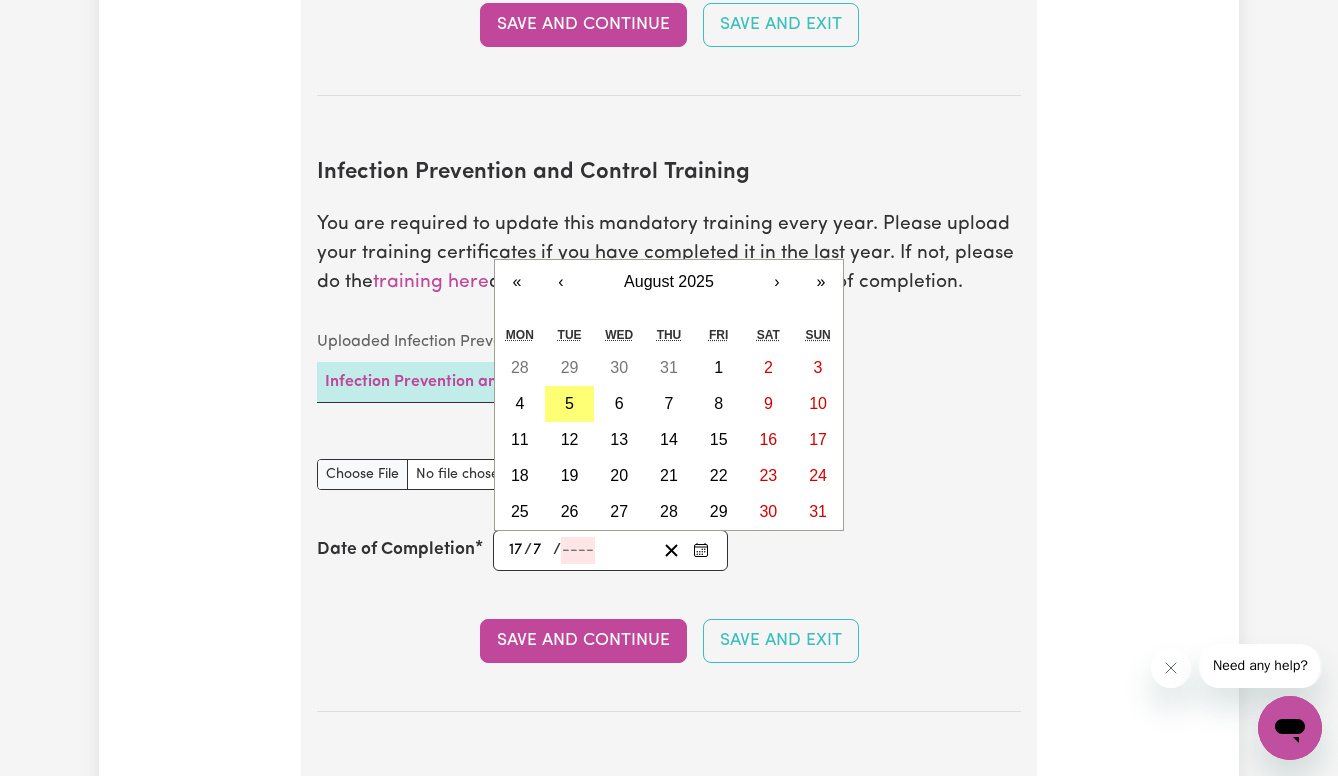 type on "2" 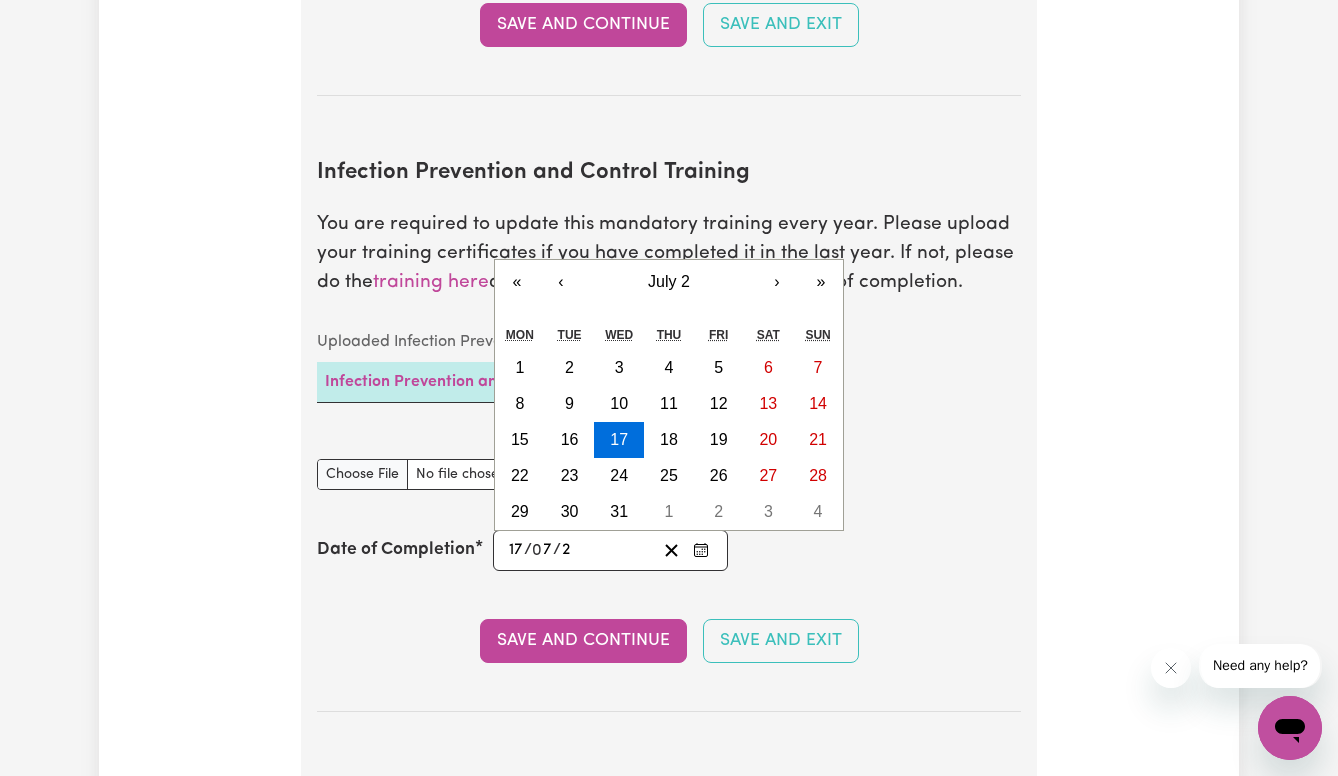 type on "0020-07-17" 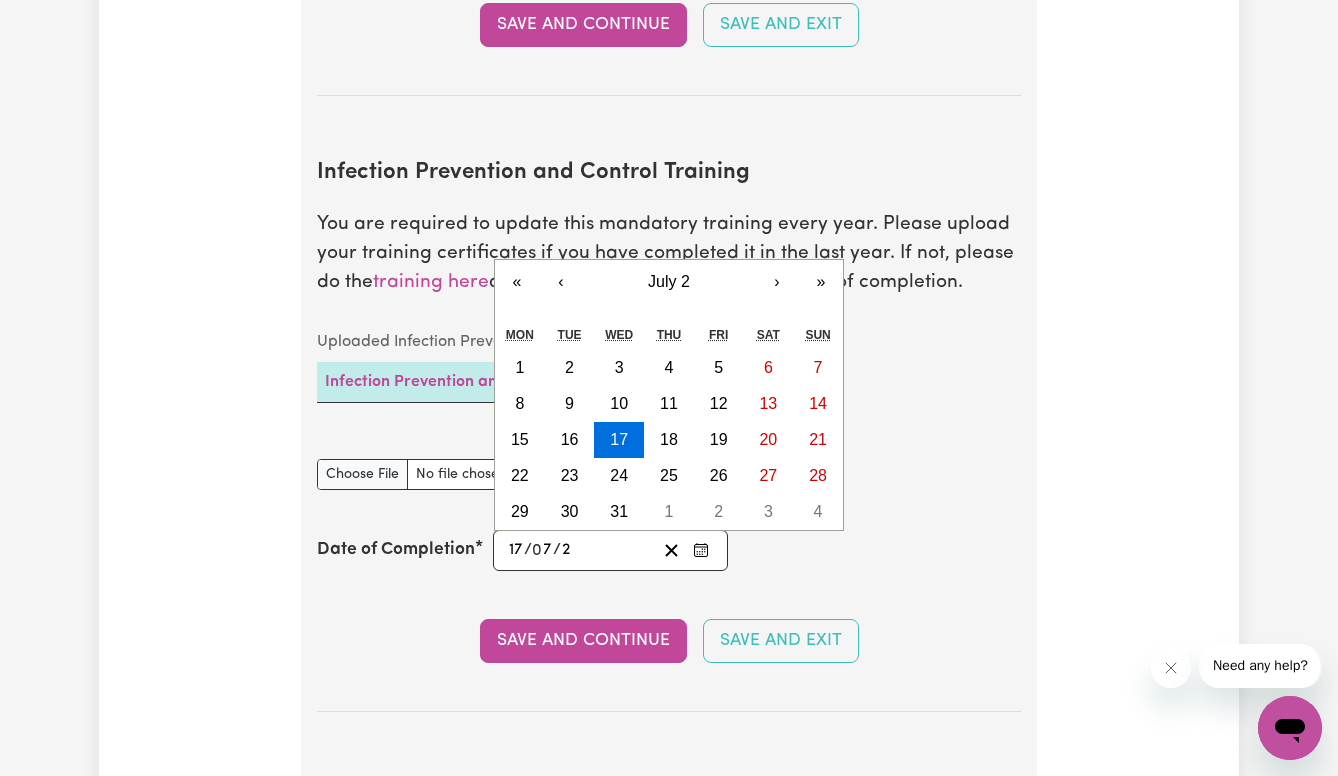 type on "20" 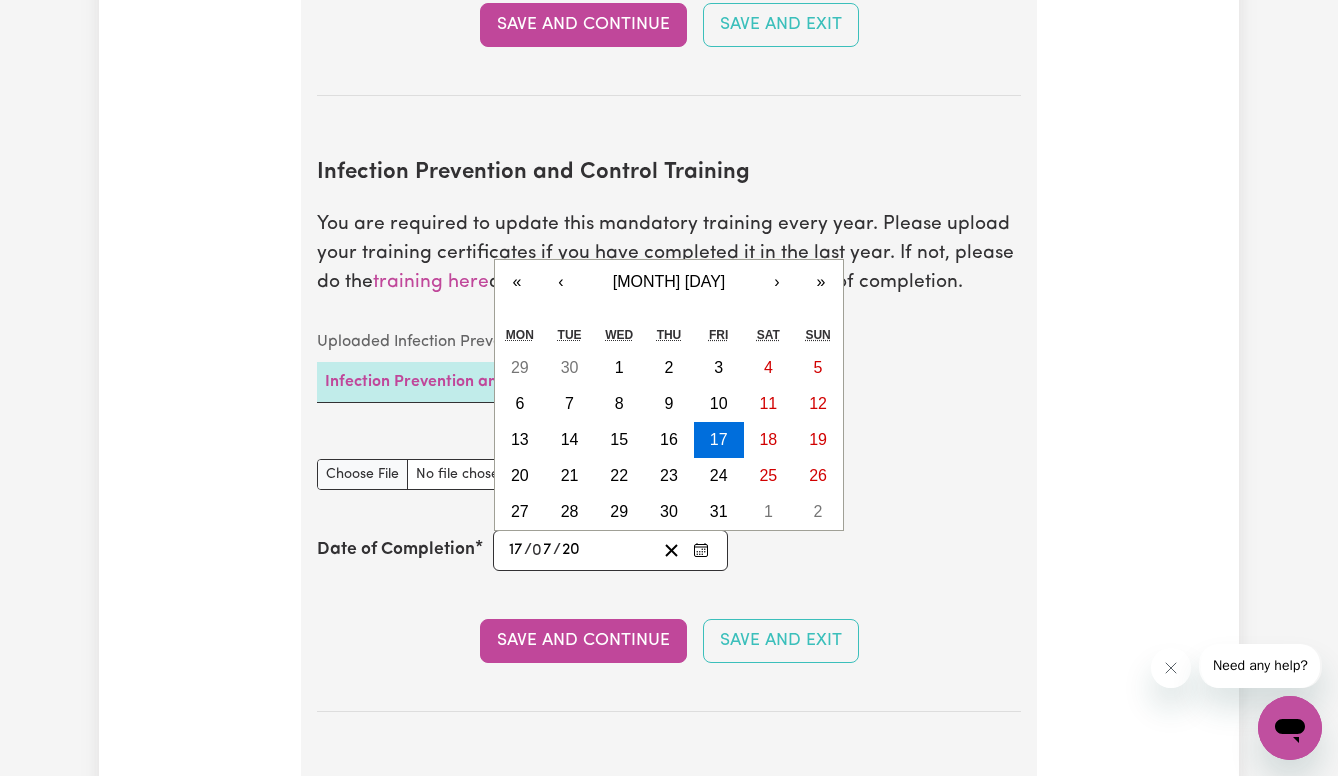 type on "[DATE]" 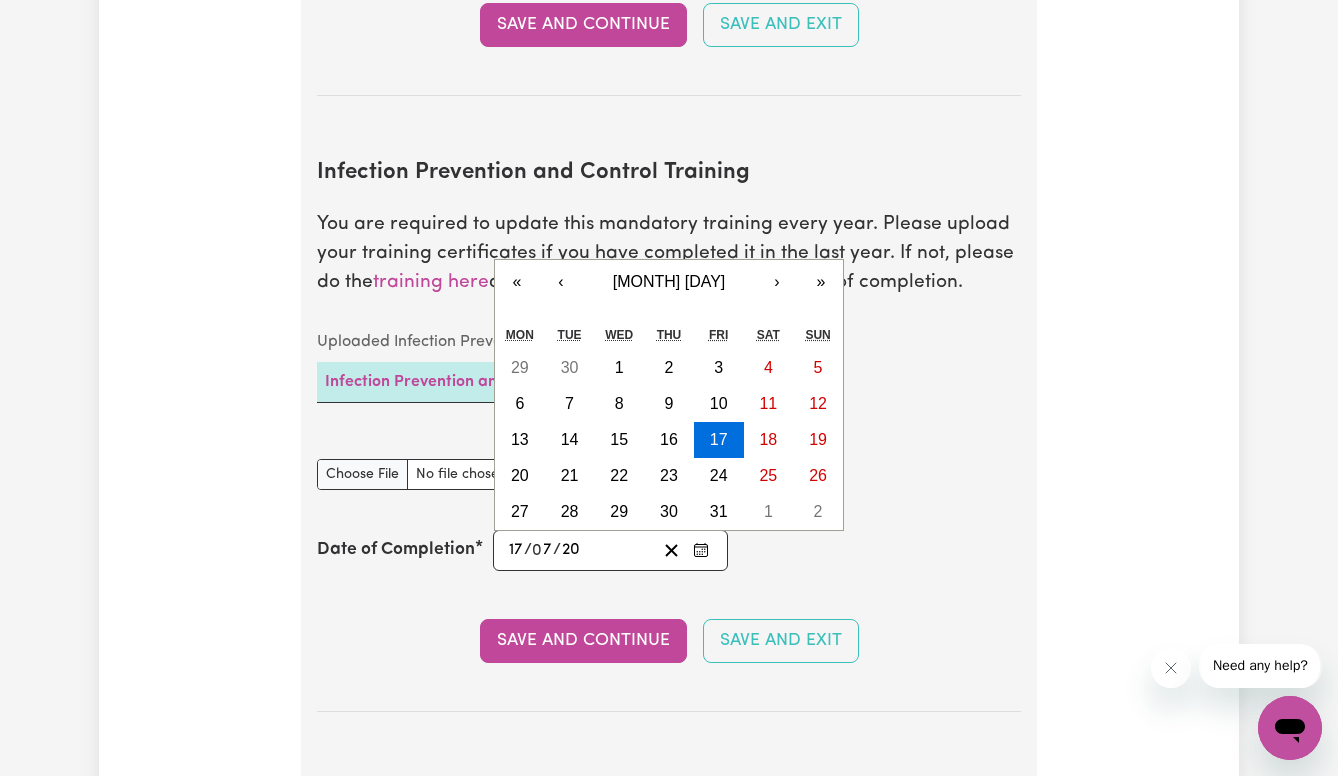 type on "202" 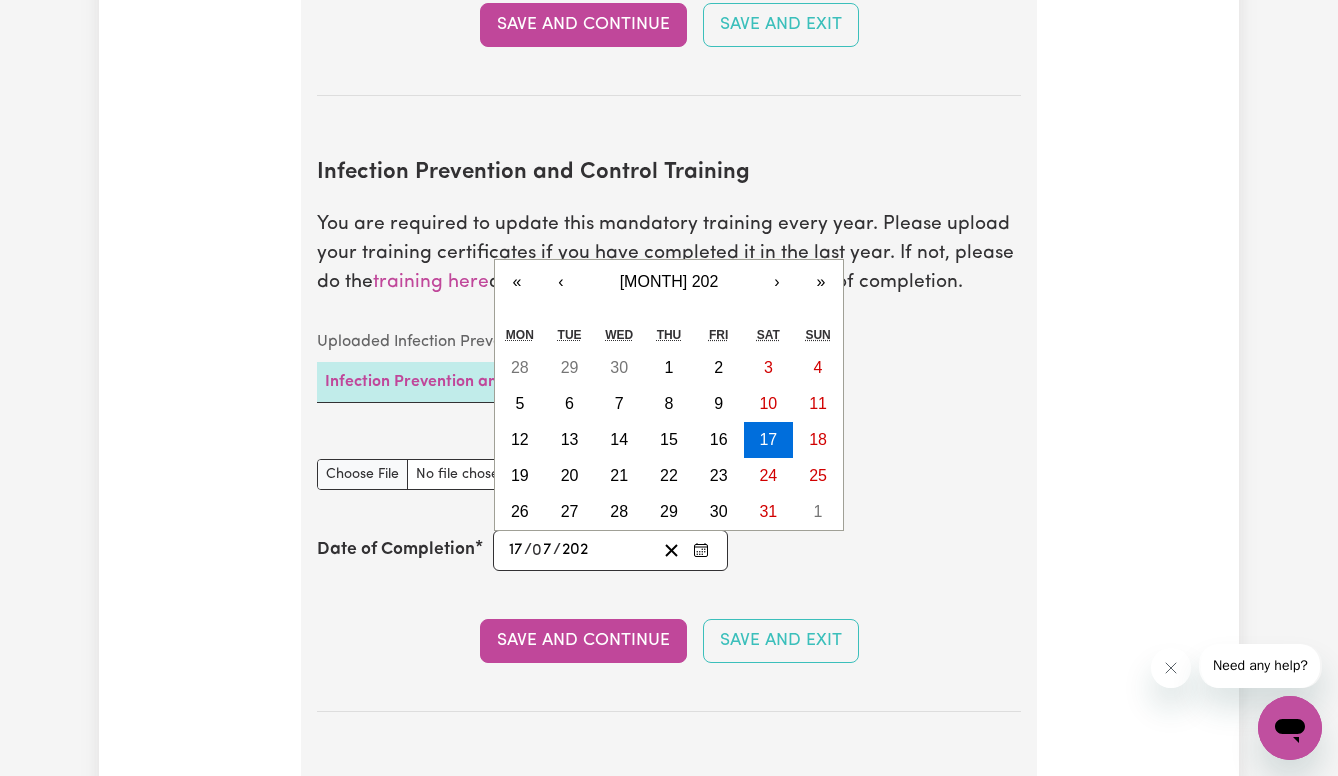 type on "[DATE]" 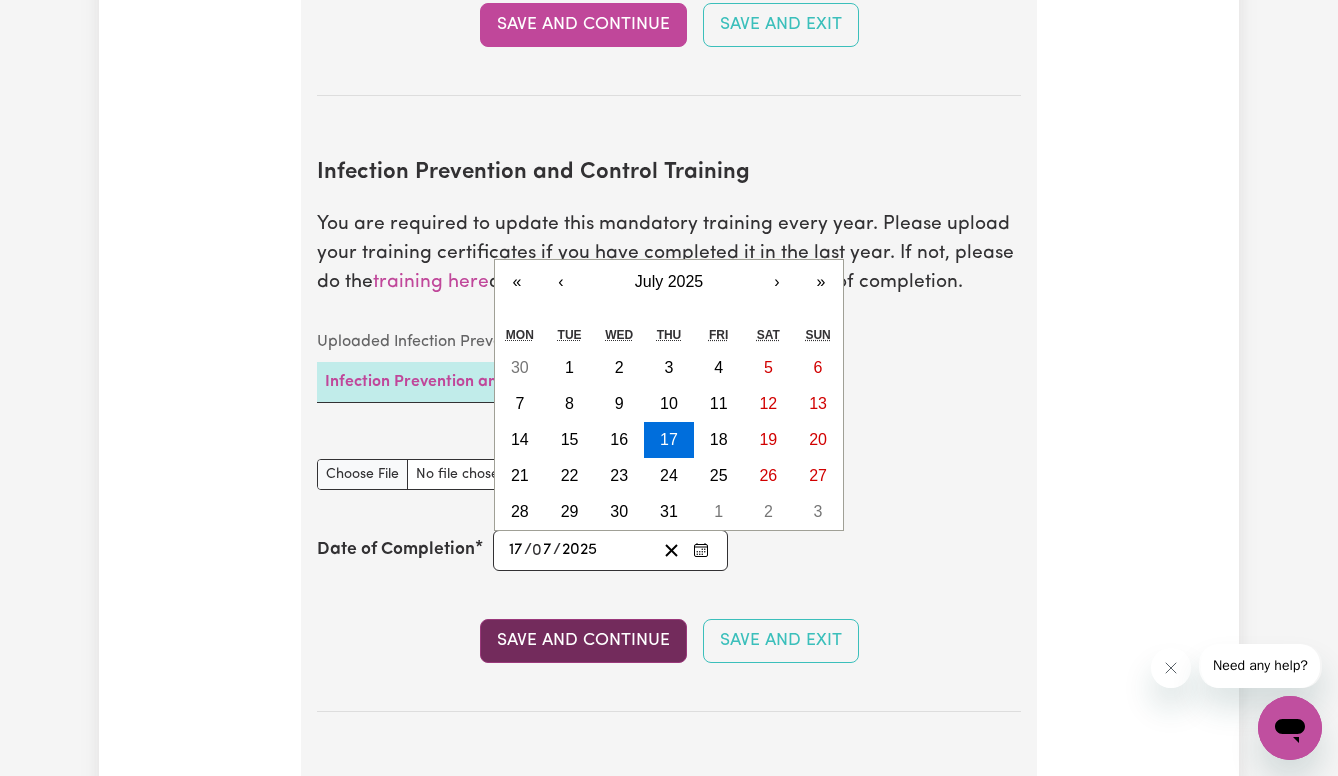 type on "2025" 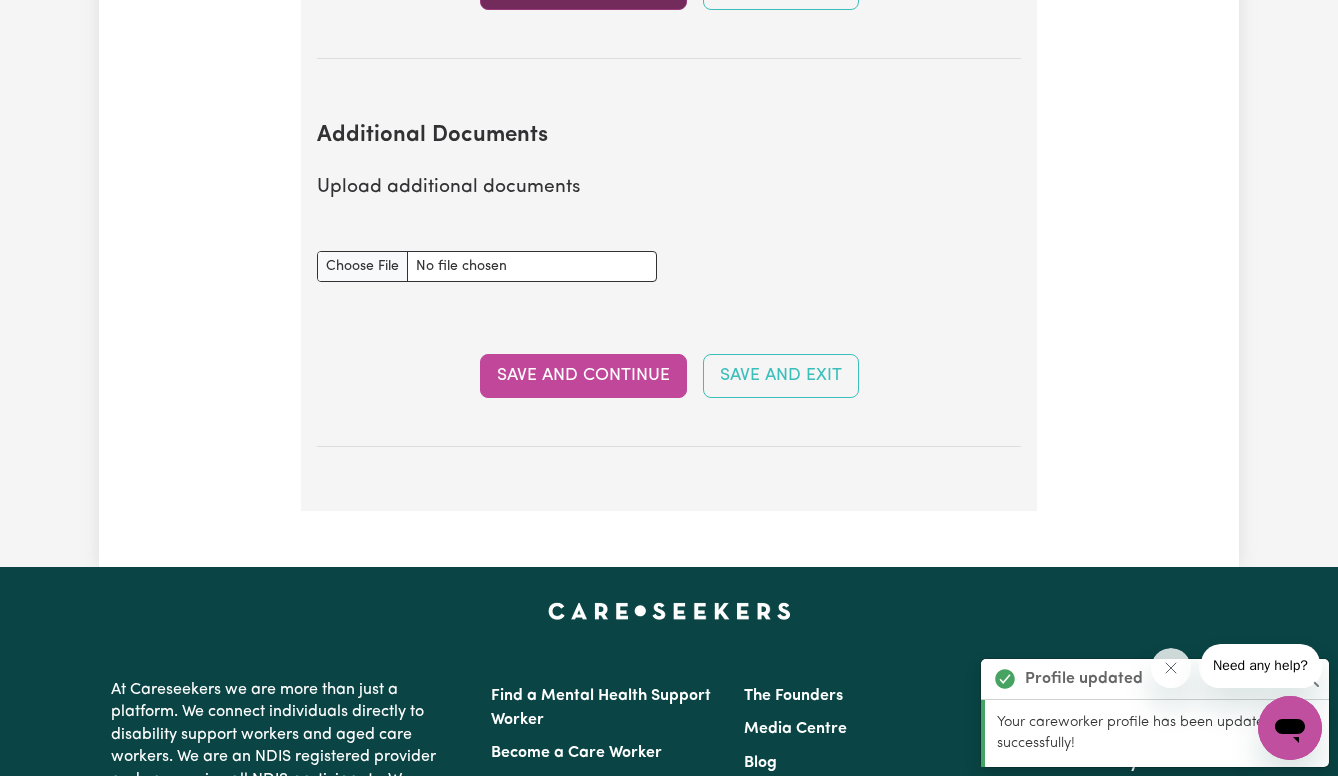 scroll, scrollTop: 3960, scrollLeft: 0, axis: vertical 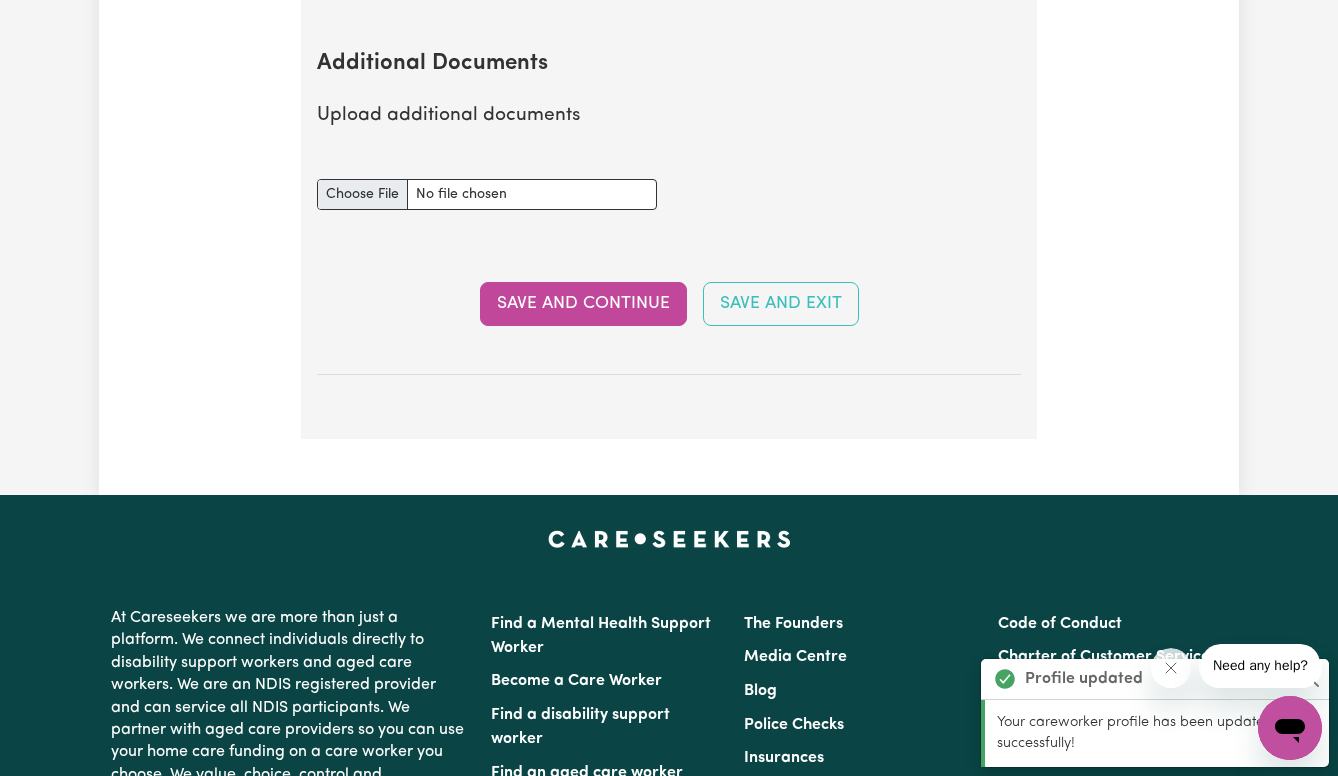 click on "Additional Documents  document" at bounding box center (487, 194) 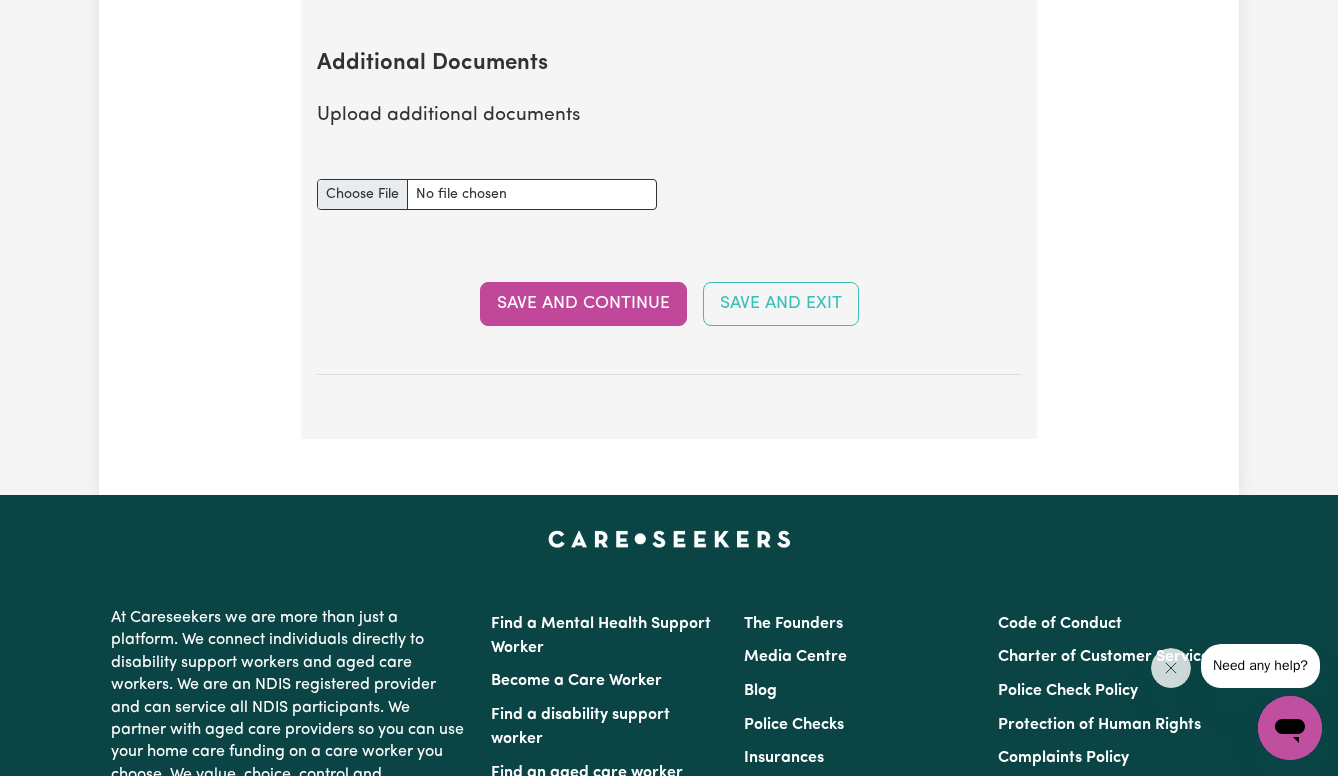 click on "Additional Documents  document" at bounding box center [487, 194] 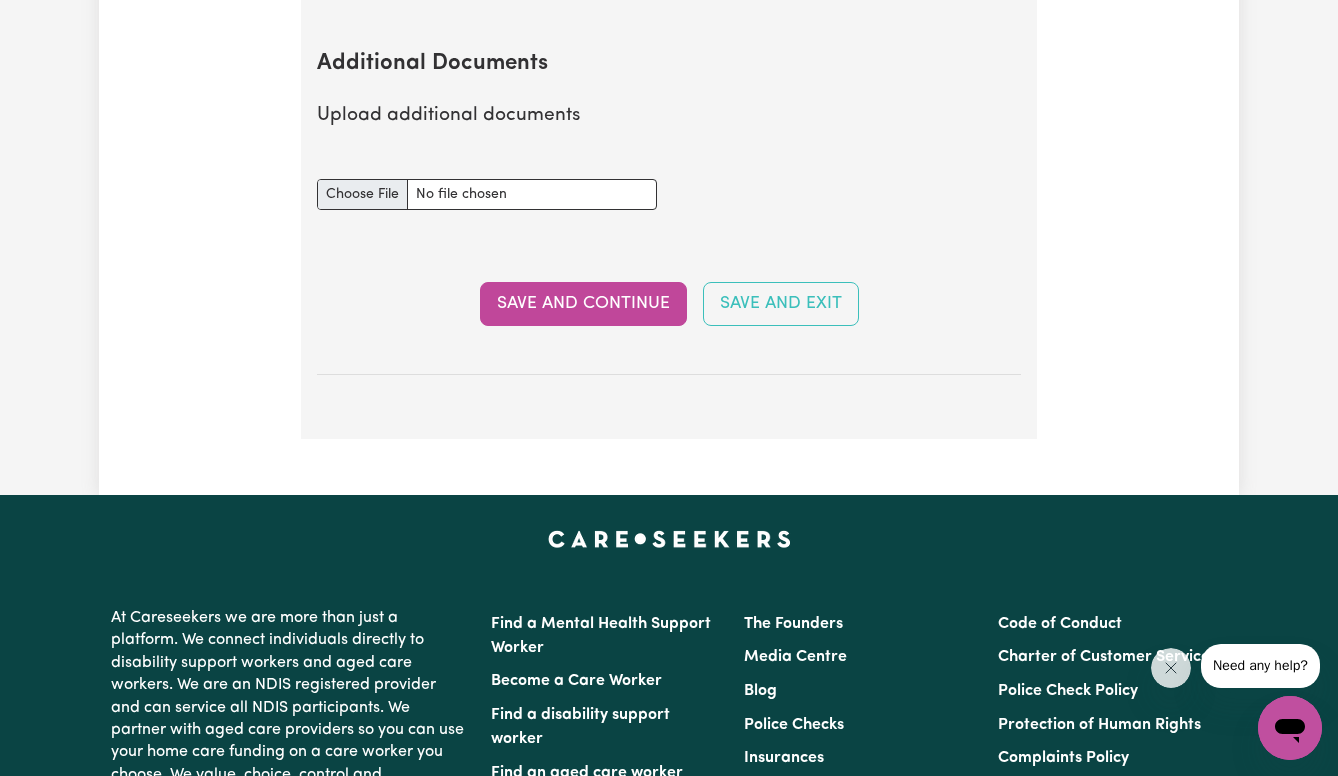 type on "C:\fakepath\Diploma certificate .pdf" 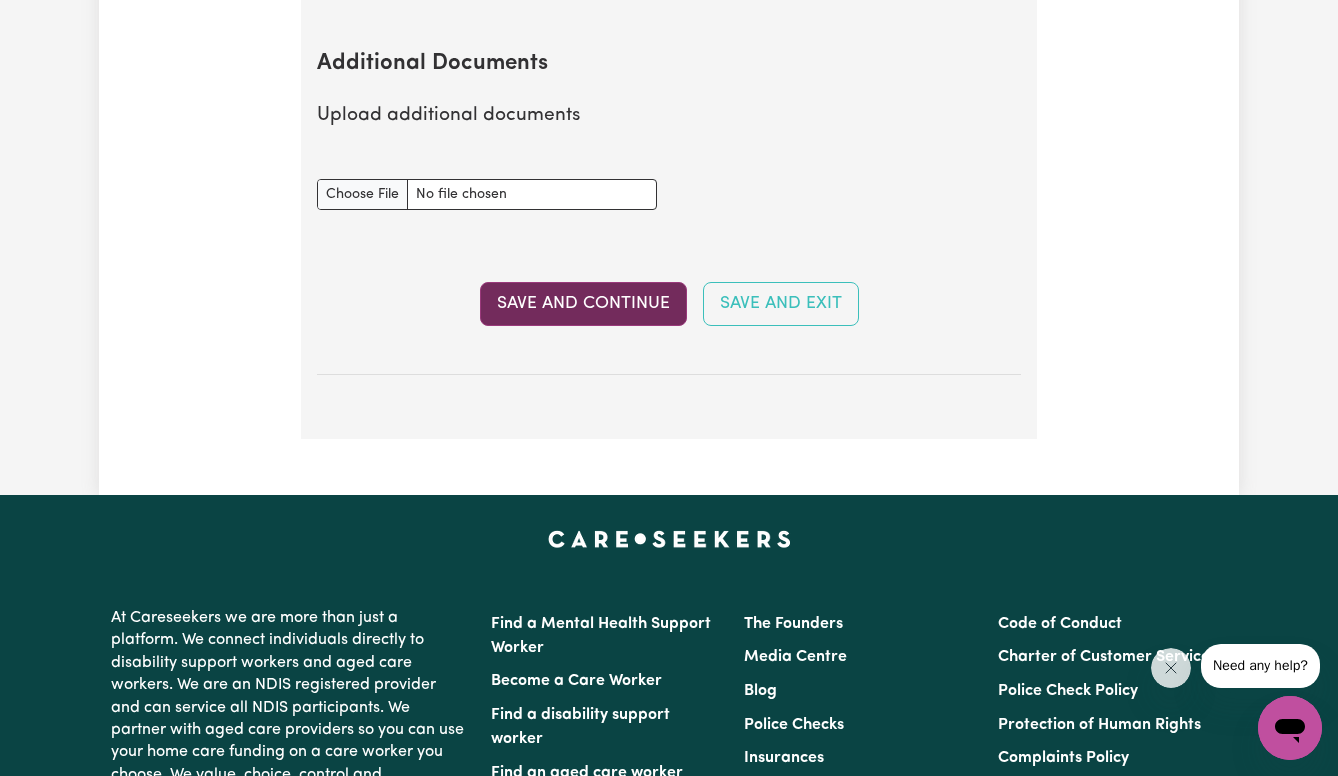 click on "Save and Continue" at bounding box center [583, 304] 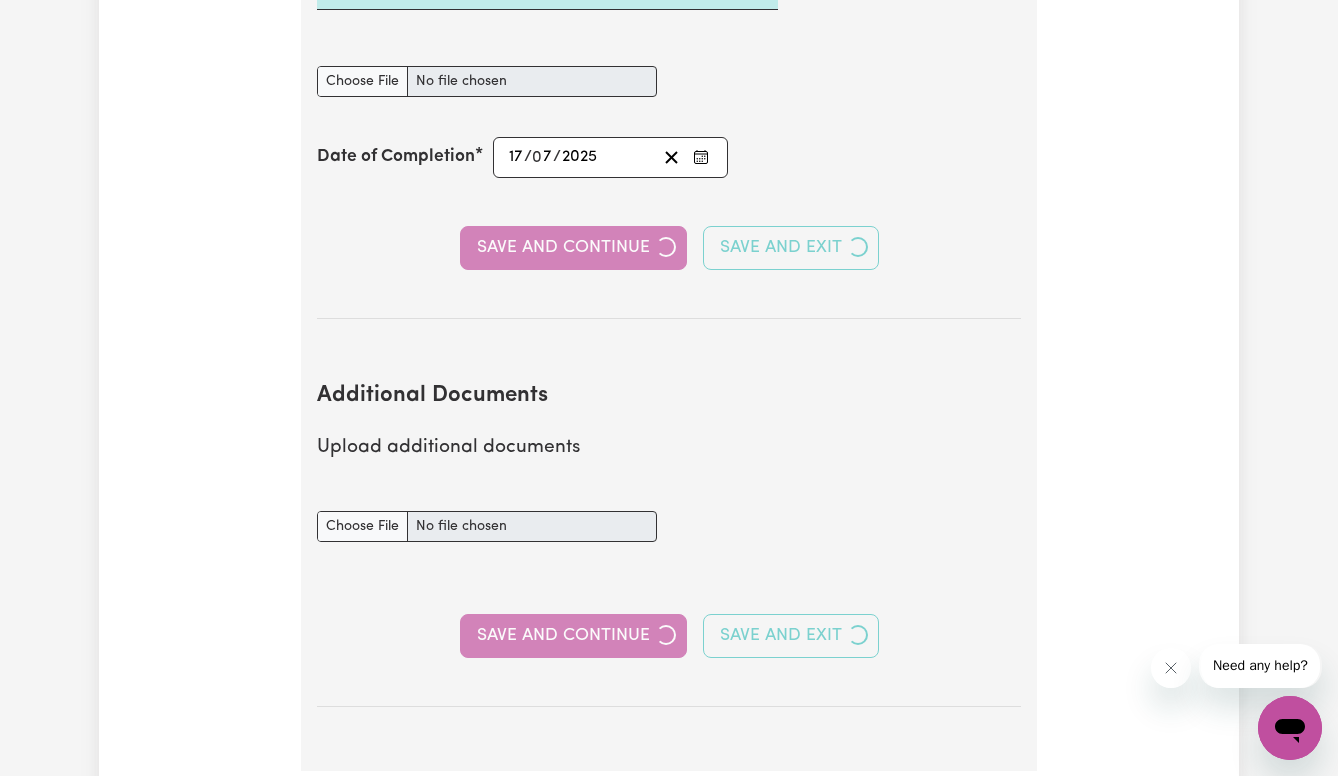 select on "Certificate III (Individual Support)" 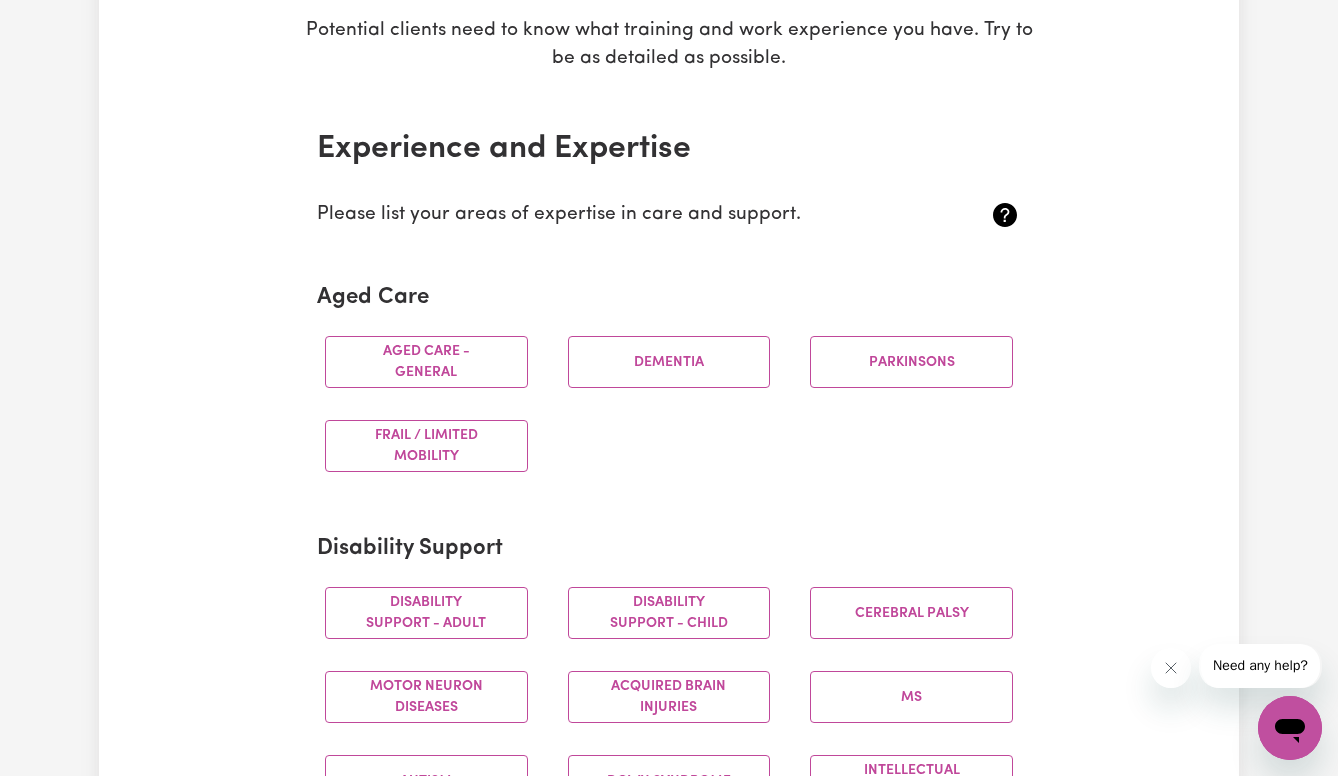 scroll, scrollTop: 364, scrollLeft: 0, axis: vertical 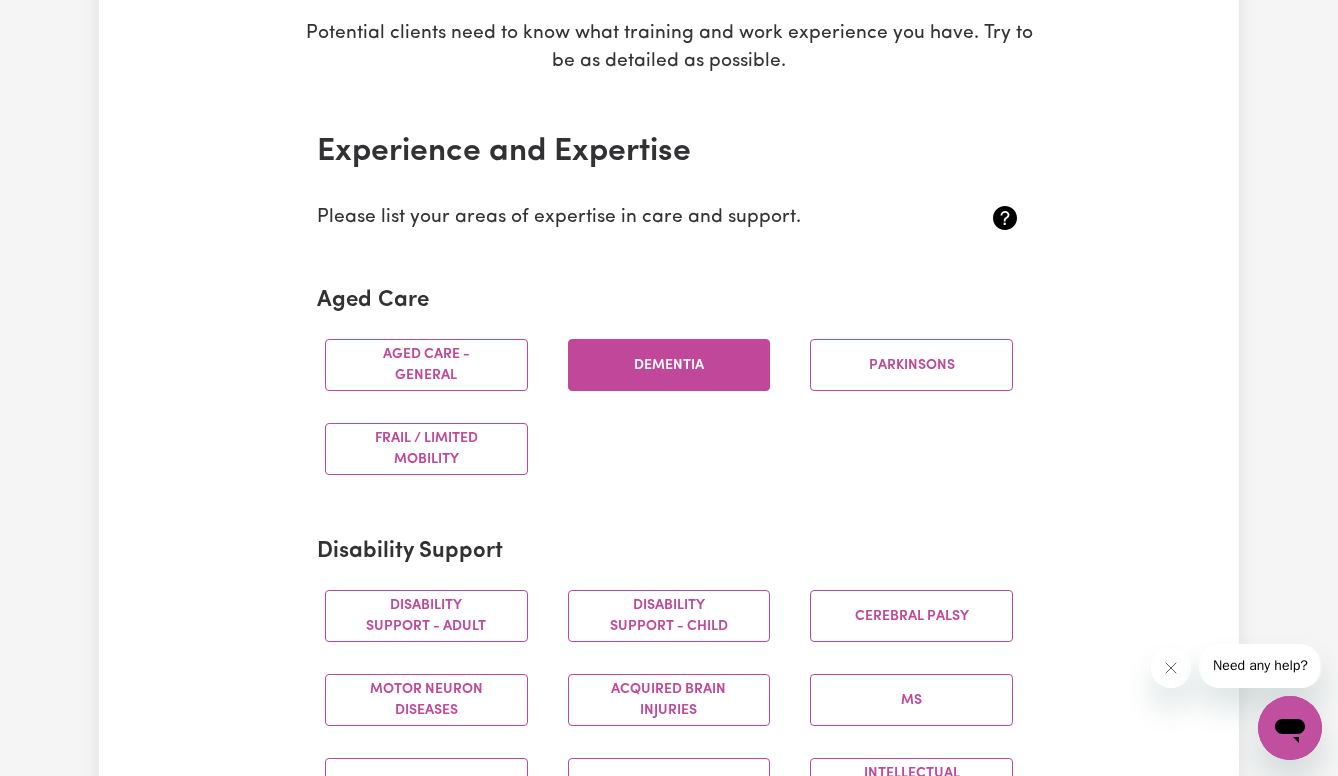 click on "Dementia" at bounding box center (669, 365) 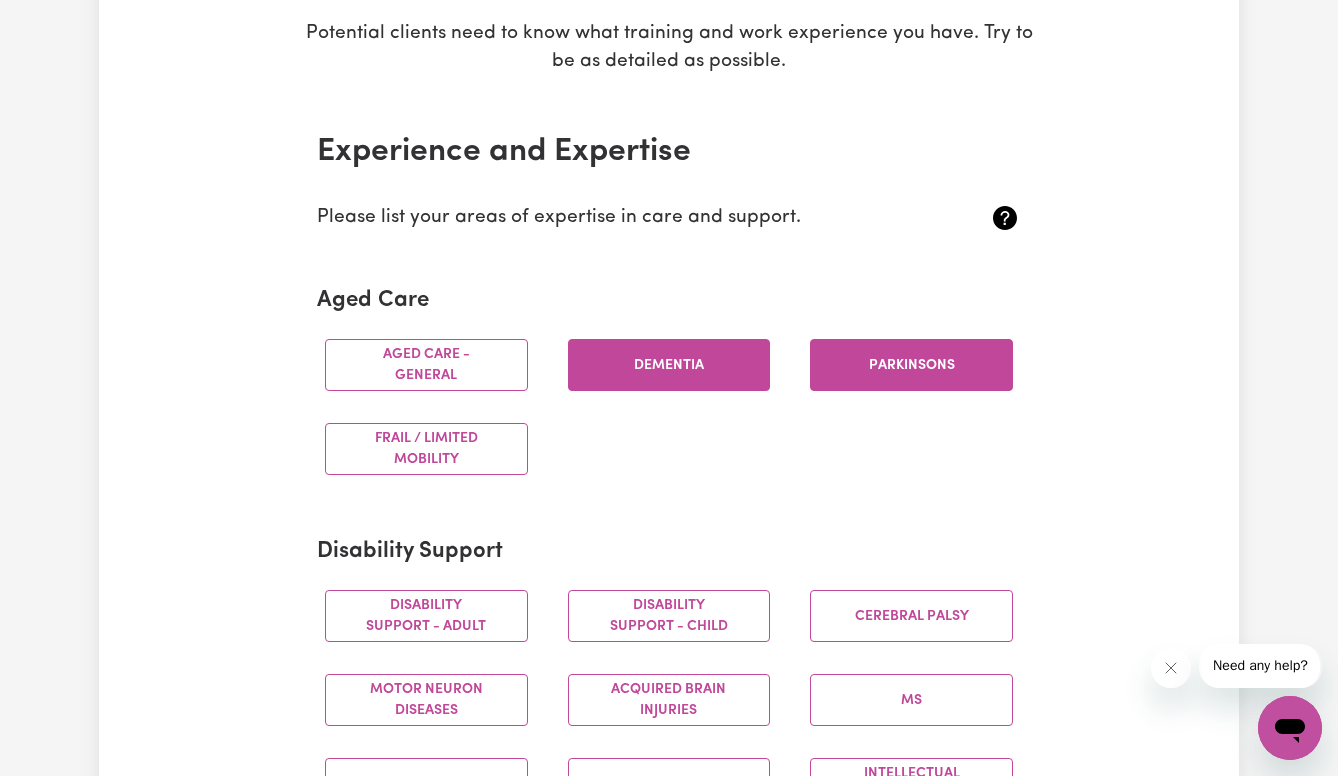 click on "Parkinsons" at bounding box center [911, 365] 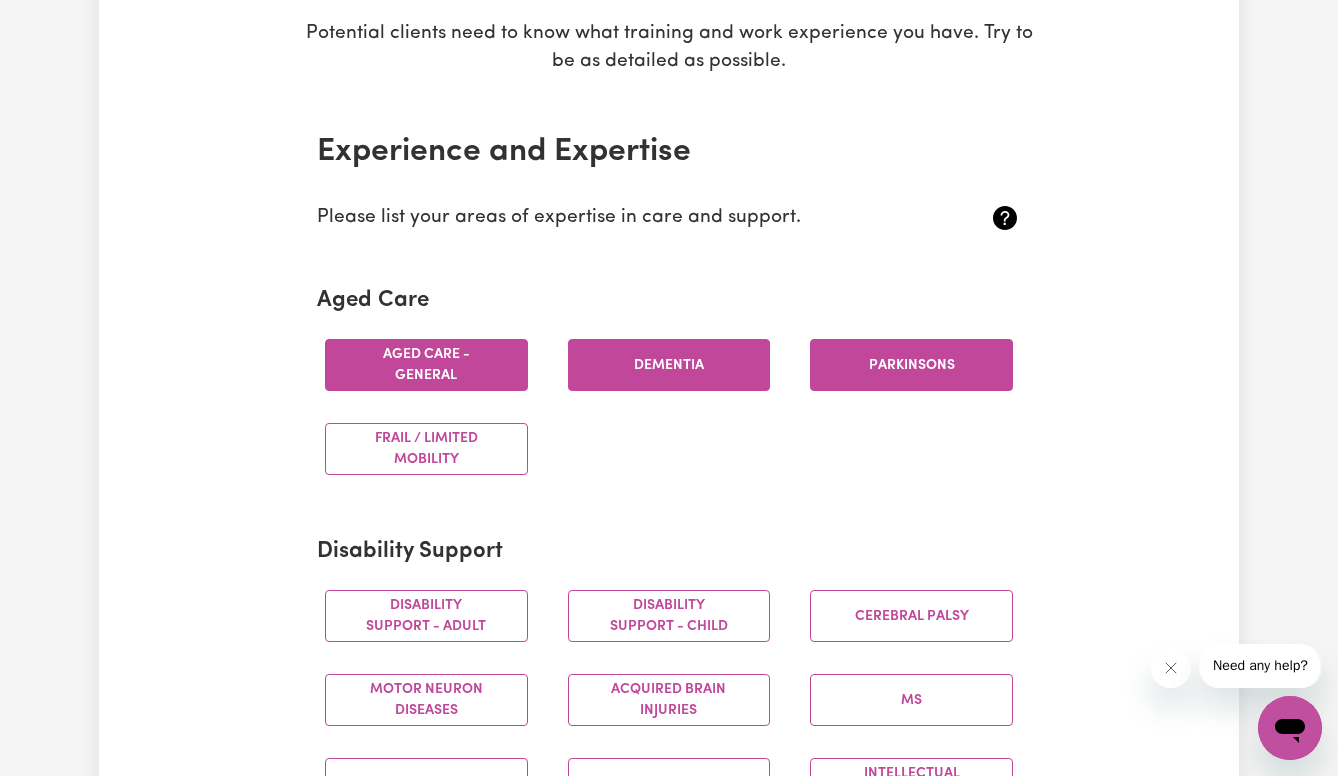 click on "Aged care - General" at bounding box center [426, 365] 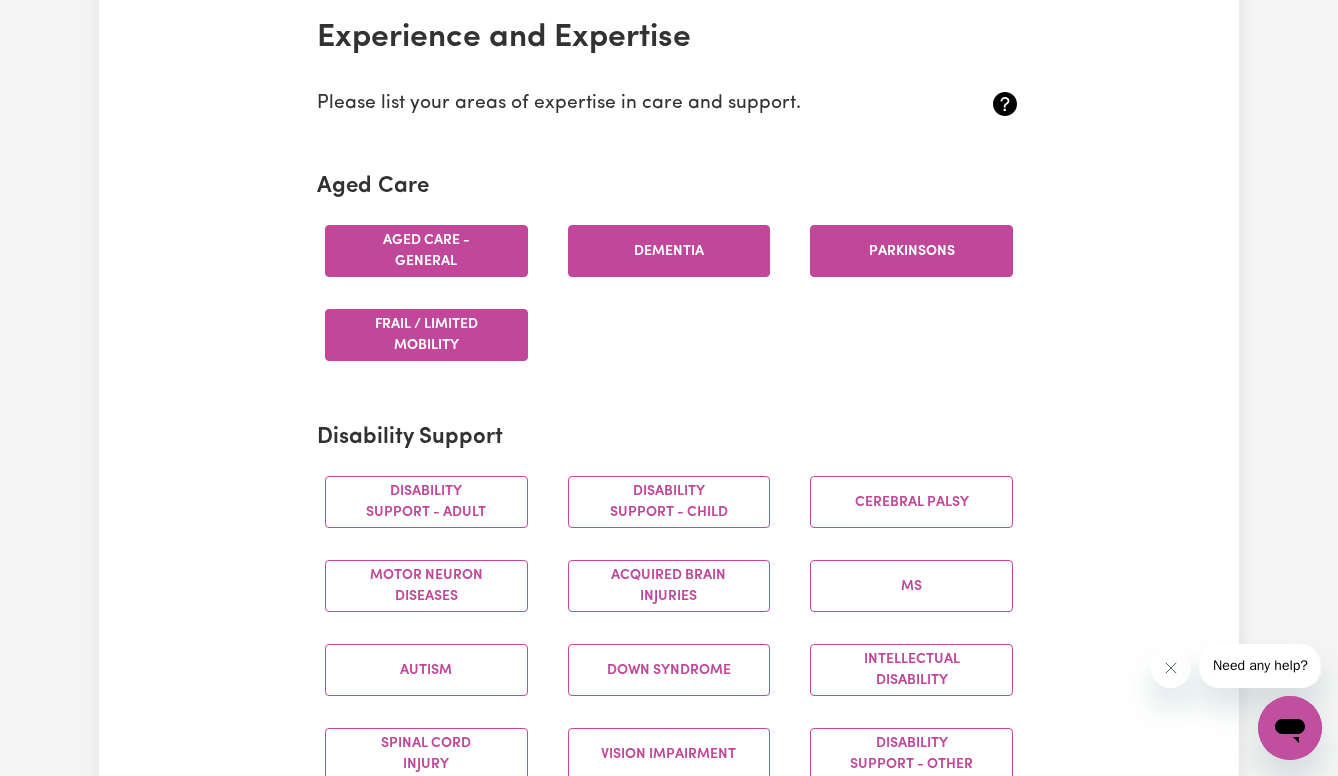 scroll, scrollTop: 525, scrollLeft: 0, axis: vertical 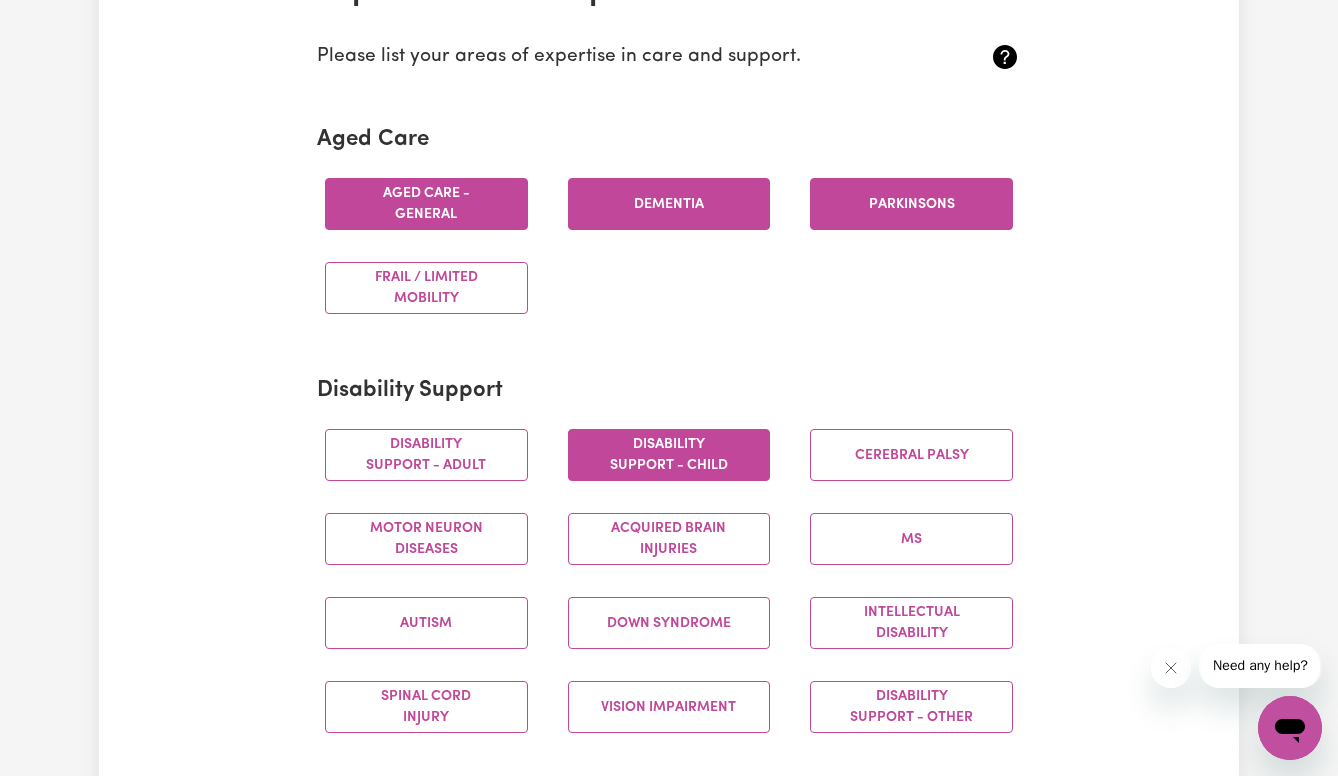 click on "Disability support - Child" at bounding box center [669, 455] 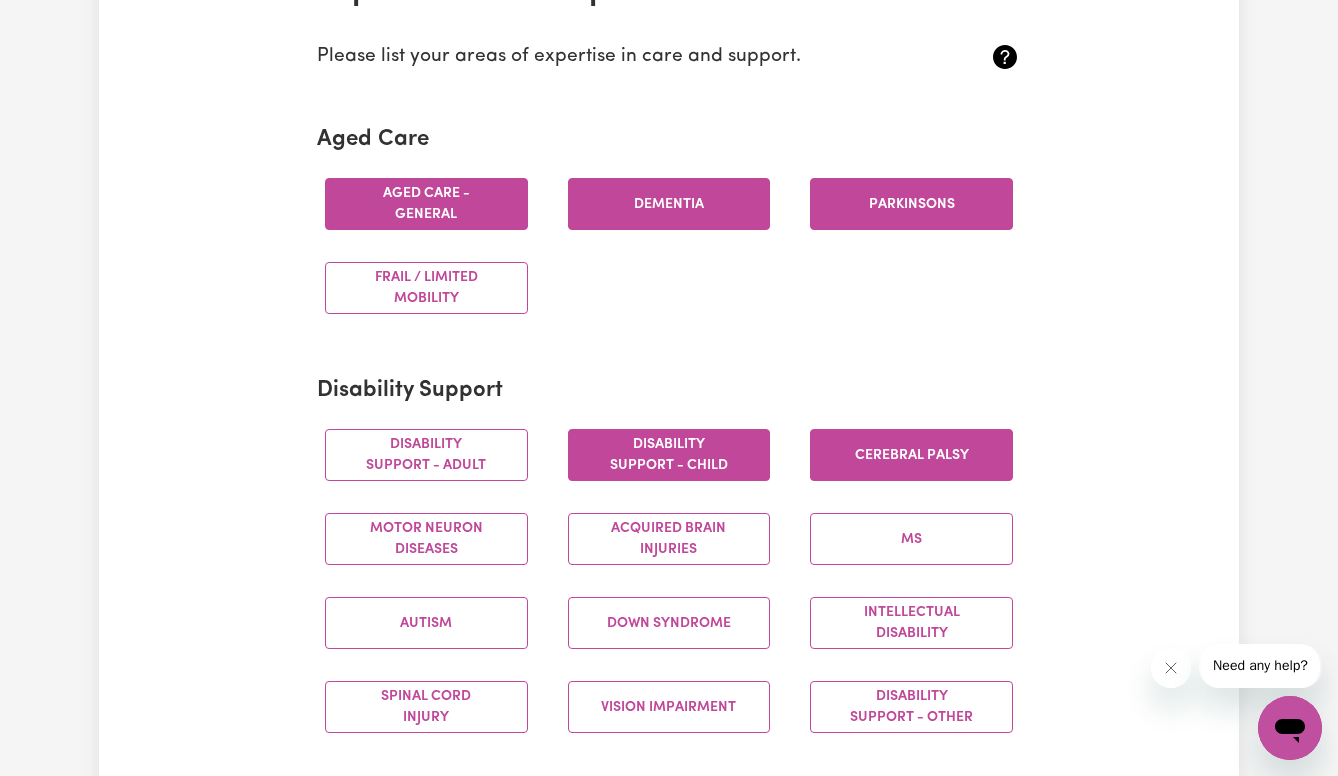 click on "Cerebral Palsy" at bounding box center [911, 455] 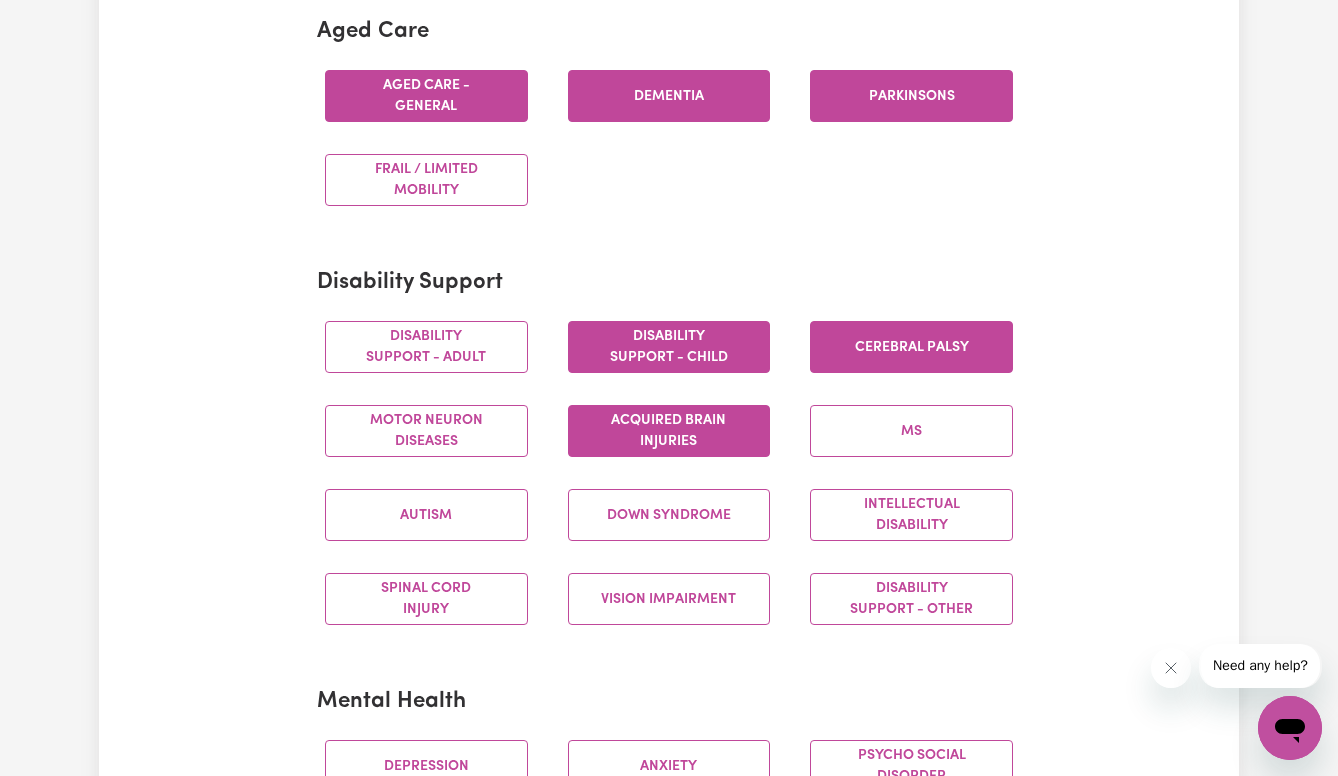 scroll, scrollTop: 639, scrollLeft: 0, axis: vertical 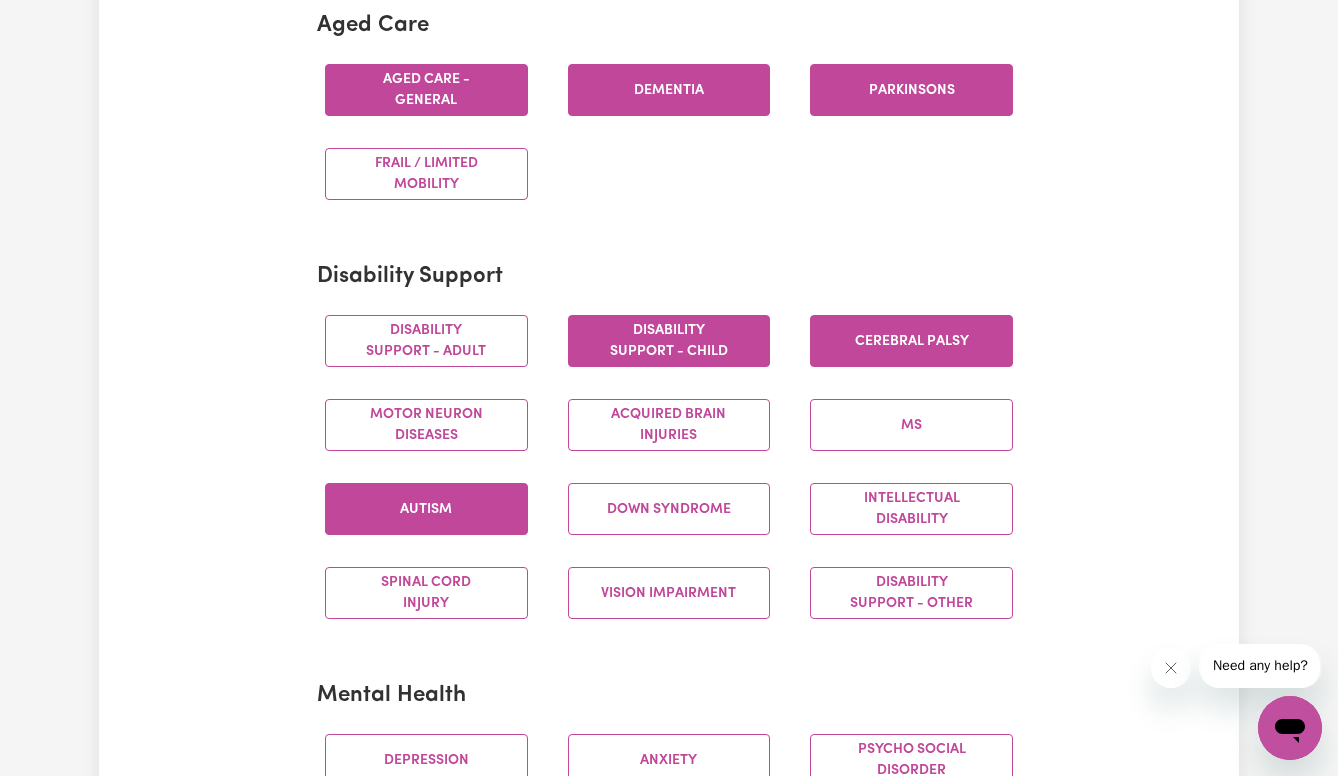 click on "Autism" at bounding box center [426, 509] 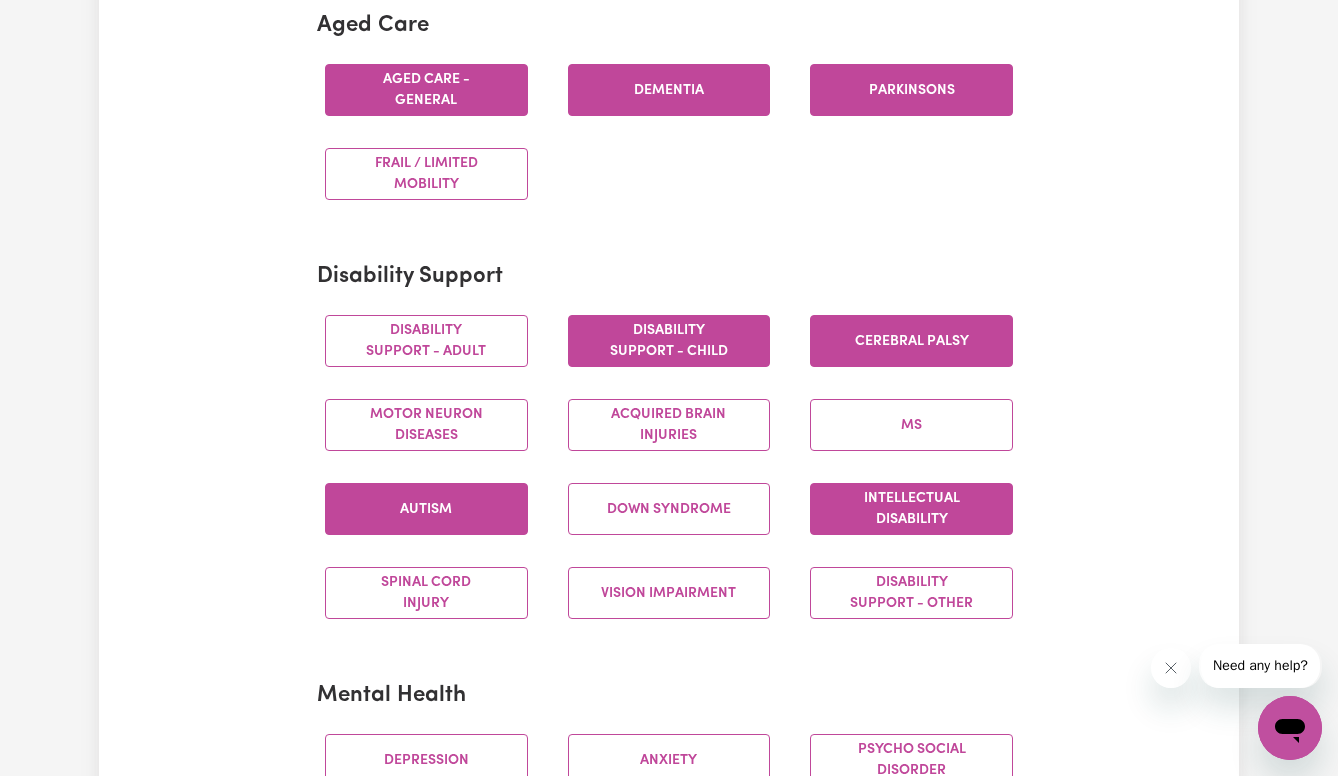 click on "Intellectual Disability" at bounding box center [911, 509] 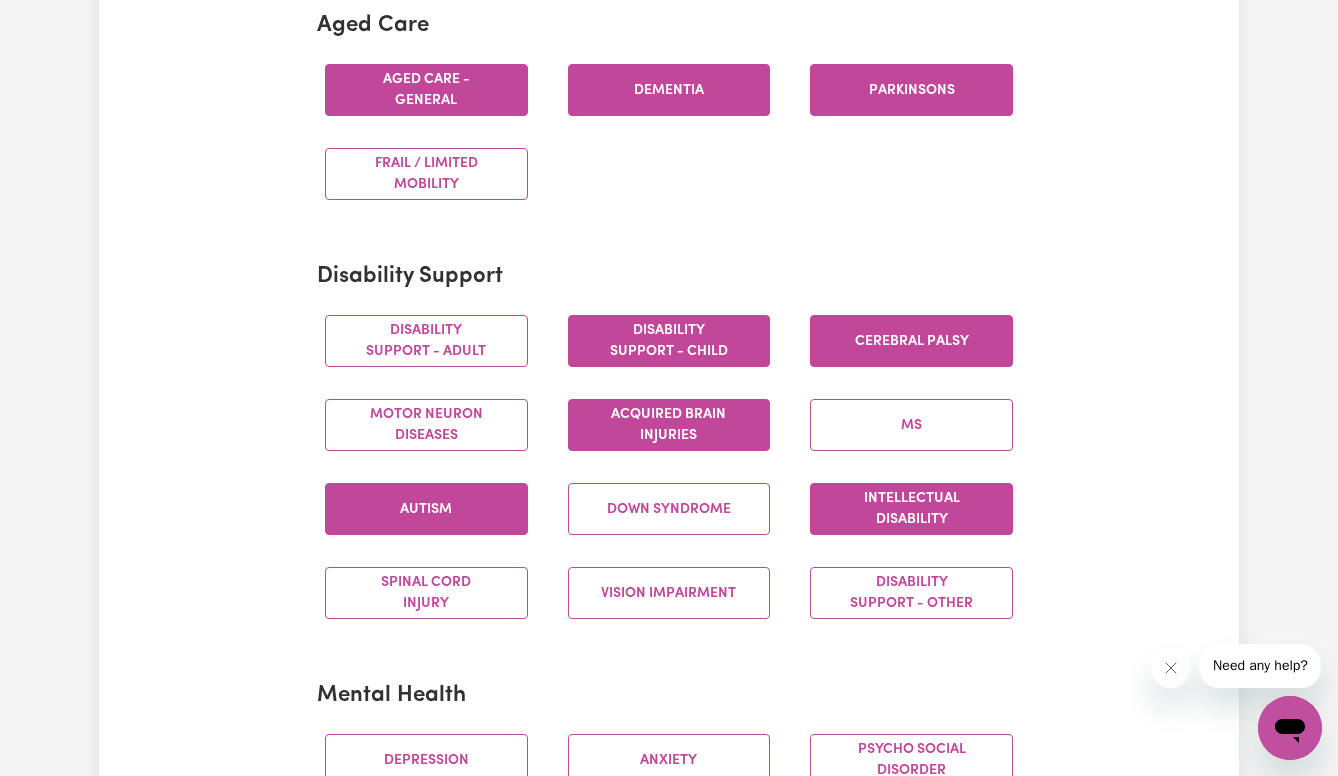 click on "Acquired Brain Injuries" at bounding box center [669, 425] 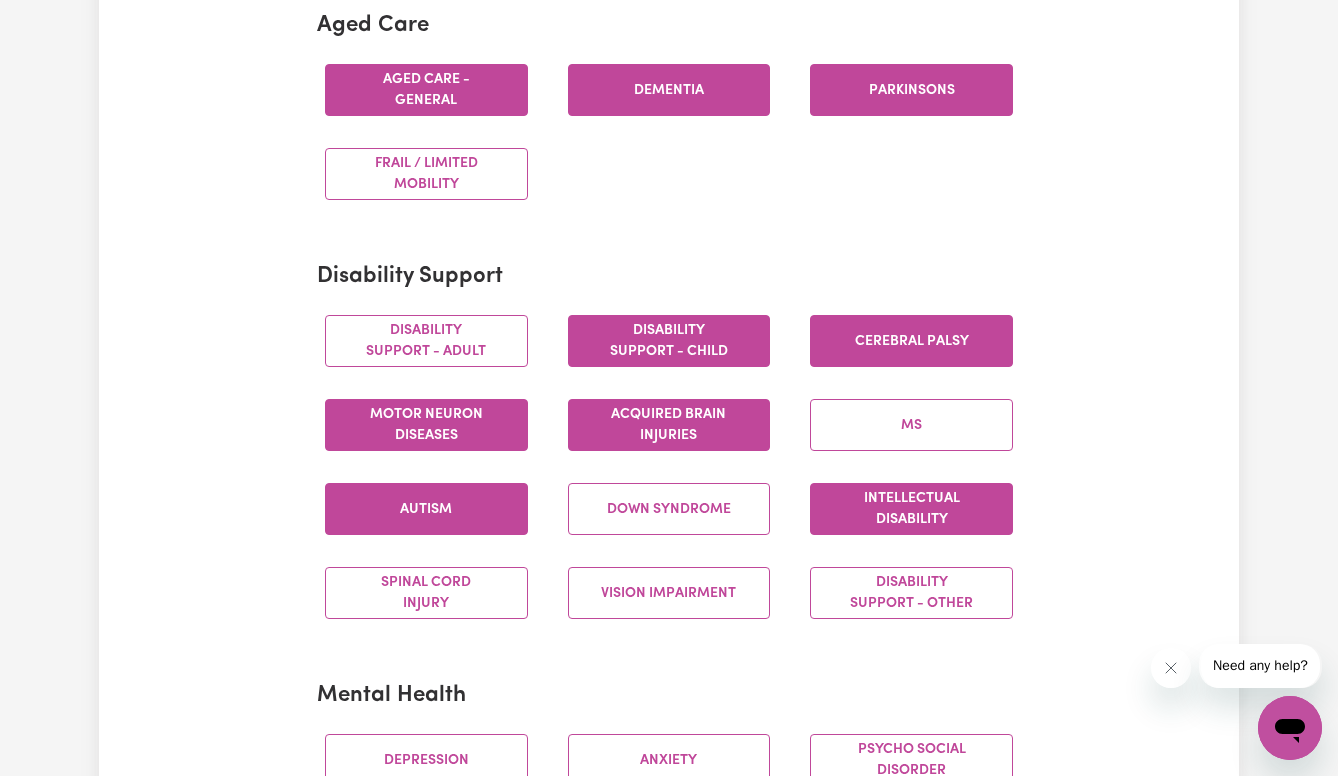 click on "Motor Neuron Diseases" at bounding box center [426, 425] 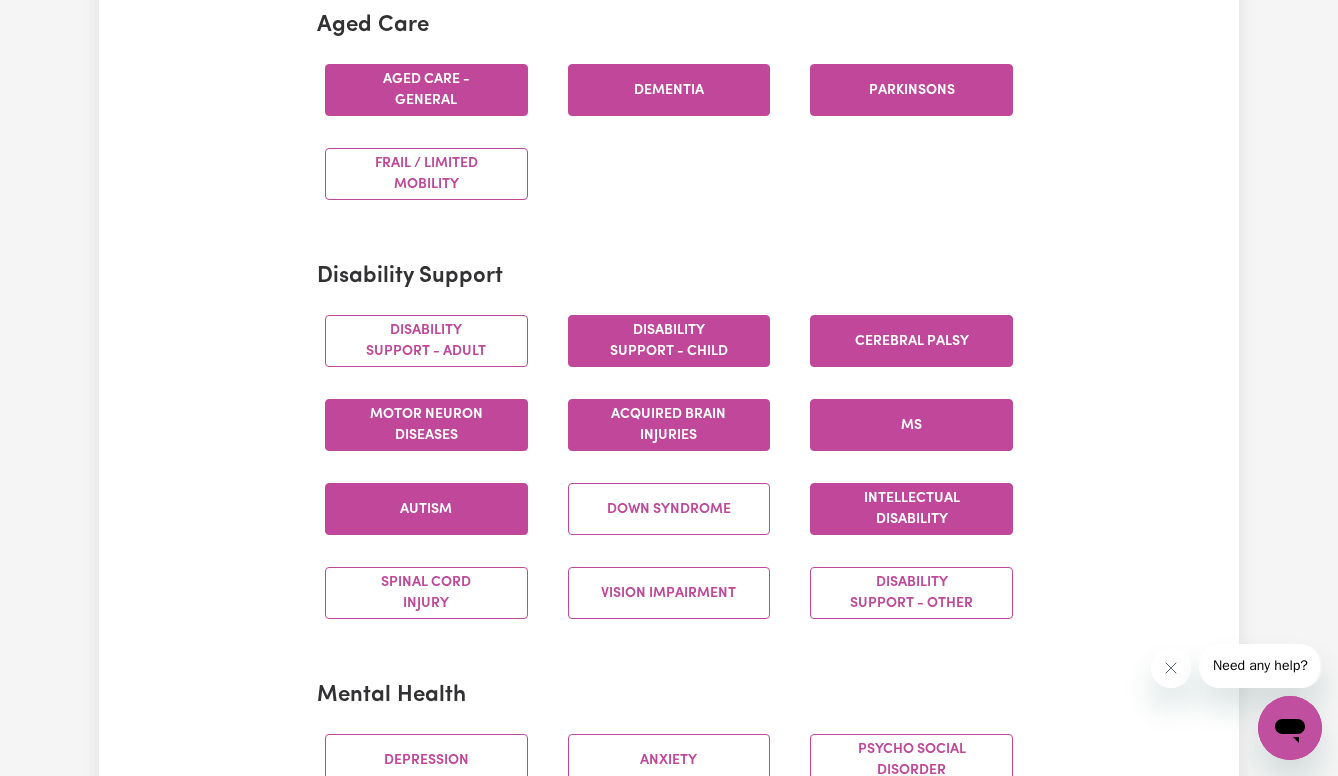 click on "MS" at bounding box center [911, 425] 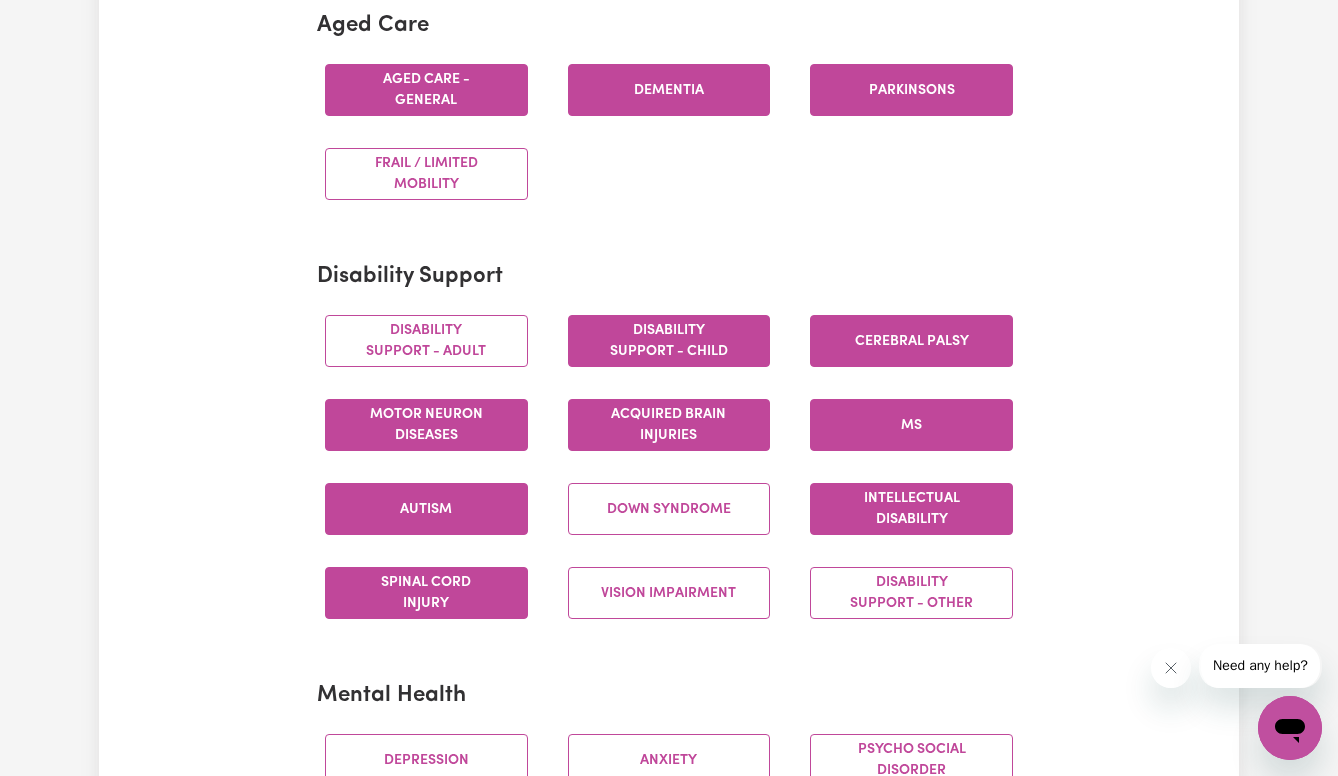 click on "Spinal cord injury" at bounding box center (426, 593) 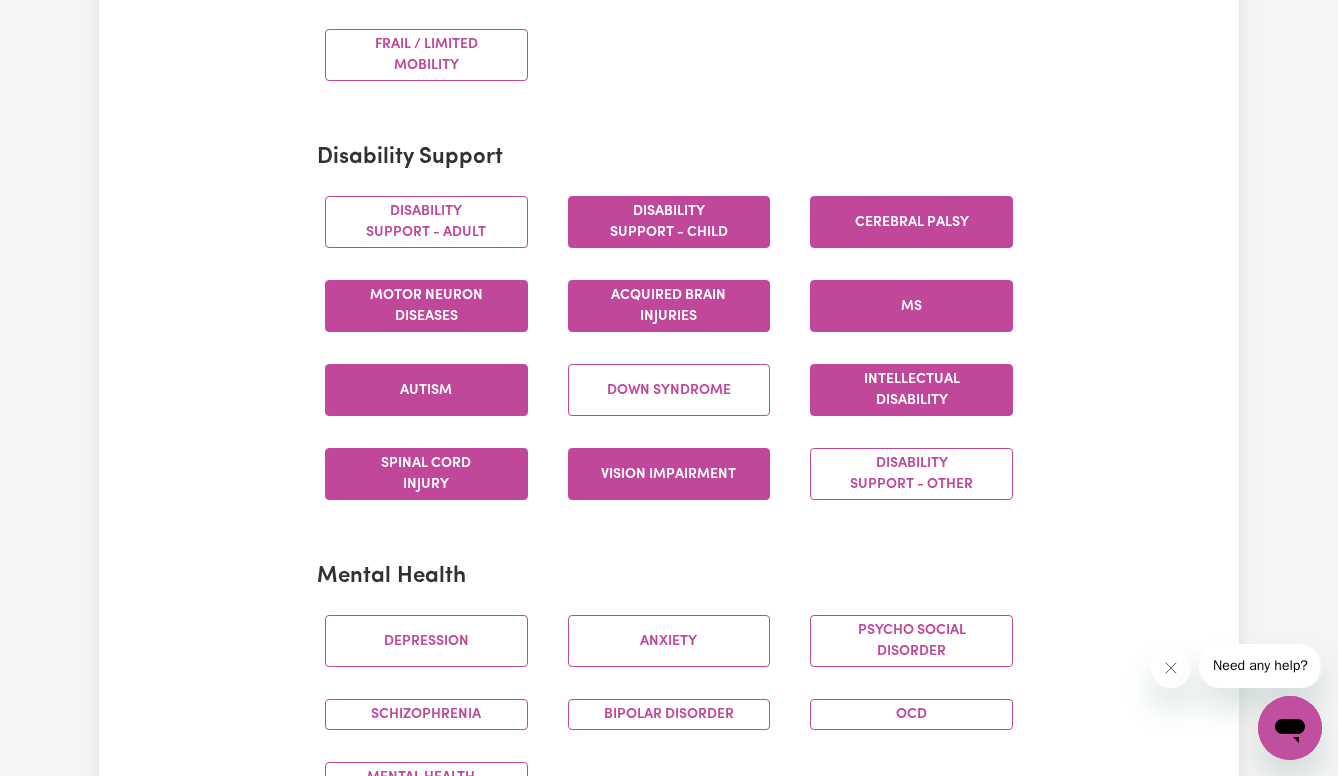 scroll, scrollTop: 772, scrollLeft: 0, axis: vertical 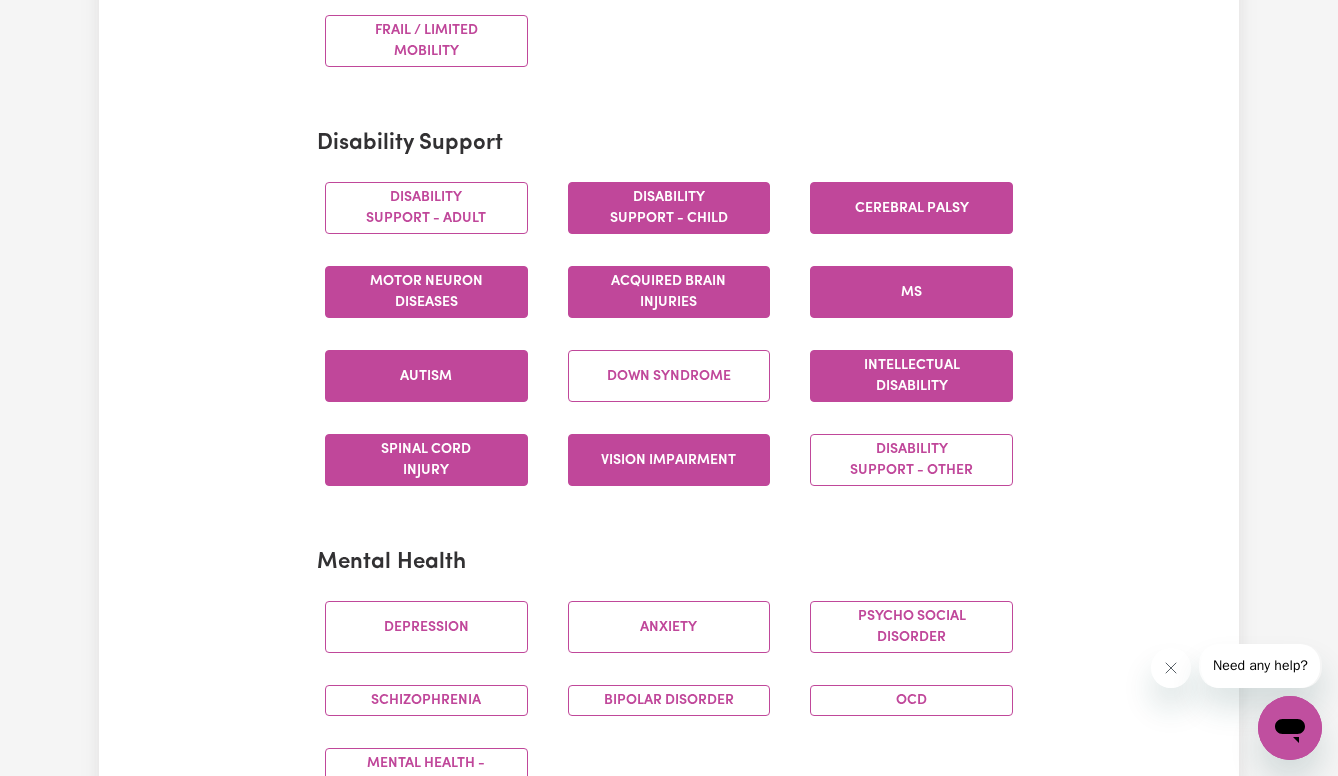click on "Vision impairment" at bounding box center [669, 460] 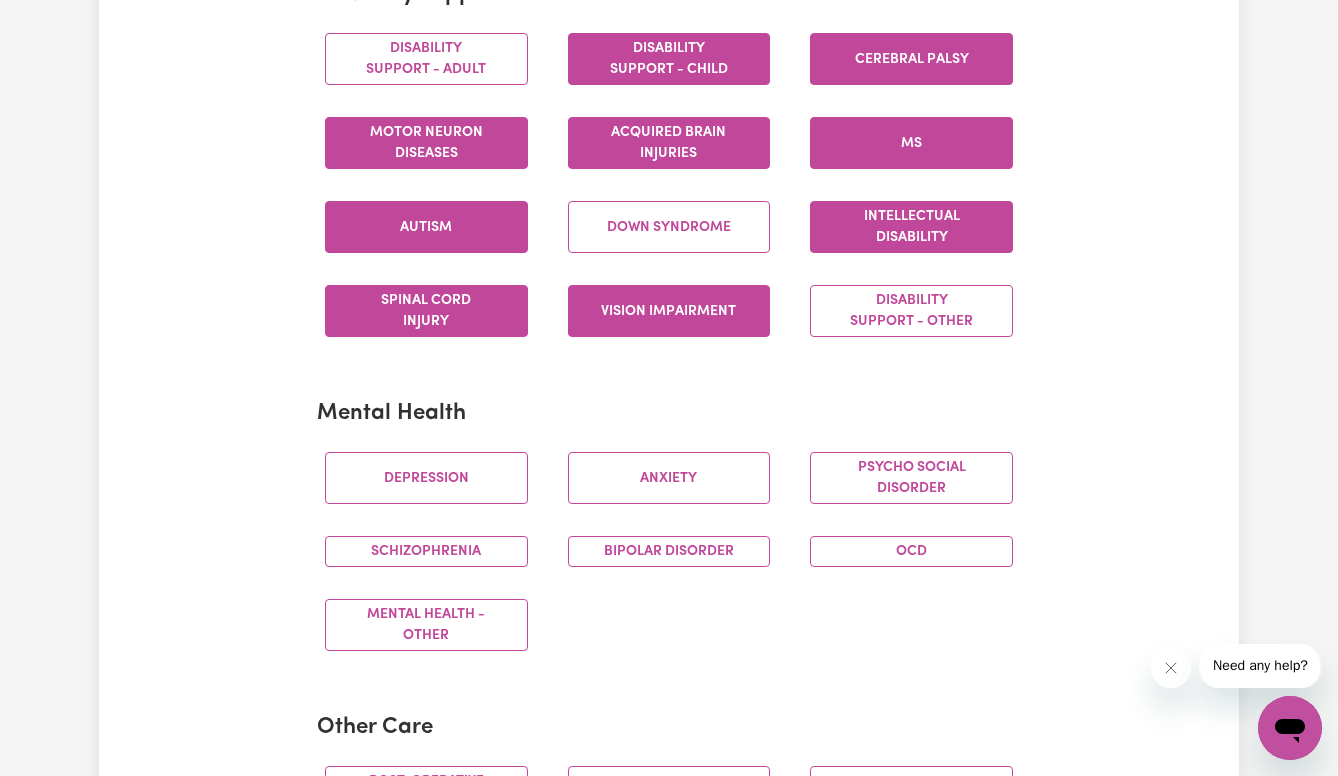scroll, scrollTop: 928, scrollLeft: 0, axis: vertical 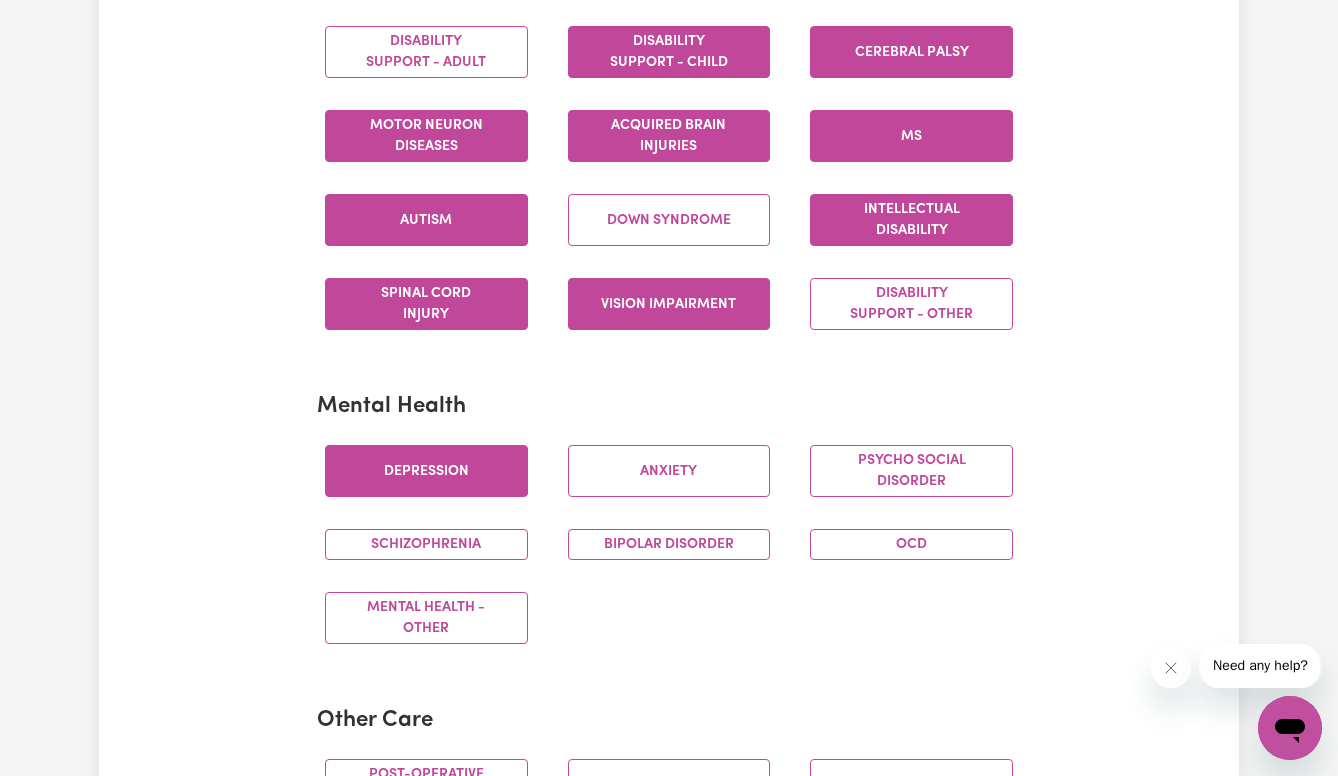click on "Depression" at bounding box center [426, 471] 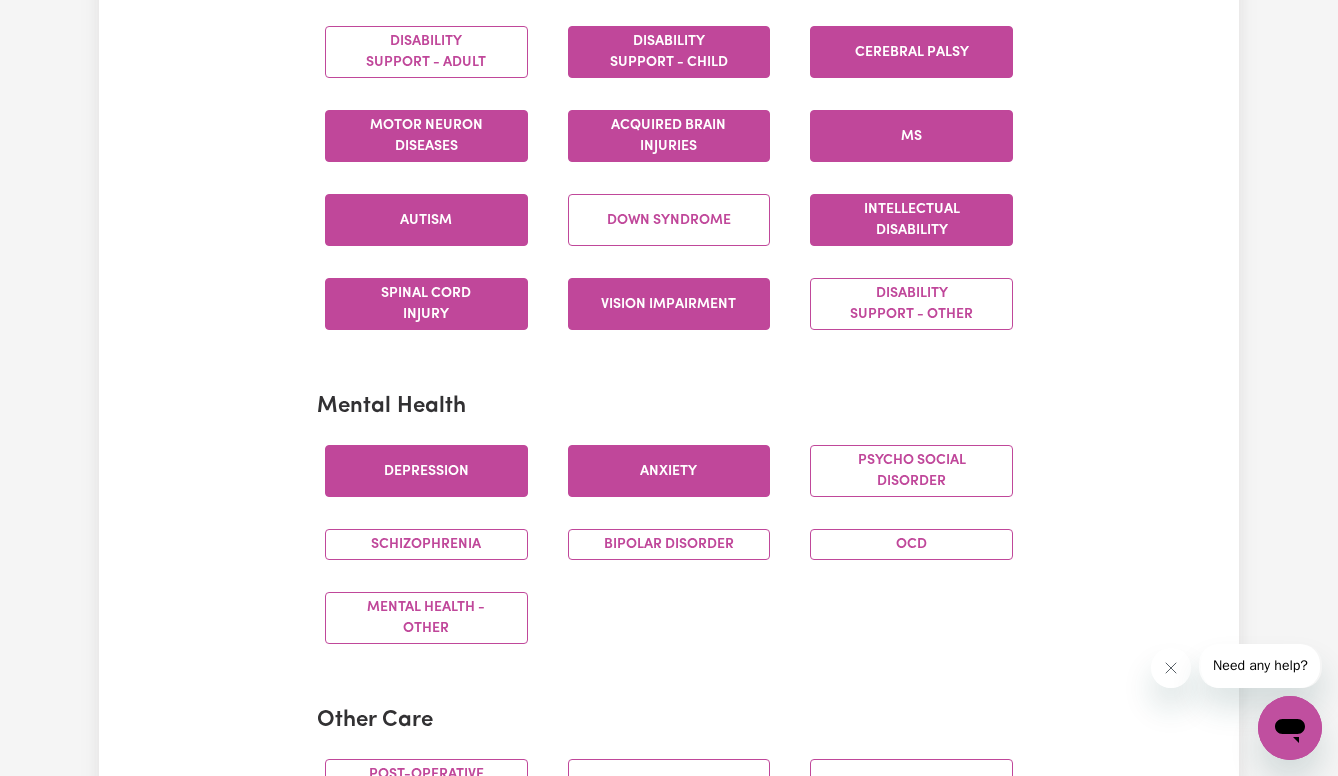 click on "Anxiety" at bounding box center (669, 471) 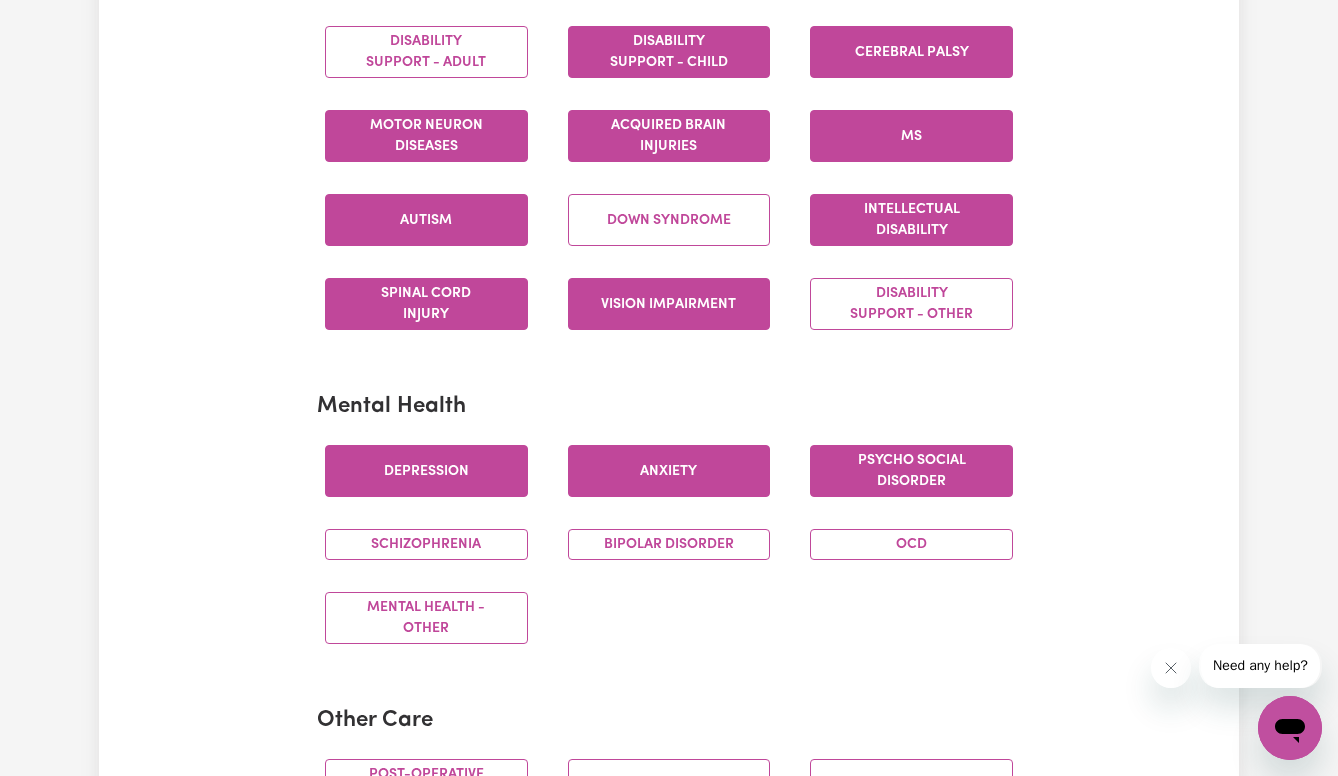 click on "Psycho social disorder" at bounding box center (911, 471) 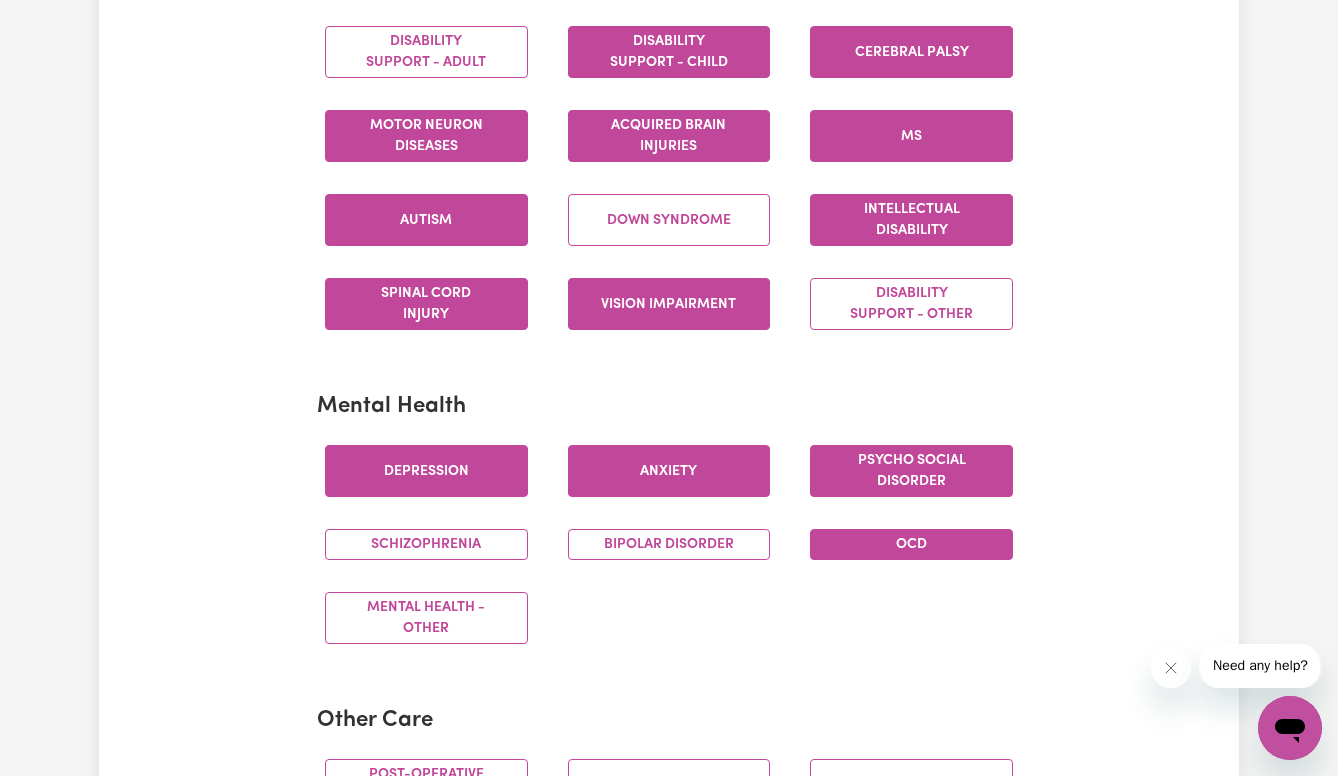 click on "OCD" at bounding box center [911, 544] 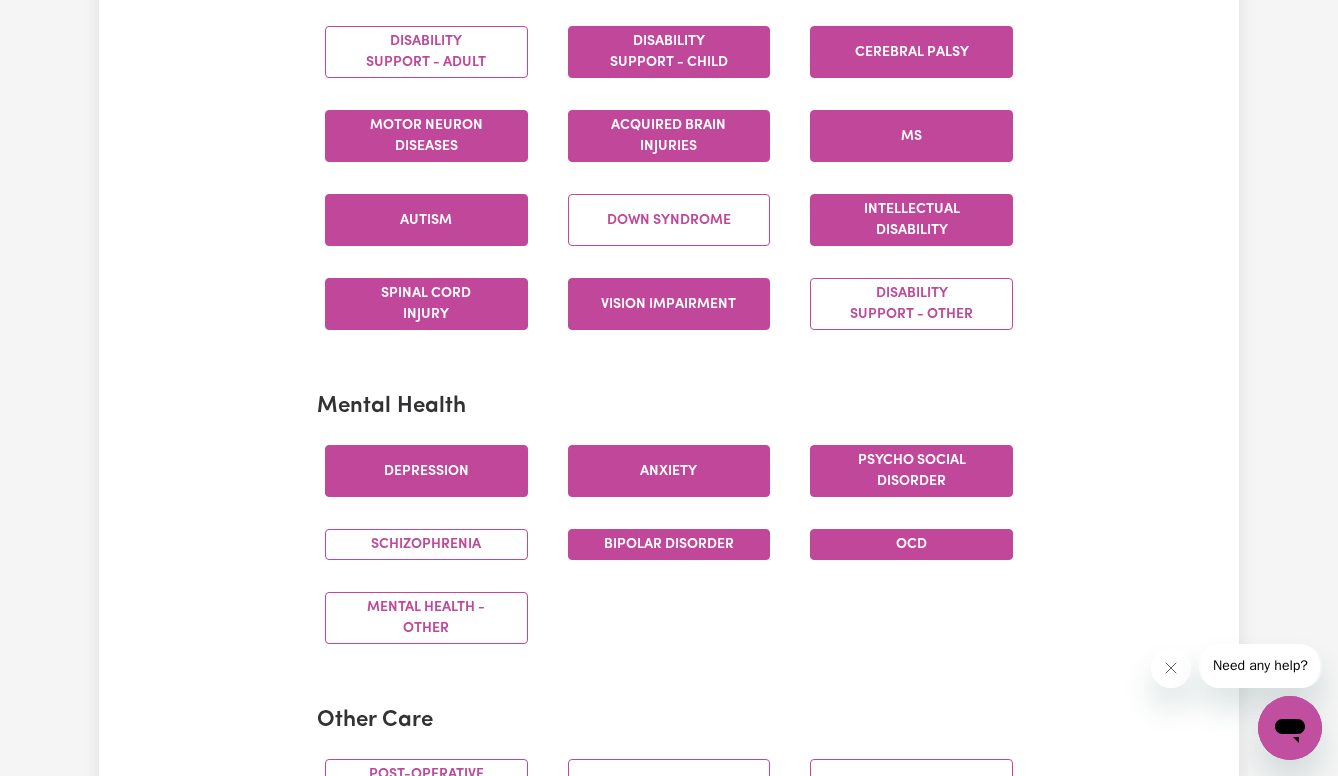 click on "Bipolar Disorder" at bounding box center [669, 544] 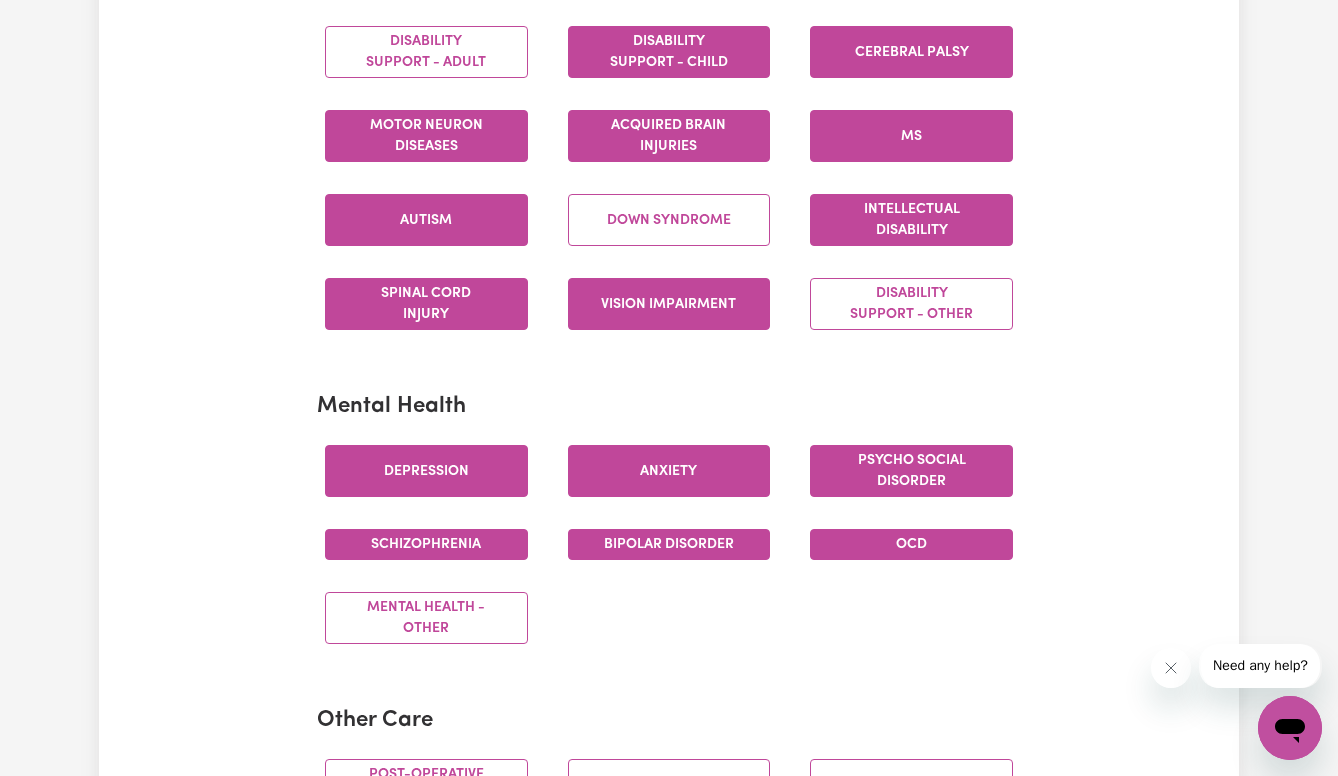 click on "Schizophrenia" at bounding box center (426, 544) 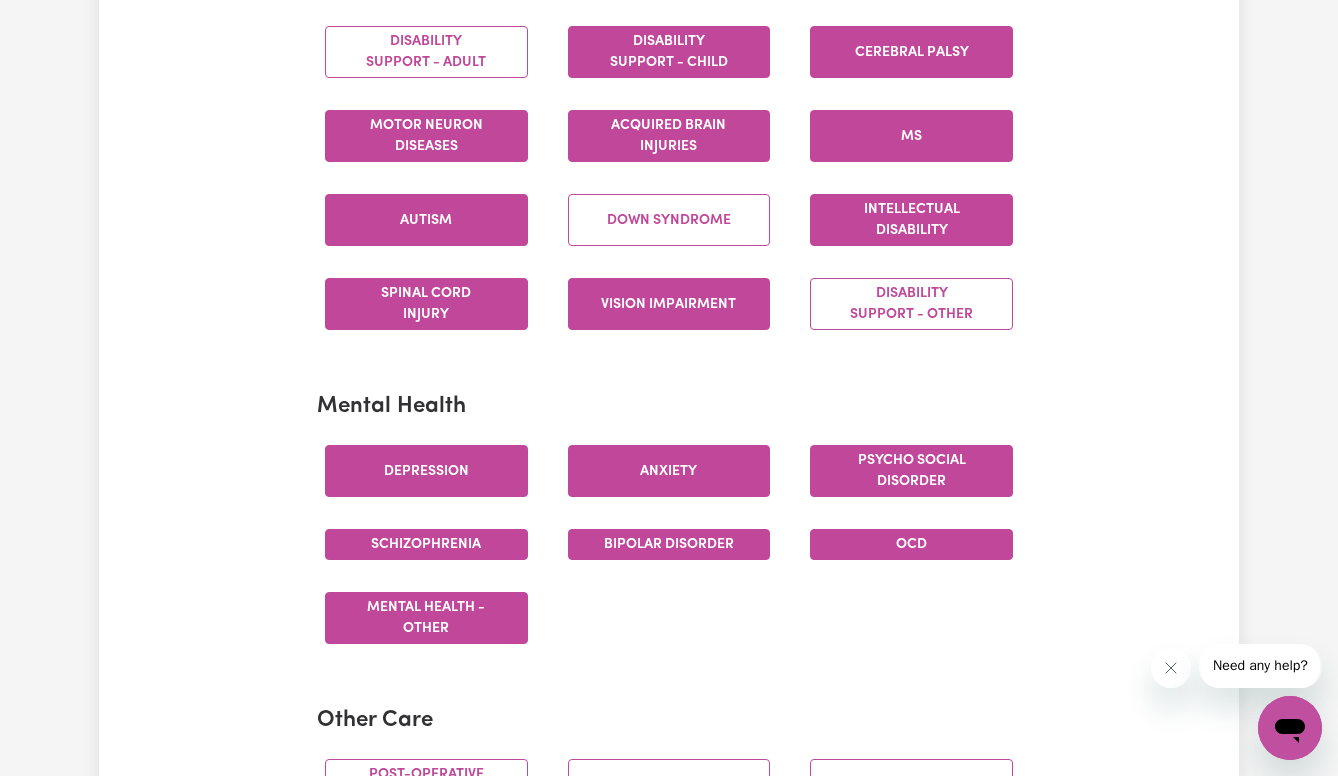 click on "Mental Health - Other" at bounding box center (426, 618) 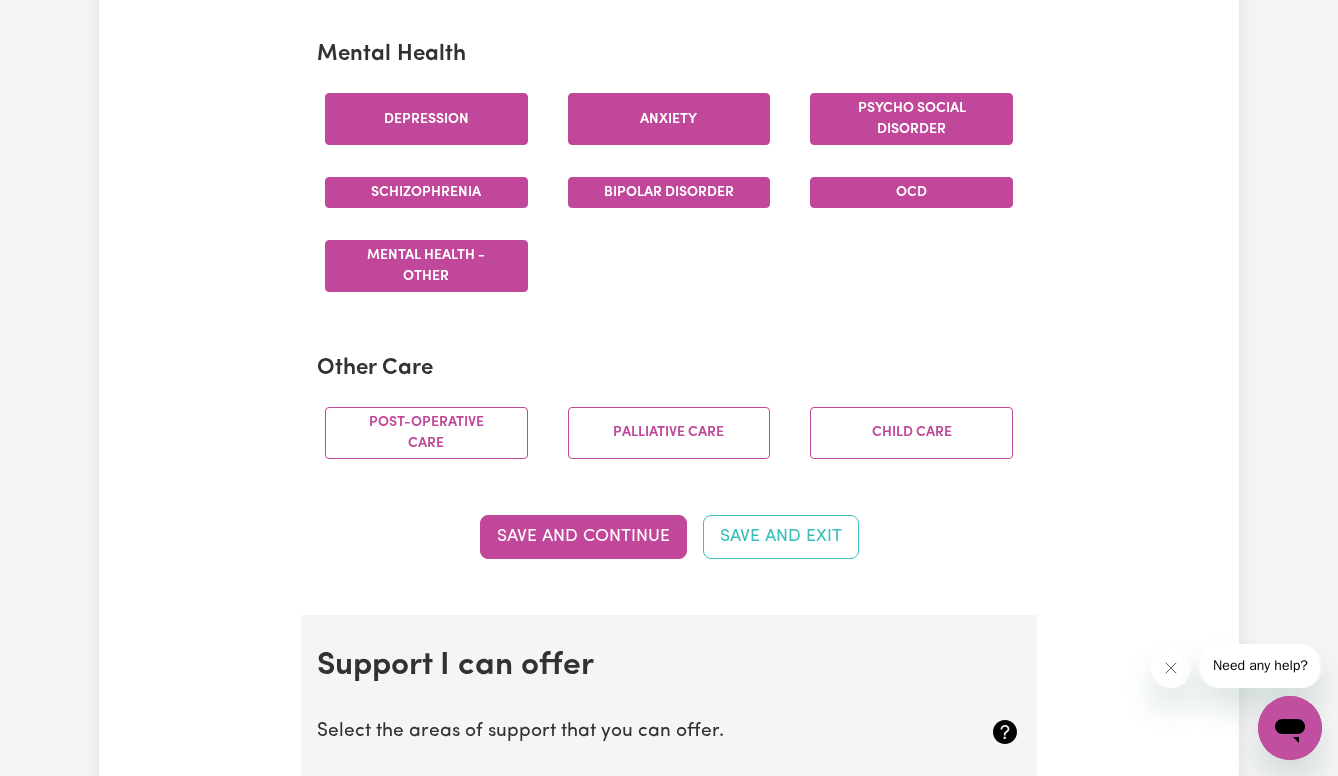 scroll, scrollTop: 1304, scrollLeft: 0, axis: vertical 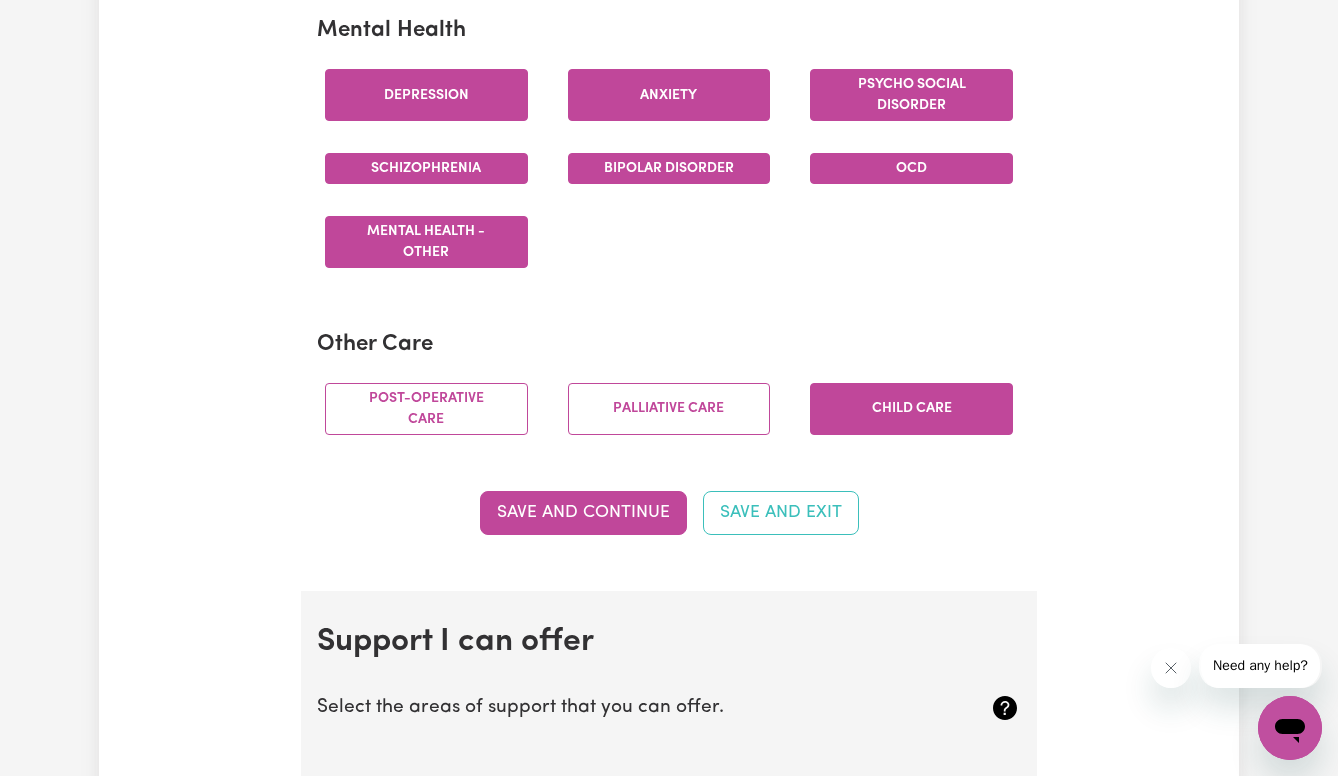 click on "Child care" at bounding box center (911, 409) 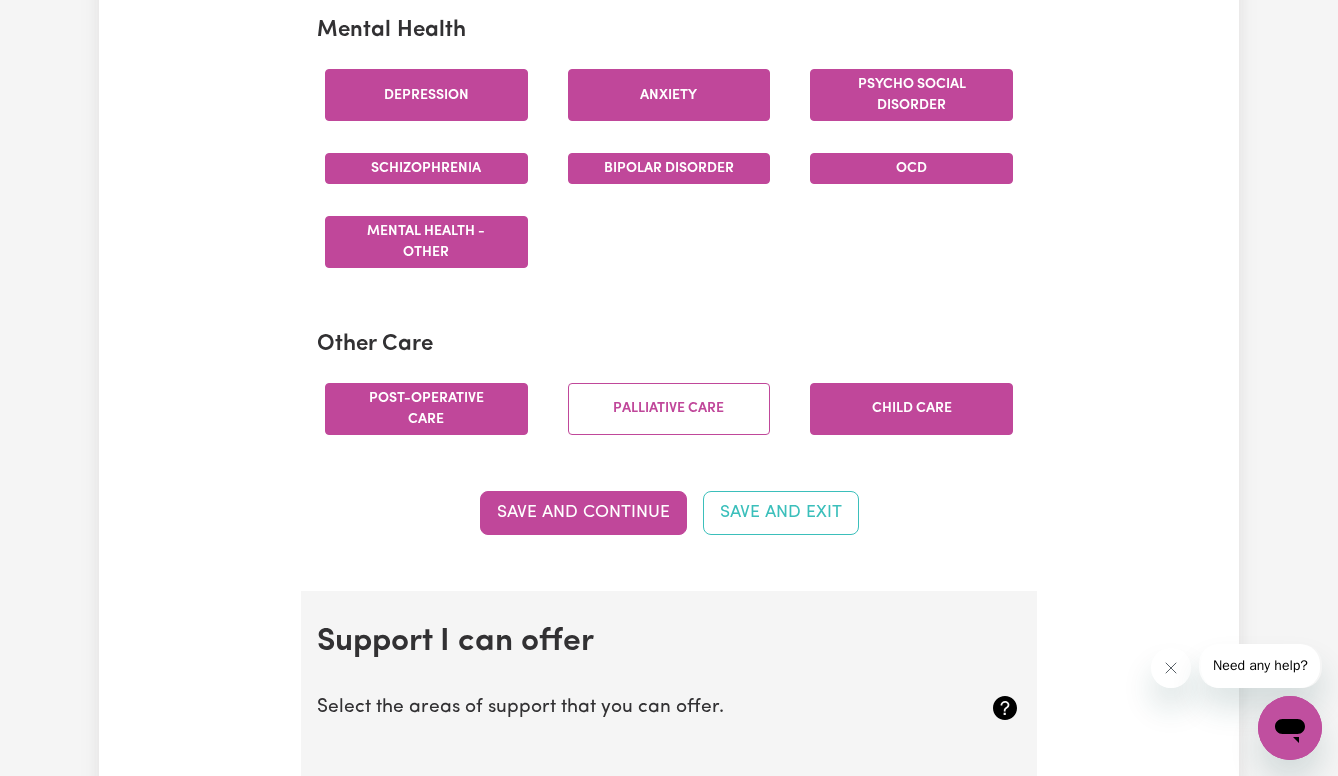 click on "Post-operative care" at bounding box center [426, 409] 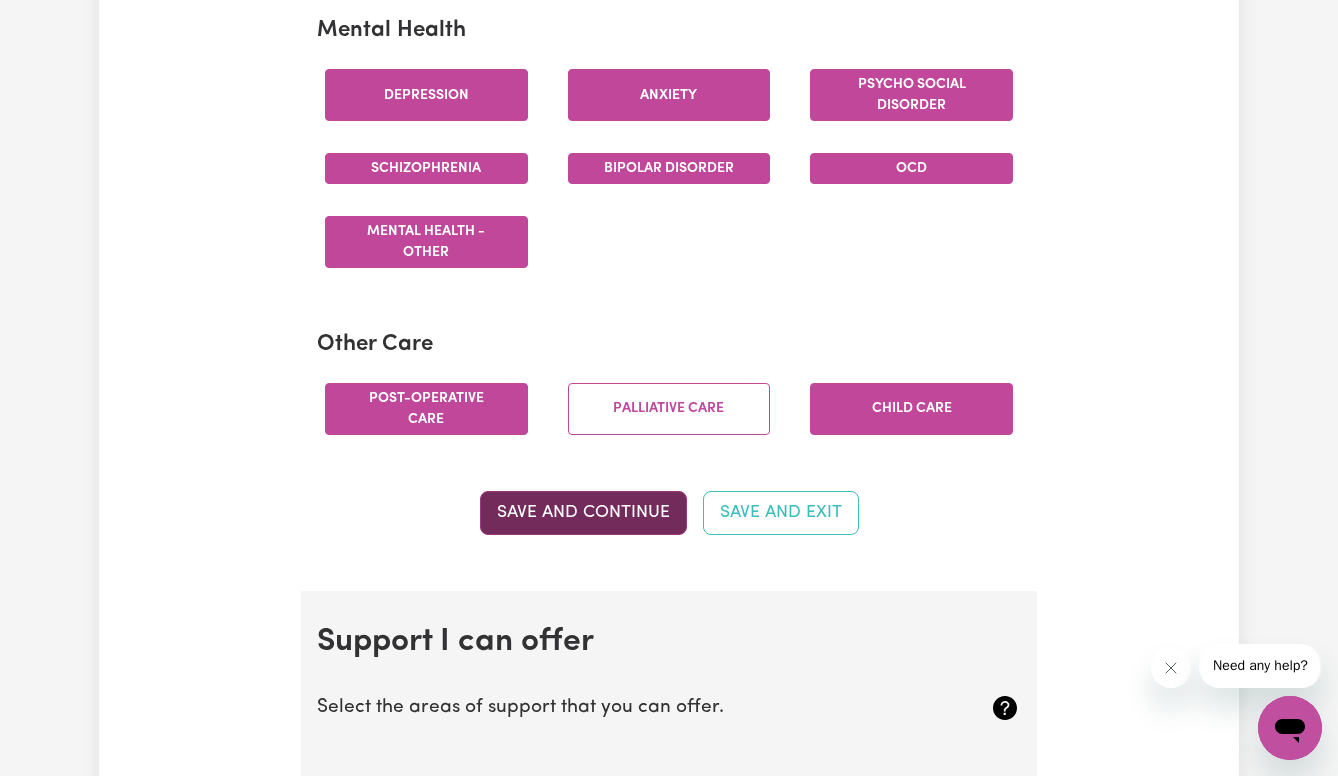click on "Save and Continue" at bounding box center [583, 513] 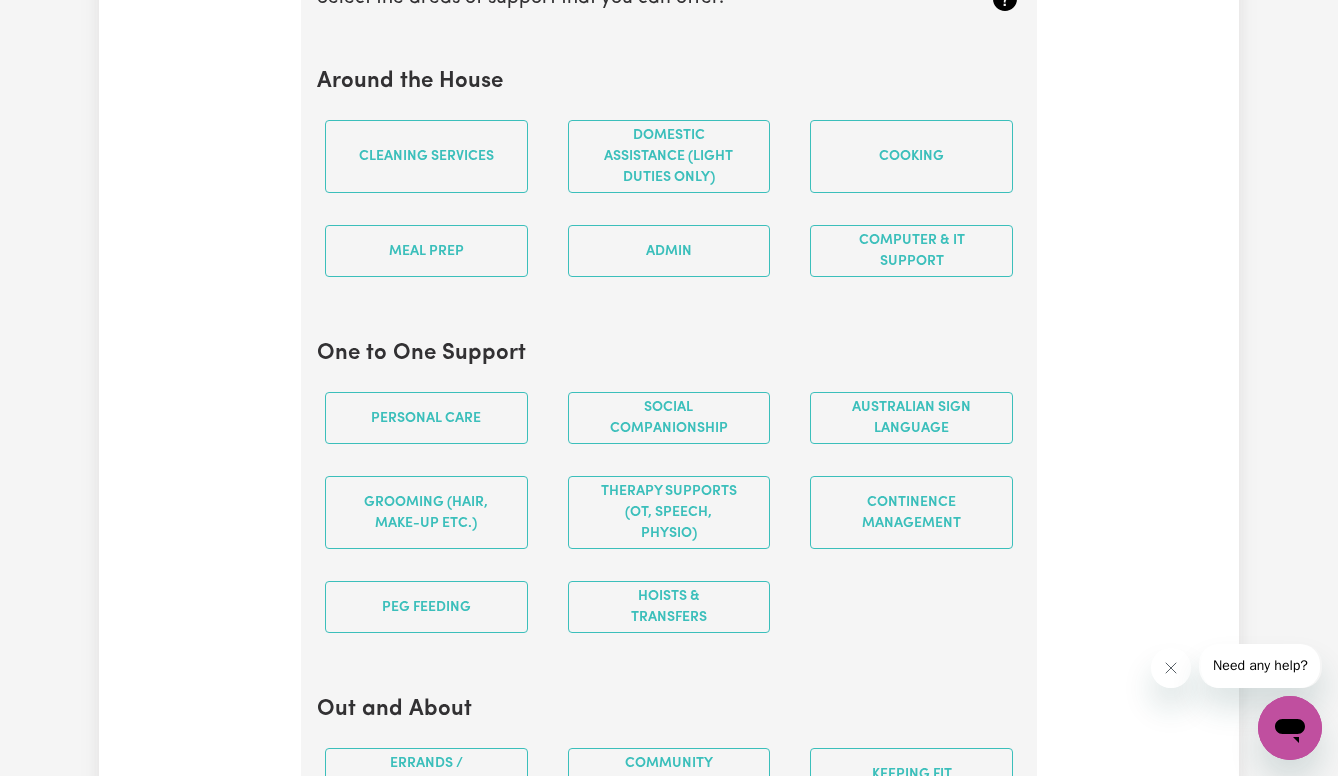 scroll, scrollTop: 2021, scrollLeft: 0, axis: vertical 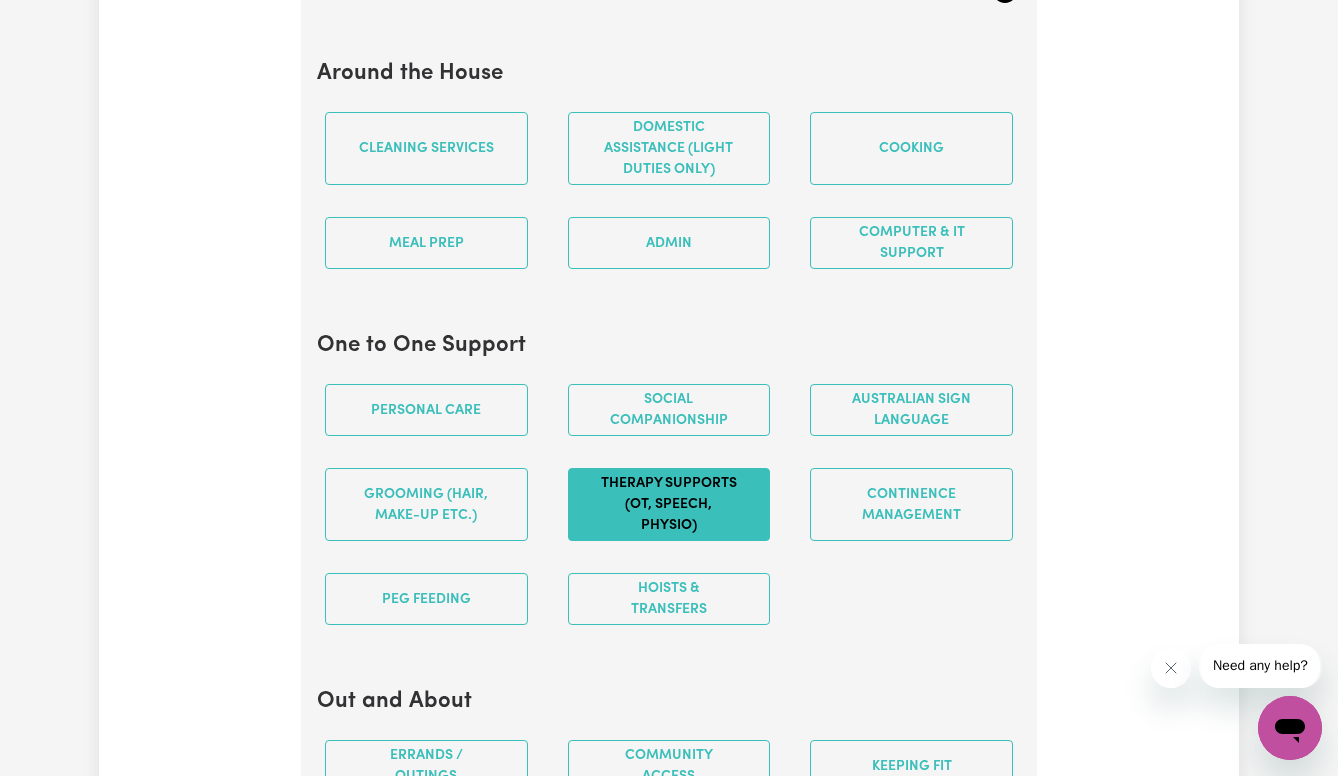 click on "Therapy Supports (OT, speech, physio)" at bounding box center (669, 504) 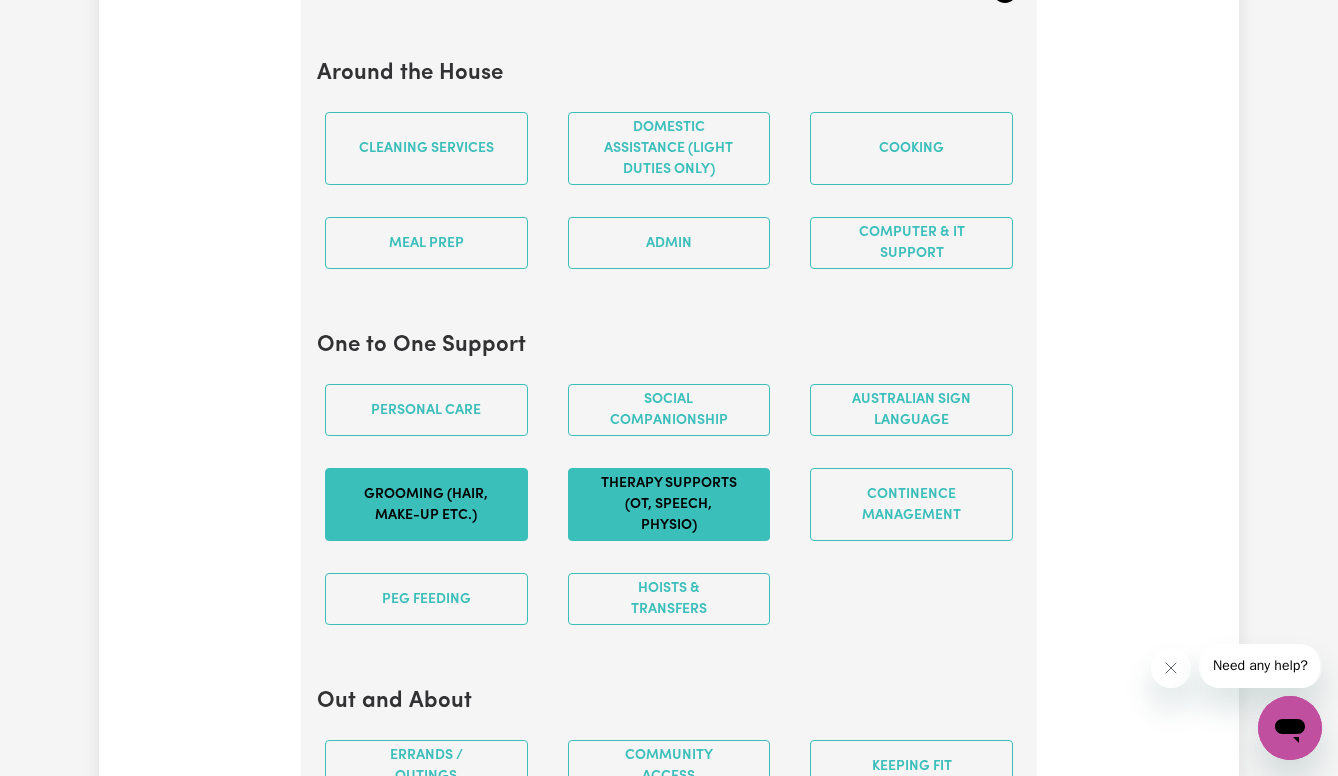 click on "Grooming (hair, make-up etc.)" at bounding box center [426, 504] 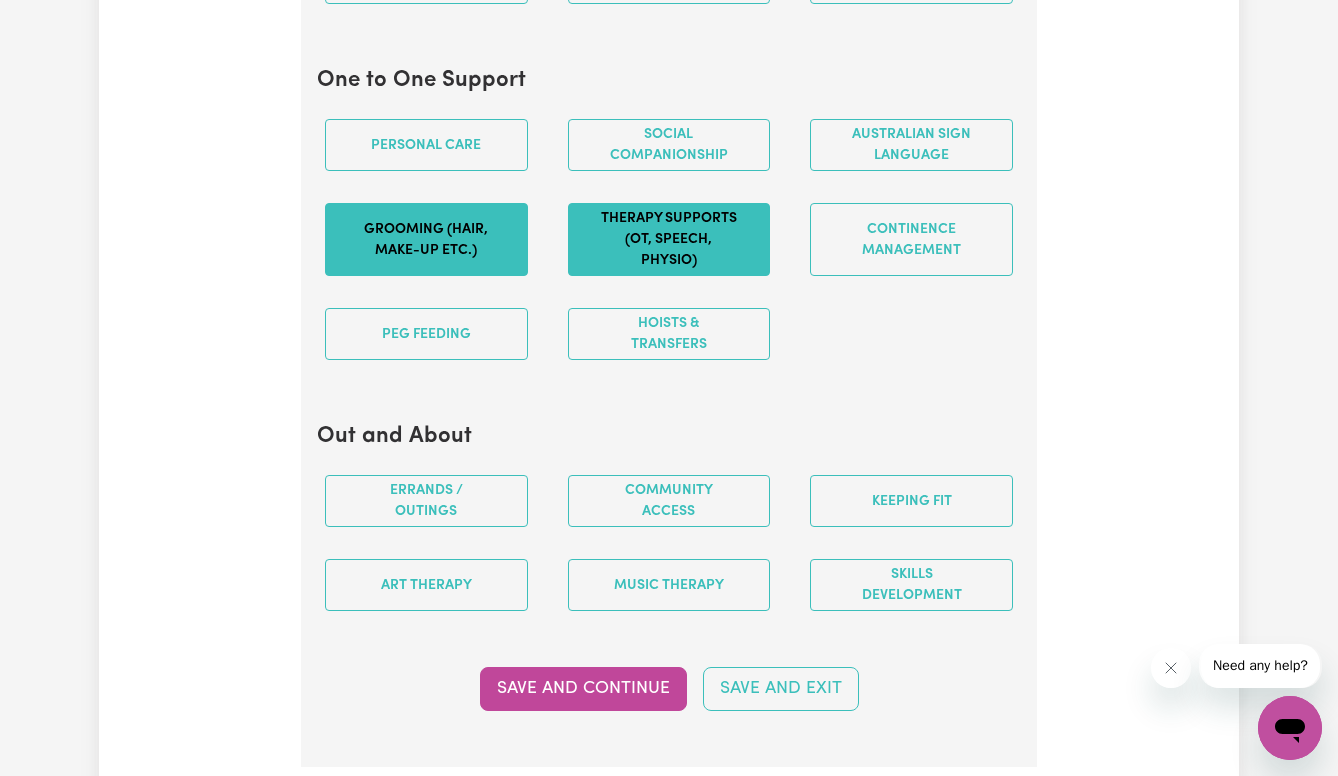 scroll, scrollTop: 2288, scrollLeft: 0, axis: vertical 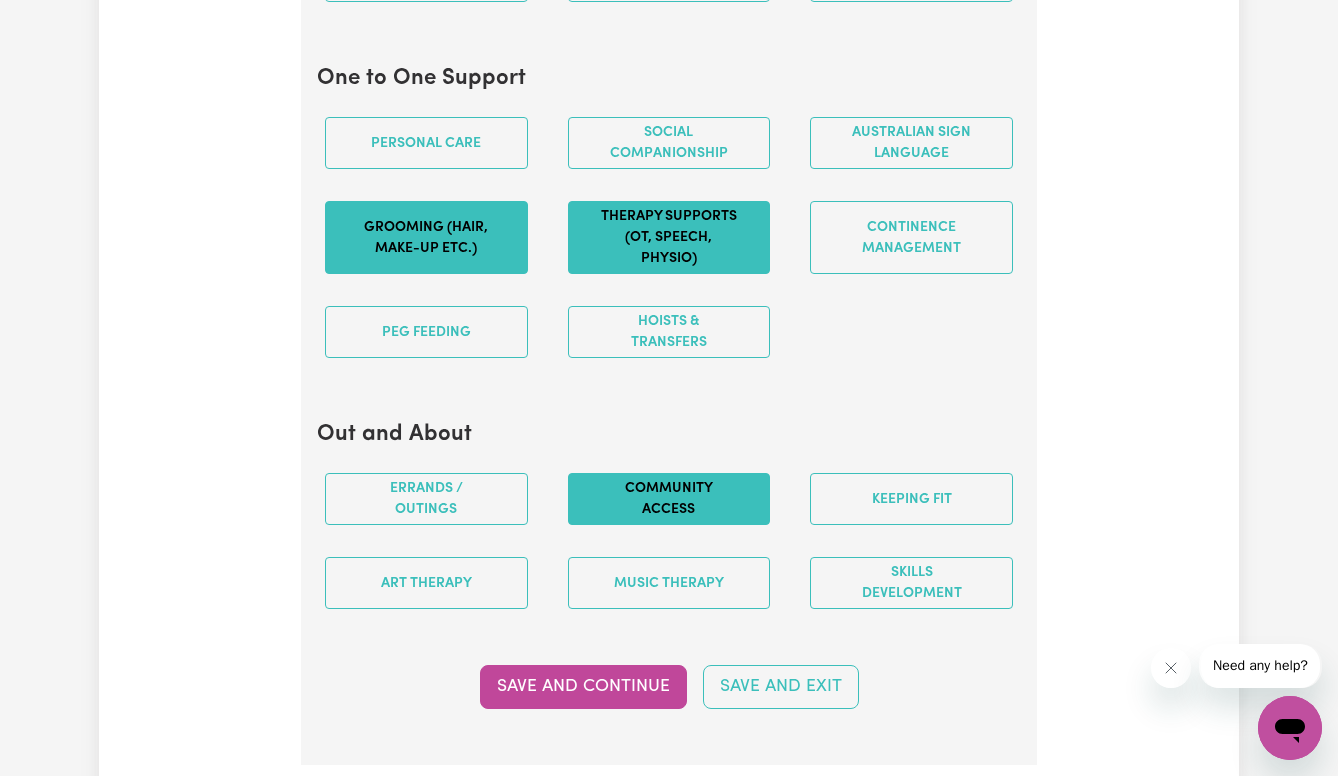 click on "Community access" at bounding box center [669, 499] 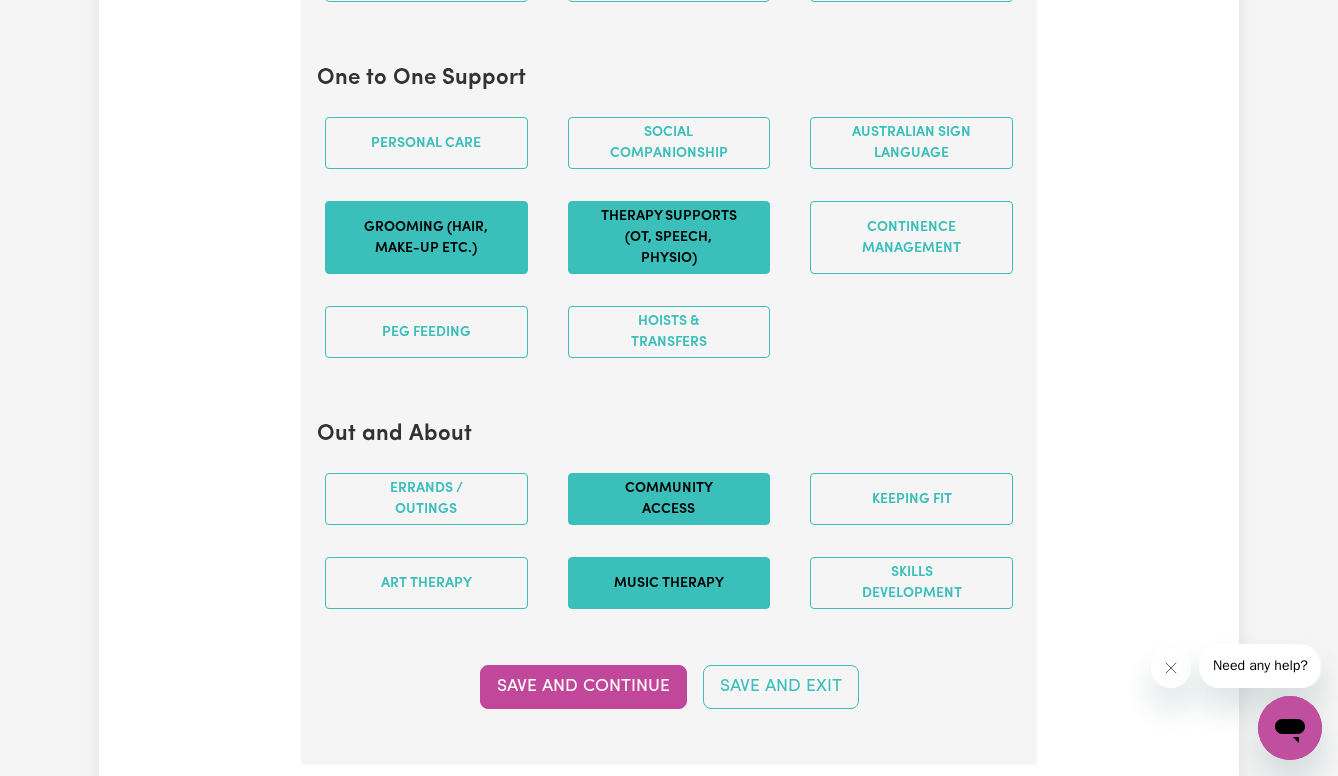 click on "Music therapy" at bounding box center (669, 583) 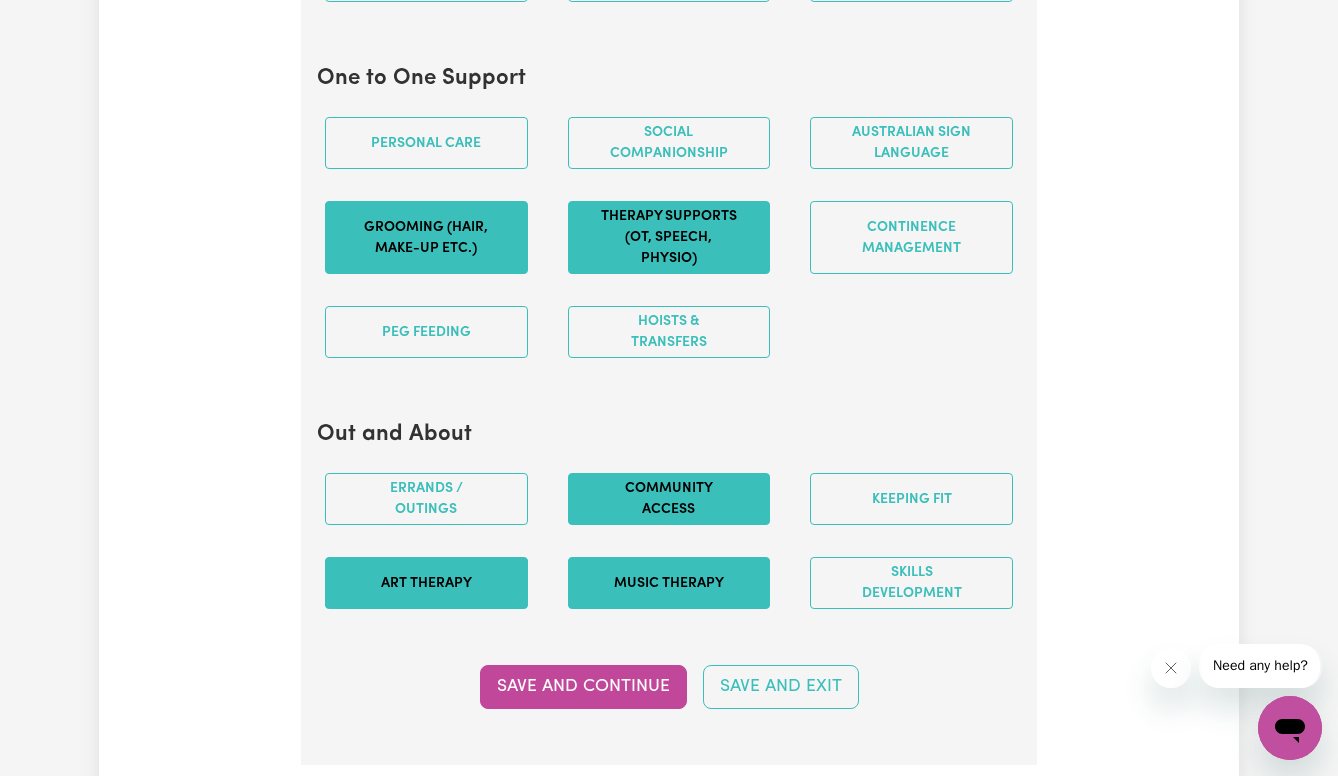 click on "Art therapy" at bounding box center [426, 583] 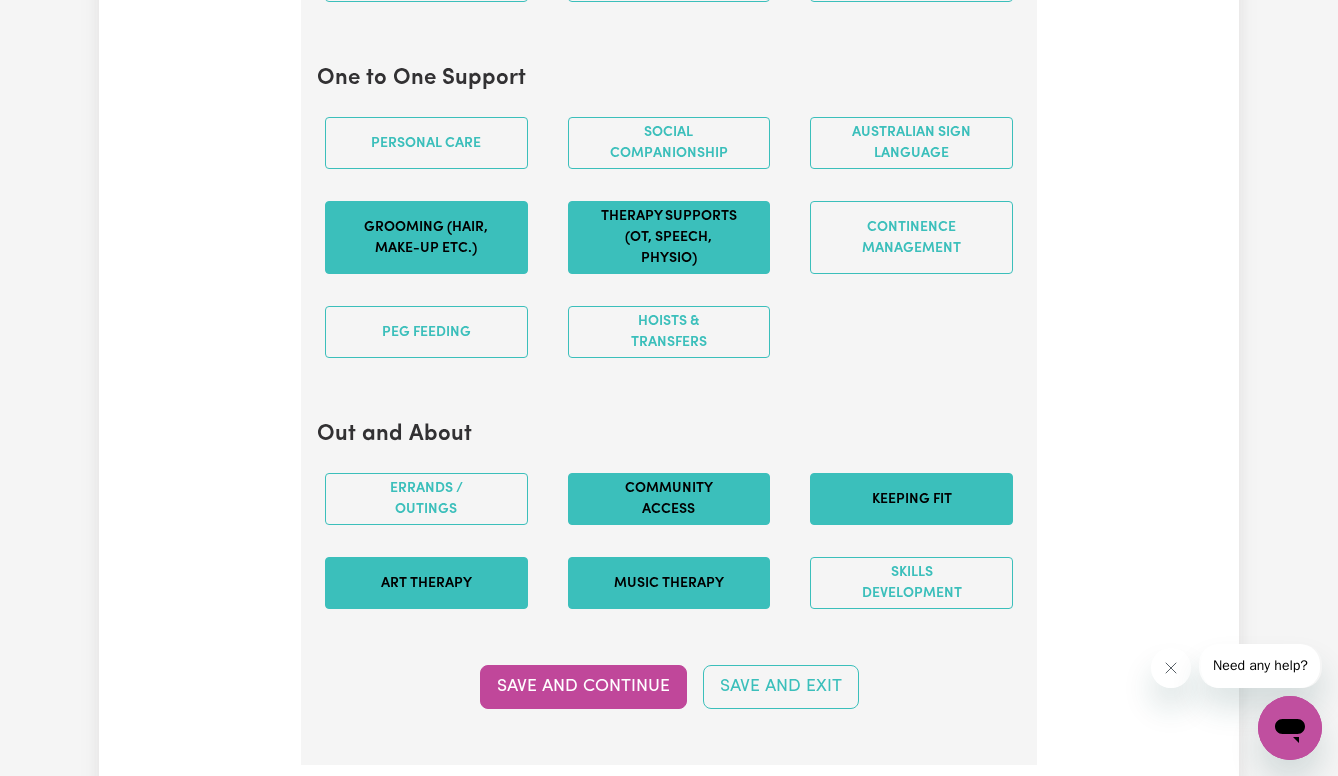 click on "Keeping fit" at bounding box center (911, 499) 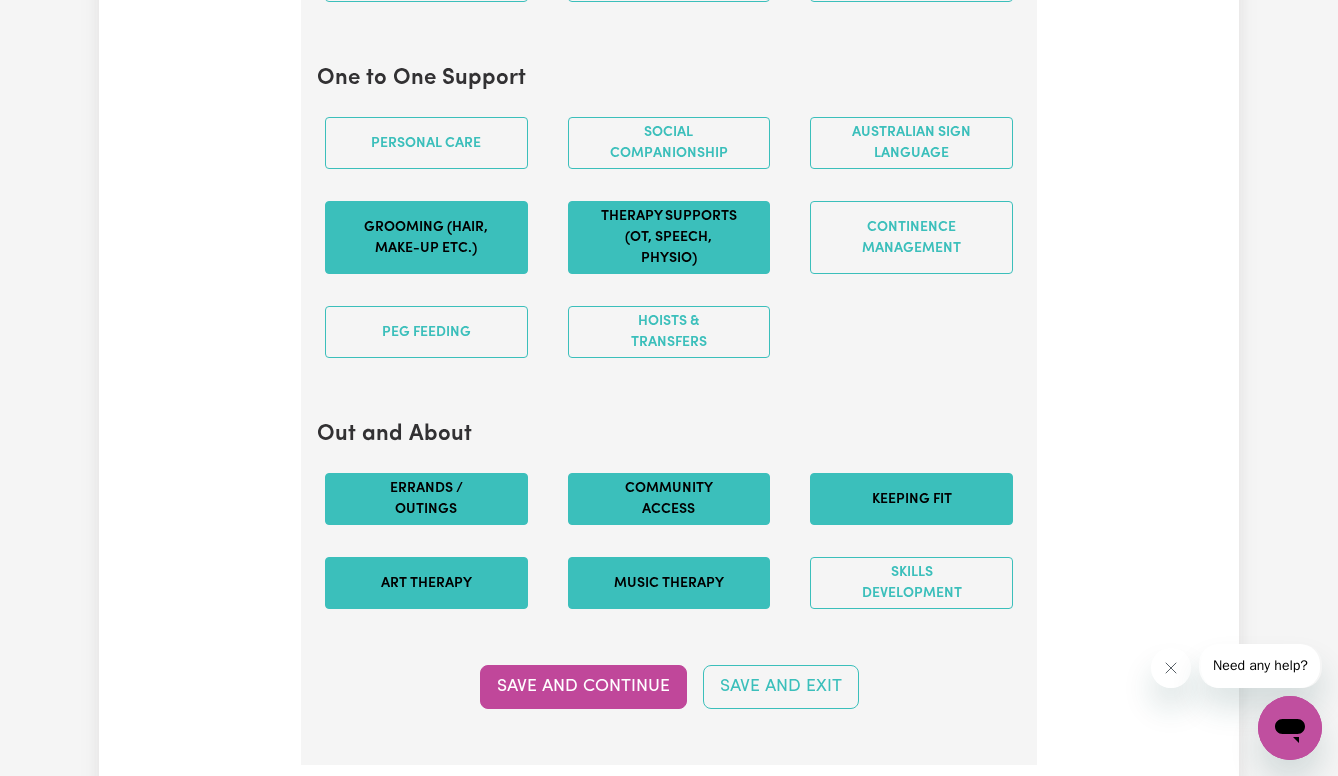 click on "Errands / Outings" at bounding box center (426, 499) 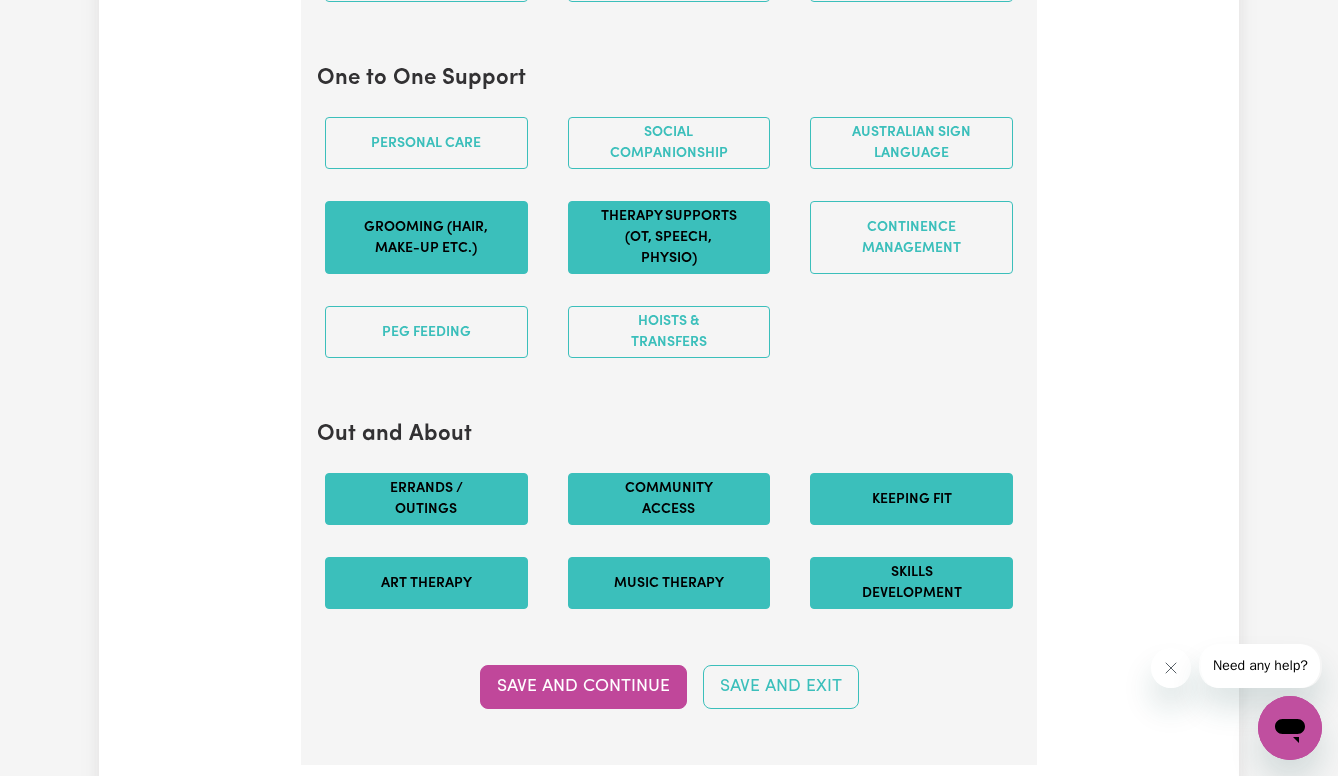 click on "Skills Development" at bounding box center [911, 583] 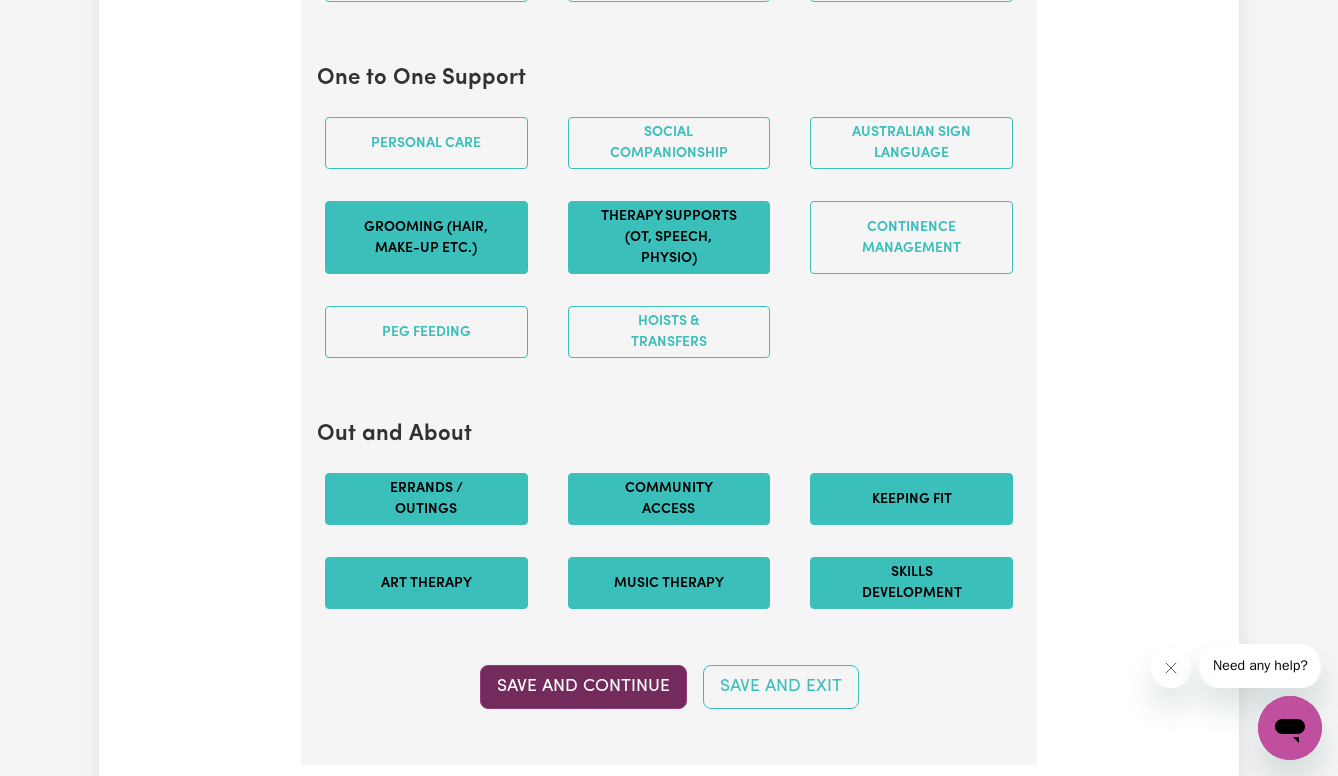 click on "Save and Continue" at bounding box center (583, 687) 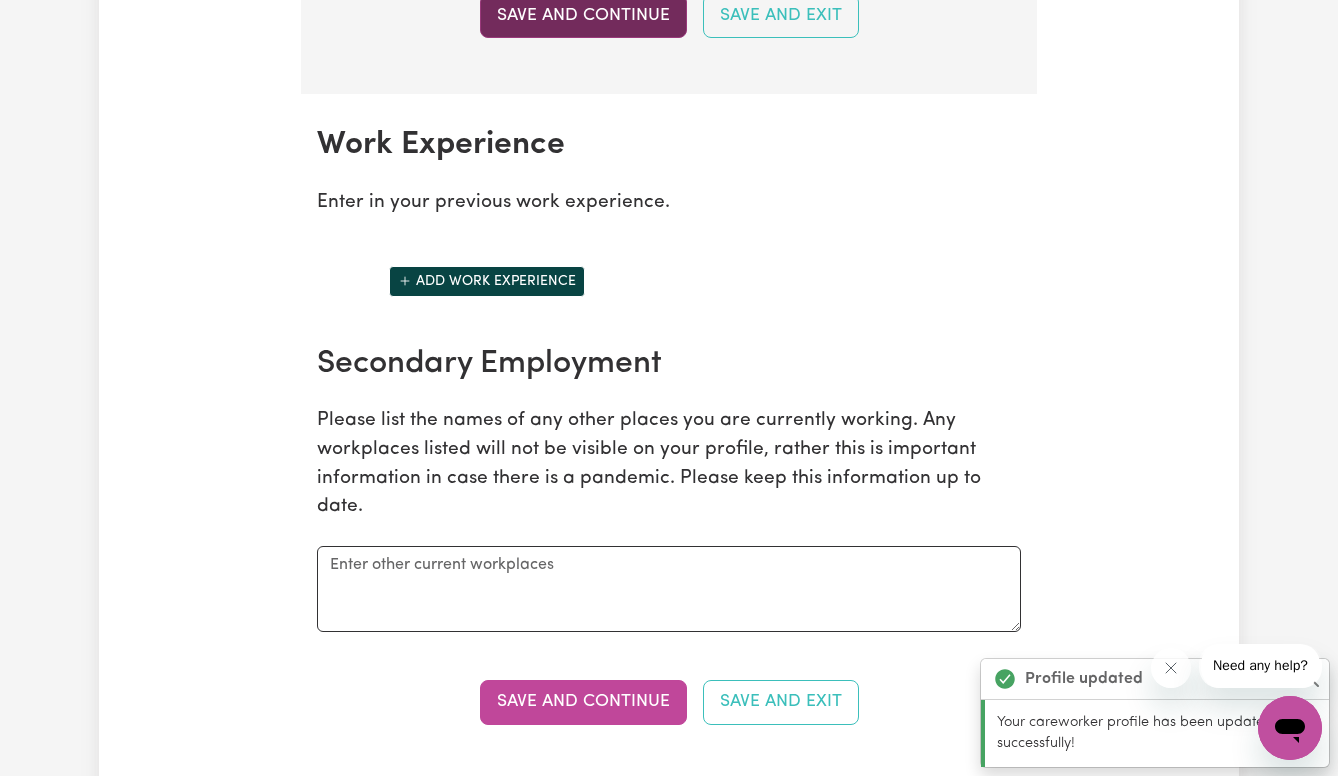 scroll, scrollTop: 3042, scrollLeft: 0, axis: vertical 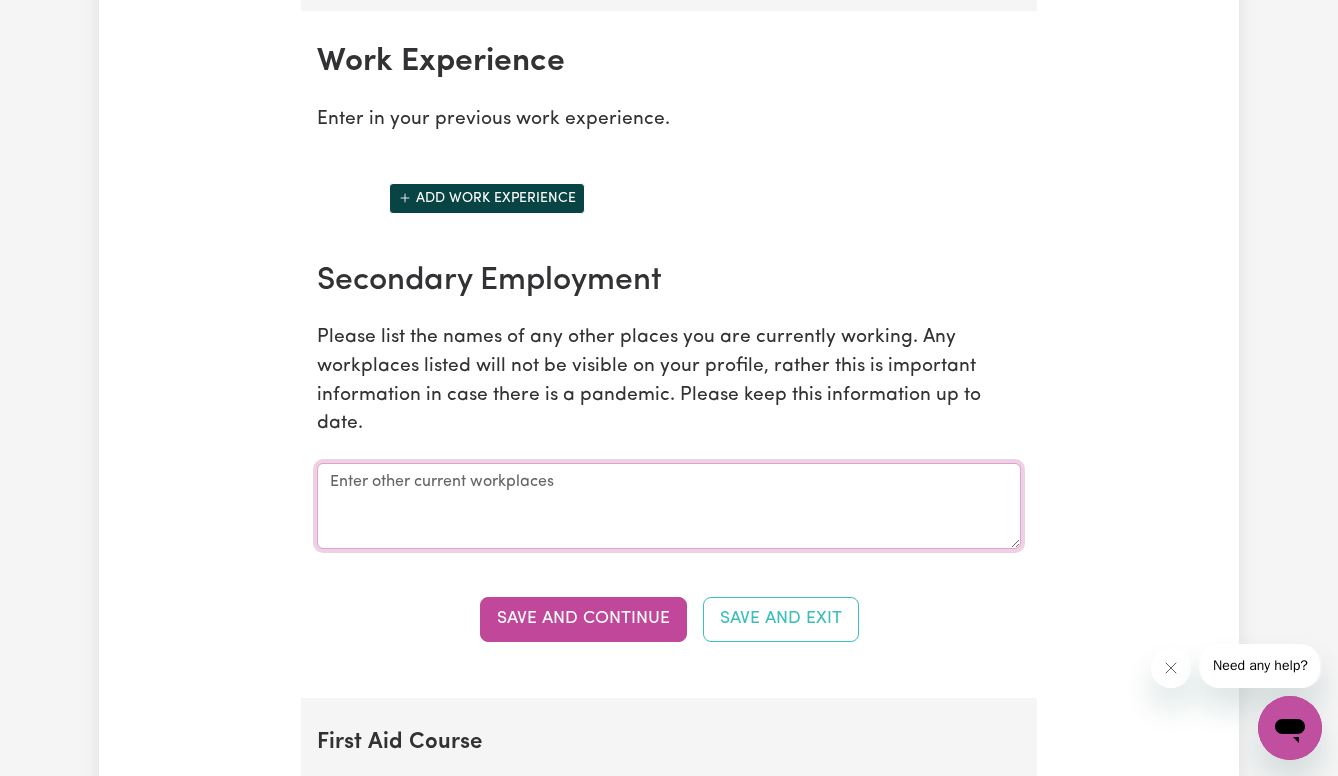 click at bounding box center [669, 506] 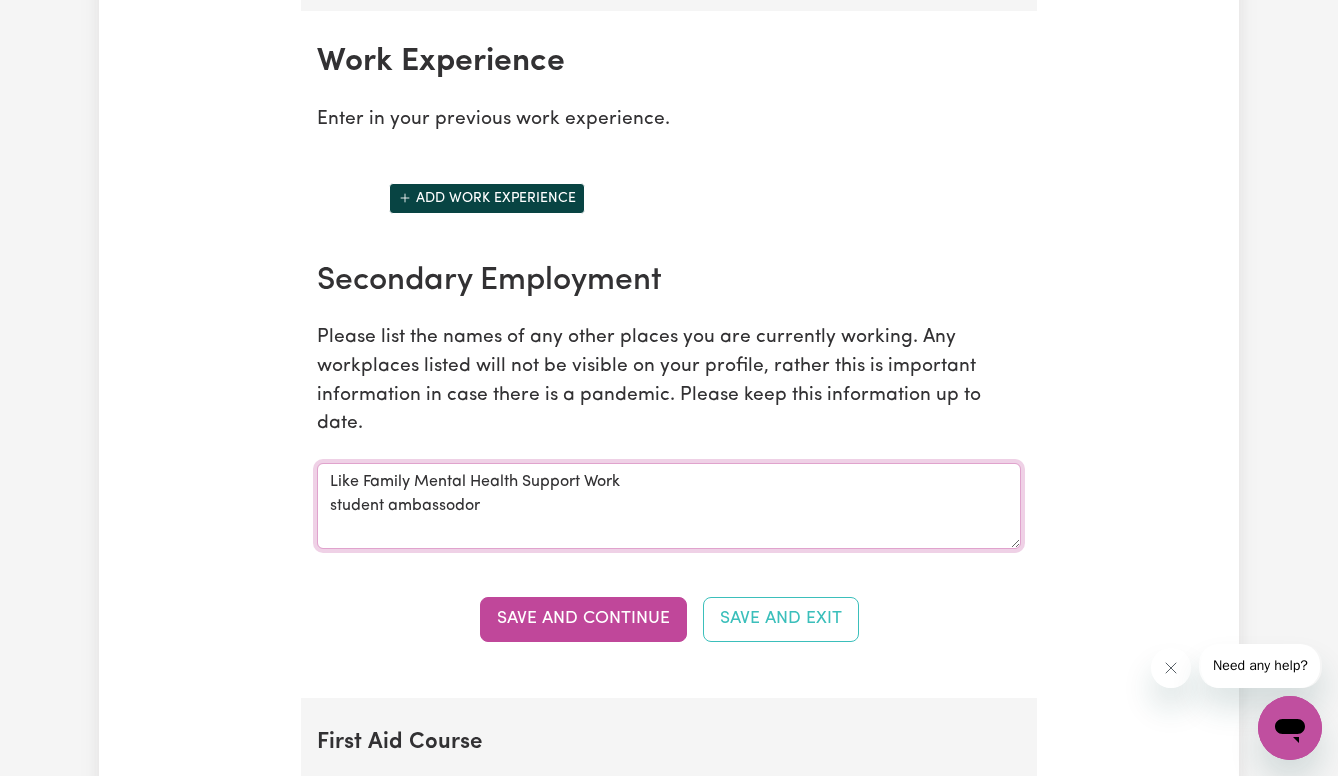 click on "Like Family Mental Health Support Work
student ambassodor" at bounding box center [669, 506] 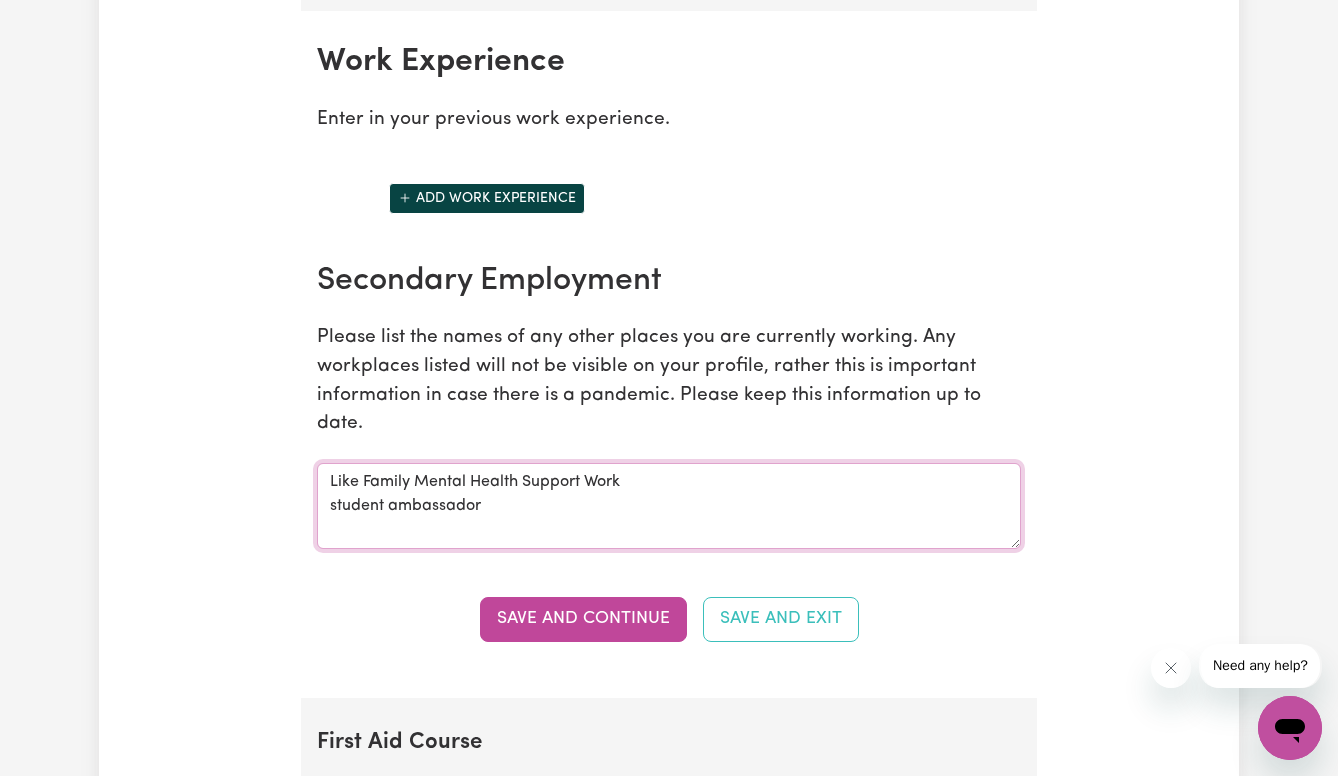 click on "Like Family Mental Health Support Work
student ambassador" at bounding box center (669, 506) 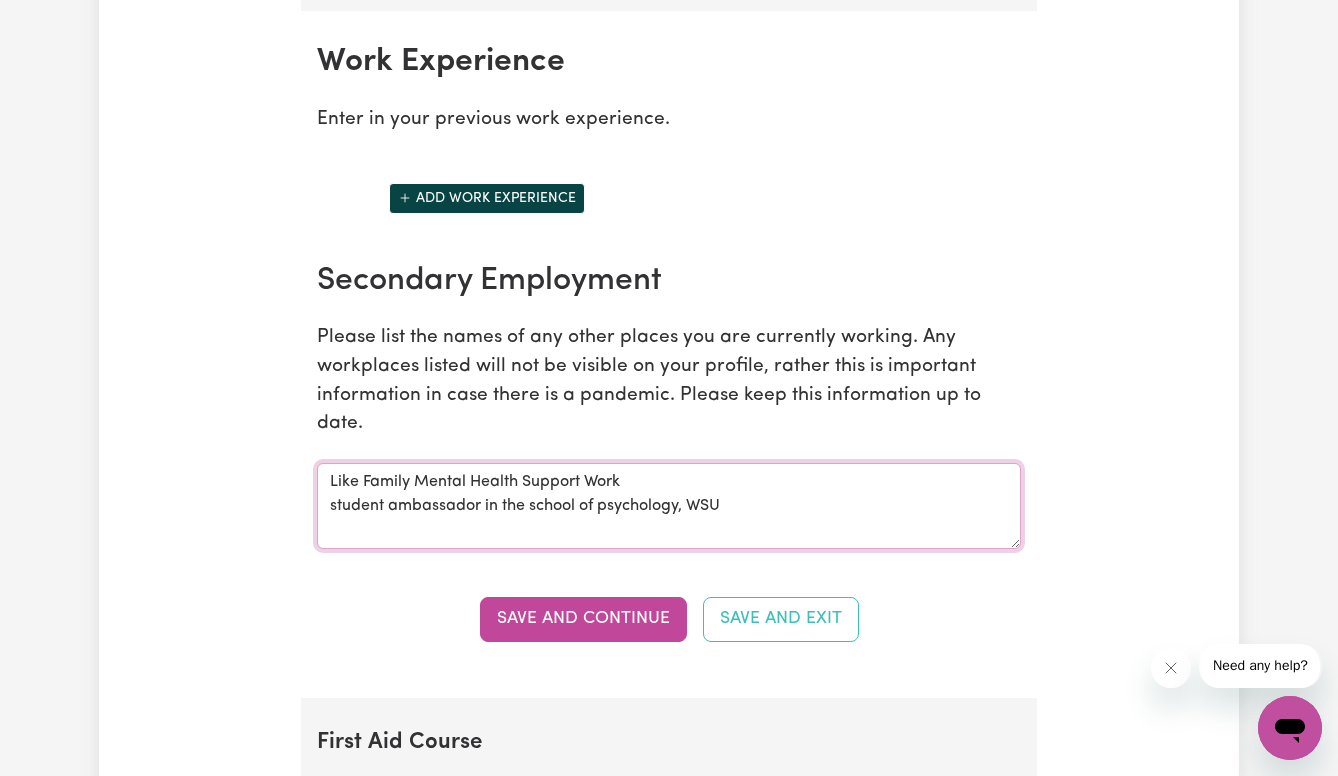 click on "Like Family Mental Health Support Work
student ambassador in the school of psychology, WSU" at bounding box center [669, 506] 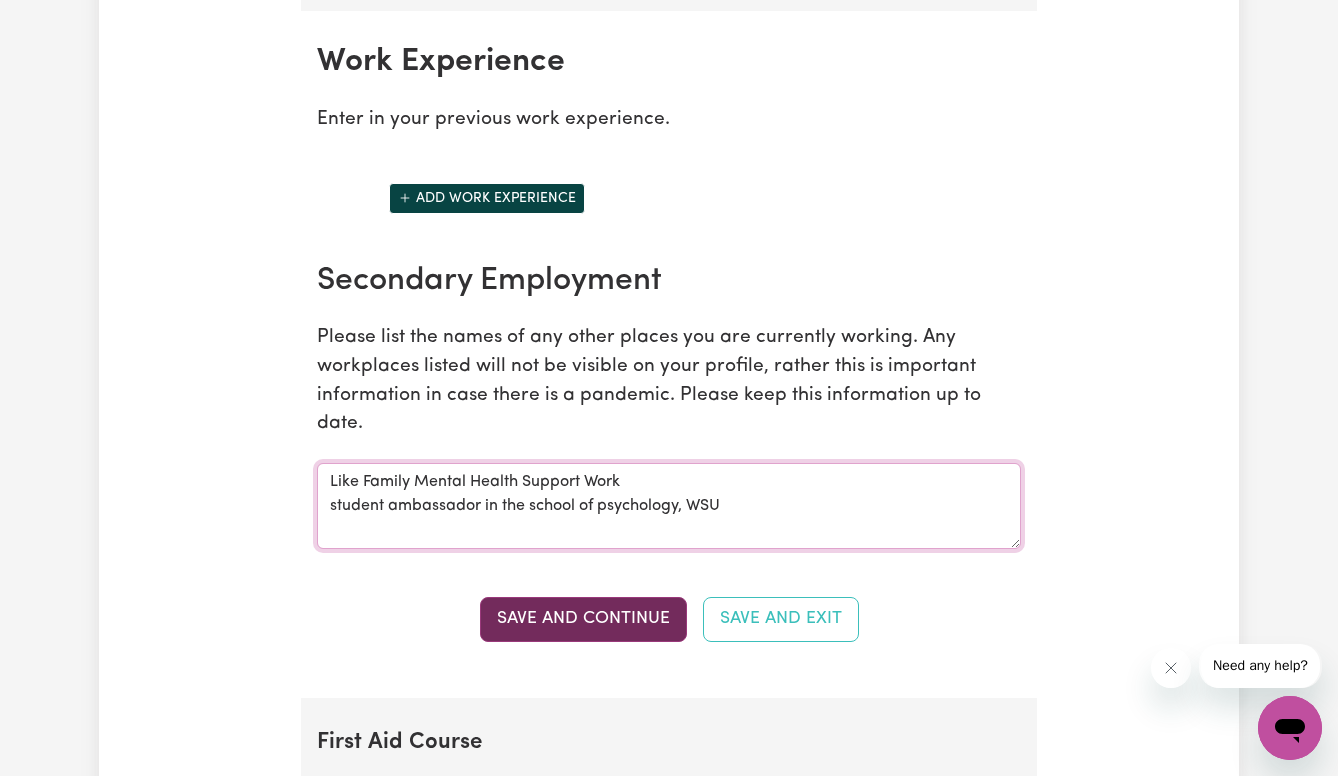 type on "Like Family Mental Health Support Work
student ambassador in the school of psychology, WSU" 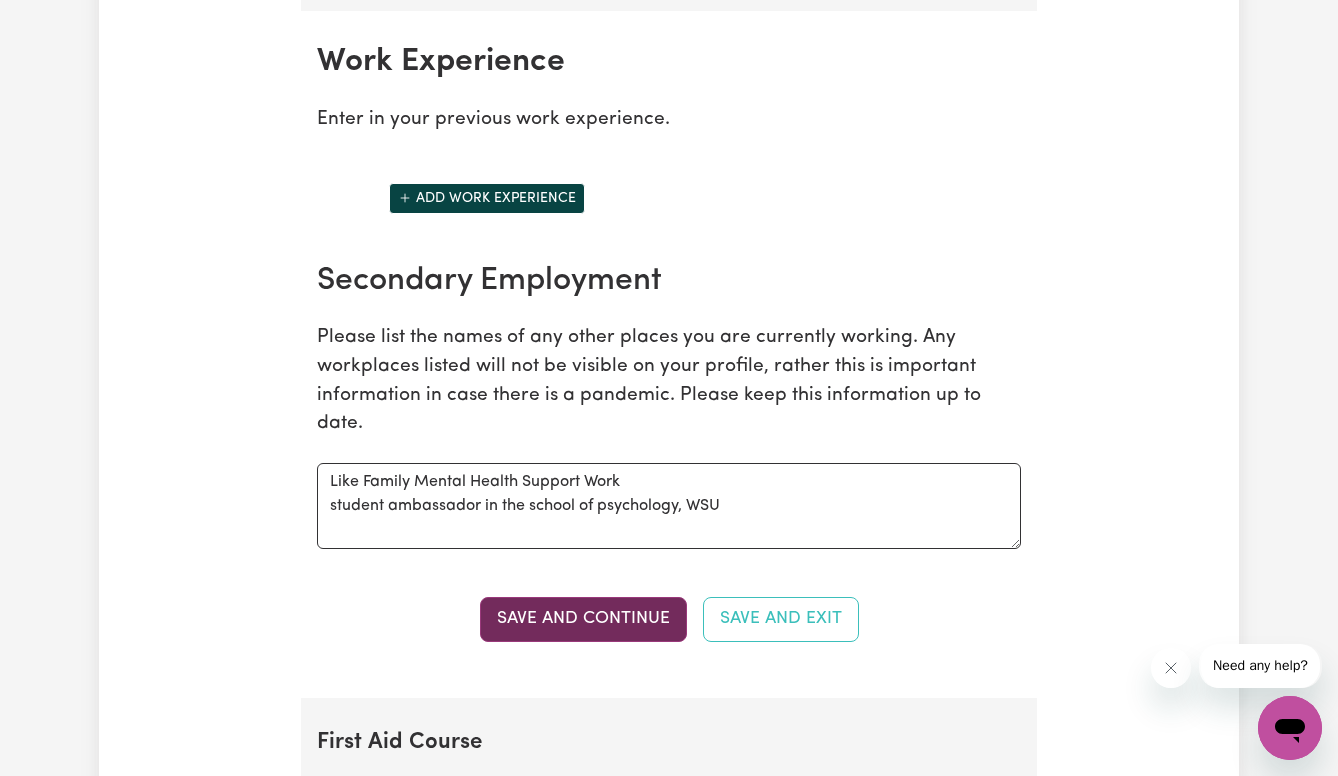 click on "Save and Continue" at bounding box center [583, 619] 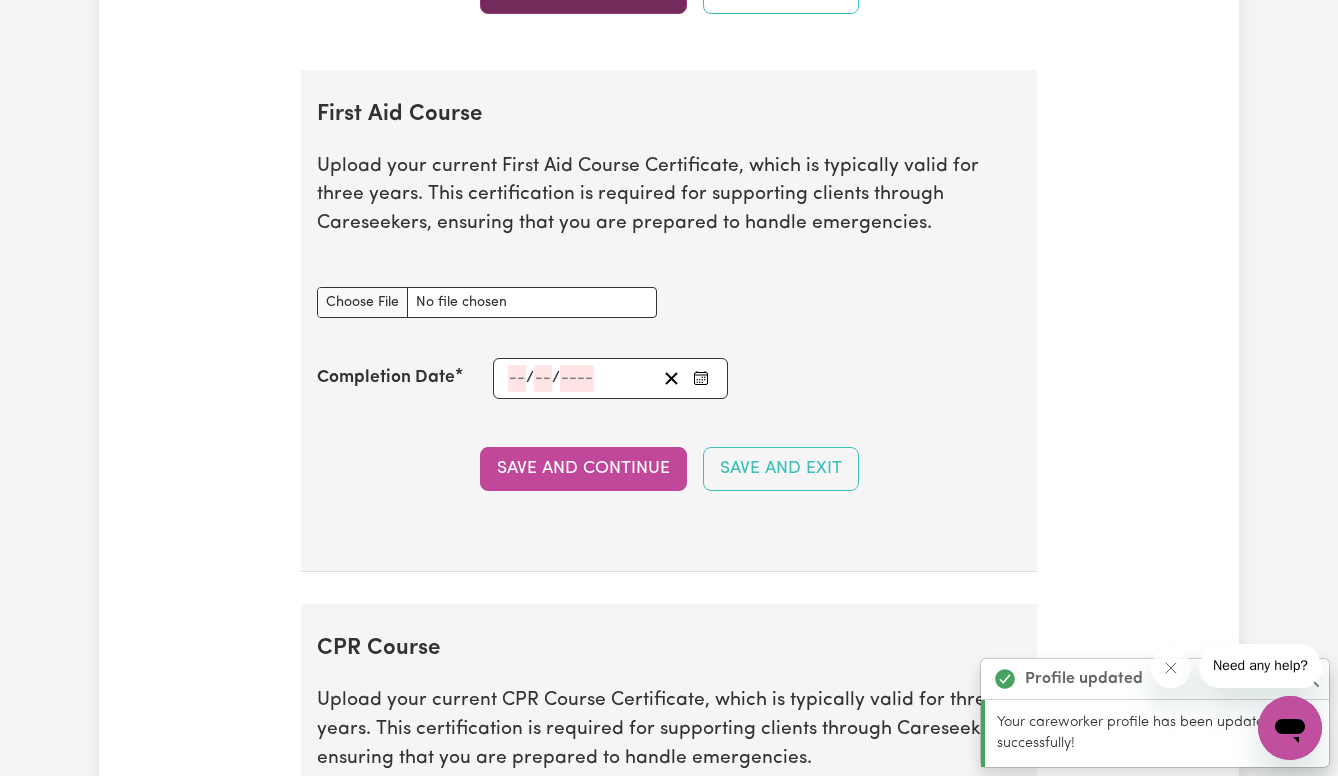 scroll, scrollTop: 3723, scrollLeft: 0, axis: vertical 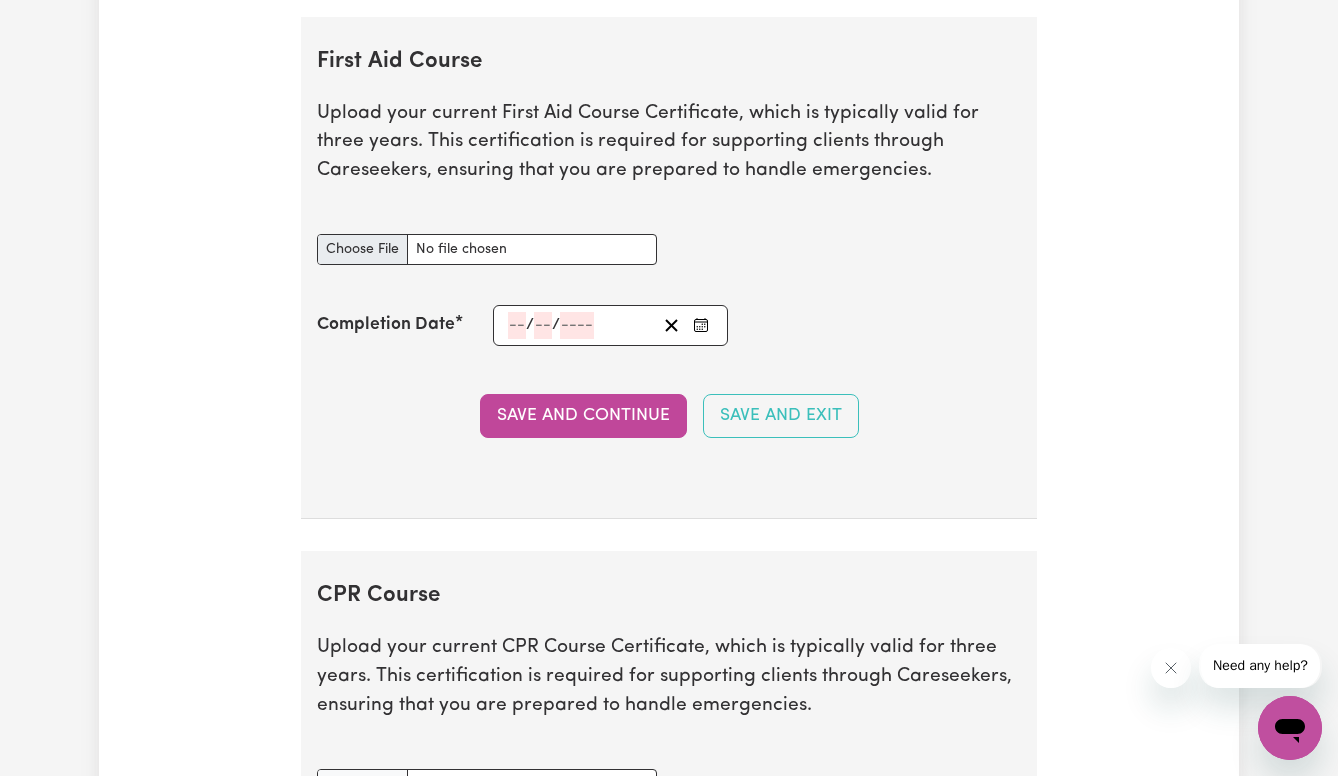 click on "First Aid Course  document" at bounding box center [487, 249] 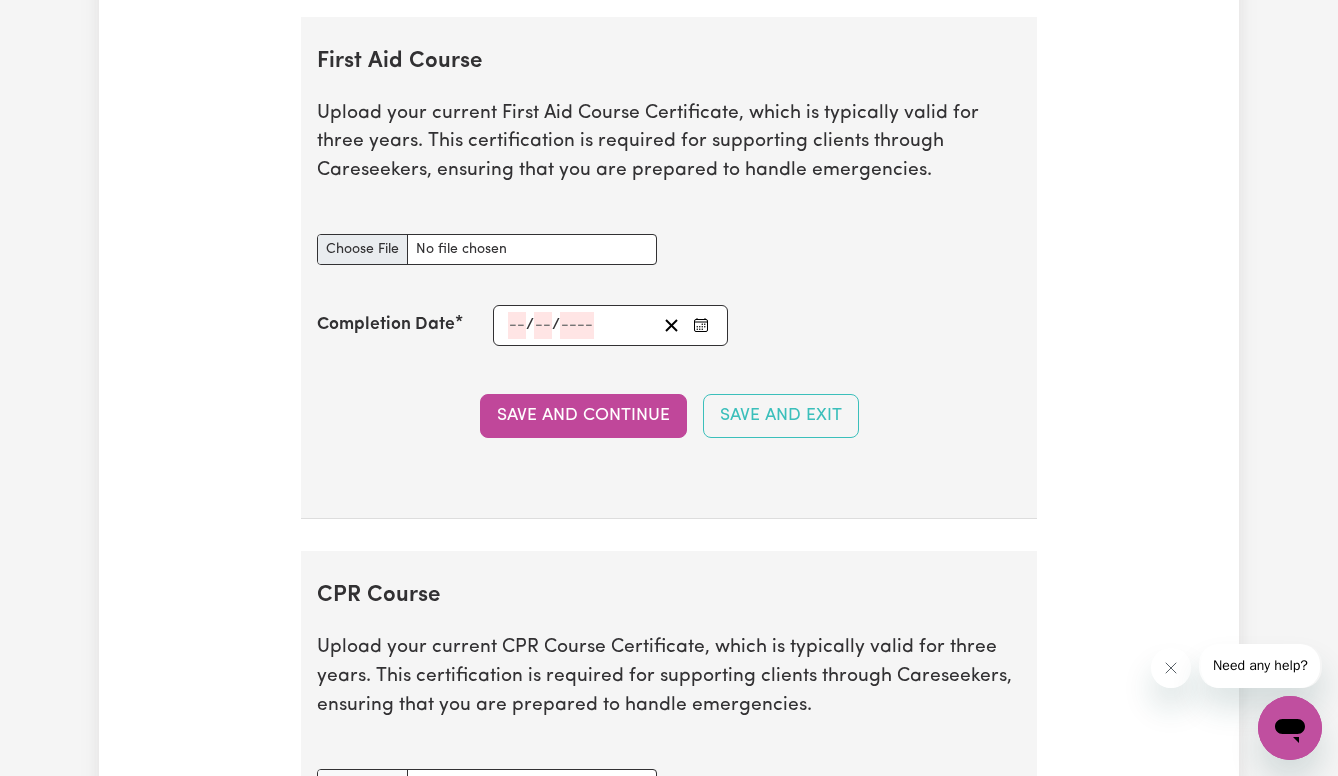 type on "C:\fakepath\First_Aid_Certificate.pdf" 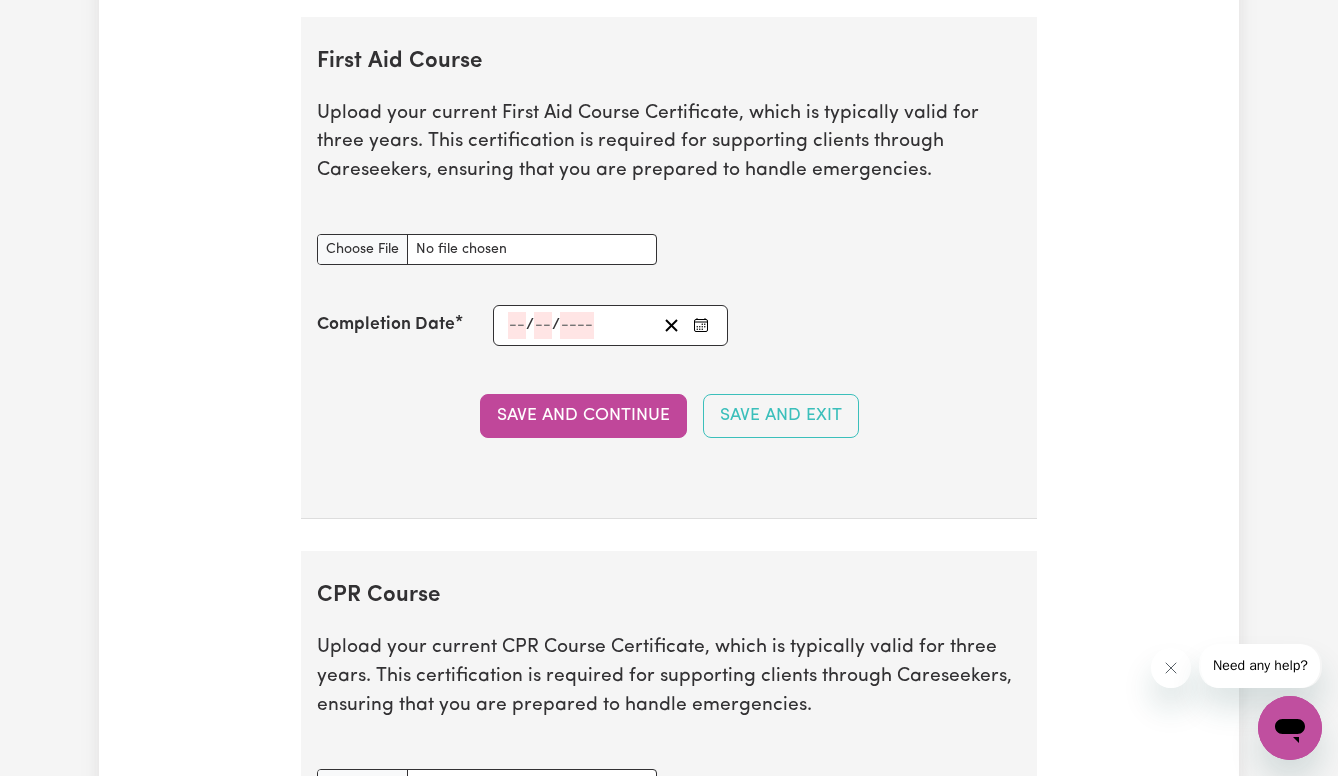 click on "/" 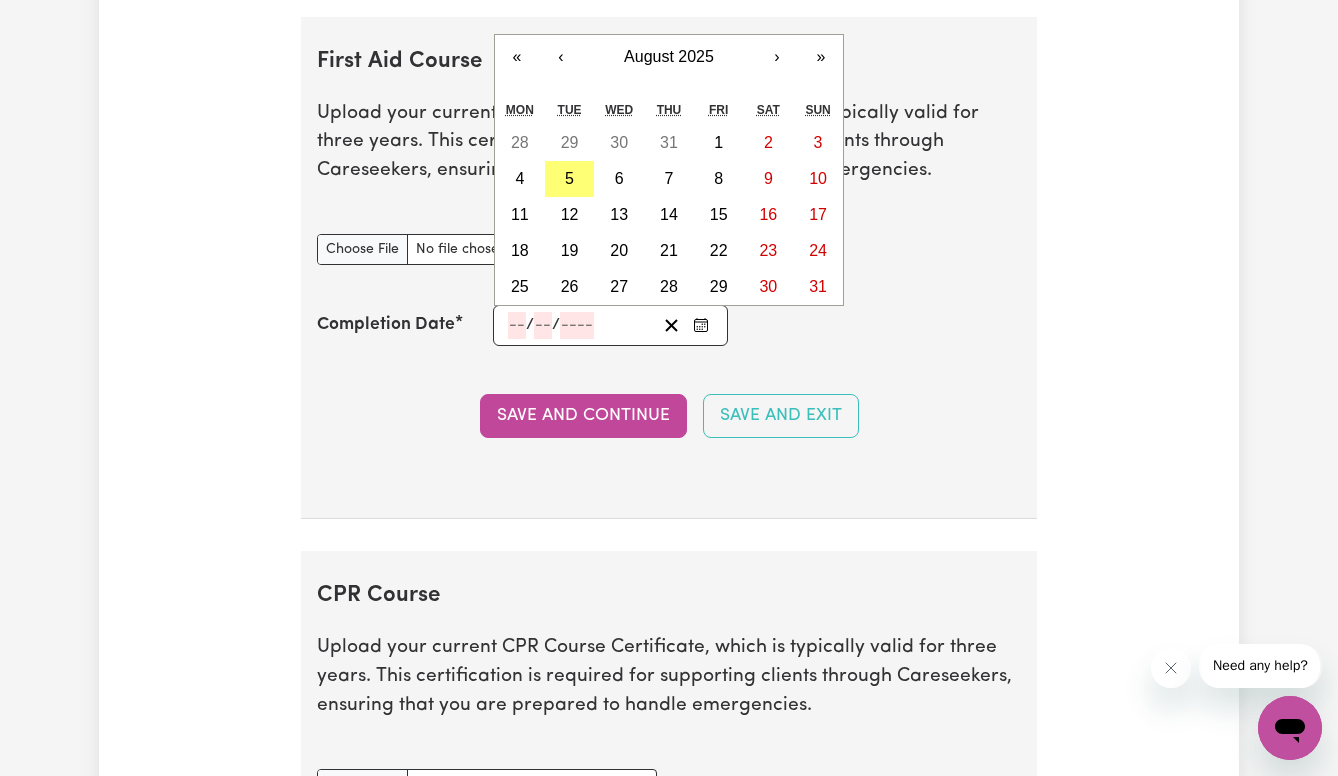click 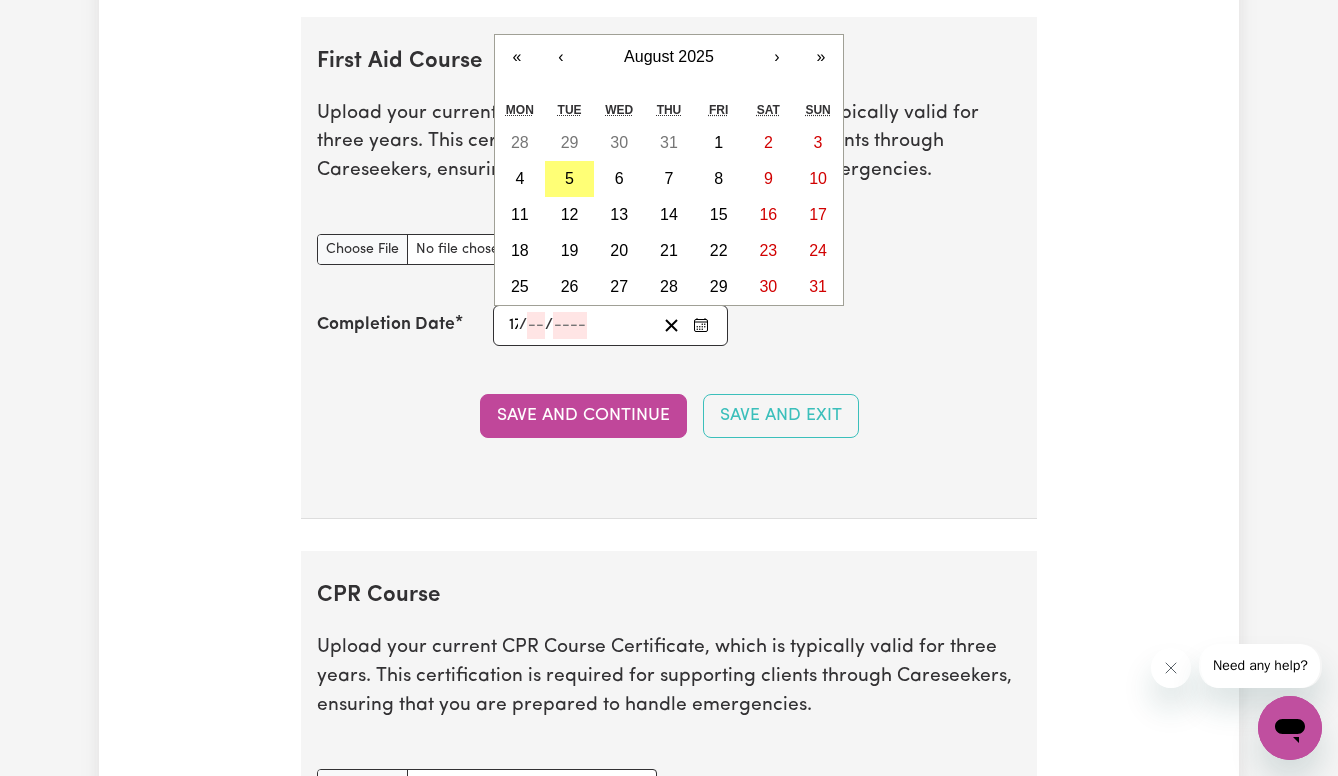 type on "17" 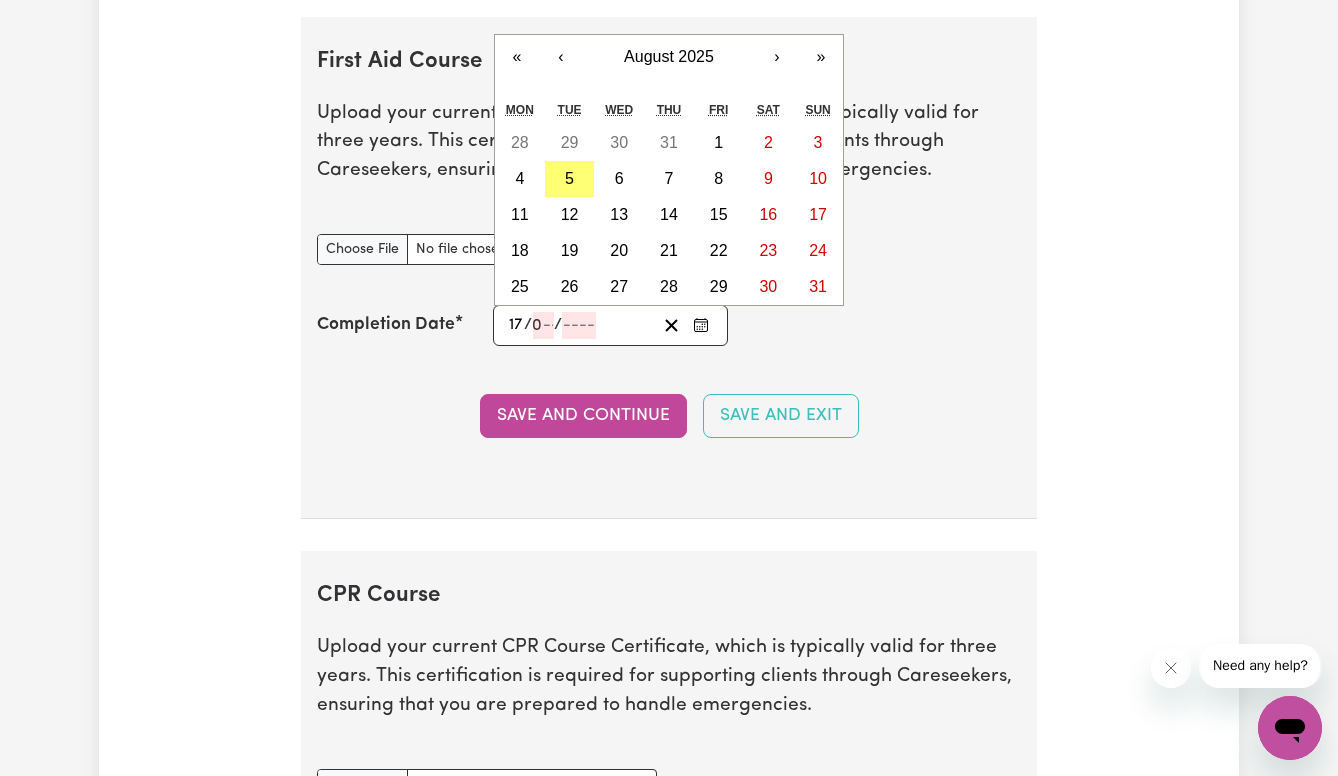 type on "[NUMBER]" 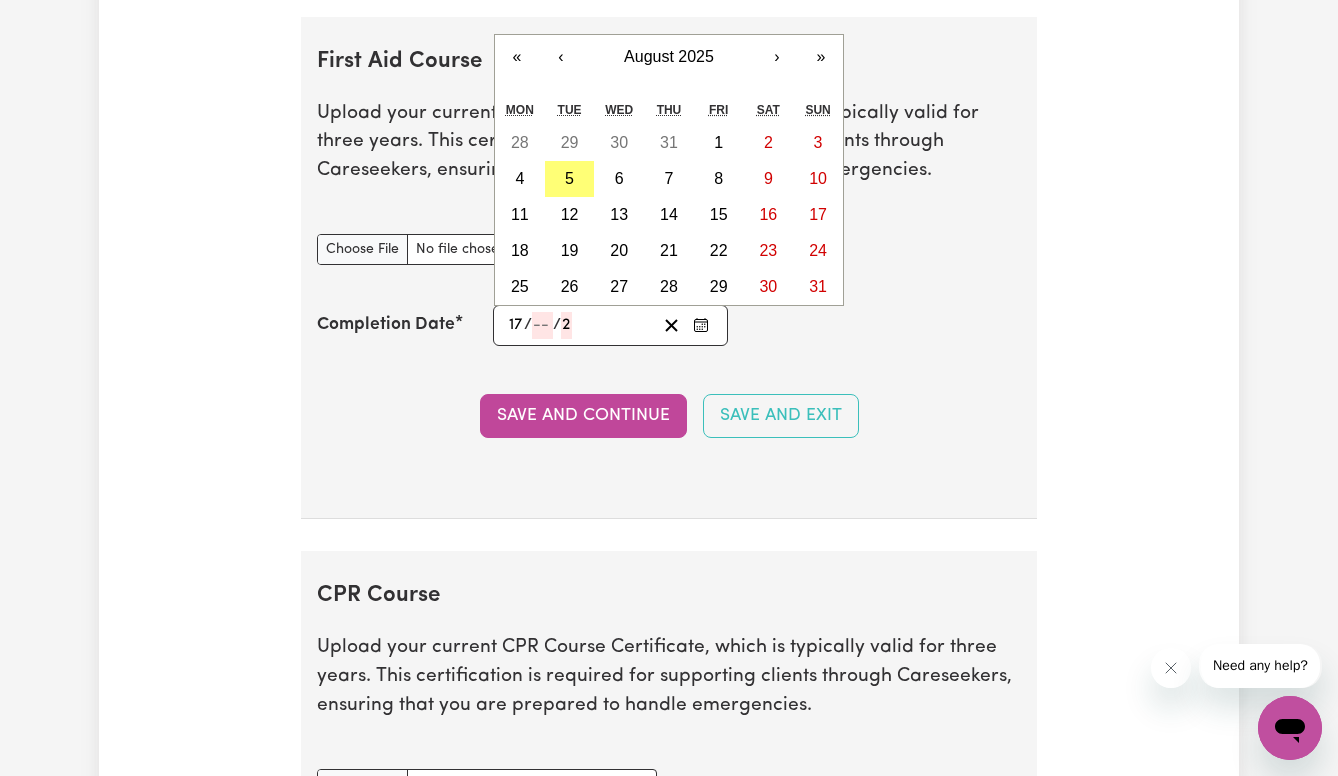 type on "202" 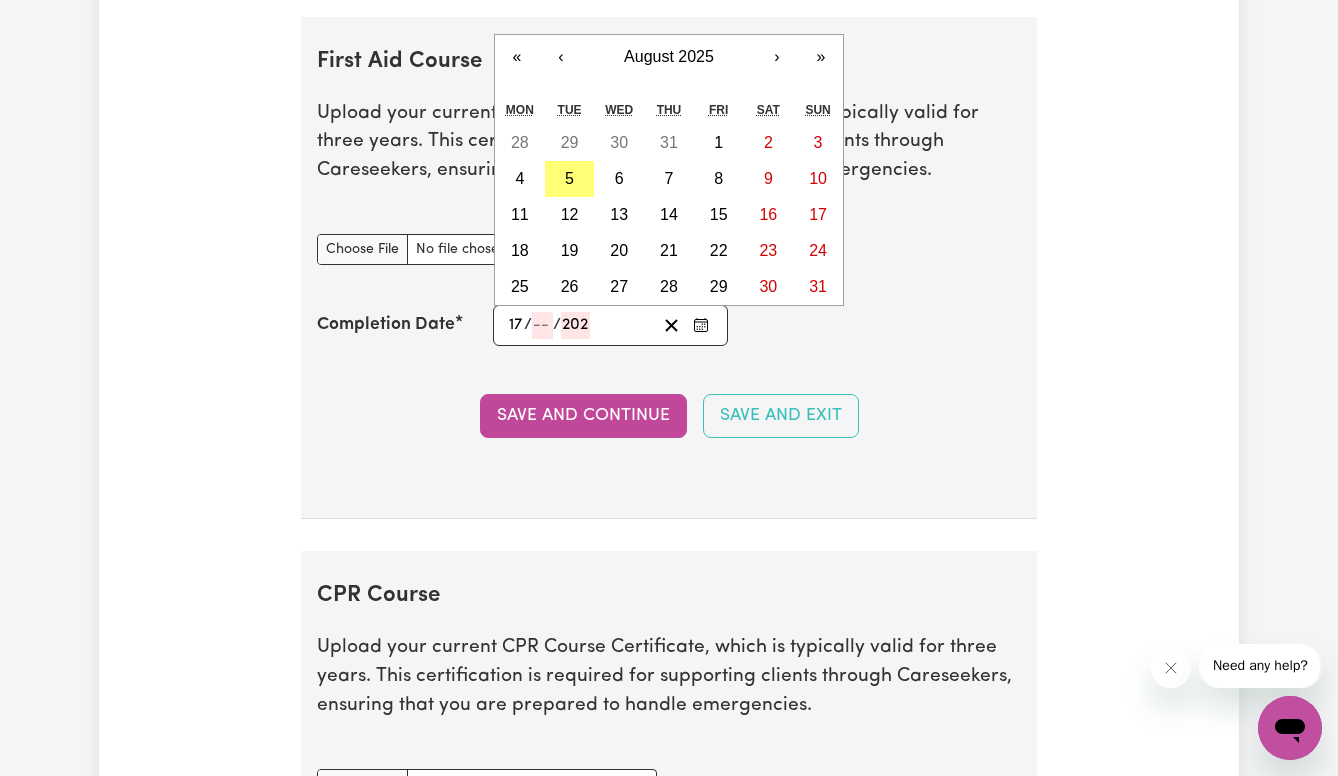 type on "[DATE]" 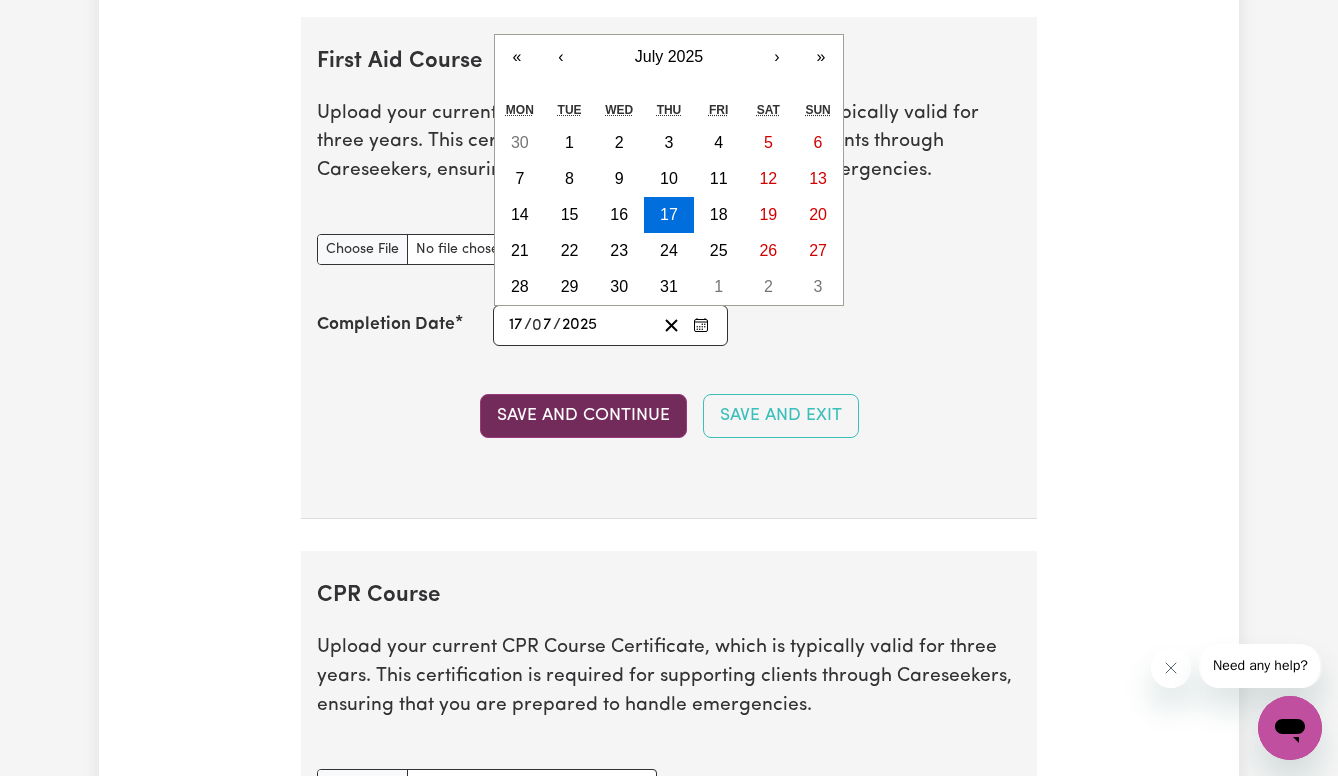 type on "2025" 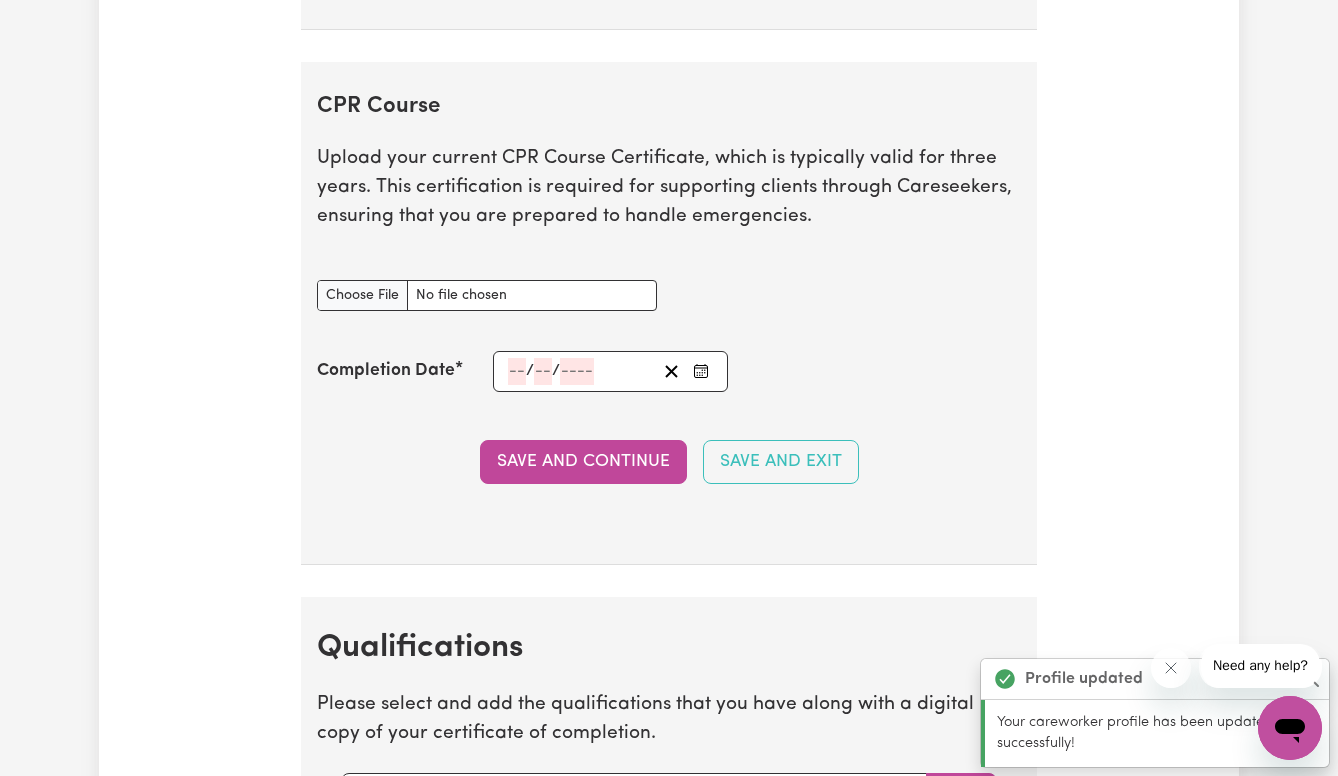 scroll, scrollTop: 4254, scrollLeft: 0, axis: vertical 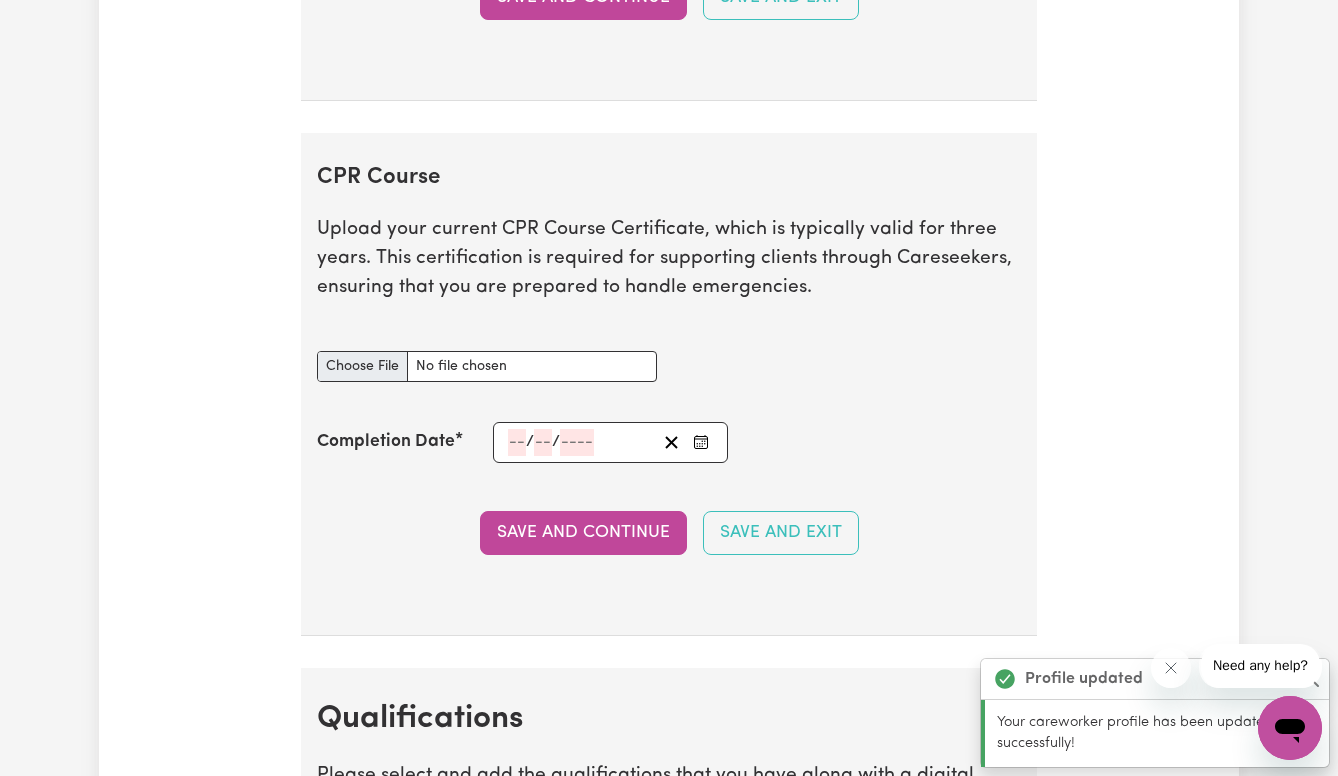 click on "CPR Course  document" at bounding box center [487, 366] 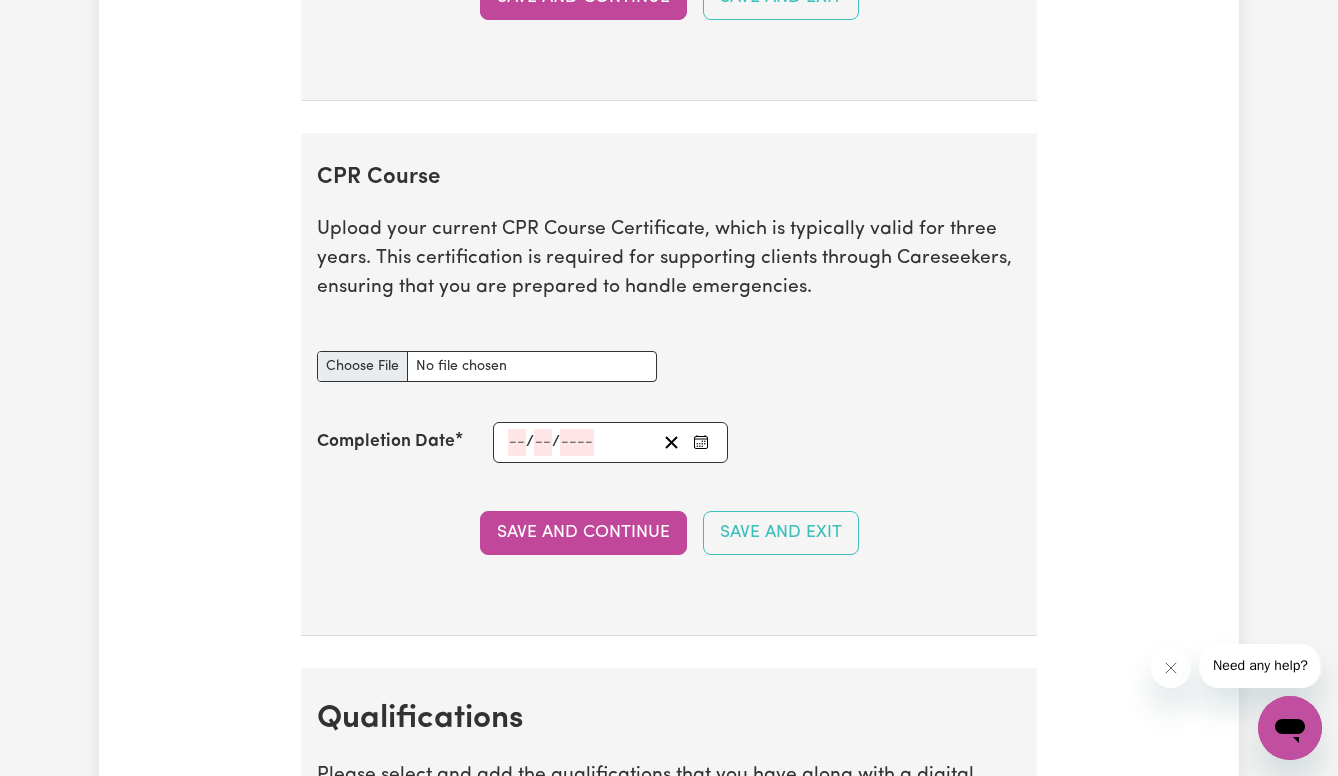 type on "C:\fakepath\First_Aid_Certificate.pdf" 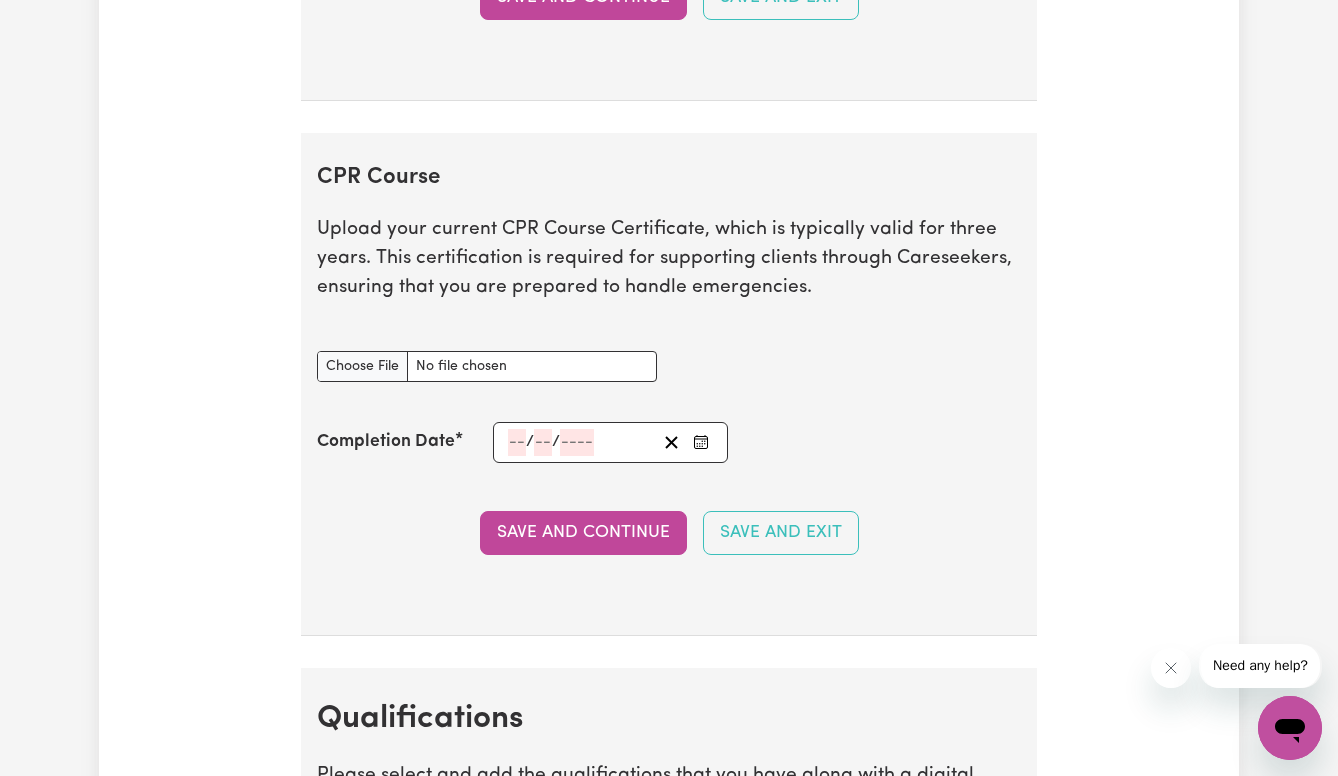 click on "/ /" at bounding box center [610, 442] 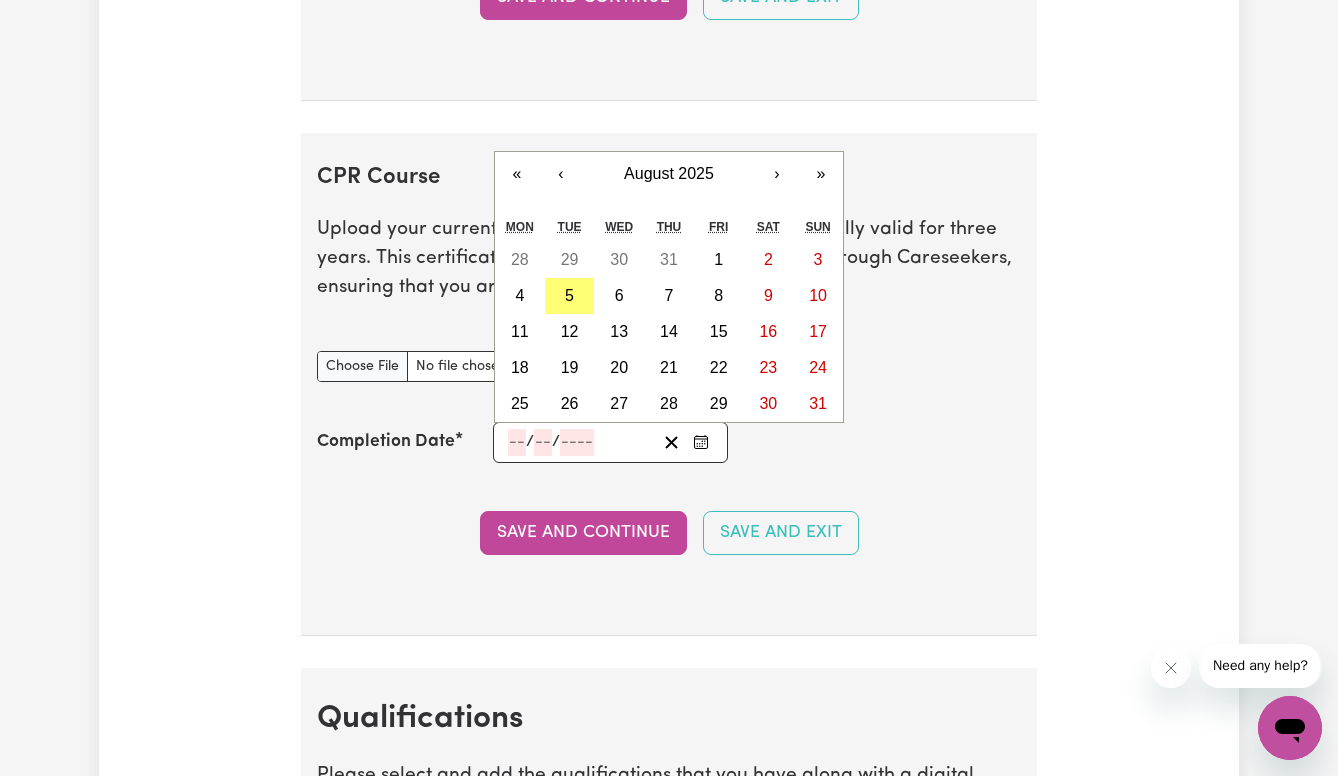 click 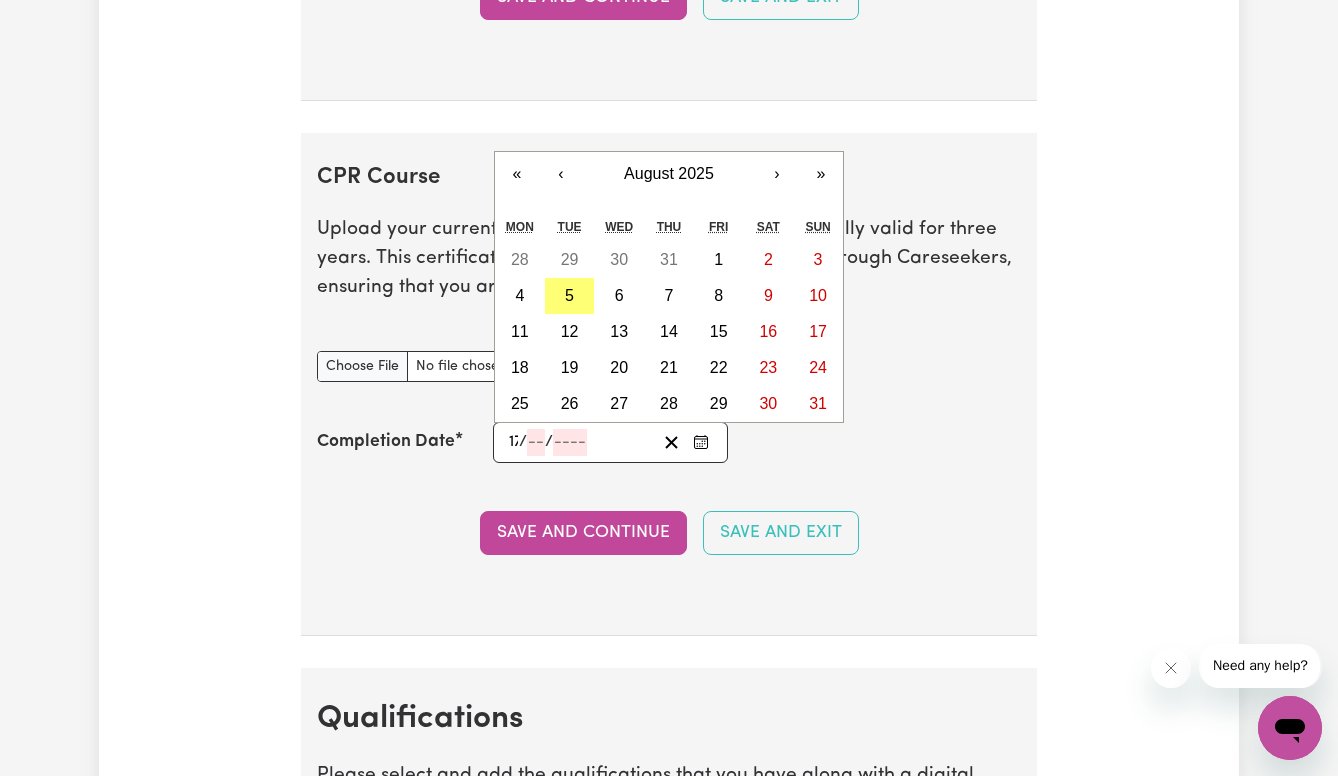 type on "17" 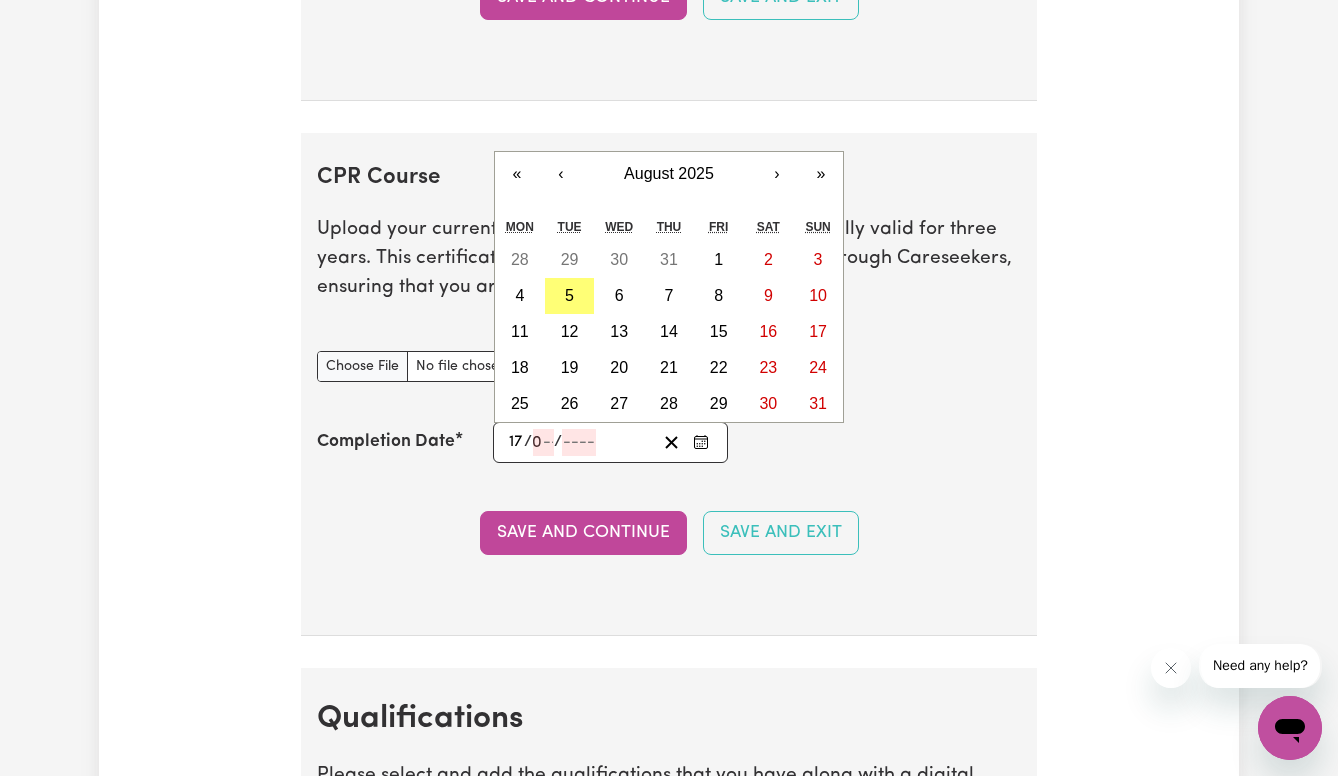 type on "[NUMBER]" 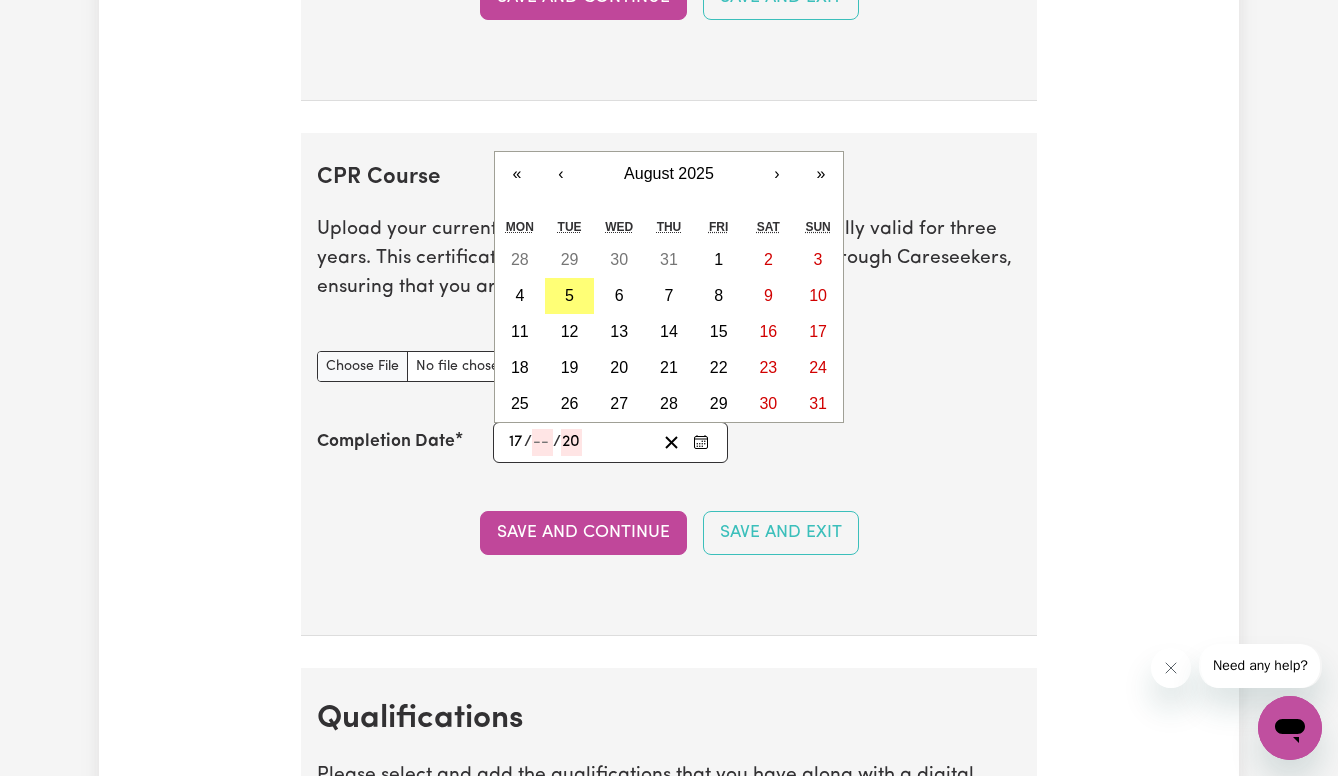 type on "202" 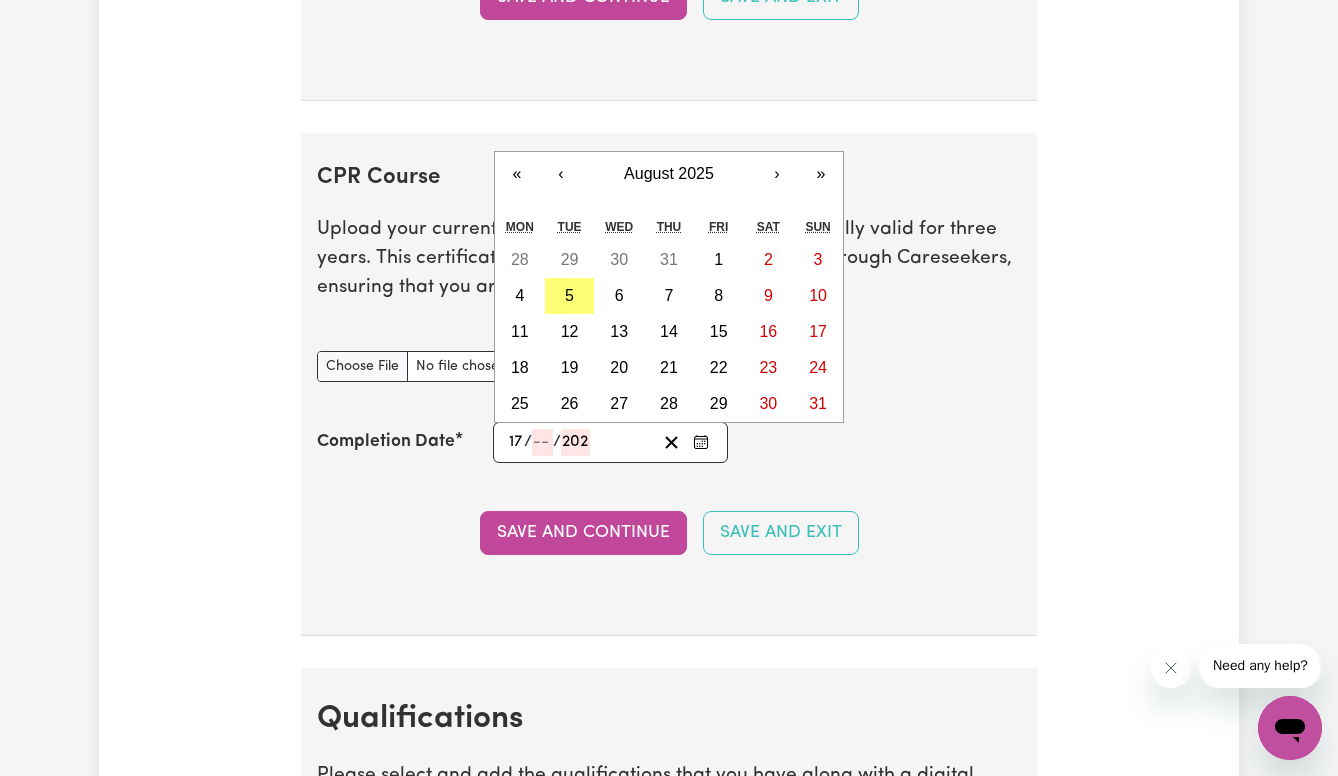 type on "[DATE]" 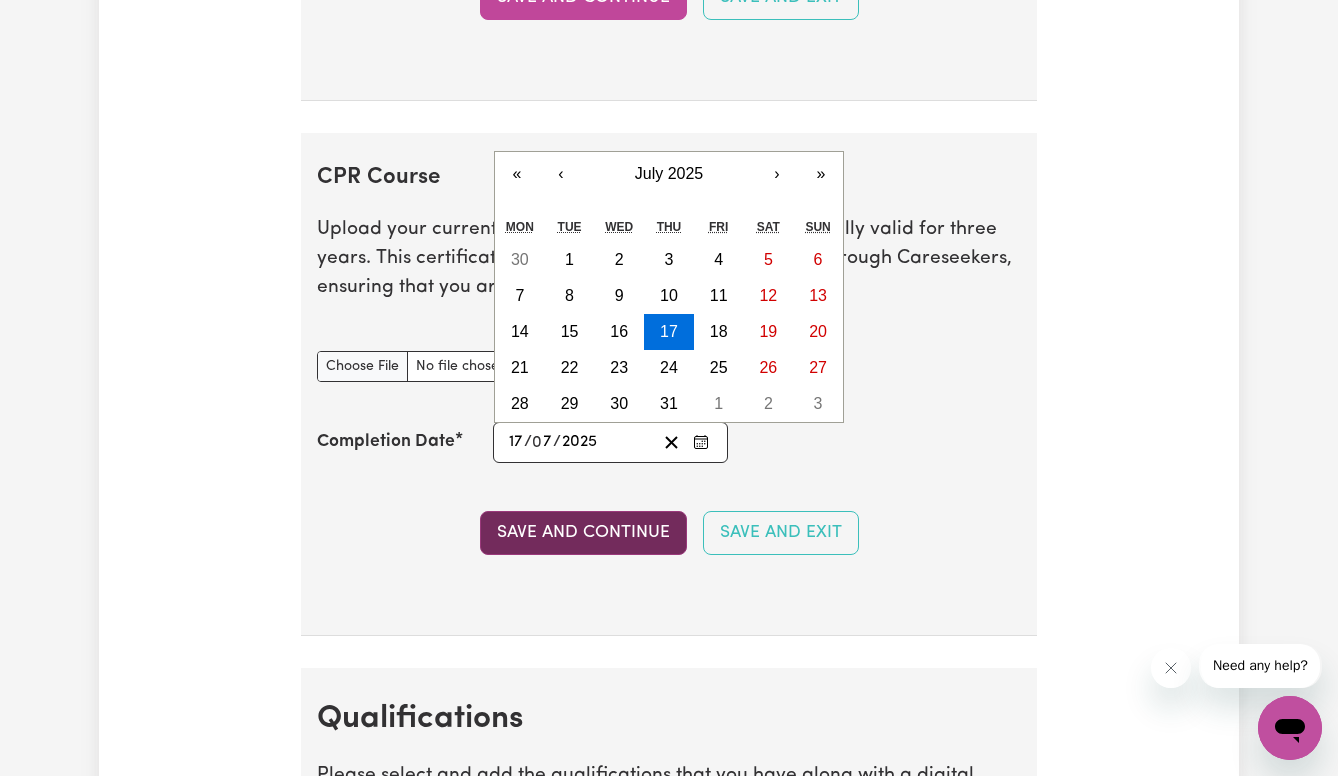 type on "2025" 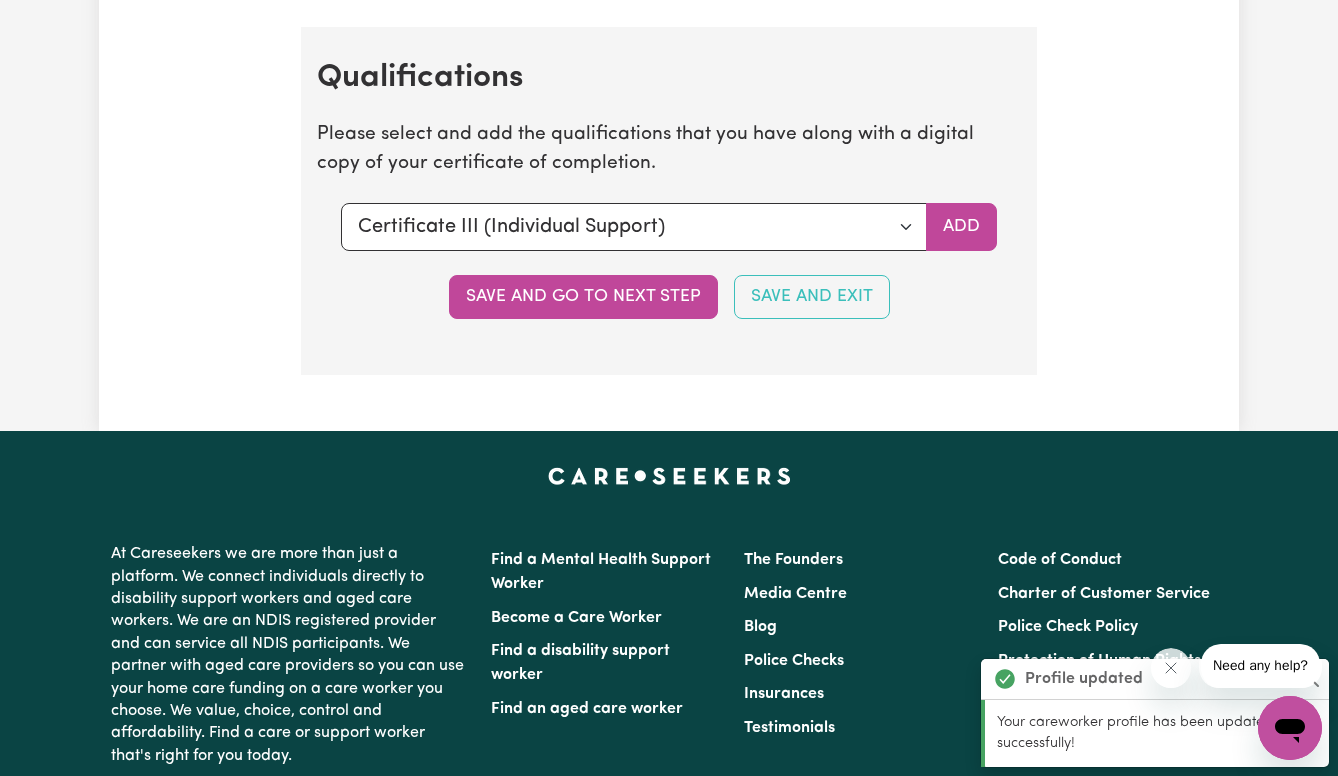 scroll, scrollTop: 4898, scrollLeft: 0, axis: vertical 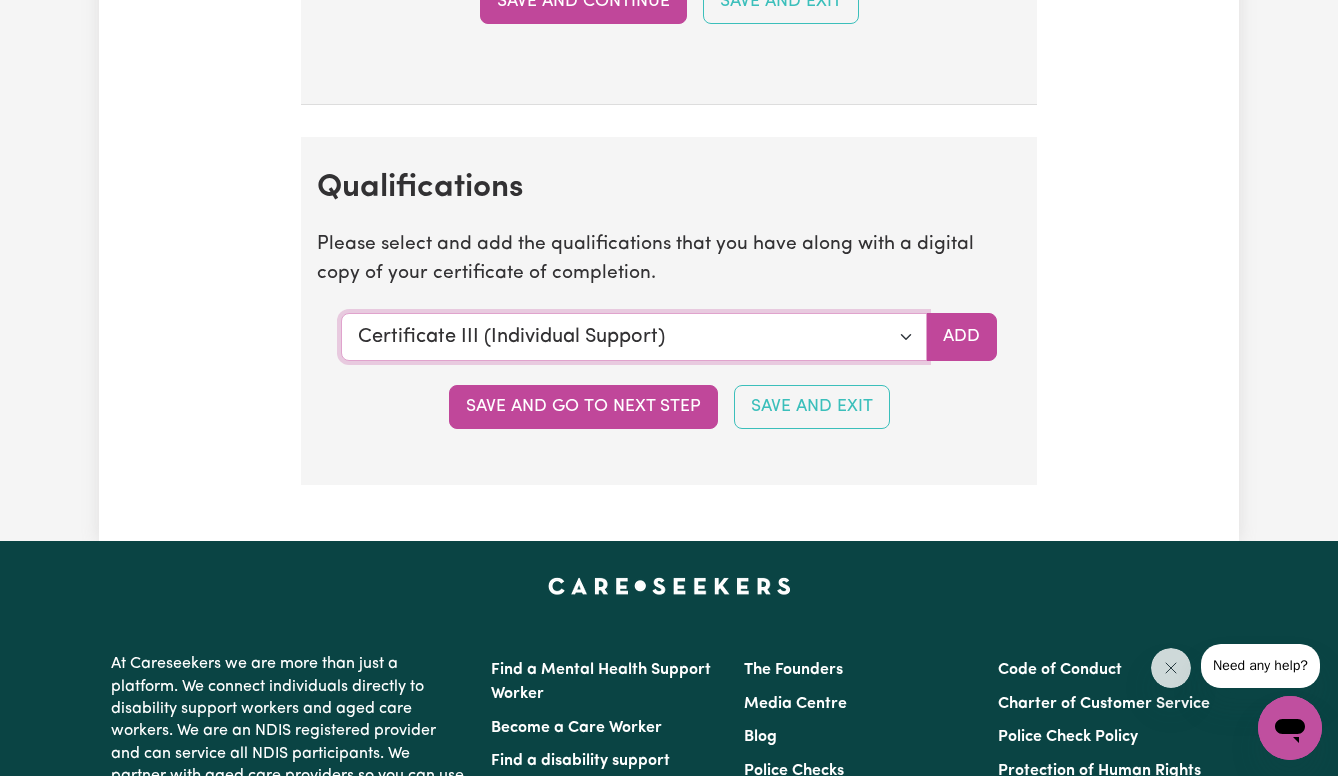 select on "Diploma Mental Health" 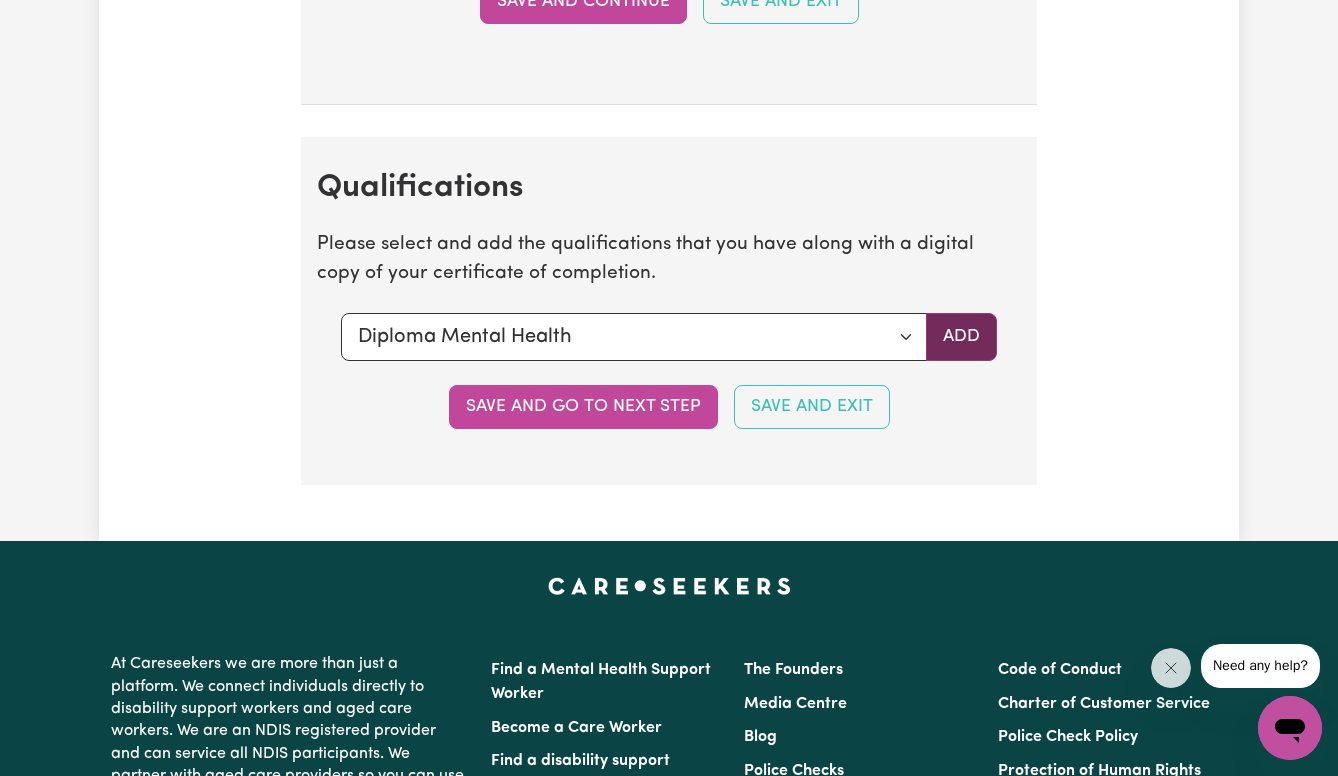 click on "Add" at bounding box center [961, 337] 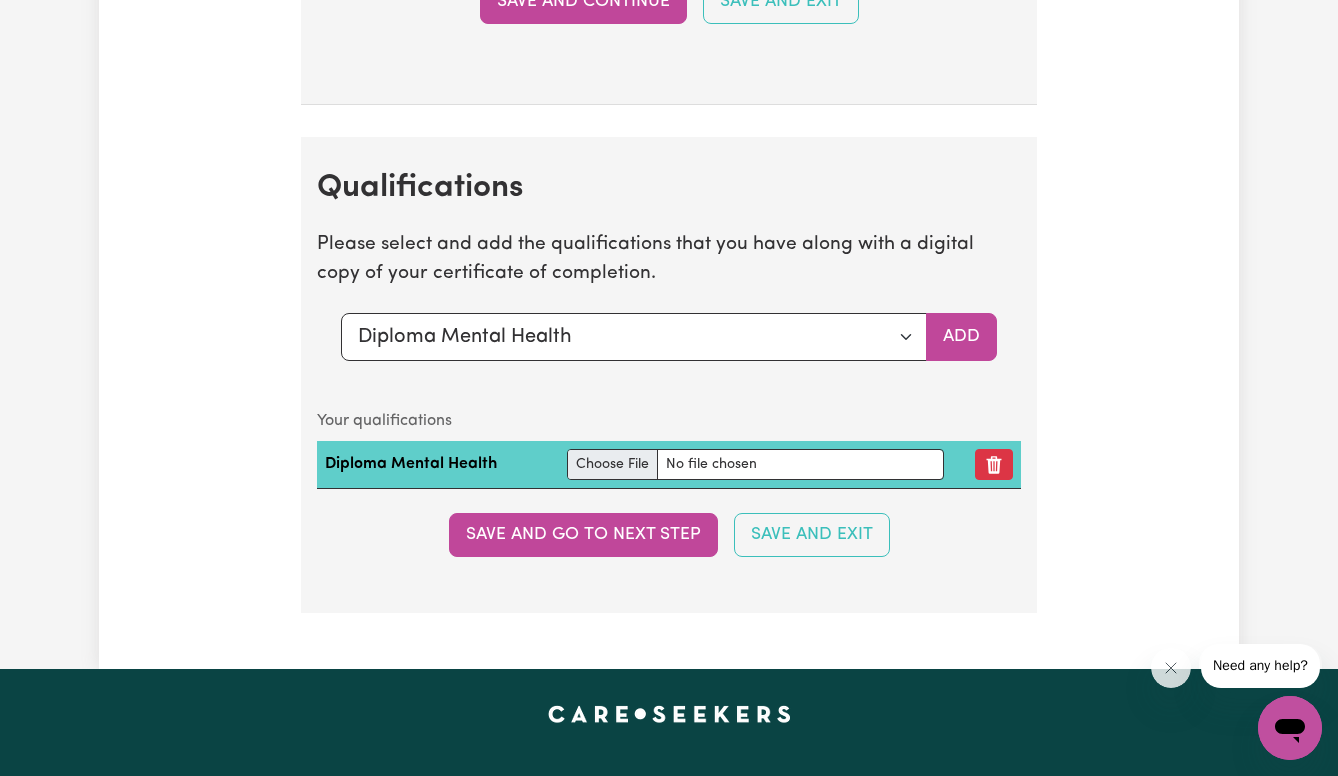 click at bounding box center [755, 464] 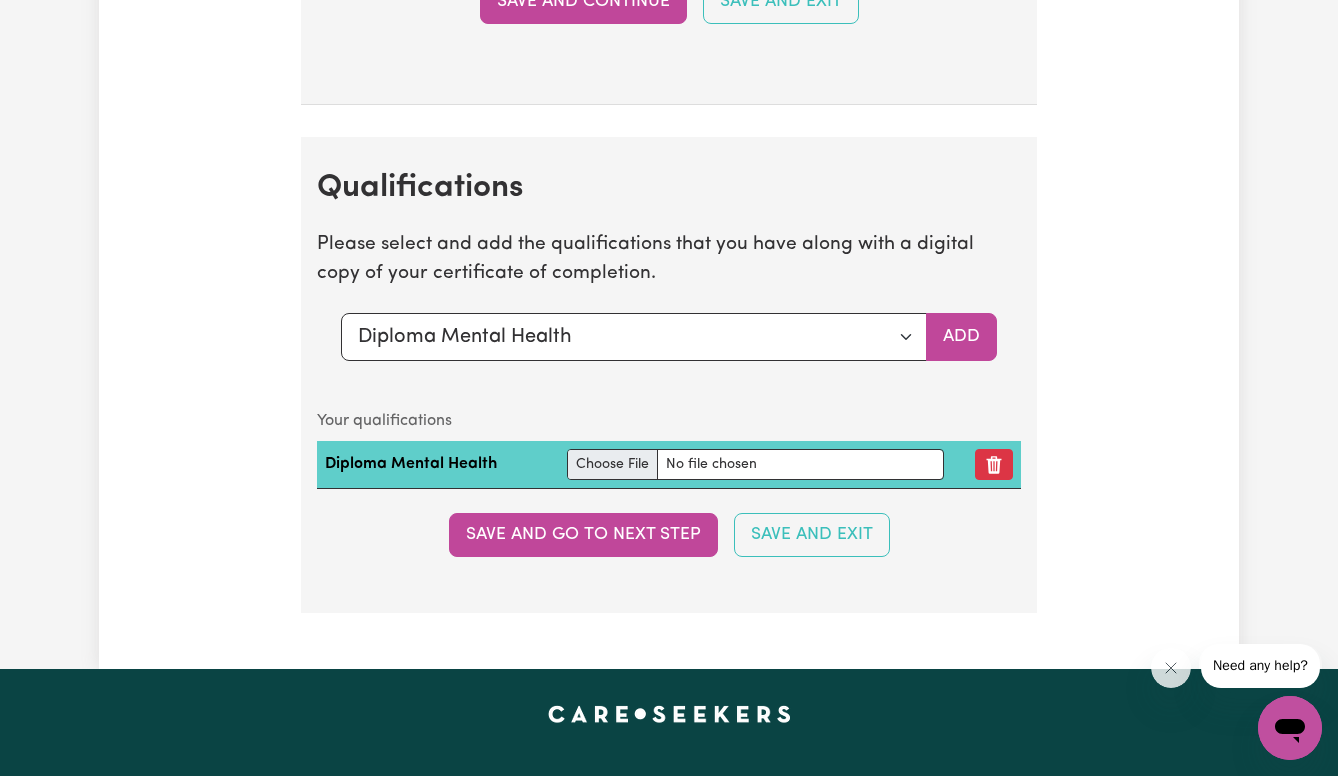 type on "C:\fakepath\Diploma certificate .pdf" 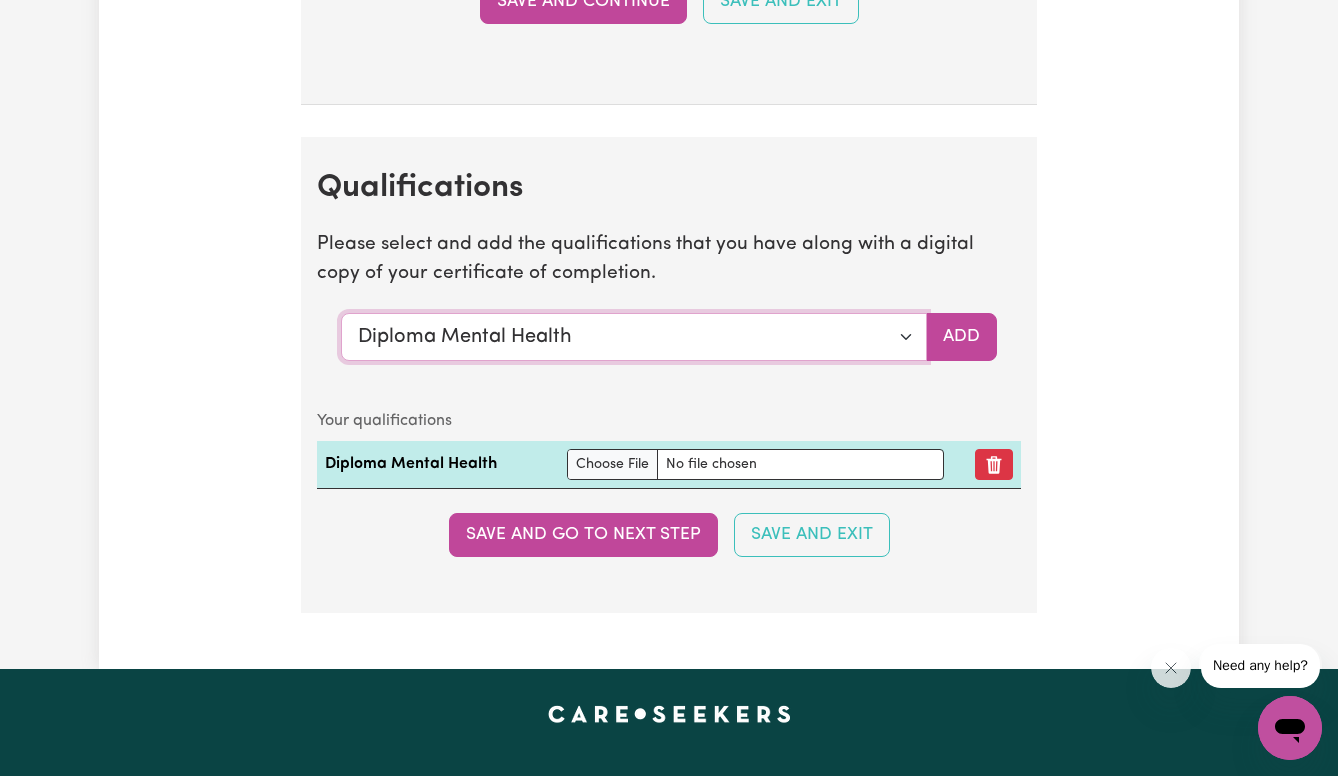 select on "Bachelor of psychology" 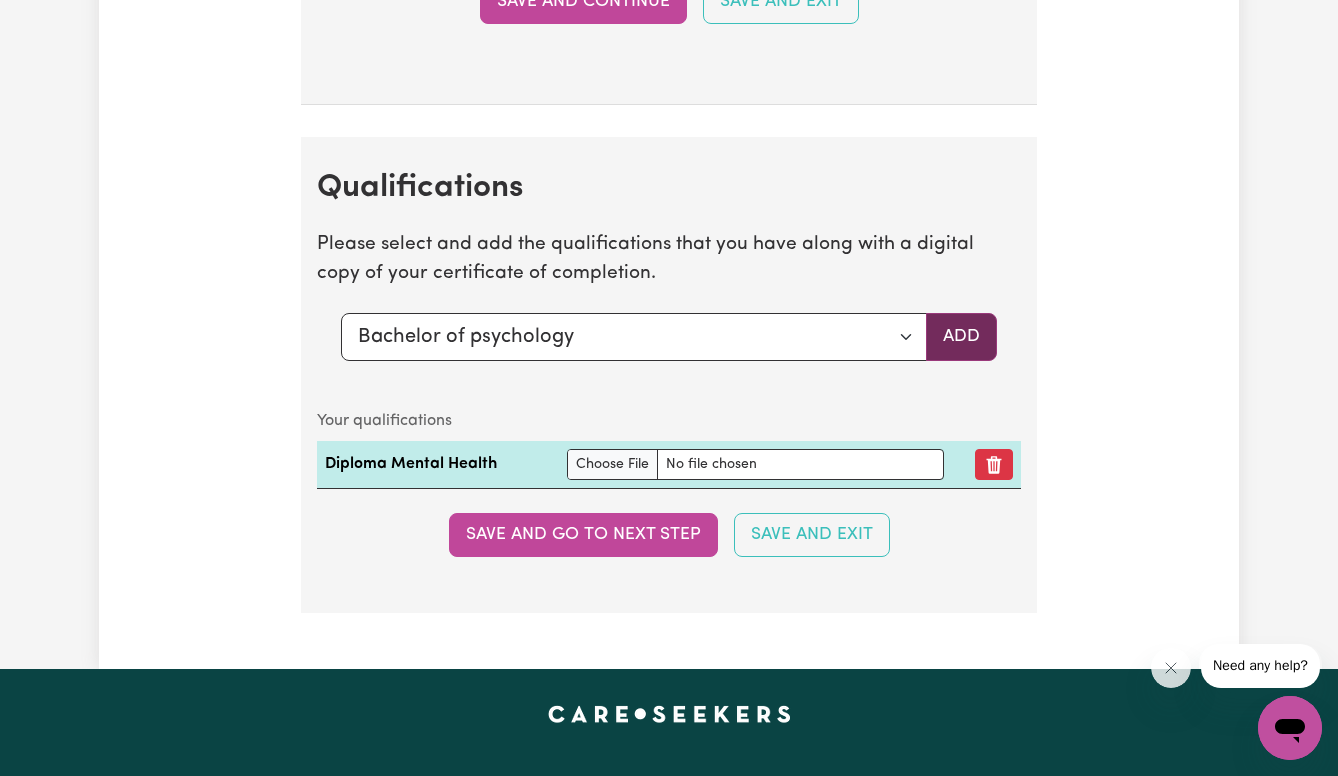 click on "Add" at bounding box center (961, 337) 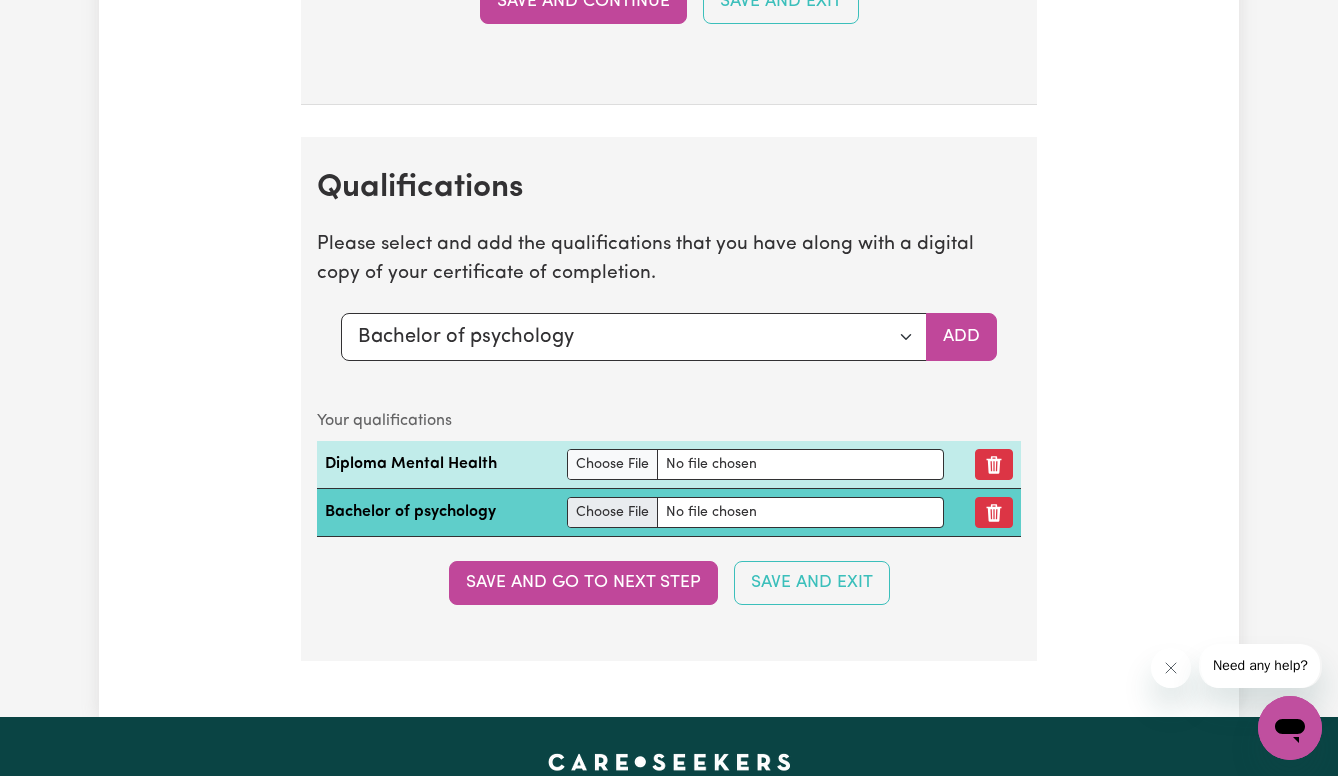 click at bounding box center [755, 512] 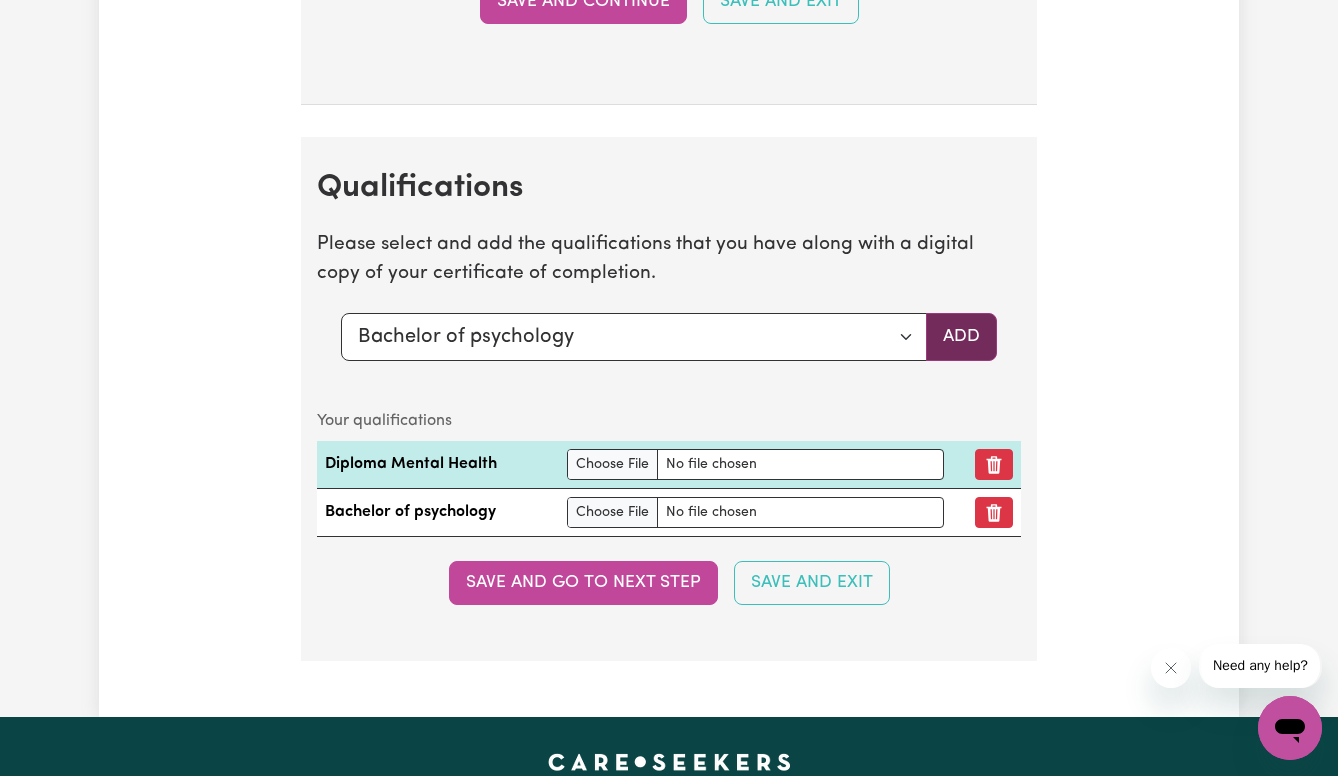click on "Add" at bounding box center [961, 337] 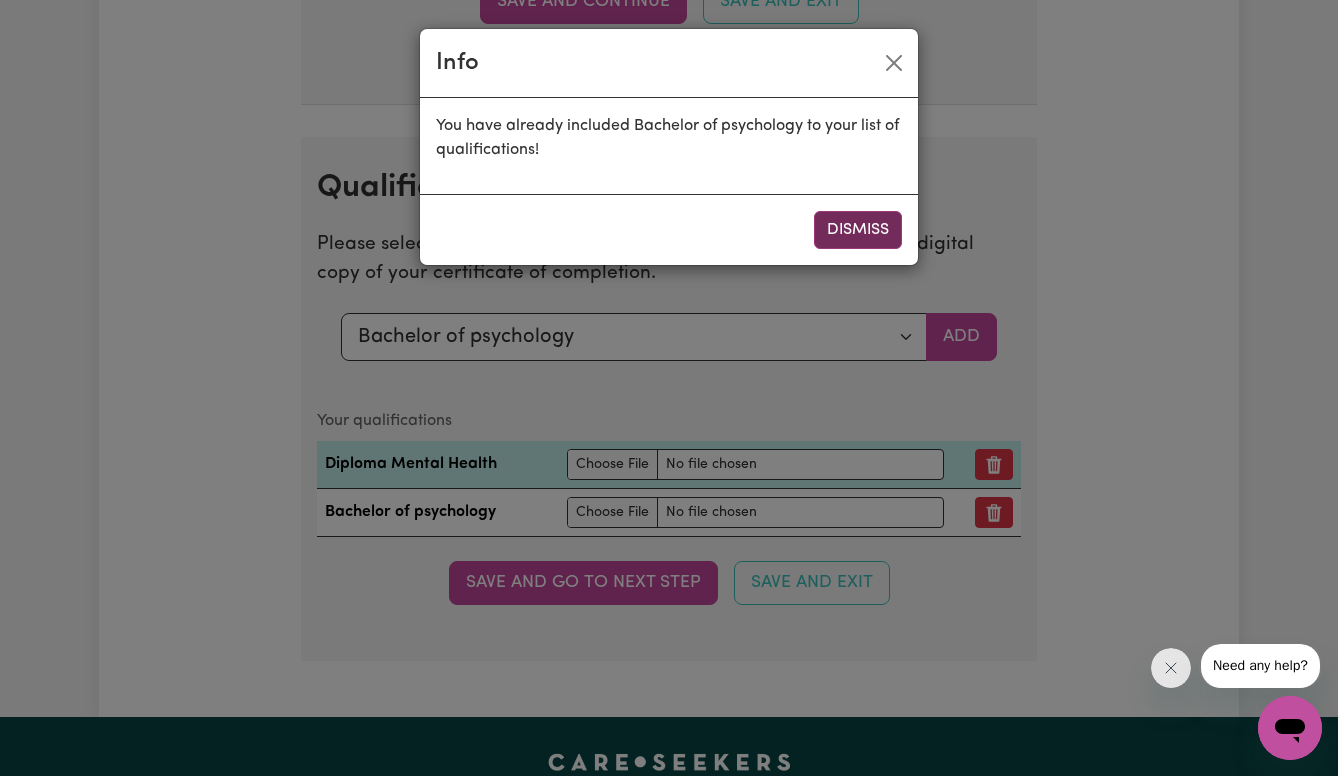 click on "Dismiss" at bounding box center (858, 230) 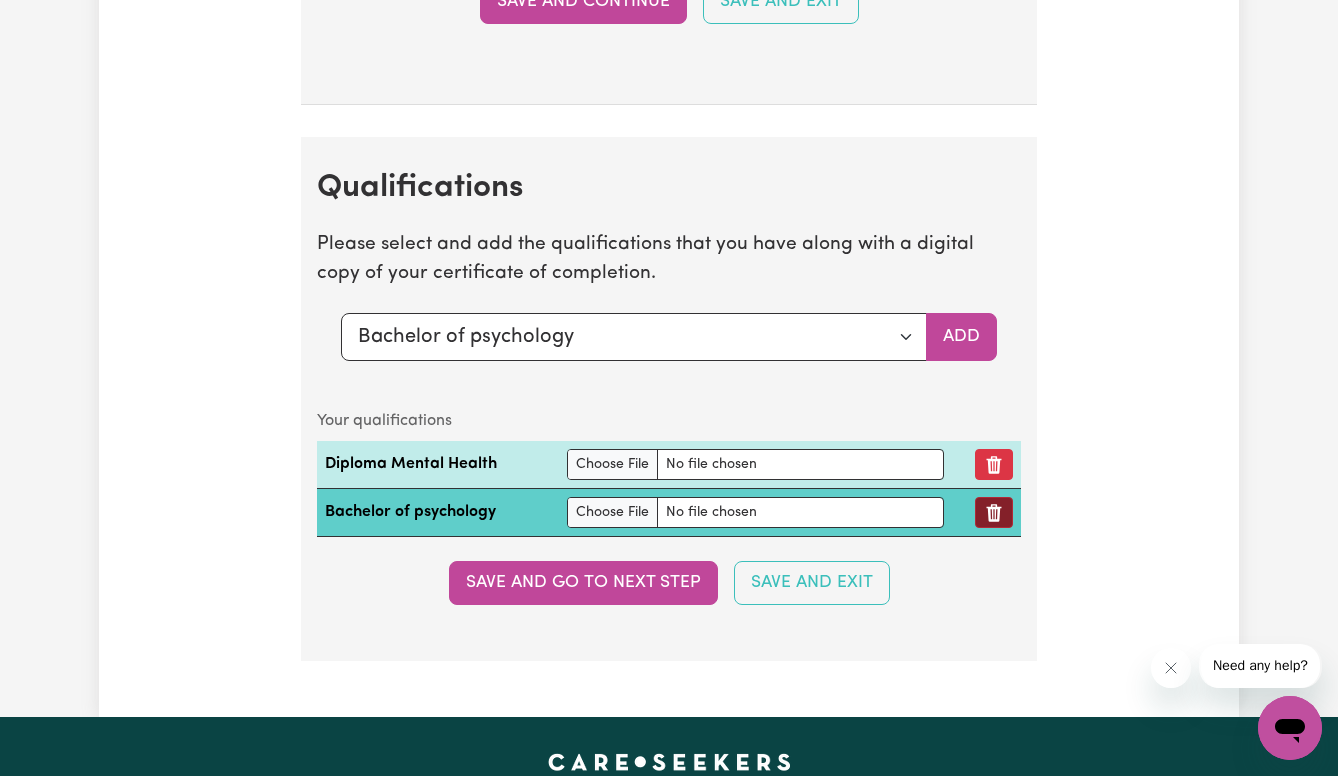 click at bounding box center [994, 512] 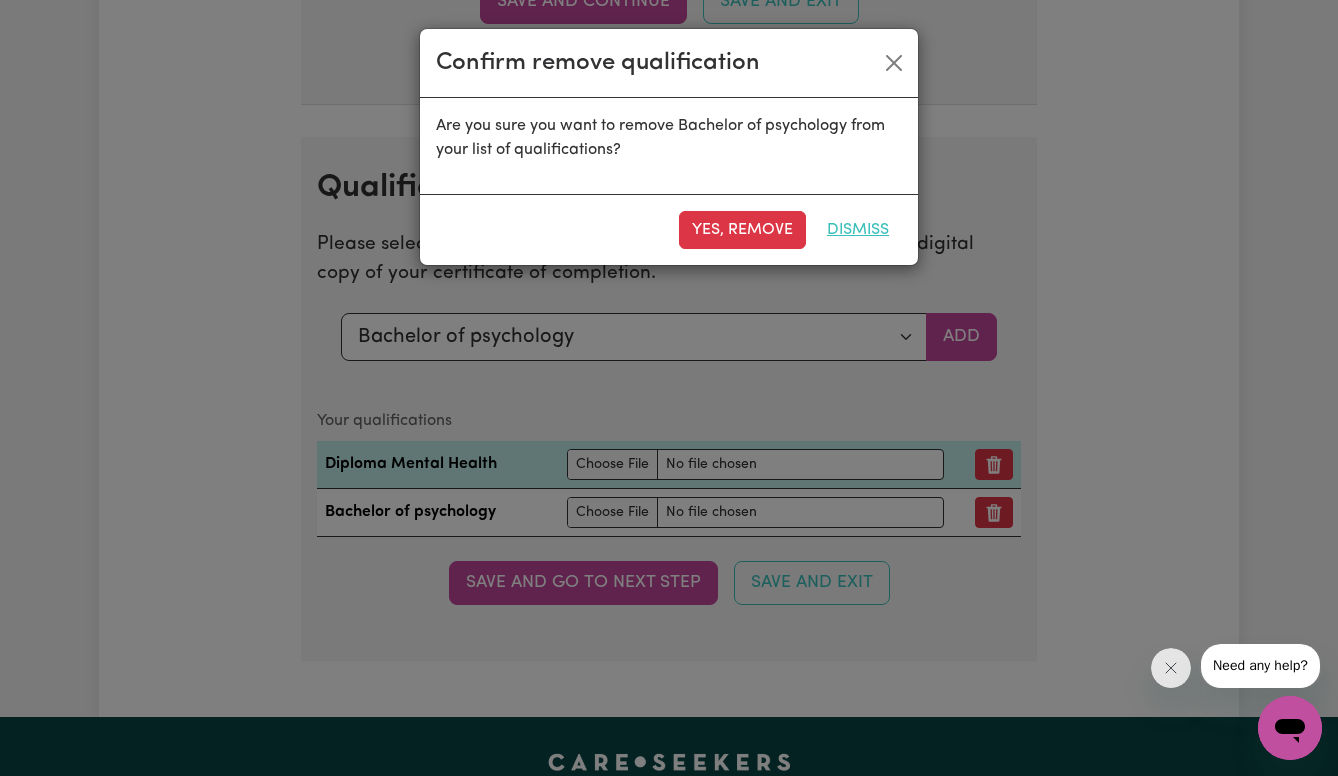 click on "Dismiss" at bounding box center (858, 230) 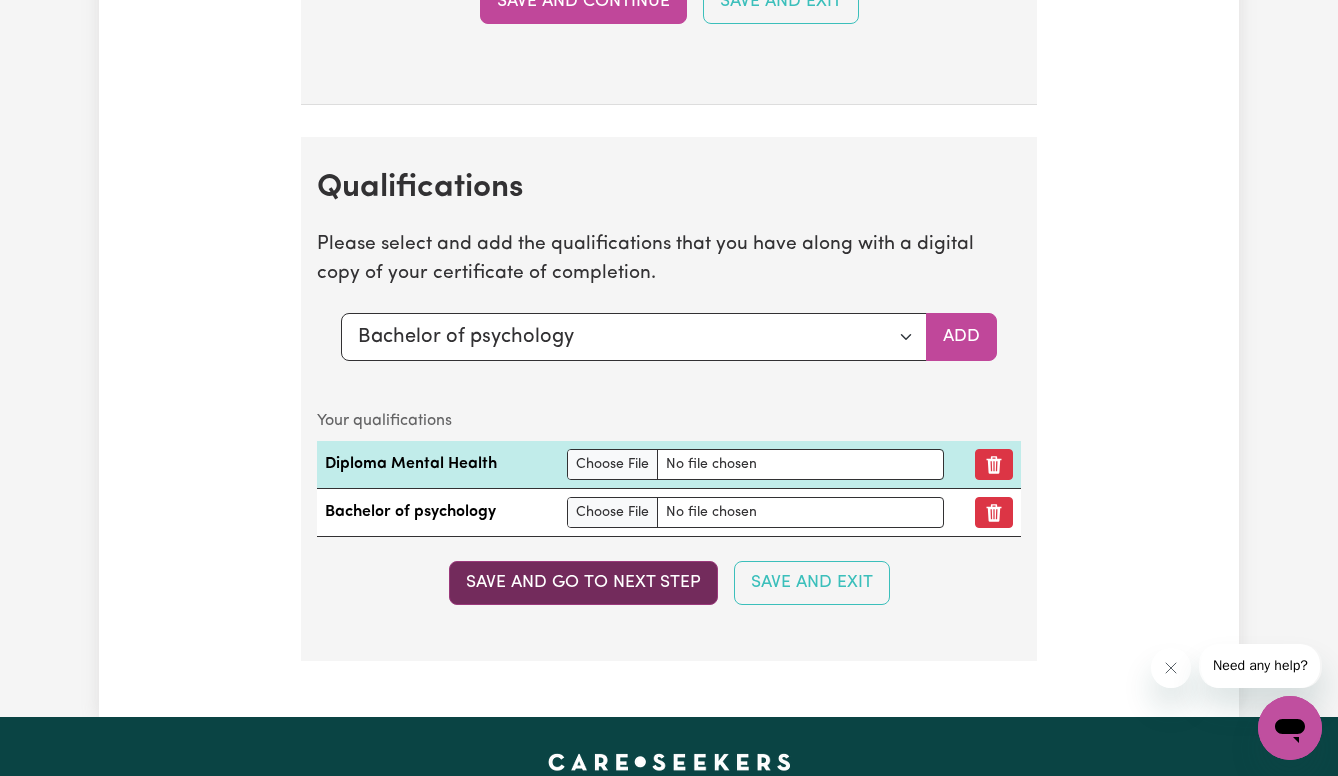 click on "Save and go to next step" at bounding box center [583, 583] 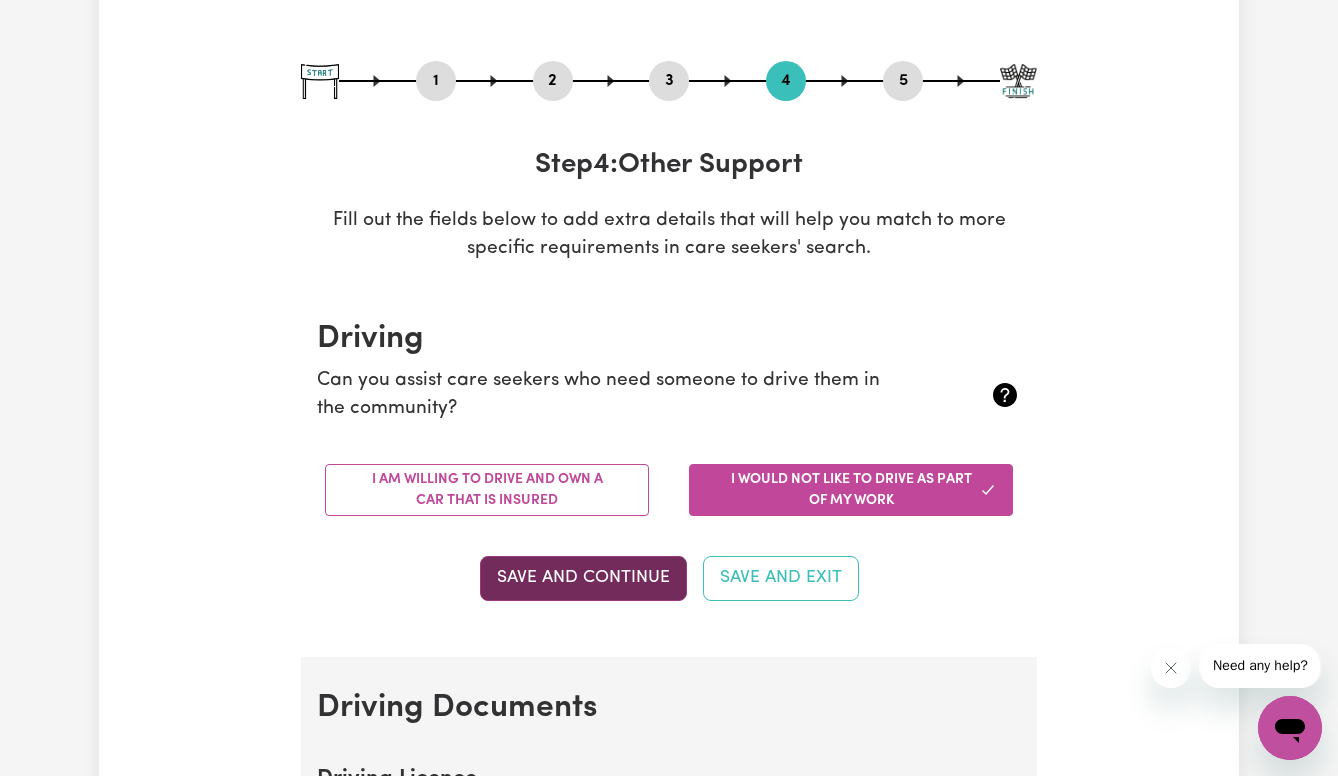 scroll, scrollTop: 179, scrollLeft: 0, axis: vertical 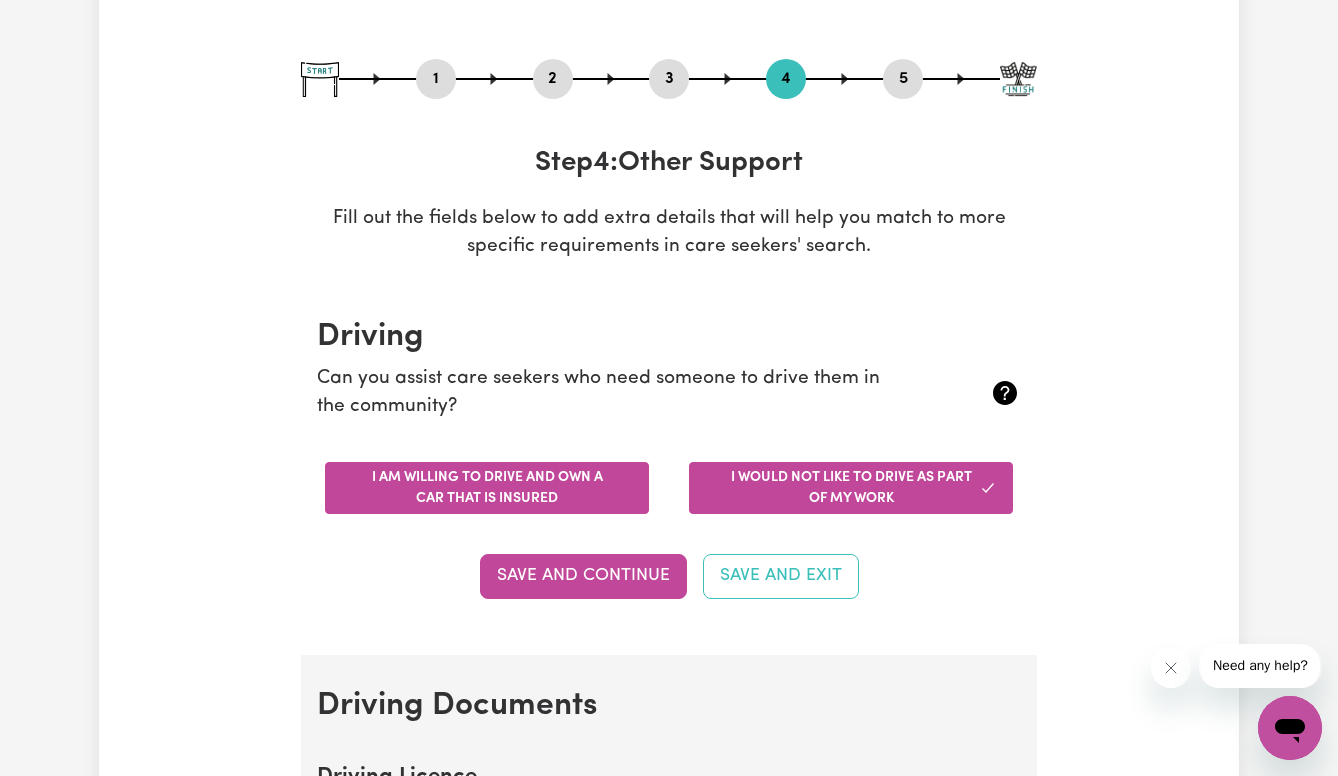 click on "I am willing to drive and own a car that is insured" at bounding box center (487, 488) 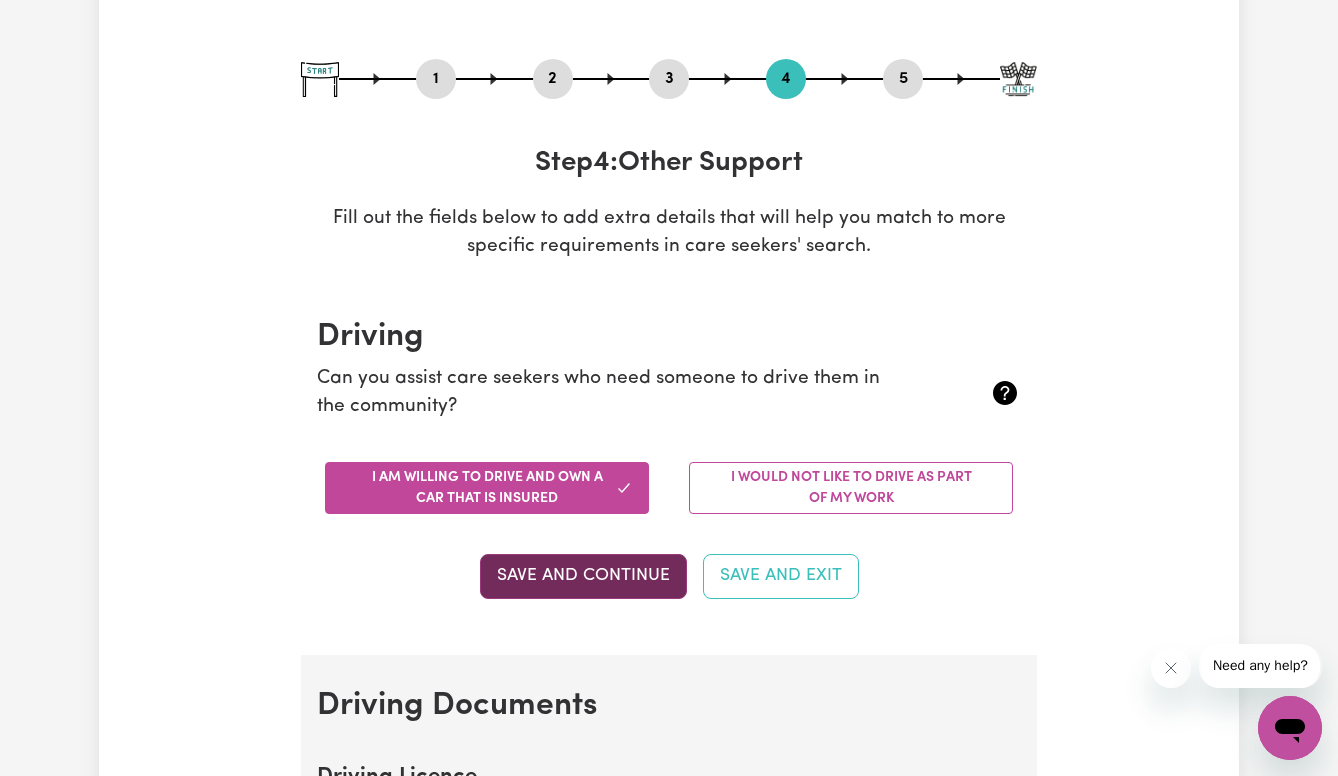 click on "Save and Continue" at bounding box center (583, 576) 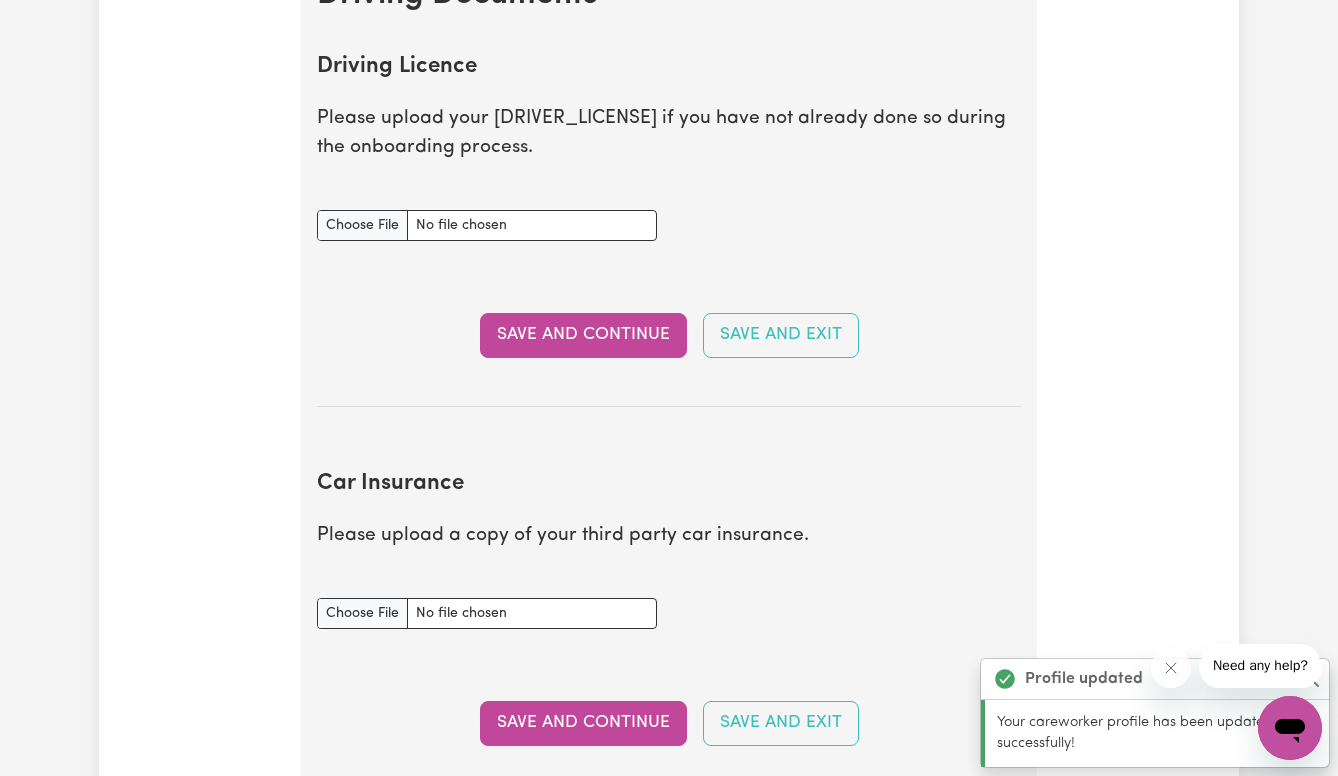 scroll, scrollTop: 907, scrollLeft: 0, axis: vertical 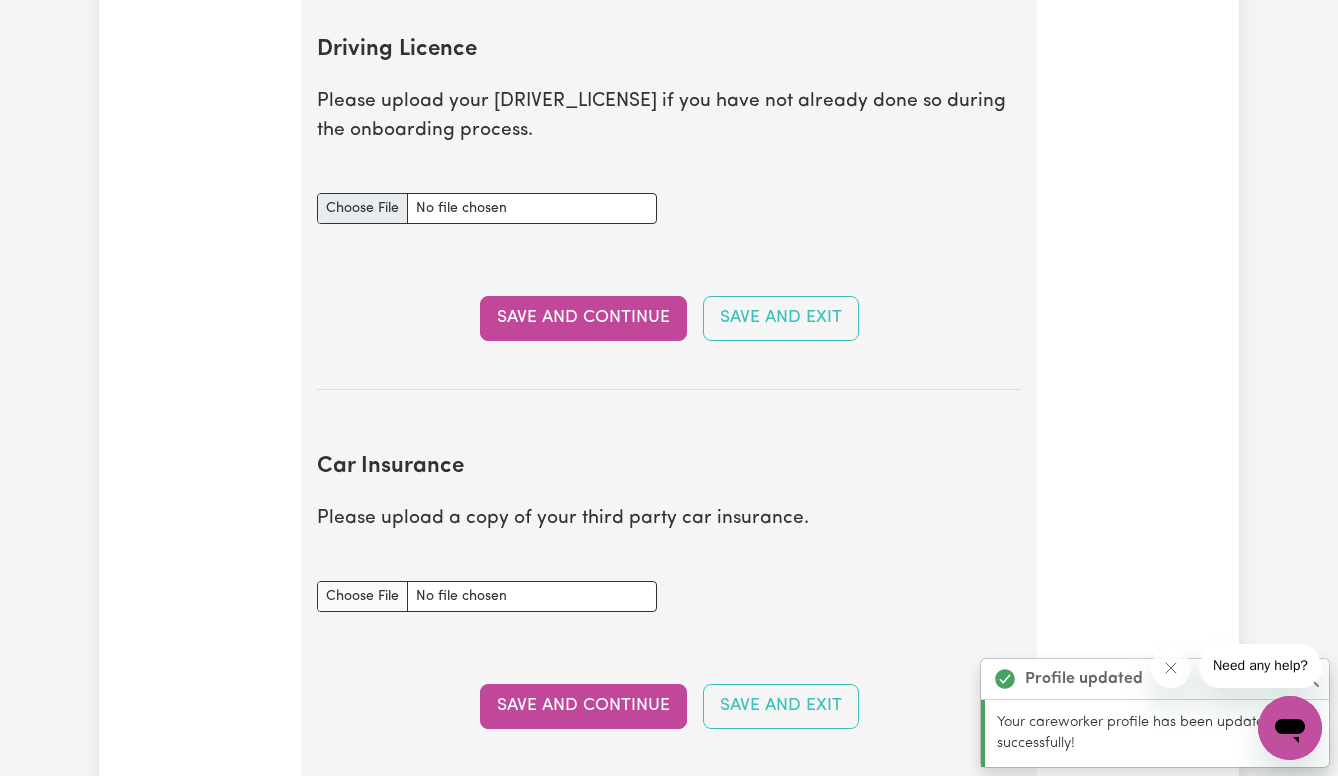 click on "Driving Licence  document" at bounding box center (487, 208) 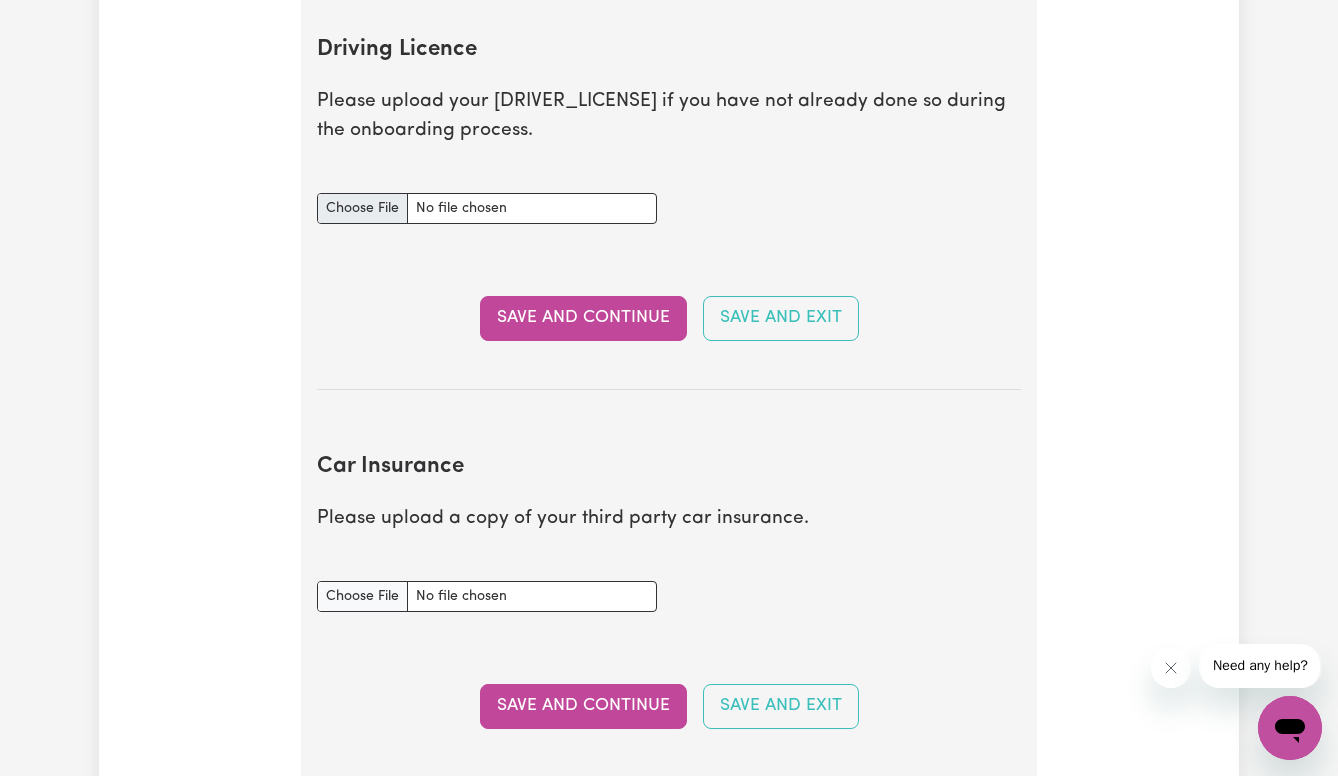 type on "C:\fakepath\tempImagewLnS20.jpg" 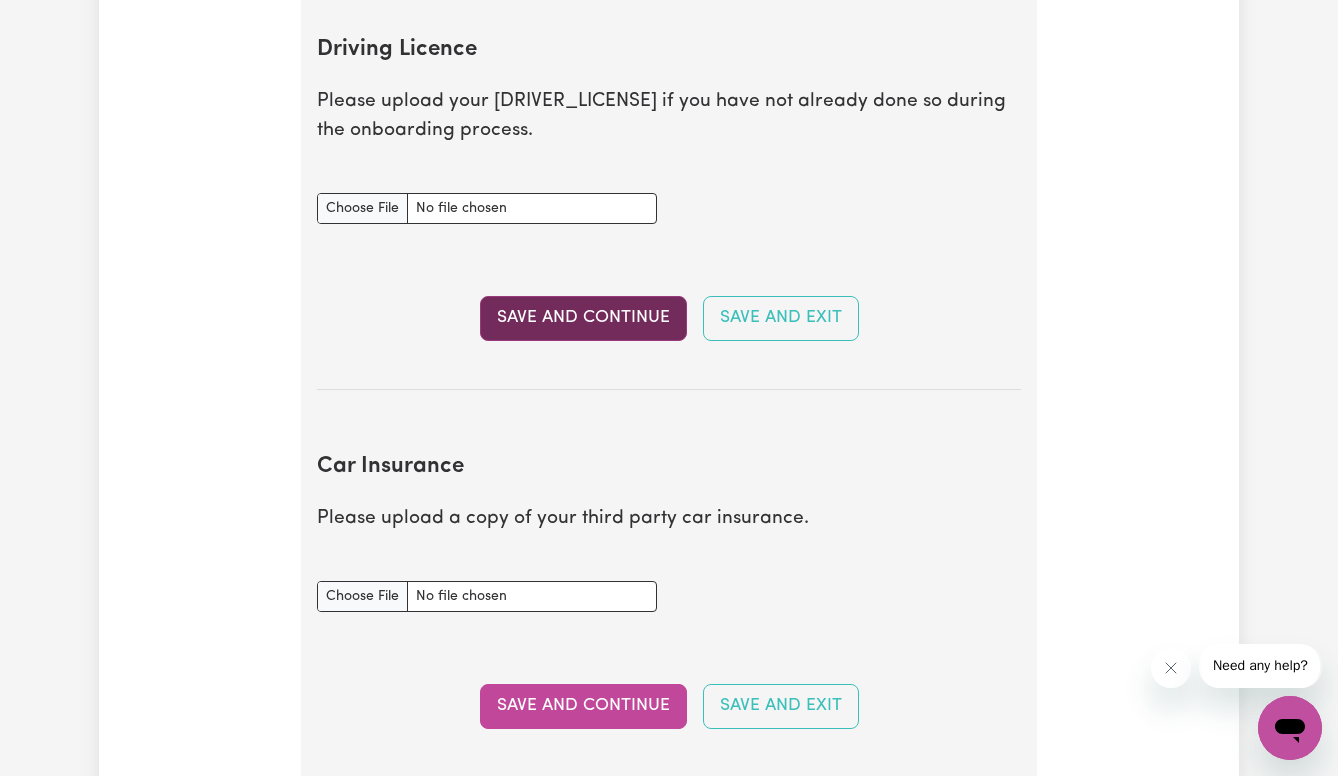 click on "Save and Continue" at bounding box center [583, 318] 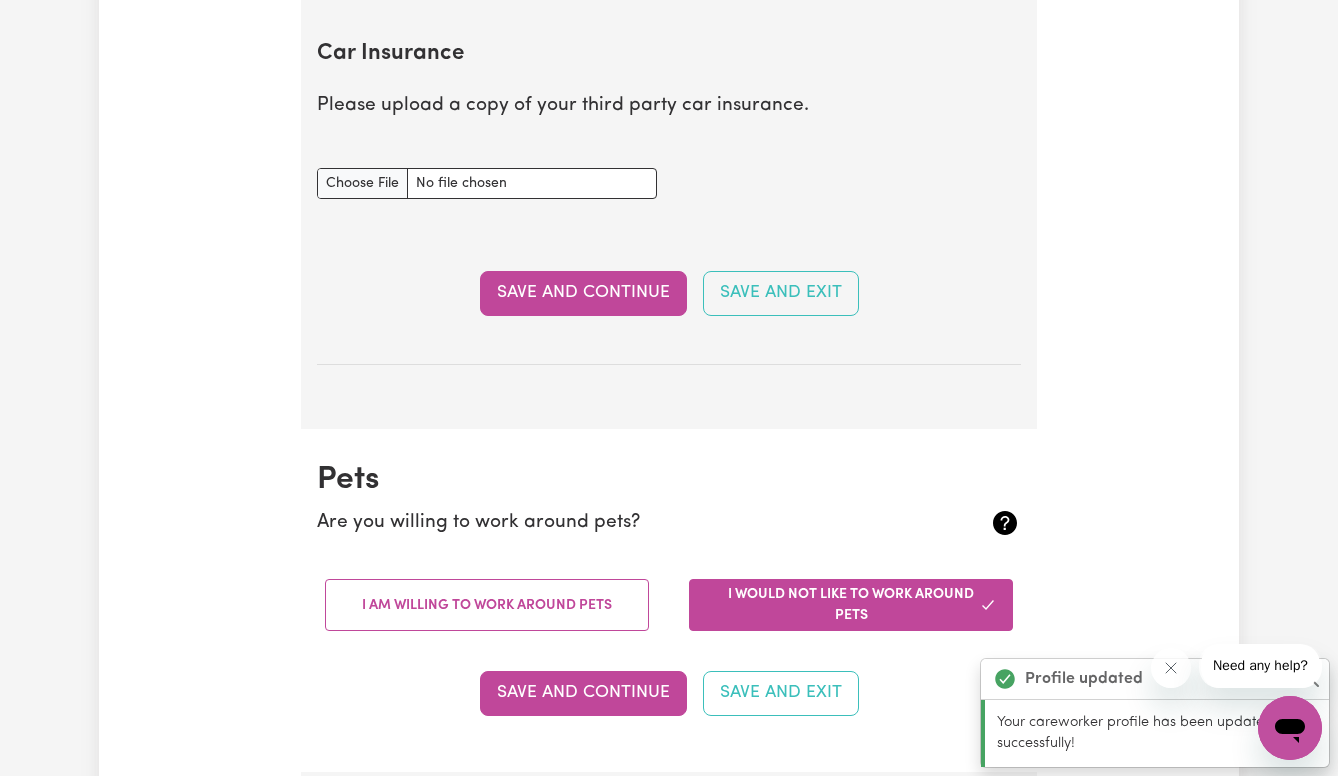 scroll, scrollTop: 1321, scrollLeft: 0, axis: vertical 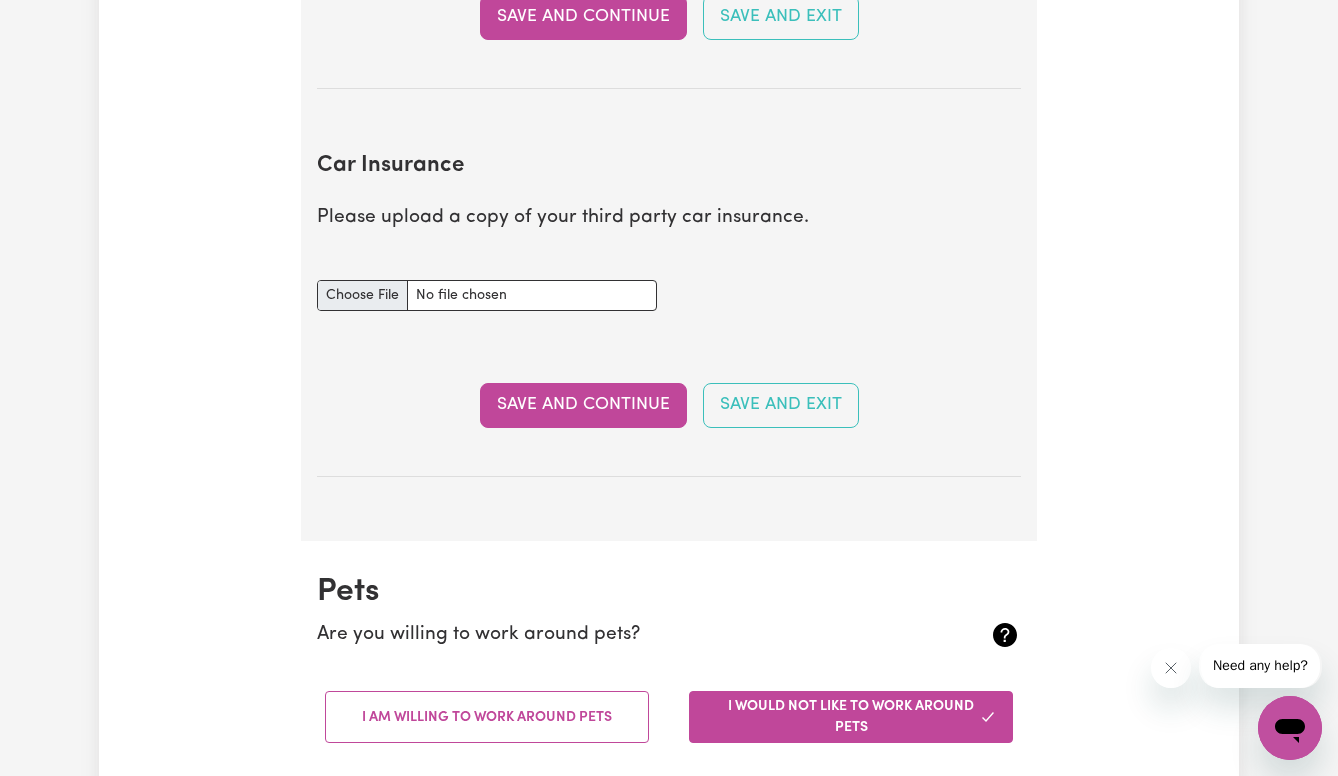 click on "Car Insurance  document" at bounding box center (487, 295) 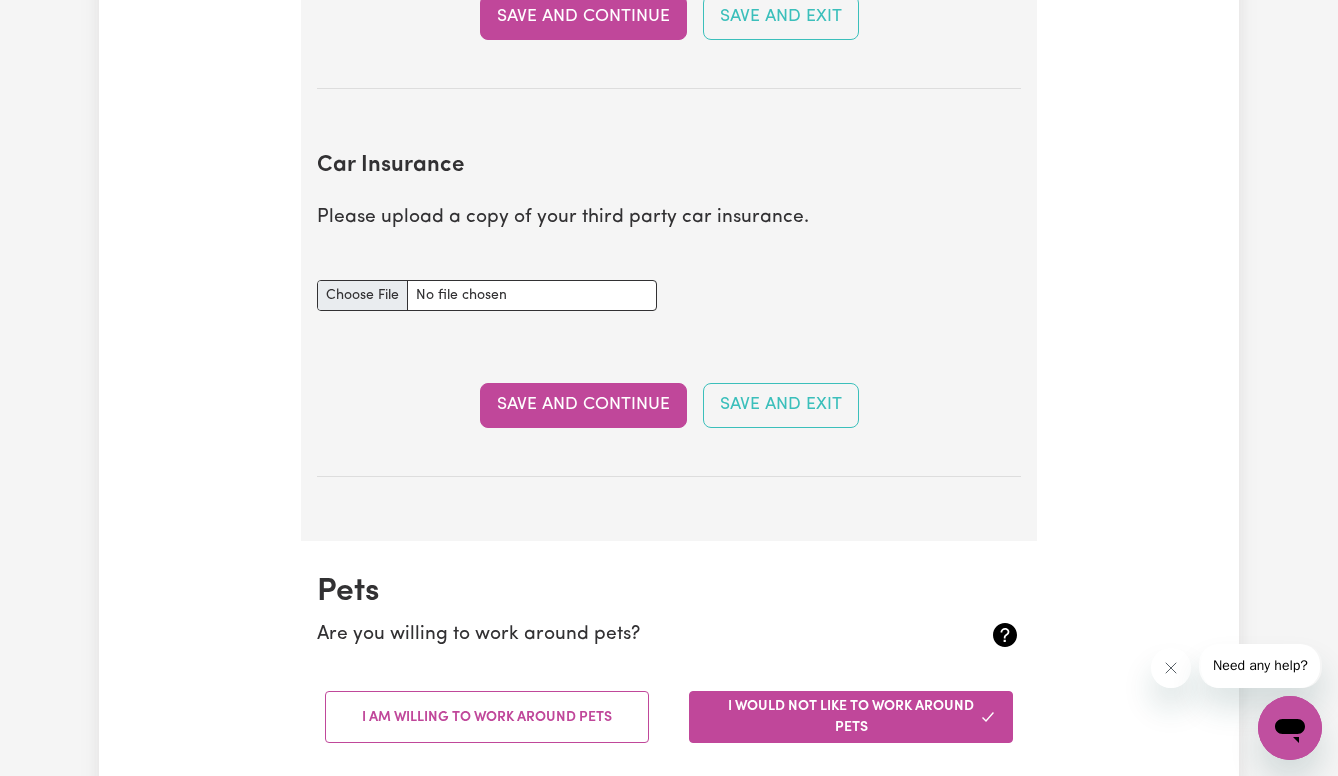 click on "Car Insurance  document" at bounding box center (487, 295) 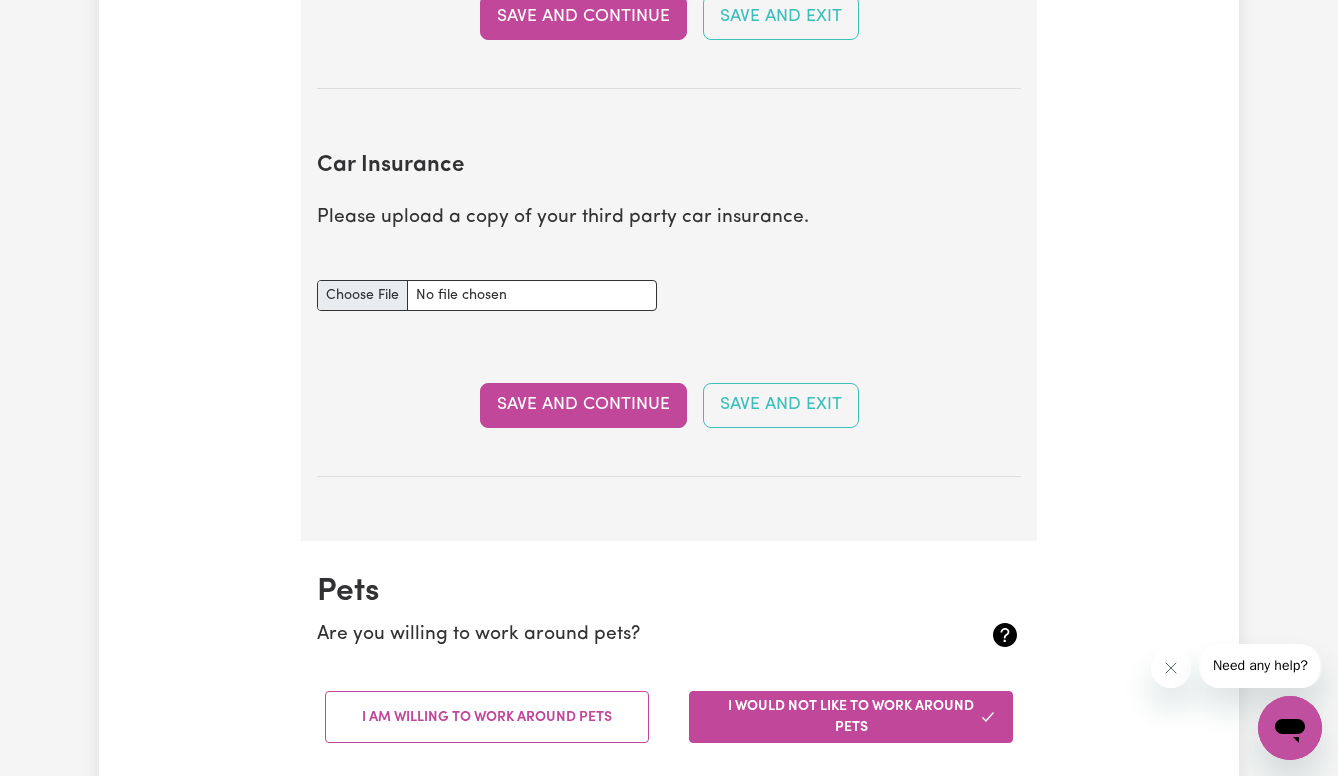 type on "C:\fakepath\Car insurance .pdf" 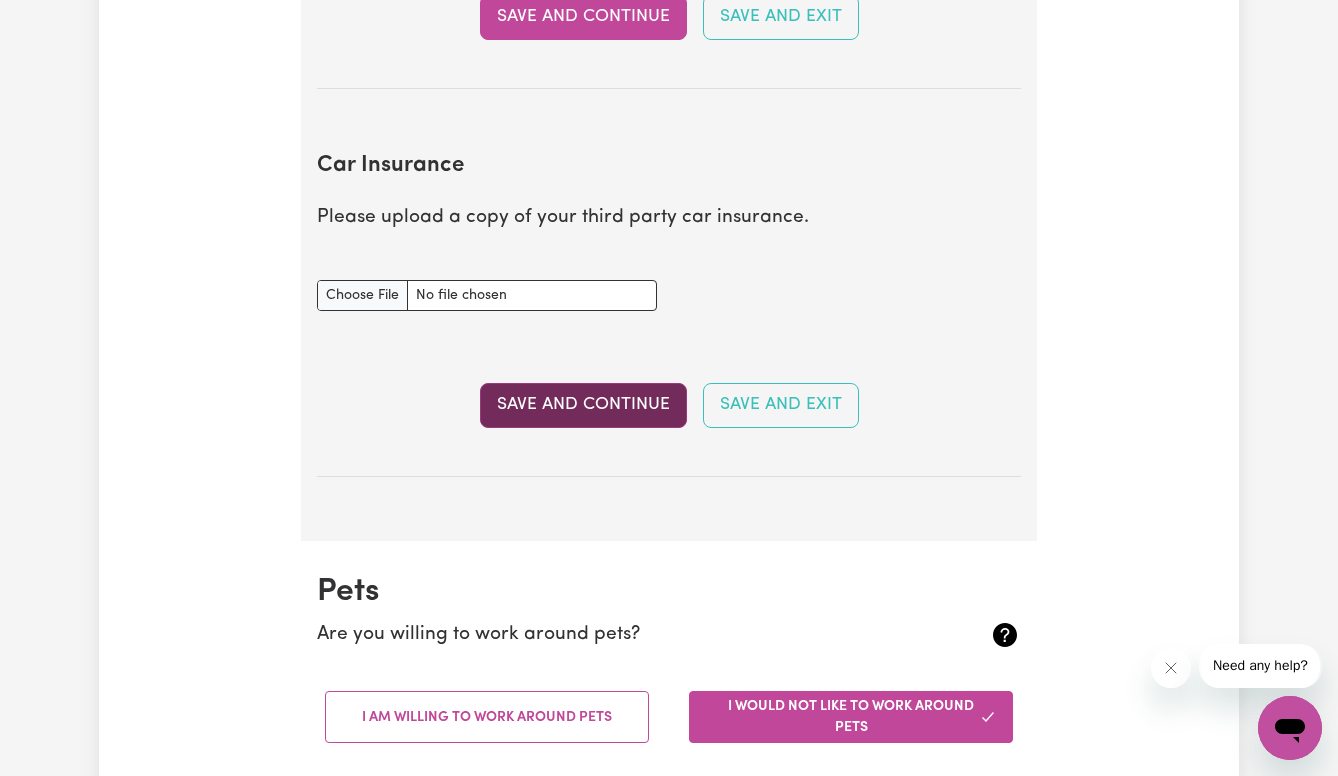 click on "Save and Continue" at bounding box center [583, 405] 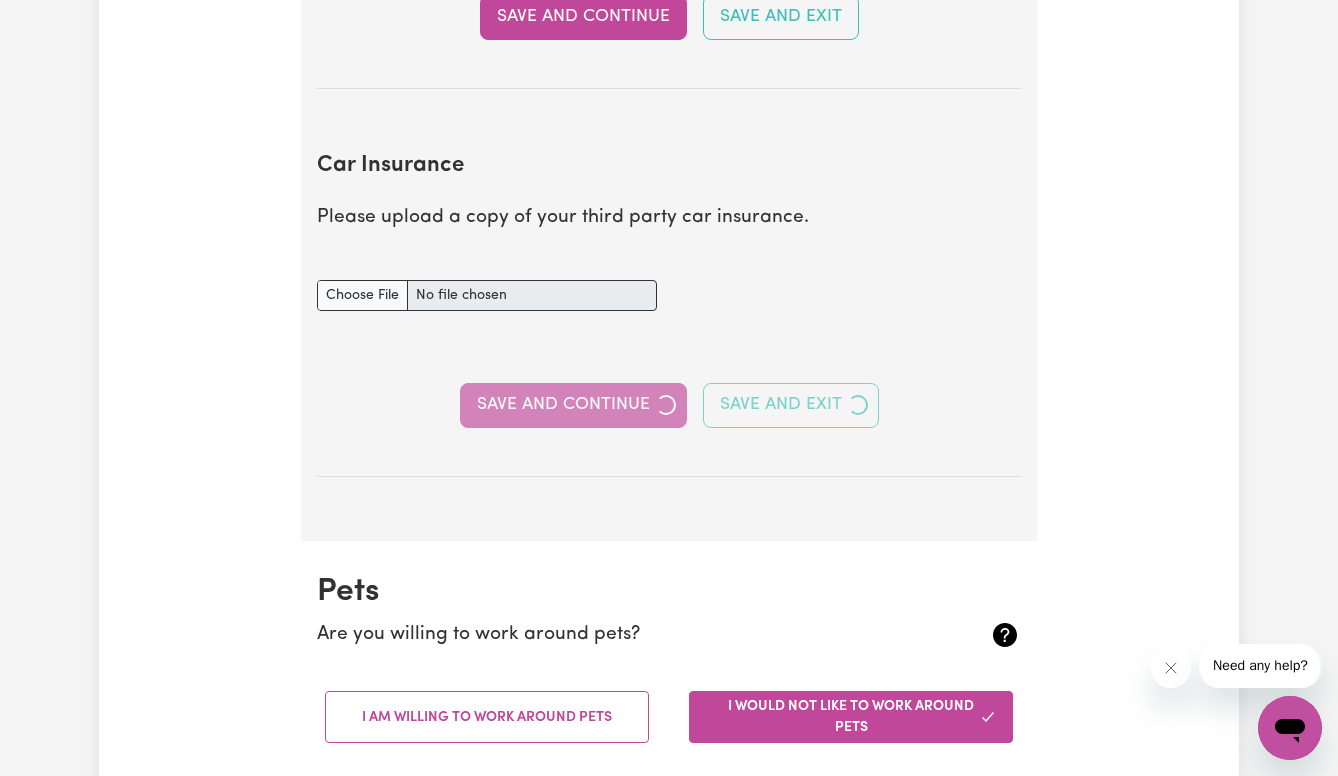 type 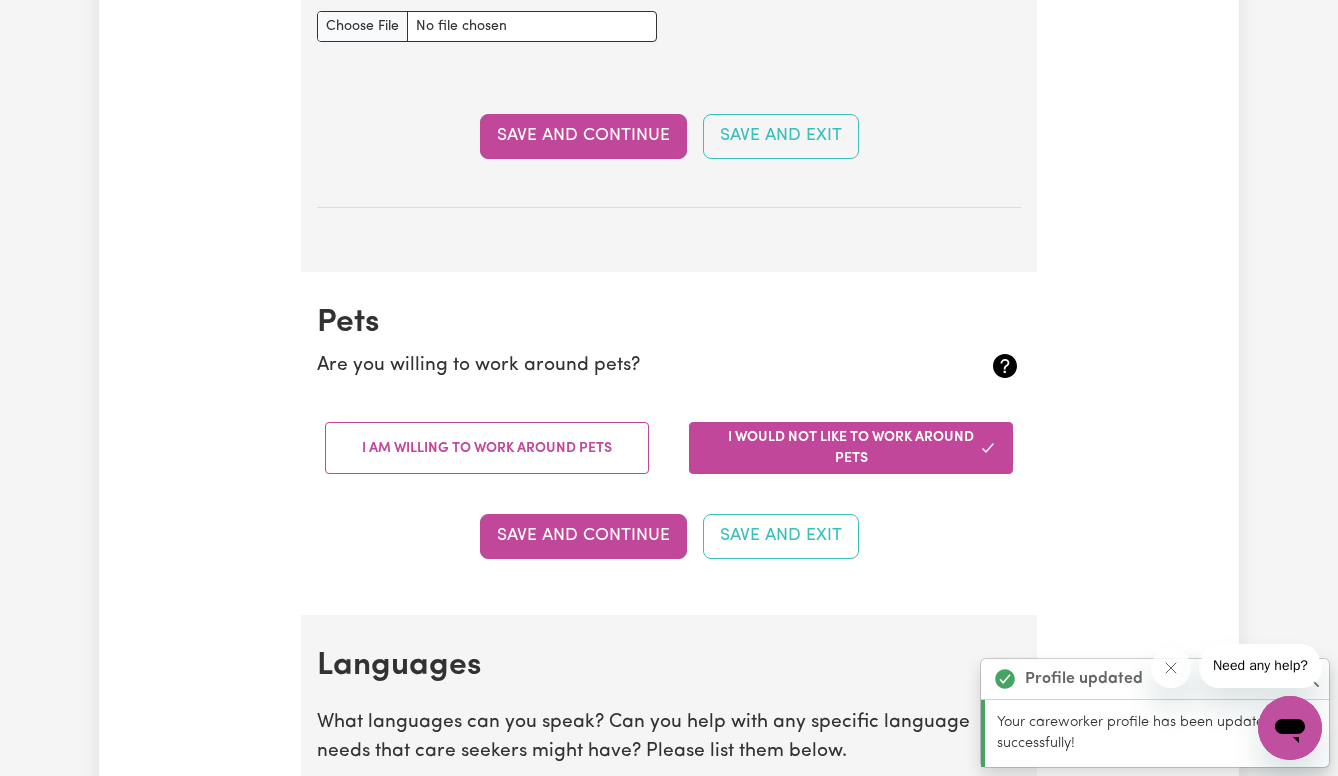 scroll, scrollTop: 1852, scrollLeft: 0, axis: vertical 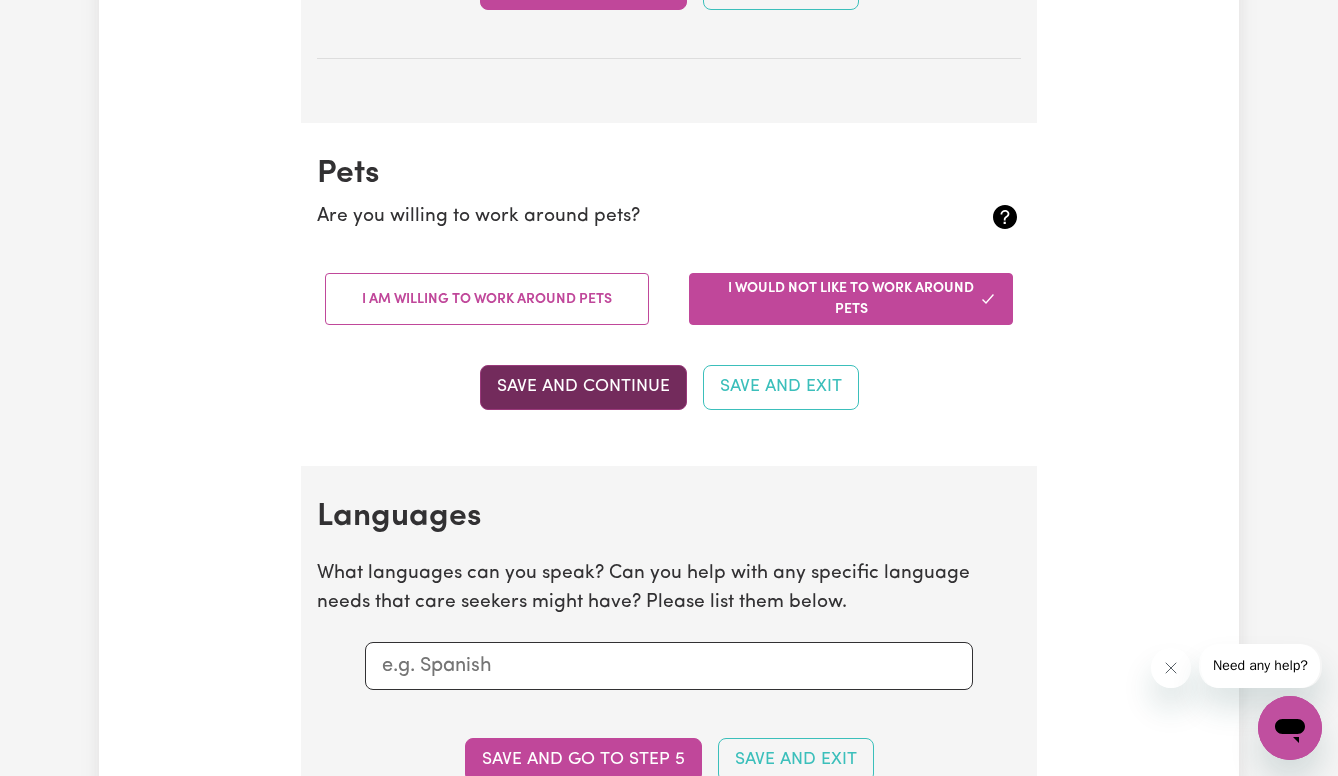 click on "Save and Continue" at bounding box center (583, 387) 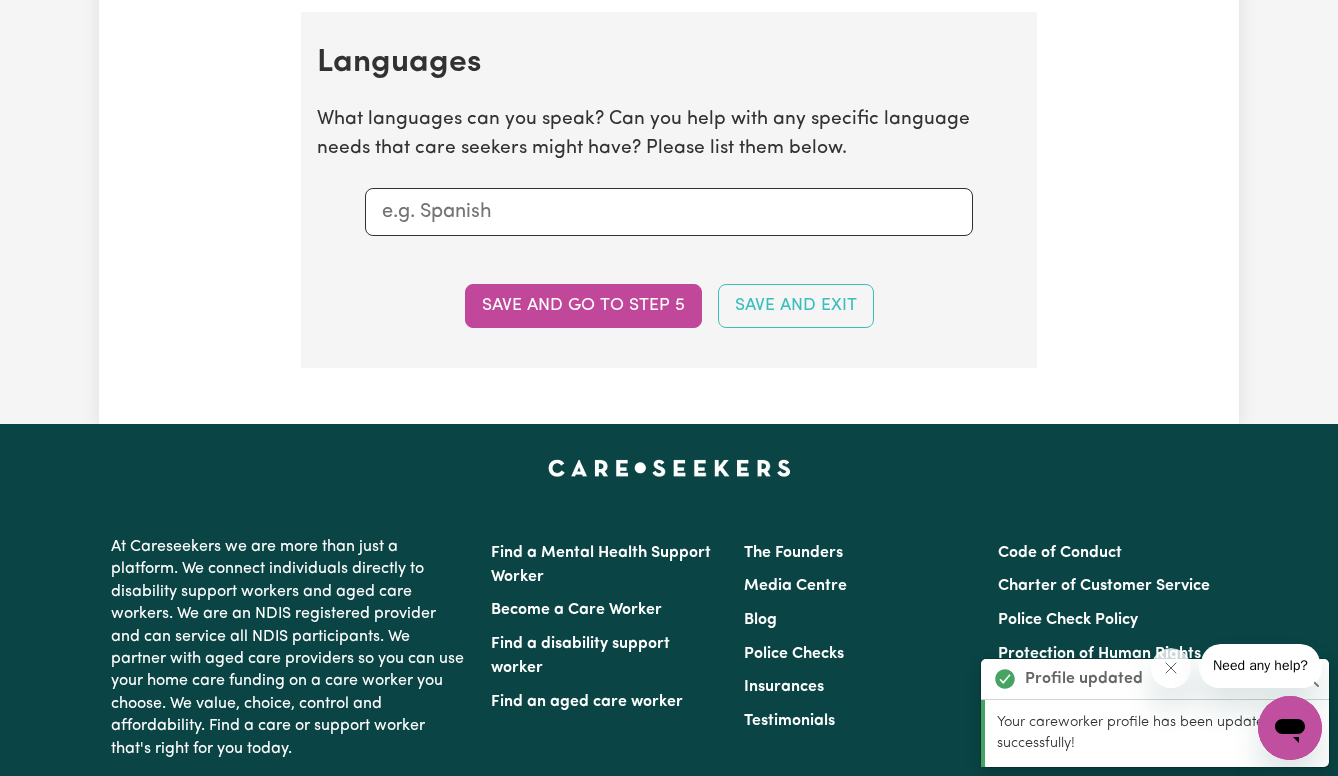 scroll, scrollTop: 2307, scrollLeft: 0, axis: vertical 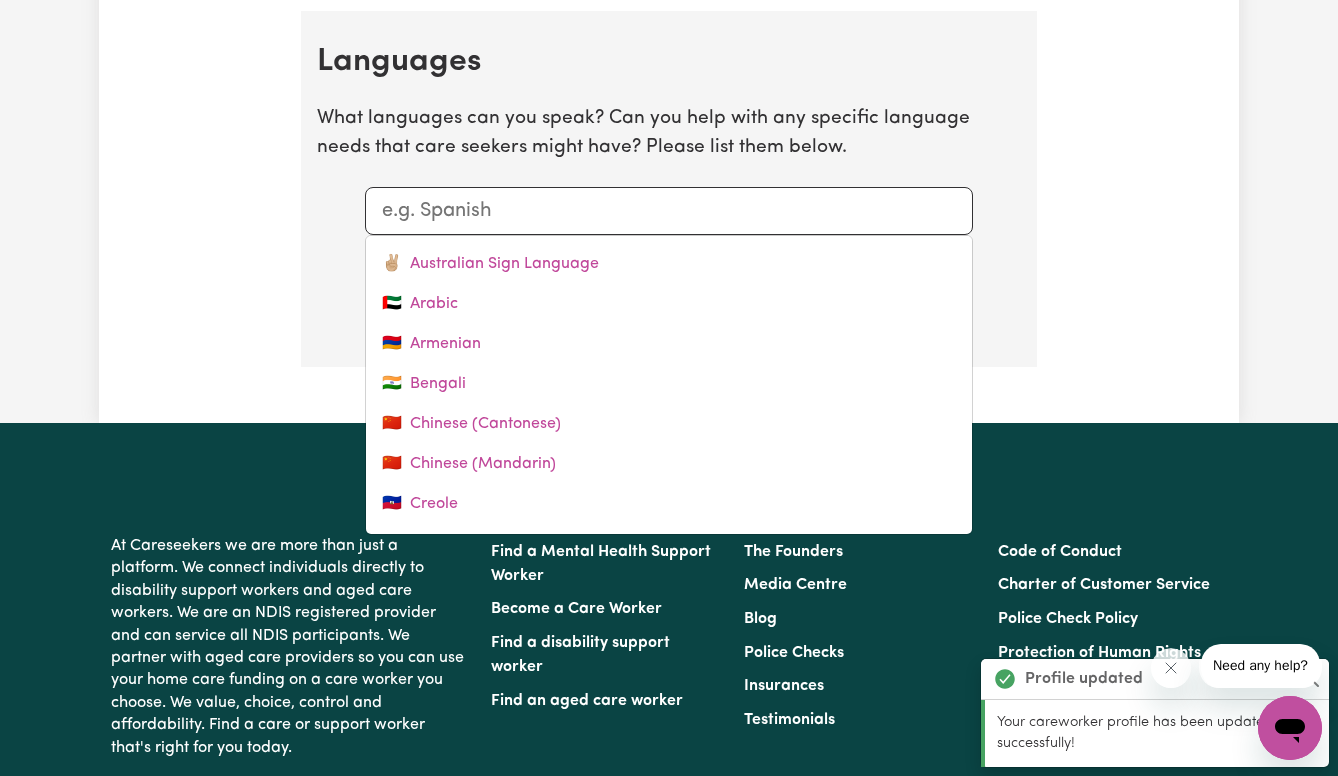 click at bounding box center [669, 211] 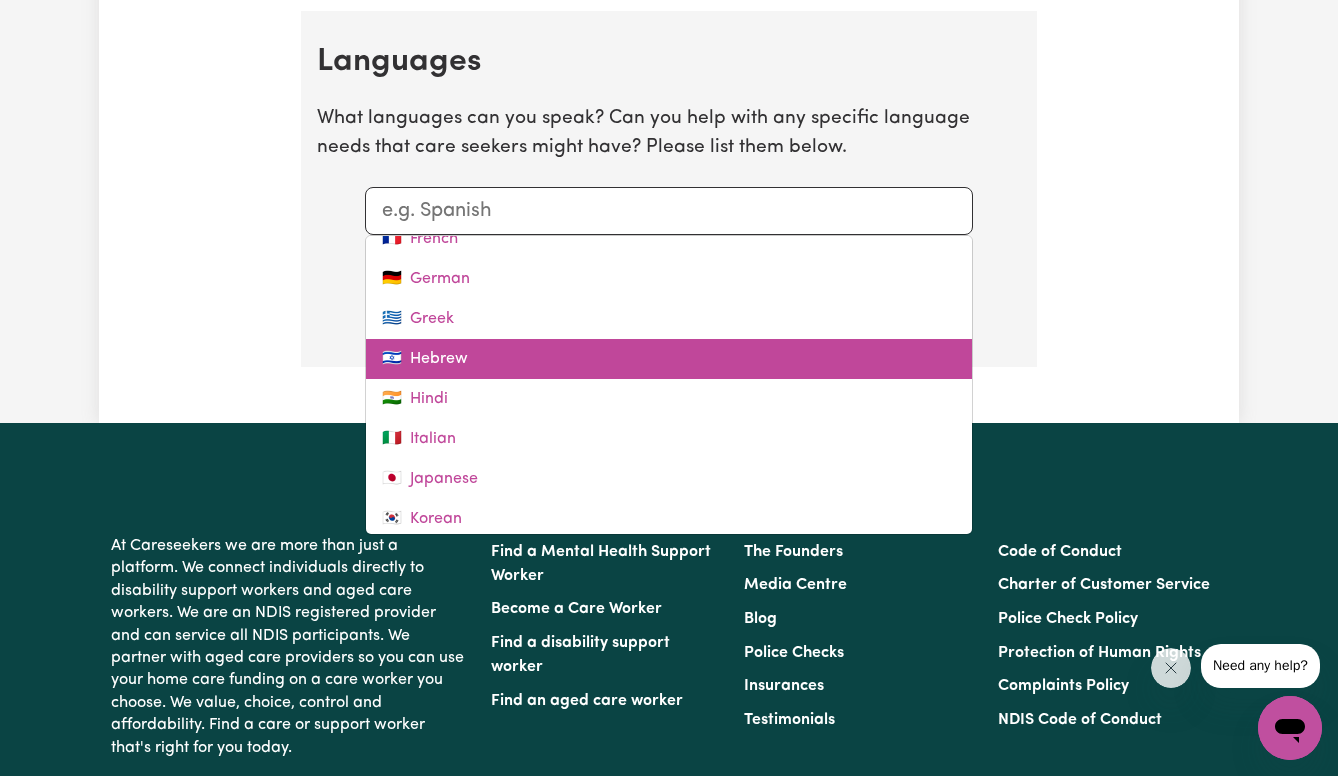 scroll, scrollTop: 452, scrollLeft: 0, axis: vertical 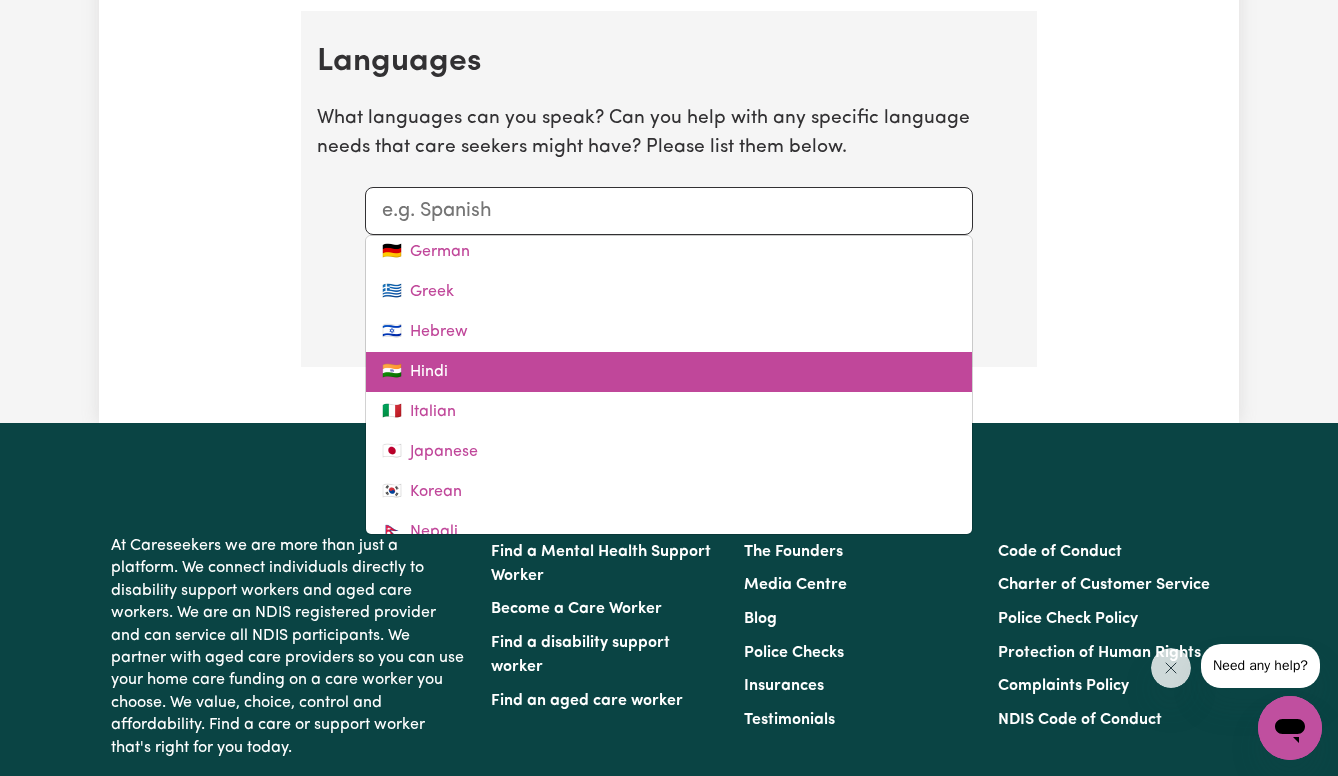 click on "🇮🇳 Hindi" at bounding box center (669, 372) 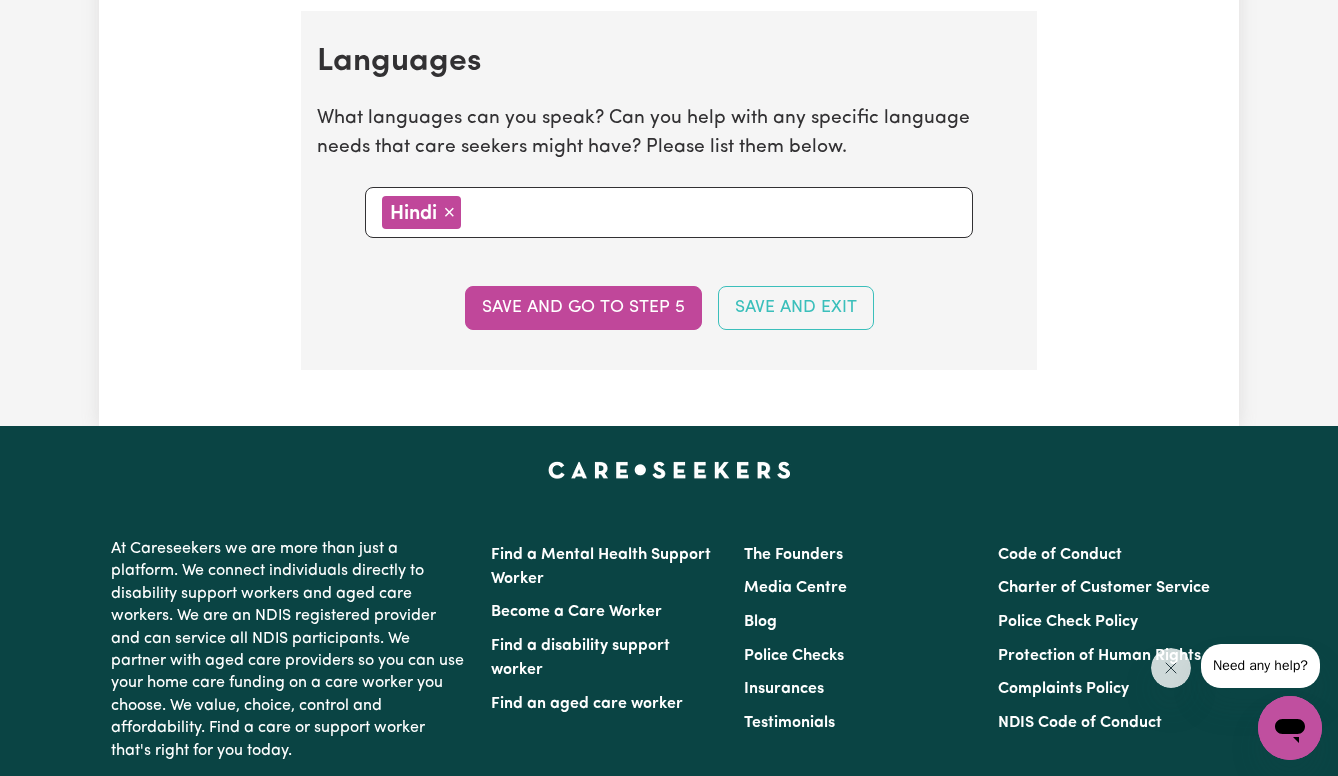 type on "u" 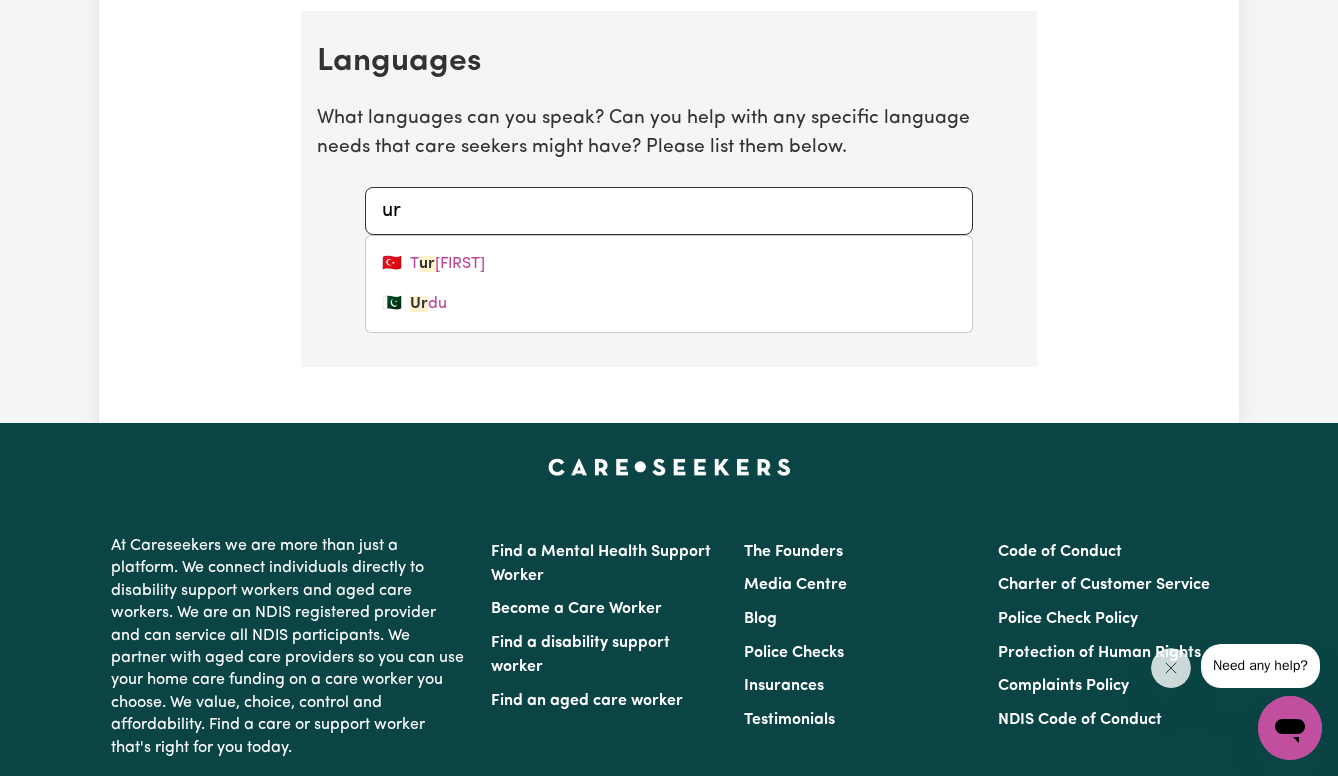 type on "urd" 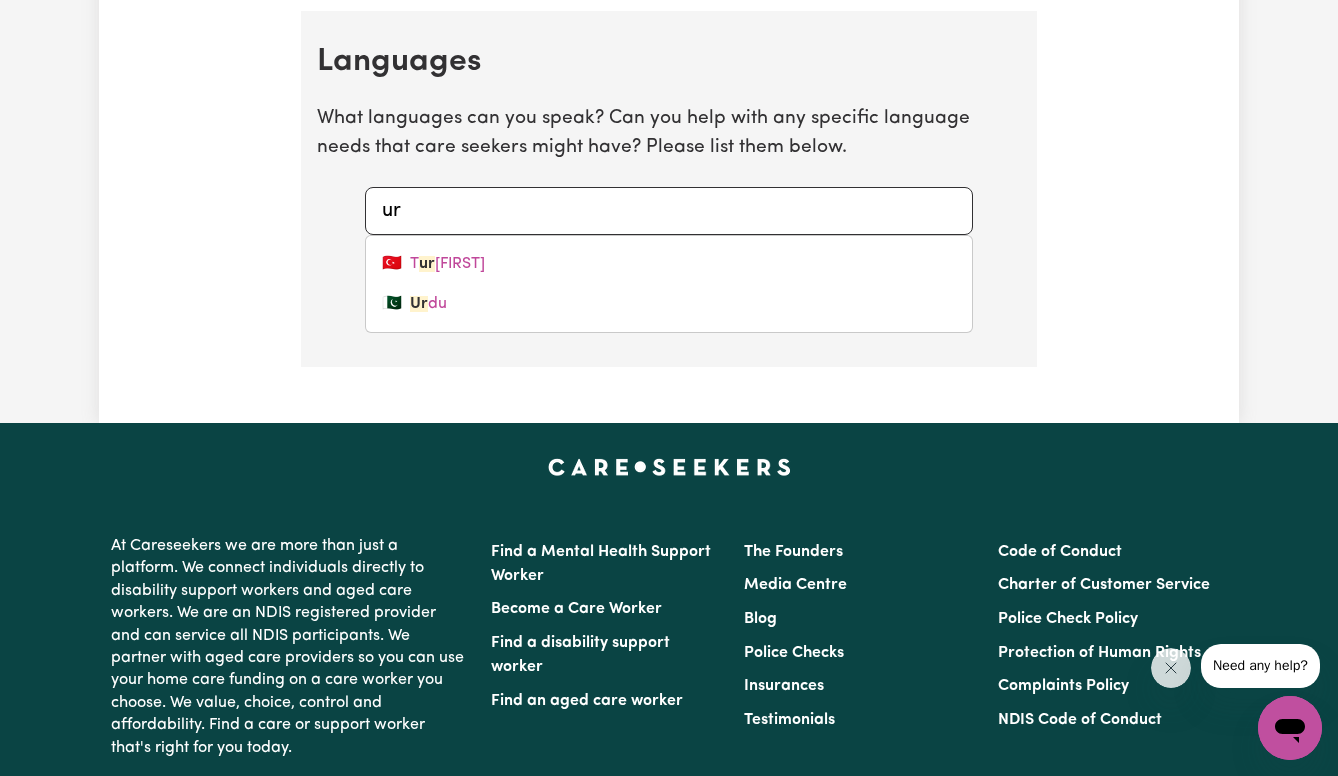 type on "[LANGUAGE]" 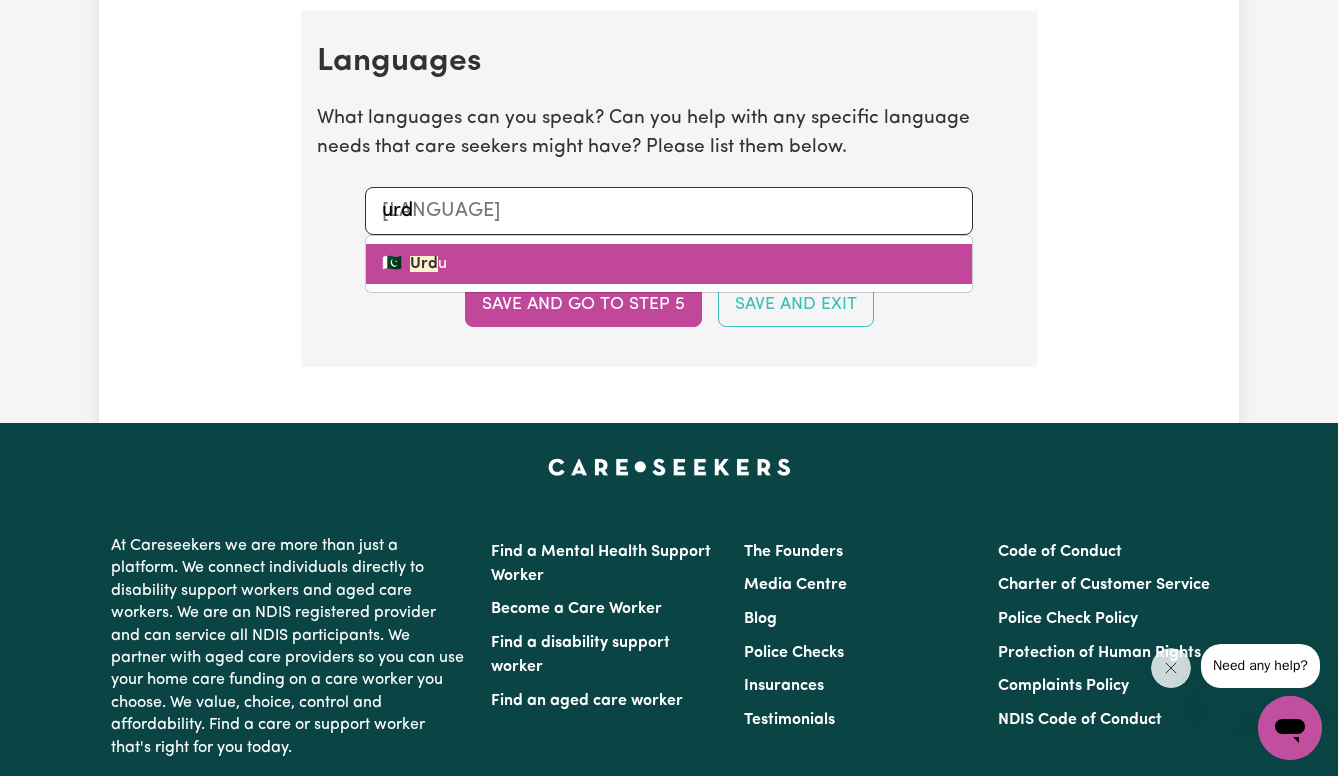 click on "Urd" at bounding box center [424, 264] 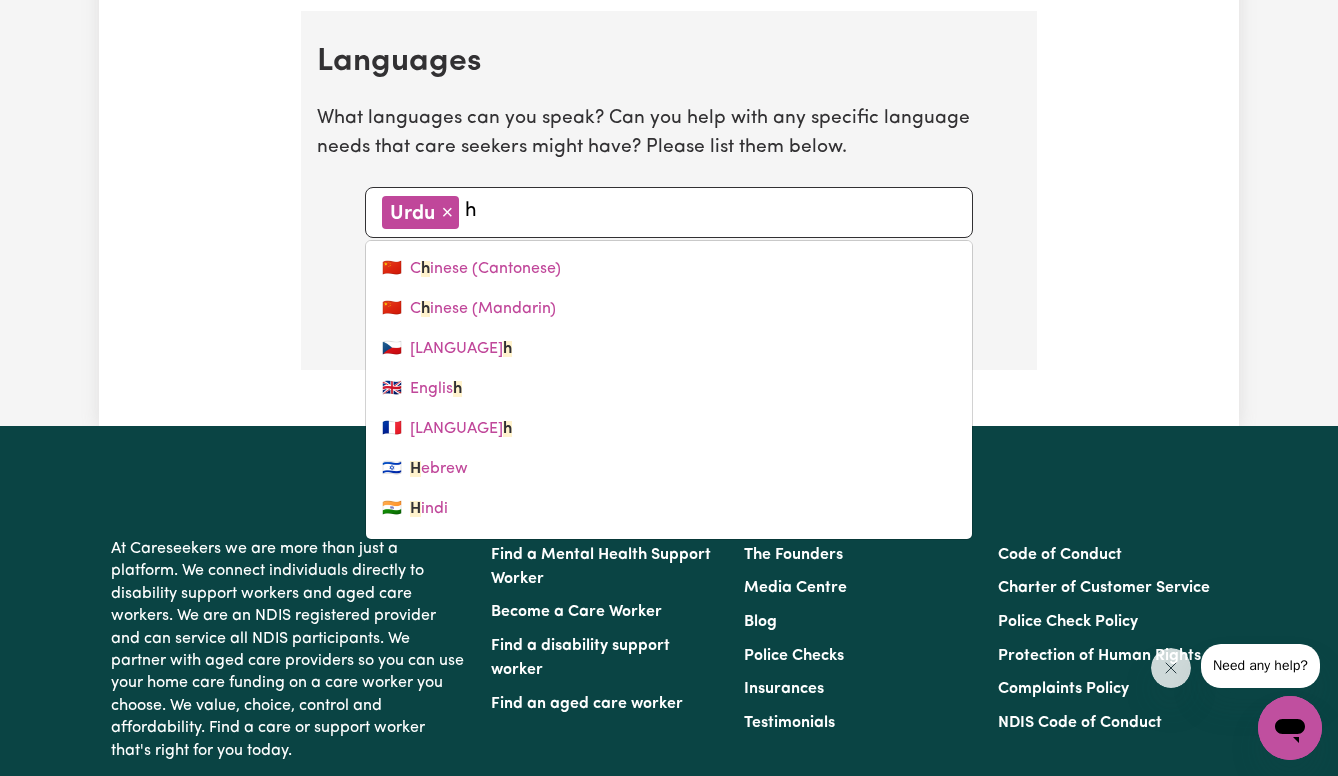 type on "hi" 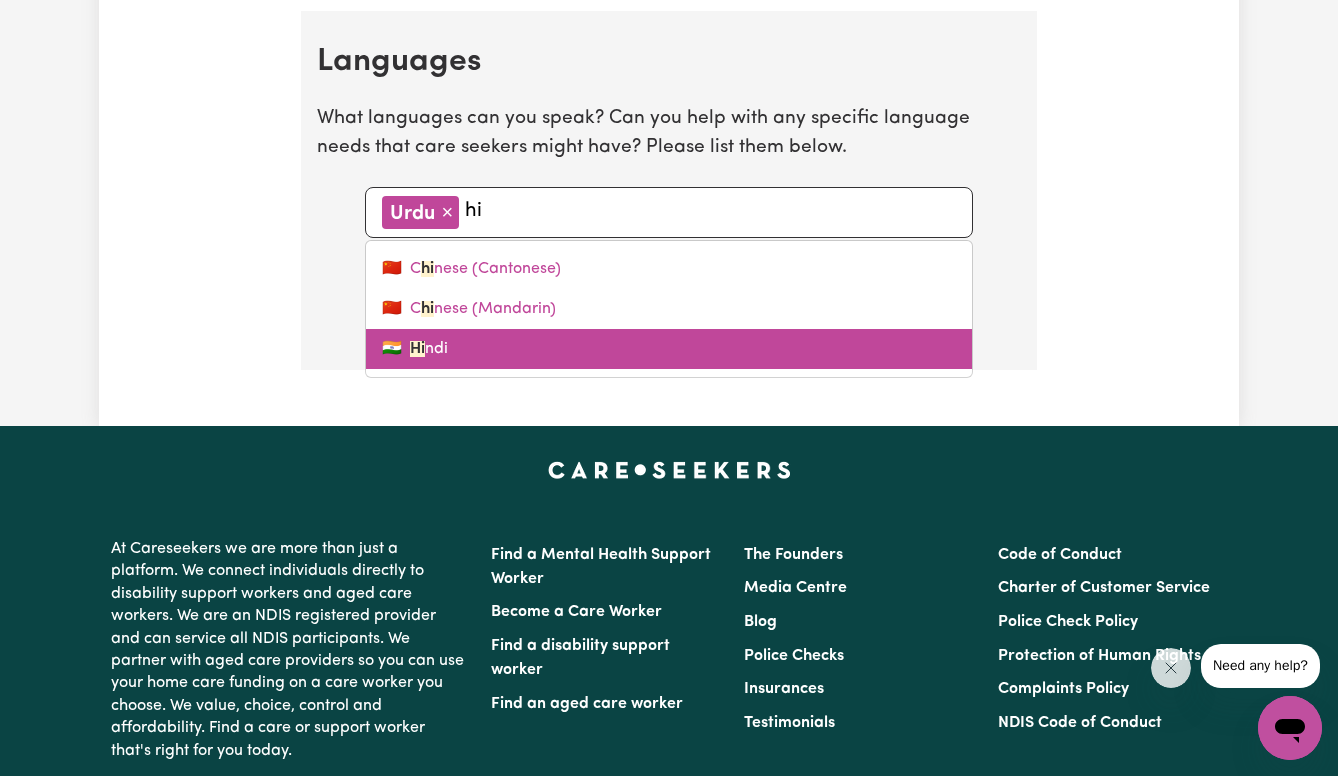 click on "Hi" at bounding box center (417, 349) 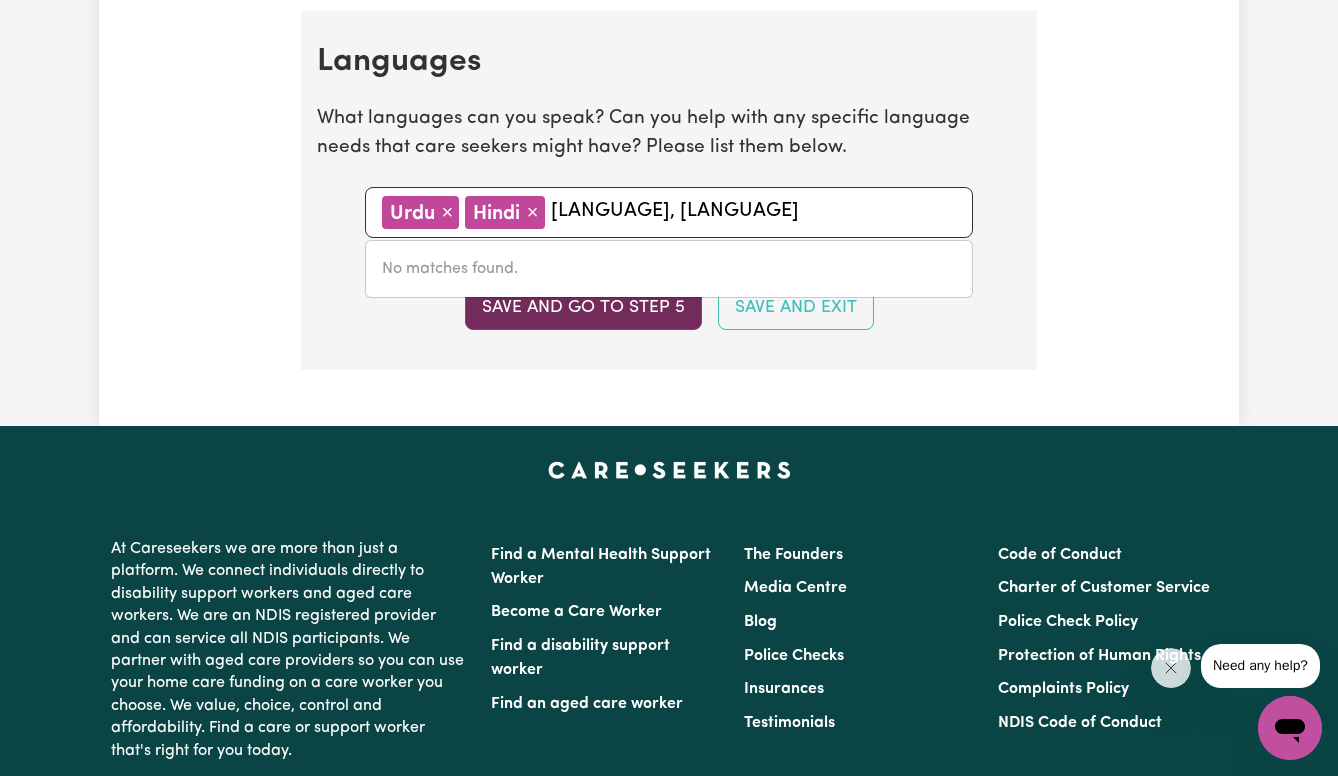 type on "[LANGUAGE], [LANGUAGE]" 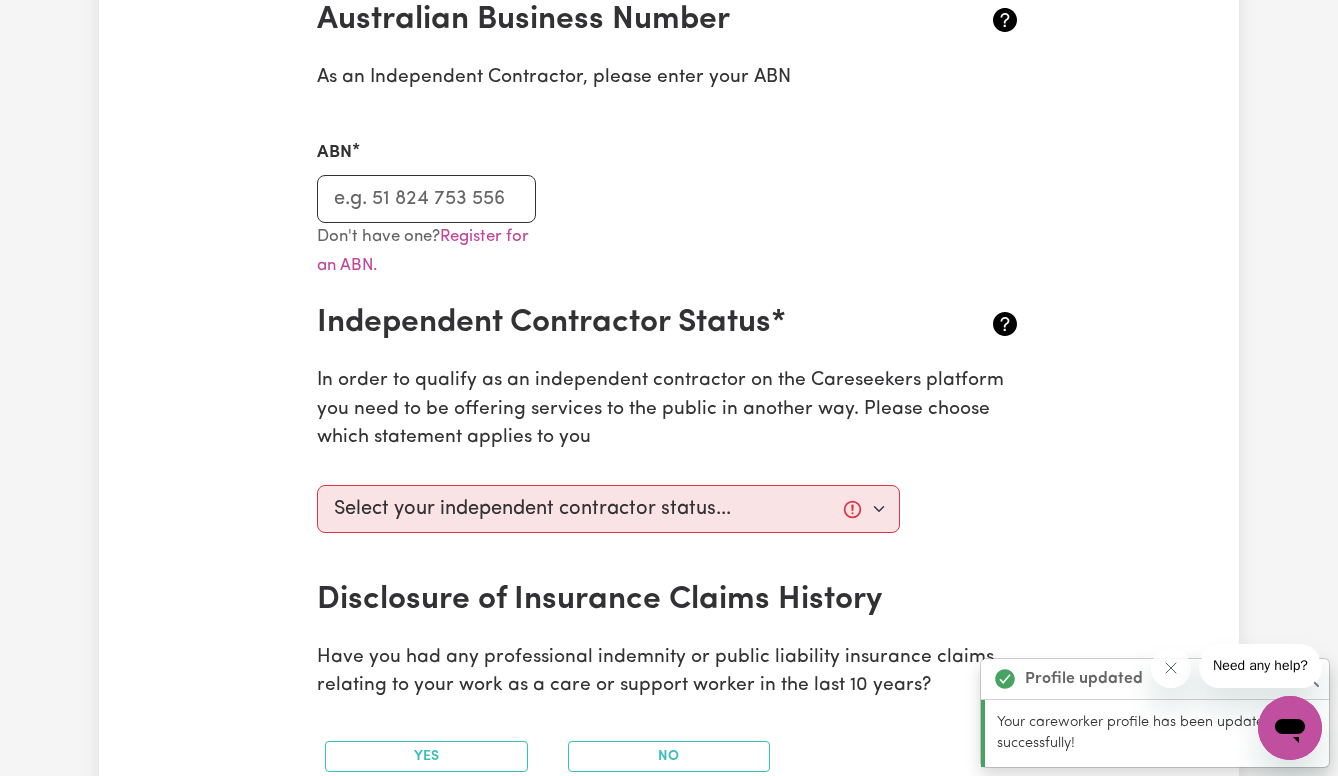 scroll, scrollTop: 495, scrollLeft: 0, axis: vertical 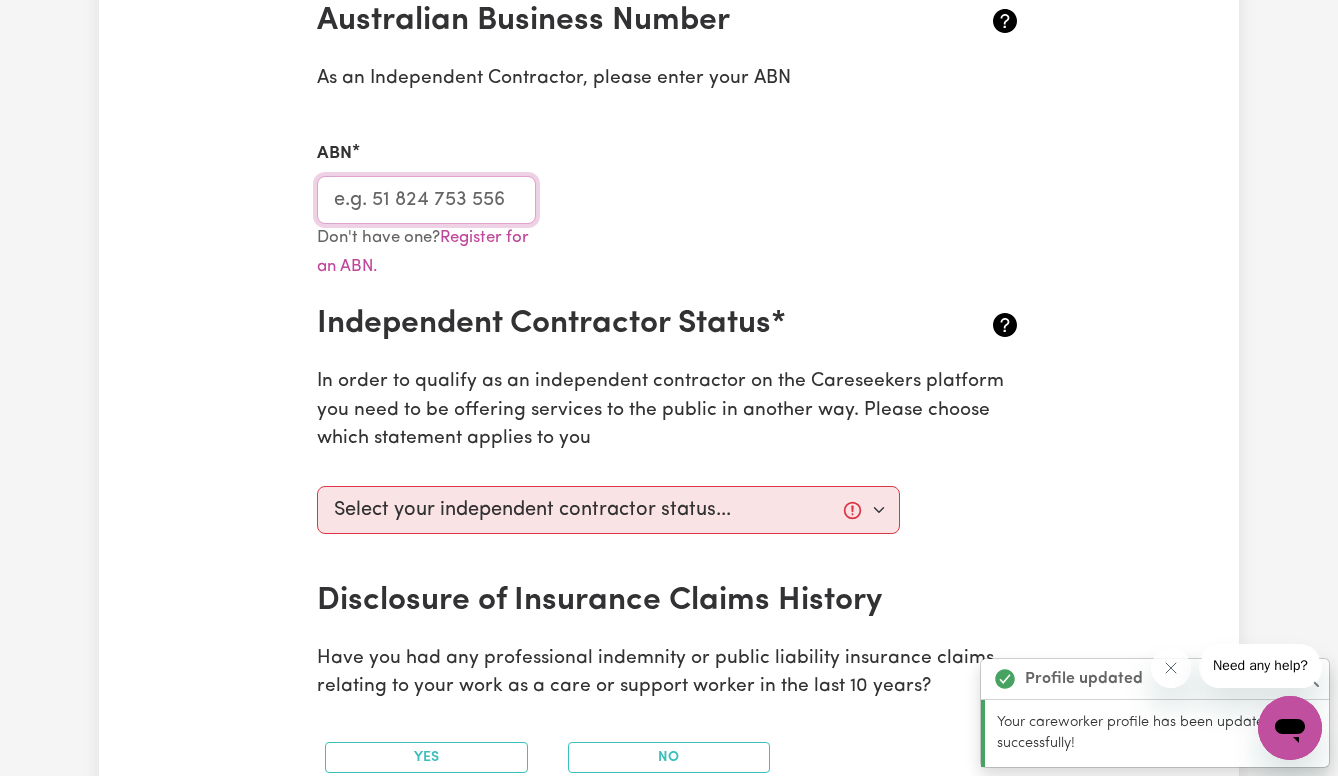 click on "ABN" at bounding box center (426, 200) 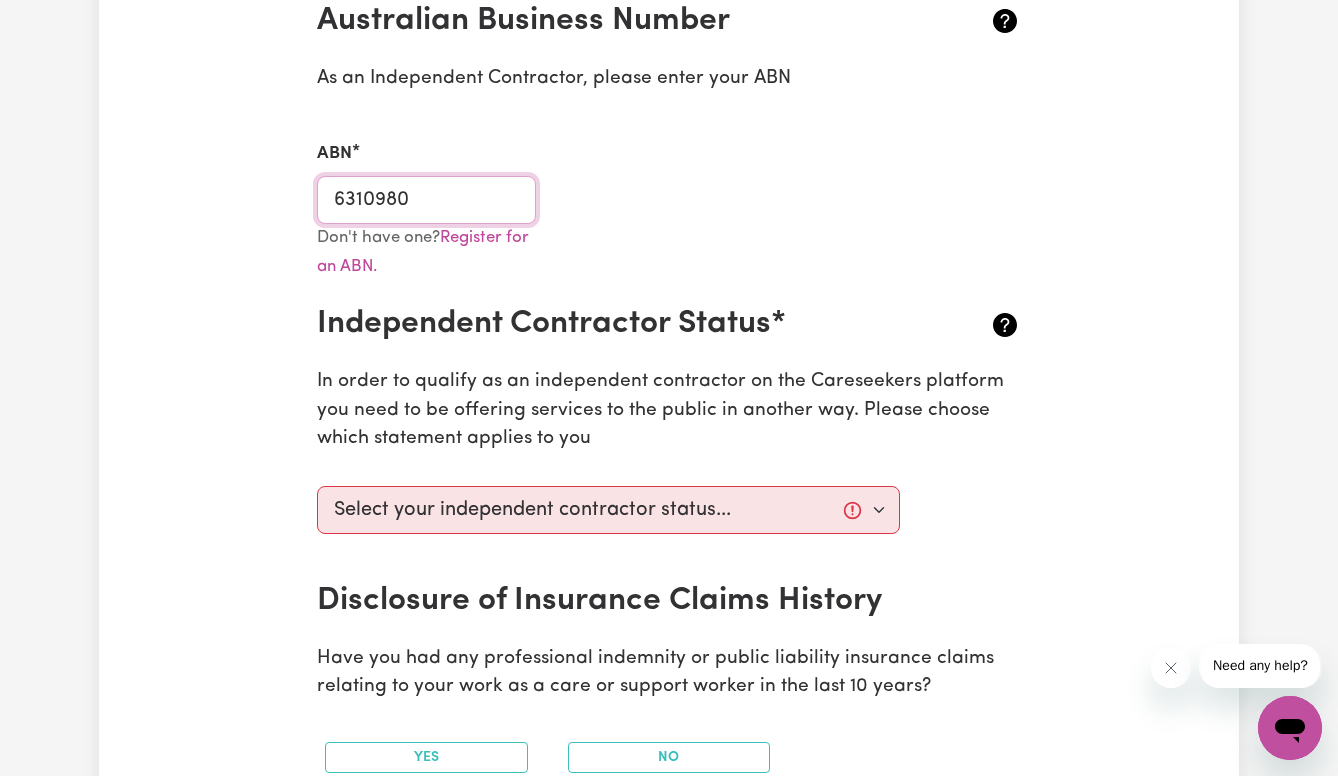click on "6310980" at bounding box center [426, 200] 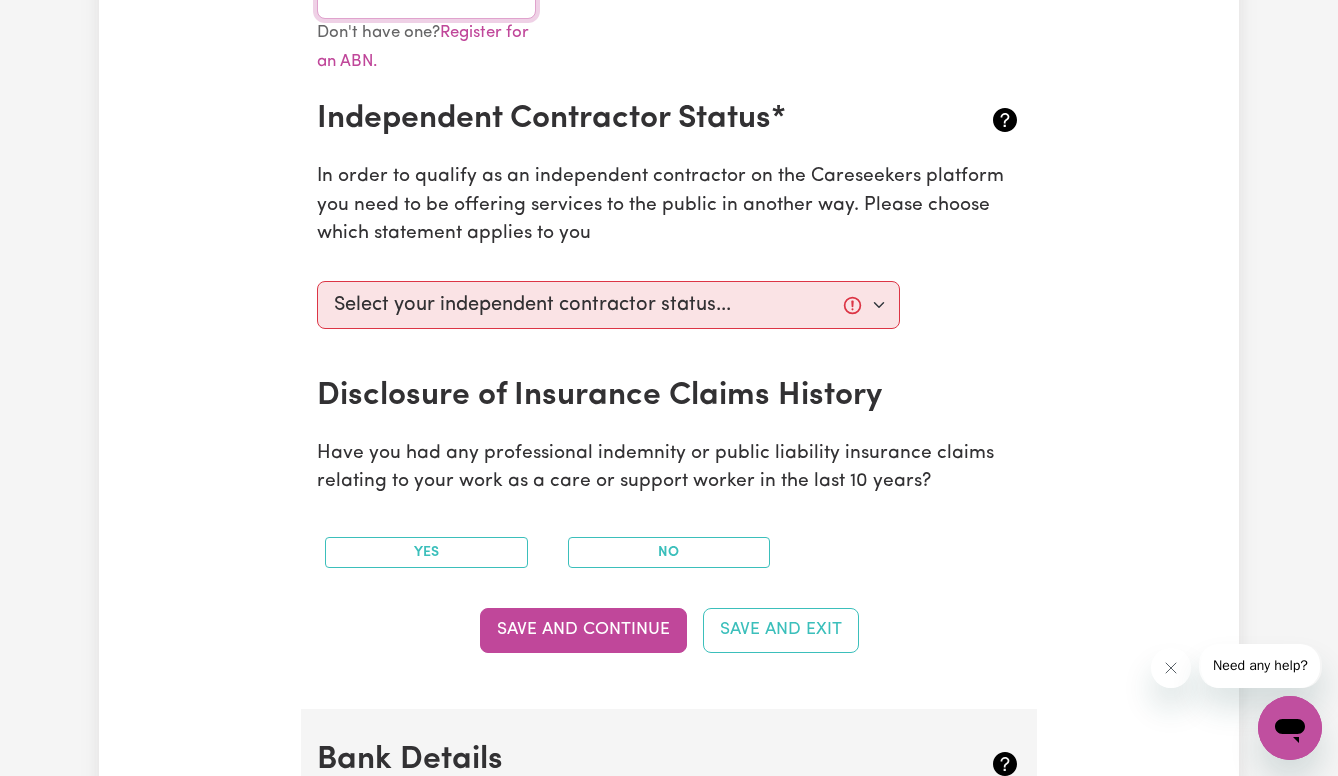 scroll, scrollTop: 723, scrollLeft: 0, axis: vertical 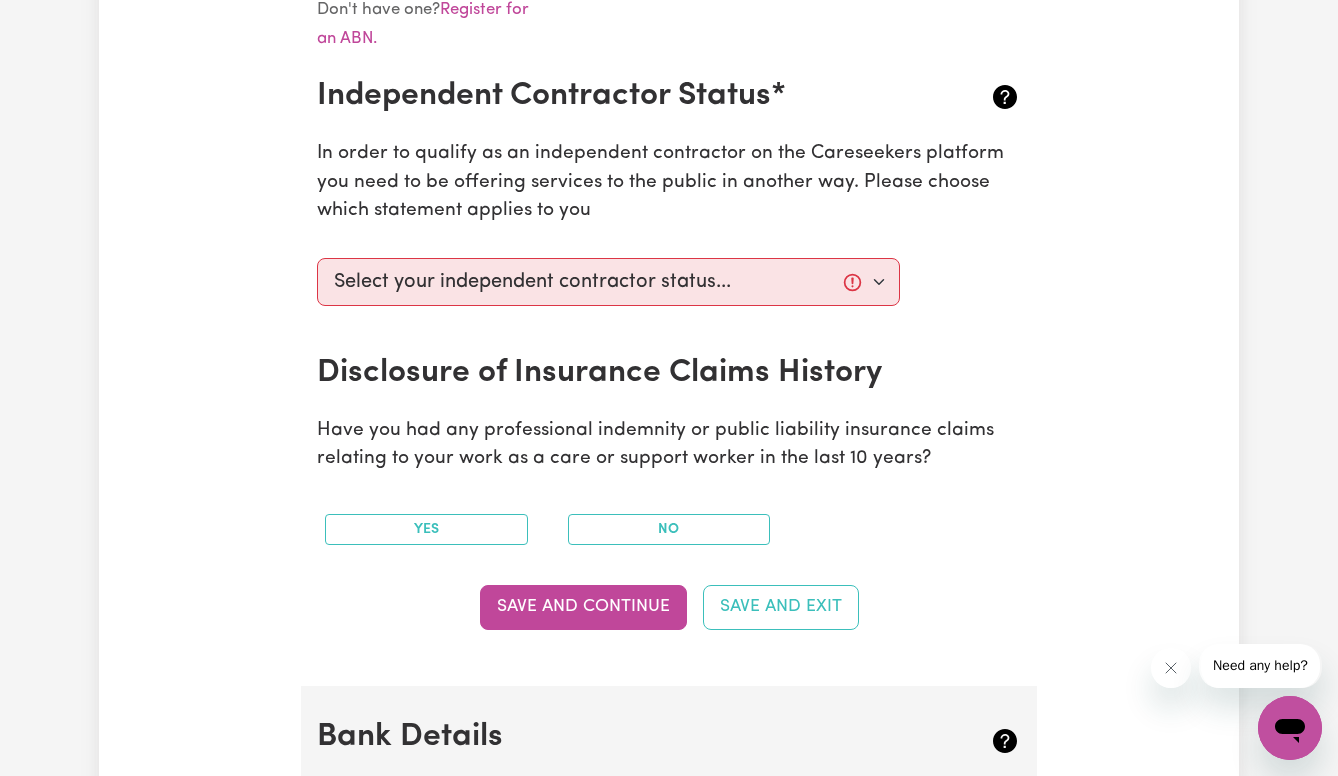 type on "63109801942" 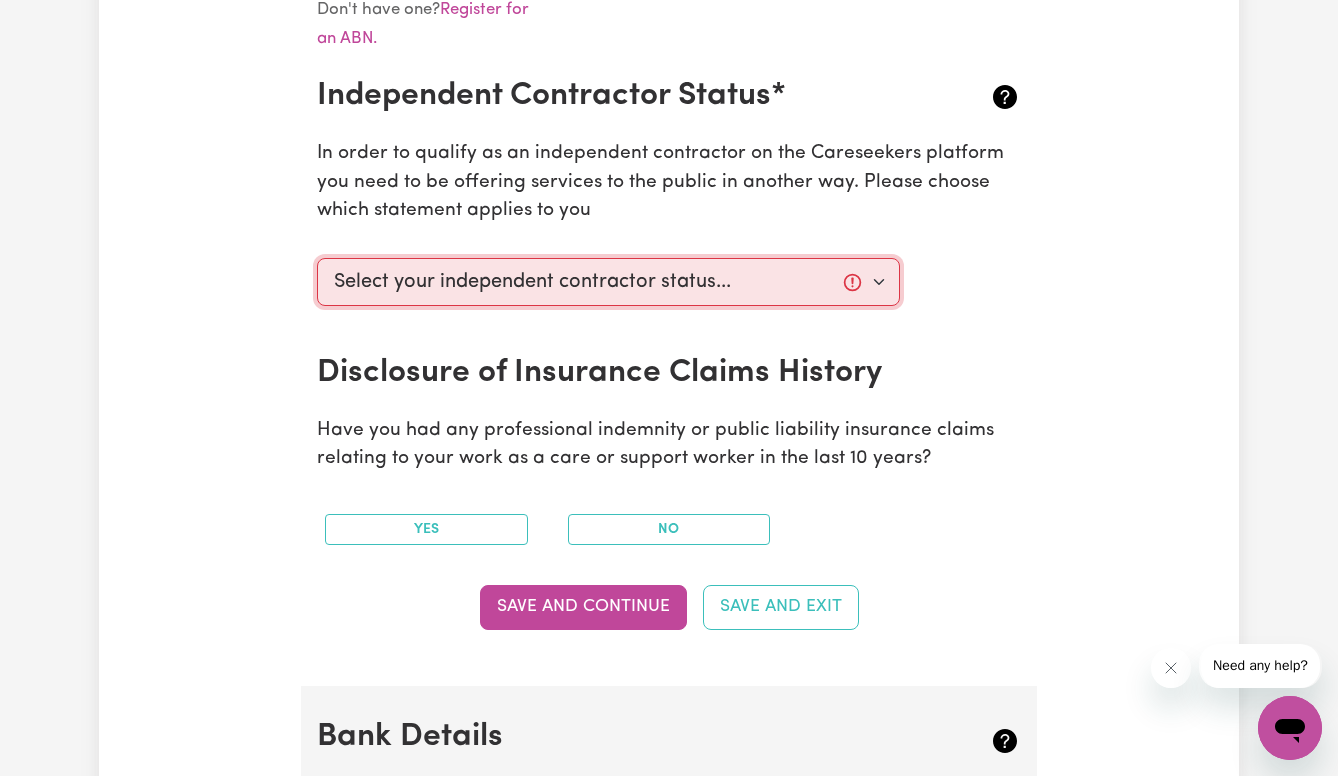 select on "I am providing services privately on my own" 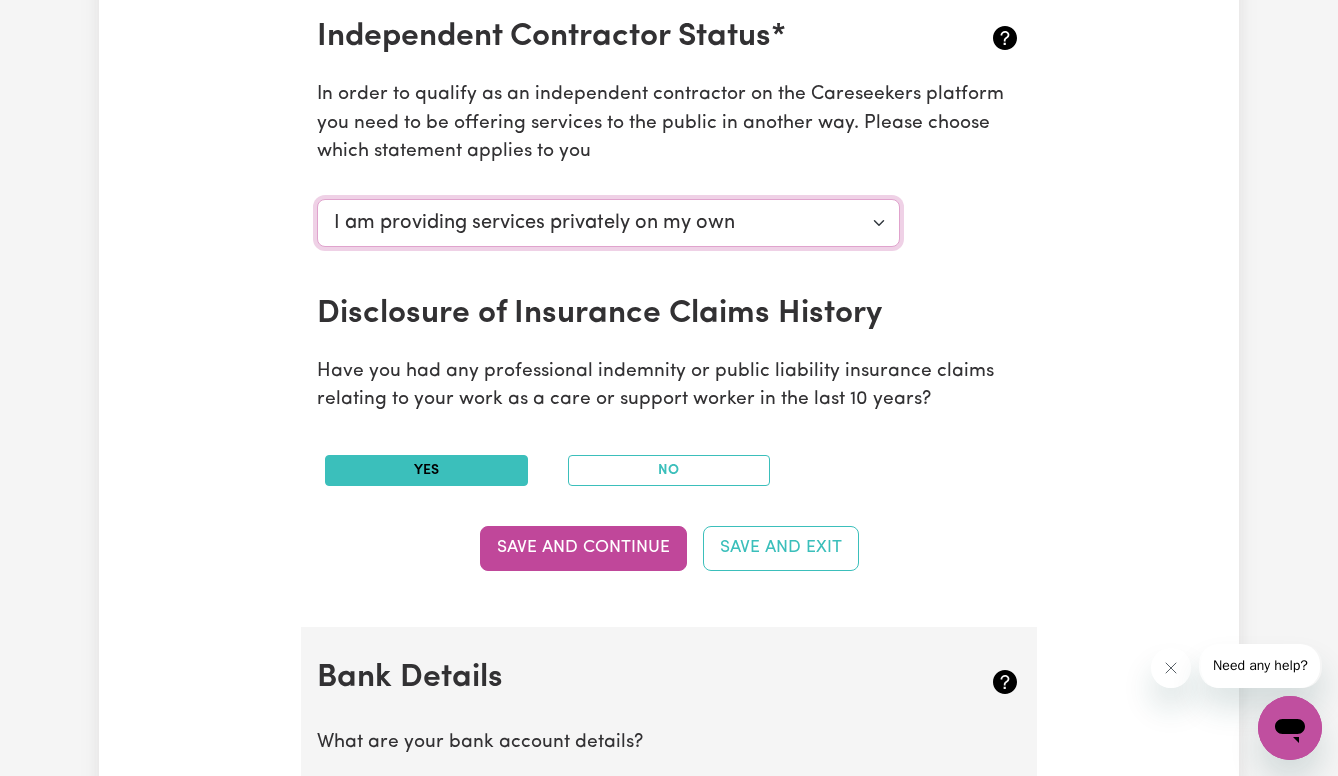 scroll, scrollTop: 780, scrollLeft: 0, axis: vertical 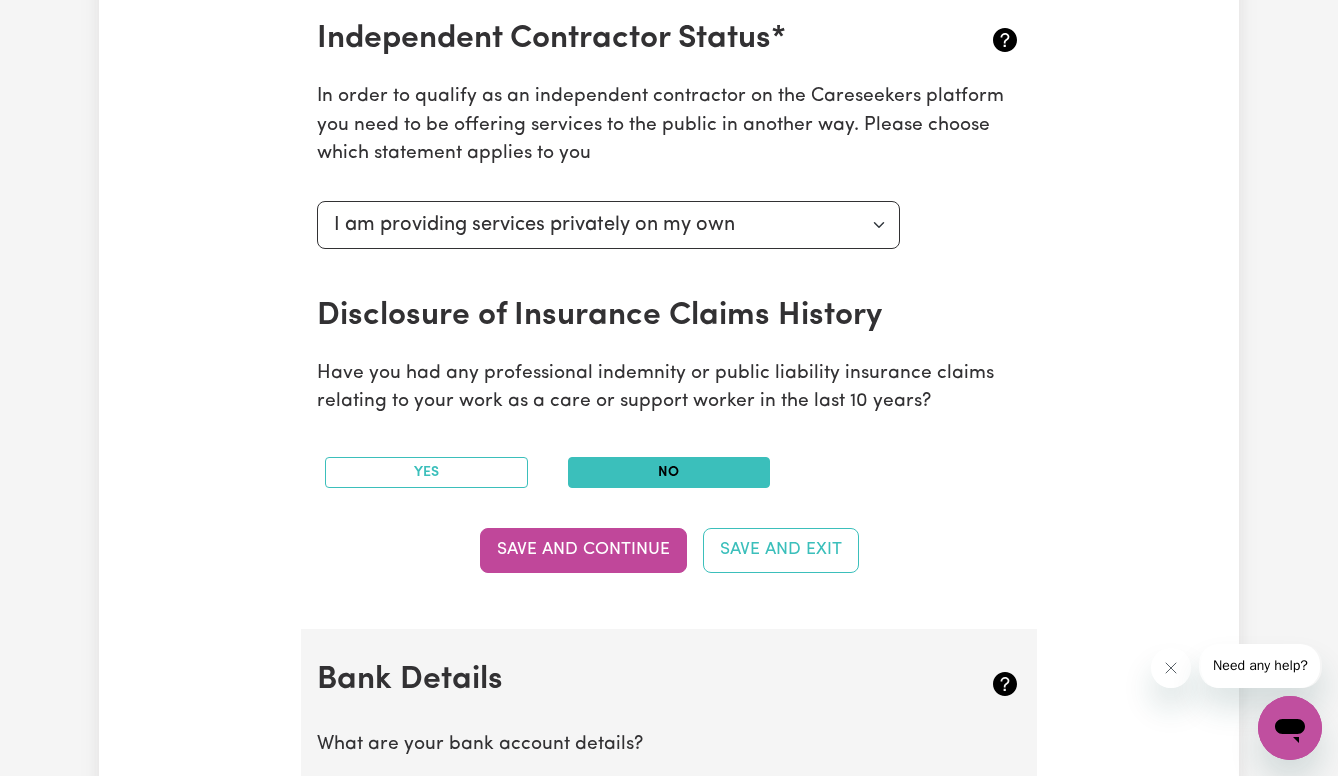 click on "No" at bounding box center [669, 472] 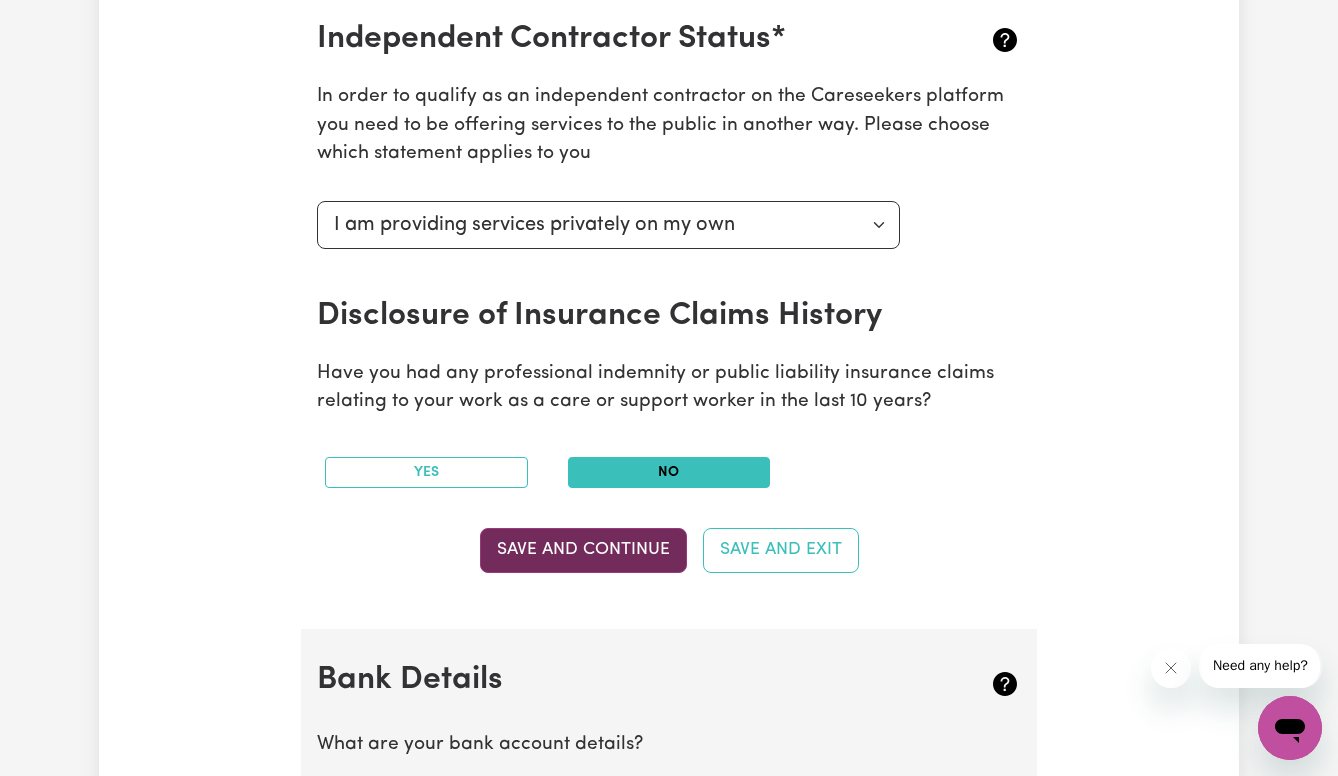 click on "Save and Continue" at bounding box center [583, 550] 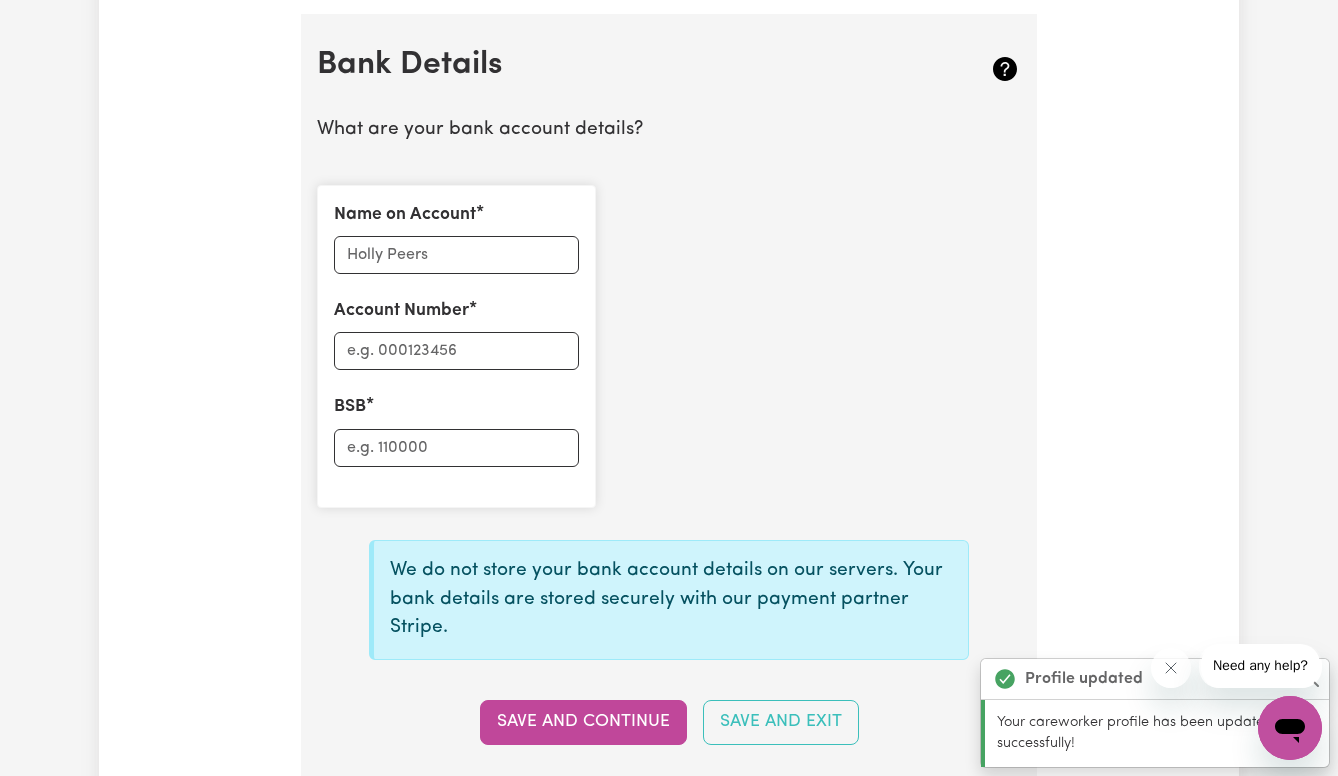 scroll, scrollTop: 1398, scrollLeft: 0, axis: vertical 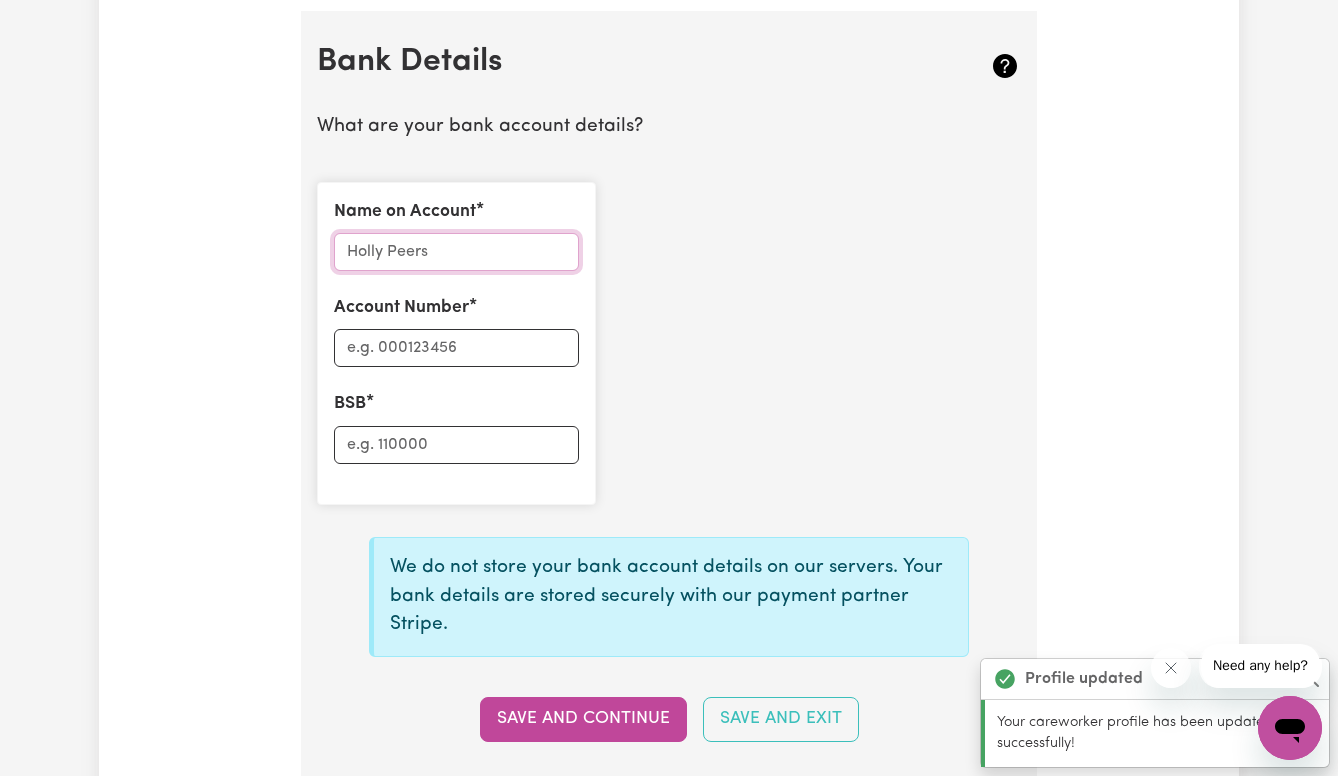 click on "Name on Account" at bounding box center [456, 252] 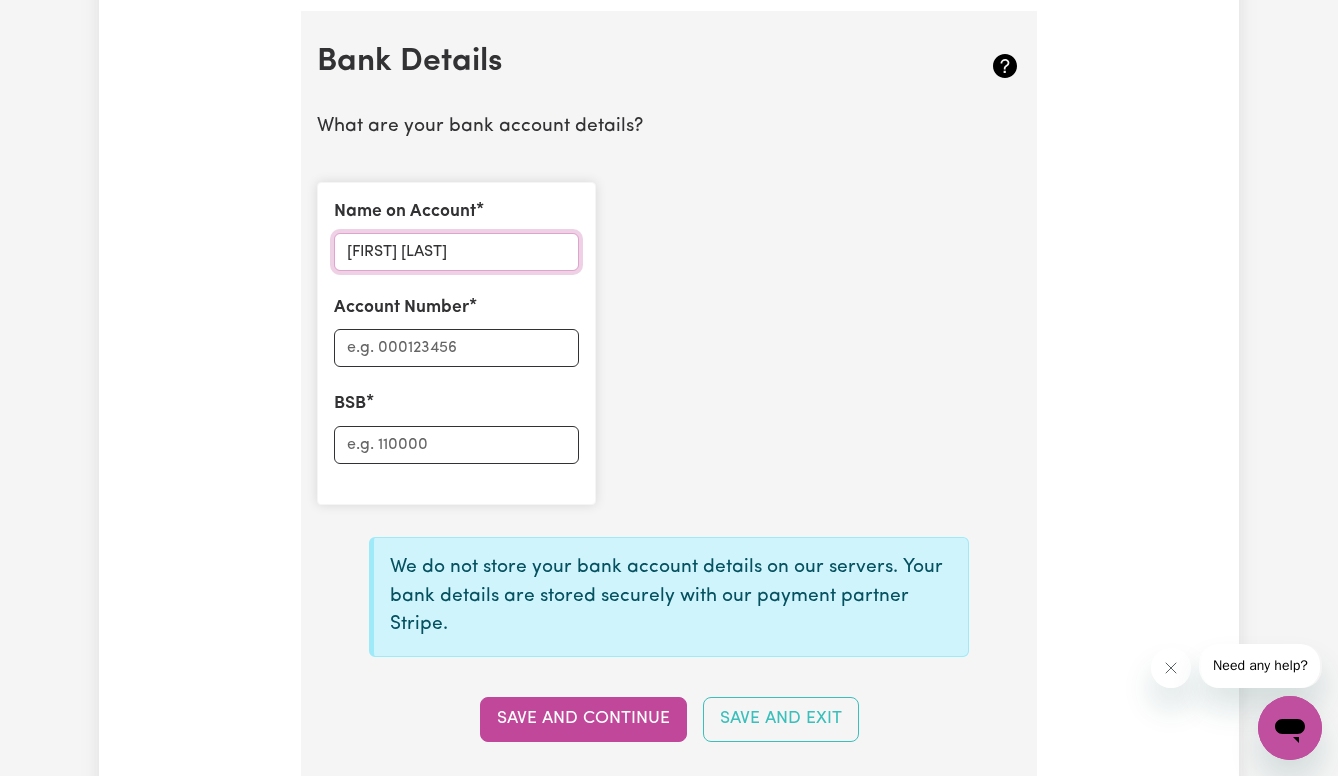 type on "[FIRST] [LAST]" 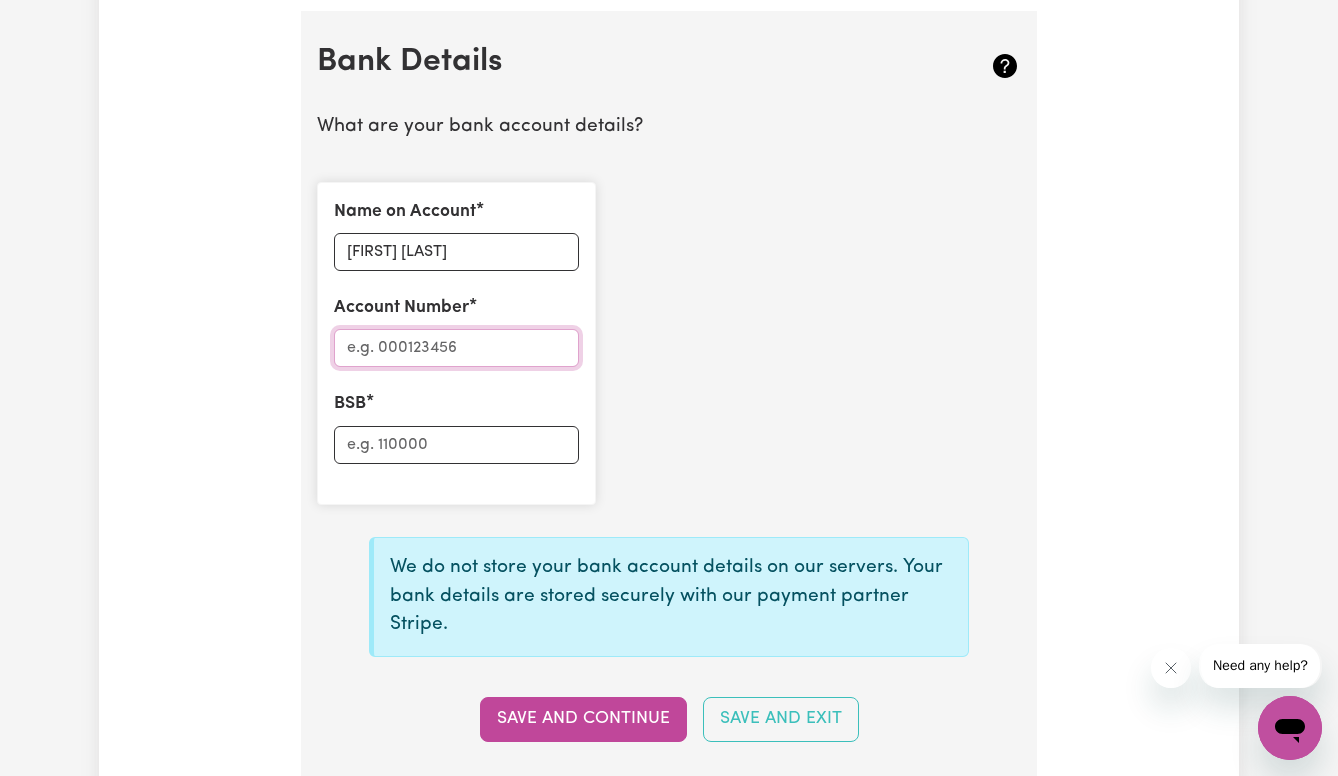 click on "Account Number" at bounding box center (456, 348) 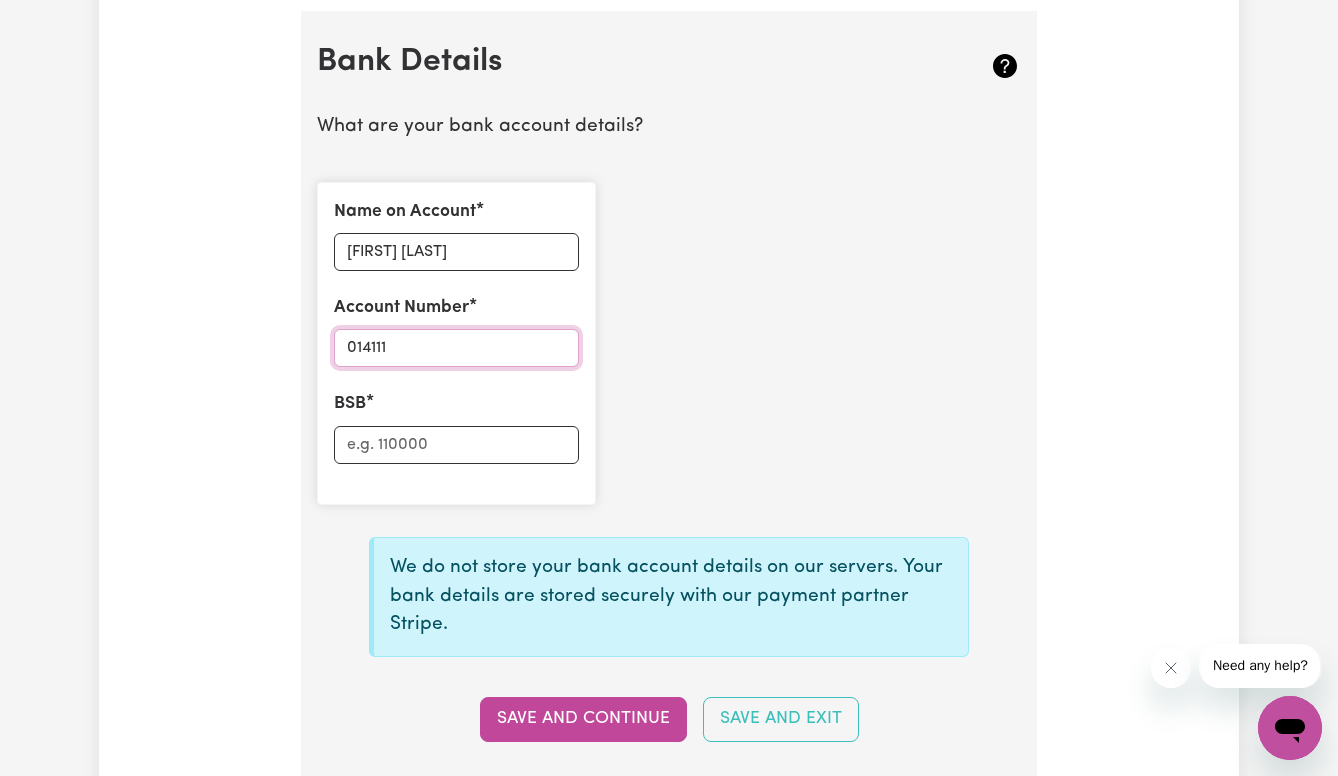 type on "014111" 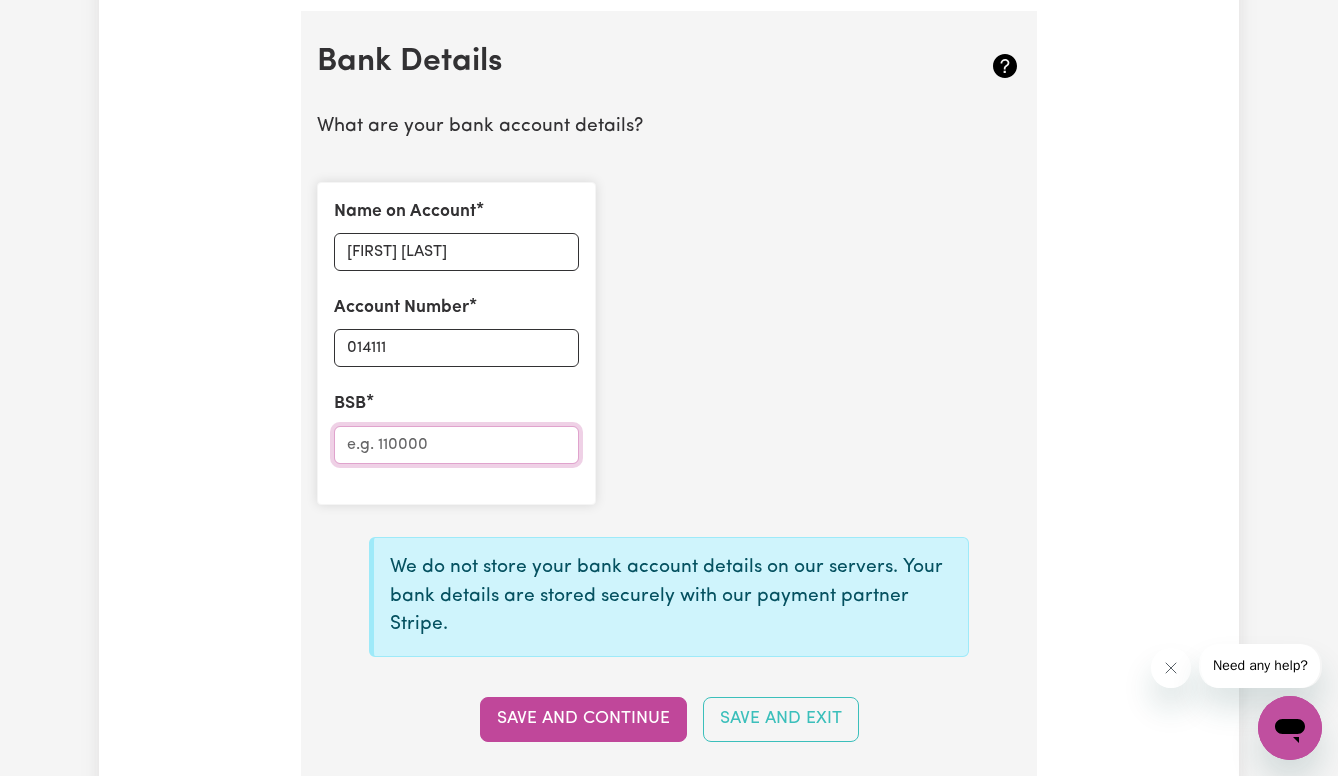 click on "BSB" at bounding box center (456, 445) 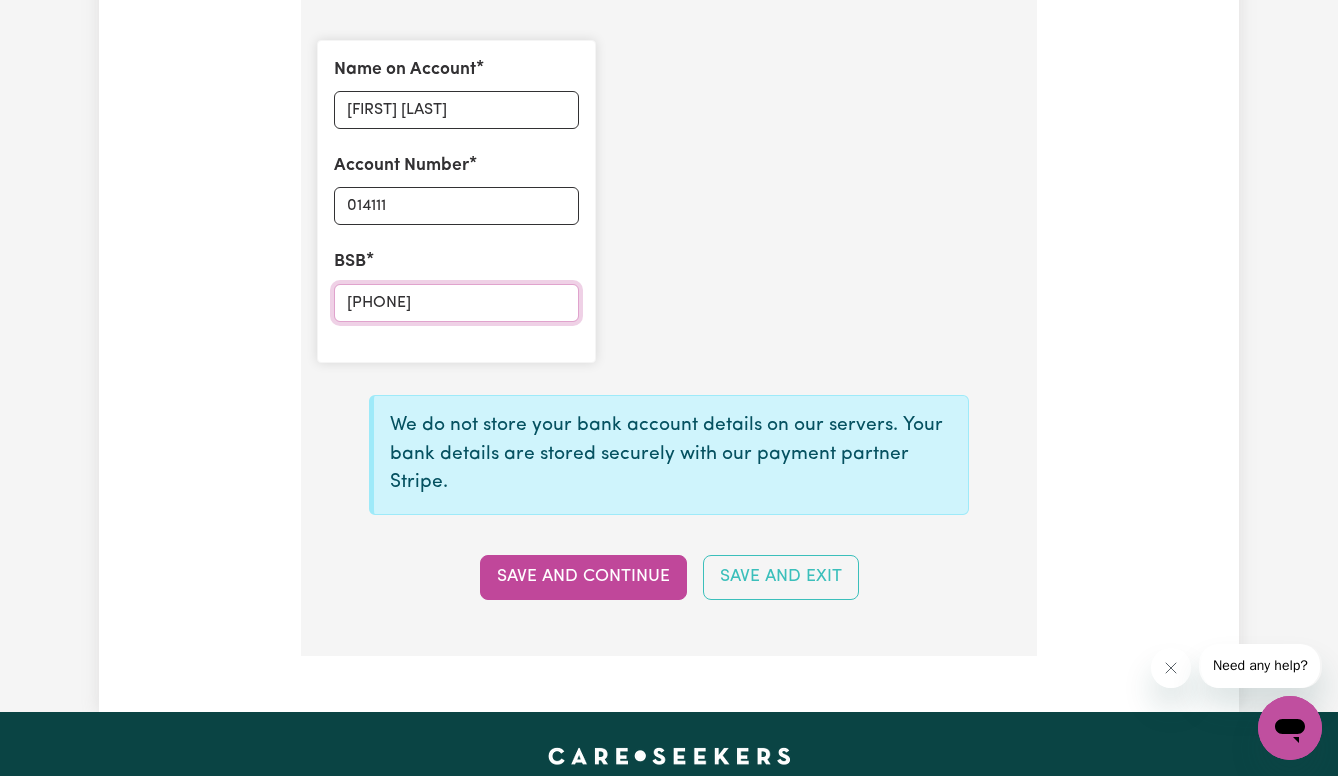 scroll, scrollTop: 1542, scrollLeft: 0, axis: vertical 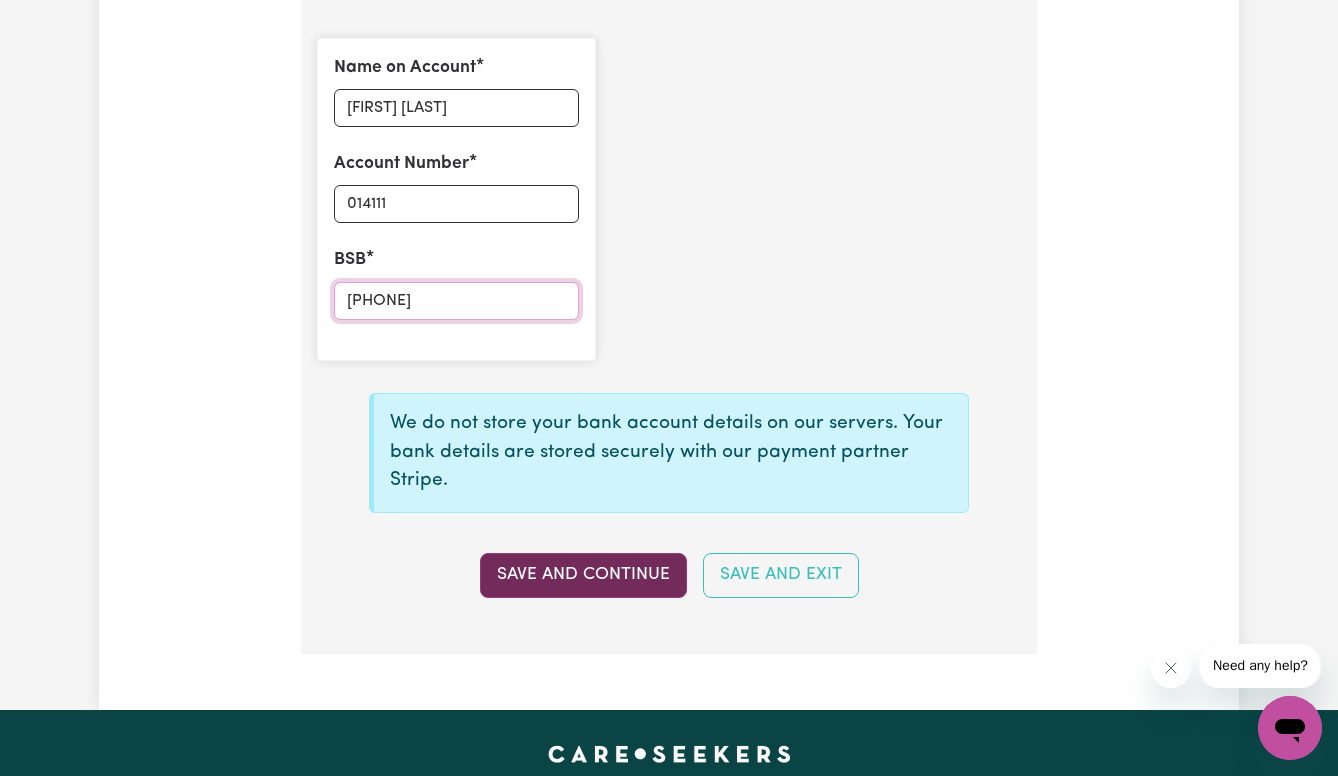 type on "[PHONE]" 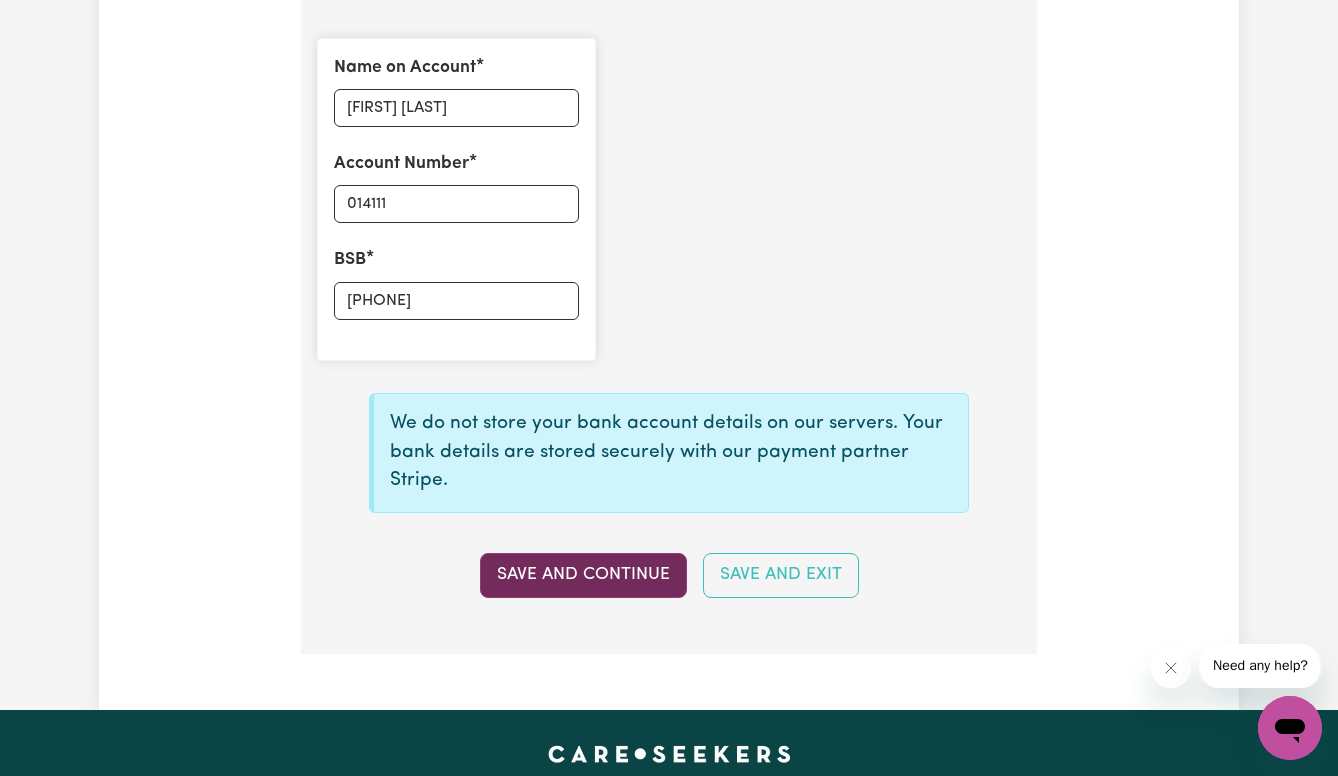click on "Save and Continue" at bounding box center [583, 575] 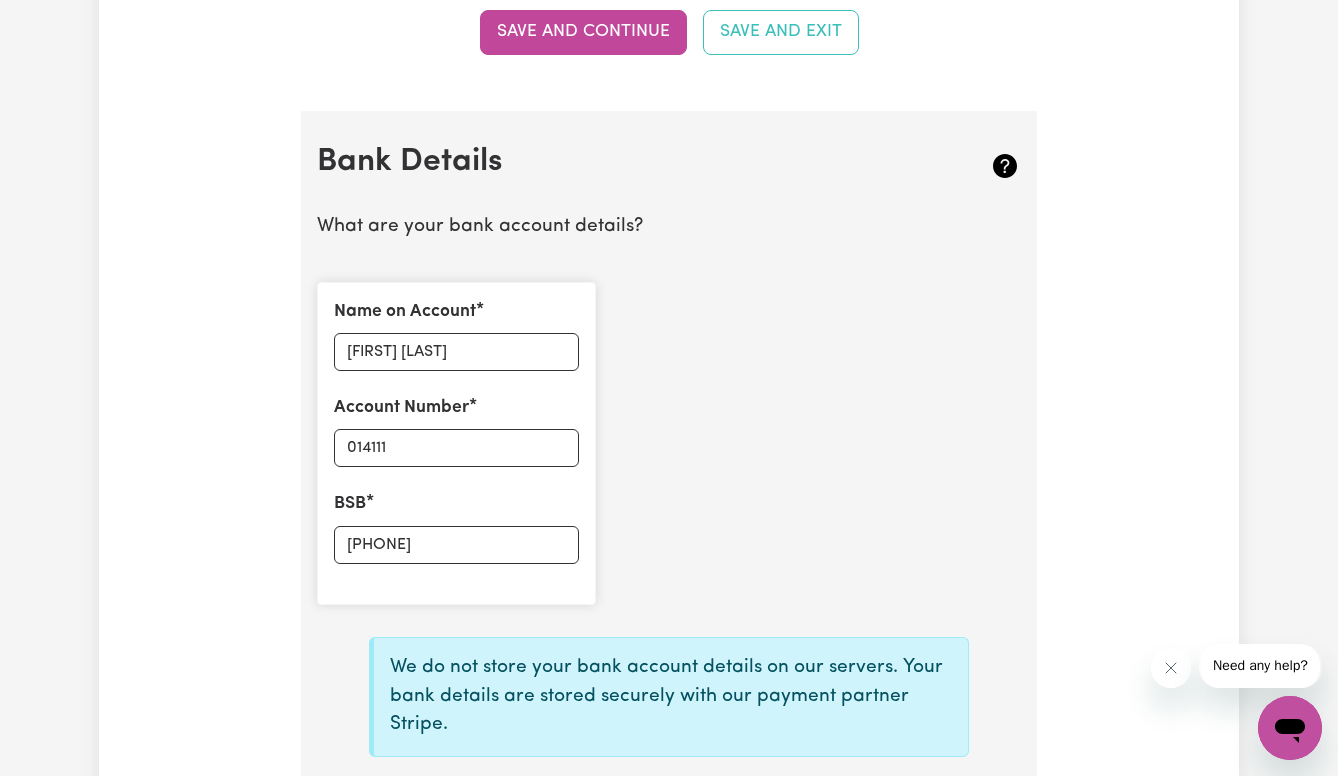 scroll, scrollTop: 1299, scrollLeft: 0, axis: vertical 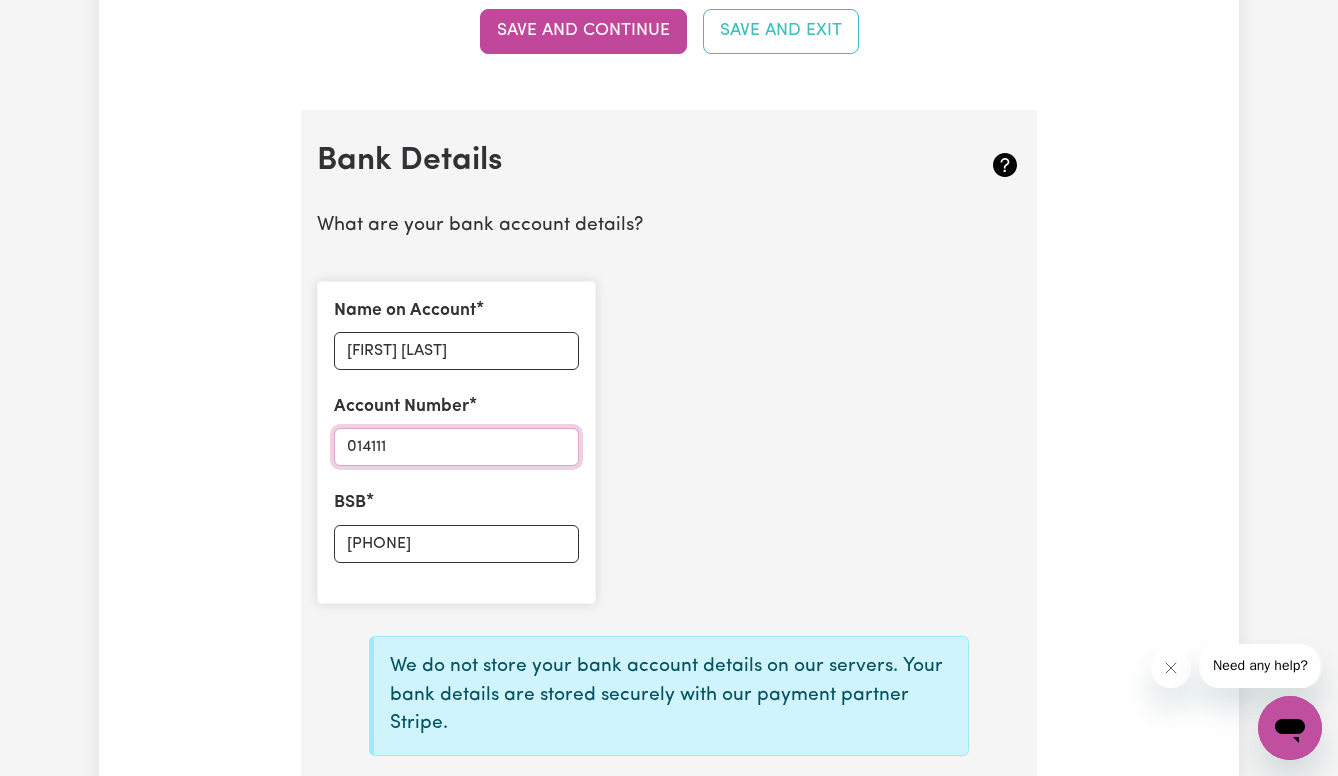 drag, startPoint x: 345, startPoint y: 434, endPoint x: 411, endPoint y: 434, distance: 66 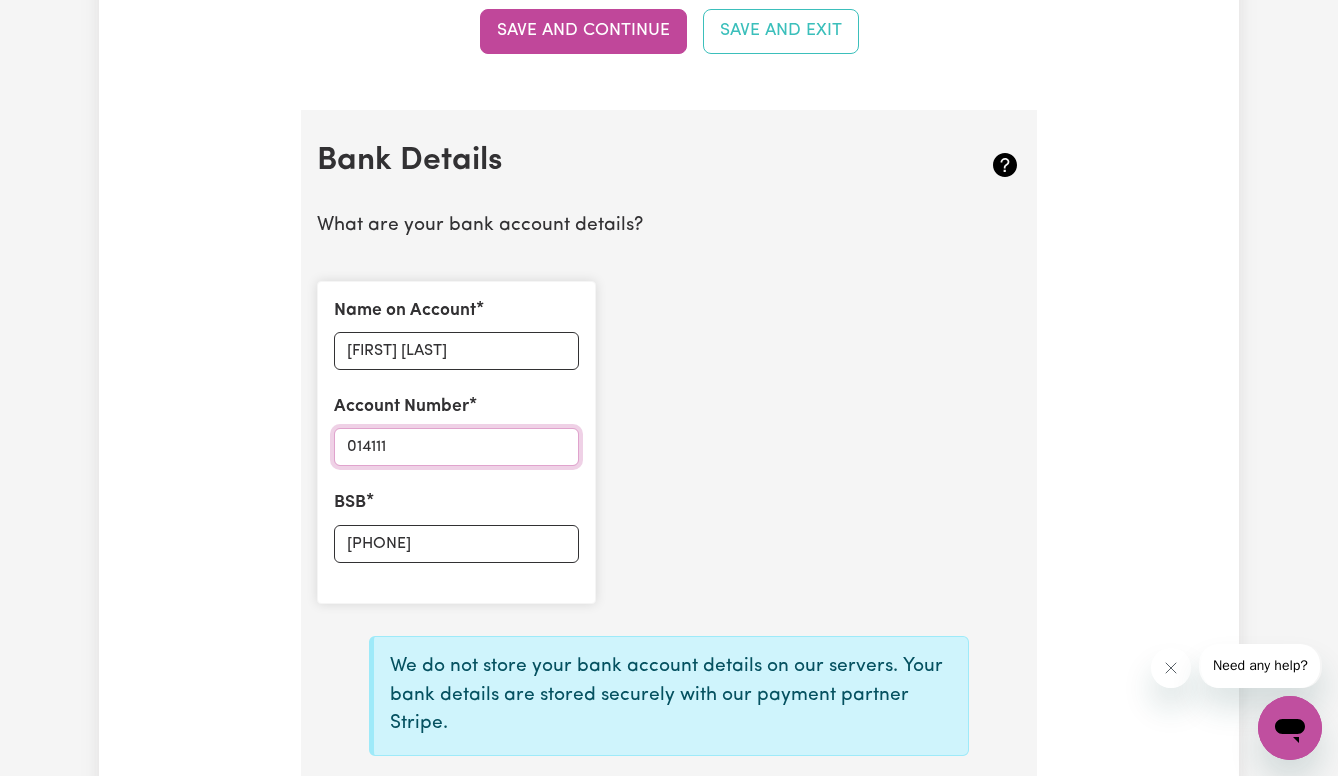 click on "014111" at bounding box center [456, 447] 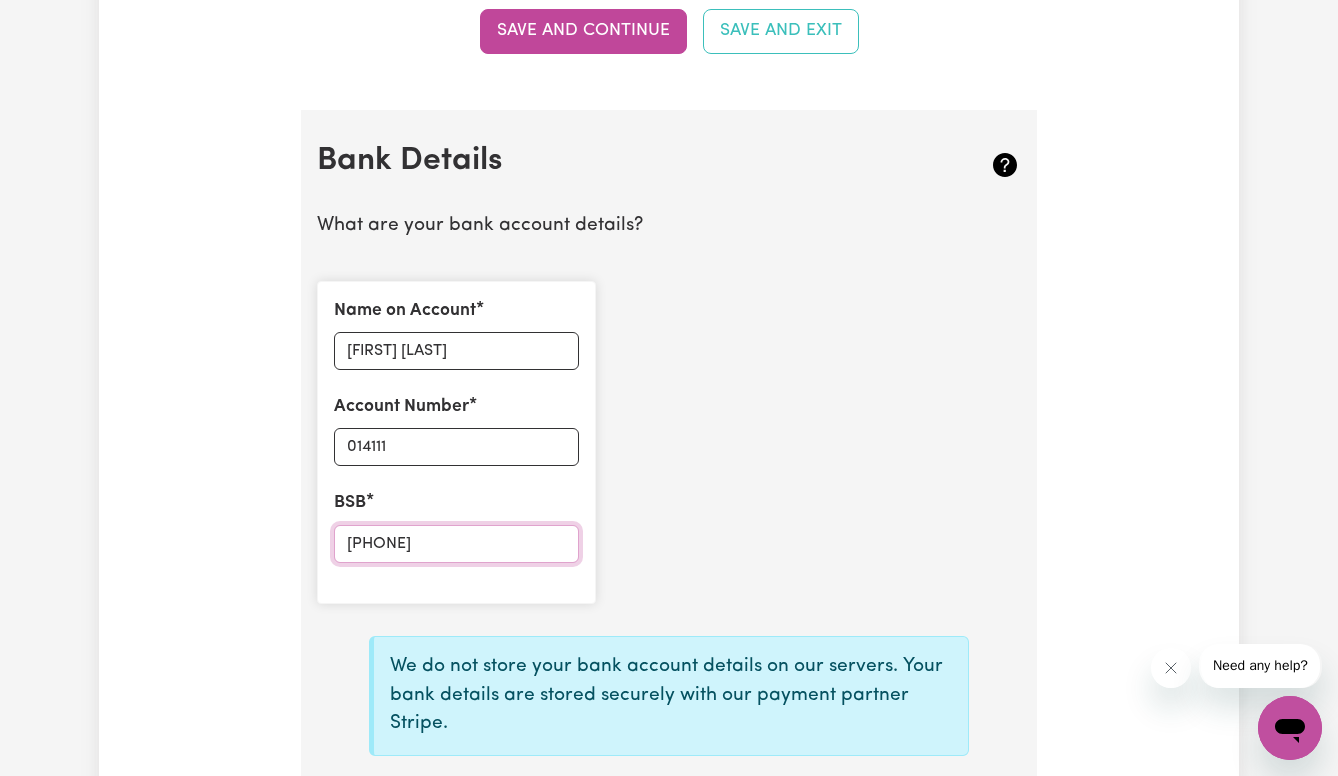drag, startPoint x: 346, startPoint y: 530, endPoint x: 443, endPoint y: 532, distance: 97.020615 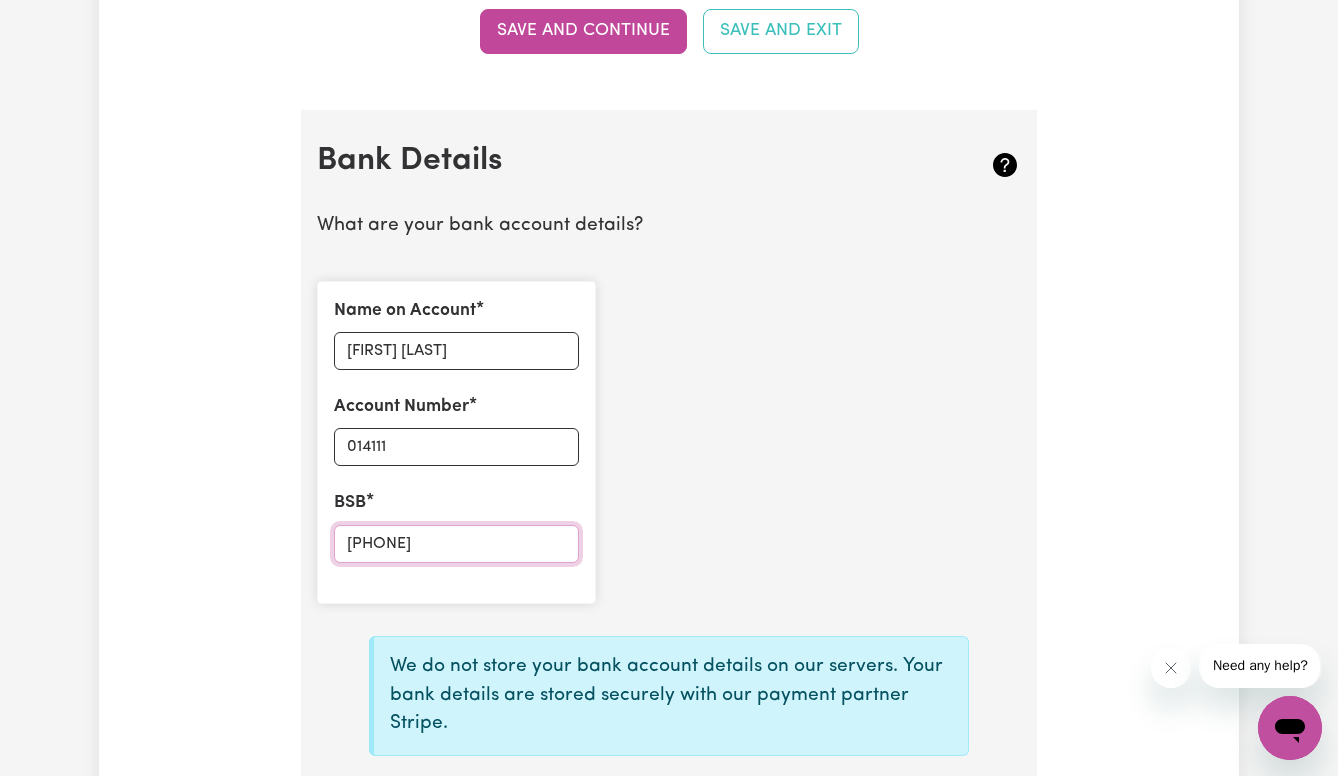 click on "[PHONE]" at bounding box center [456, 544] 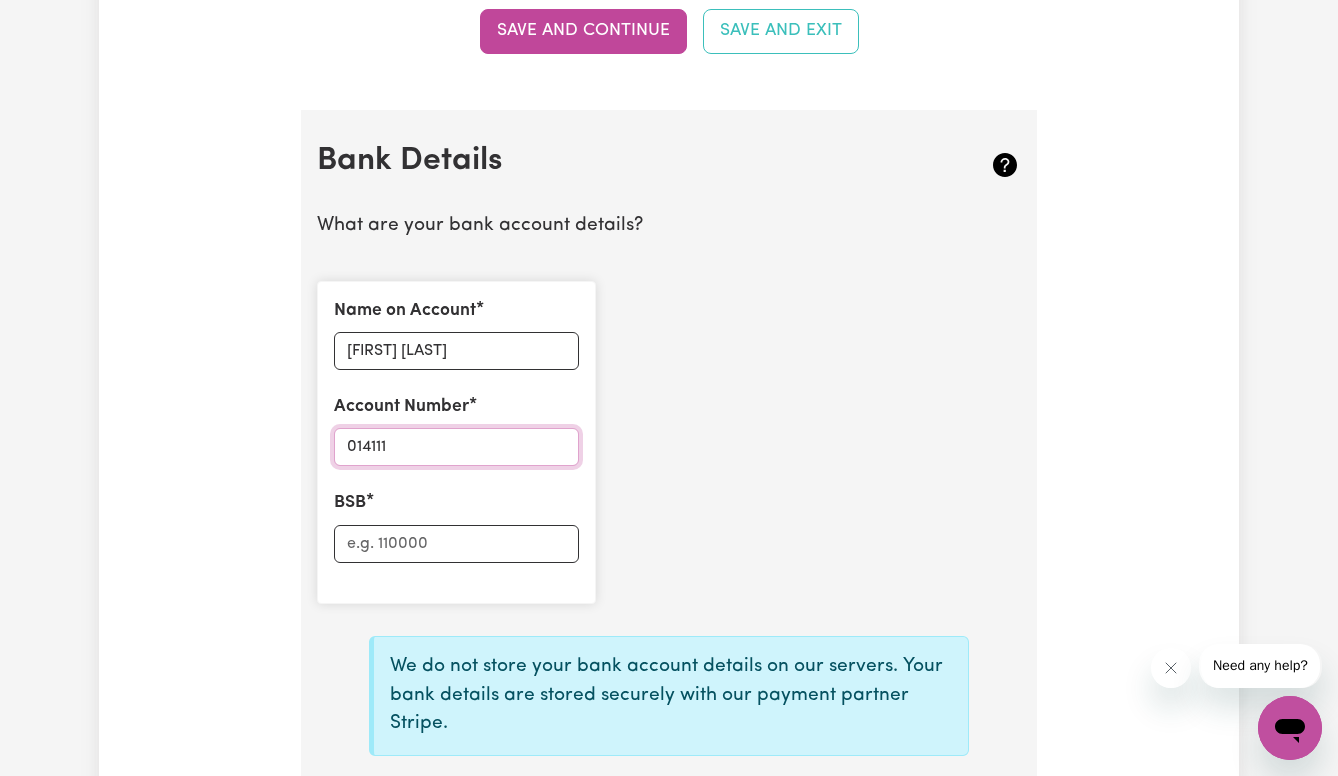 click on "014111" at bounding box center (456, 447) 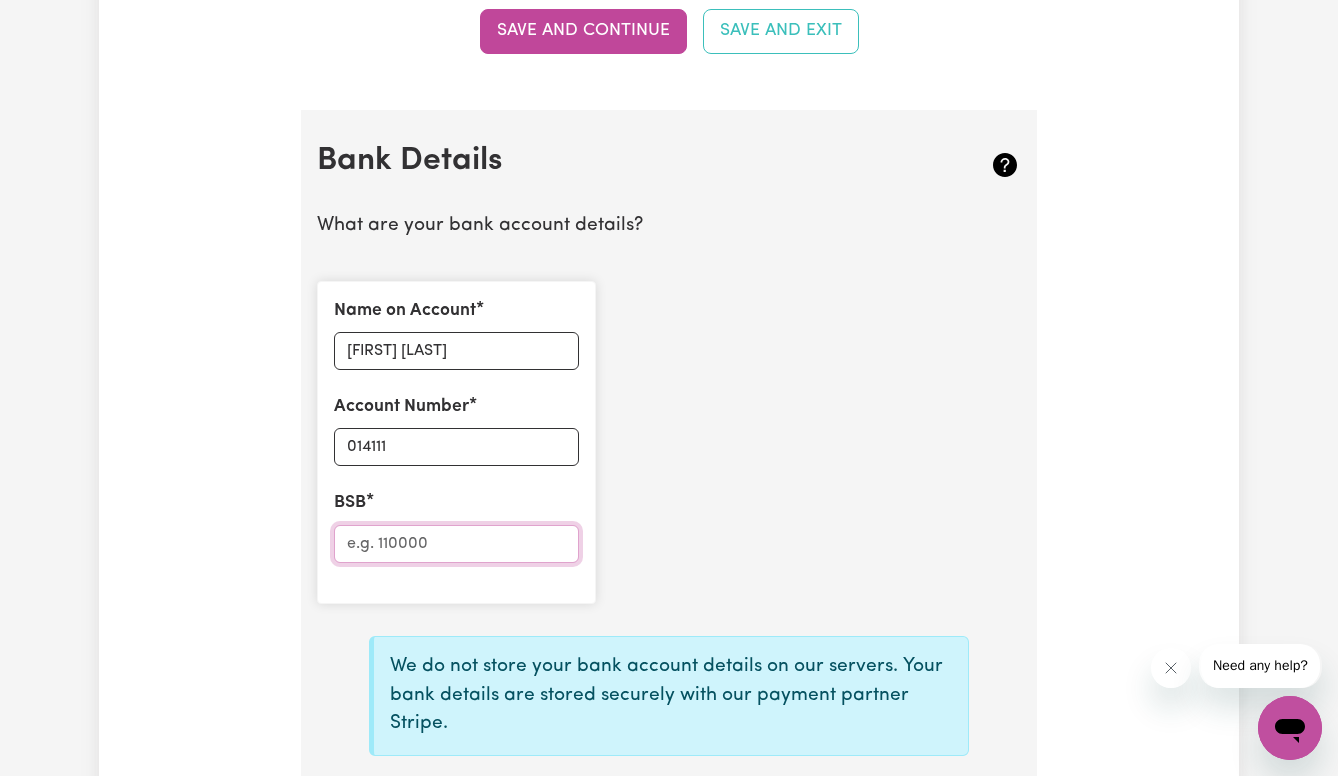 click on "BSB" at bounding box center [456, 544] 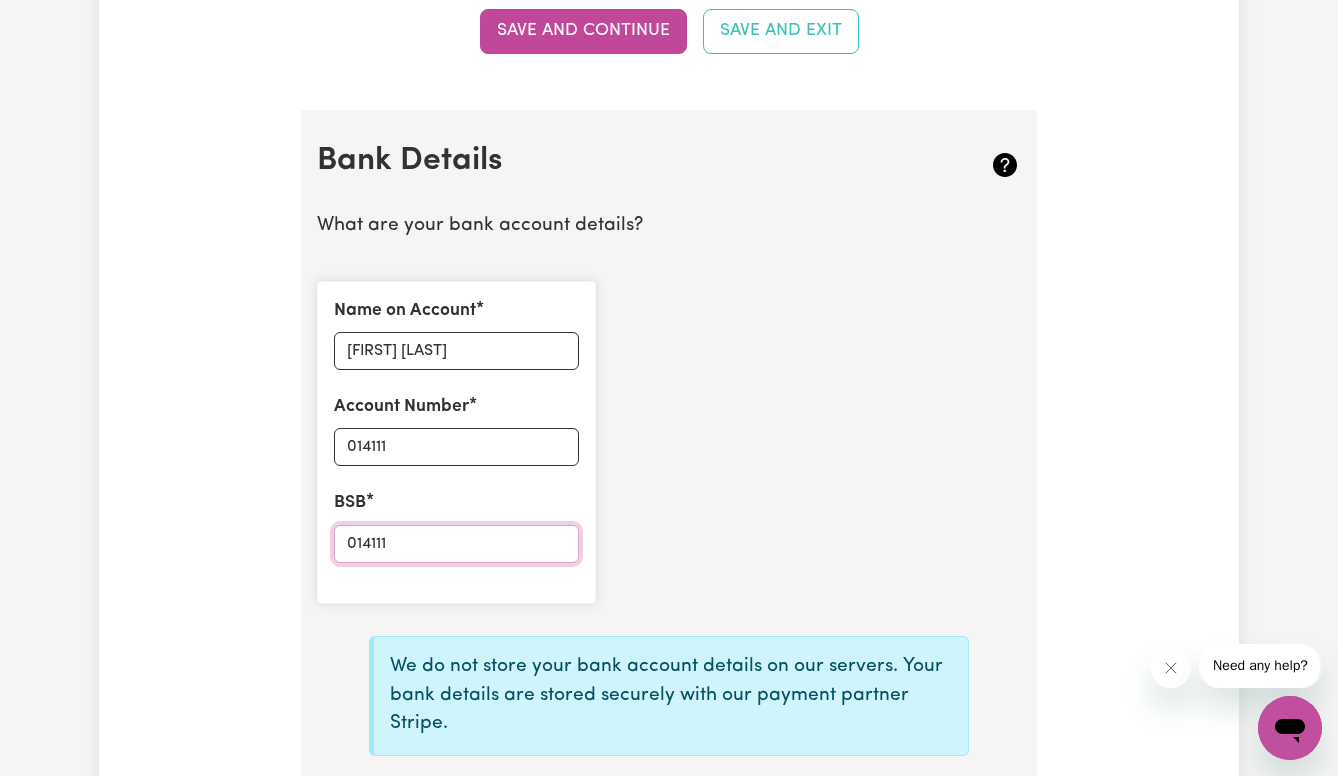 type on "014111" 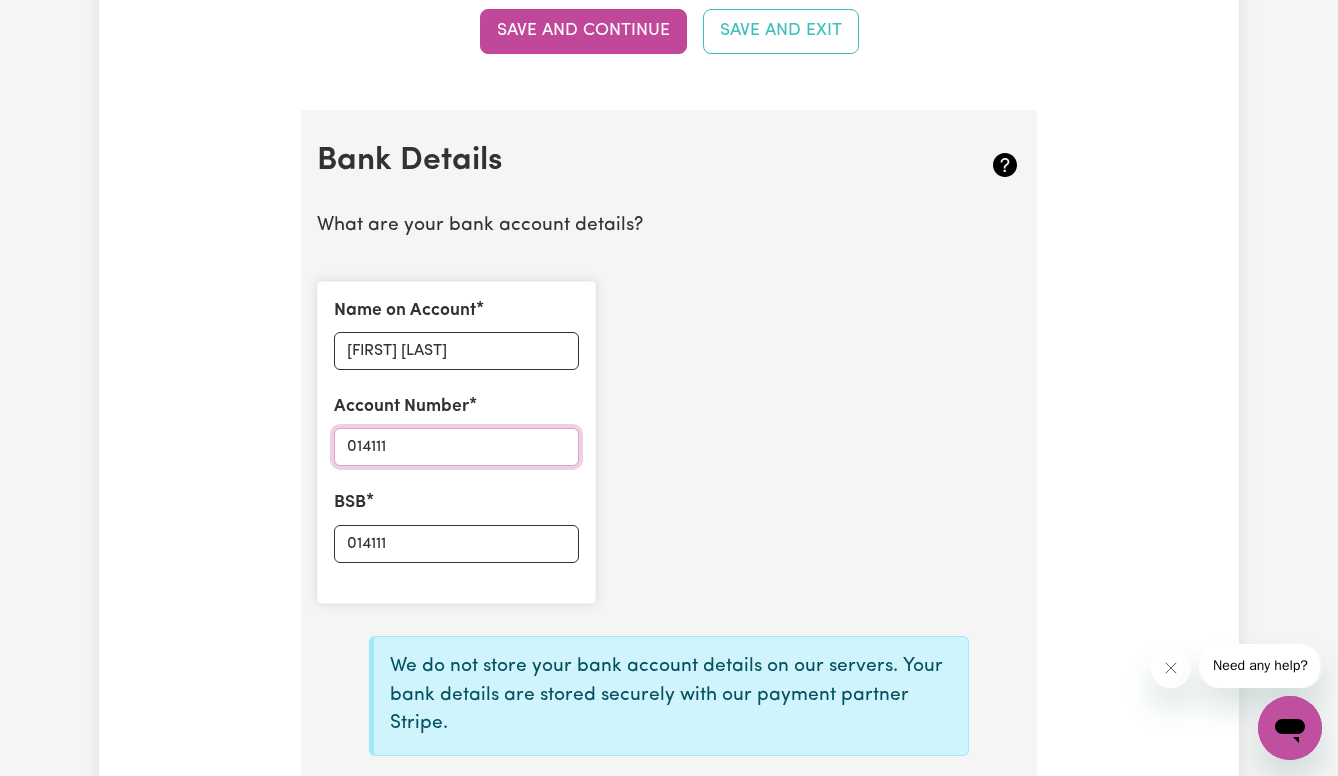 drag, startPoint x: 393, startPoint y: 426, endPoint x: 334, endPoint y: 426, distance: 59 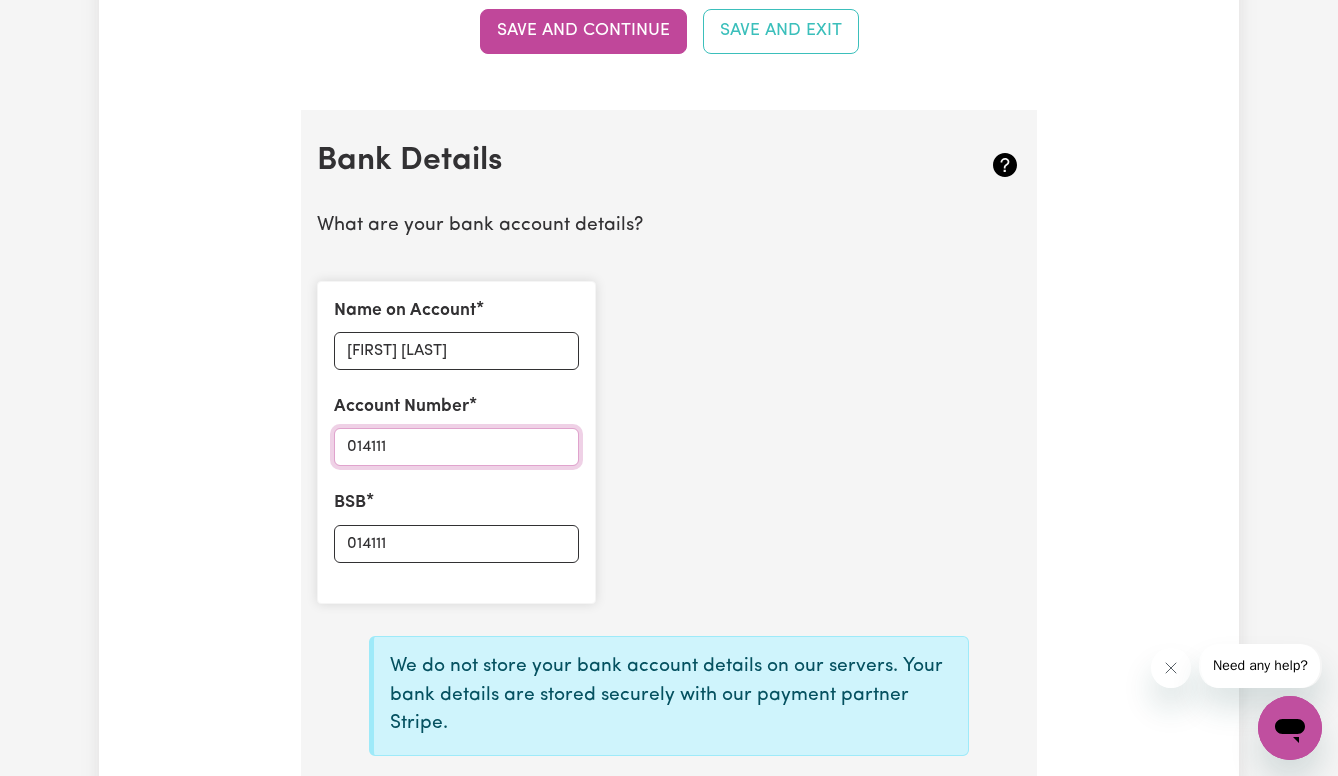 click on "014111" at bounding box center (456, 447) 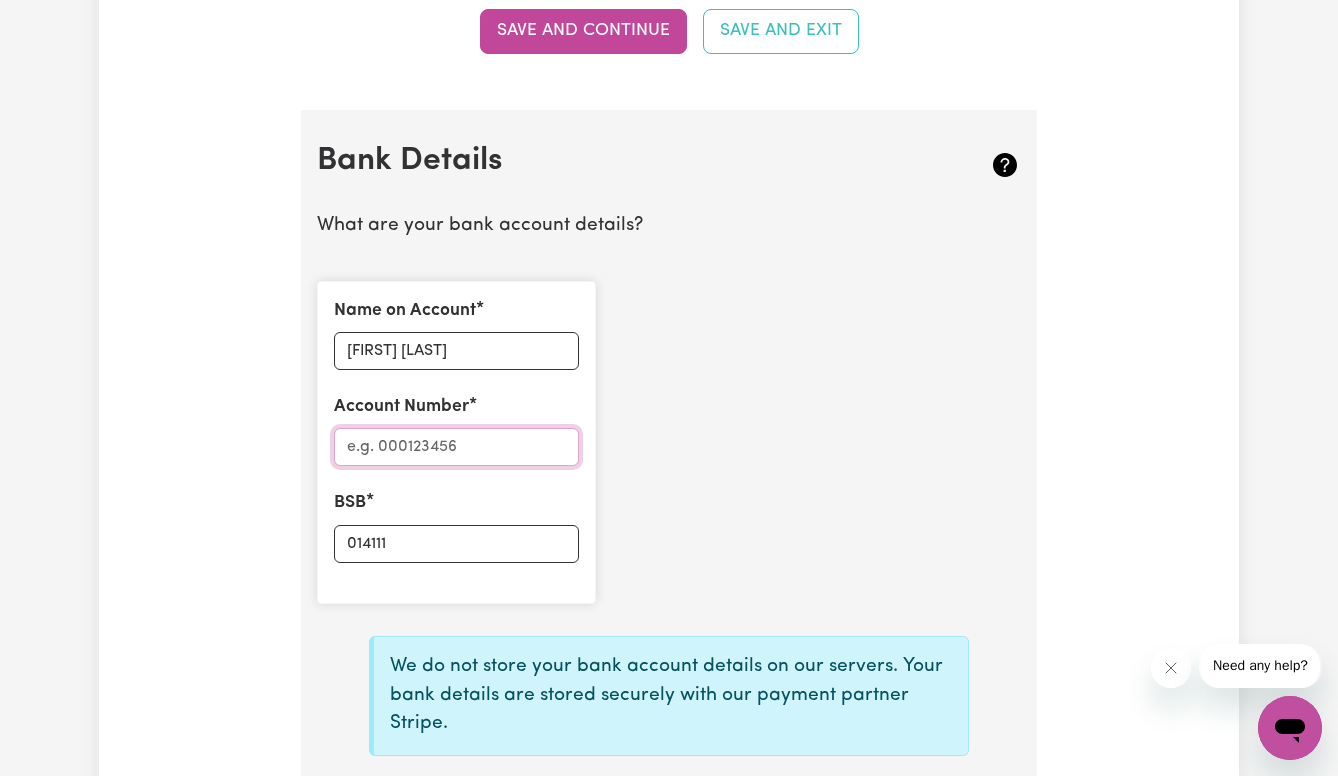 paste on "[PHONE]" 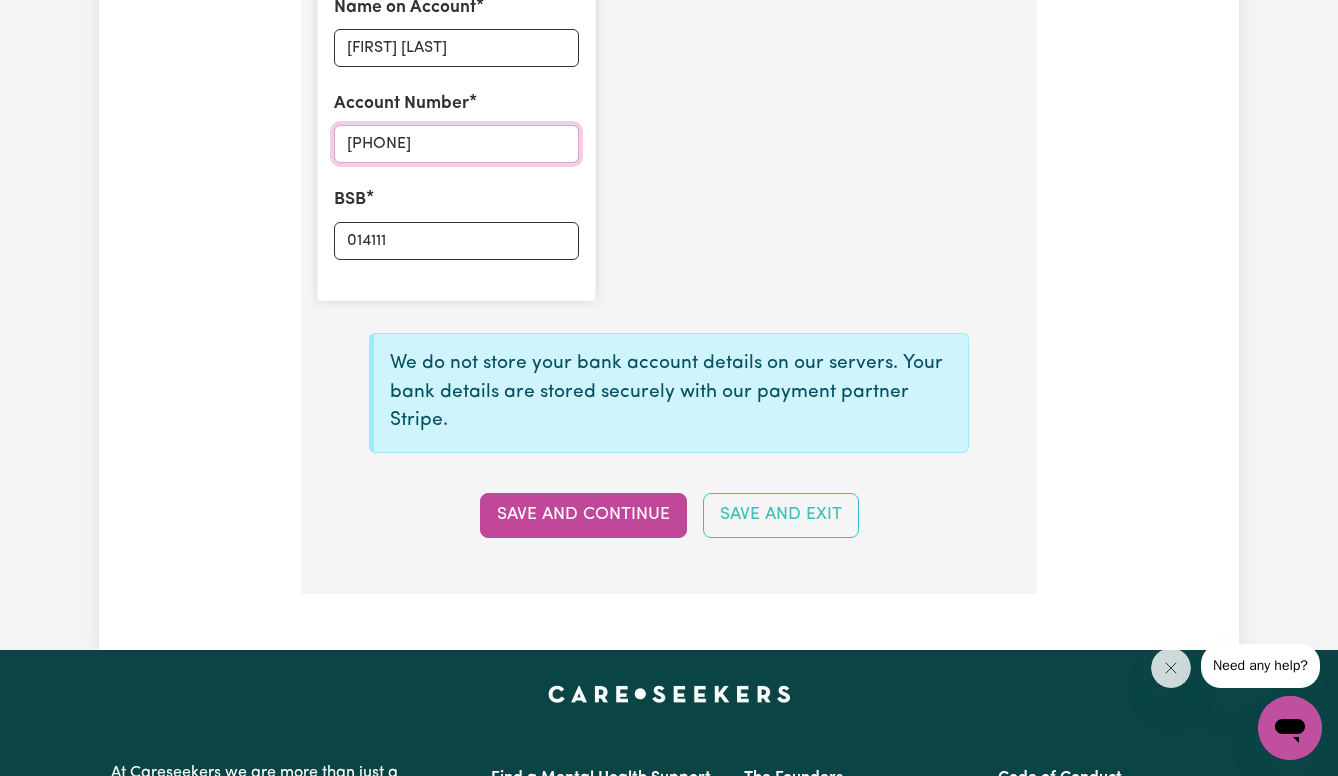 scroll, scrollTop: 1626, scrollLeft: 0, axis: vertical 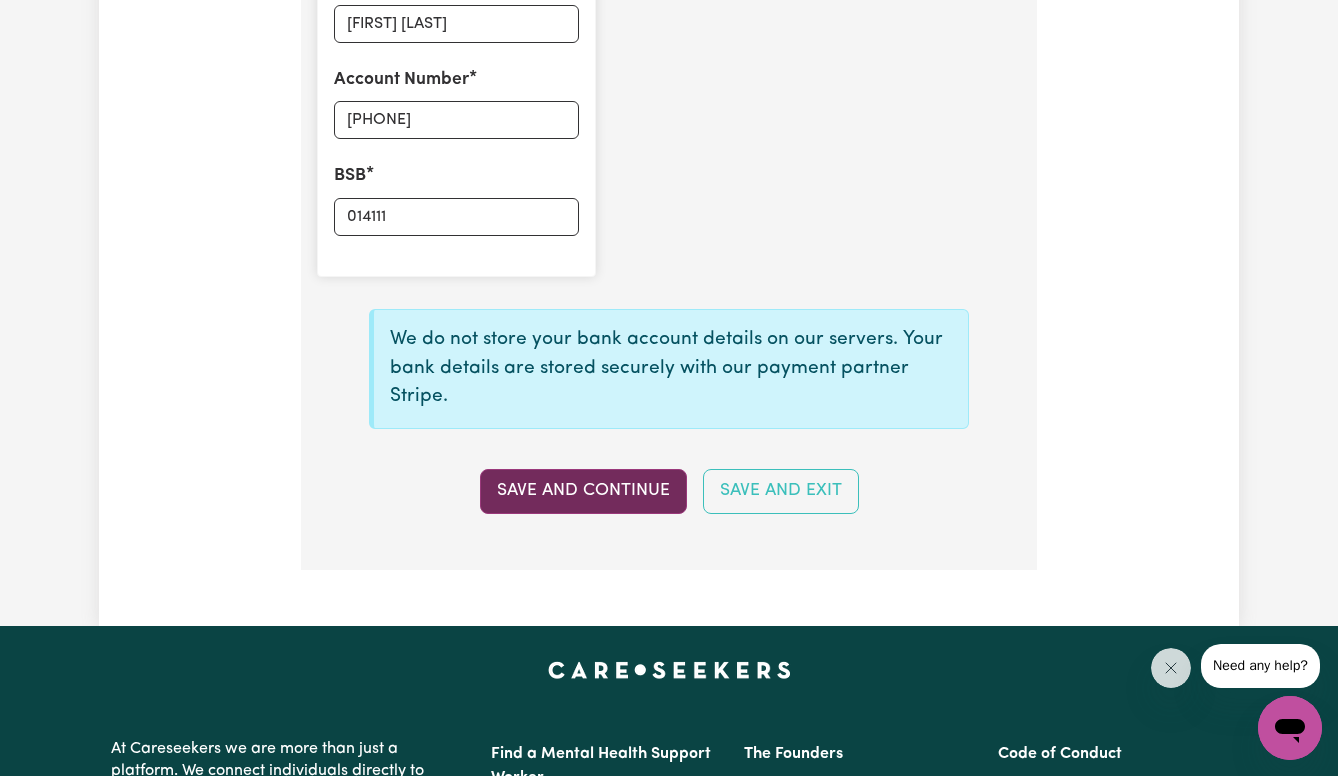 click on "Save and Continue" at bounding box center [583, 491] 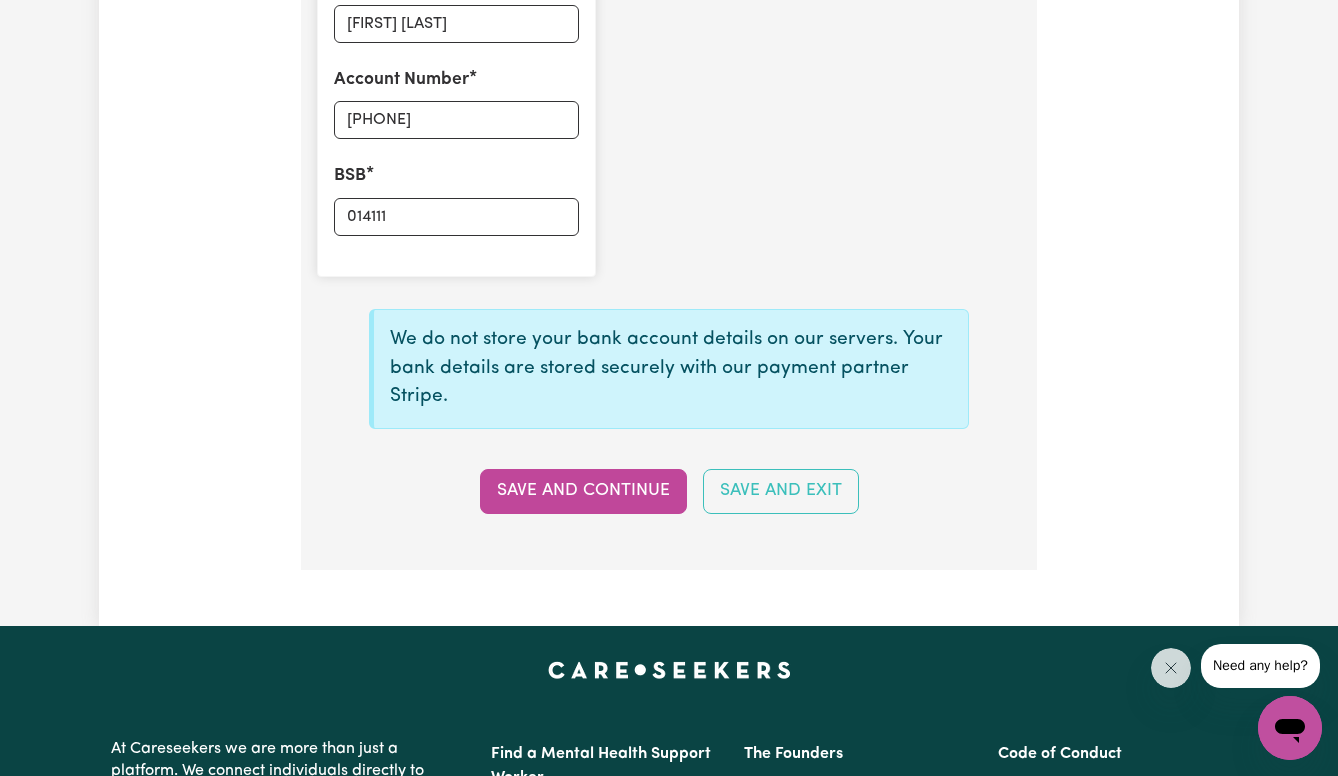type on "****4404" 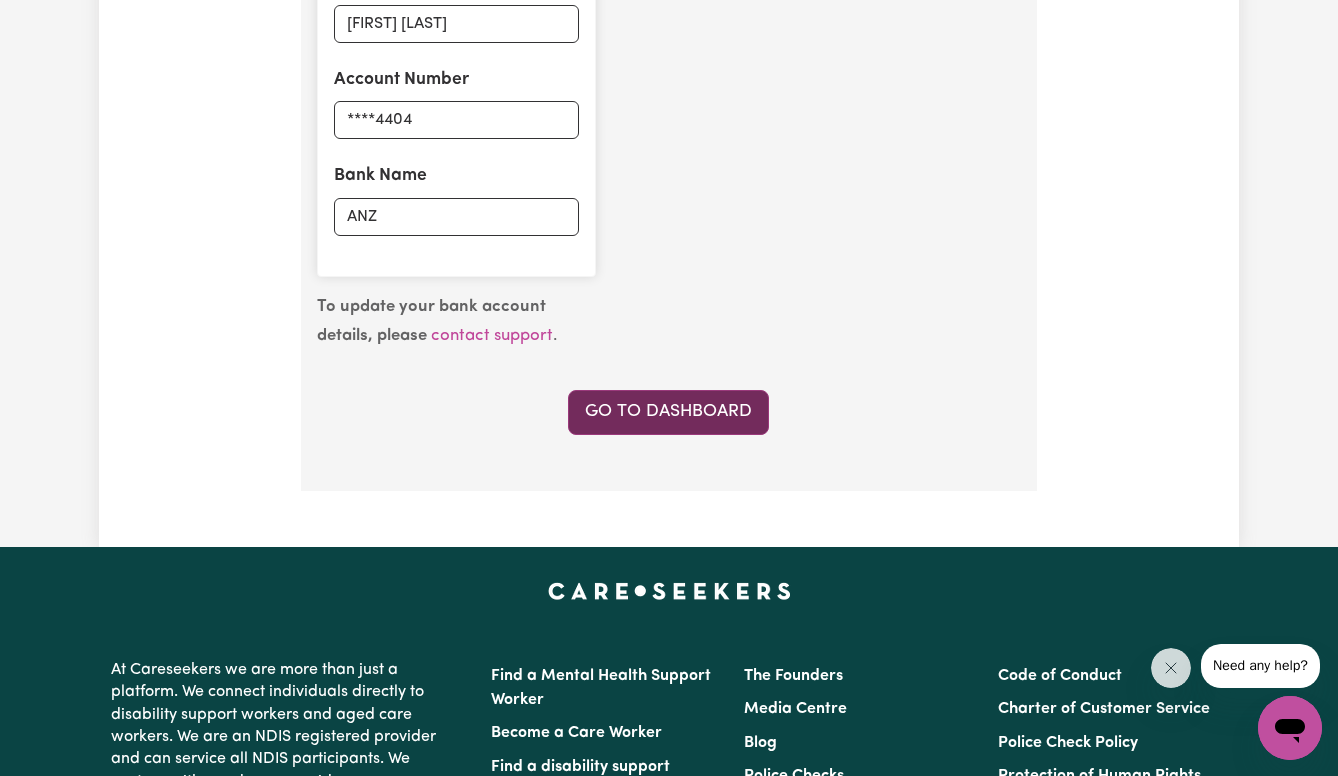 click on "Go to Dashboard" at bounding box center [668, 412] 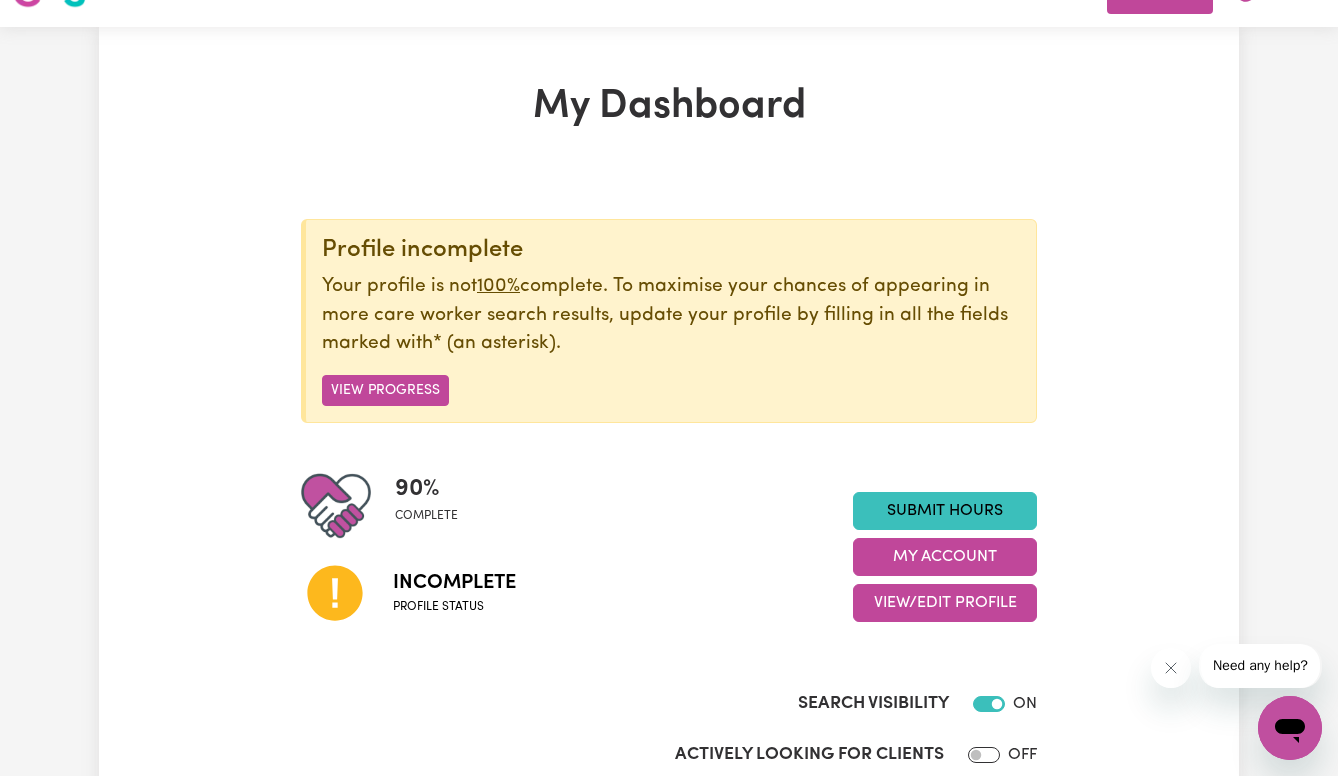 scroll, scrollTop: 50, scrollLeft: 0, axis: vertical 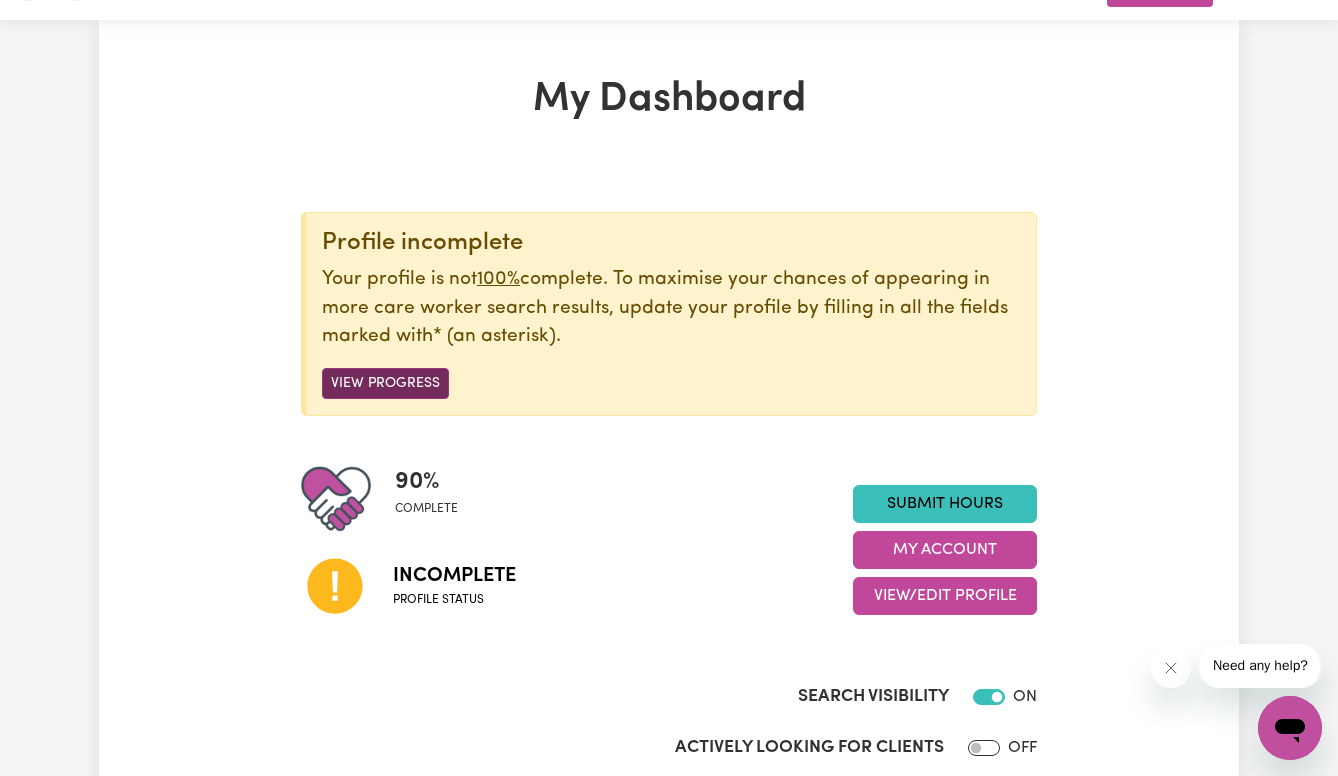 click on "View Progress" at bounding box center [385, 383] 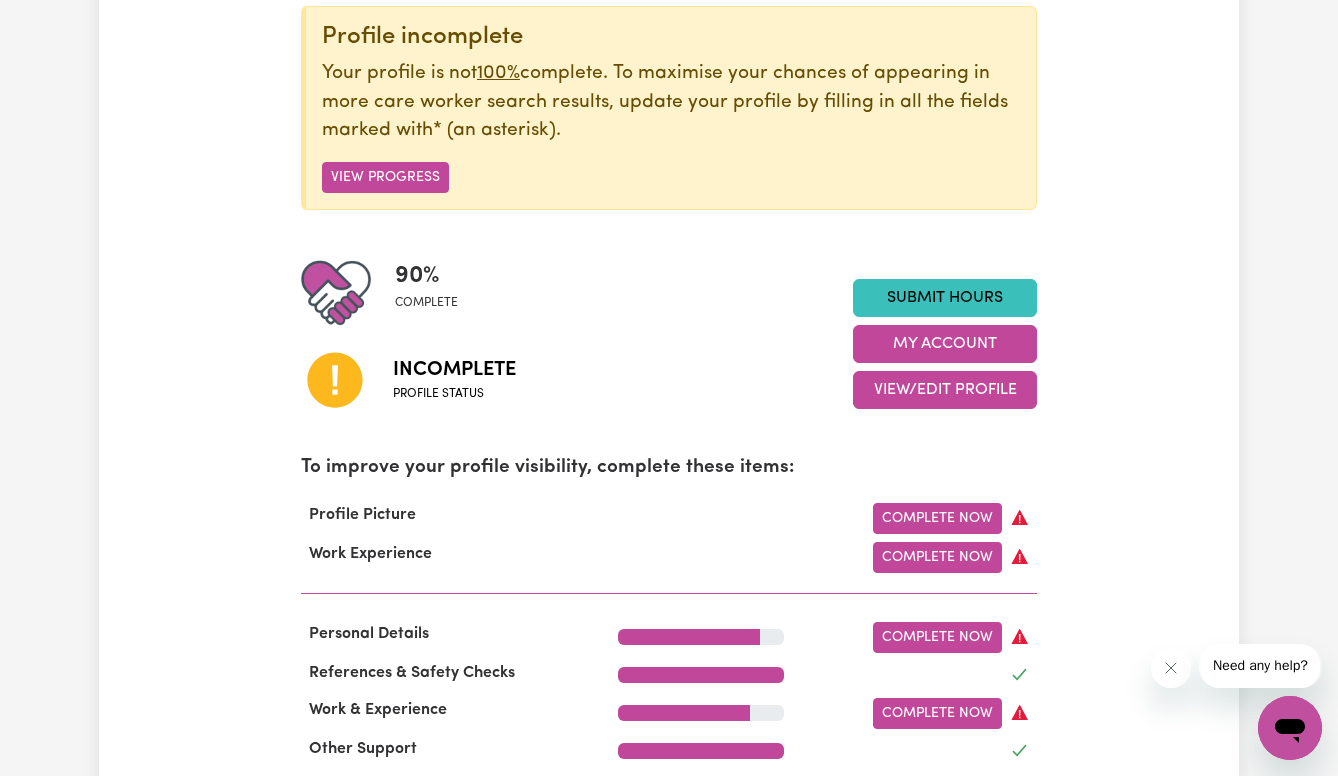 scroll, scrollTop: 269, scrollLeft: 0, axis: vertical 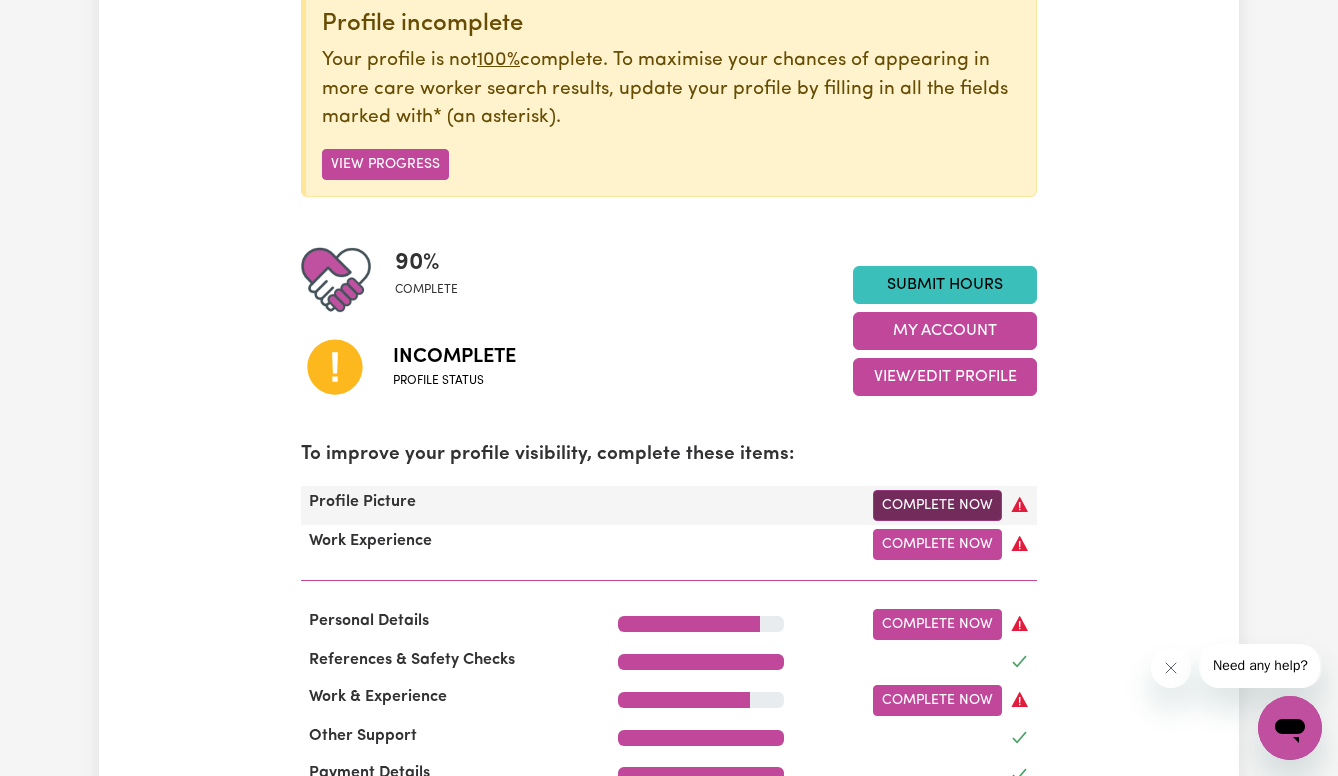 click on "Complete Now" at bounding box center (937, 505) 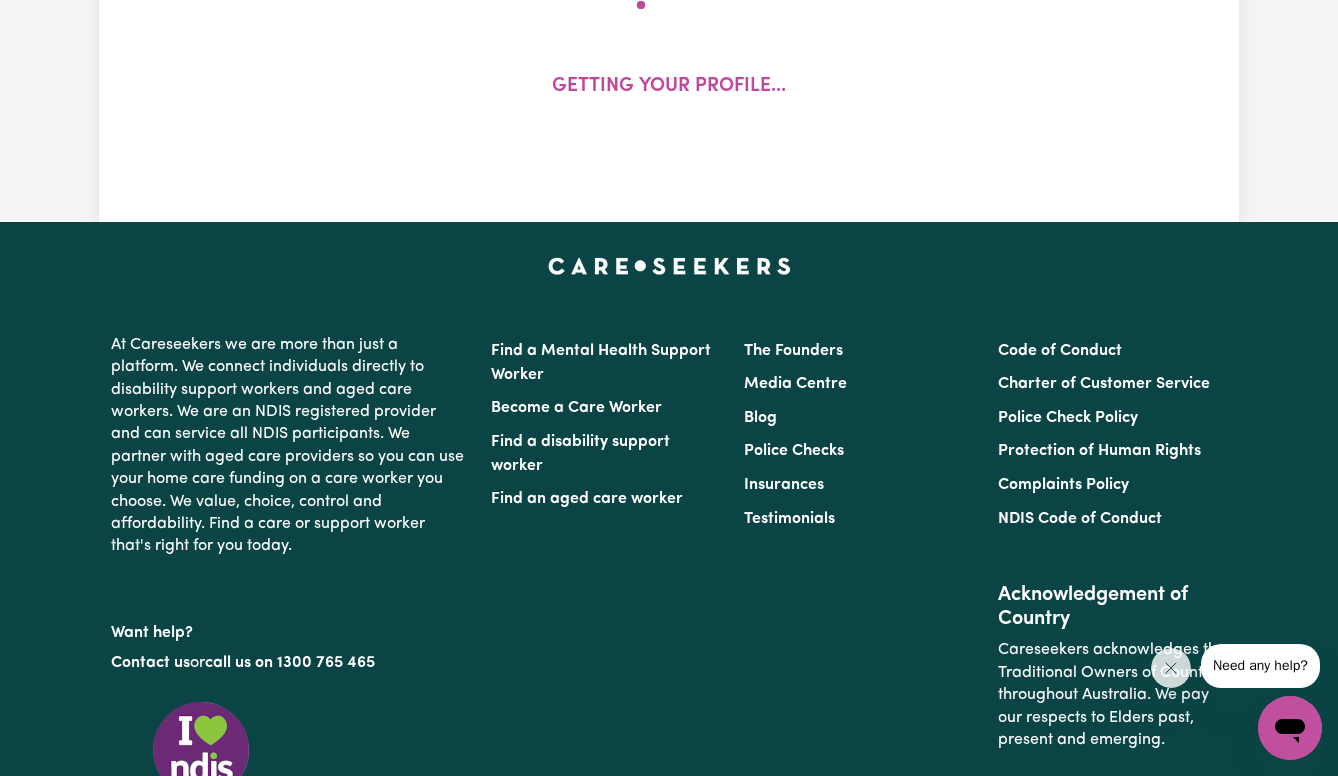 scroll, scrollTop: 0, scrollLeft: 0, axis: both 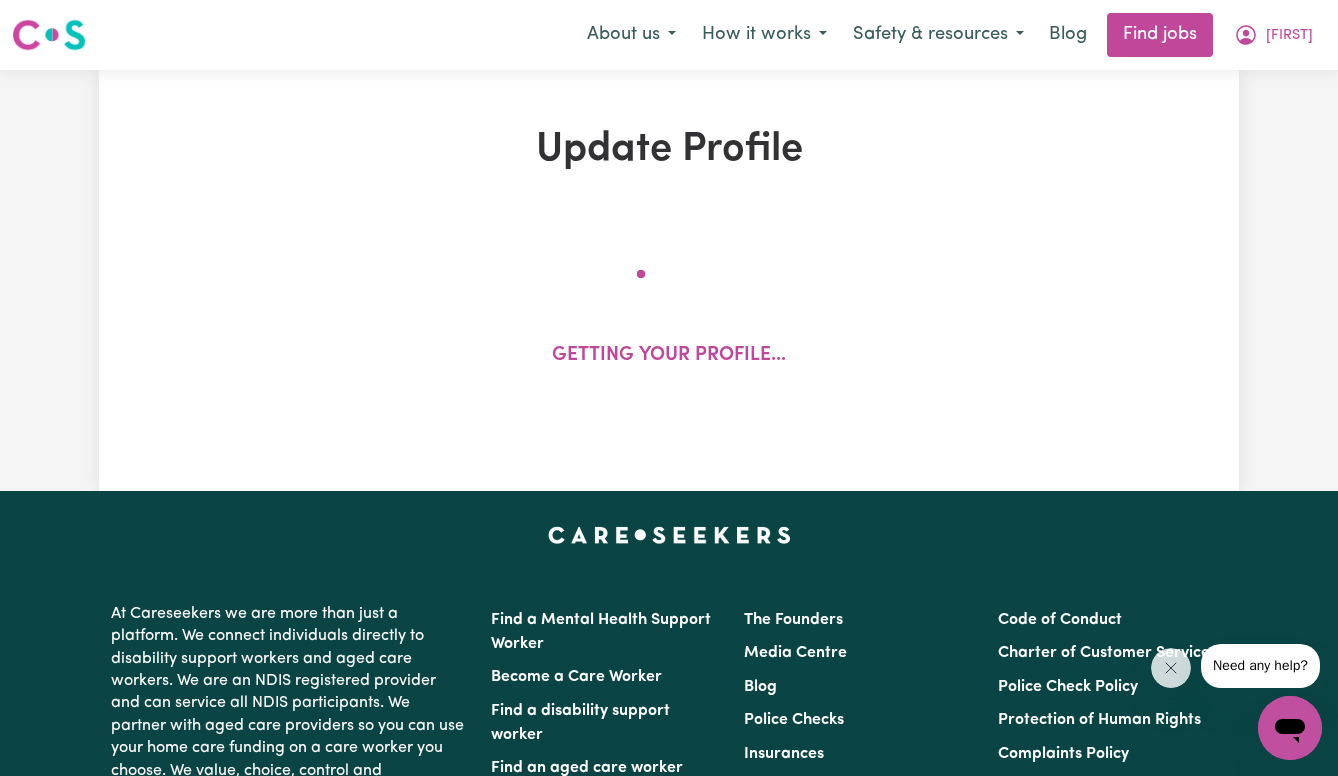 select on "female" 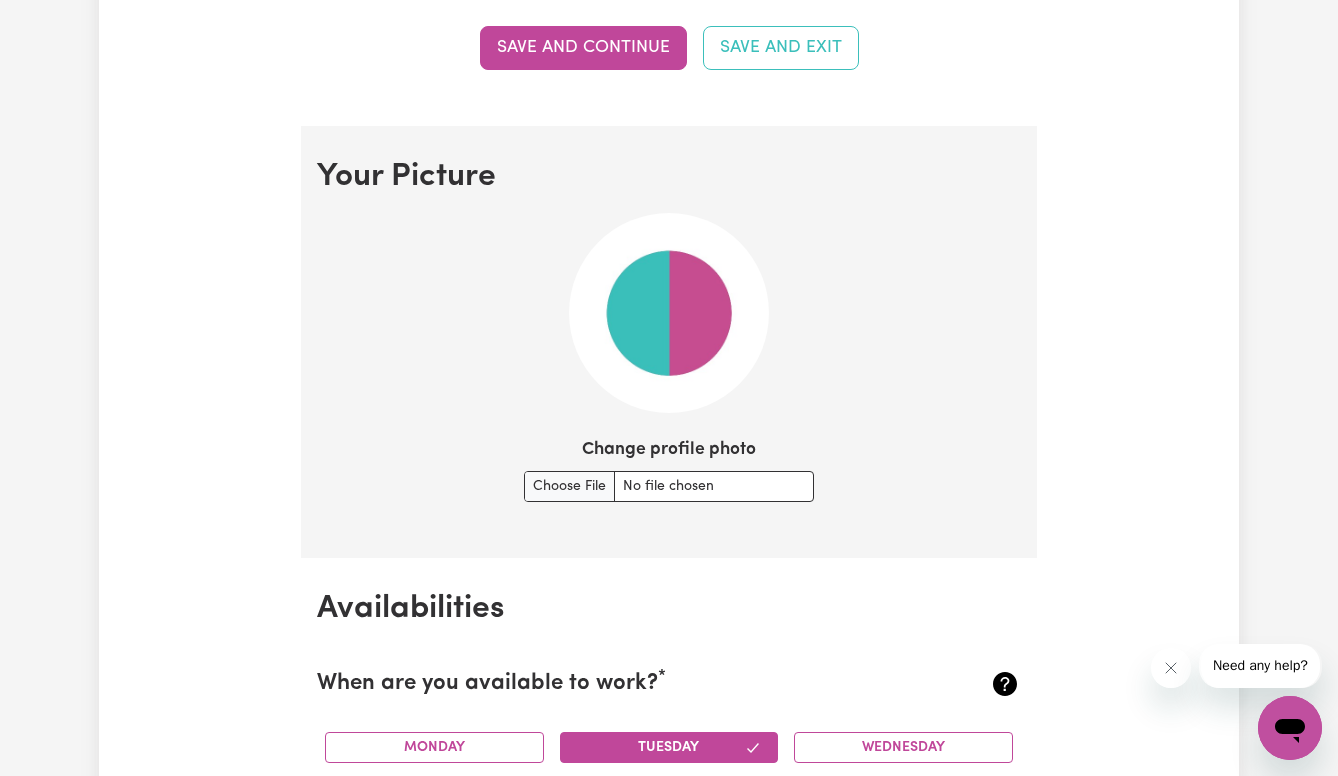 scroll, scrollTop: 1337, scrollLeft: 0, axis: vertical 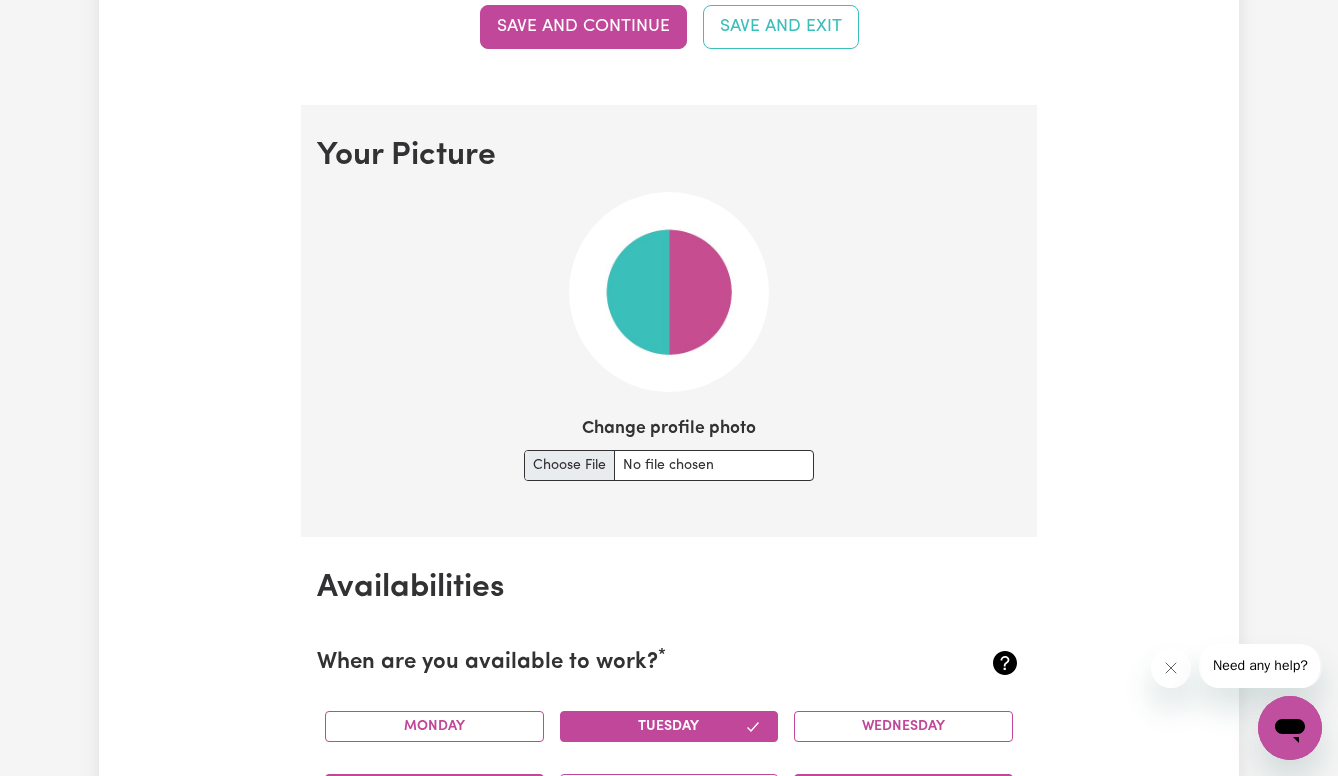 click on "Change profile photo" at bounding box center [669, 465] 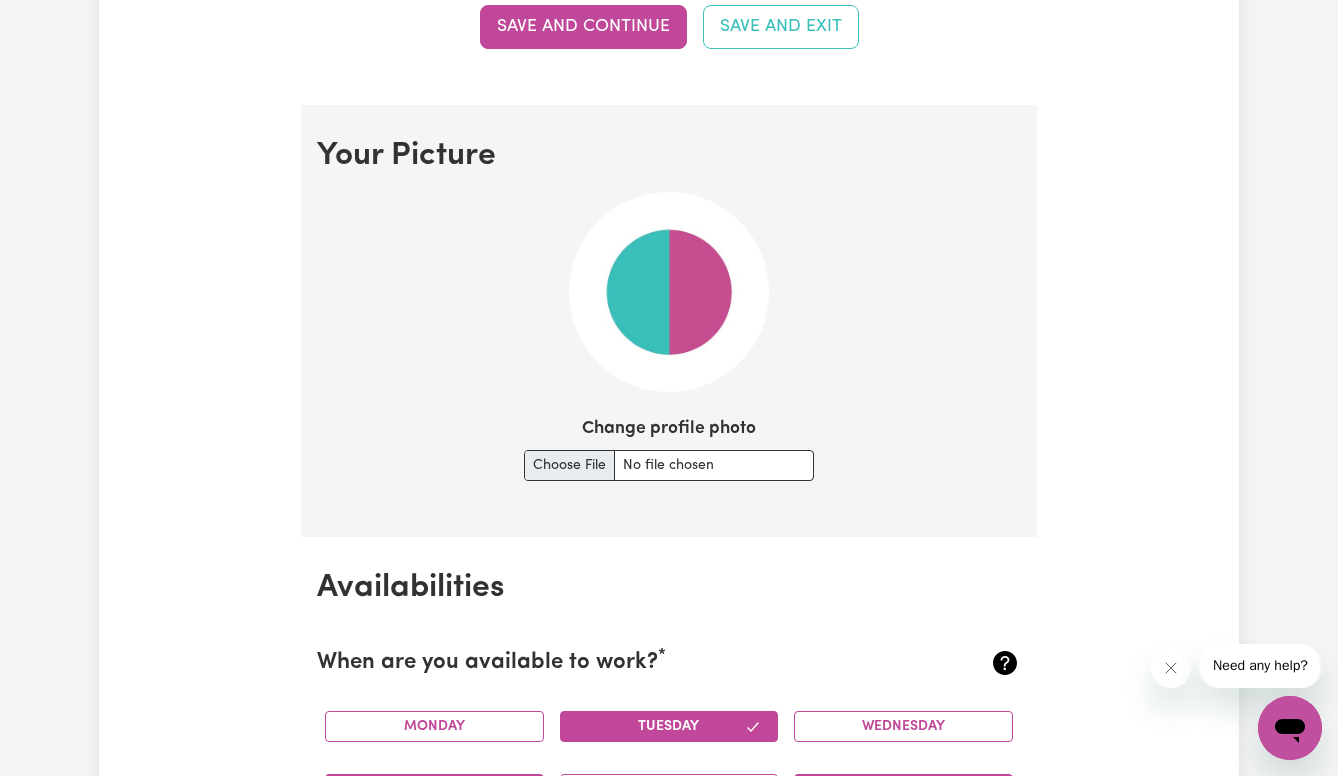 type on "C:\fakepath\picture.jpg" 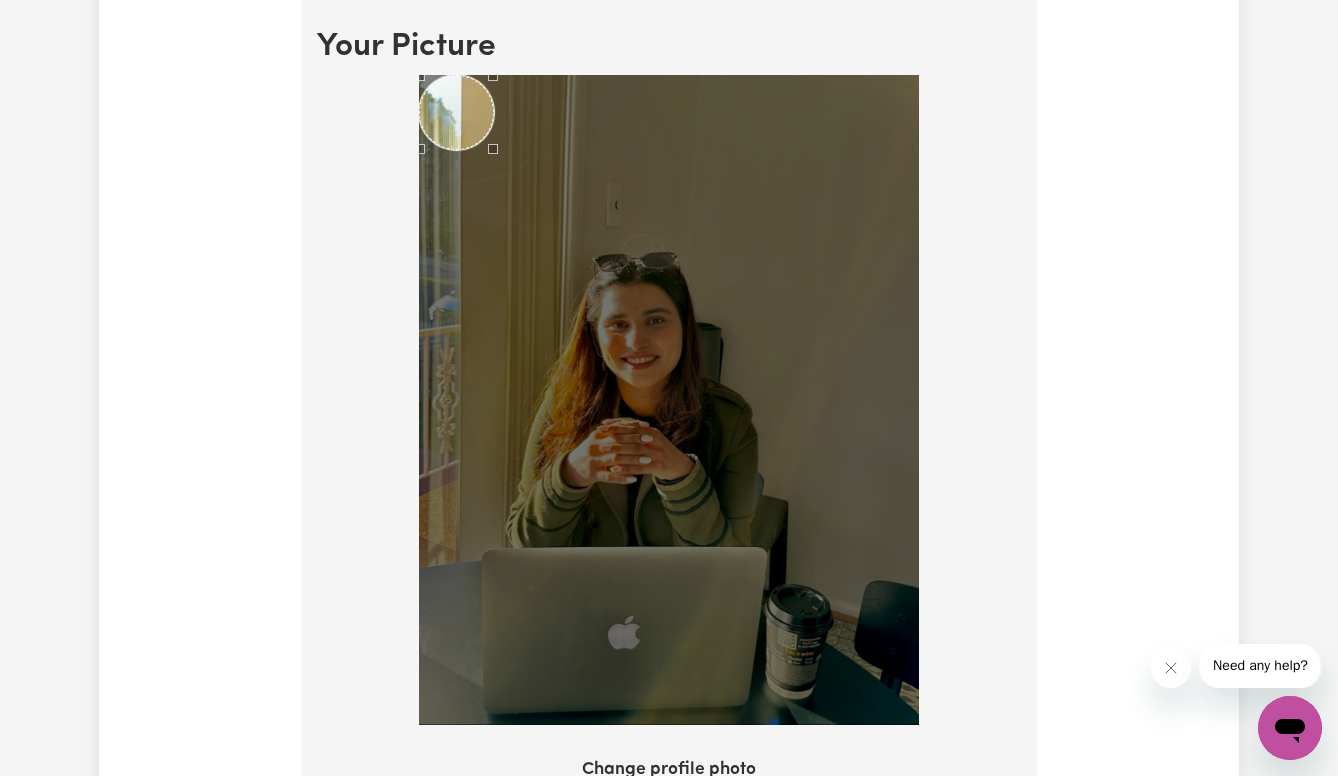 scroll, scrollTop: 1454, scrollLeft: 0, axis: vertical 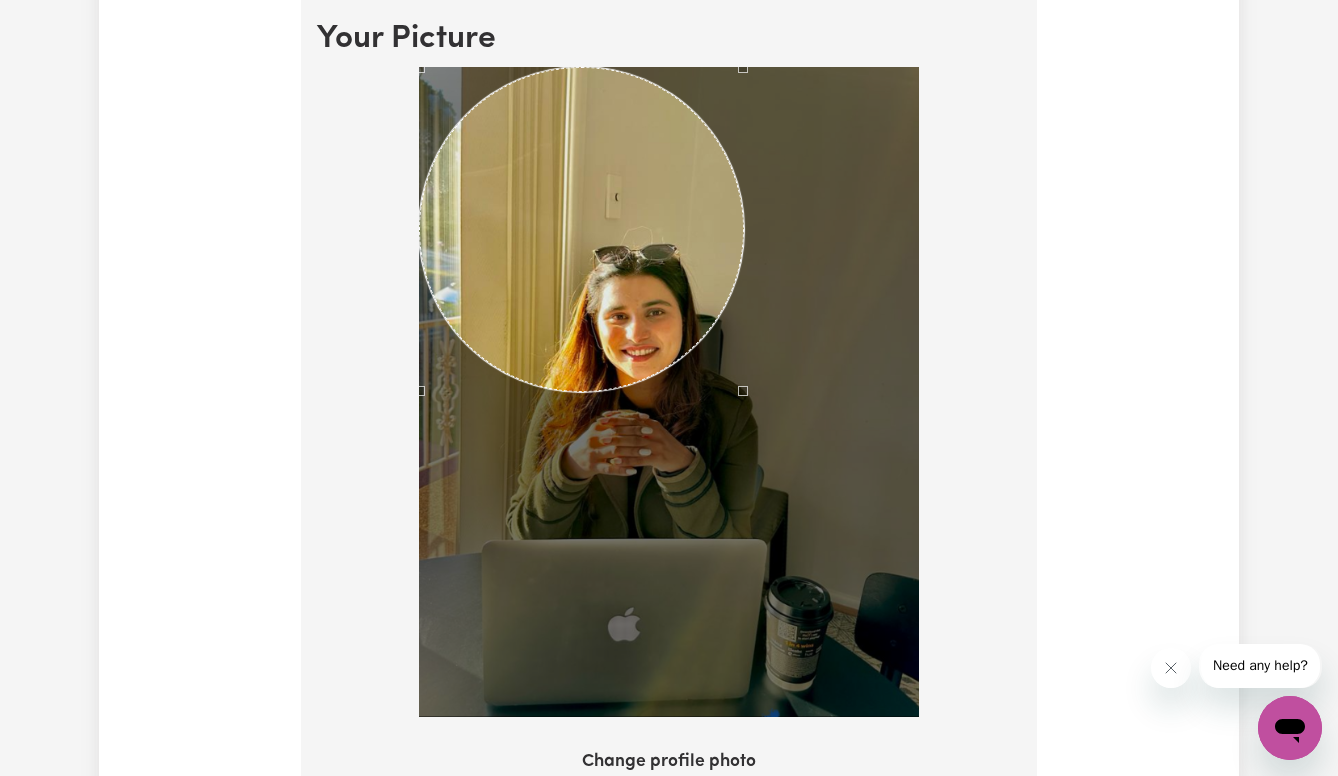 click at bounding box center [669, 392] 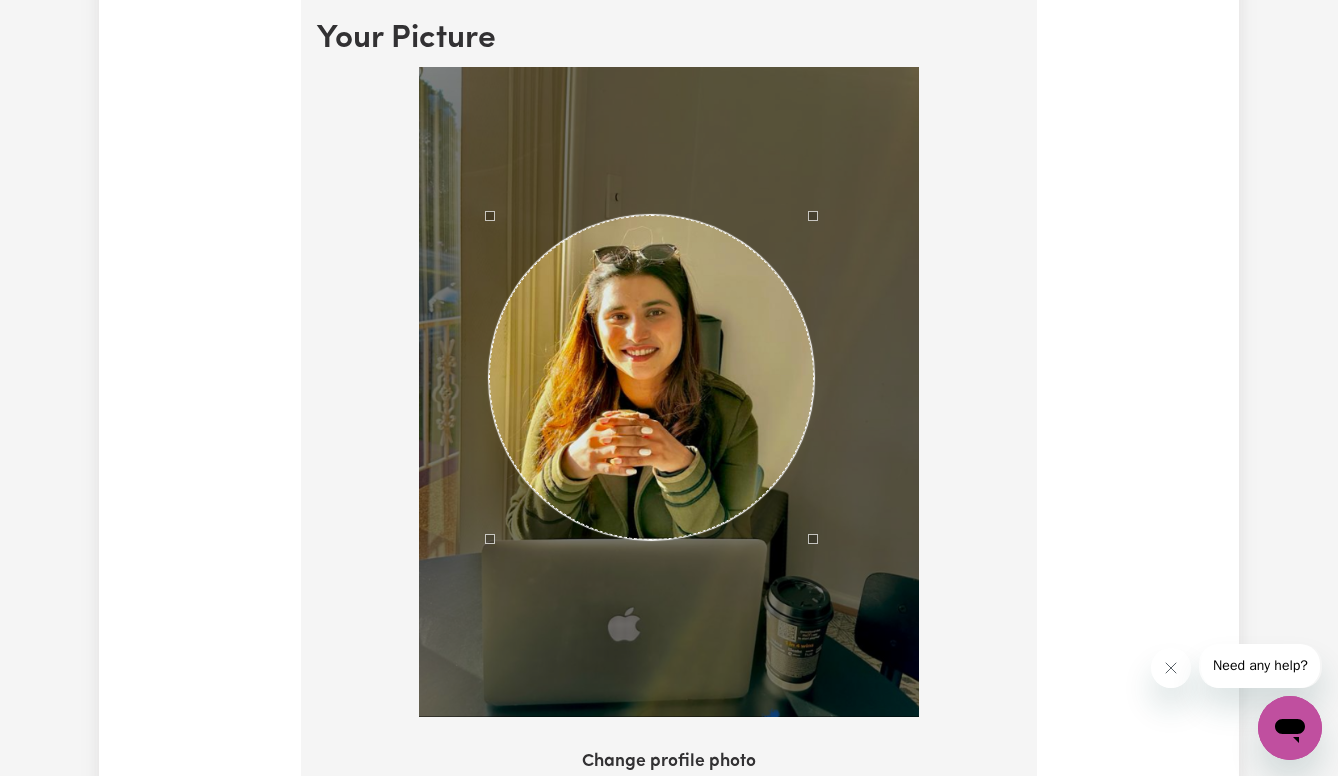 click at bounding box center (651, 377) 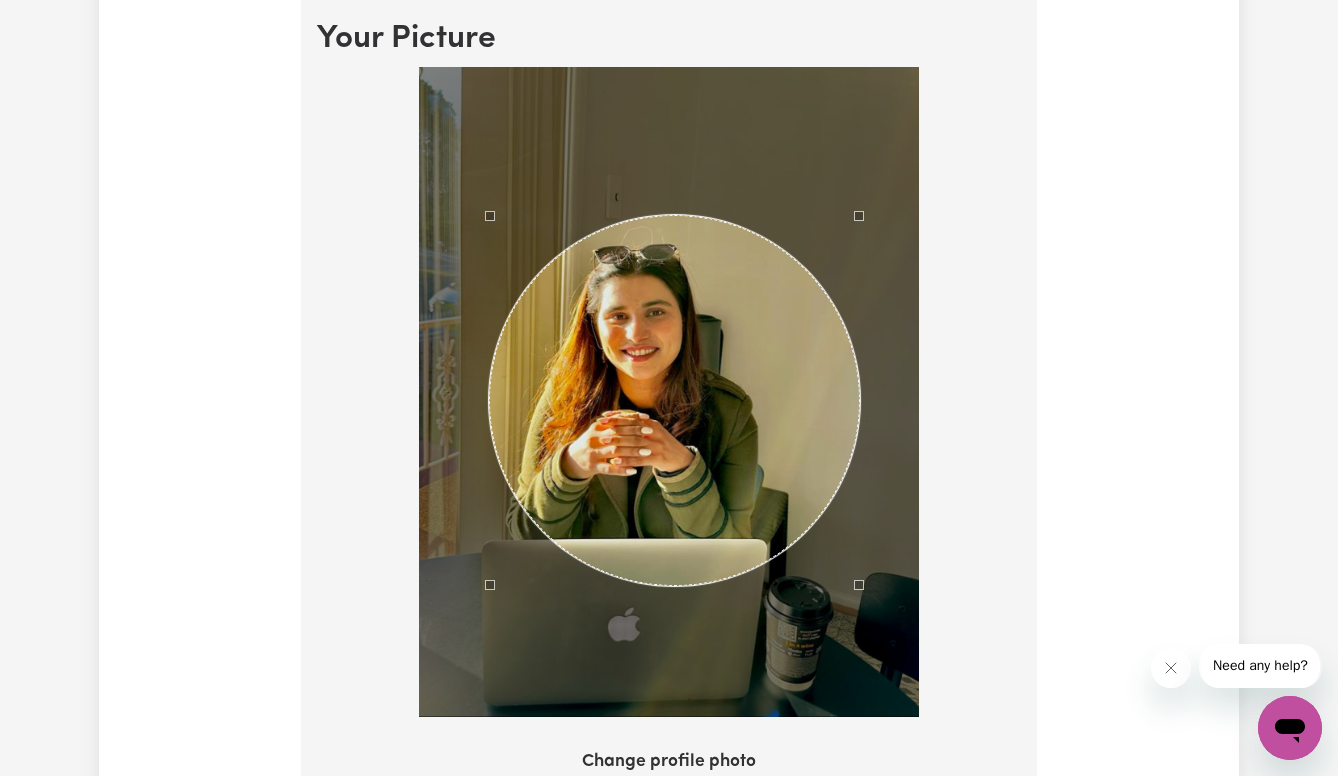 click at bounding box center (669, 392) 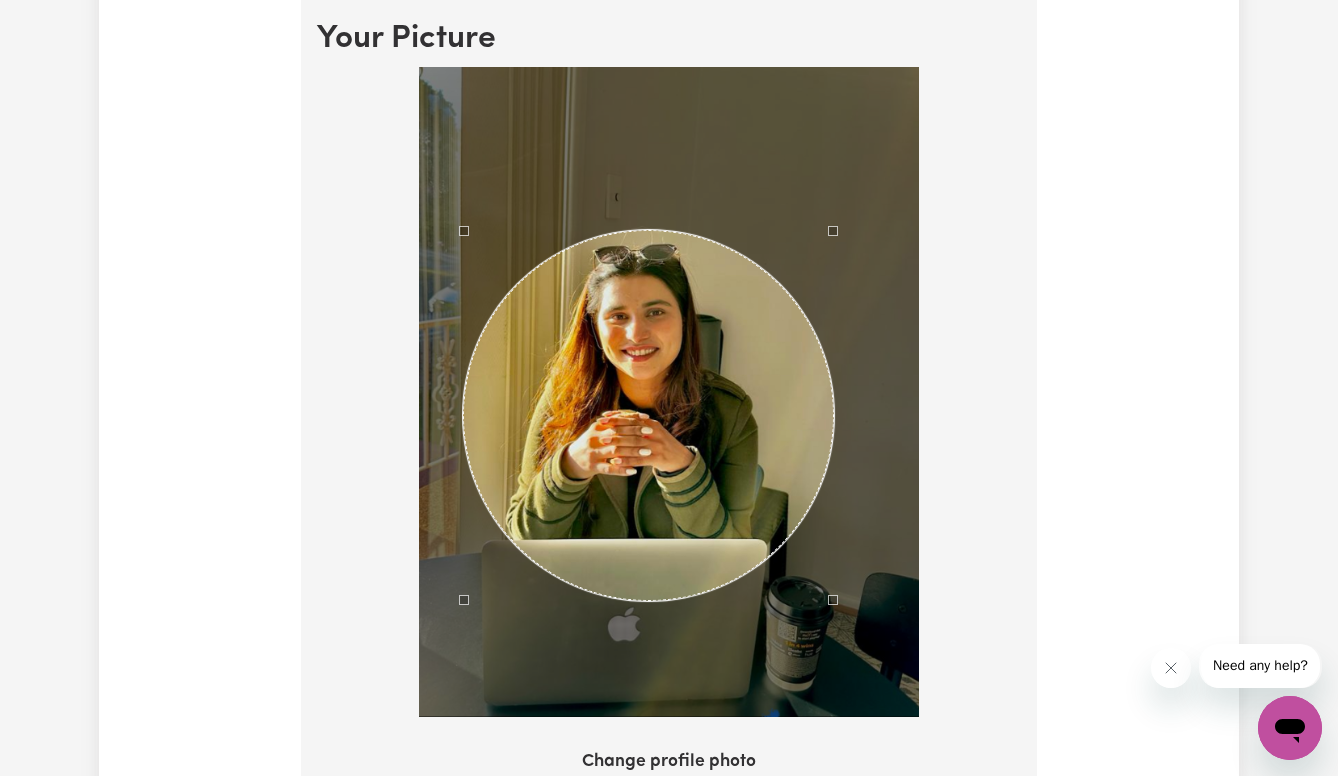 click at bounding box center [648, 415] 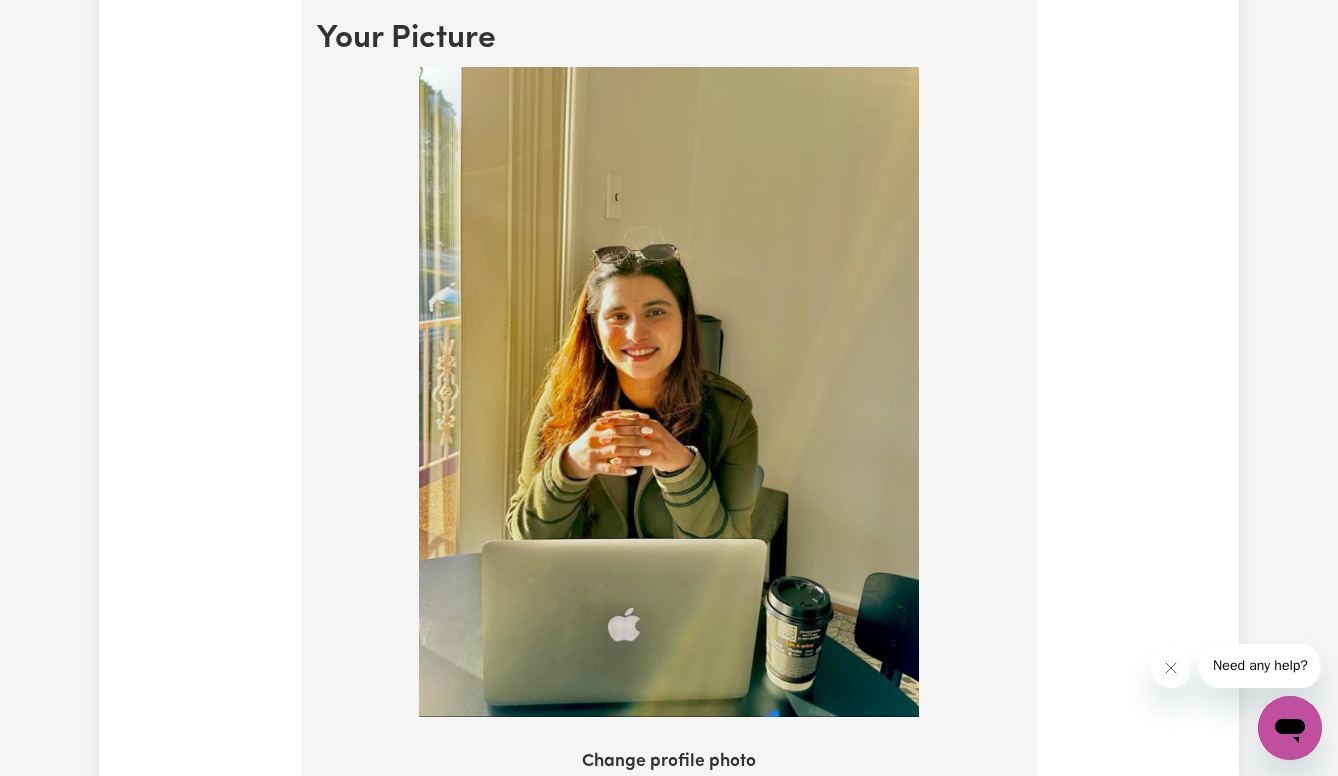 click at bounding box center (669, 392) 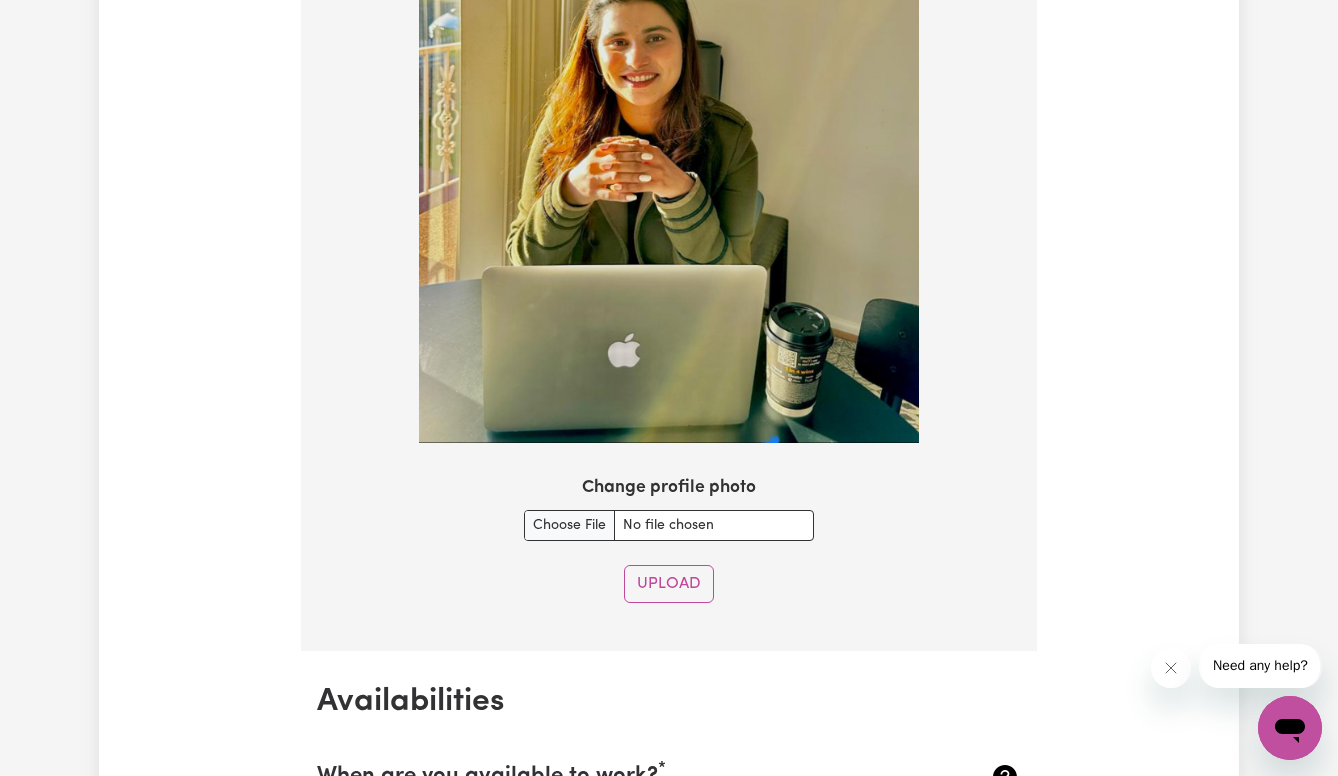 scroll, scrollTop: 1710, scrollLeft: 0, axis: vertical 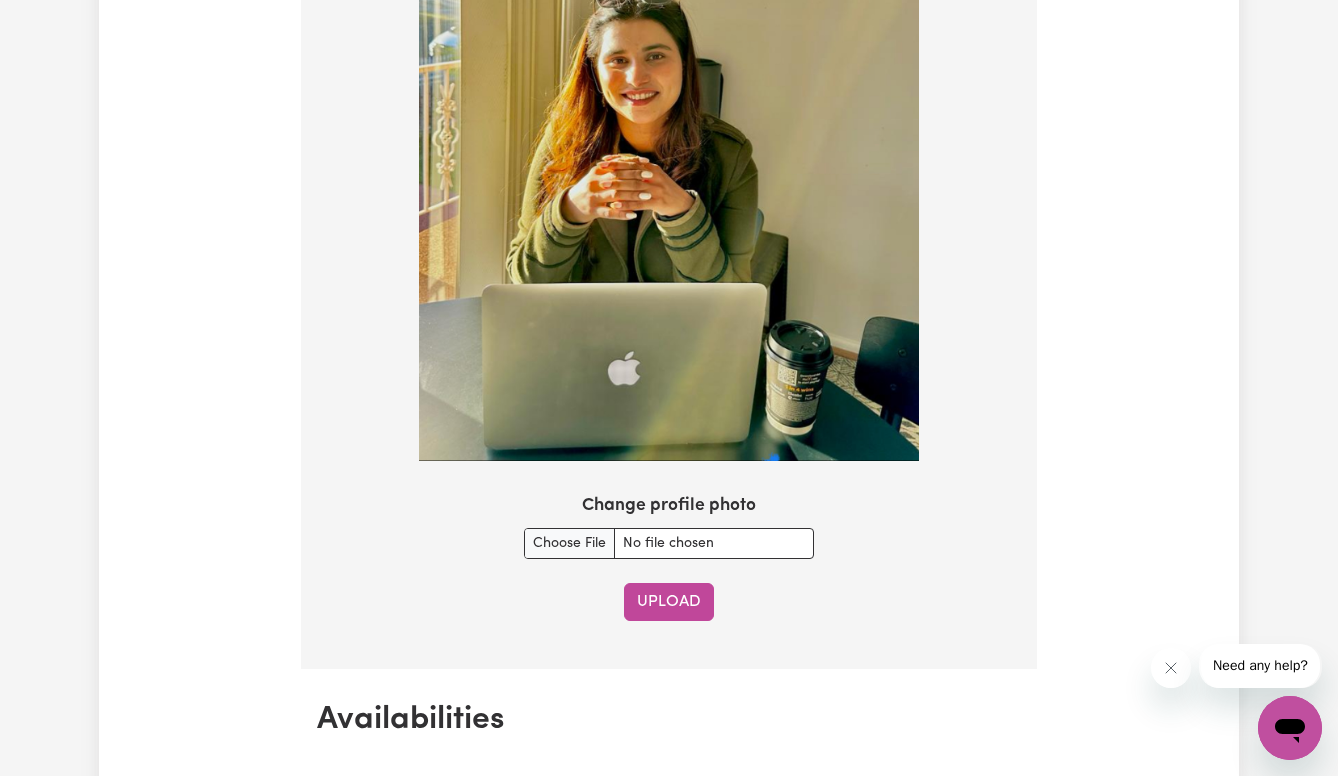 click on "Upload" at bounding box center [669, 602] 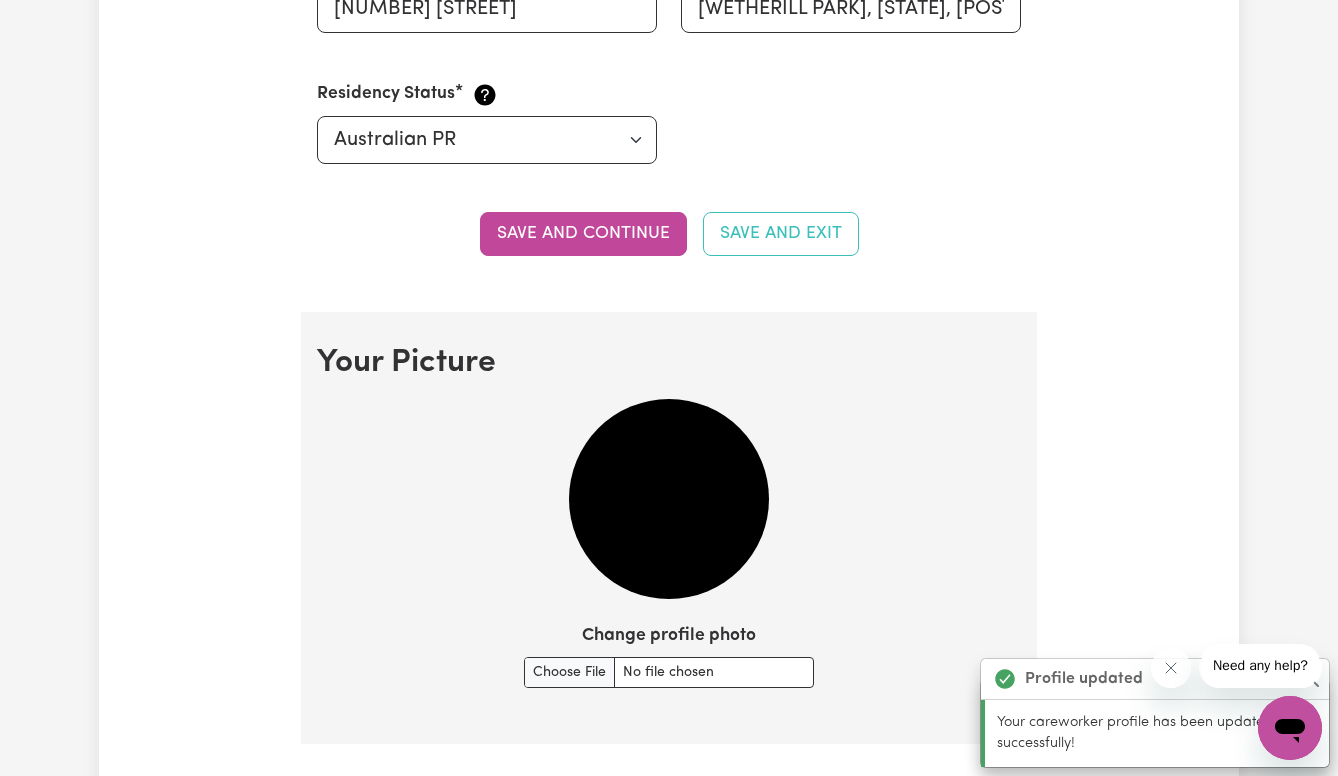 scroll, scrollTop: 1132, scrollLeft: 0, axis: vertical 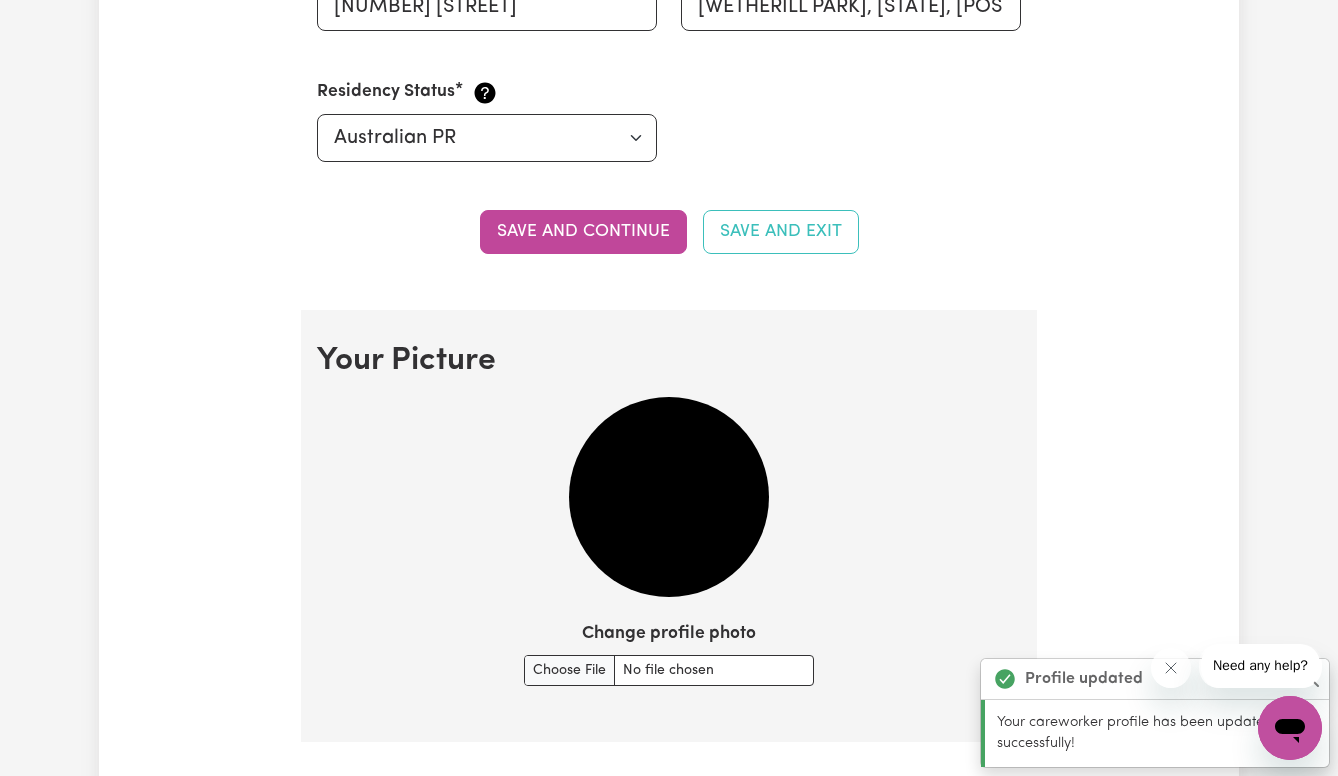 click at bounding box center [669, 497] 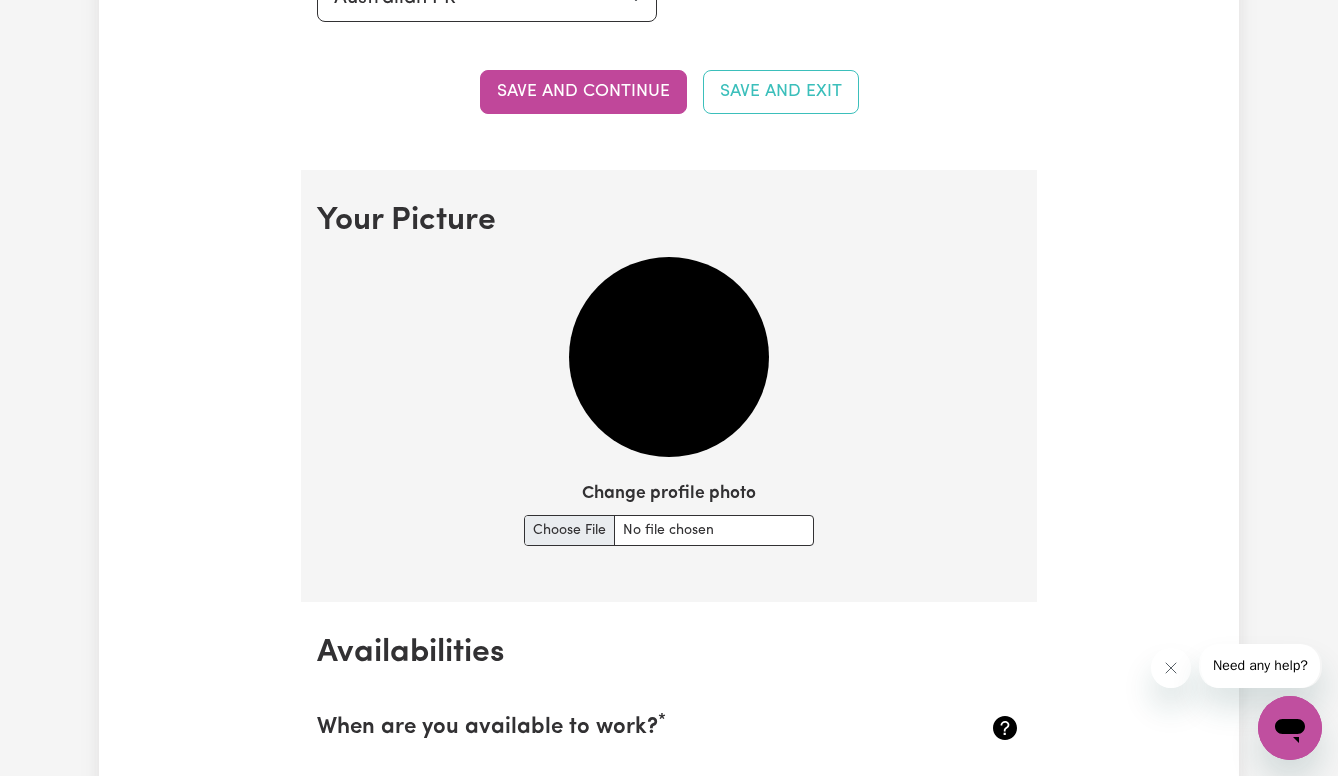 scroll, scrollTop: 1266, scrollLeft: 0, axis: vertical 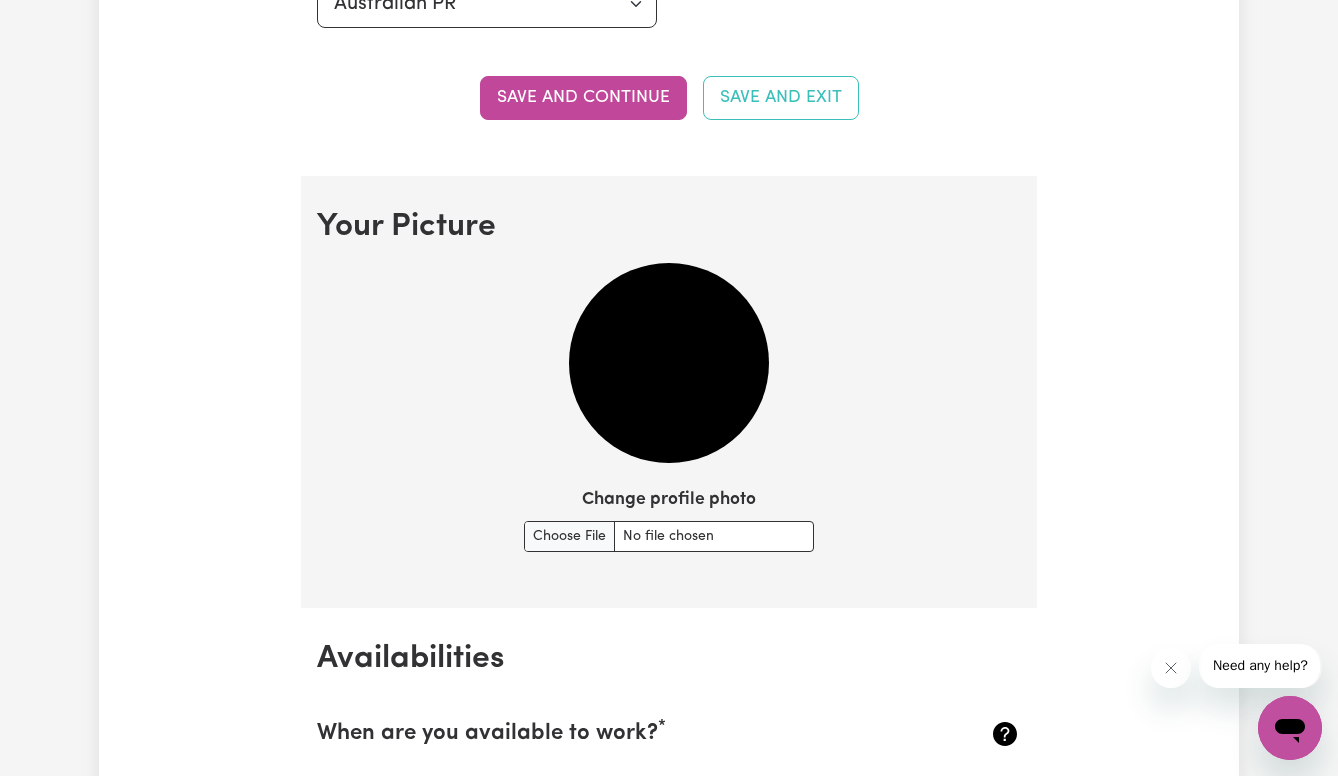 click at bounding box center [669, 363] 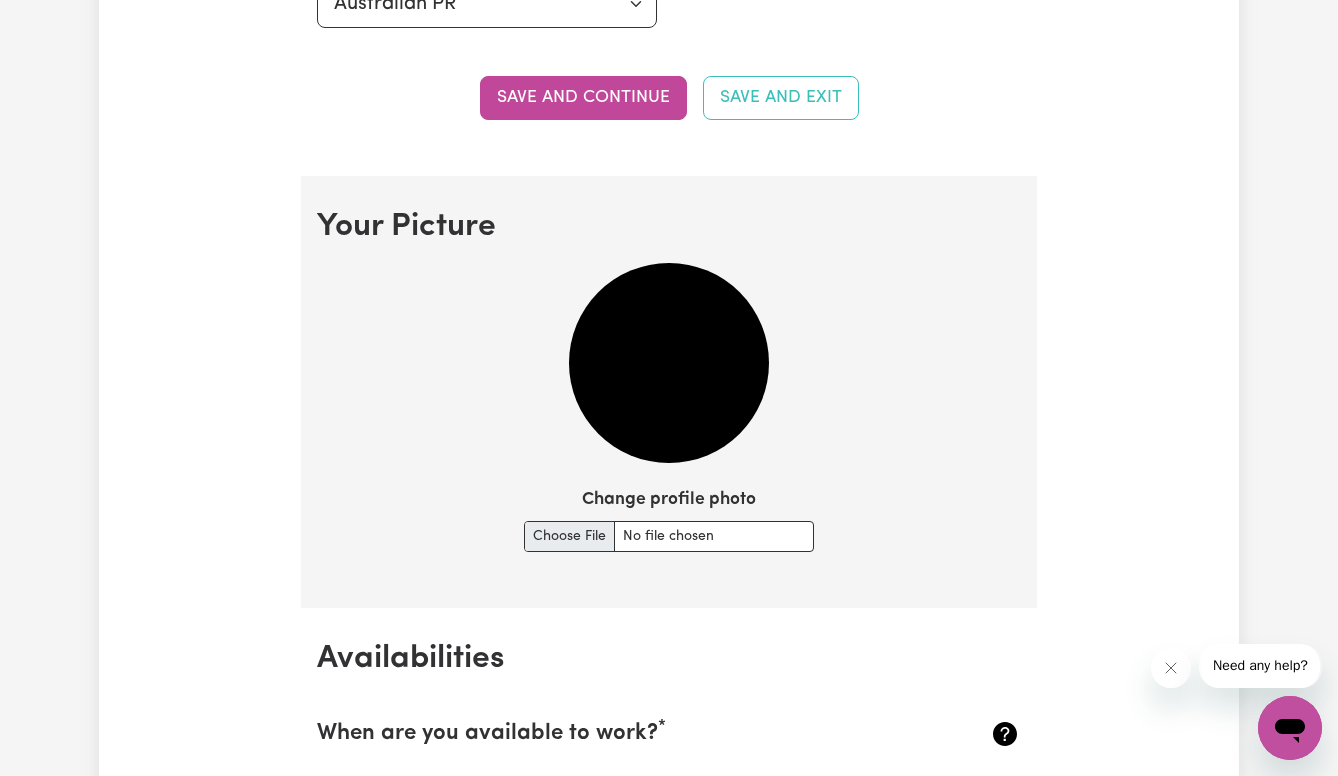 click on "Change profile photo" at bounding box center (669, 536) 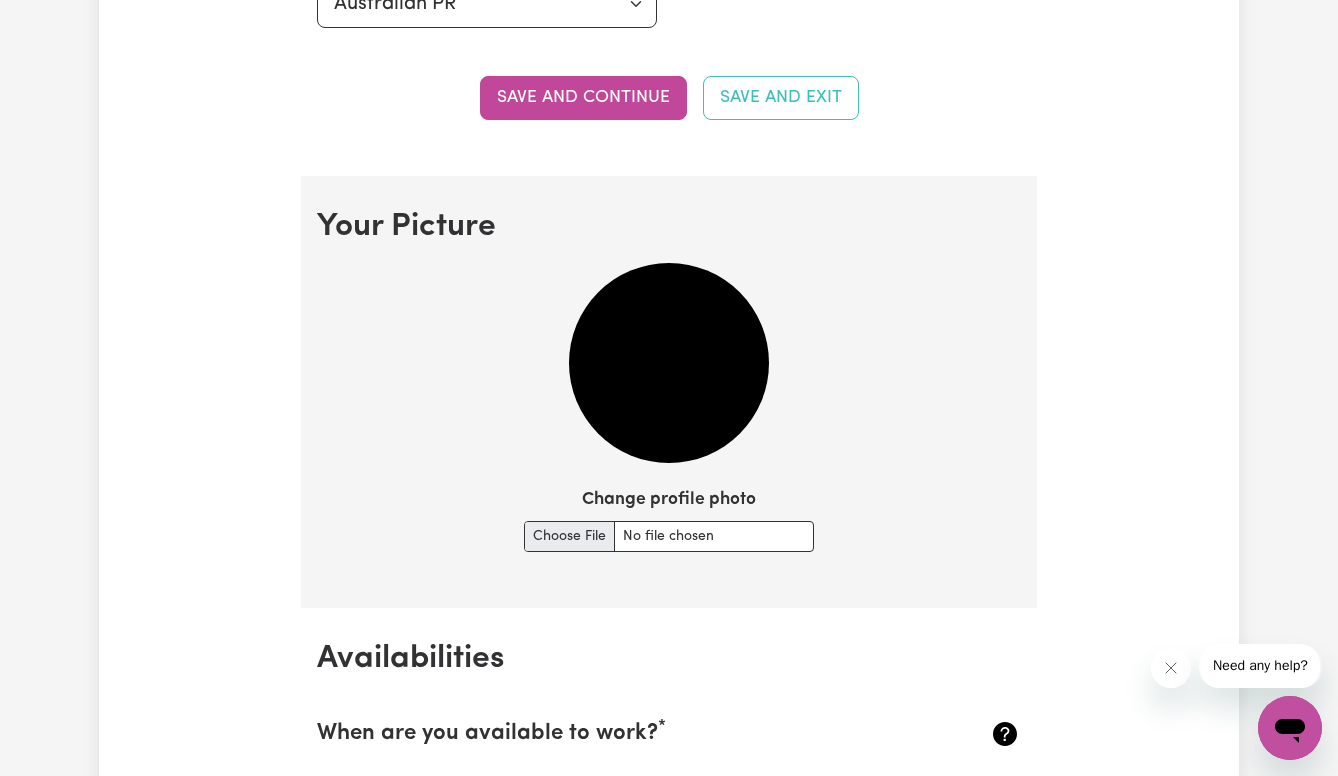 type on "C:\fakepath\picture.jpg" 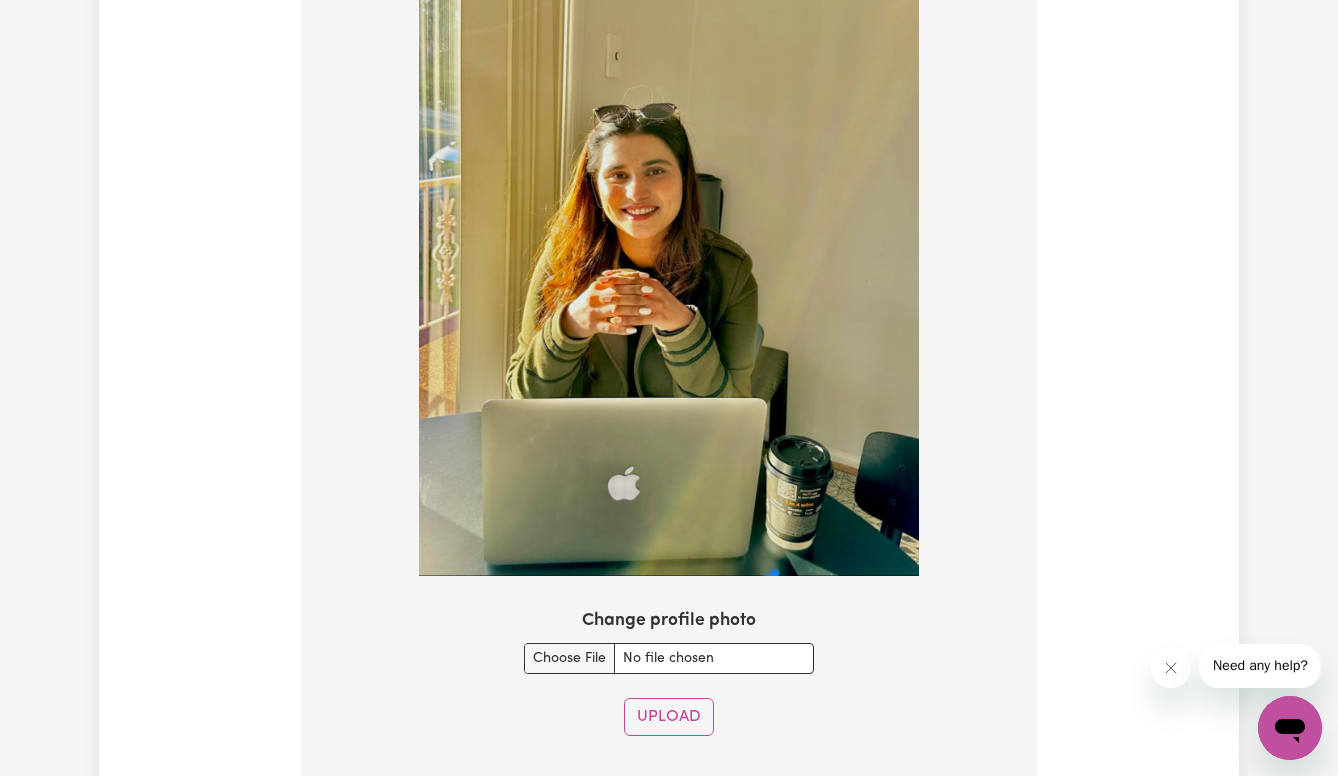 scroll, scrollTop: 1599, scrollLeft: 0, axis: vertical 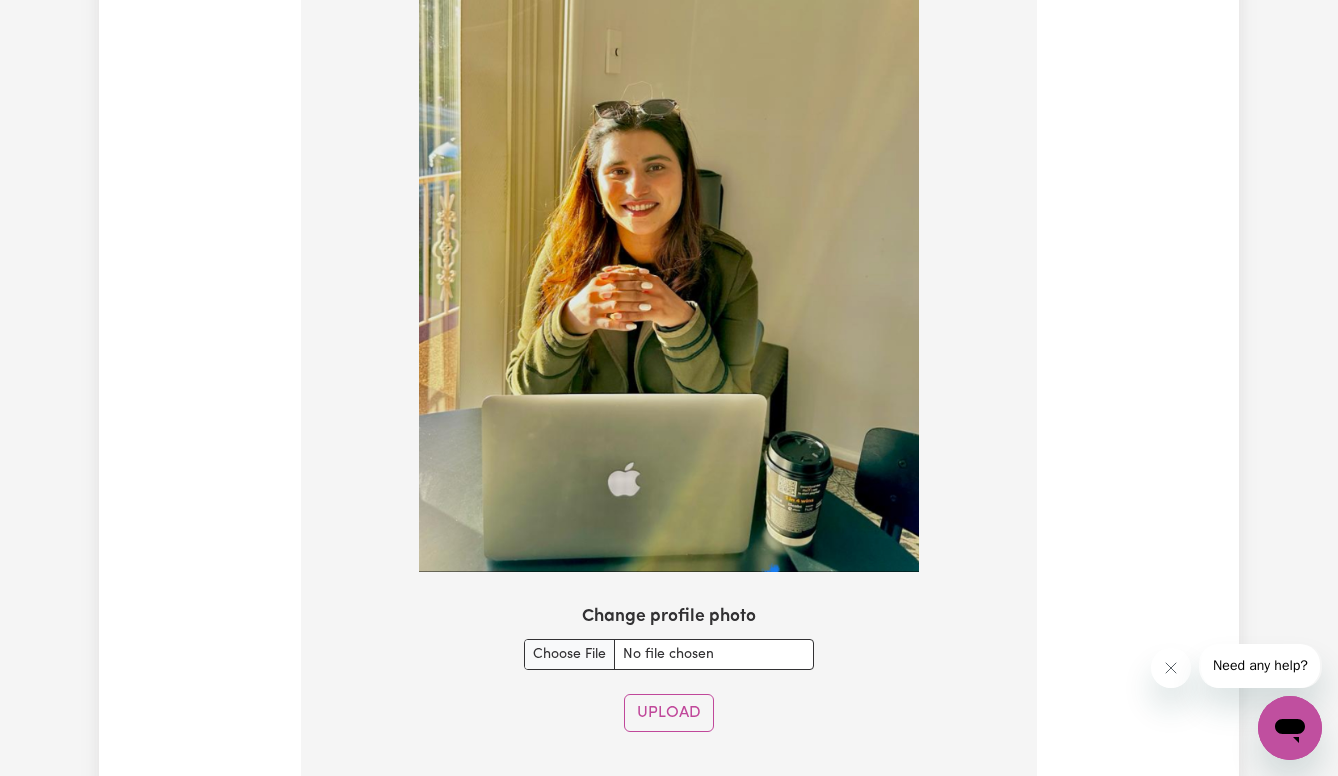 click at bounding box center [669, 247] 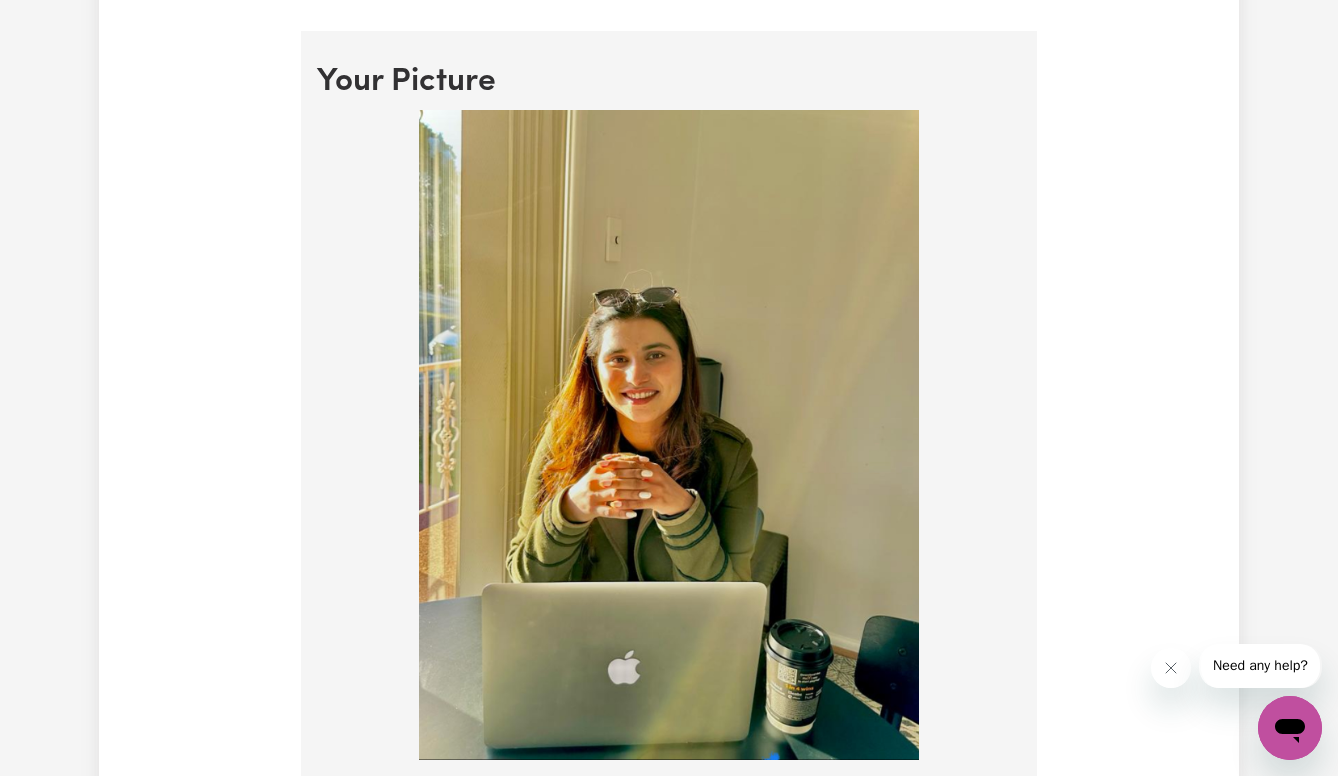 scroll, scrollTop: 1408, scrollLeft: 0, axis: vertical 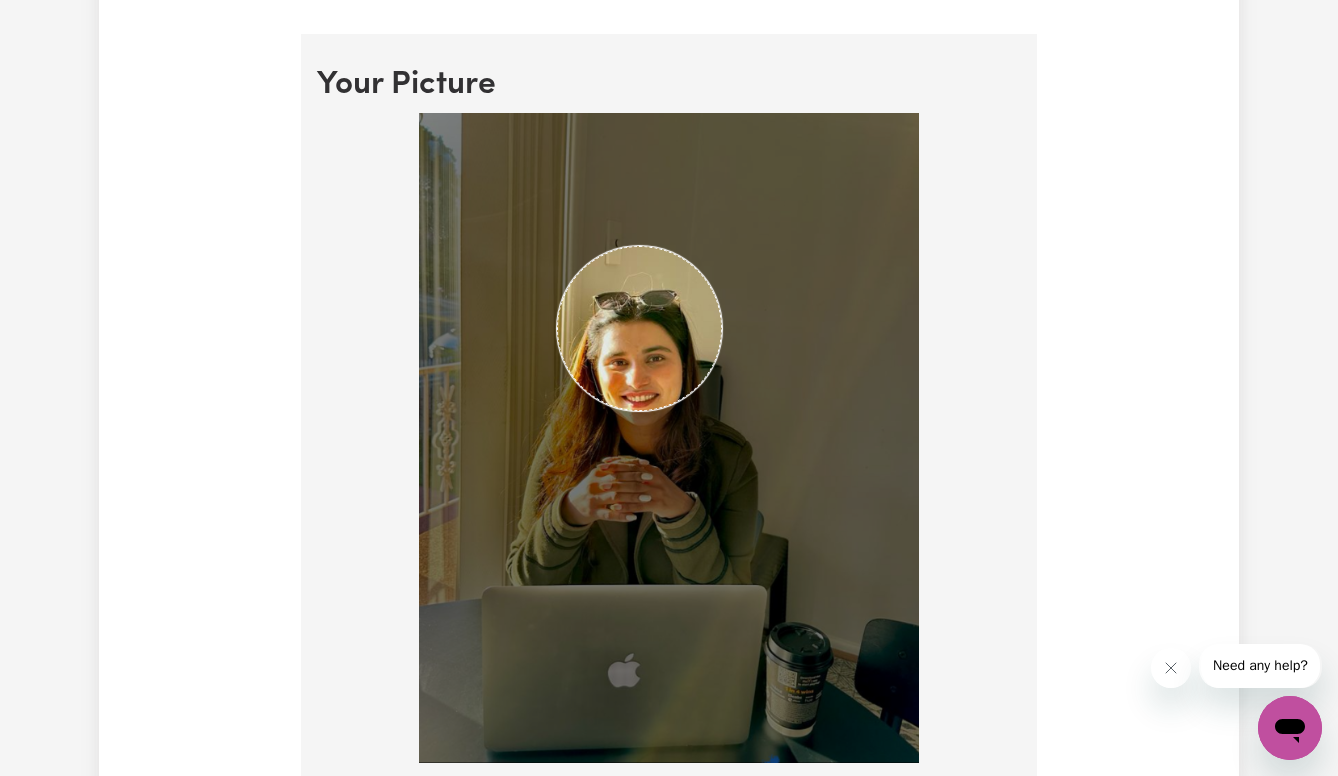 click at bounding box center (669, 438) 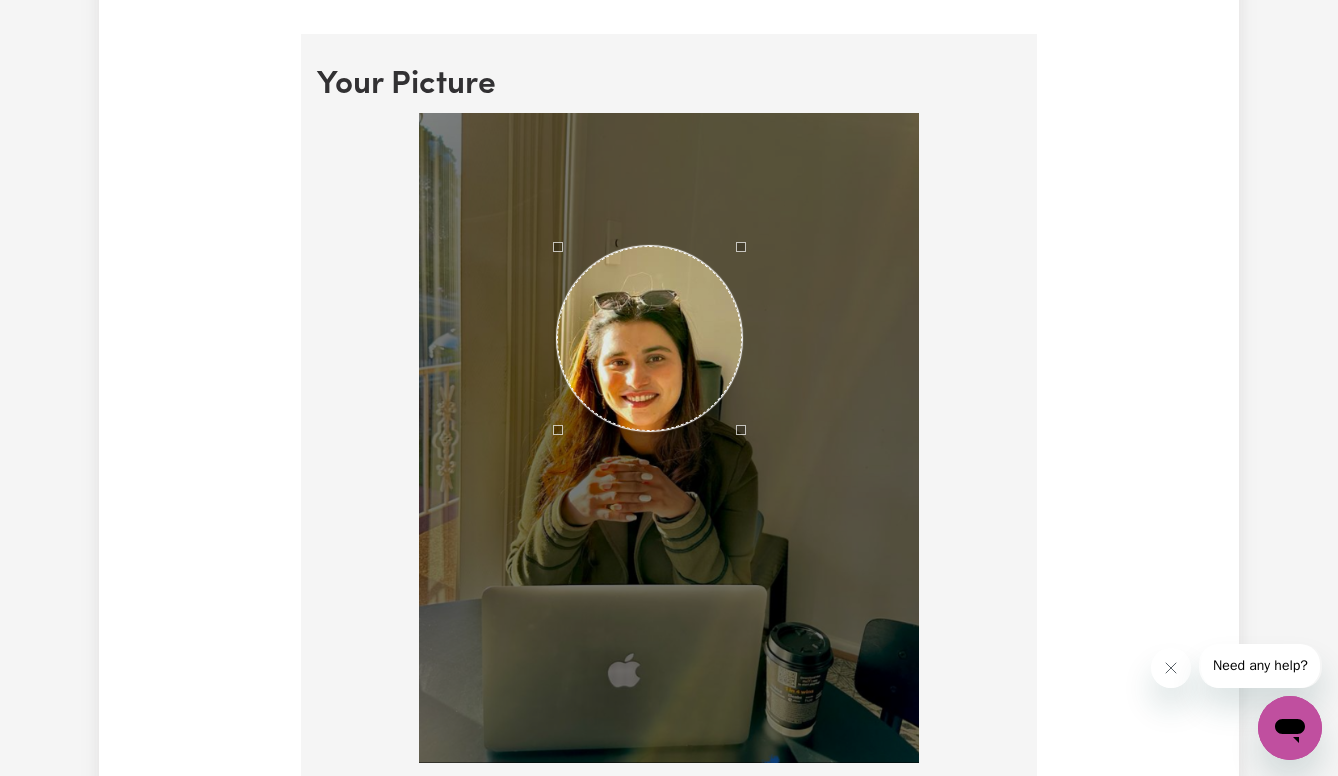 click at bounding box center (669, 438) 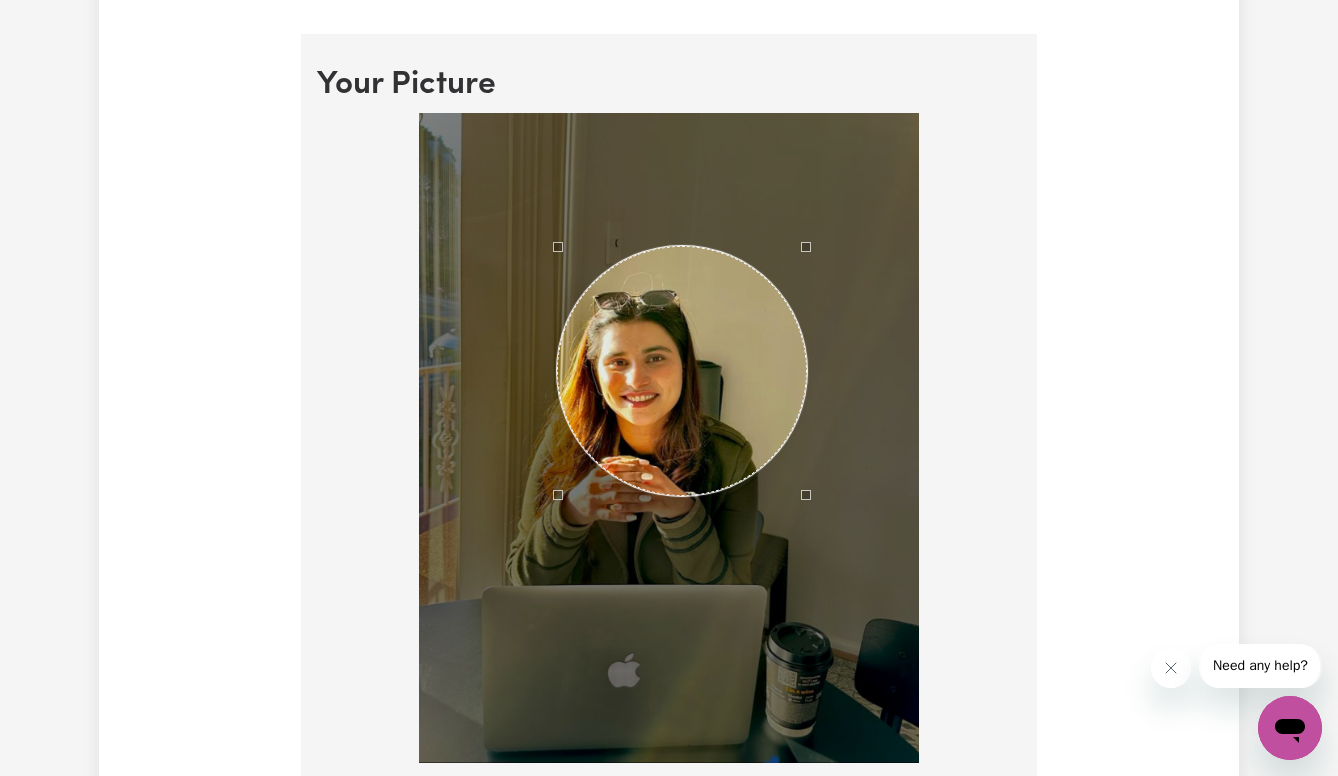 click at bounding box center (669, 438) 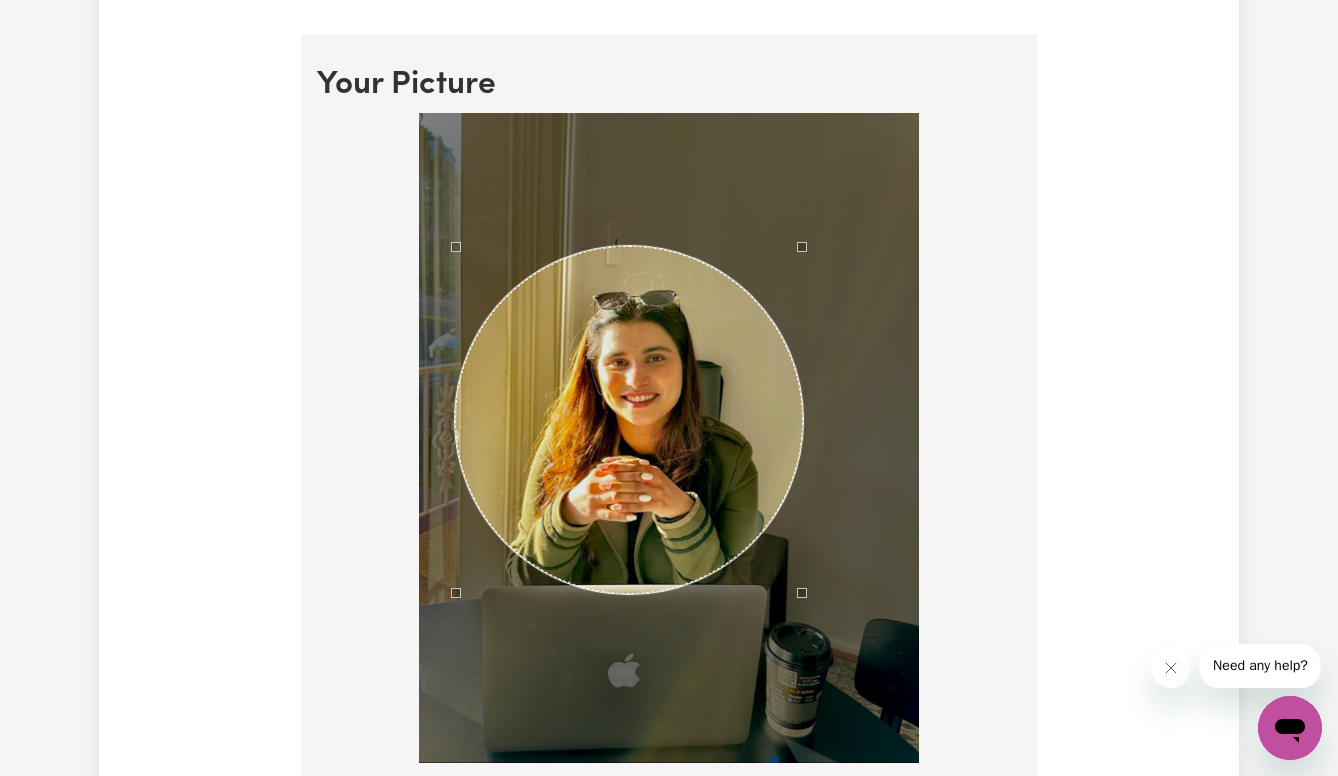 click at bounding box center (669, 438) 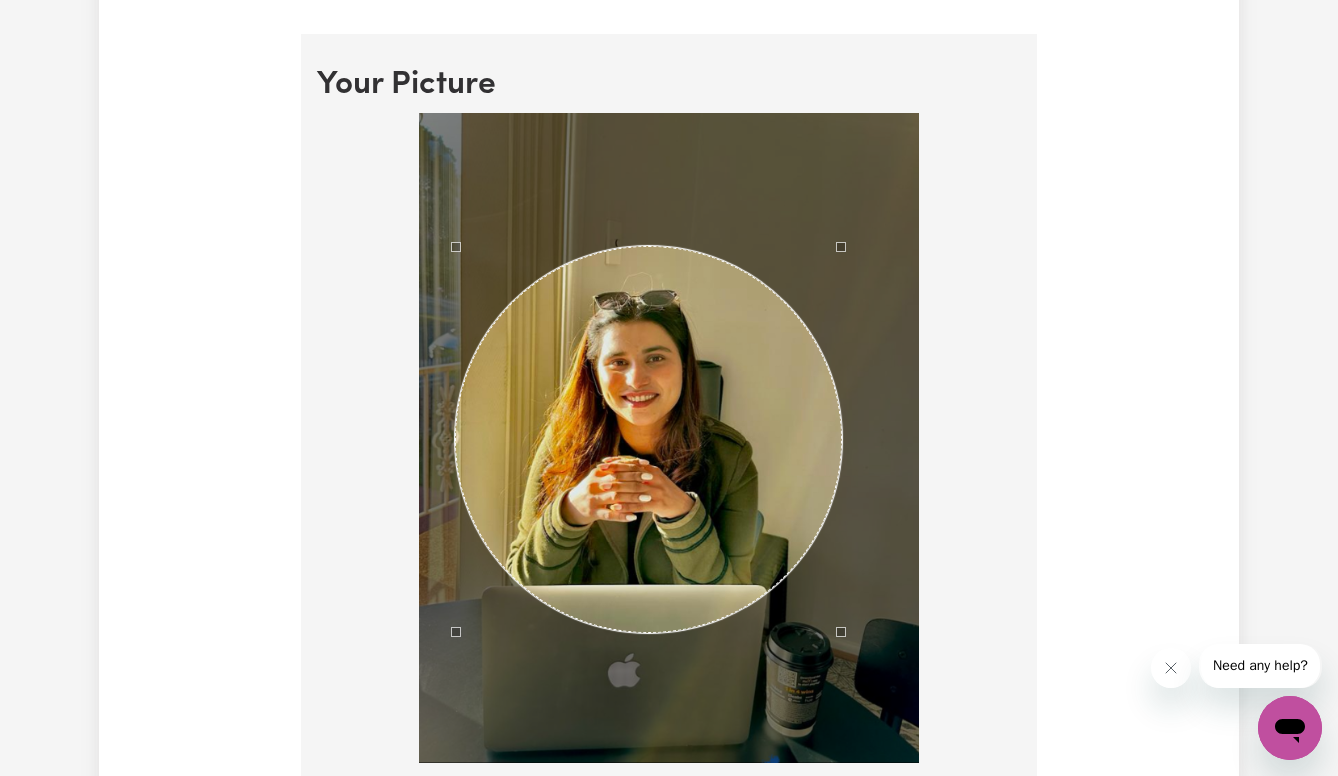 click at bounding box center [669, 438] 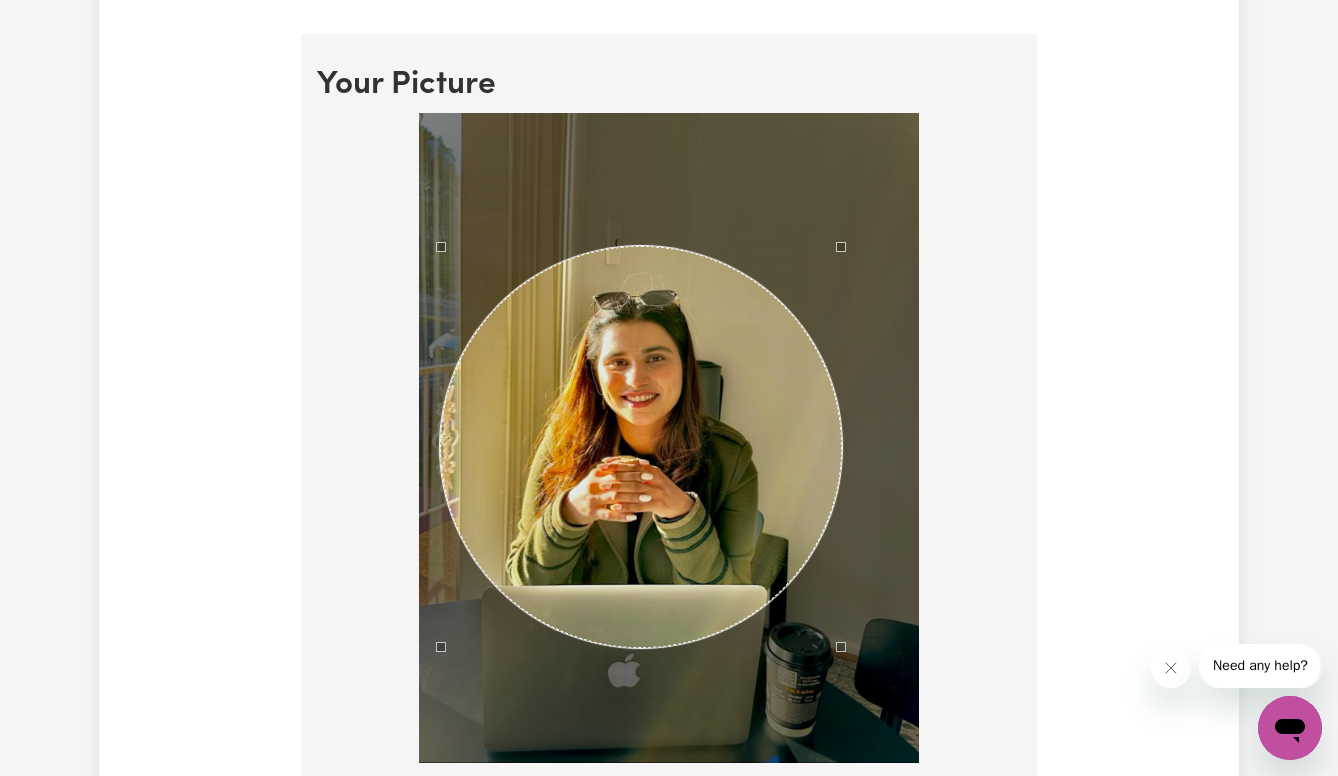 click at bounding box center [669, 438] 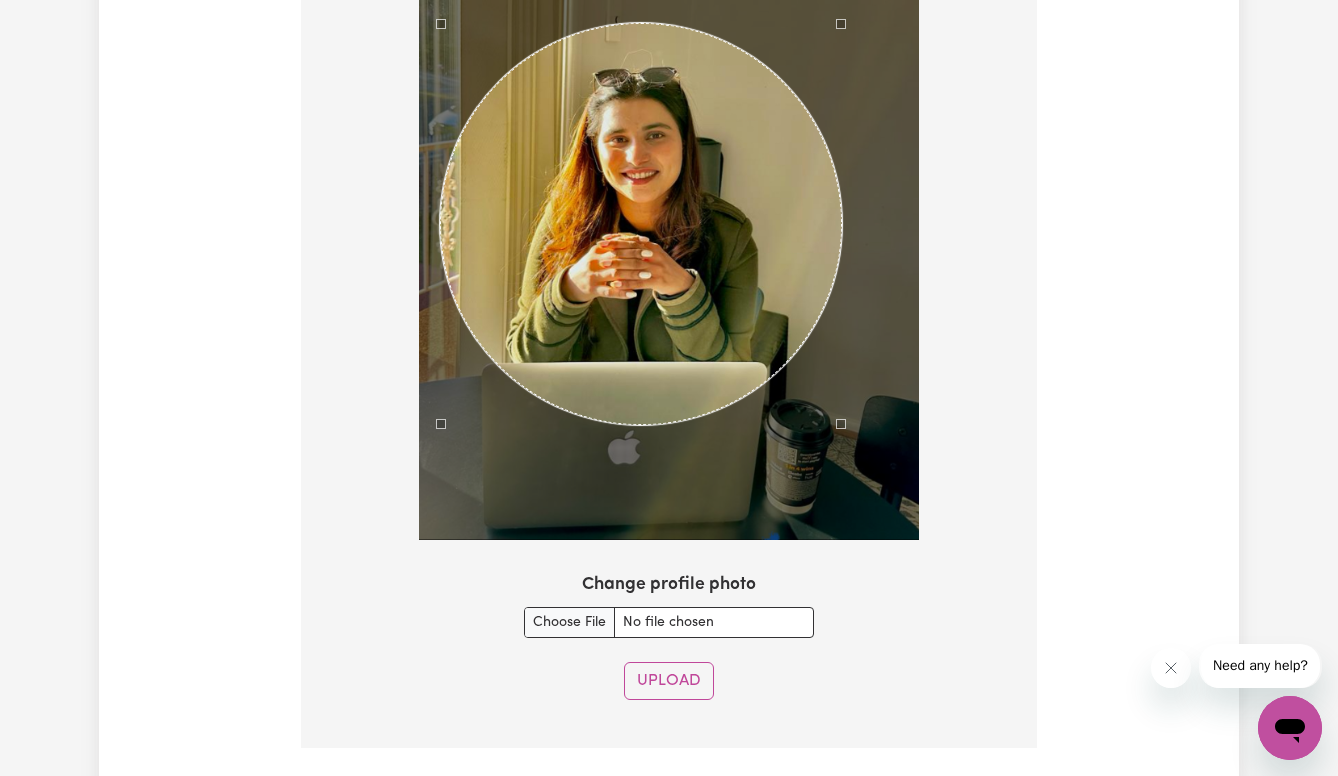 scroll, scrollTop: 1634, scrollLeft: 0, axis: vertical 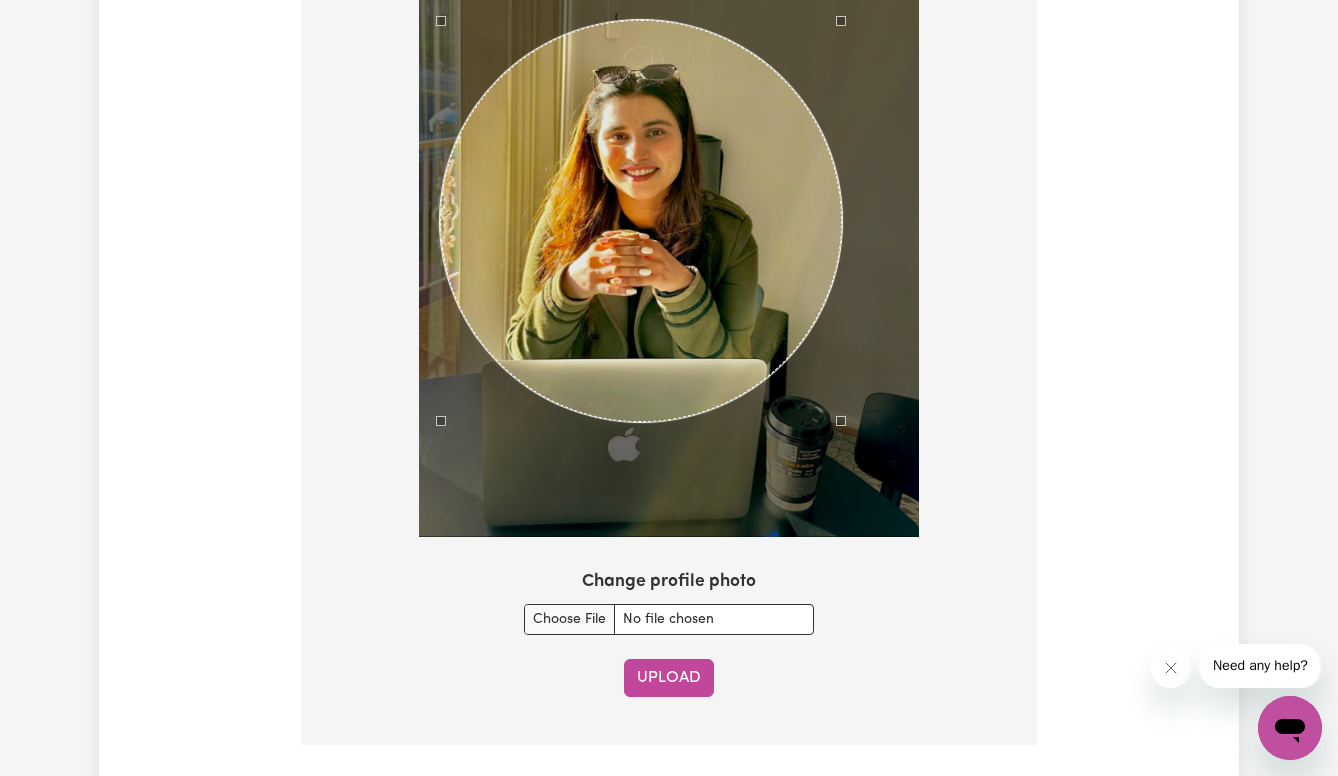 click on "Upload" at bounding box center (669, 678) 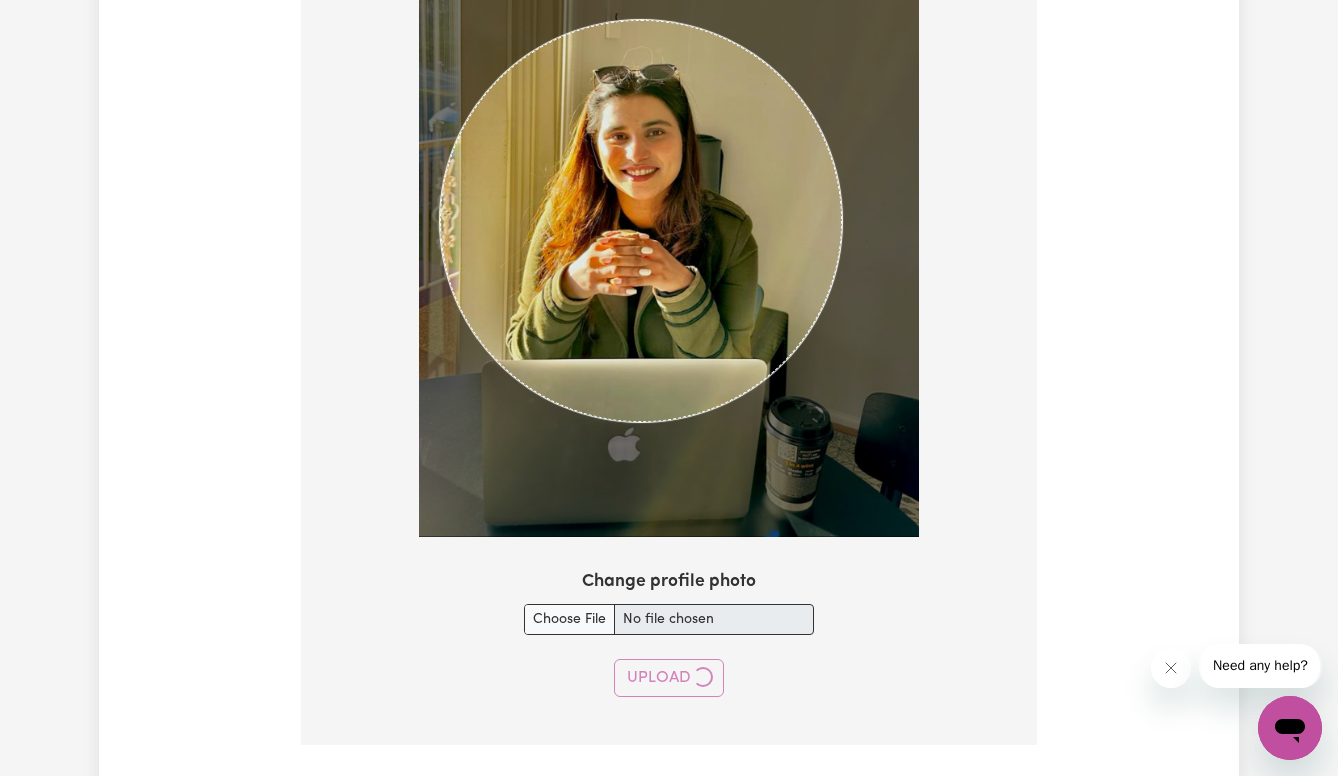 type 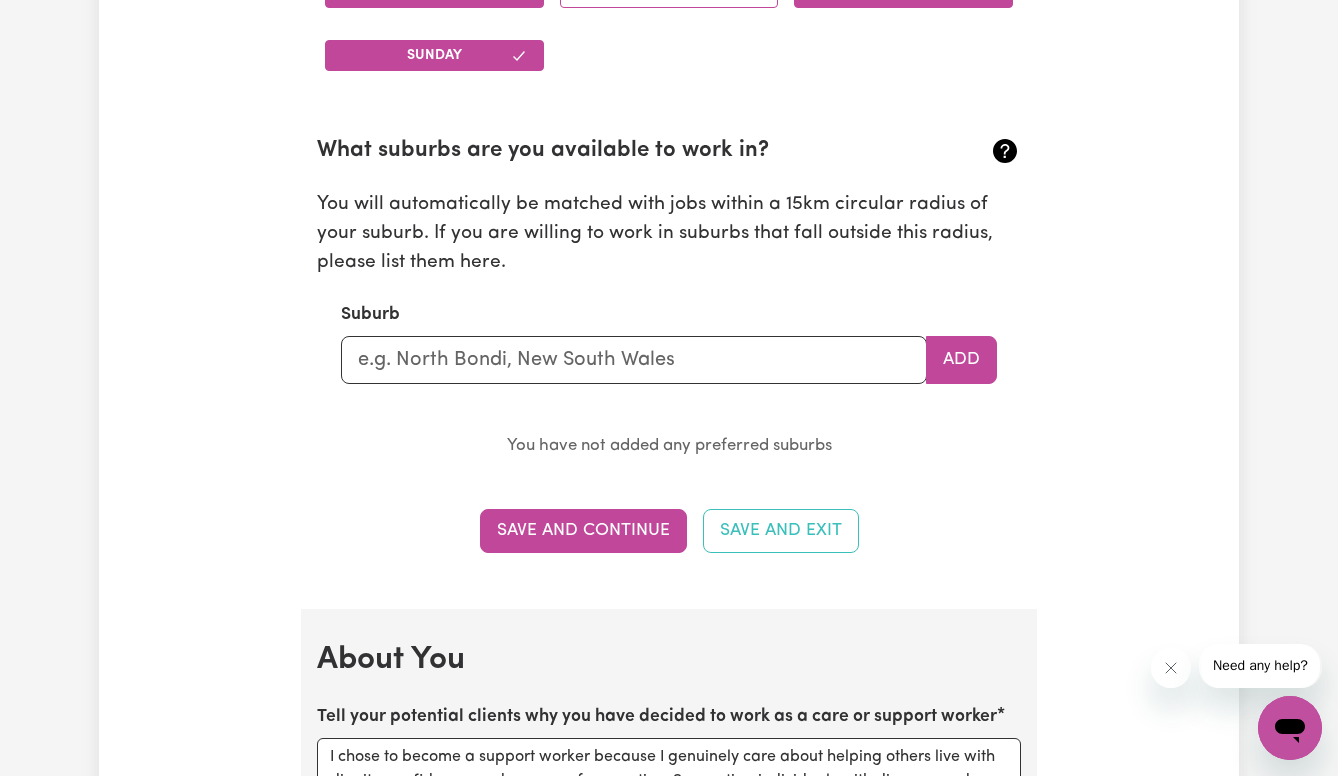 scroll, scrollTop: 2144, scrollLeft: 0, axis: vertical 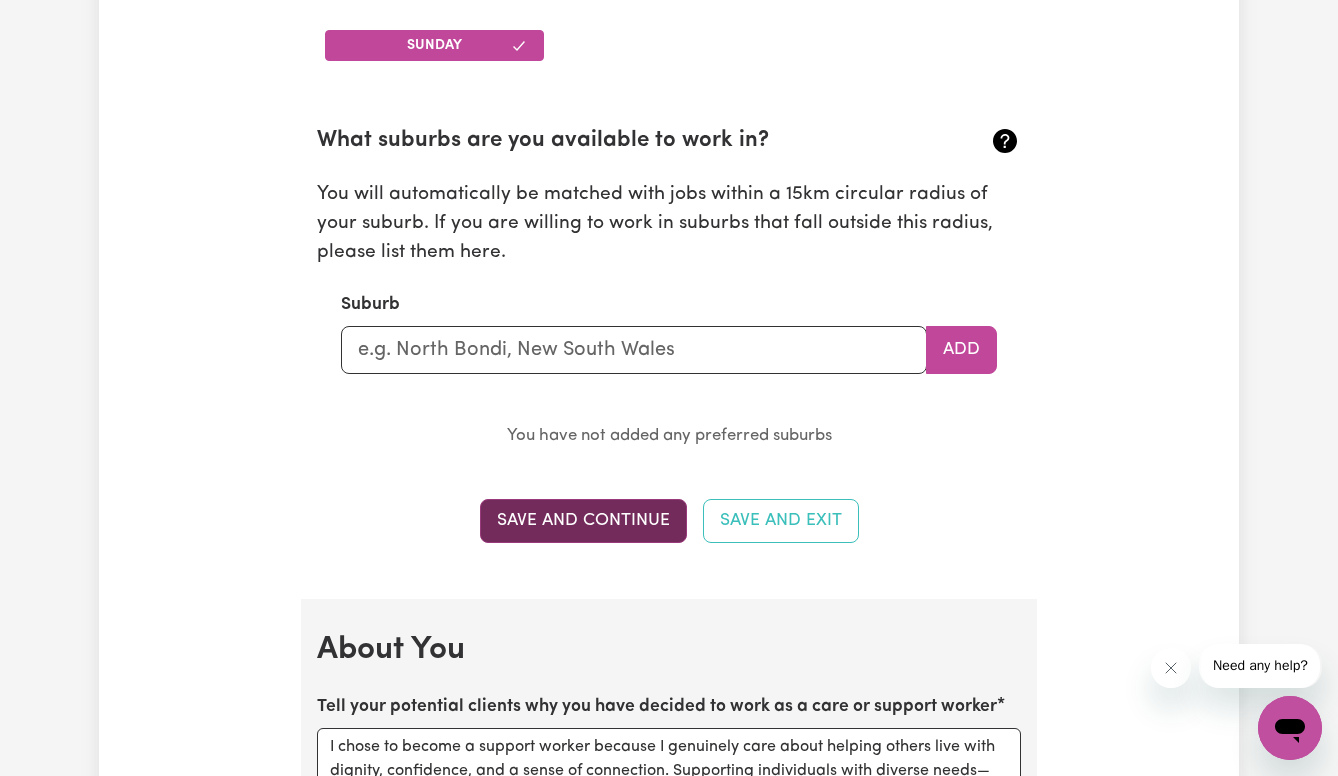 click on "Save and Continue" at bounding box center (583, 521) 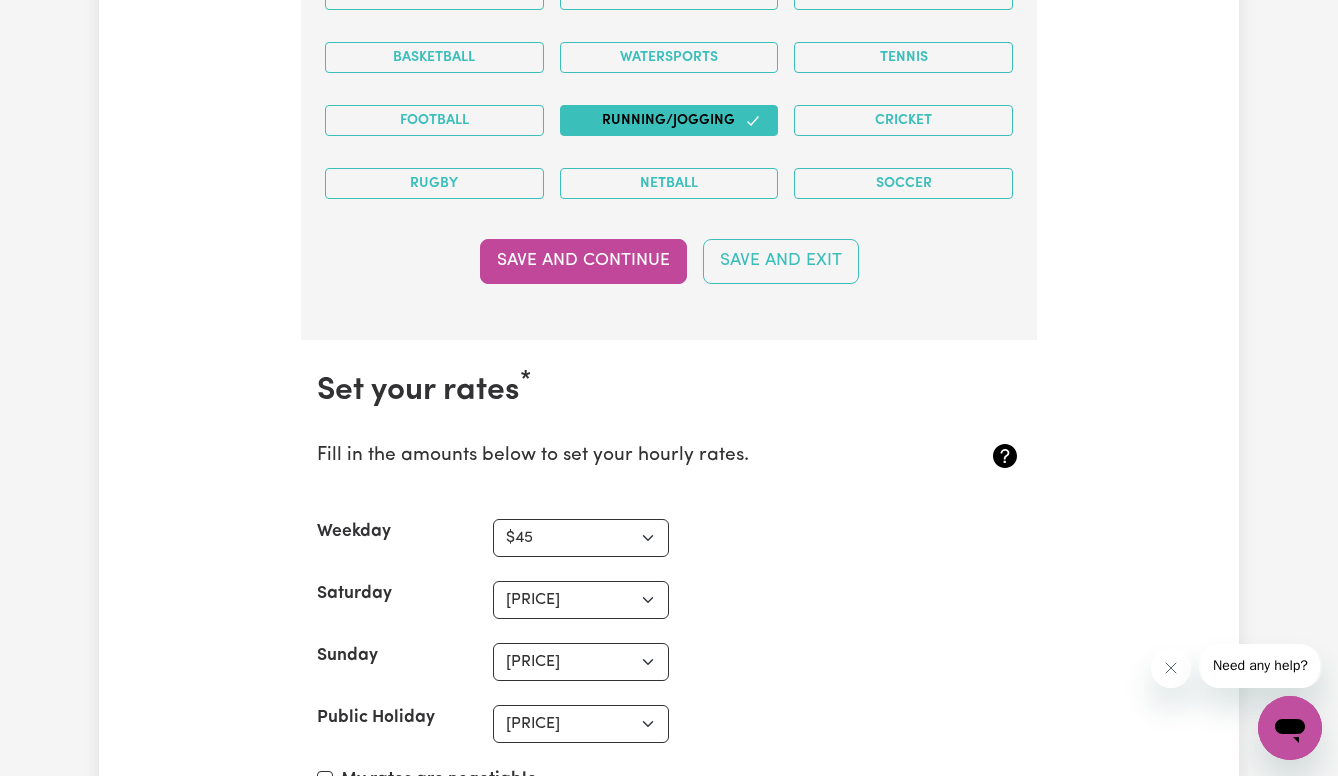 scroll, scrollTop: 4357, scrollLeft: 0, axis: vertical 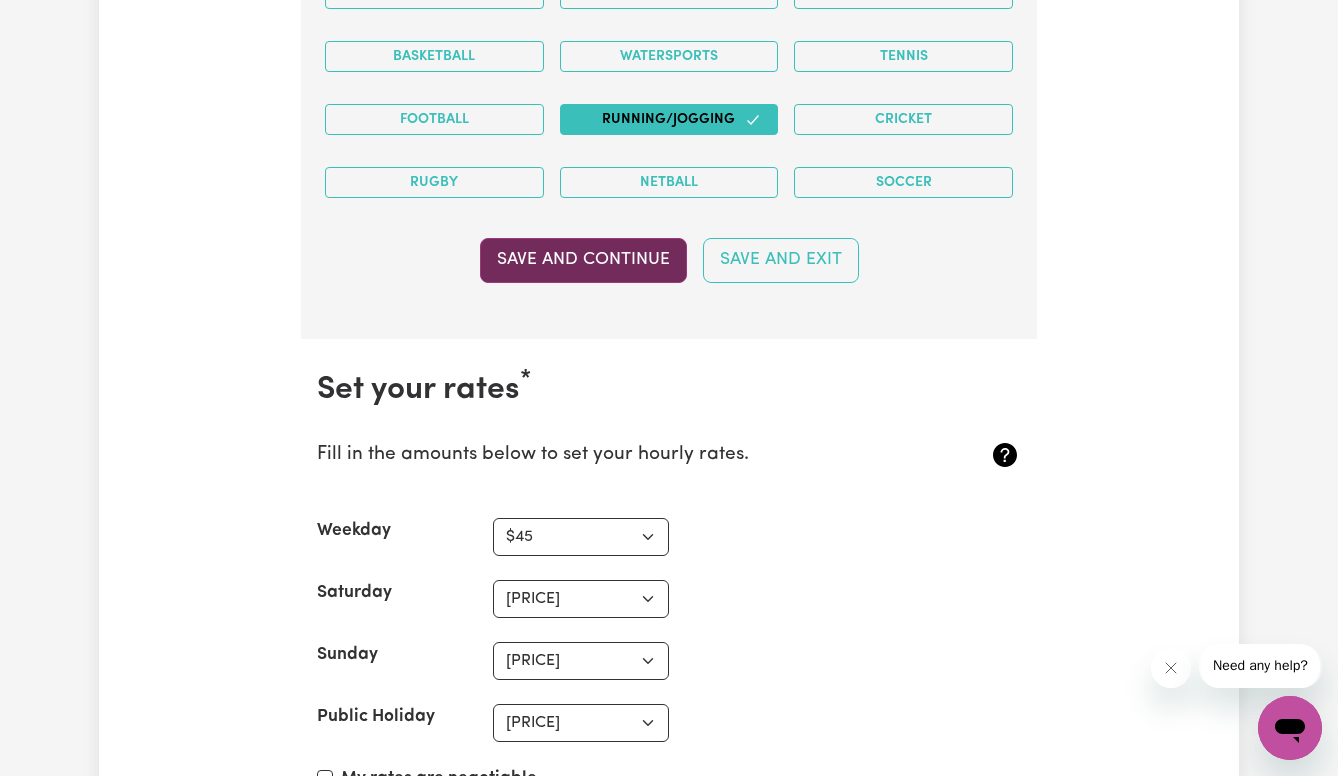 click on "Save and Continue" at bounding box center [583, 260] 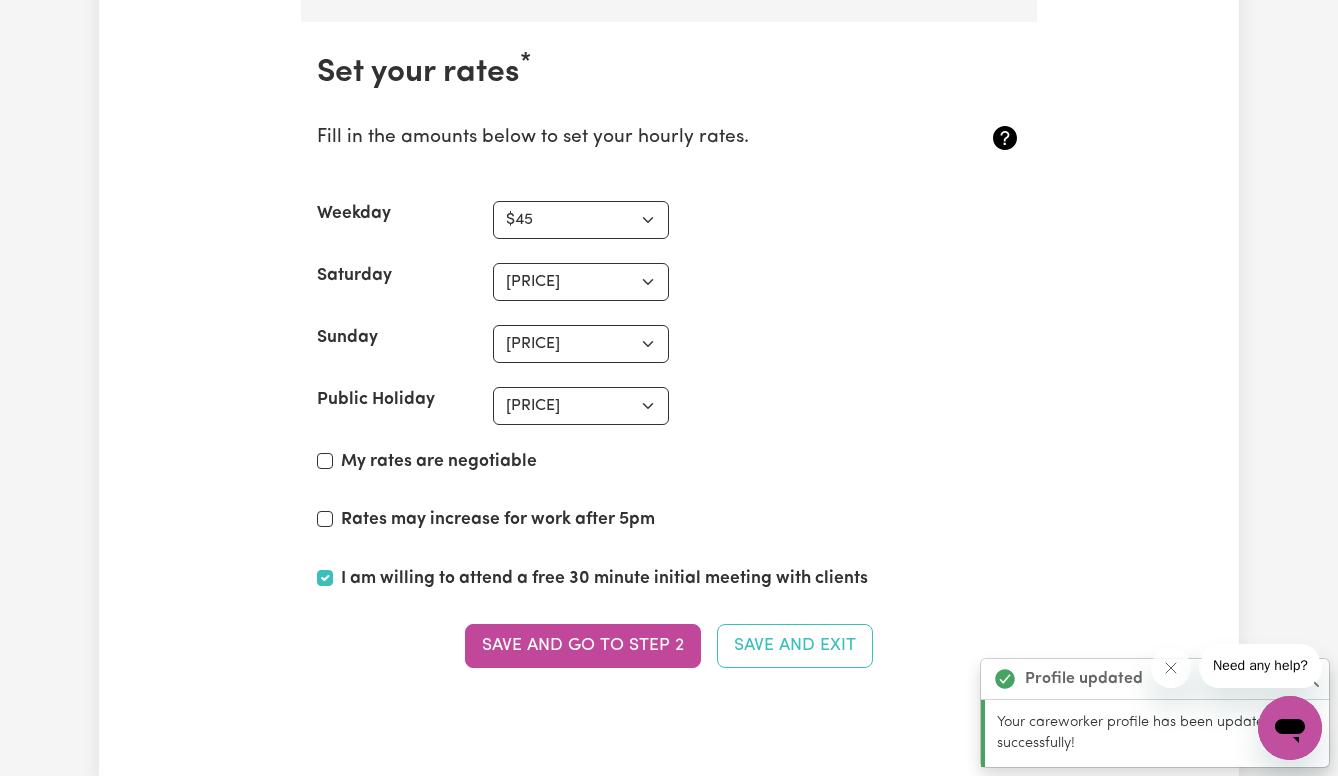 scroll, scrollTop: 4681, scrollLeft: 0, axis: vertical 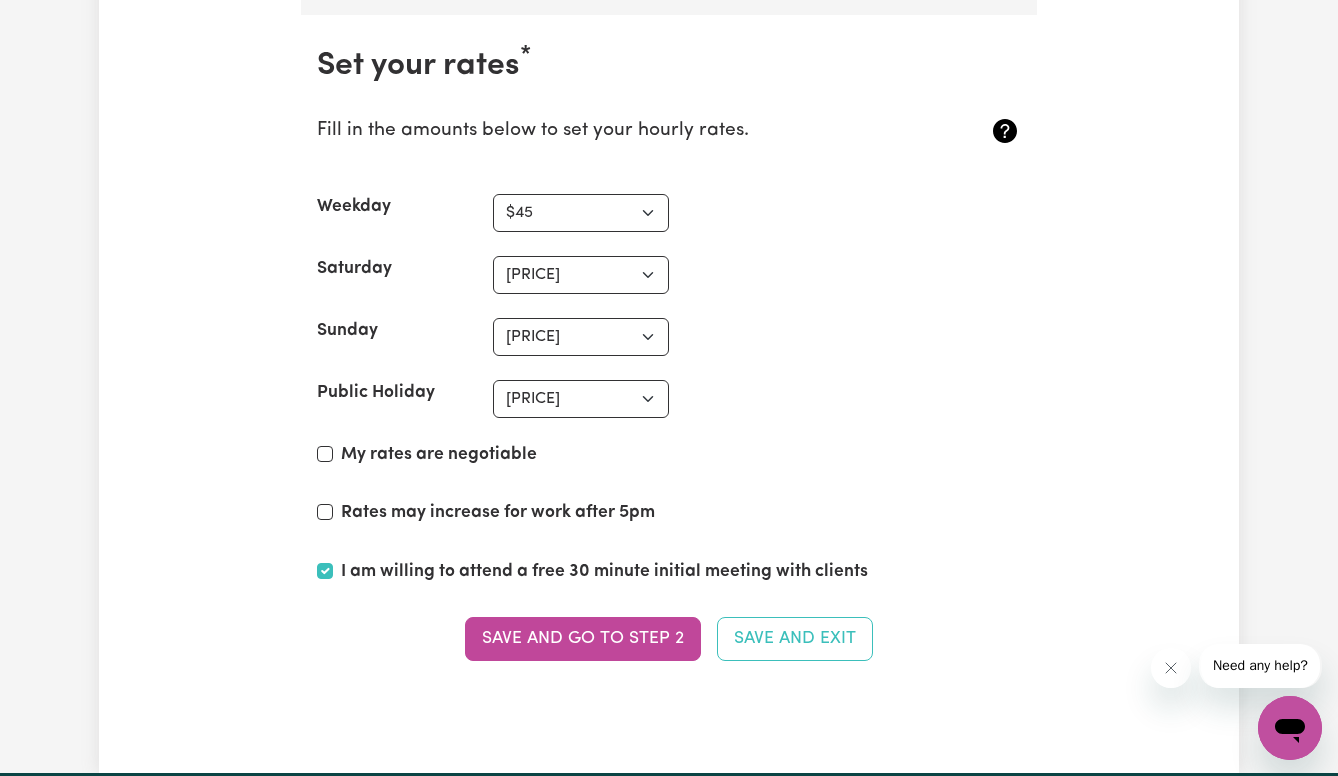 click on "Rates may increase for work after 5pm" at bounding box center [325, 512] 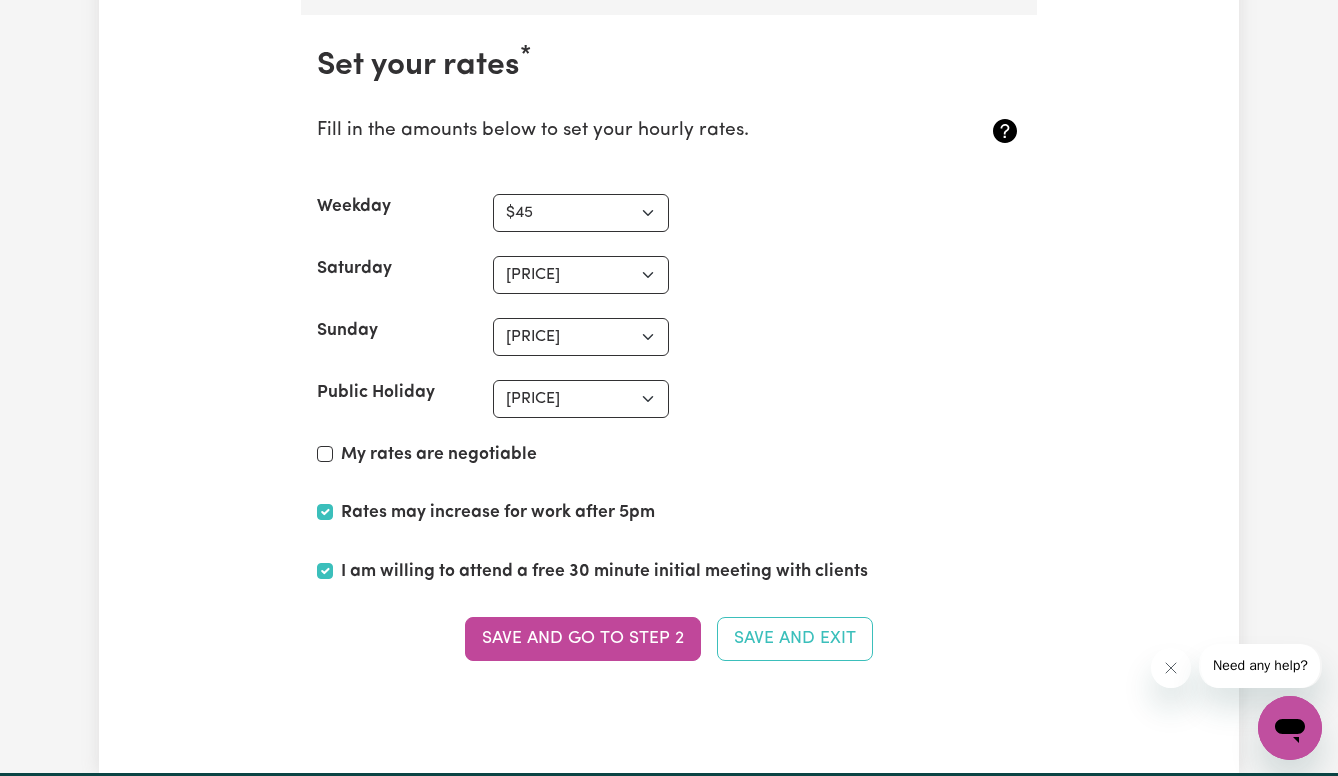 checkbox on "true" 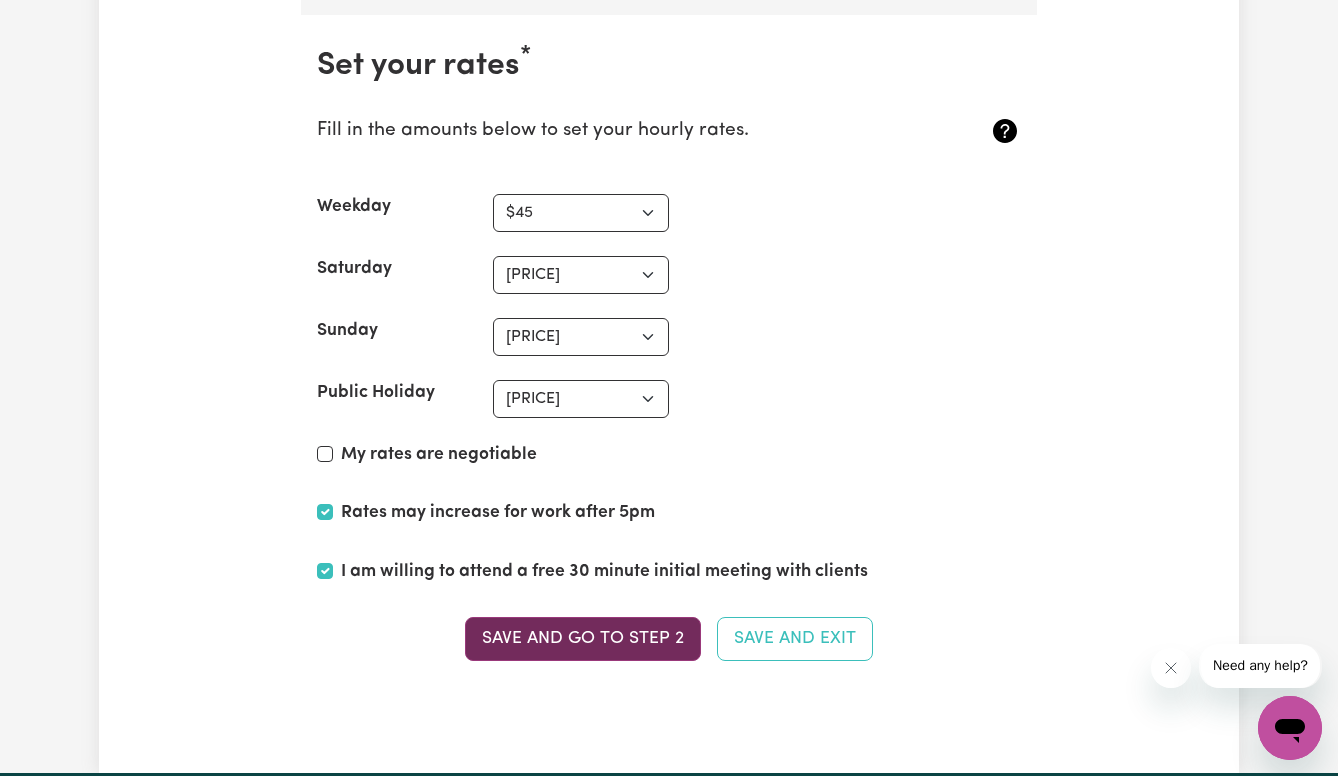 click on "Save and go to Step 2" at bounding box center (583, 639) 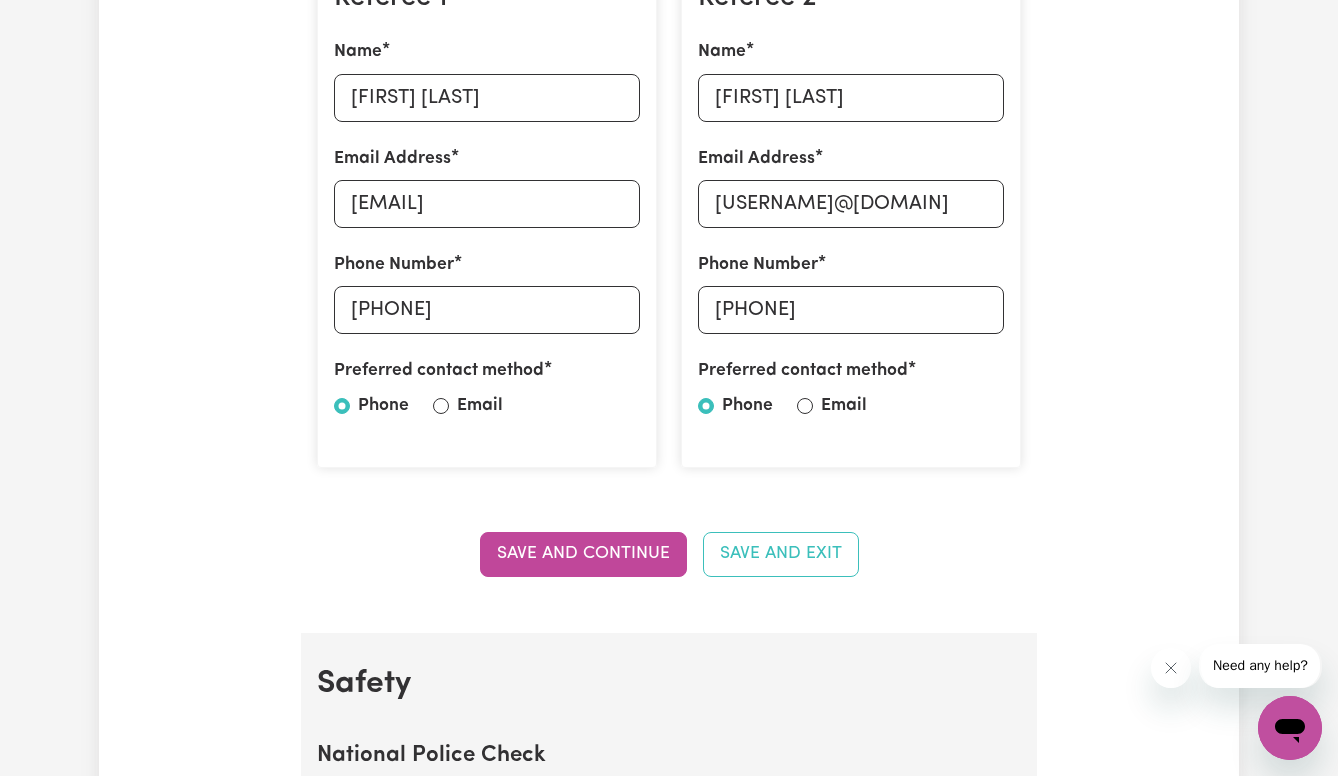 scroll, scrollTop: 792, scrollLeft: 0, axis: vertical 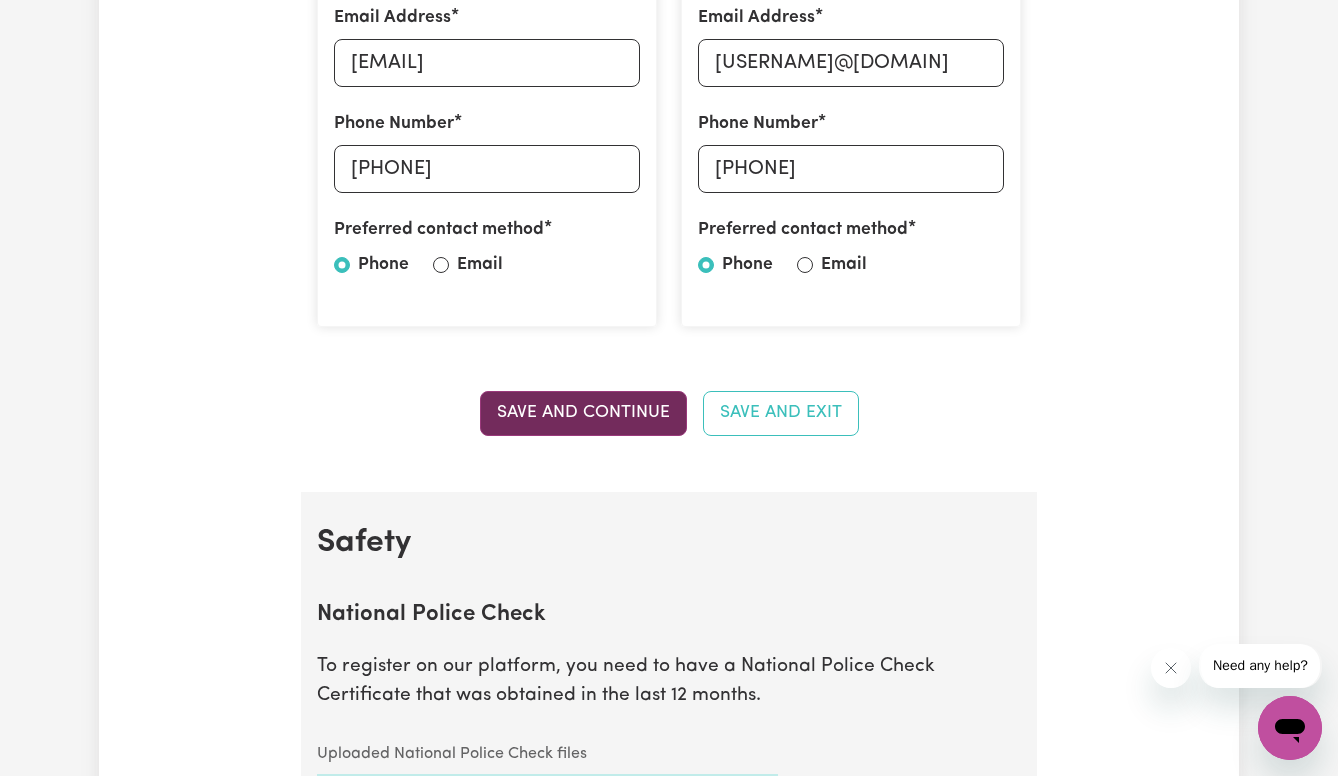 click on "Save and Continue" at bounding box center (583, 413) 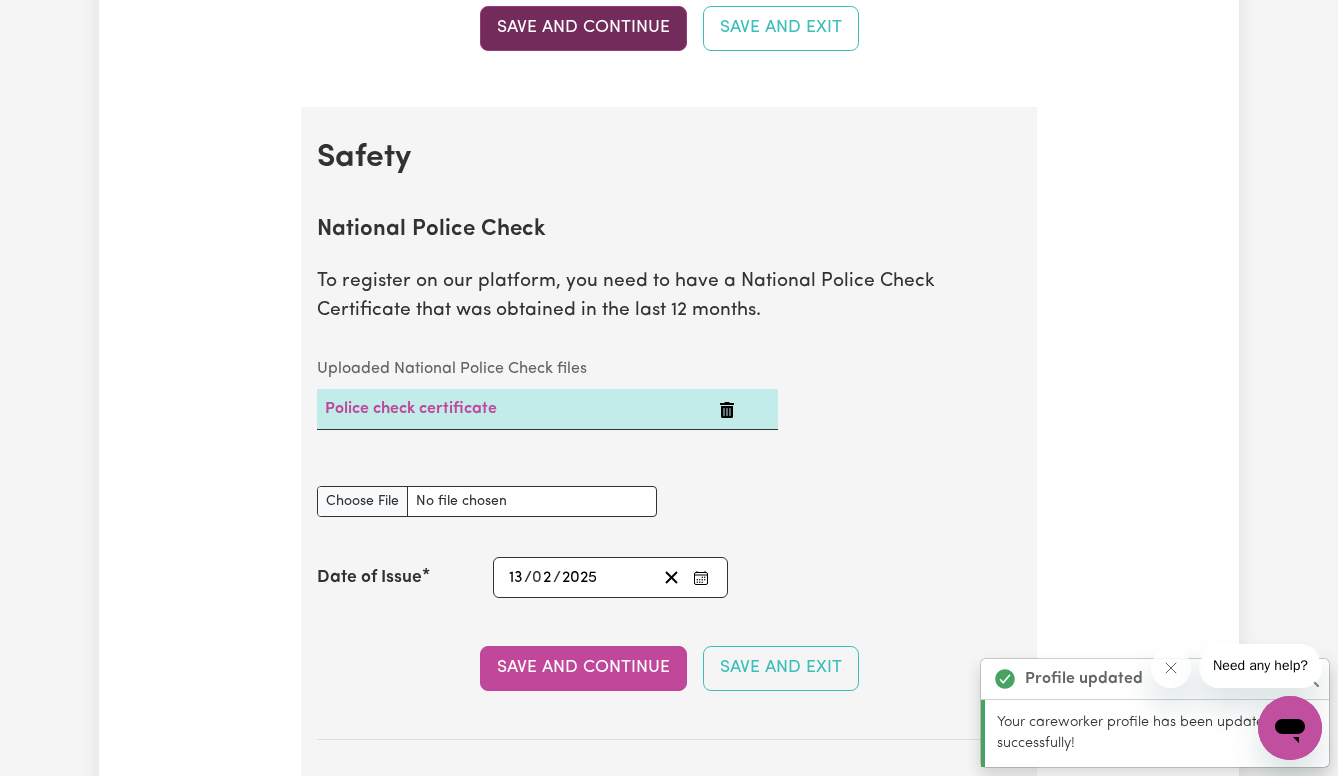 scroll, scrollTop: 1278, scrollLeft: 0, axis: vertical 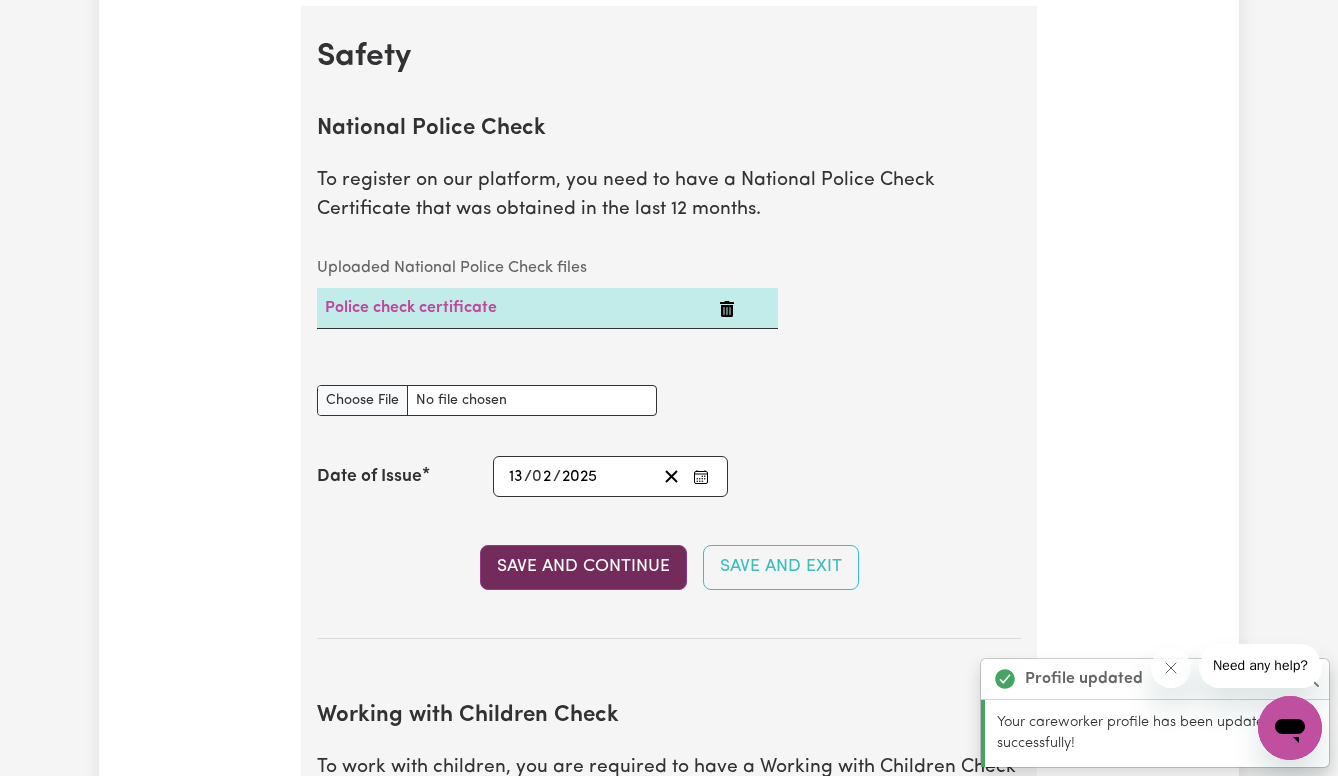 click on "Save and Continue" at bounding box center (583, 567) 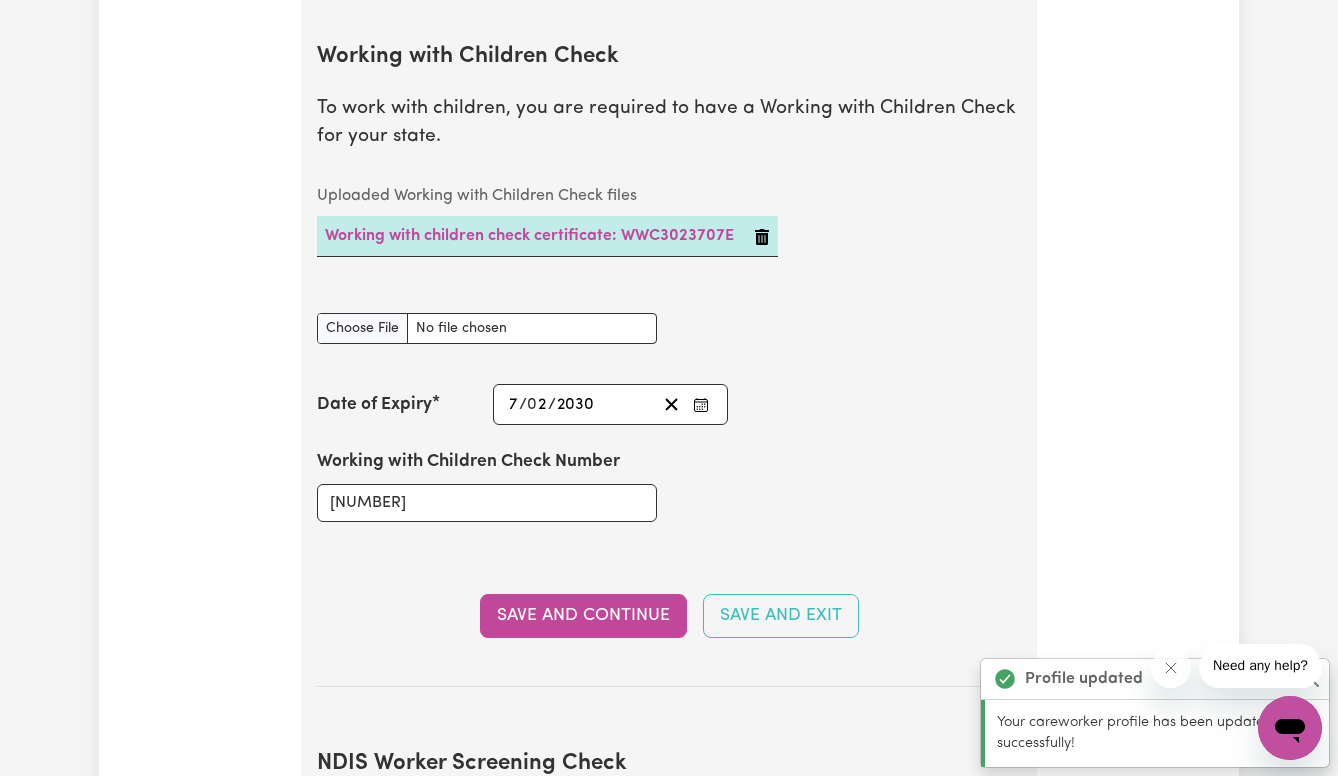 scroll, scrollTop: 1940, scrollLeft: 0, axis: vertical 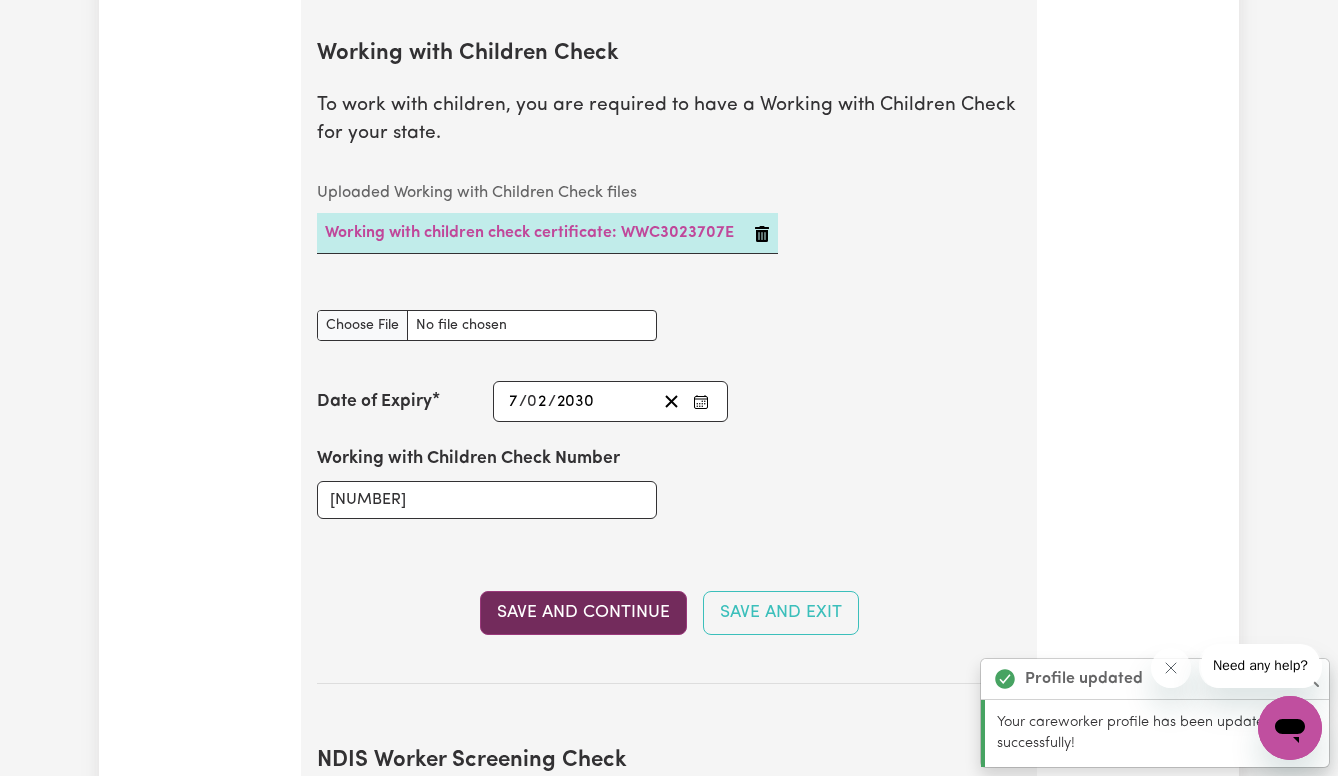 click on "Save and Continue" at bounding box center [583, 613] 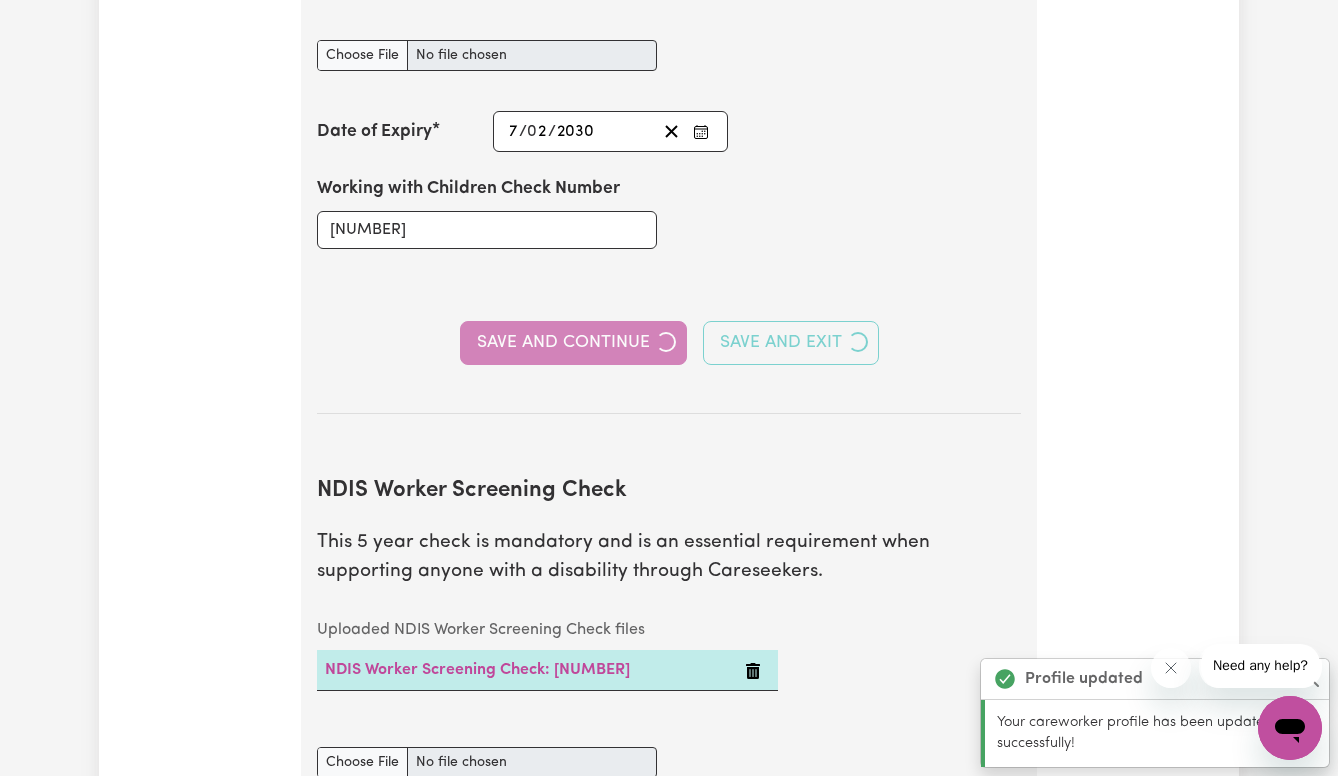 scroll, scrollTop: 2644, scrollLeft: 0, axis: vertical 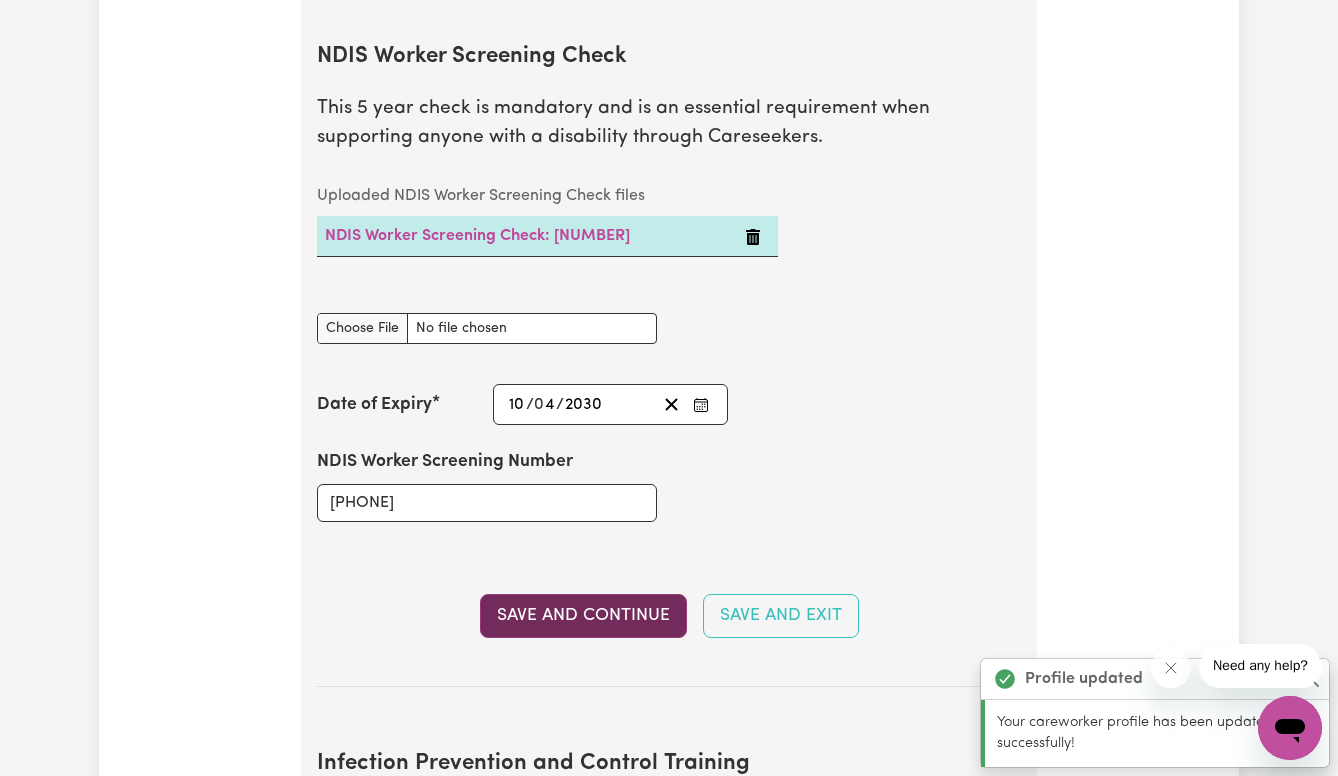 click on "Save and Continue" at bounding box center (583, 616) 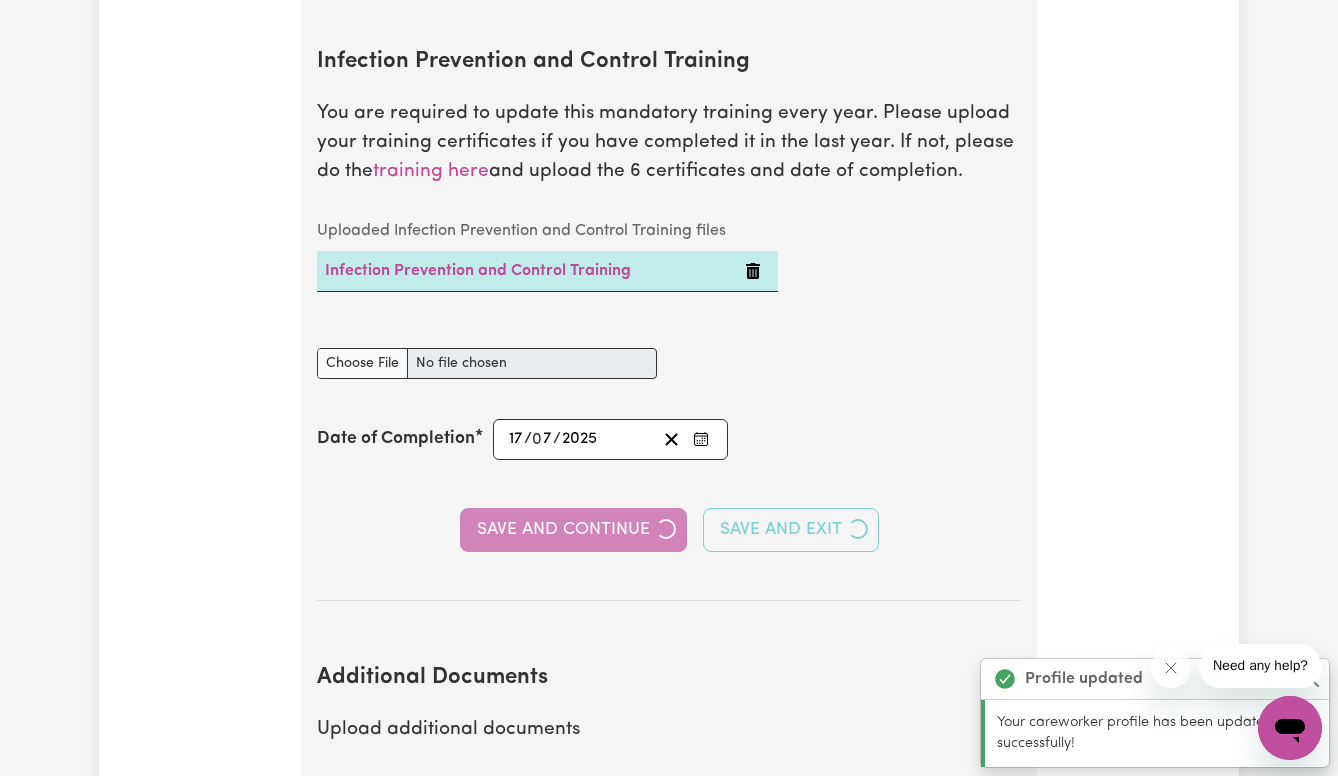 scroll, scrollTop: 3348, scrollLeft: 0, axis: vertical 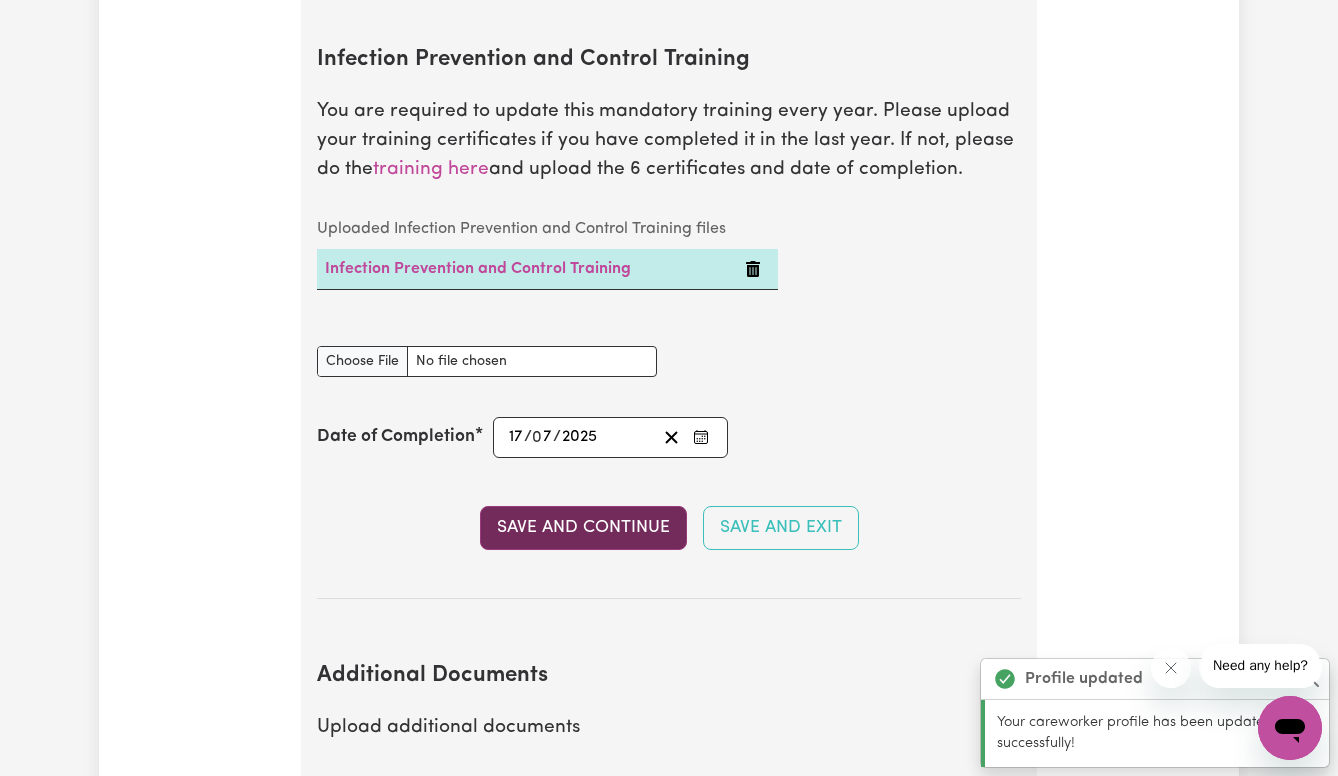 click on "Save and Continue" at bounding box center (583, 528) 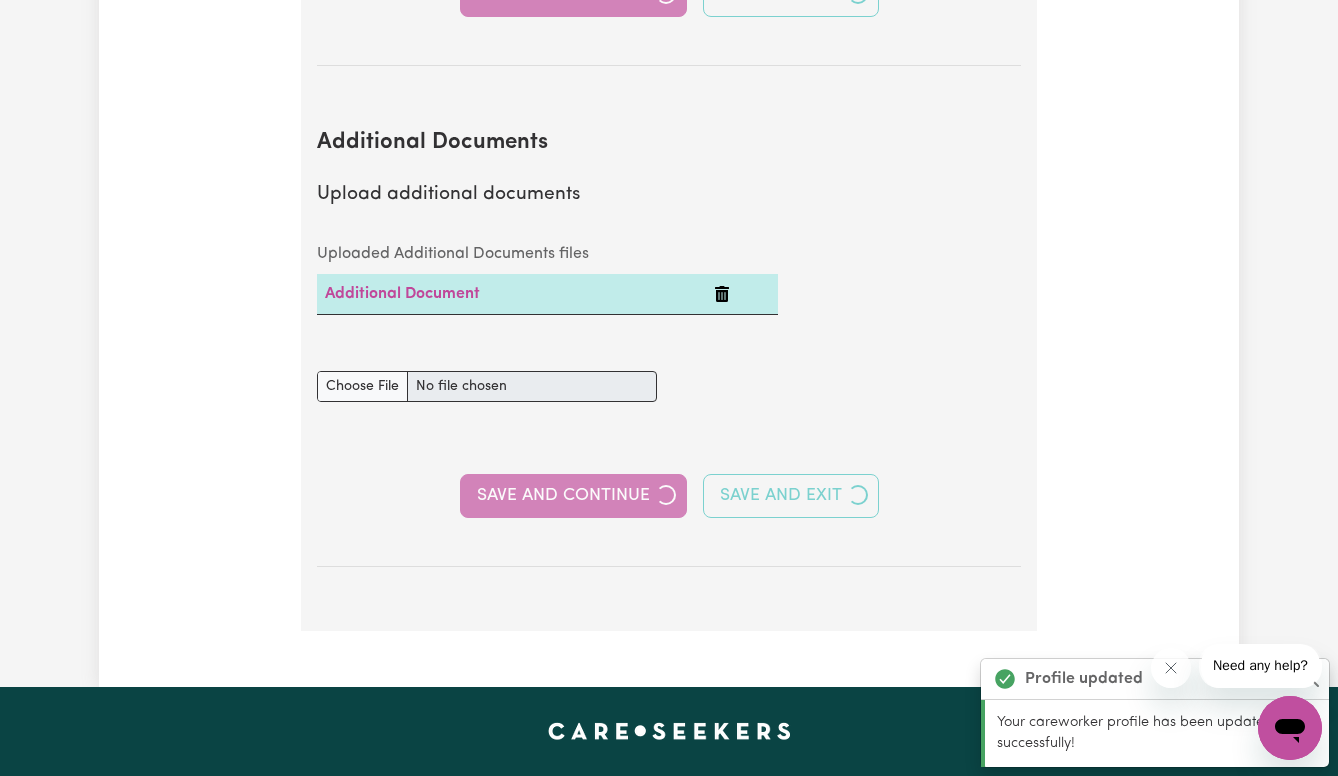 scroll, scrollTop: 3960, scrollLeft: 0, axis: vertical 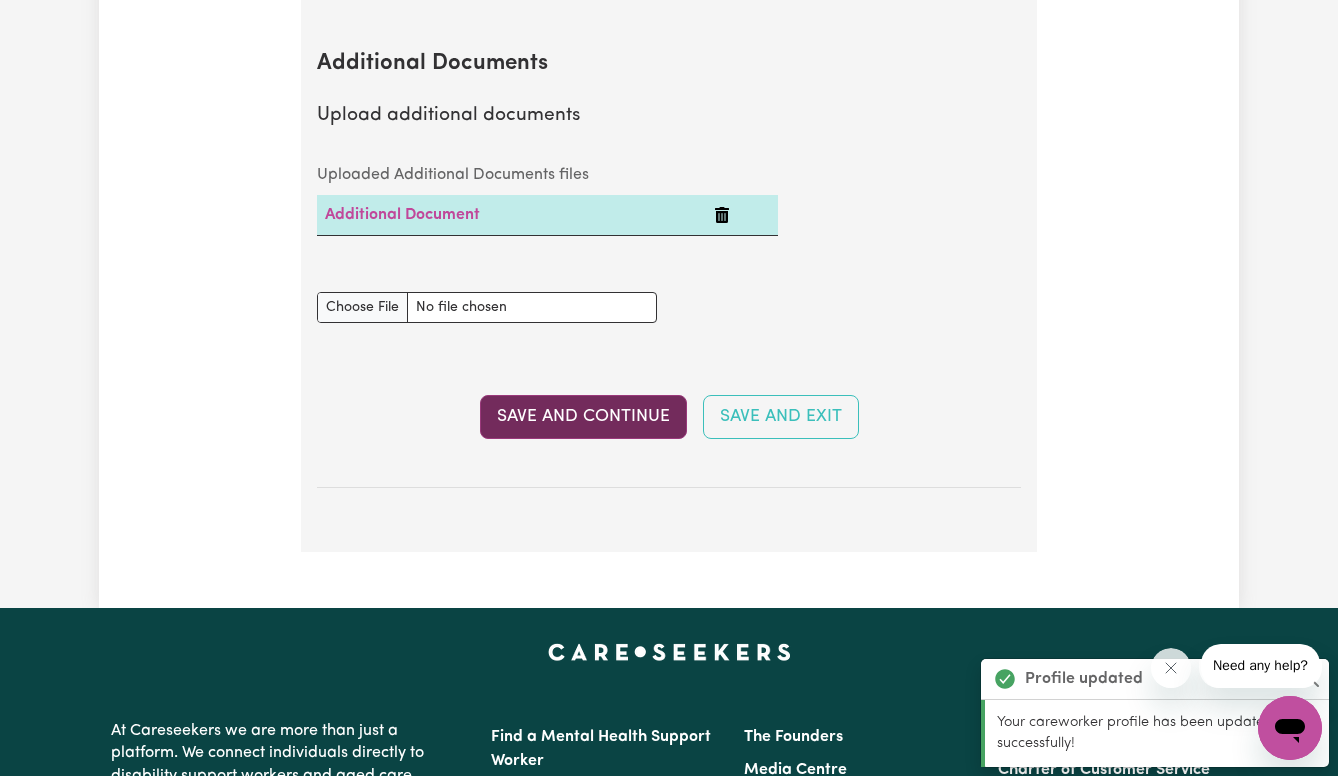 click on "Save and Continue" at bounding box center (583, 417) 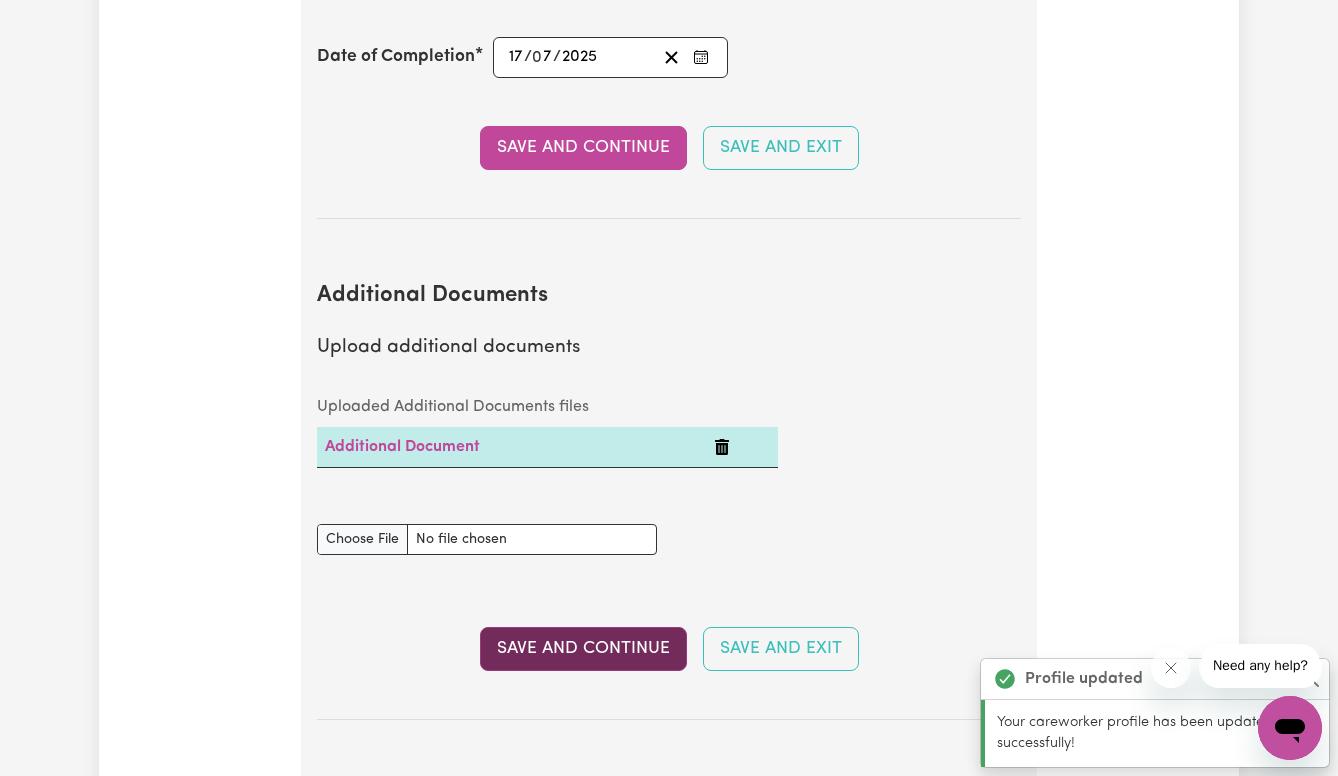 select on "Certificate III (Individual Support)" 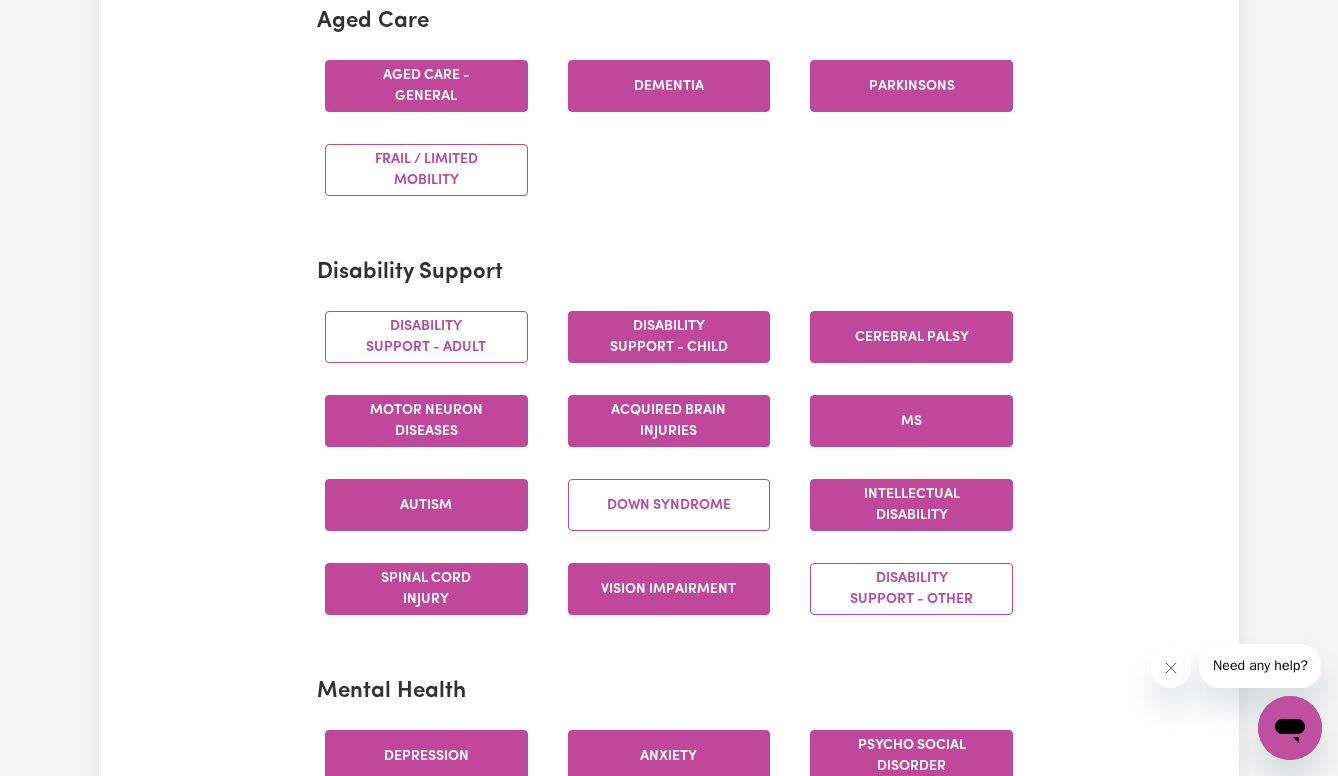 scroll, scrollTop: 0, scrollLeft: 0, axis: both 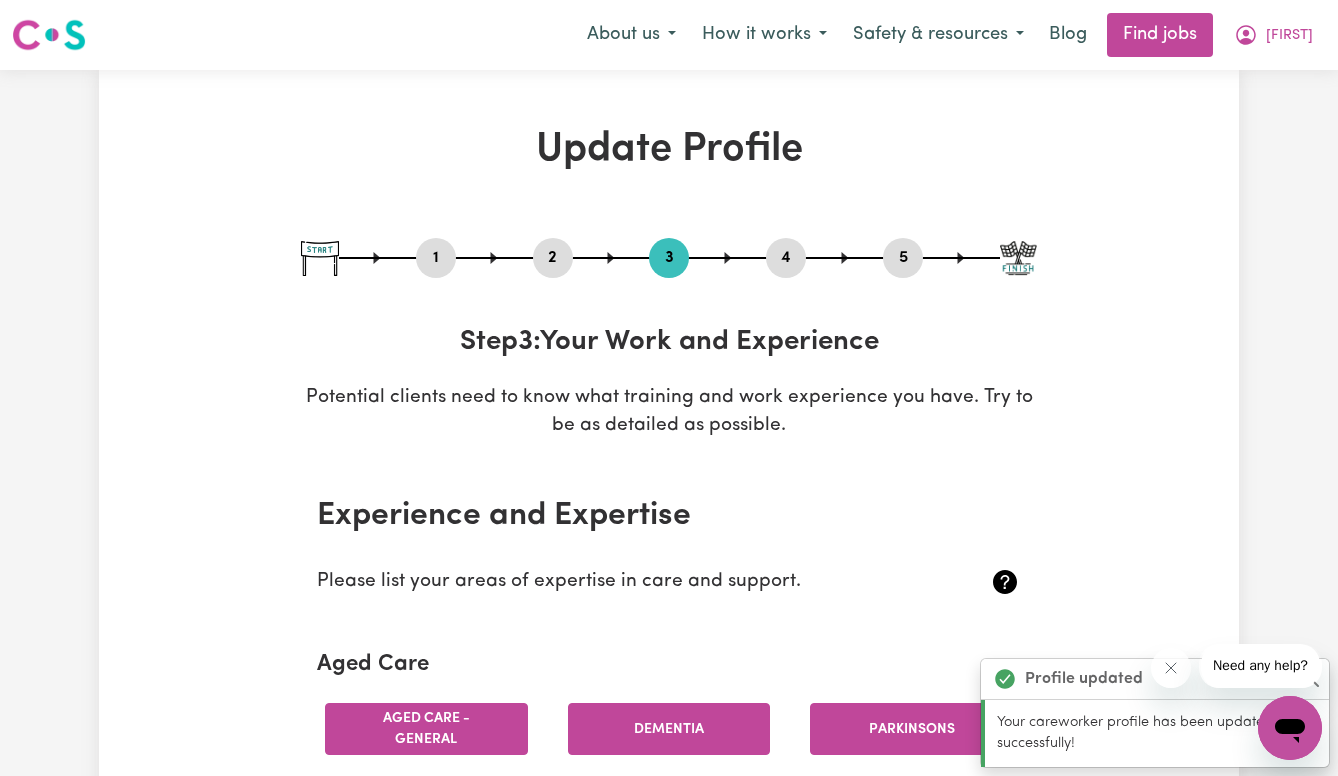 click on "Your careworker profile has been updated successfully!" at bounding box center [1157, 733] 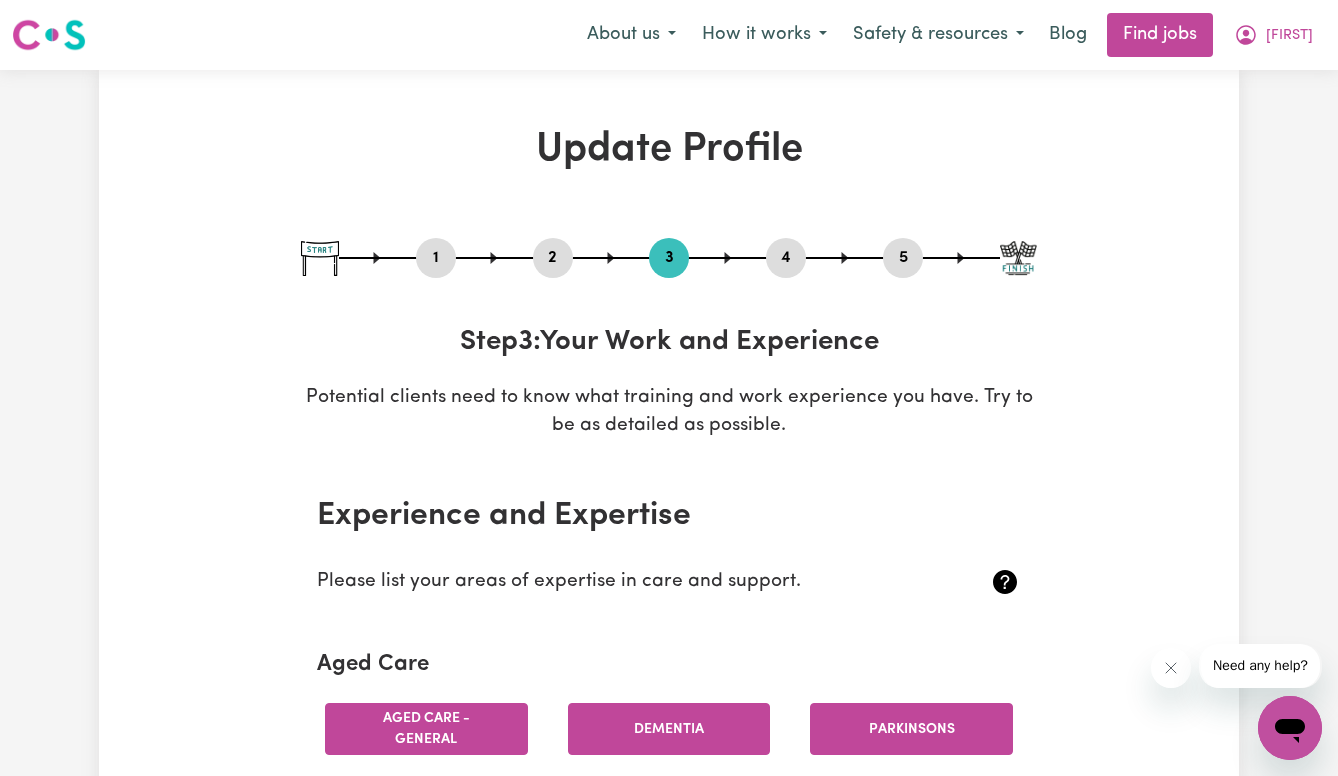 scroll, scrollTop: 0, scrollLeft: 0, axis: both 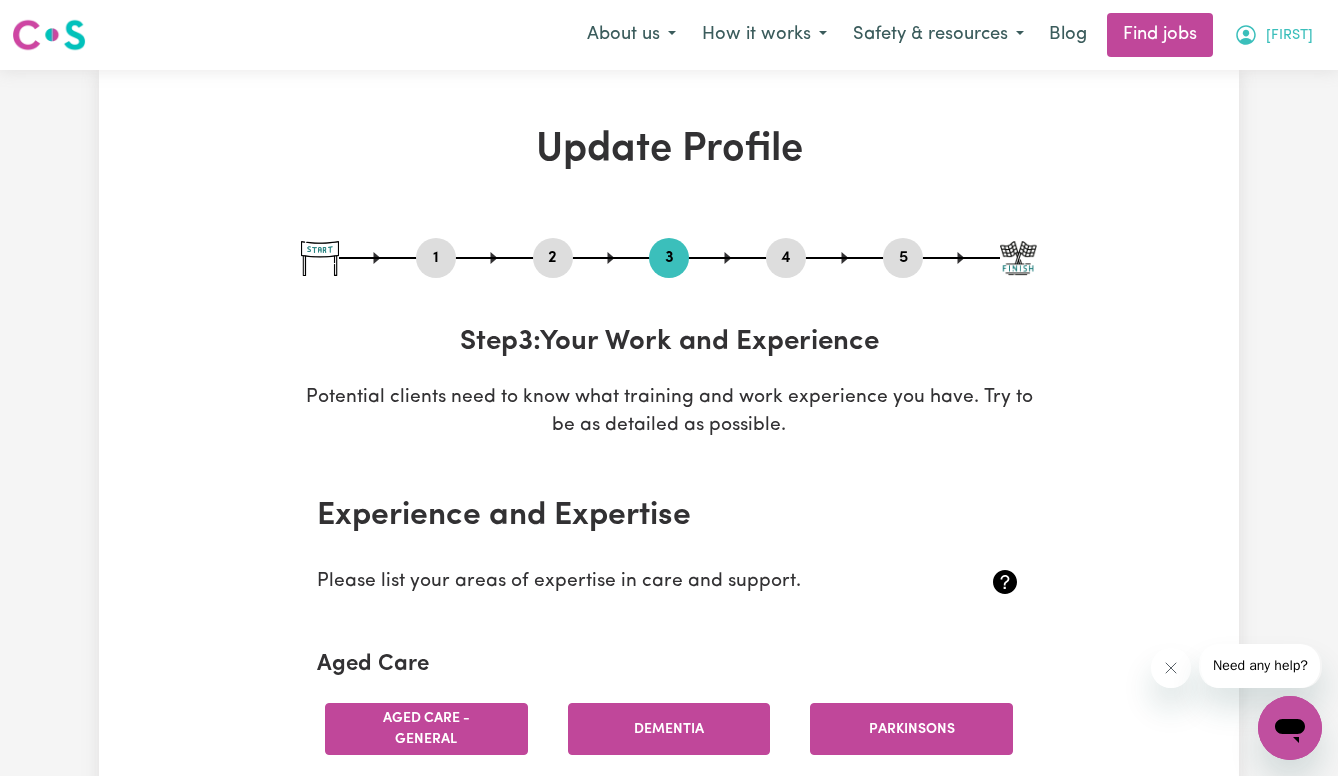 click on "[FIRST]" at bounding box center (1289, 36) 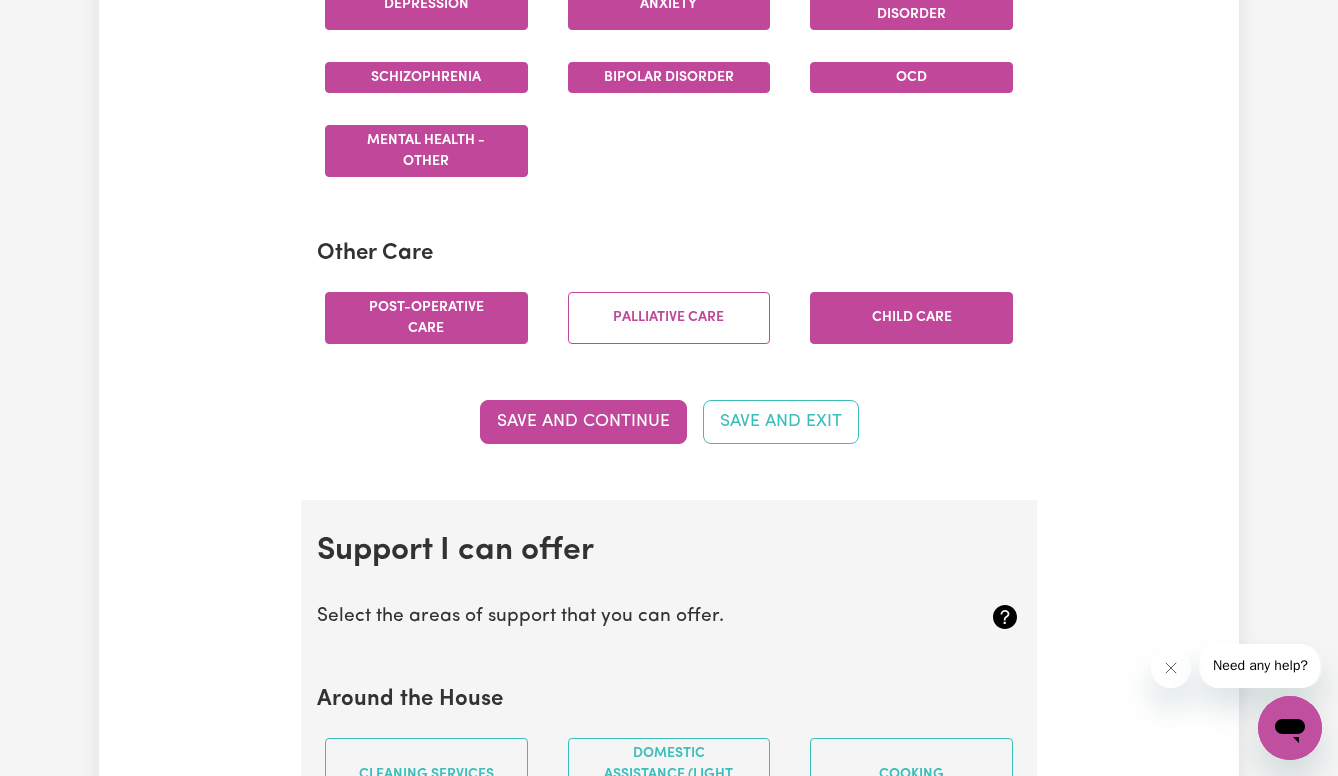 scroll, scrollTop: 1396, scrollLeft: 0, axis: vertical 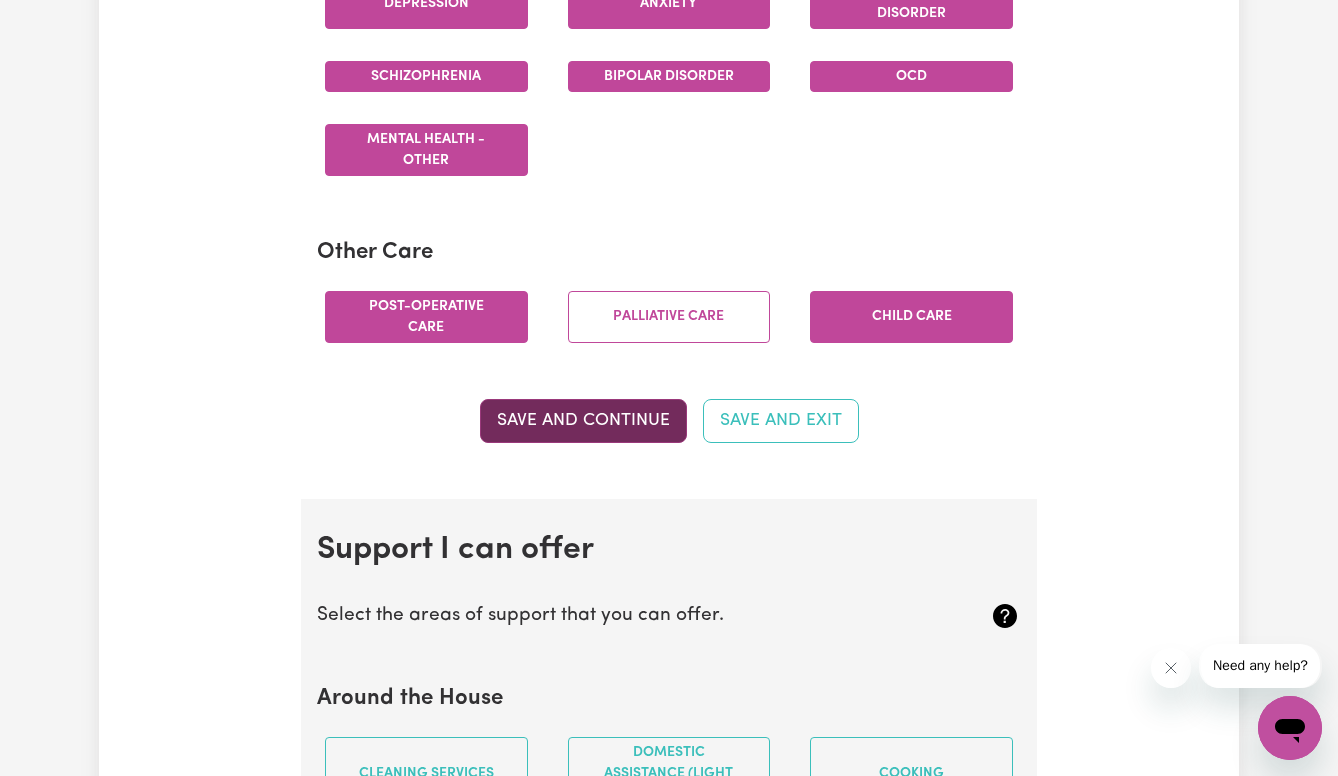 click on "Save and Continue" at bounding box center [583, 421] 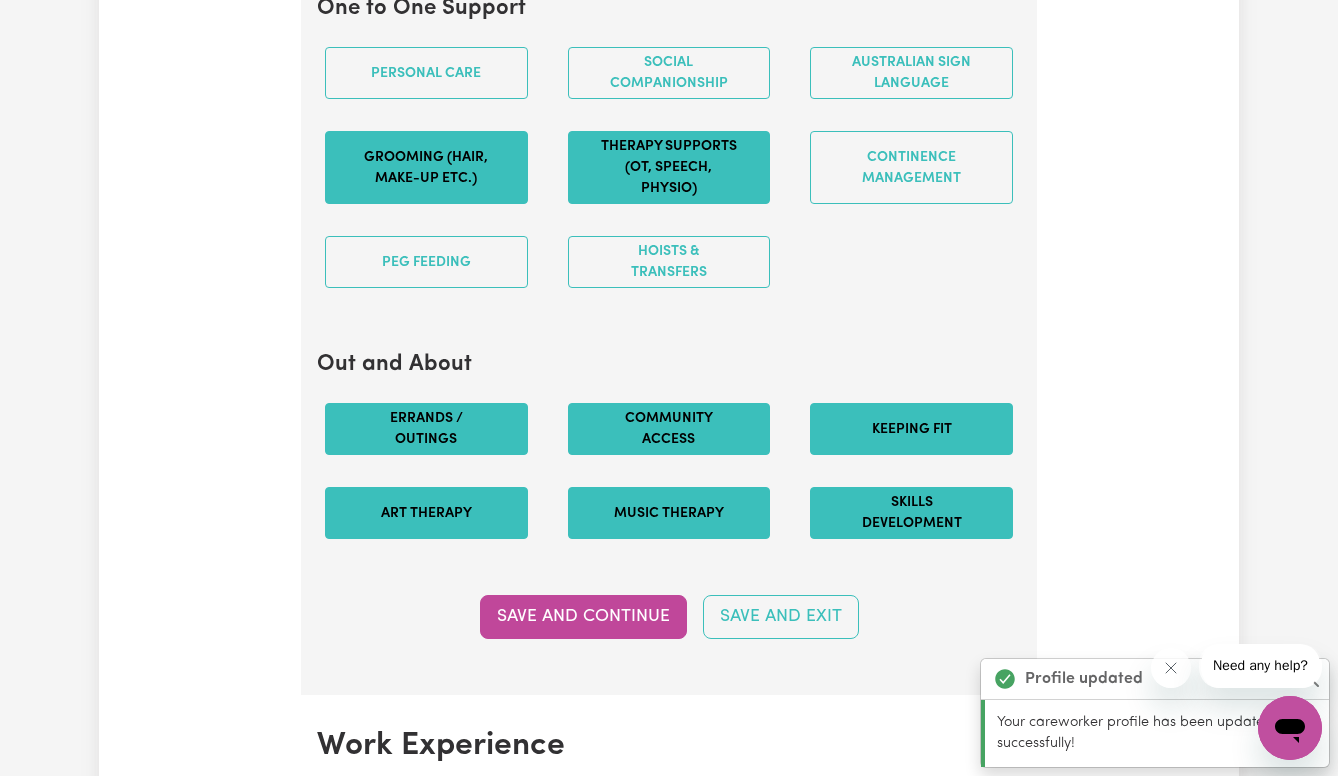 scroll, scrollTop: 2373, scrollLeft: 0, axis: vertical 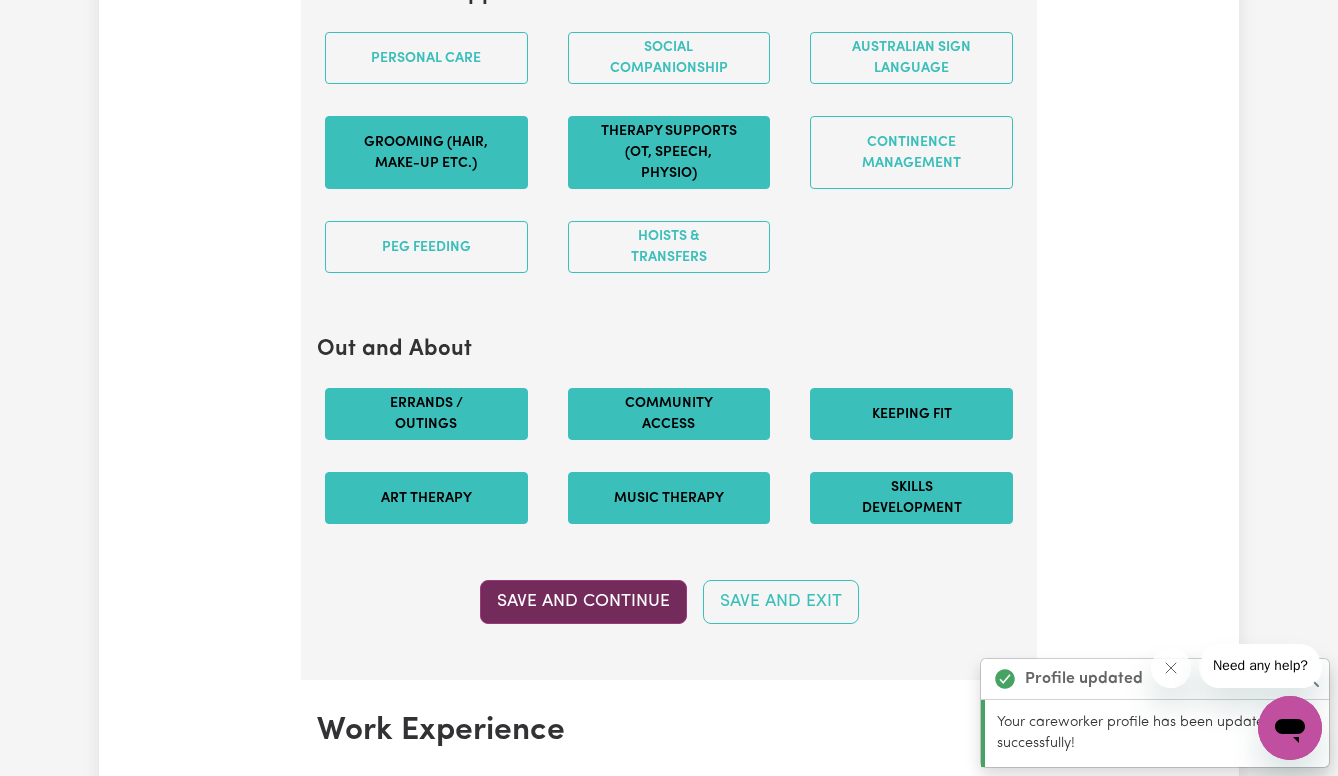 click on "Save and Continue" at bounding box center [583, 602] 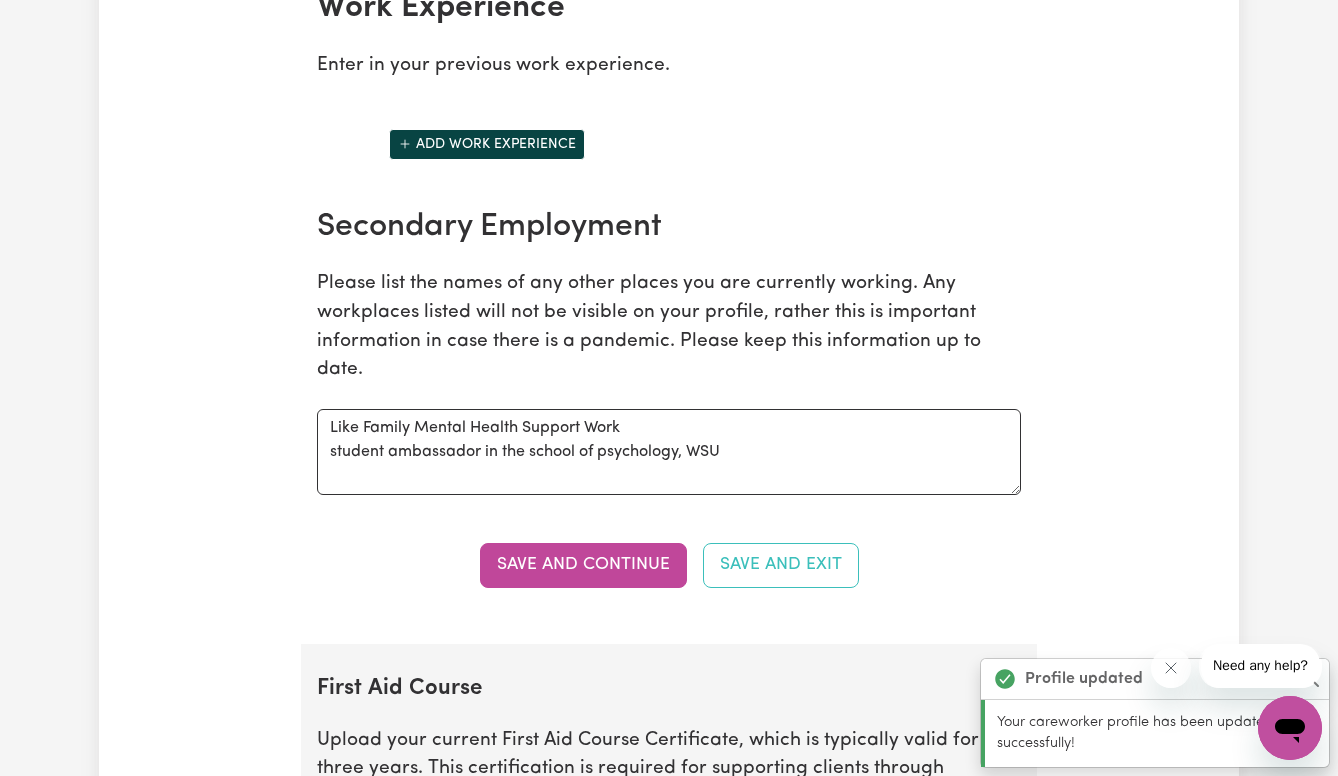 scroll, scrollTop: 3099, scrollLeft: 0, axis: vertical 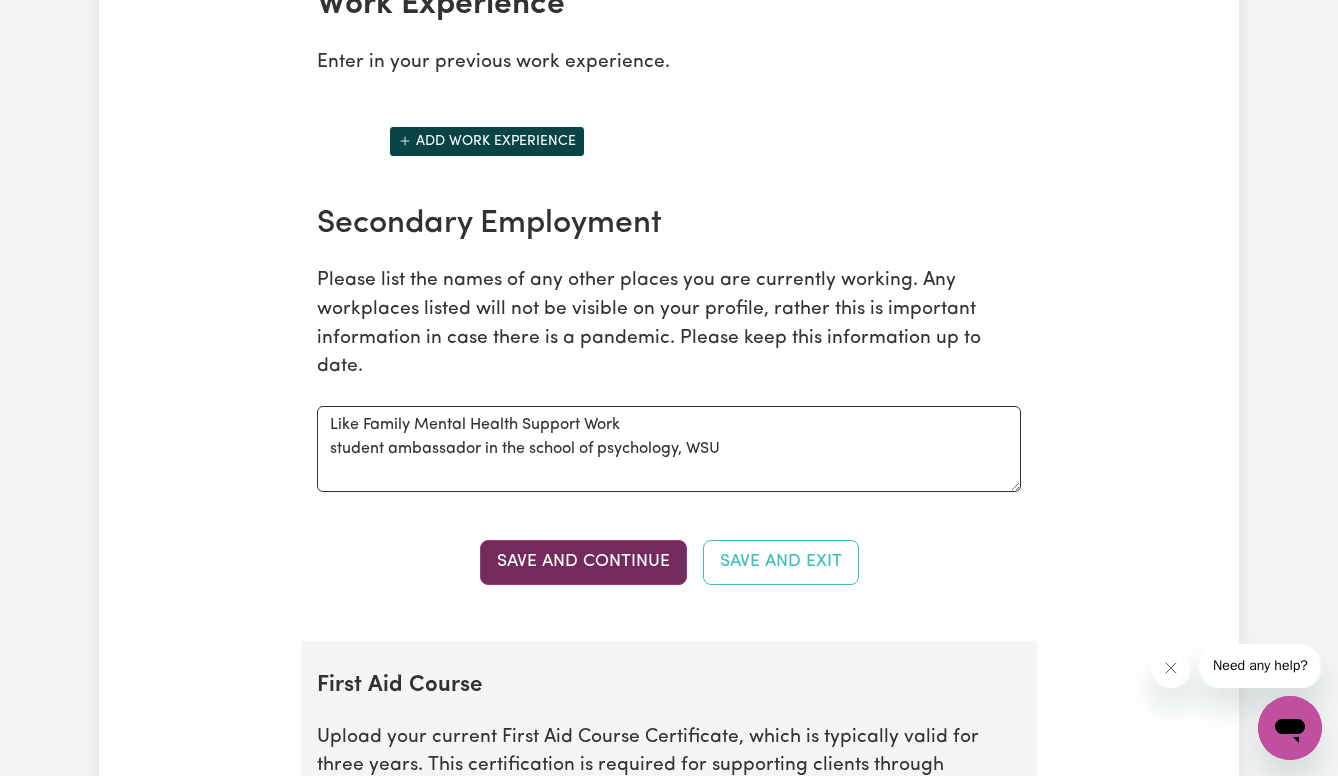click on "Save and Continue" at bounding box center [583, 562] 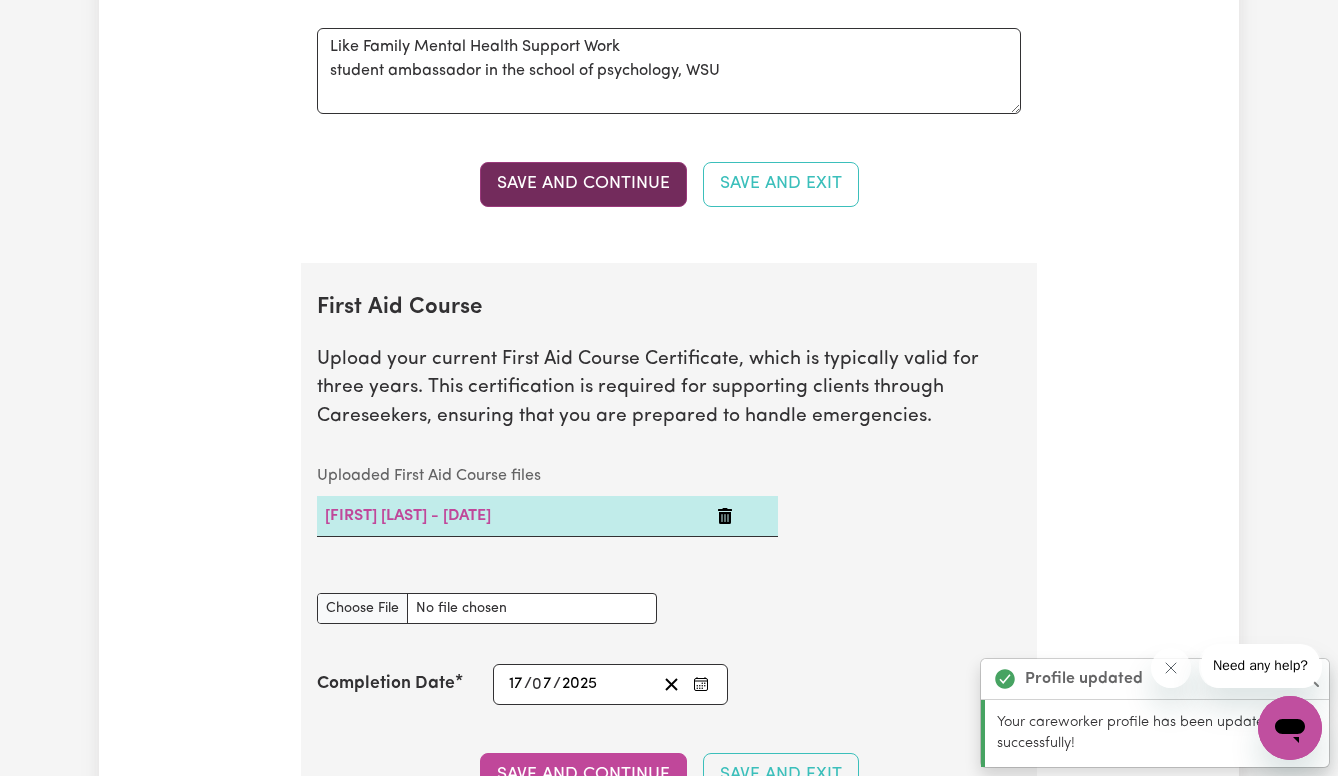 scroll, scrollTop: 3723, scrollLeft: 0, axis: vertical 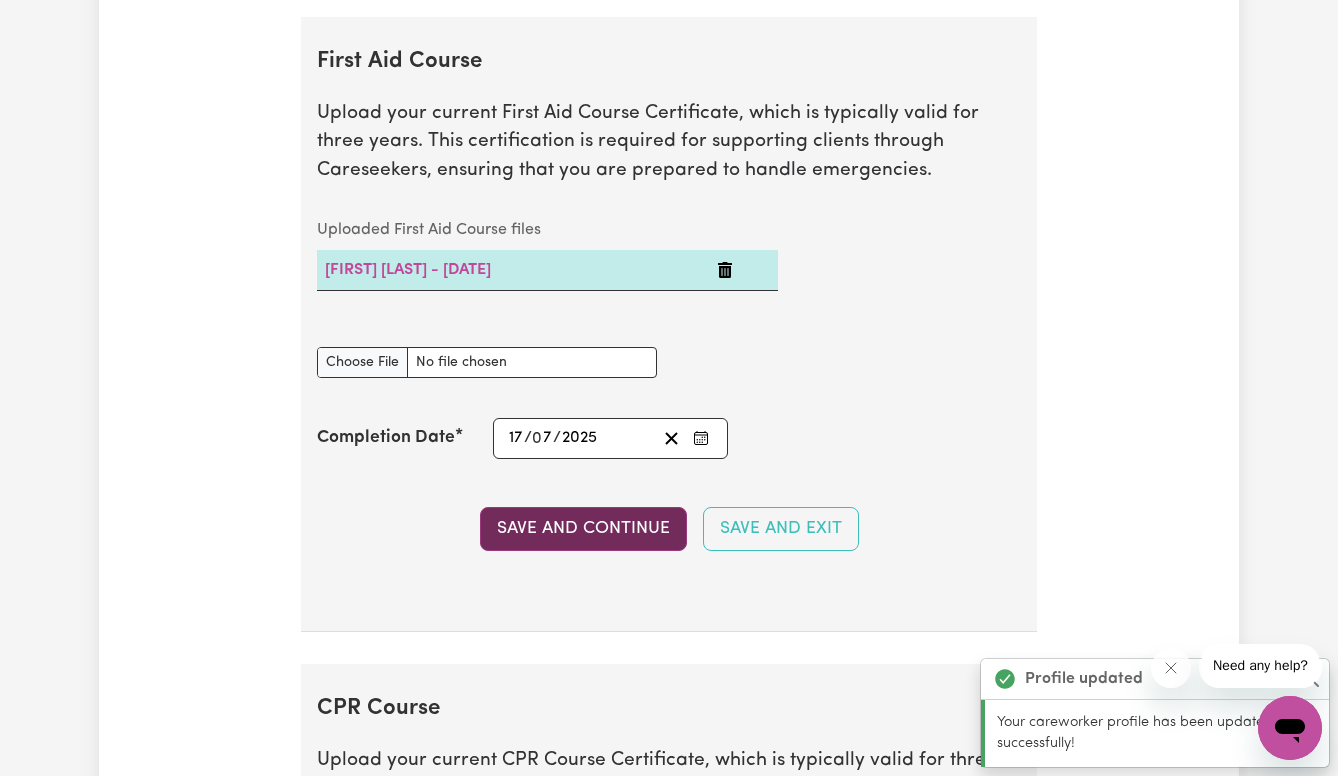 click on "Save and Continue" at bounding box center [583, 529] 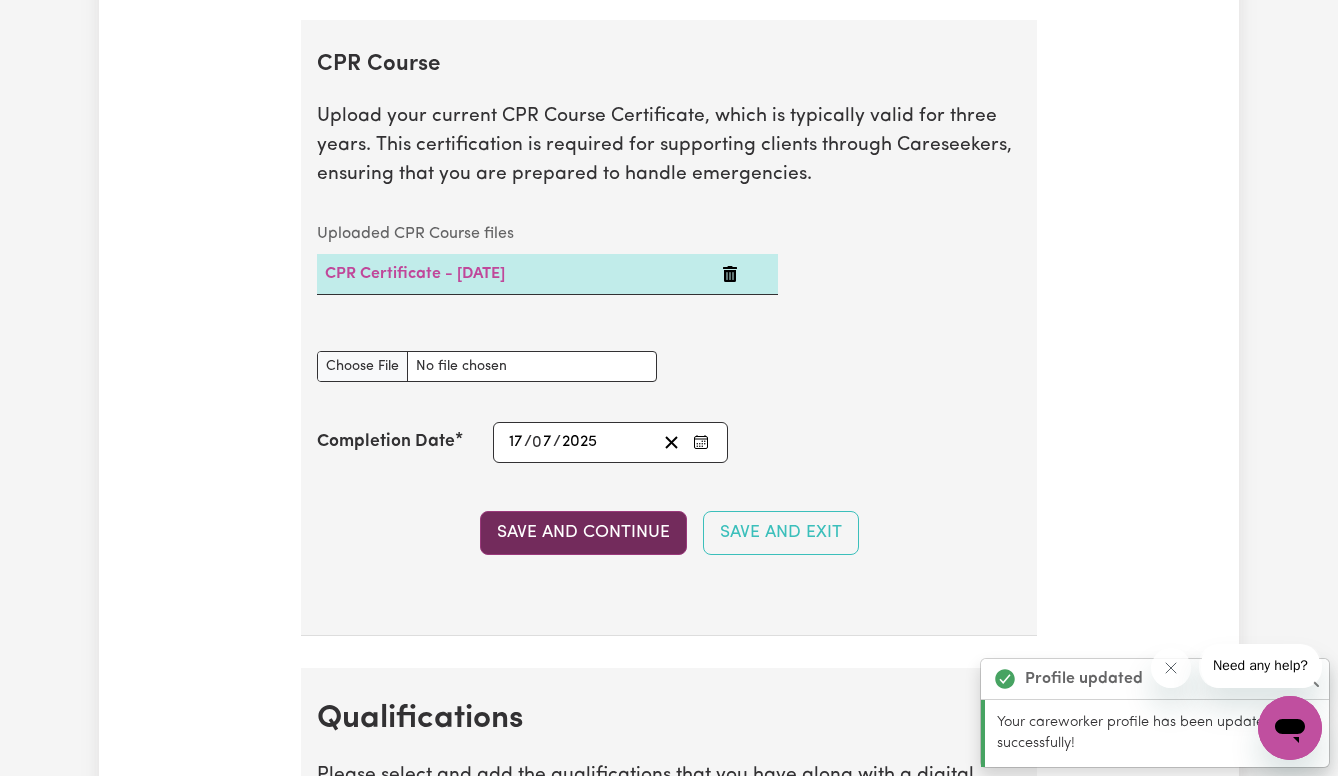 click on "Save and Continue" at bounding box center [583, 533] 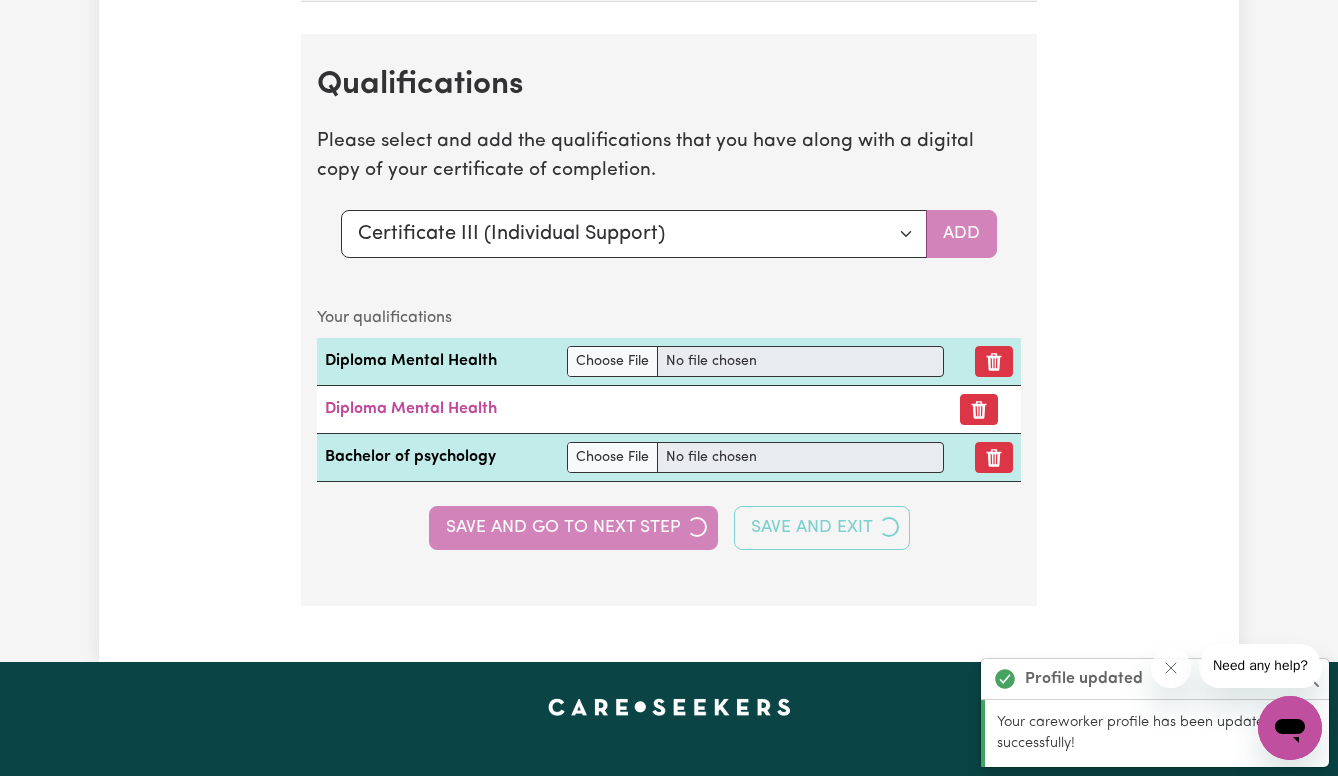 scroll, scrollTop: 5011, scrollLeft: 0, axis: vertical 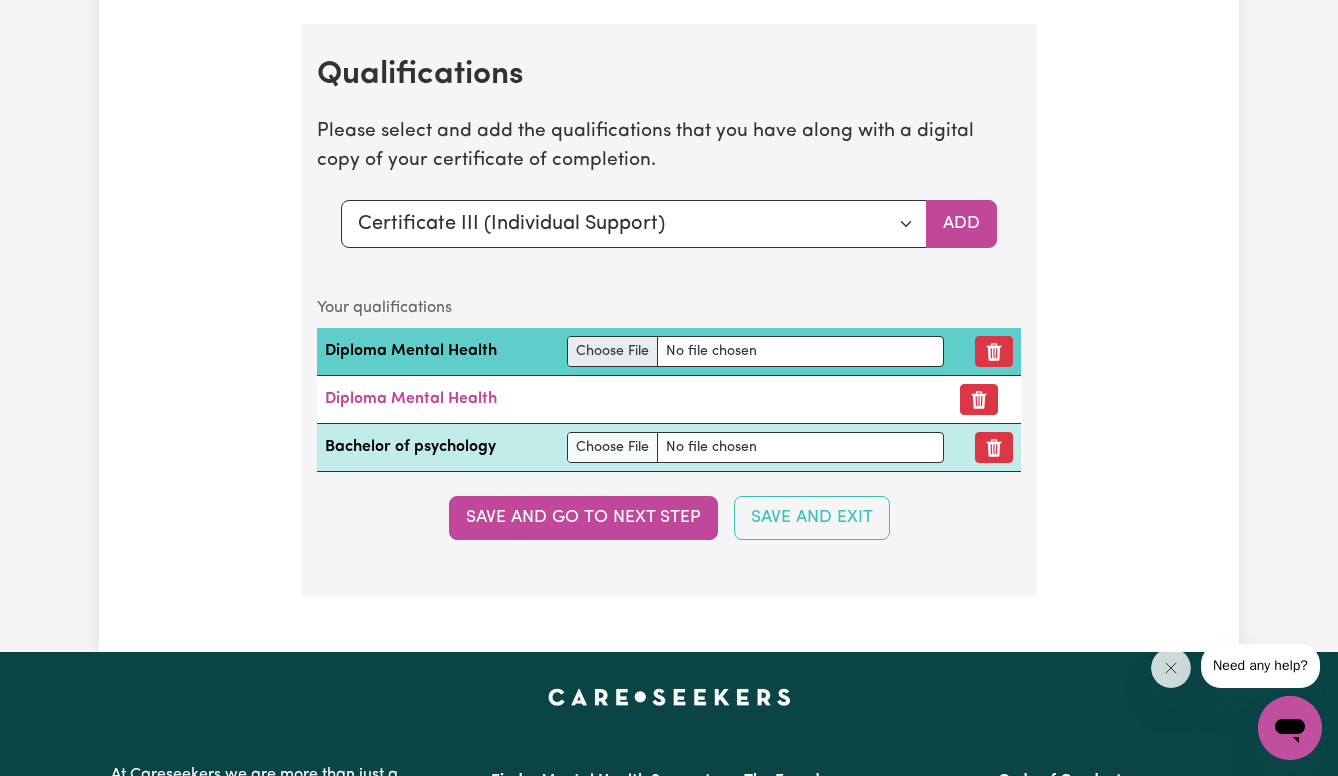 click at bounding box center (755, 351) 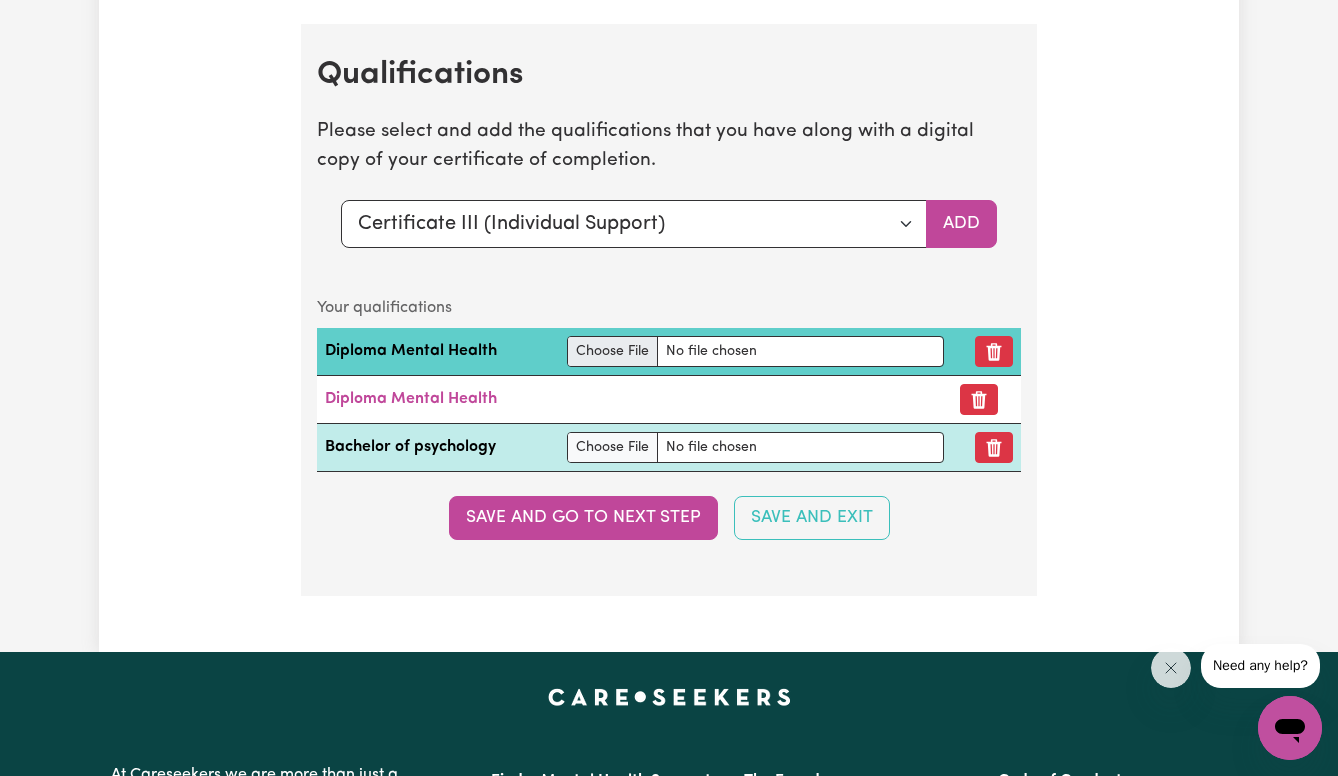 type on "C:\fakepath\Diploma certificate .pdf" 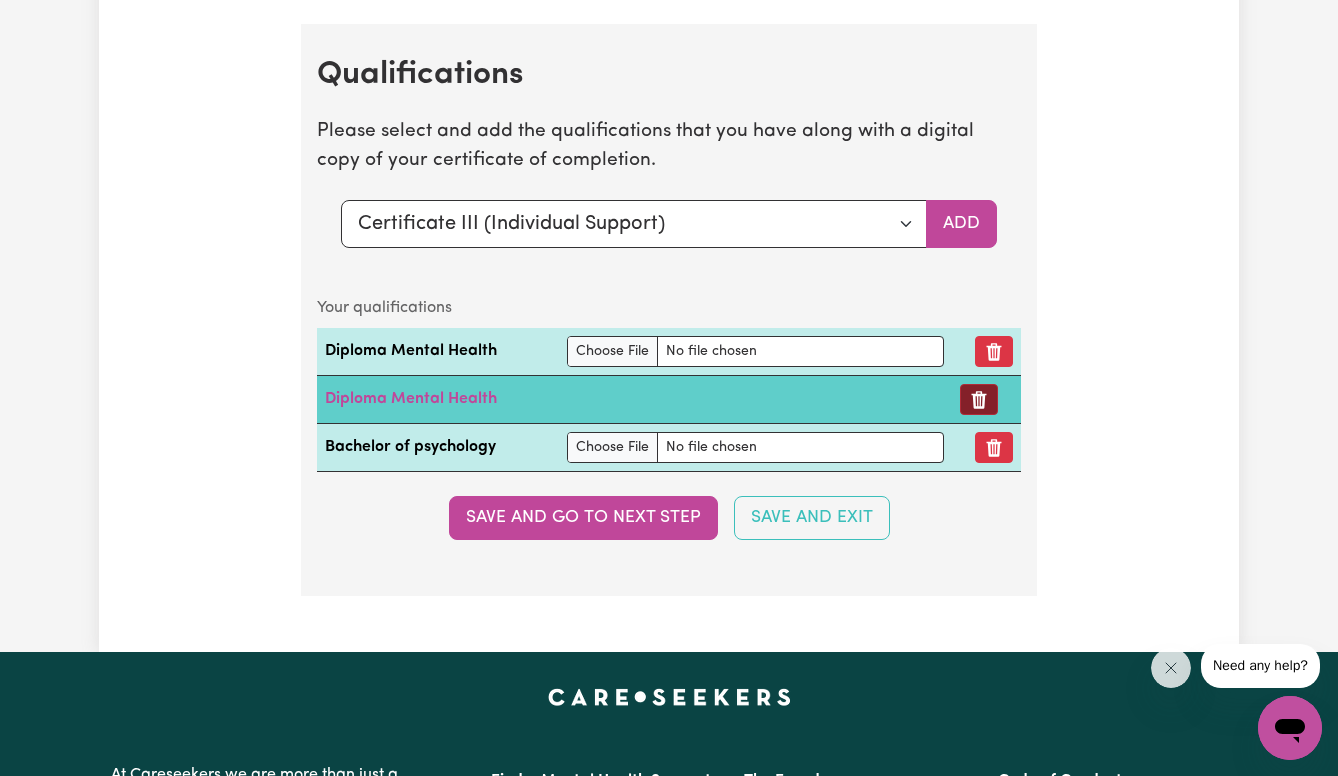 click at bounding box center (979, 399) 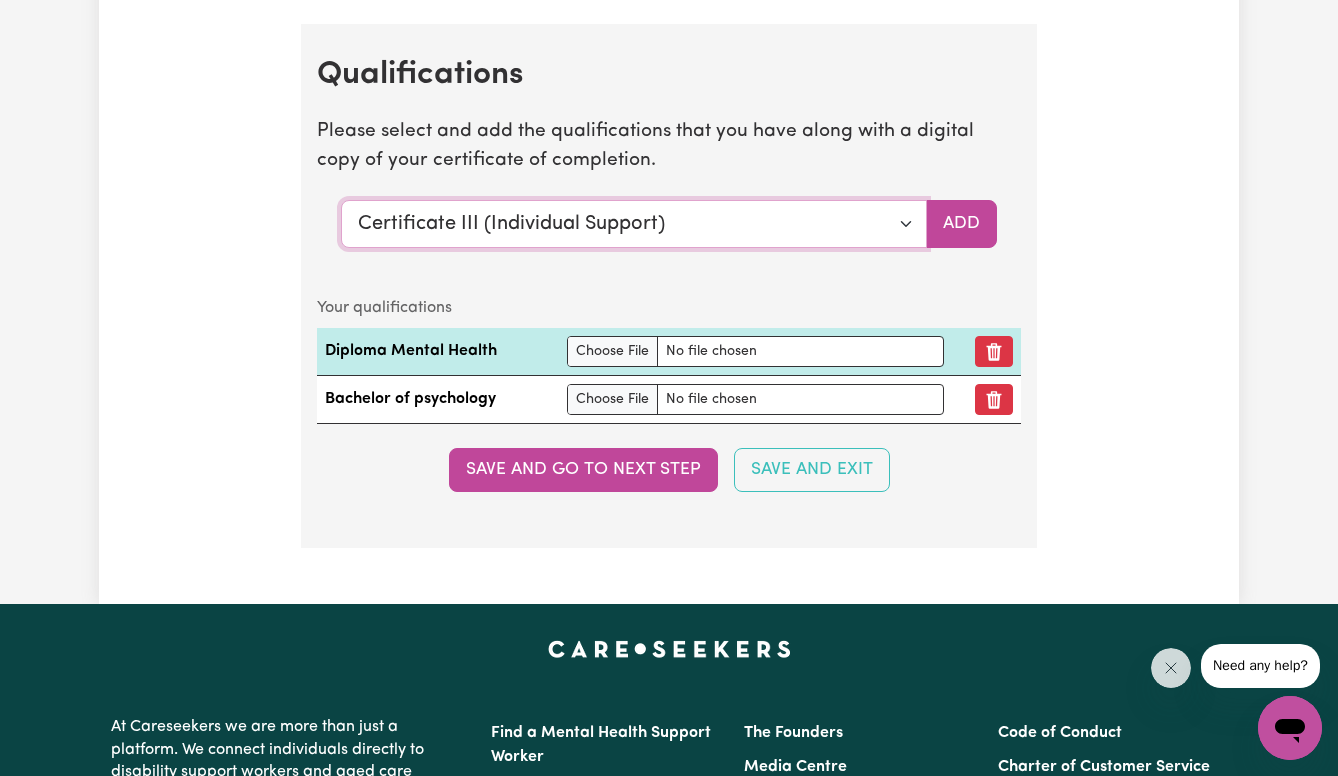 select on "Course in First Aid Management of Anaphylaxis [22300VIC]" 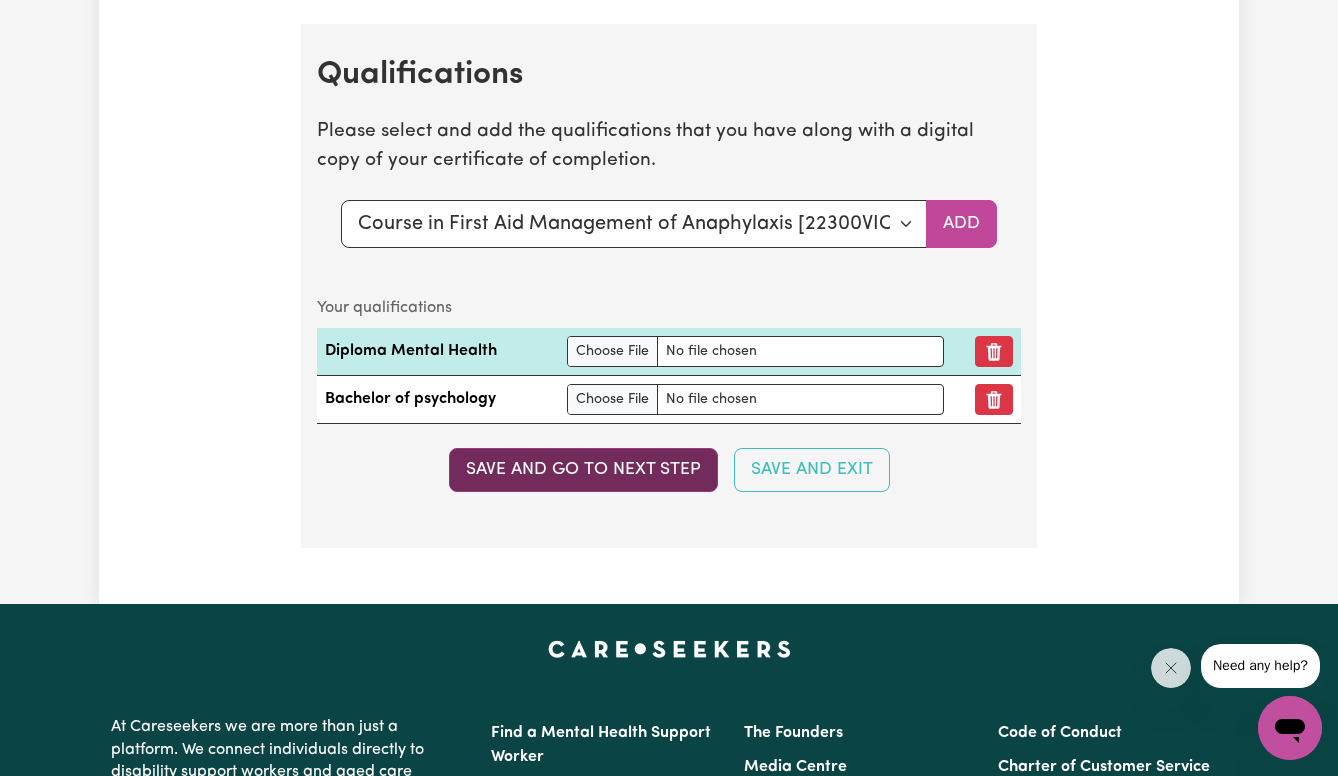click on "Save and go to next step" at bounding box center (583, 470) 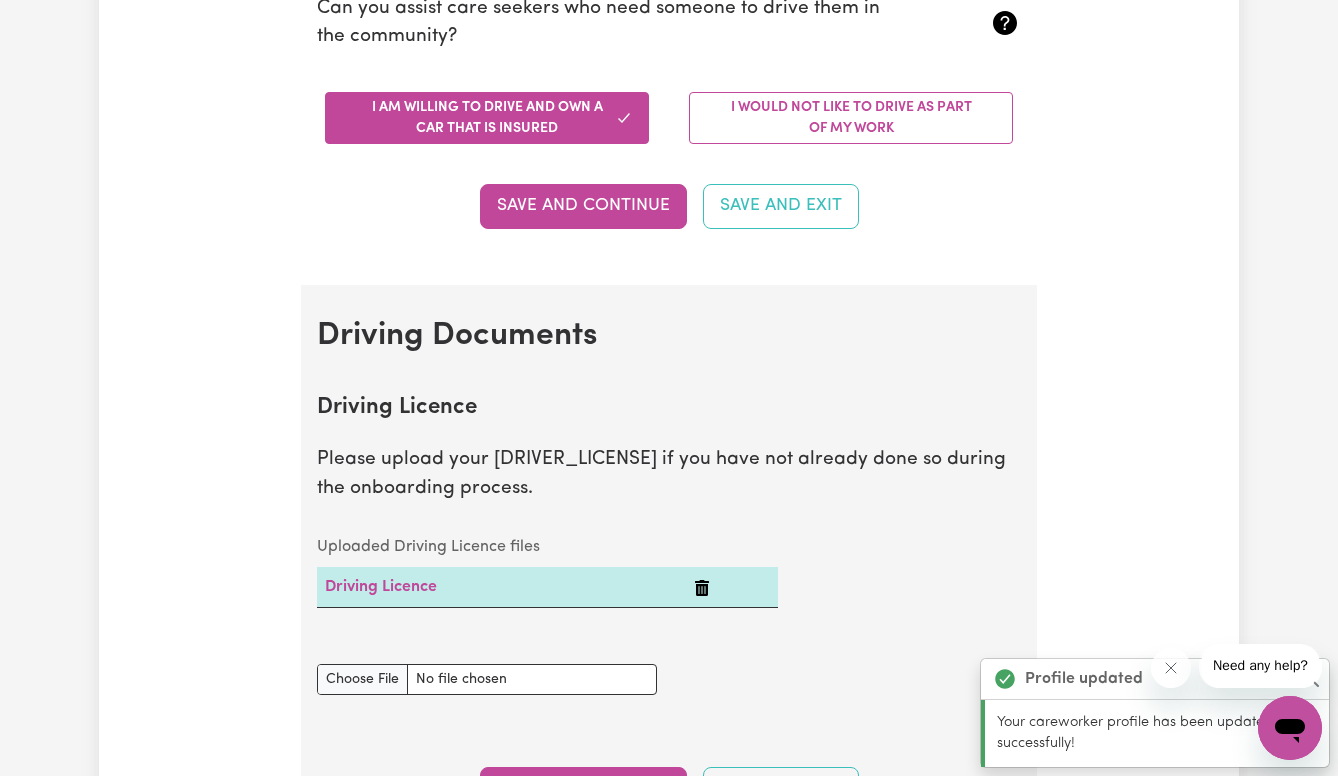 scroll, scrollTop: 570, scrollLeft: 0, axis: vertical 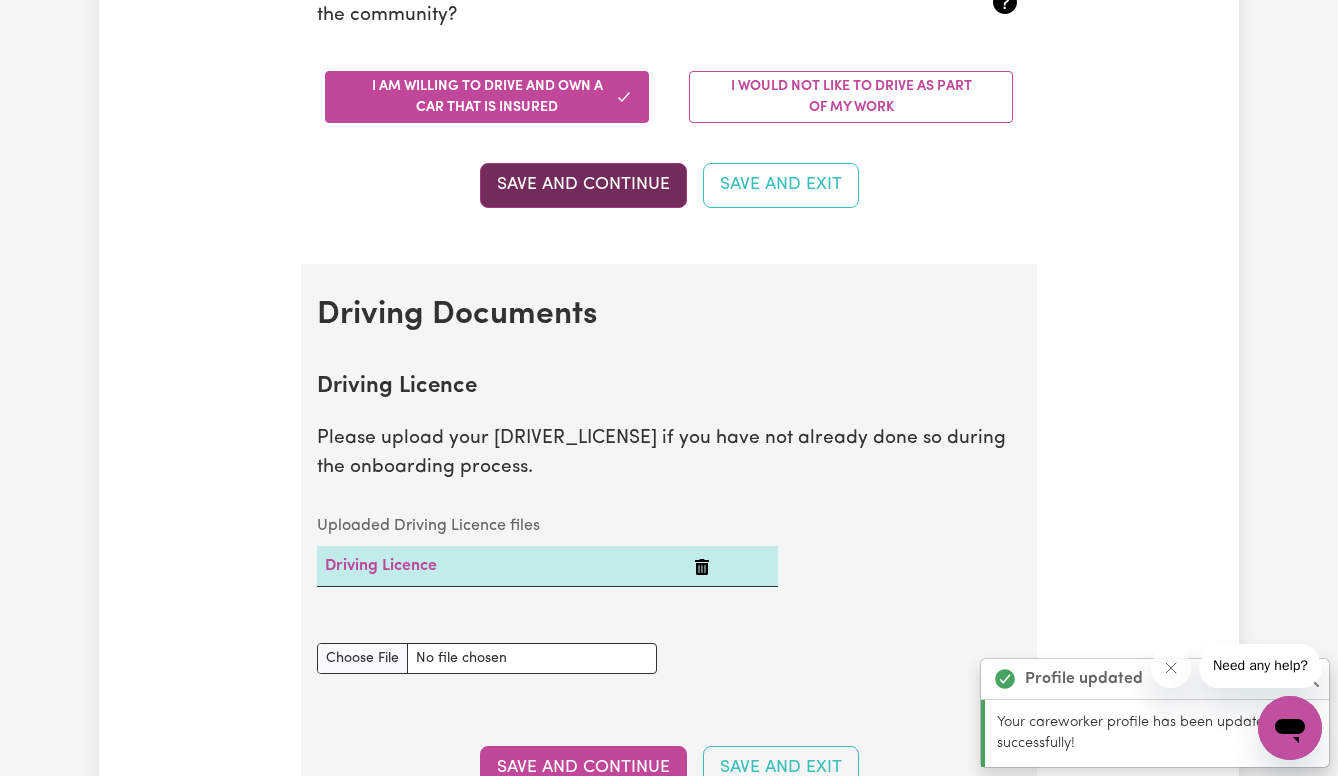 click on "Save and Continue" at bounding box center [583, 185] 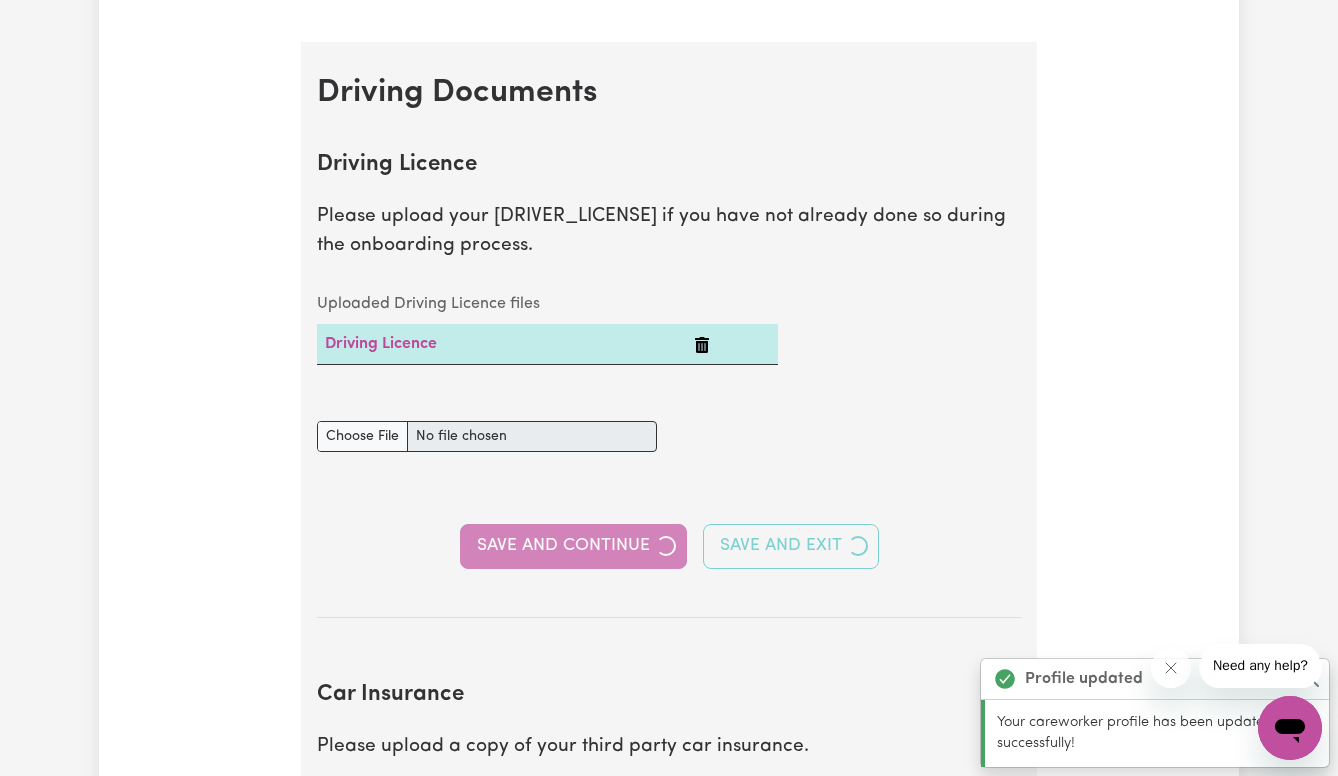 scroll, scrollTop: 907, scrollLeft: 0, axis: vertical 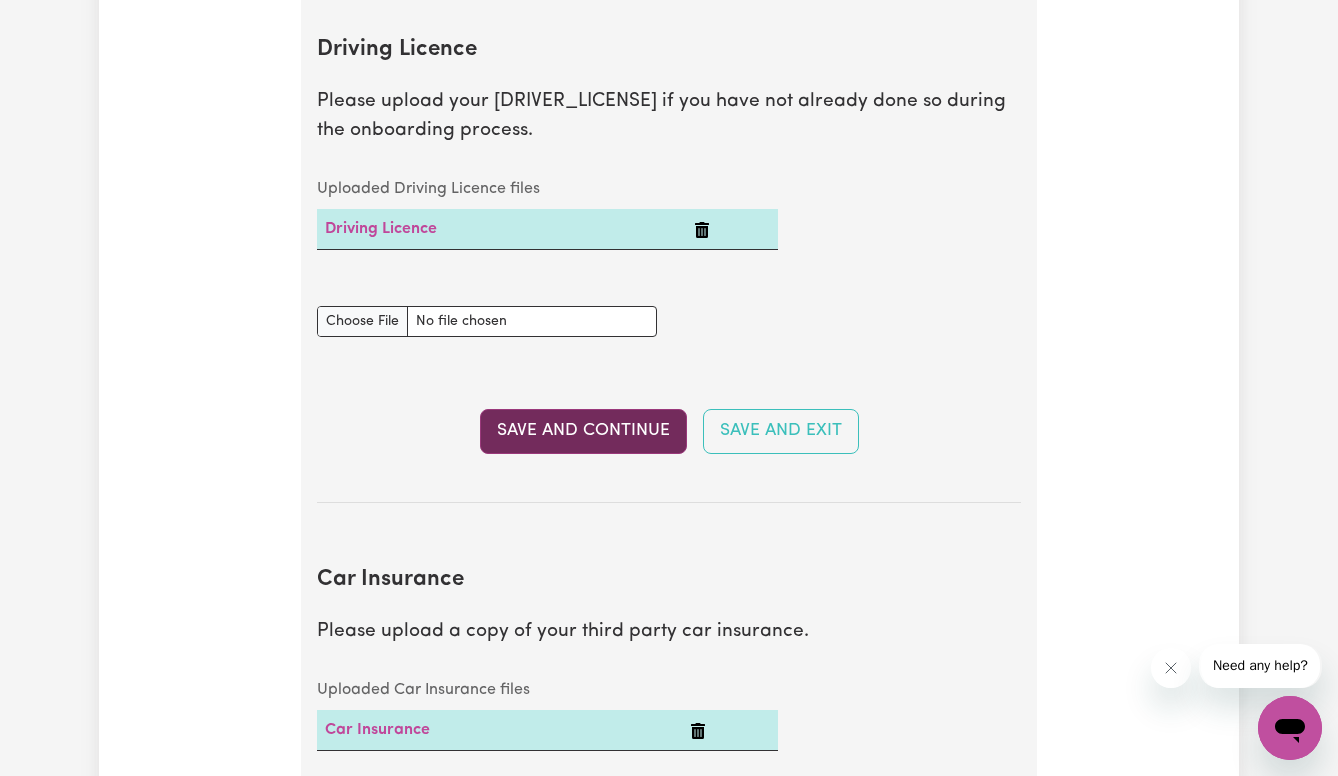 click on "Save and Continue" at bounding box center [583, 431] 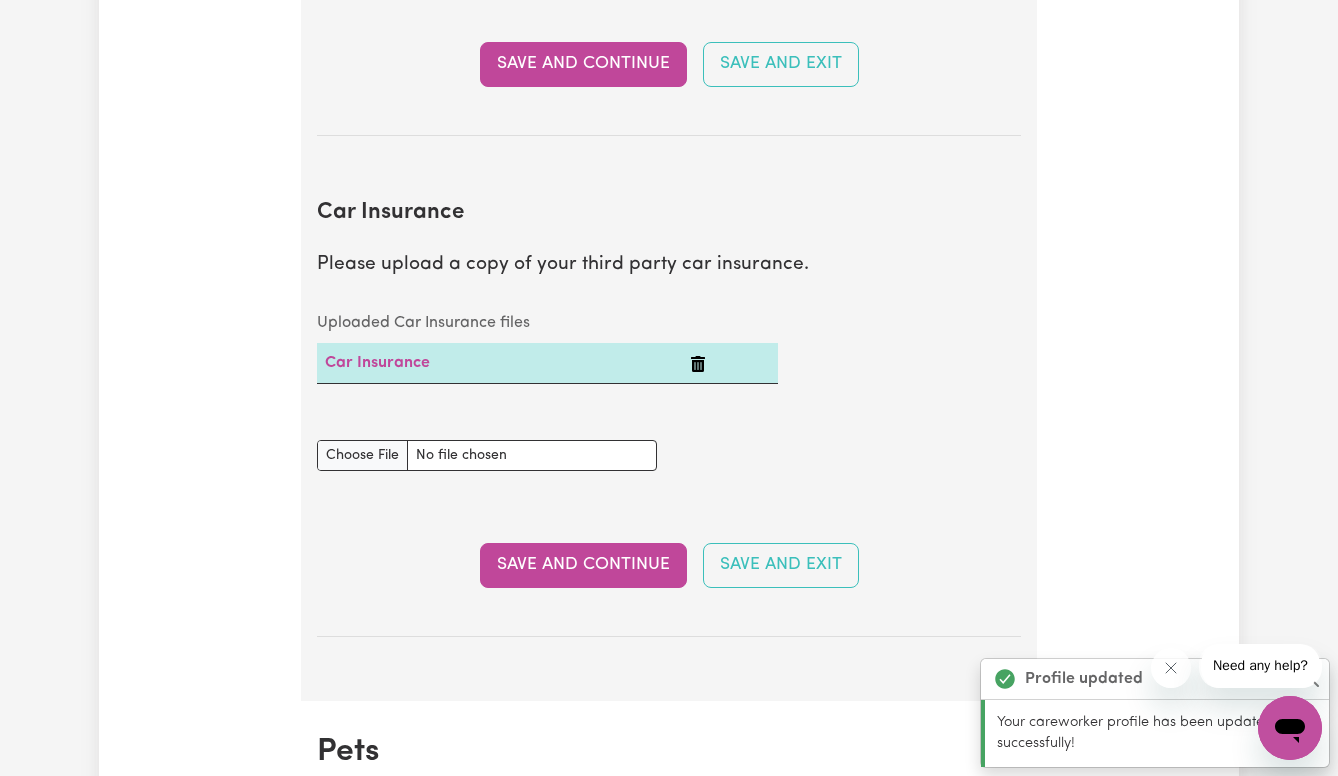scroll, scrollTop: 1434, scrollLeft: 0, axis: vertical 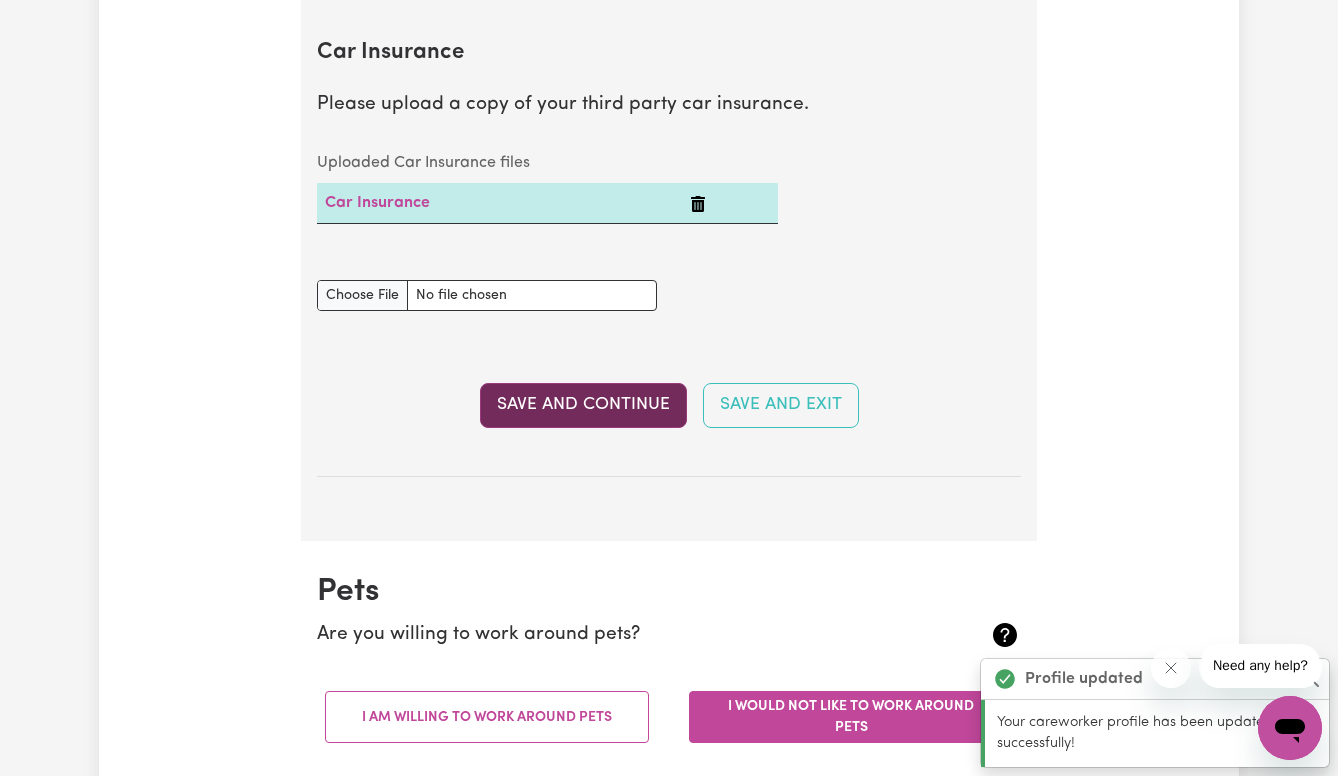 click on "Save and Continue" at bounding box center (583, 405) 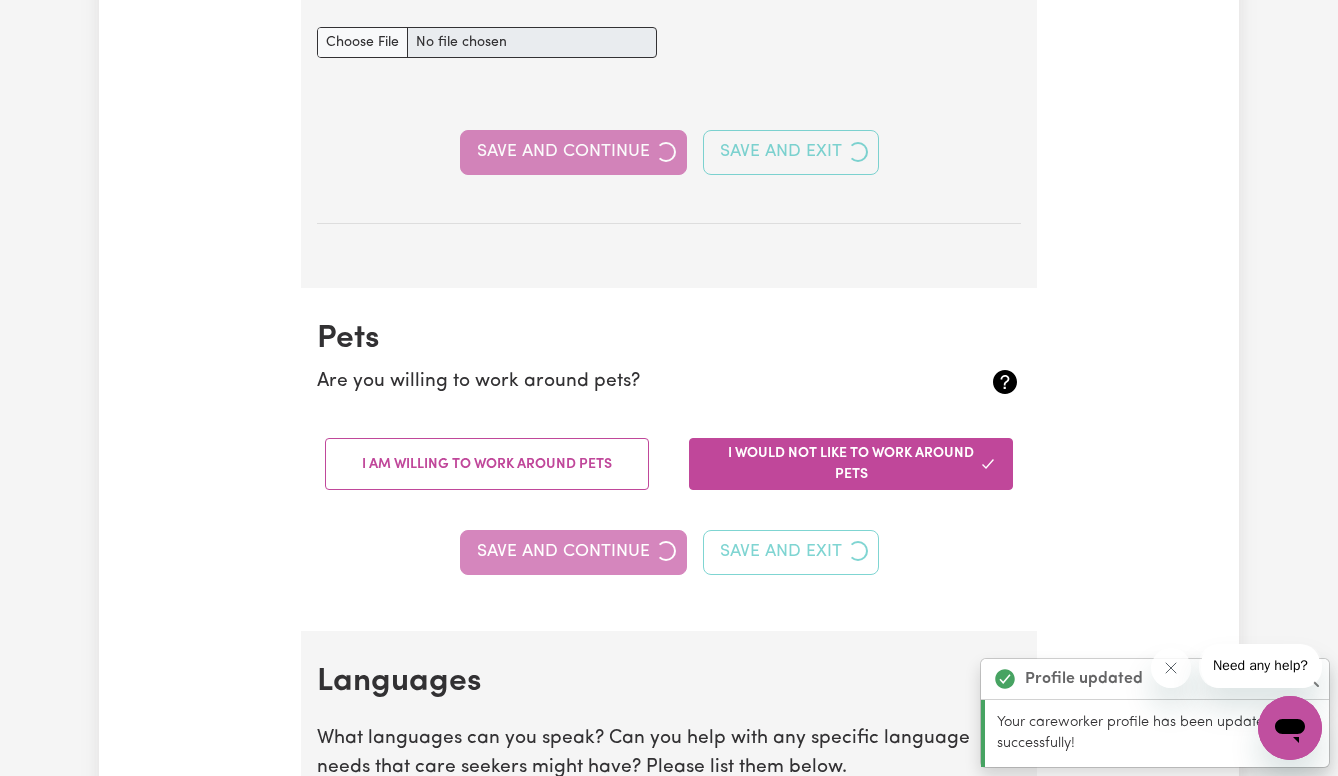 scroll, scrollTop: 1965, scrollLeft: 0, axis: vertical 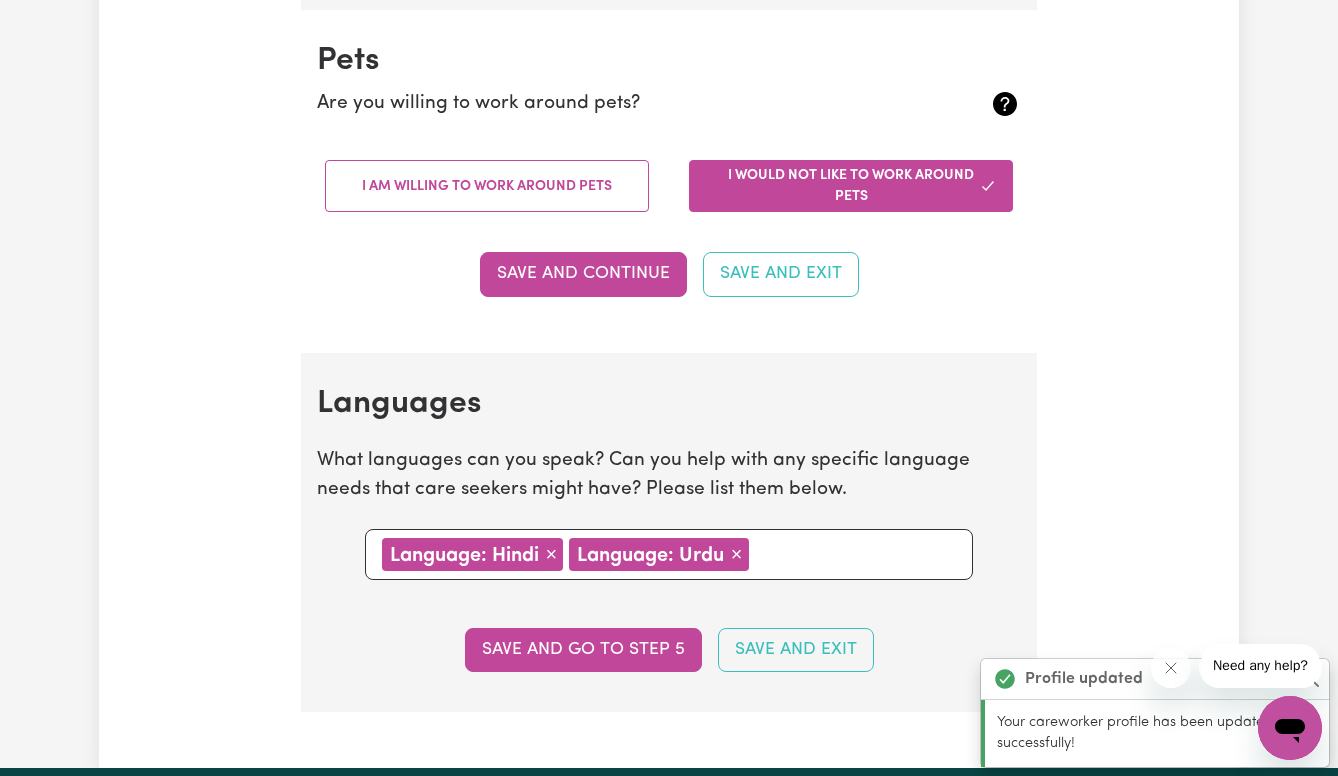 click on "Pets Are you willing to work around pets? I am willing to work around pets I would not like to work around pets Save and Continue Save and Exit" at bounding box center [669, 181] 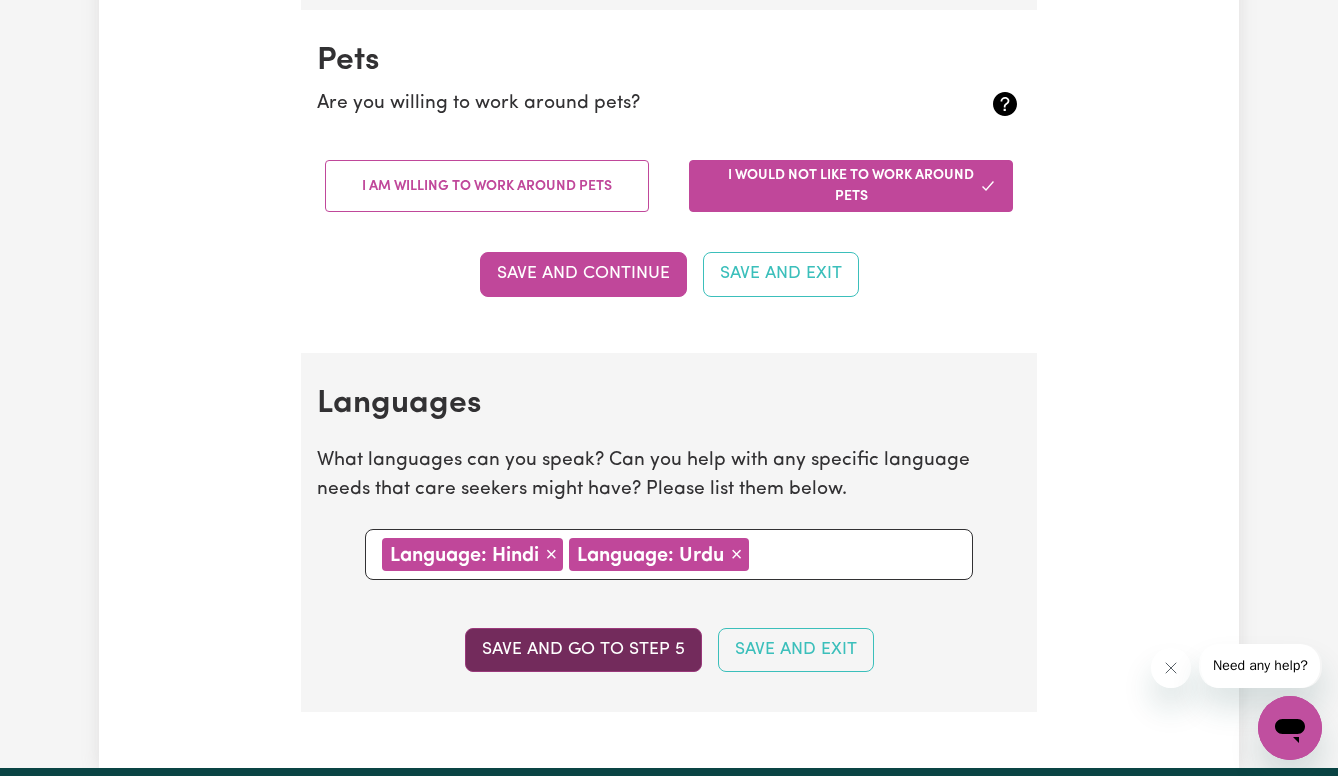 click on "Save and go to step 5" at bounding box center (583, 650) 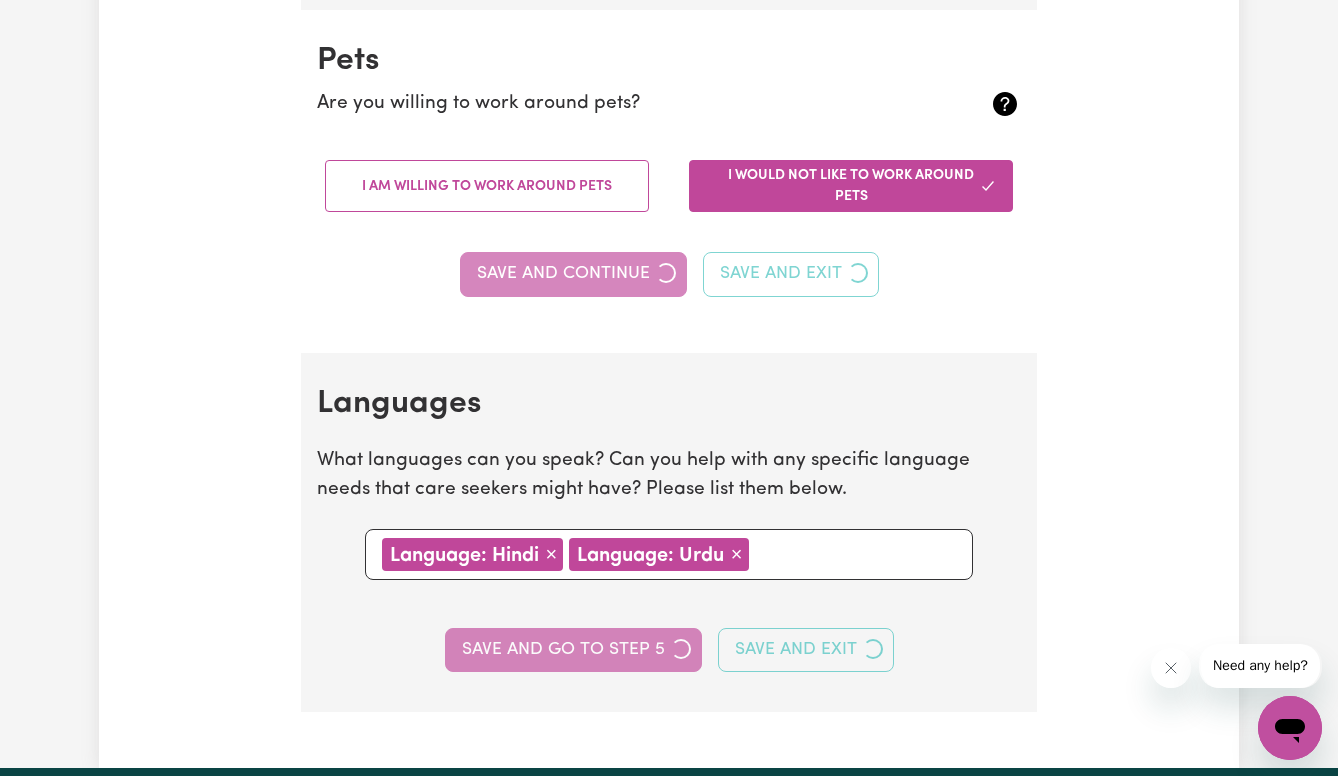 select on "I am providing services privately on my own" 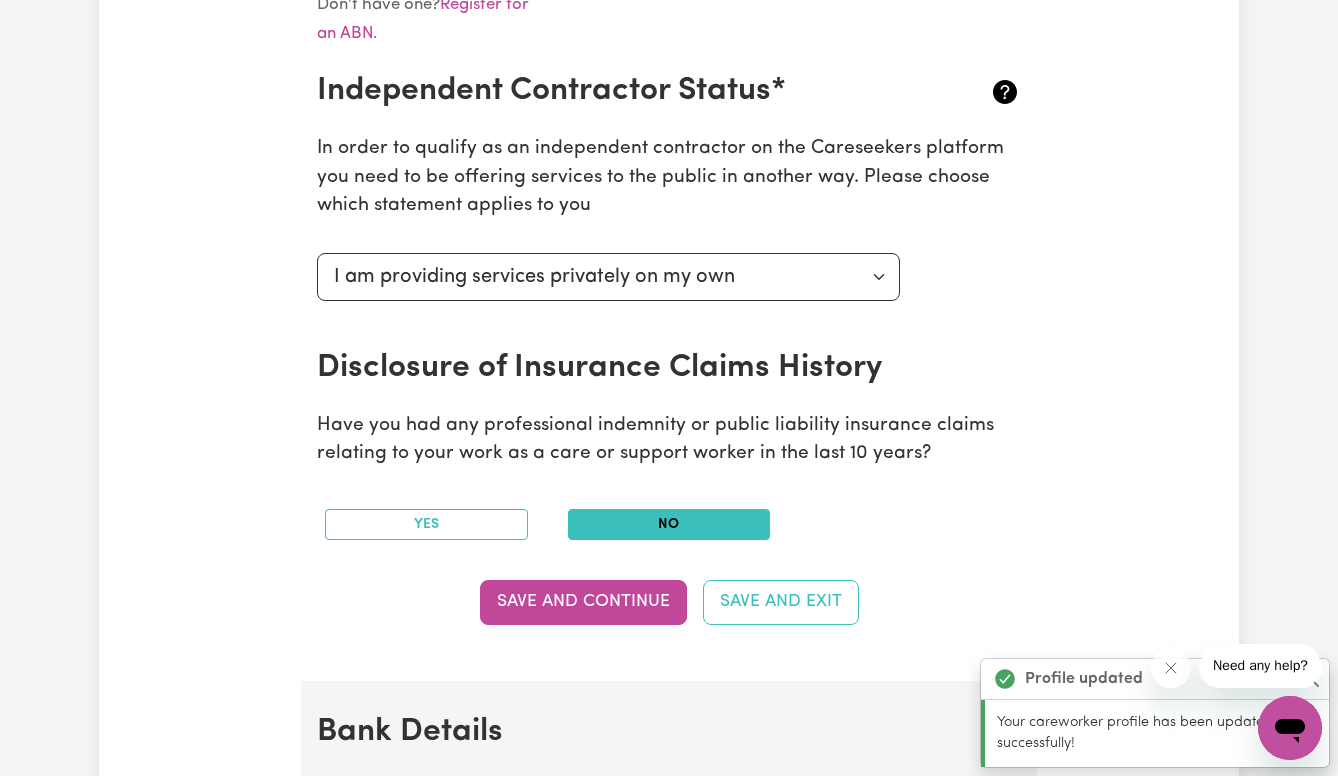 scroll, scrollTop: 759, scrollLeft: 0, axis: vertical 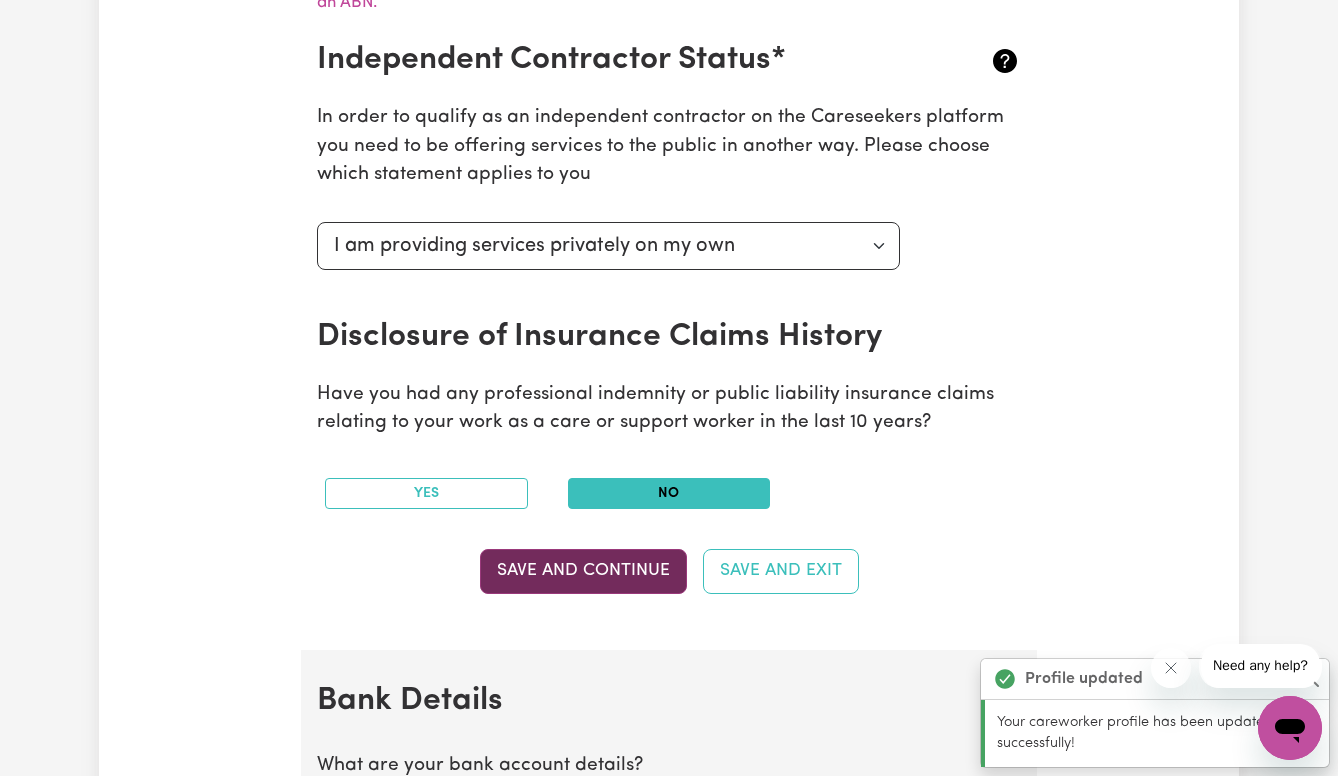 click on "Save and Continue" at bounding box center [583, 571] 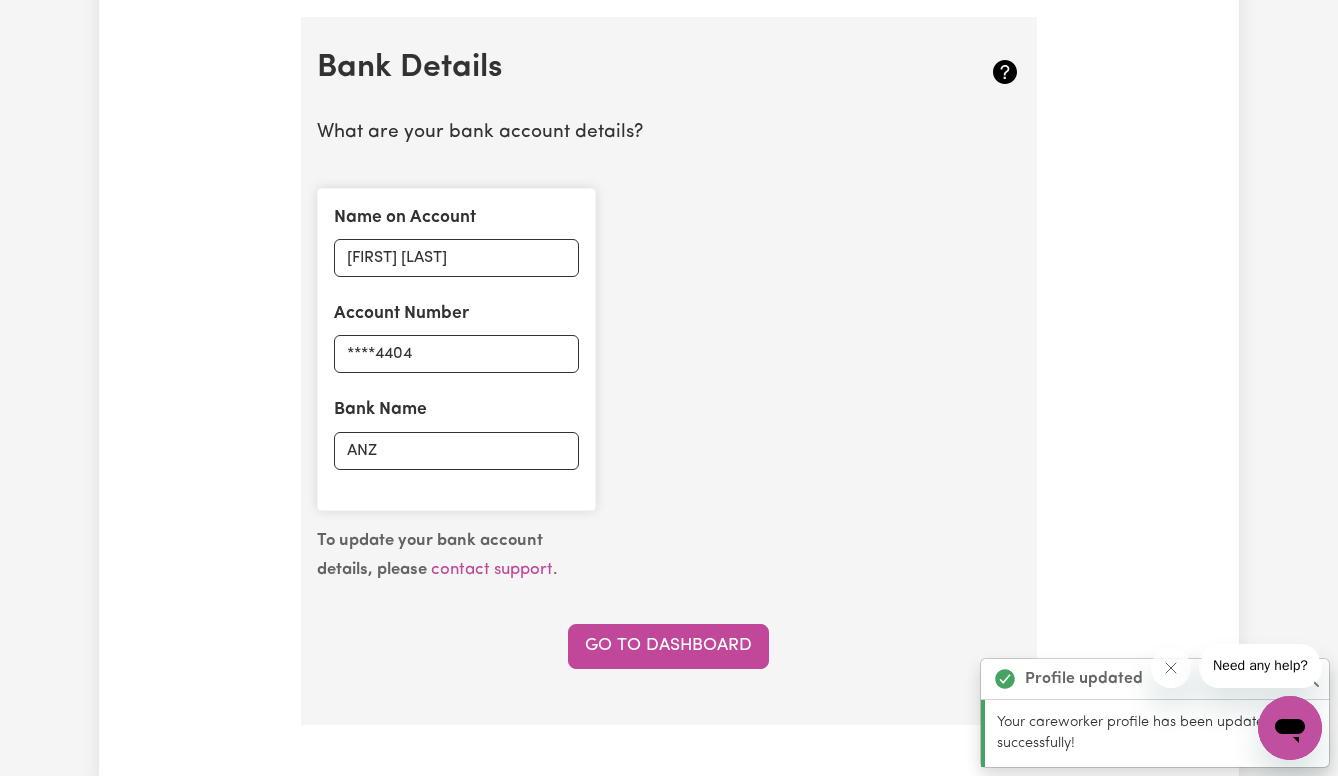 scroll, scrollTop: 1398, scrollLeft: 0, axis: vertical 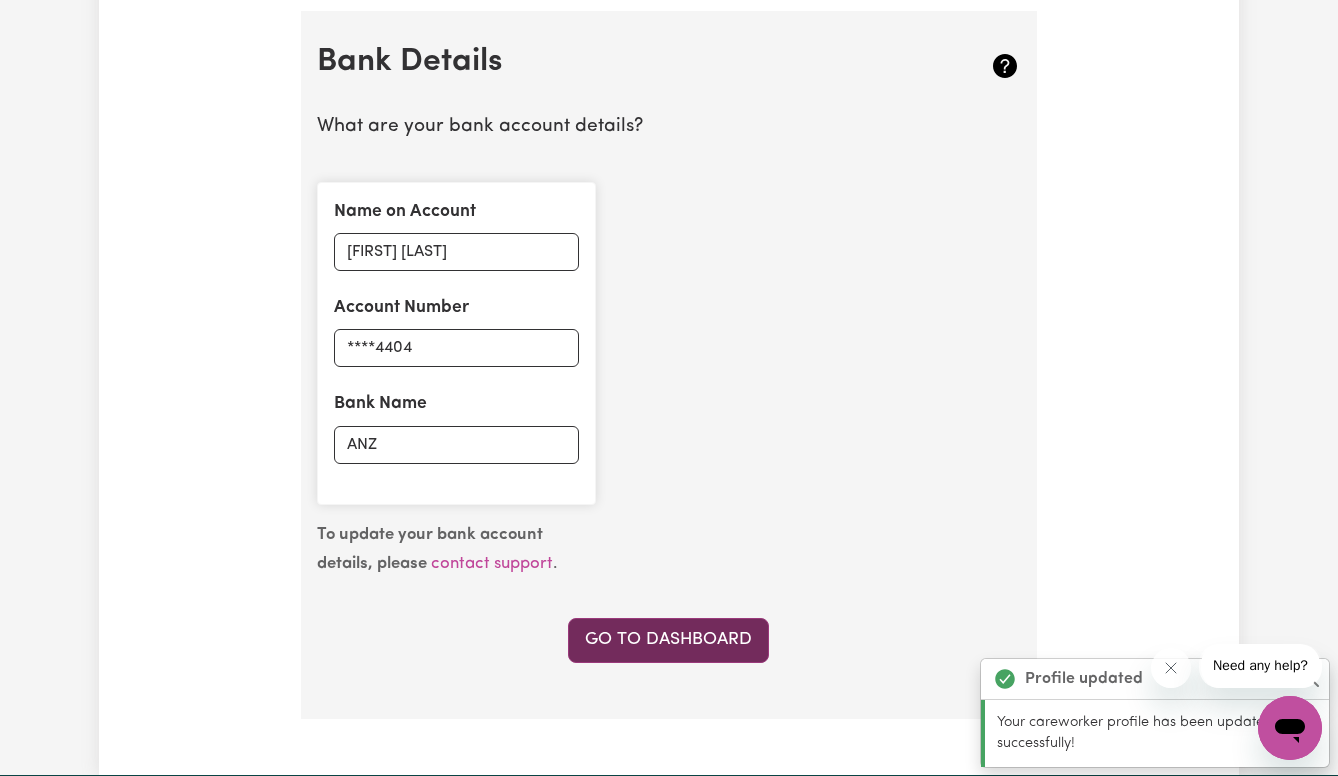 click on "Go to Dashboard" at bounding box center [668, 640] 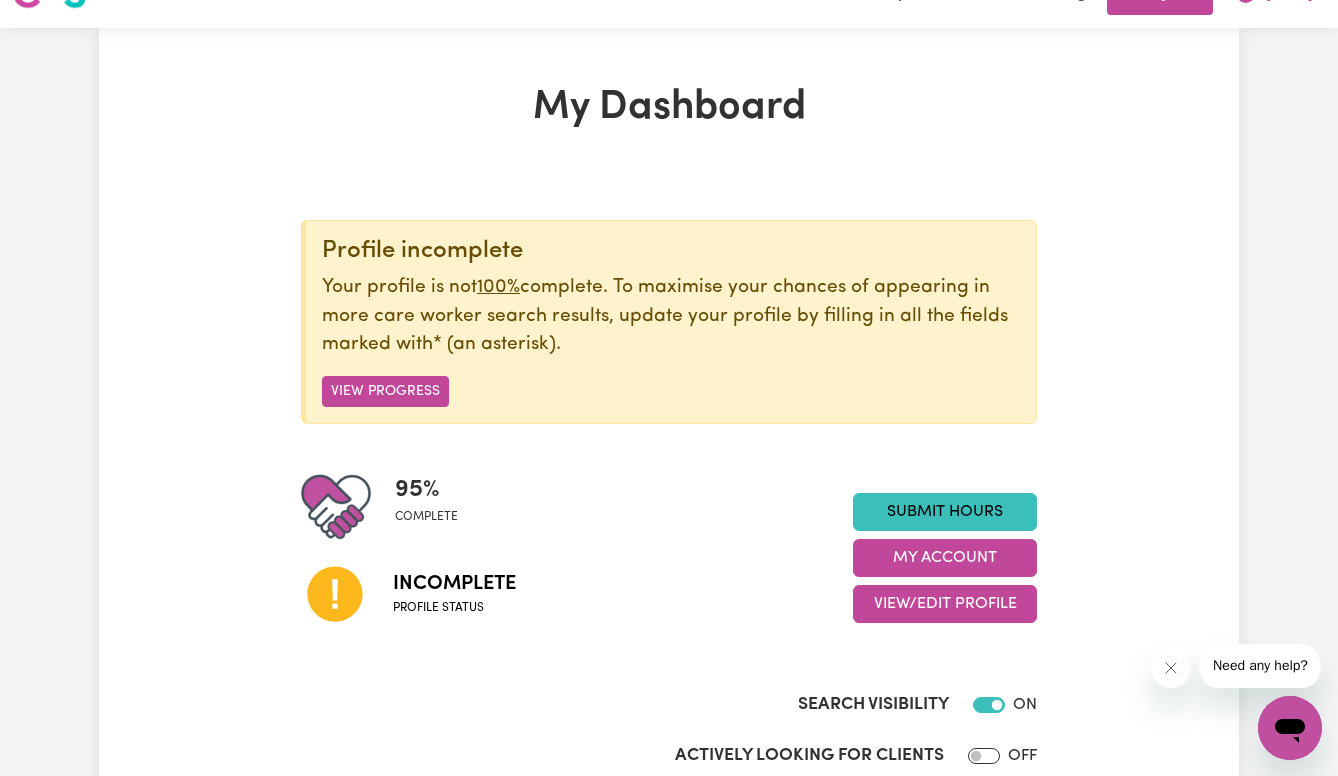 scroll, scrollTop: 66, scrollLeft: 0, axis: vertical 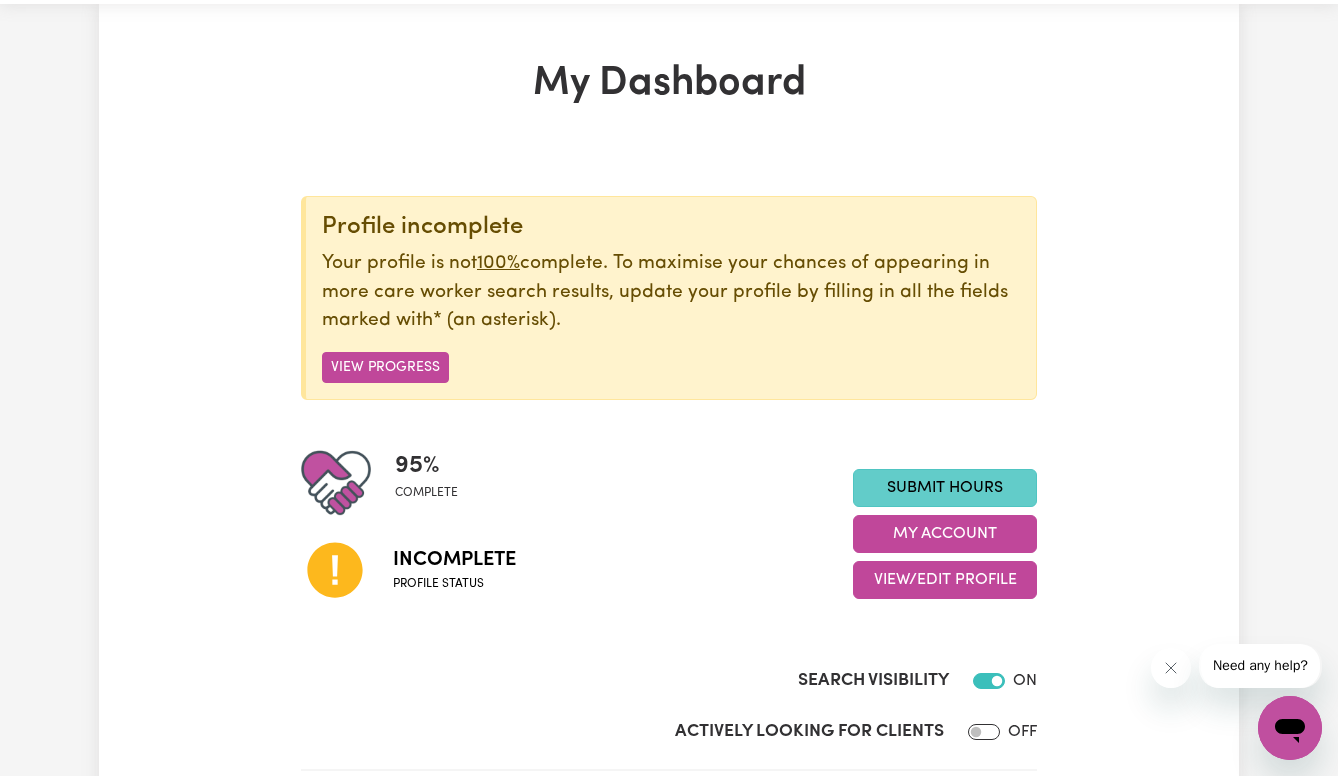 click on "Submit Hours" at bounding box center (945, 488) 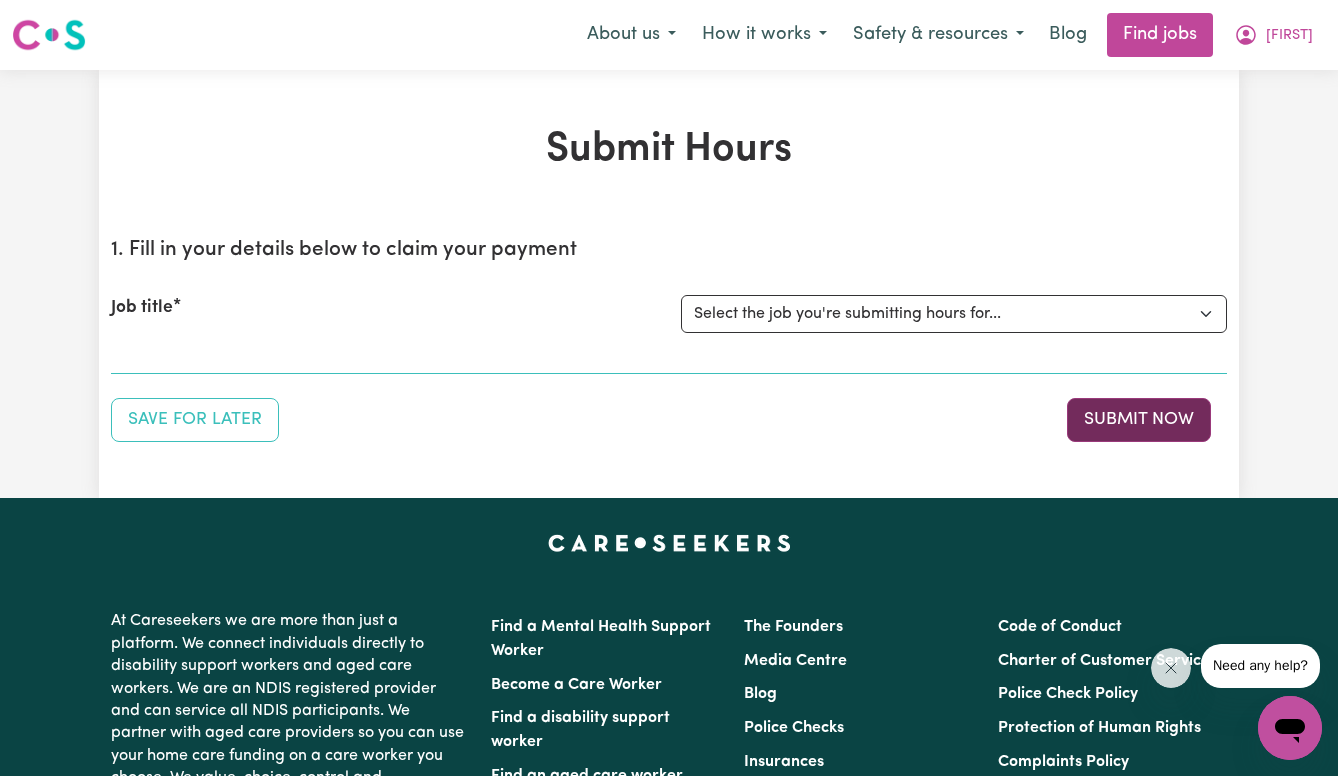 click on "Submit Now" at bounding box center [1139, 420] 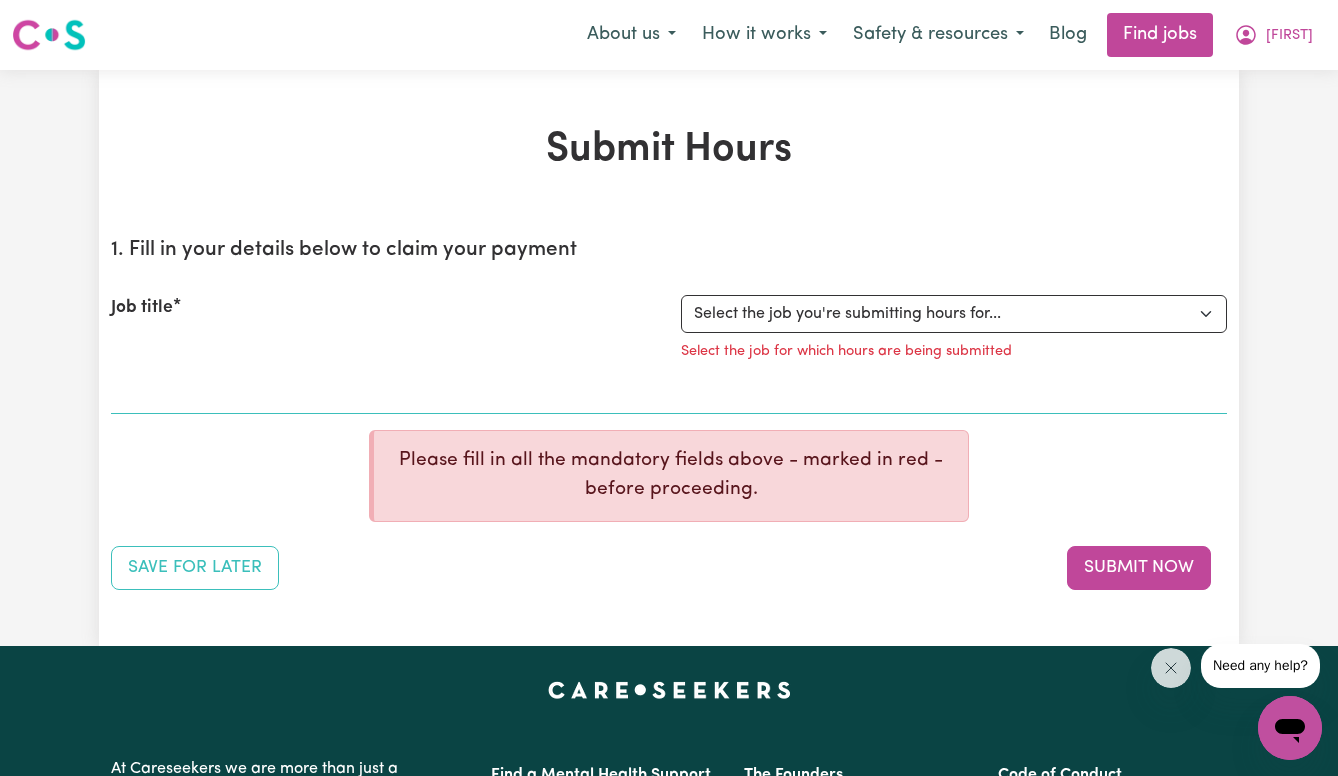 click on "Select the job for which hours are being submitted" at bounding box center [846, 352] 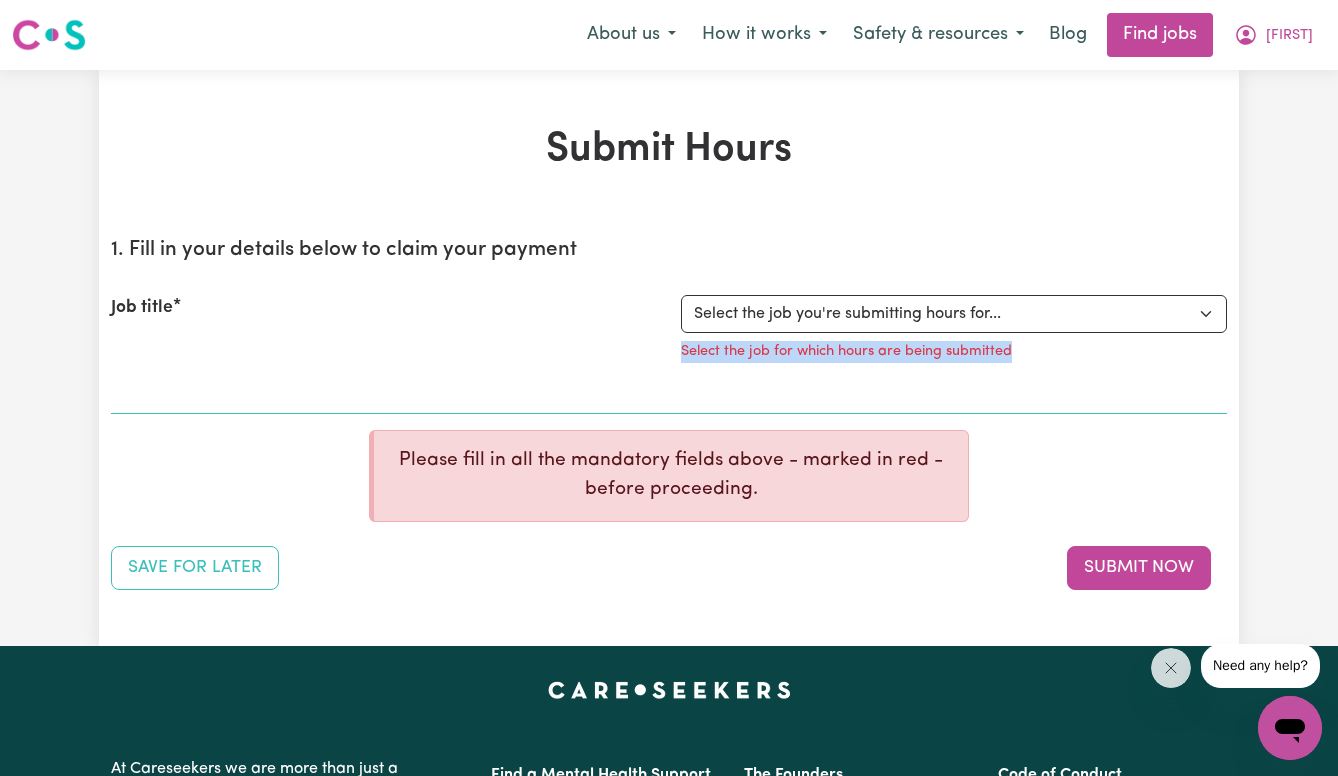 click on "Select the job for which hours are being submitted" at bounding box center (954, 349) 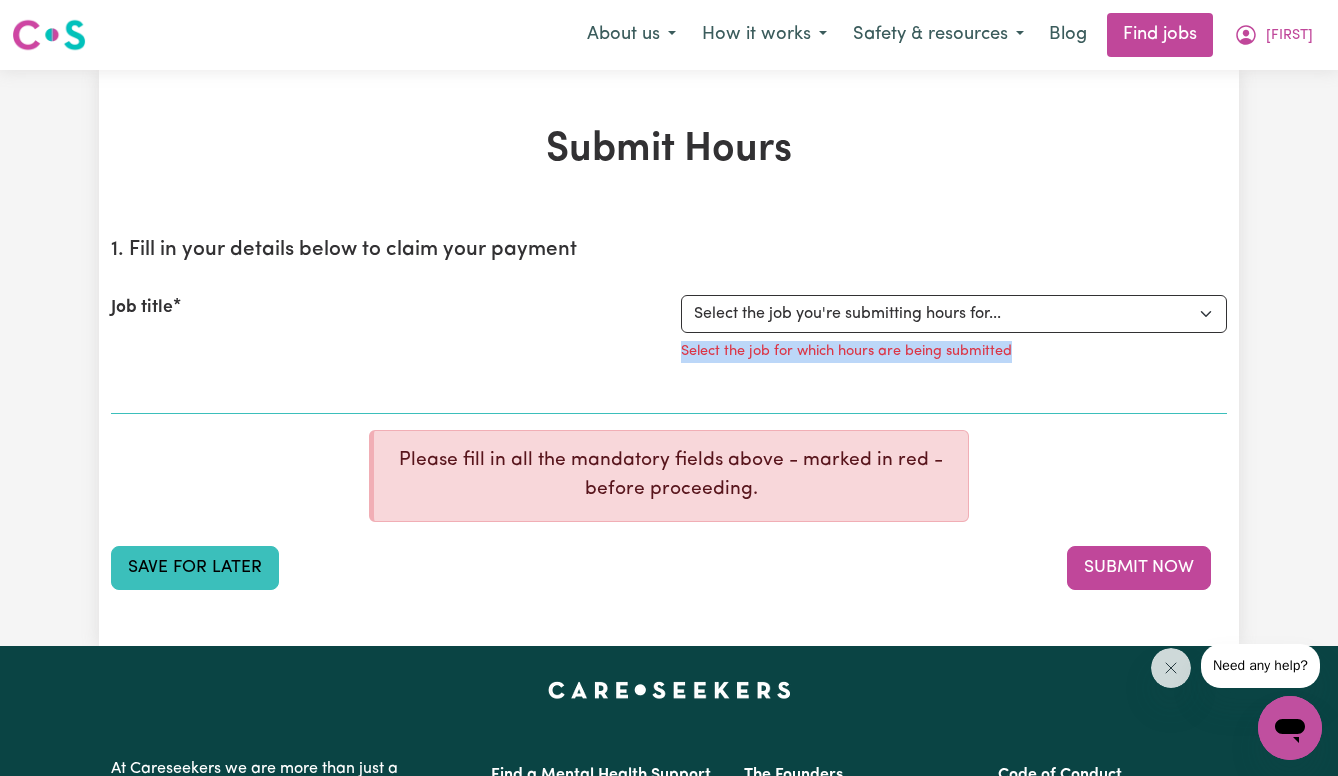 click on "Save for Later" at bounding box center [195, 568] 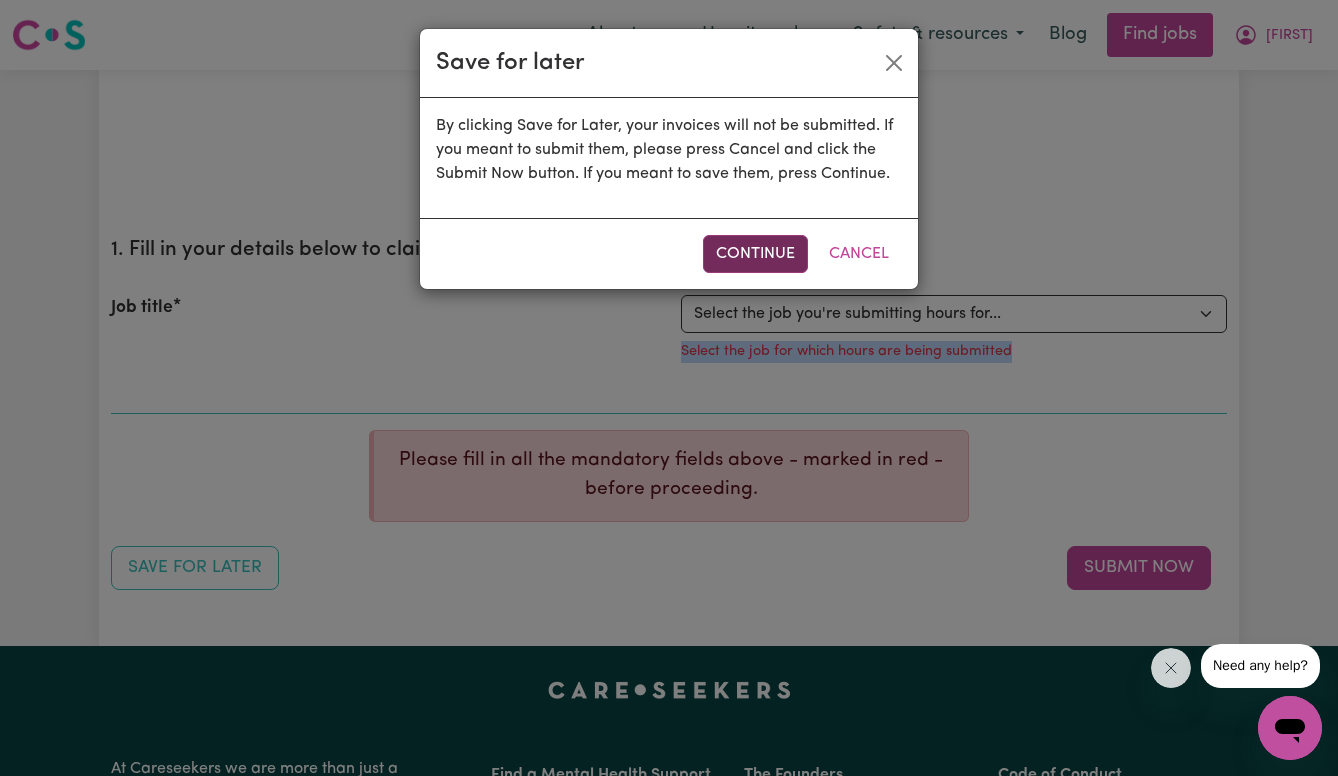 click on "Continue" at bounding box center [755, 254] 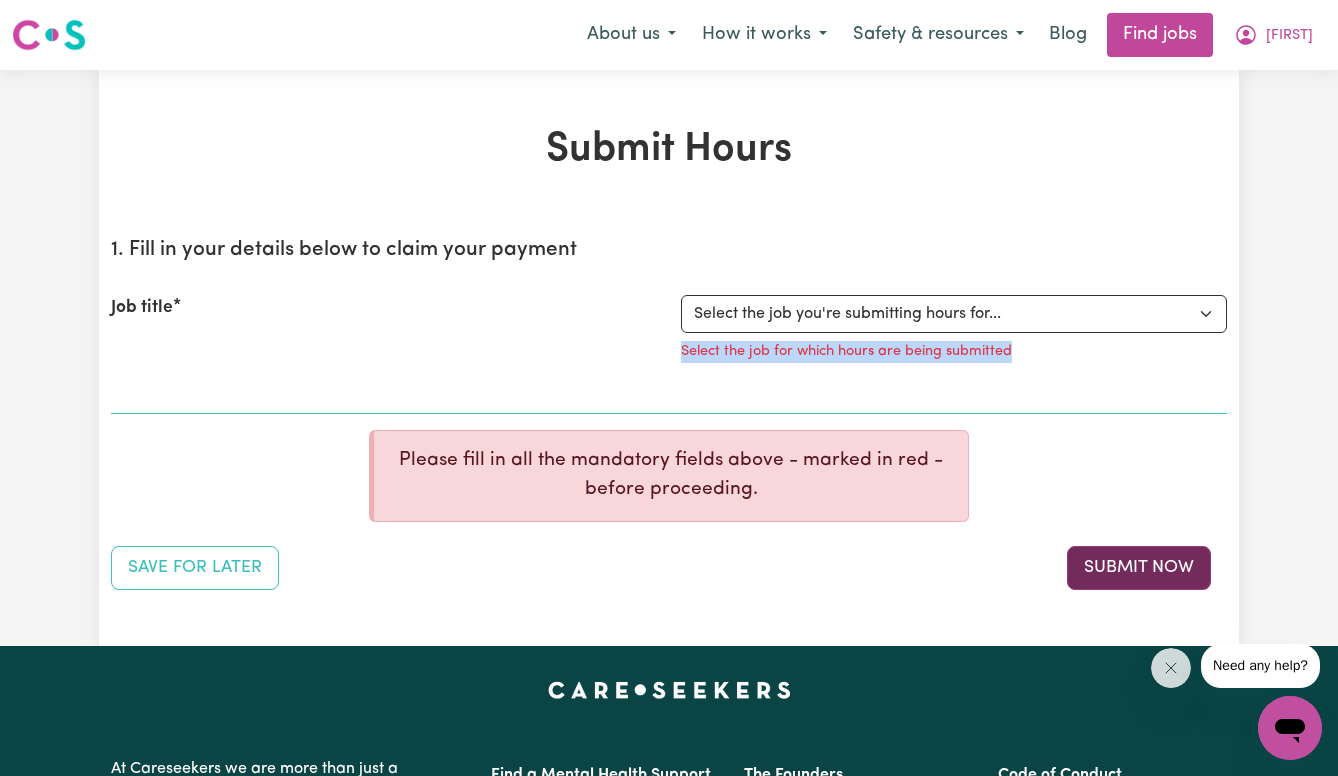 click on "Submit Now" at bounding box center (1139, 568) 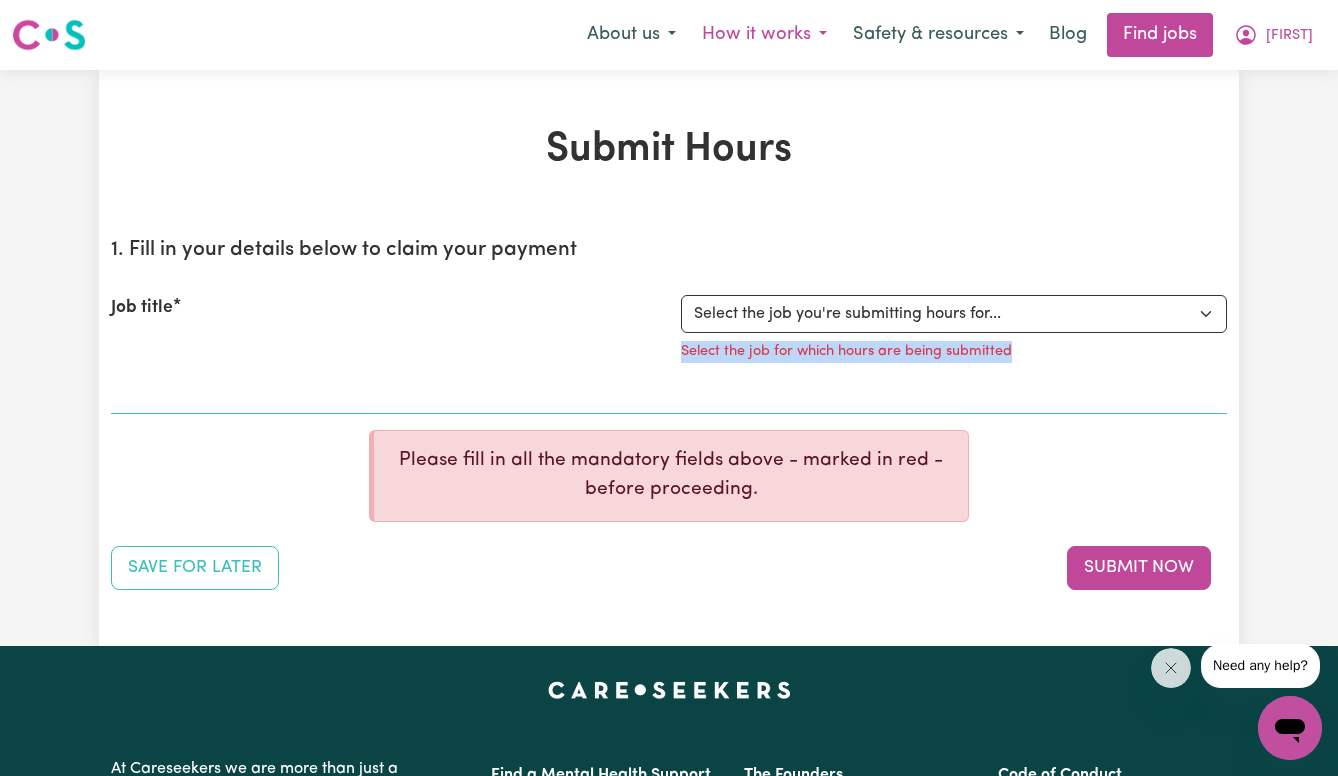 click on "How it works" at bounding box center (764, 35) 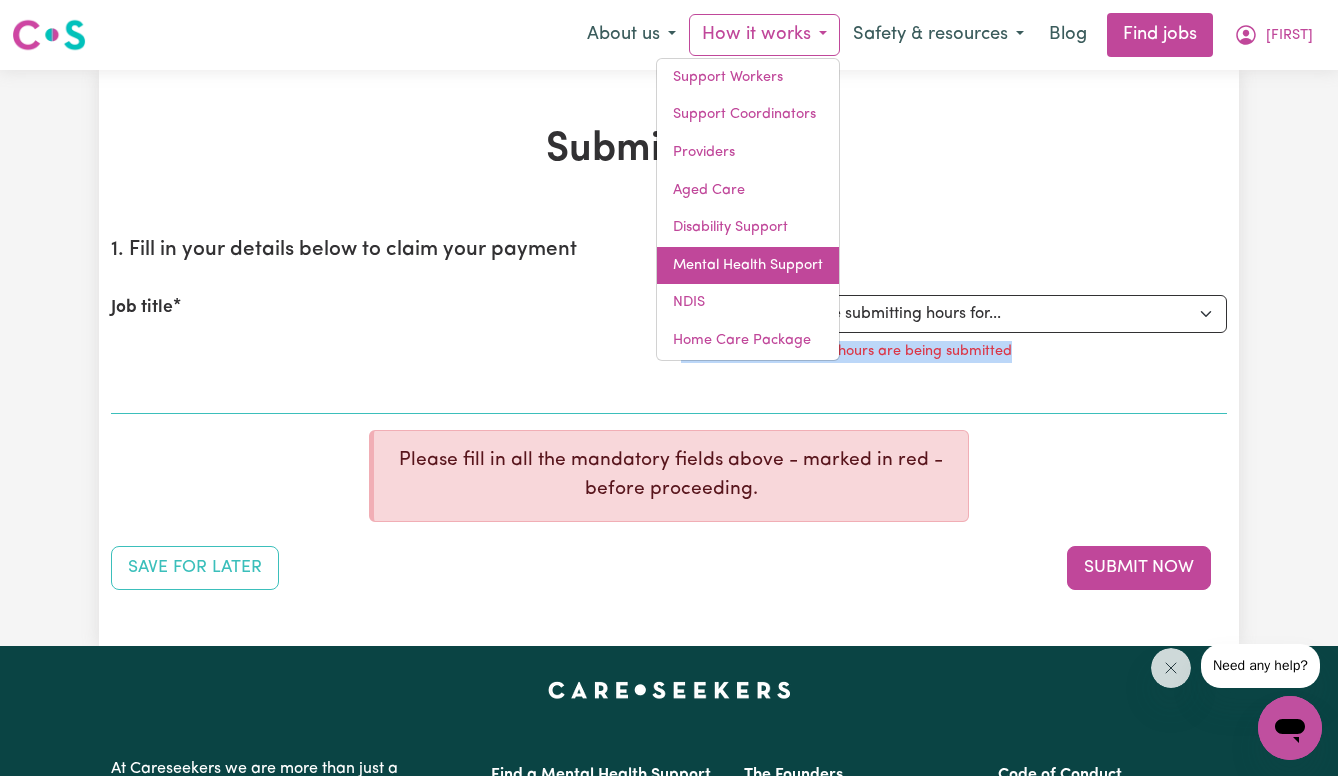 click on "Mental Health Support" at bounding box center [748, 266] 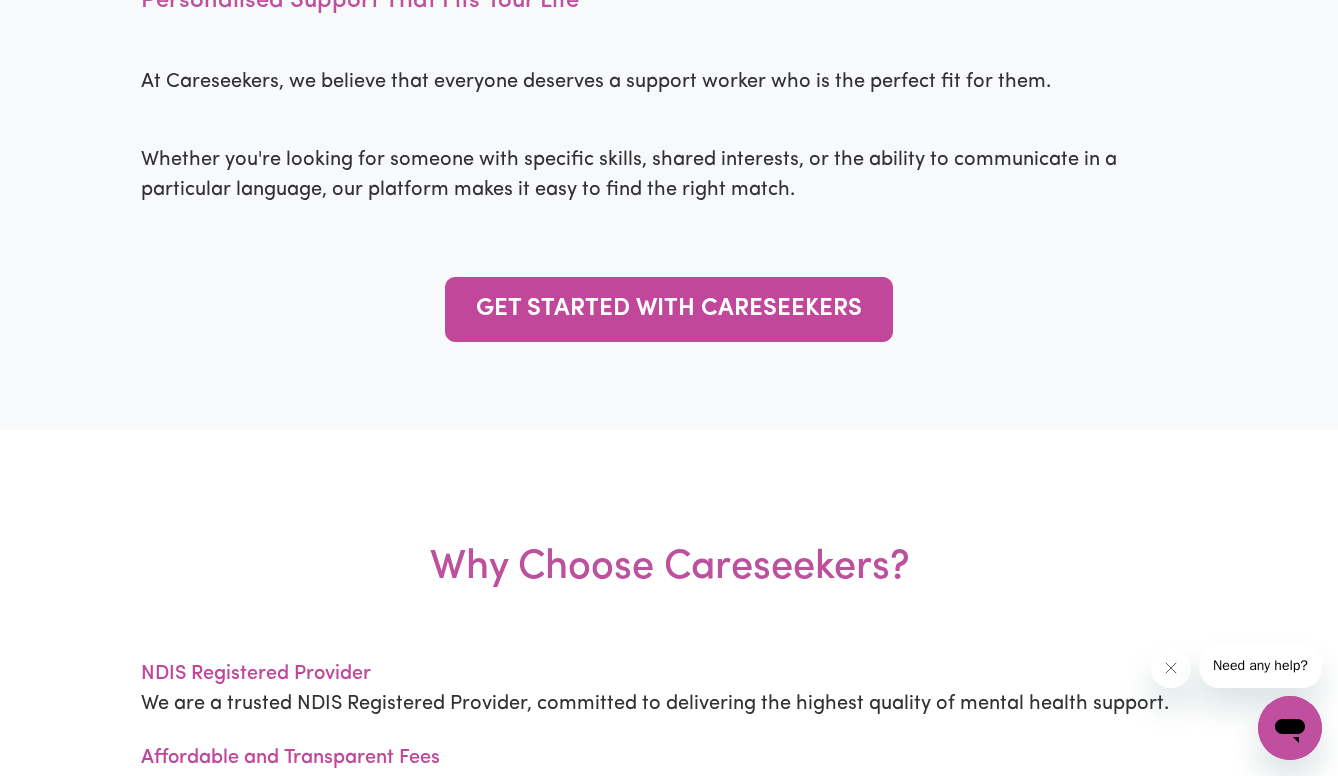 scroll, scrollTop: 3606, scrollLeft: 0, axis: vertical 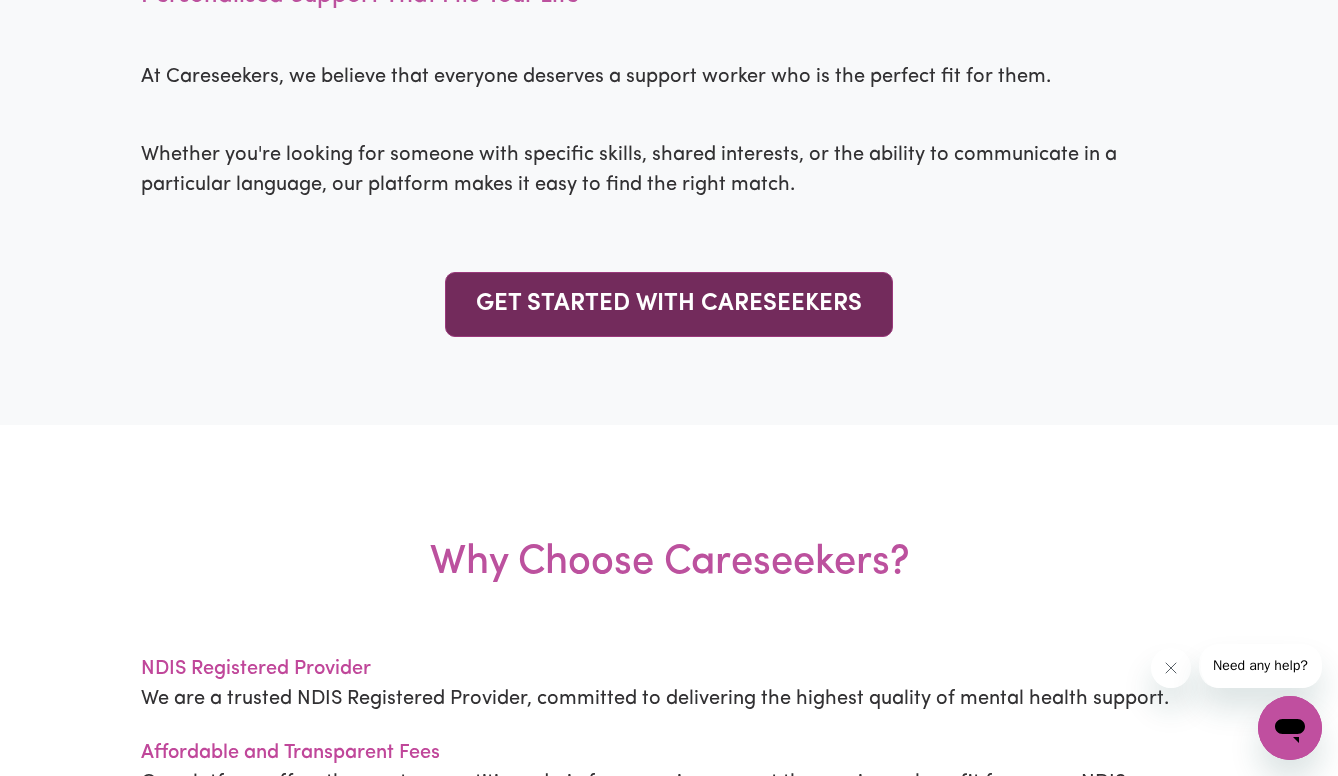 click on "GET STARTED WITH CARESEEKERS" at bounding box center (668, 304) 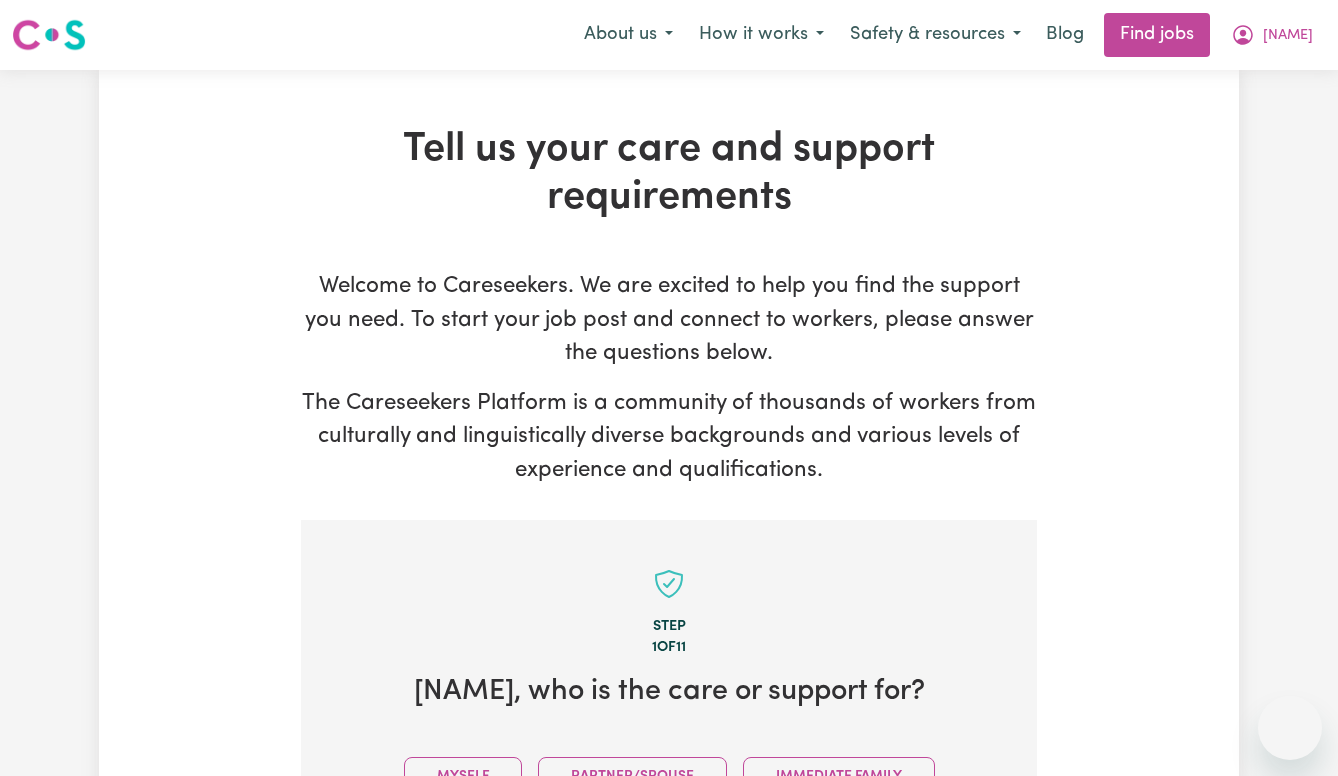 scroll, scrollTop: 516, scrollLeft: 0, axis: vertical 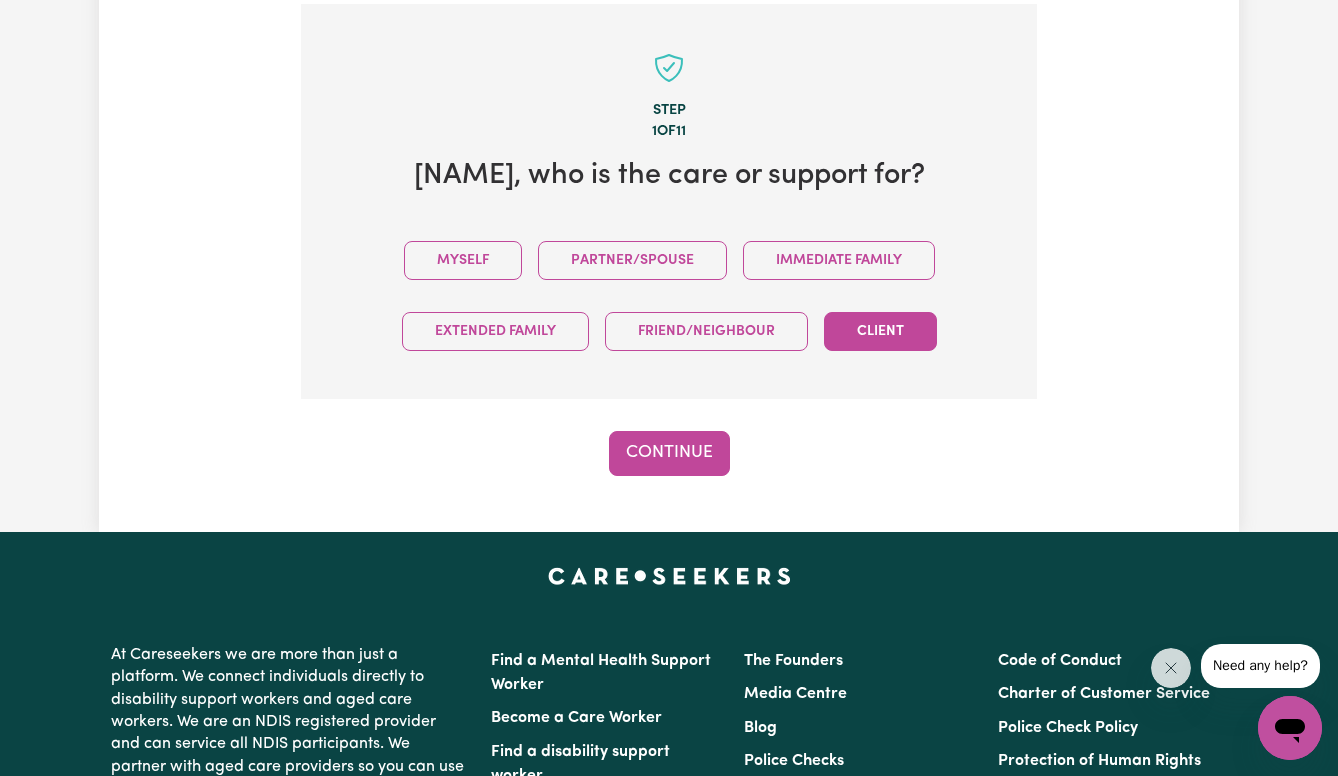 click on "Client" at bounding box center [880, 331] 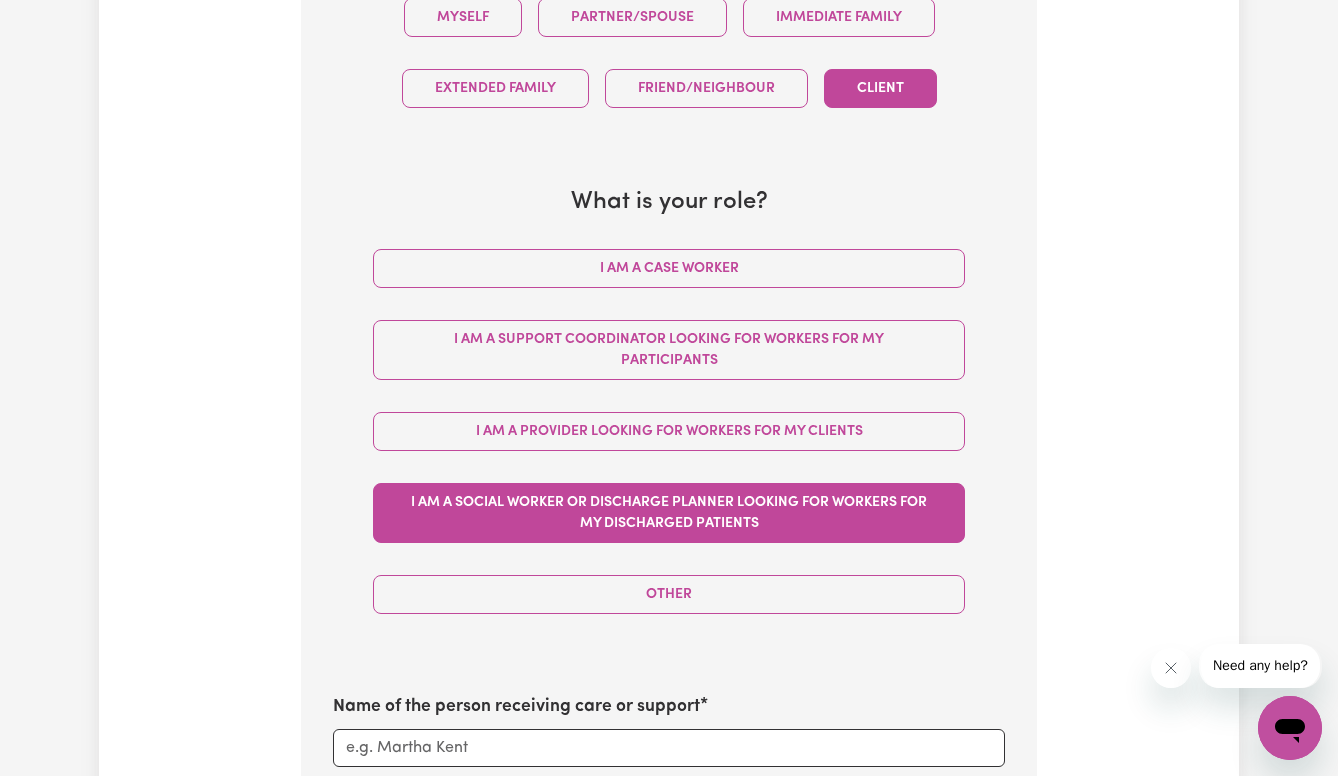 scroll, scrollTop: 763, scrollLeft: 0, axis: vertical 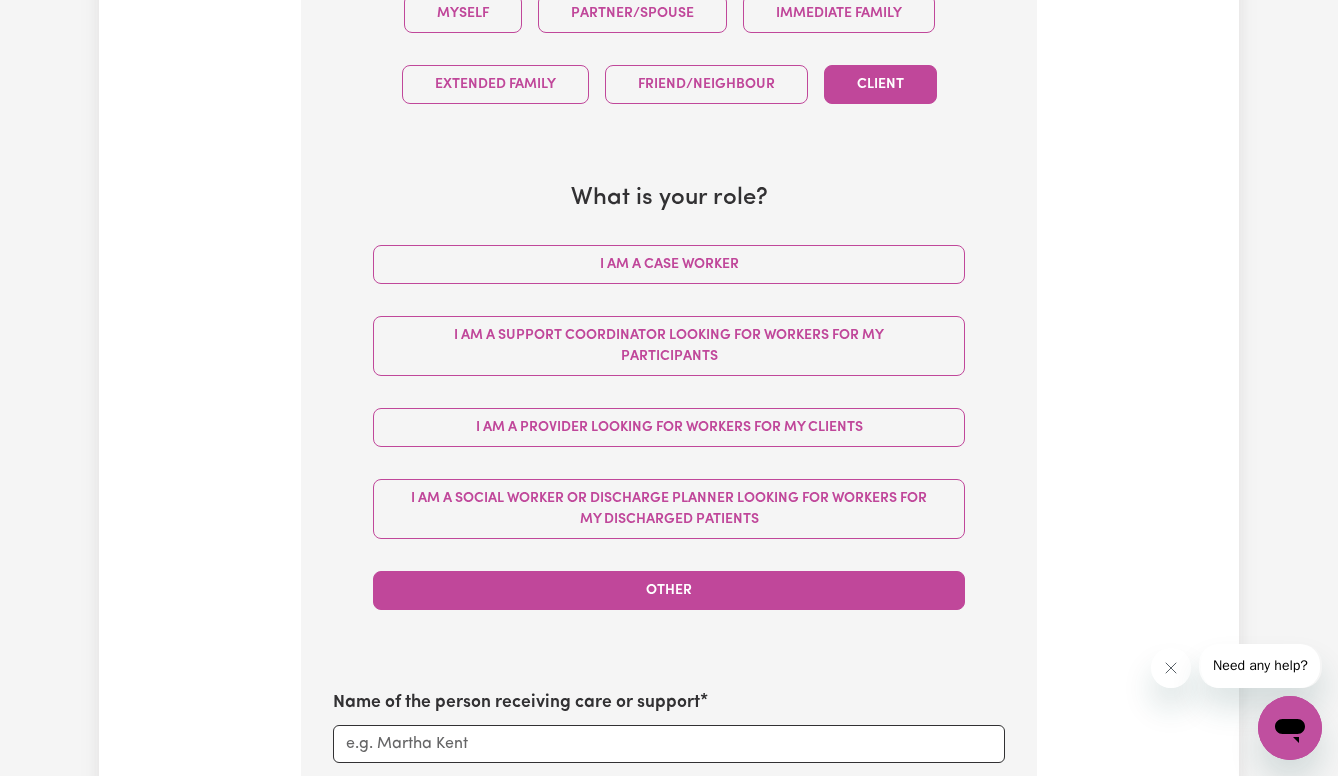 click on "Other" at bounding box center (669, 590) 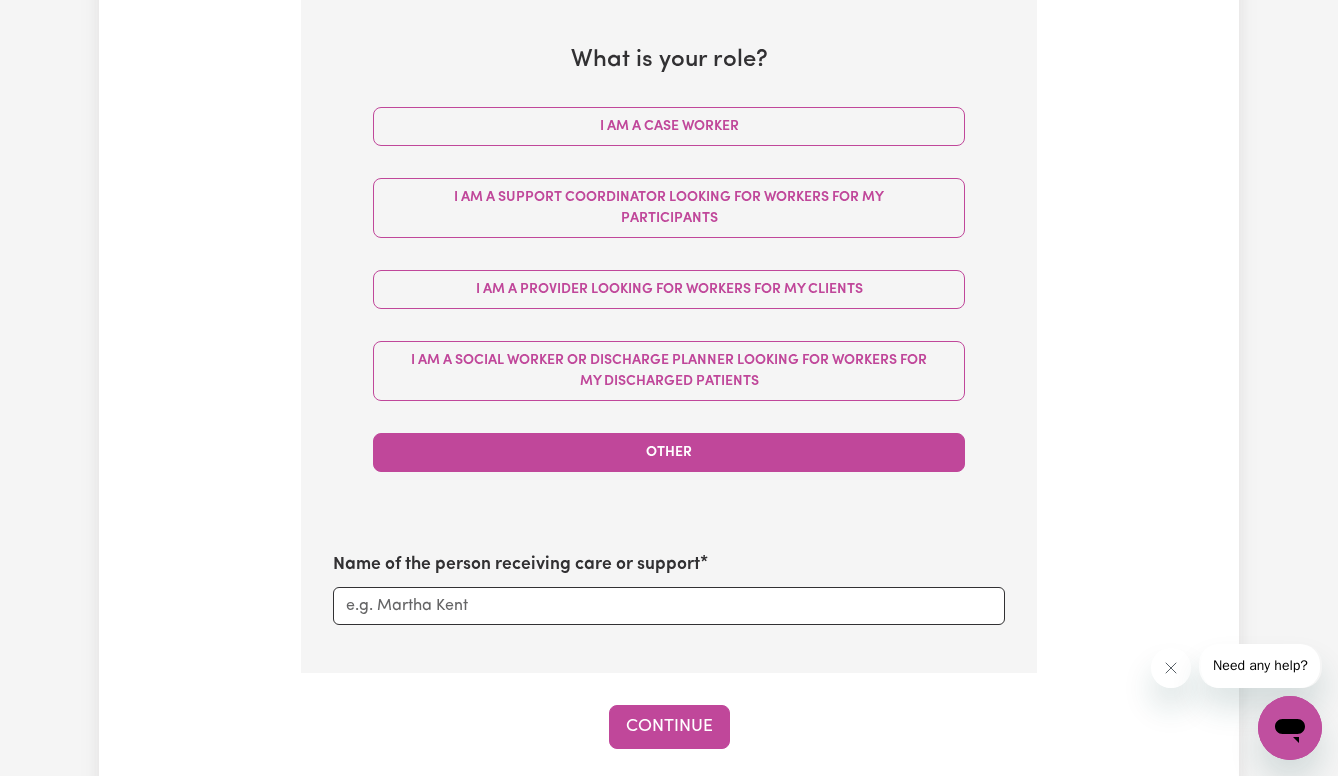 scroll, scrollTop: 902, scrollLeft: 0, axis: vertical 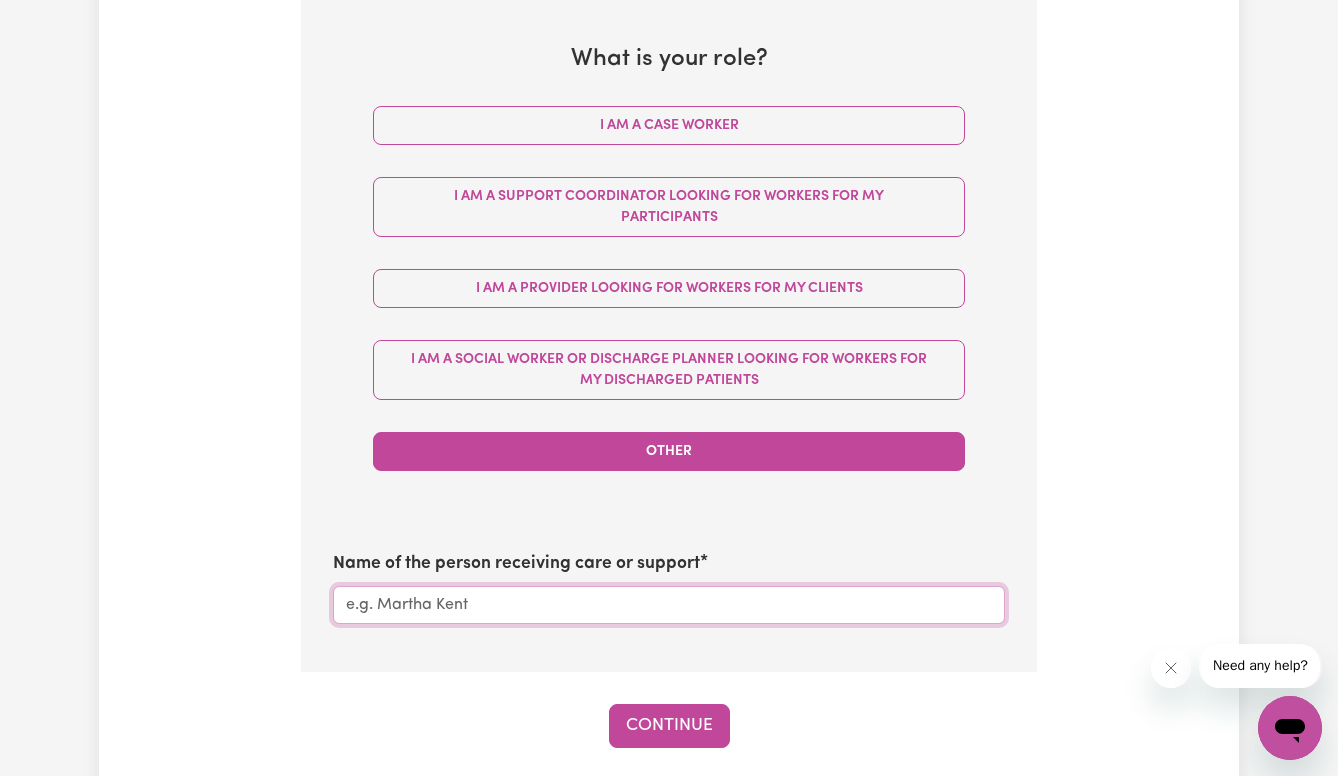 click on "Name of the person receiving care or support" at bounding box center [669, 605] 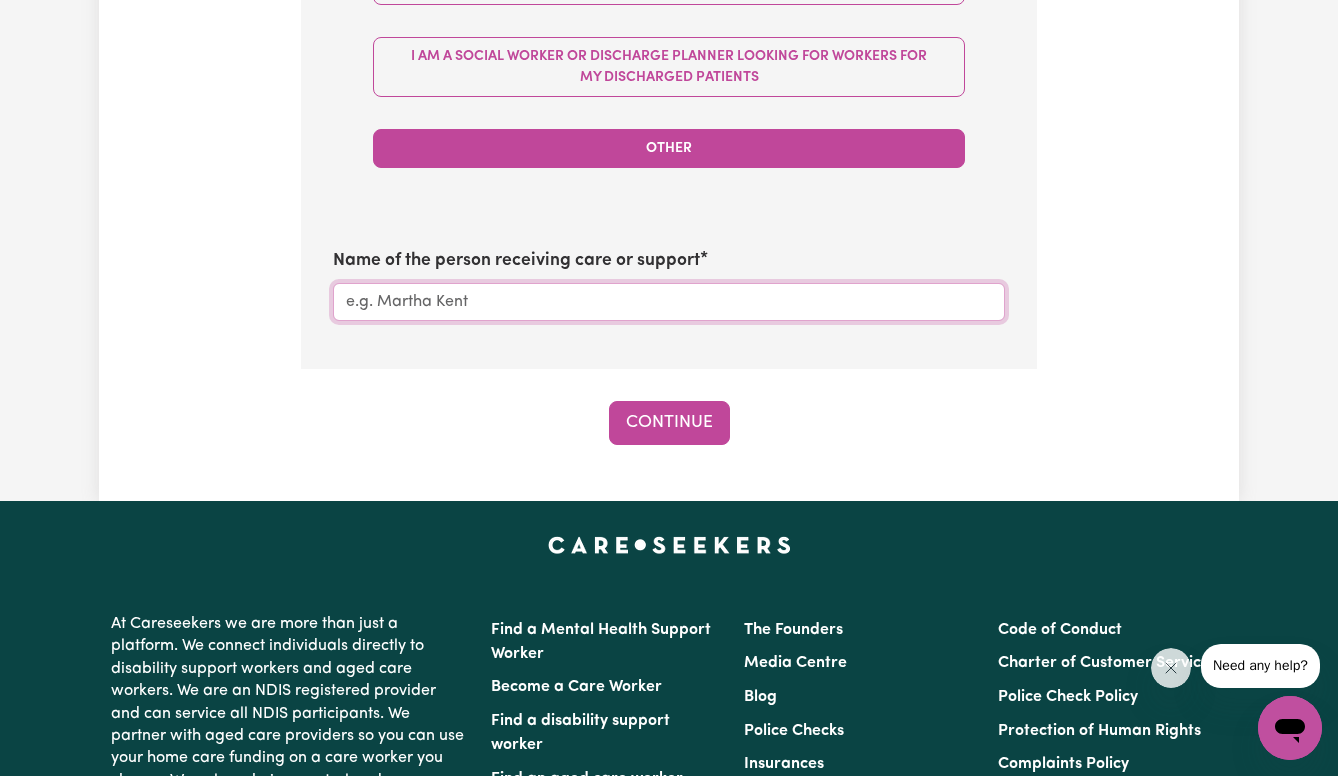 scroll, scrollTop: 1214, scrollLeft: 0, axis: vertical 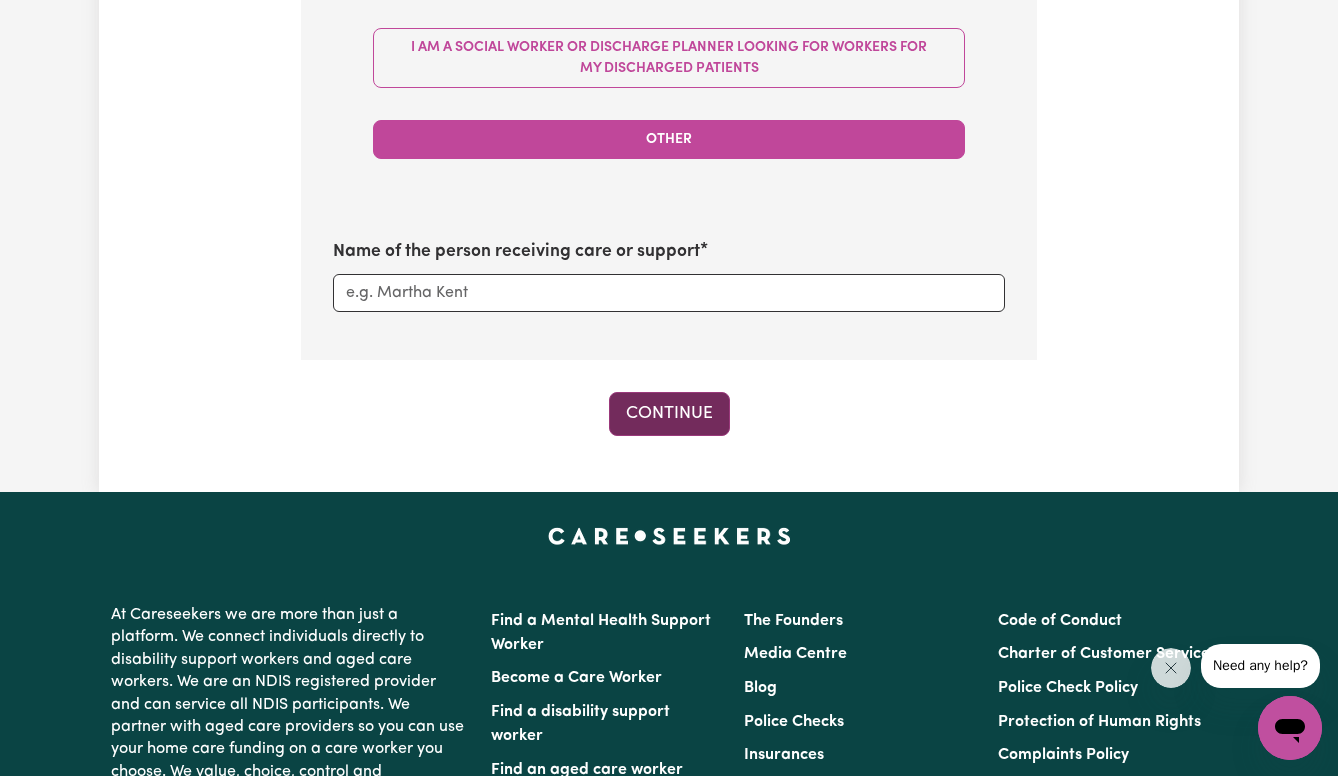 click on "Continue" at bounding box center [669, 414] 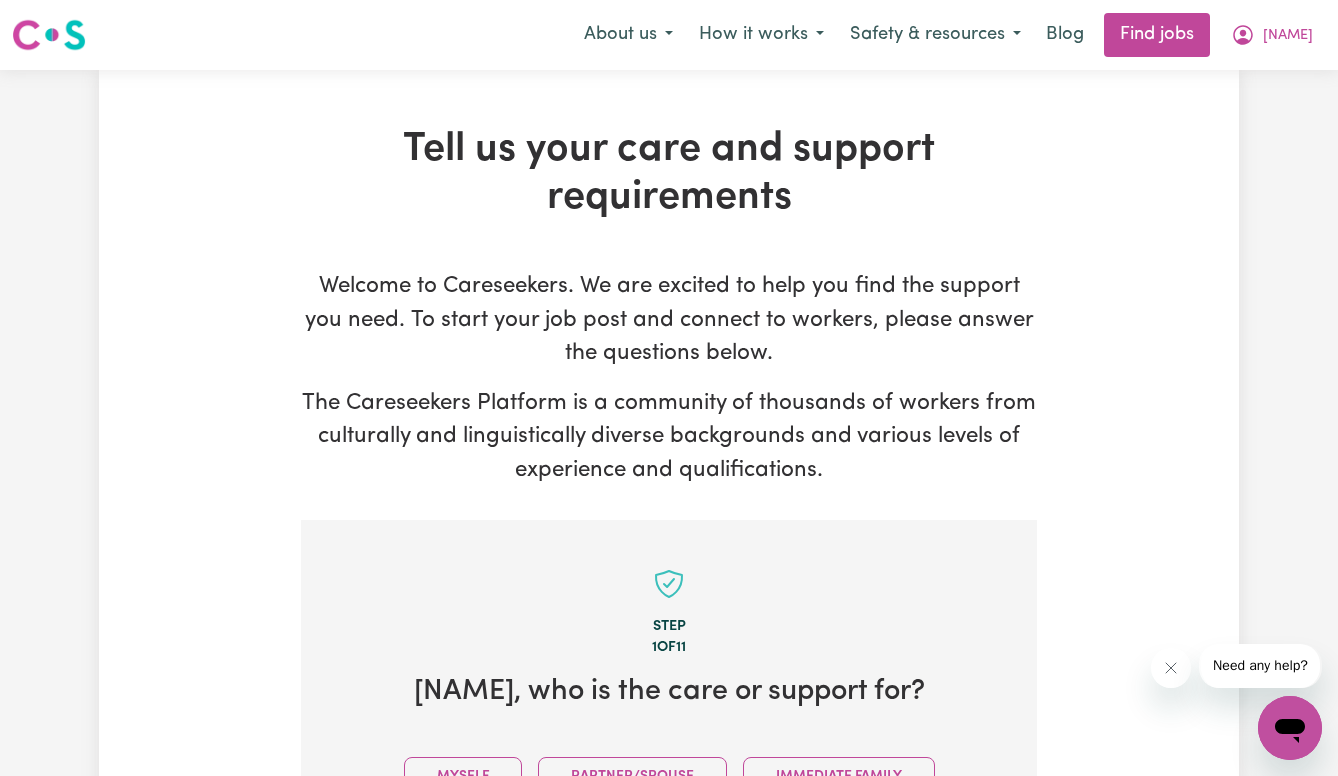 scroll, scrollTop: 0, scrollLeft: 0, axis: both 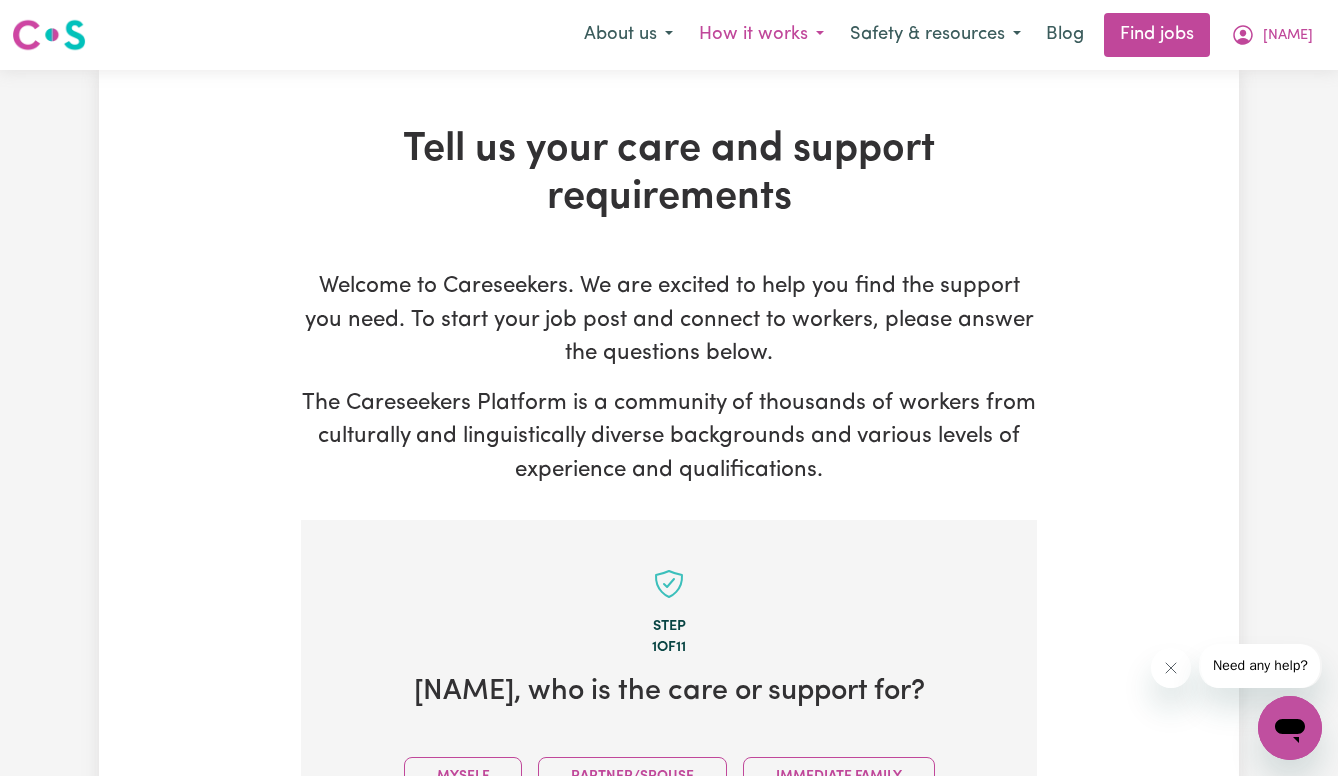 click on "How it works" at bounding box center (761, 35) 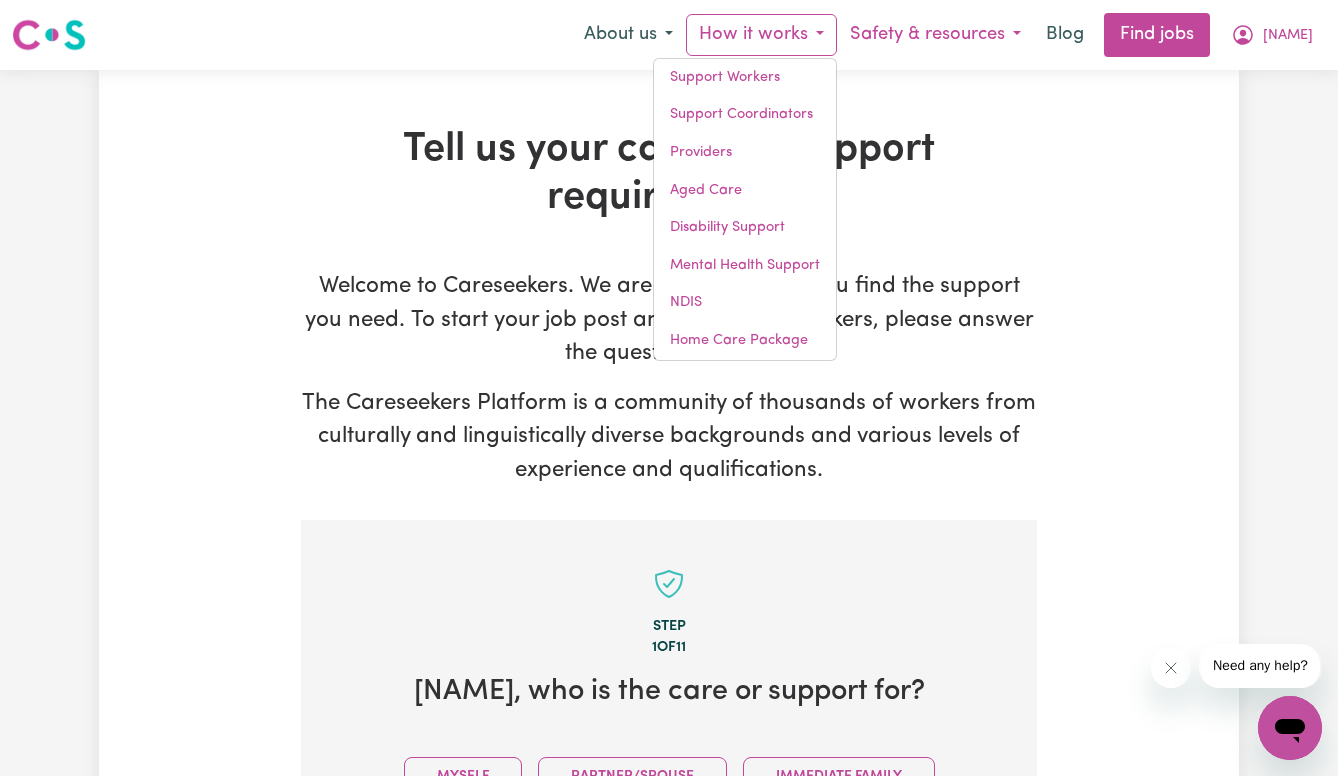 click on "Safety & resources" at bounding box center (935, 35) 